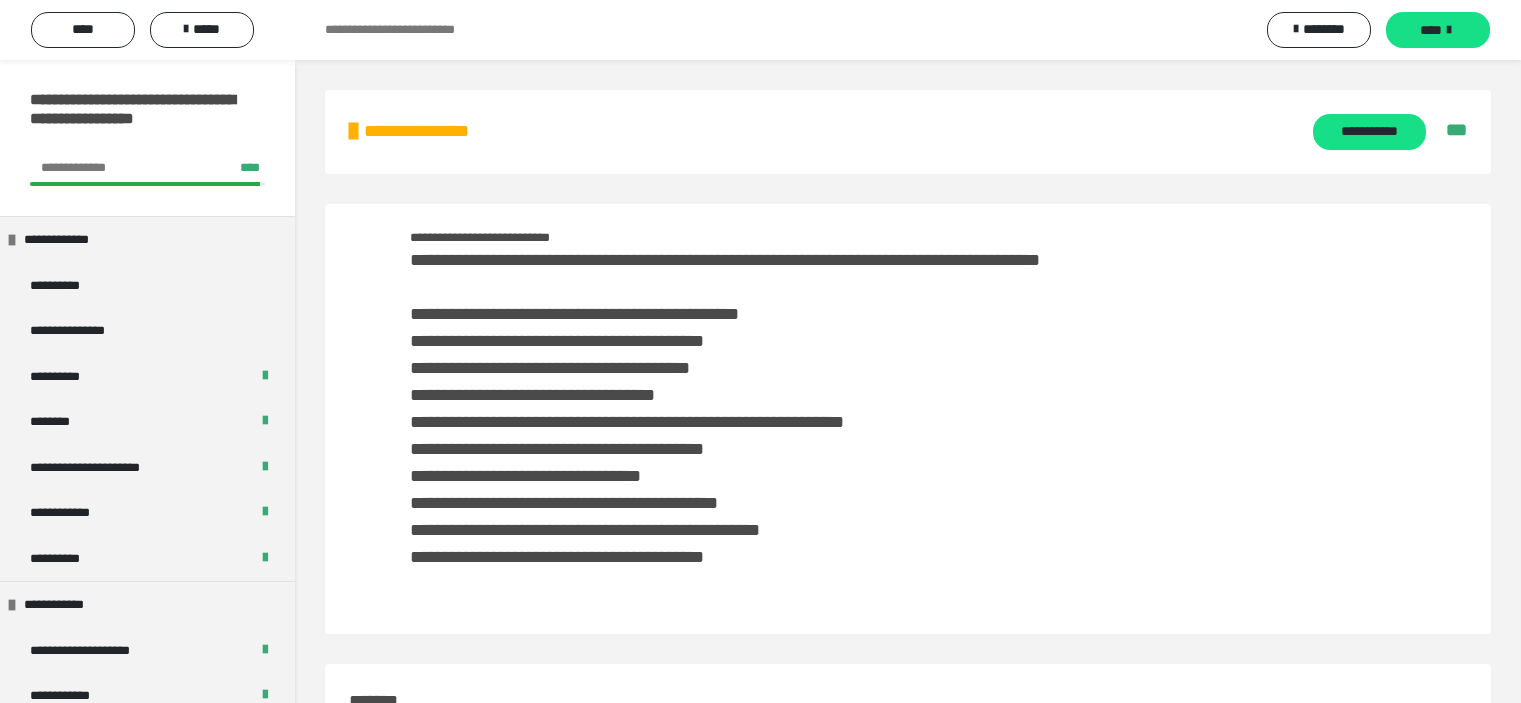 scroll, scrollTop: 0, scrollLeft: 0, axis: both 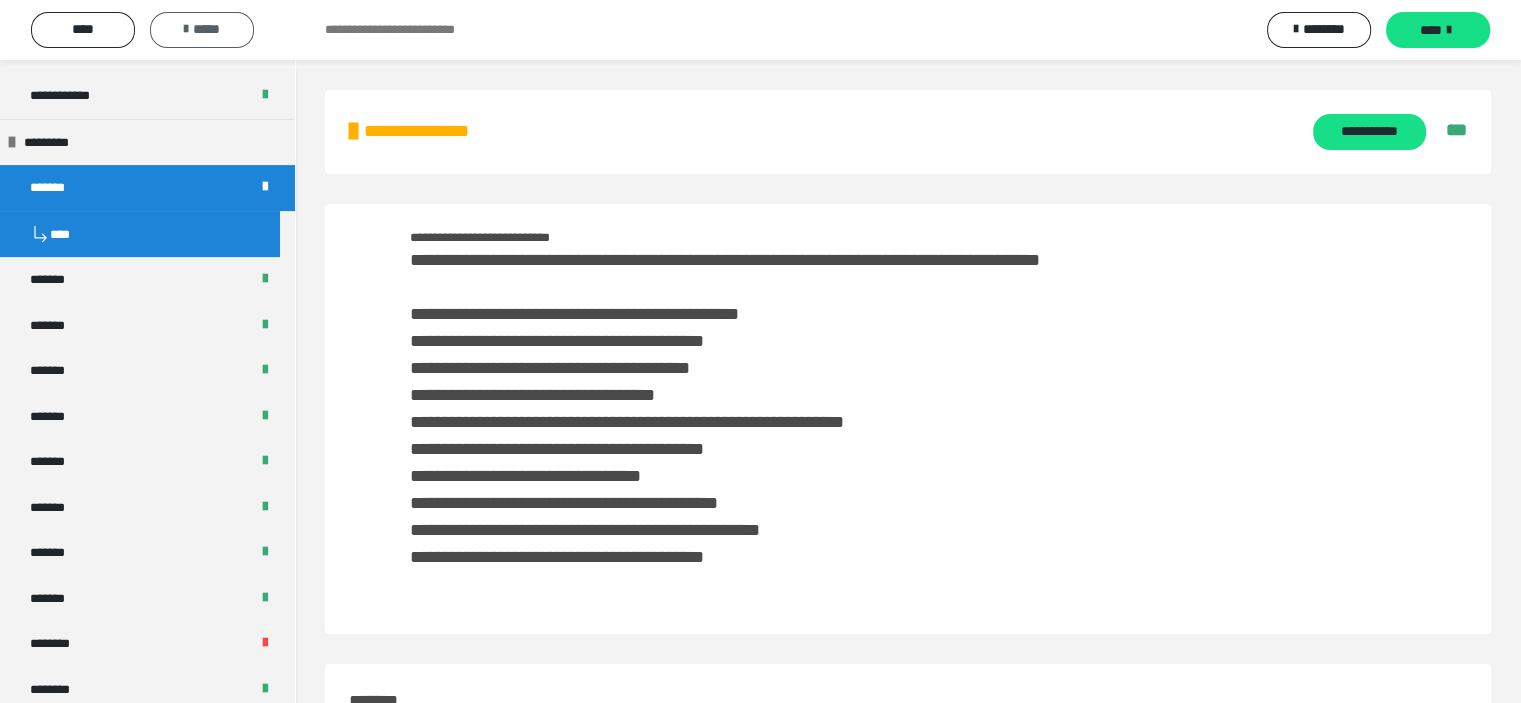 click on "*****" at bounding box center [202, 29] 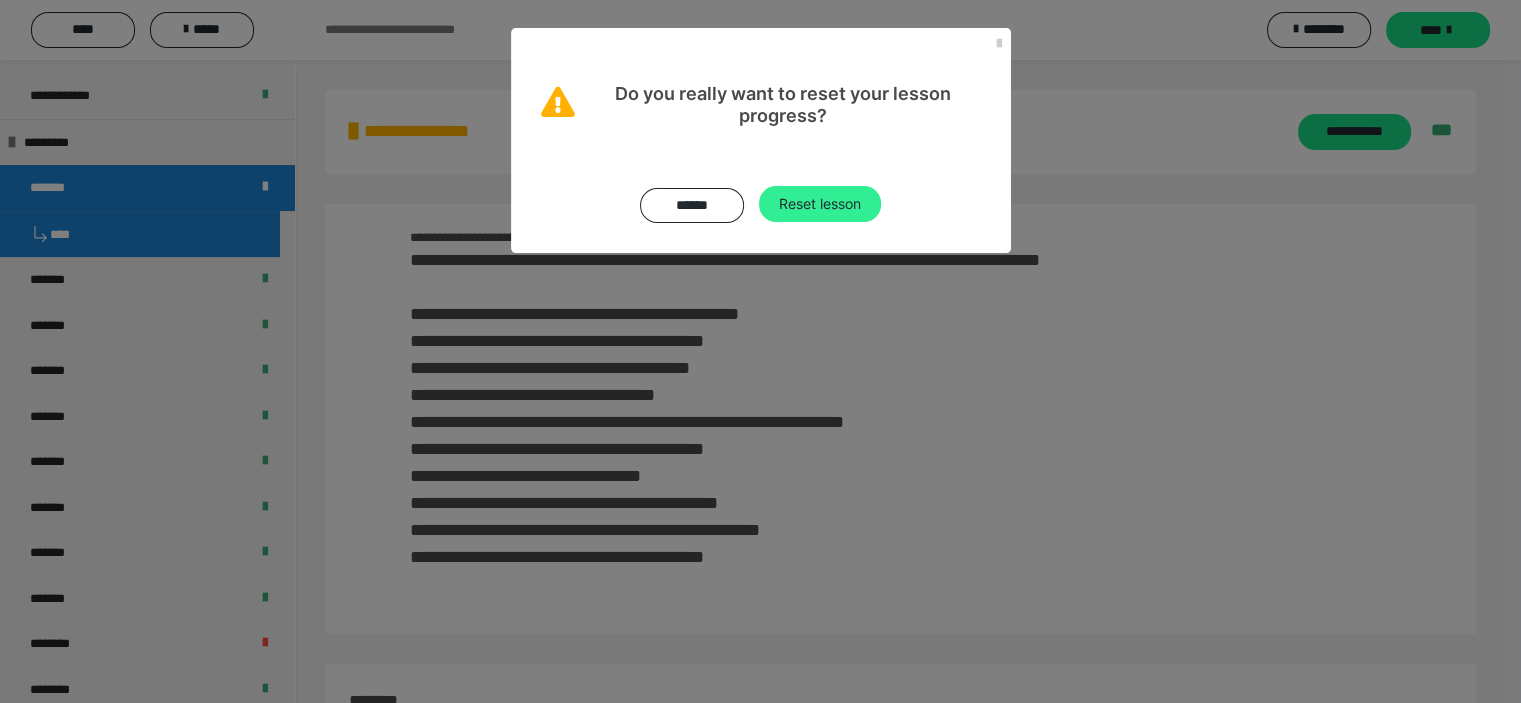 click on "Reset lesson" at bounding box center [820, 204] 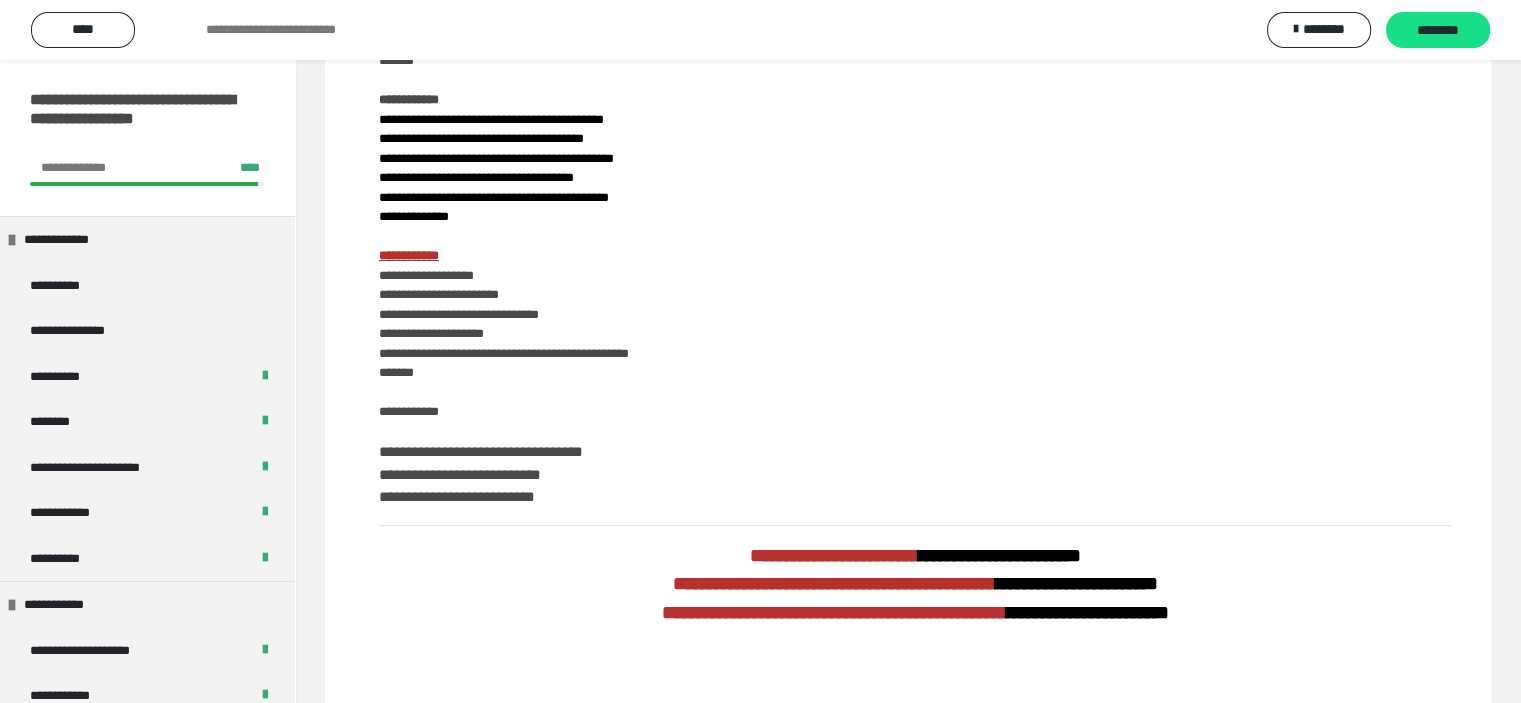 scroll, scrollTop: 0, scrollLeft: 0, axis: both 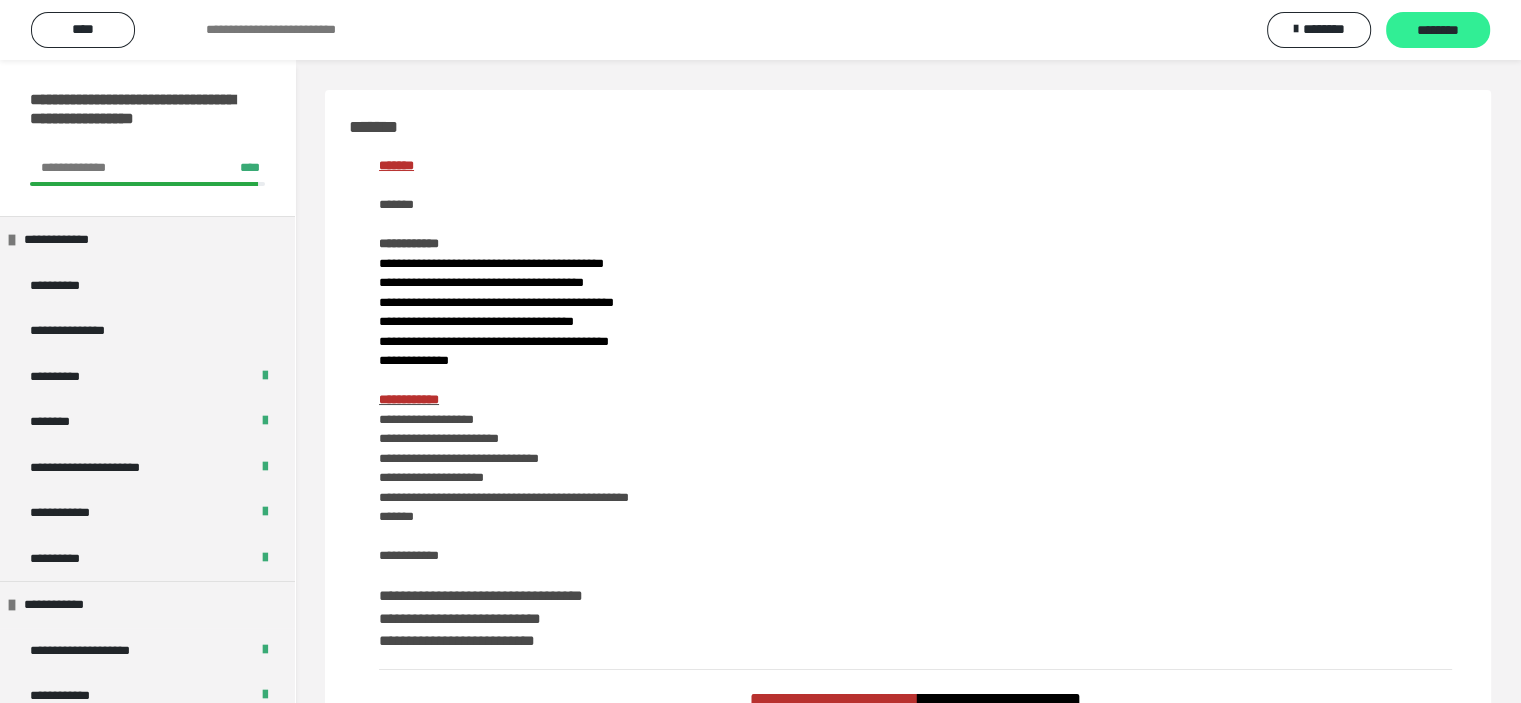 click on "********" at bounding box center (1438, 30) 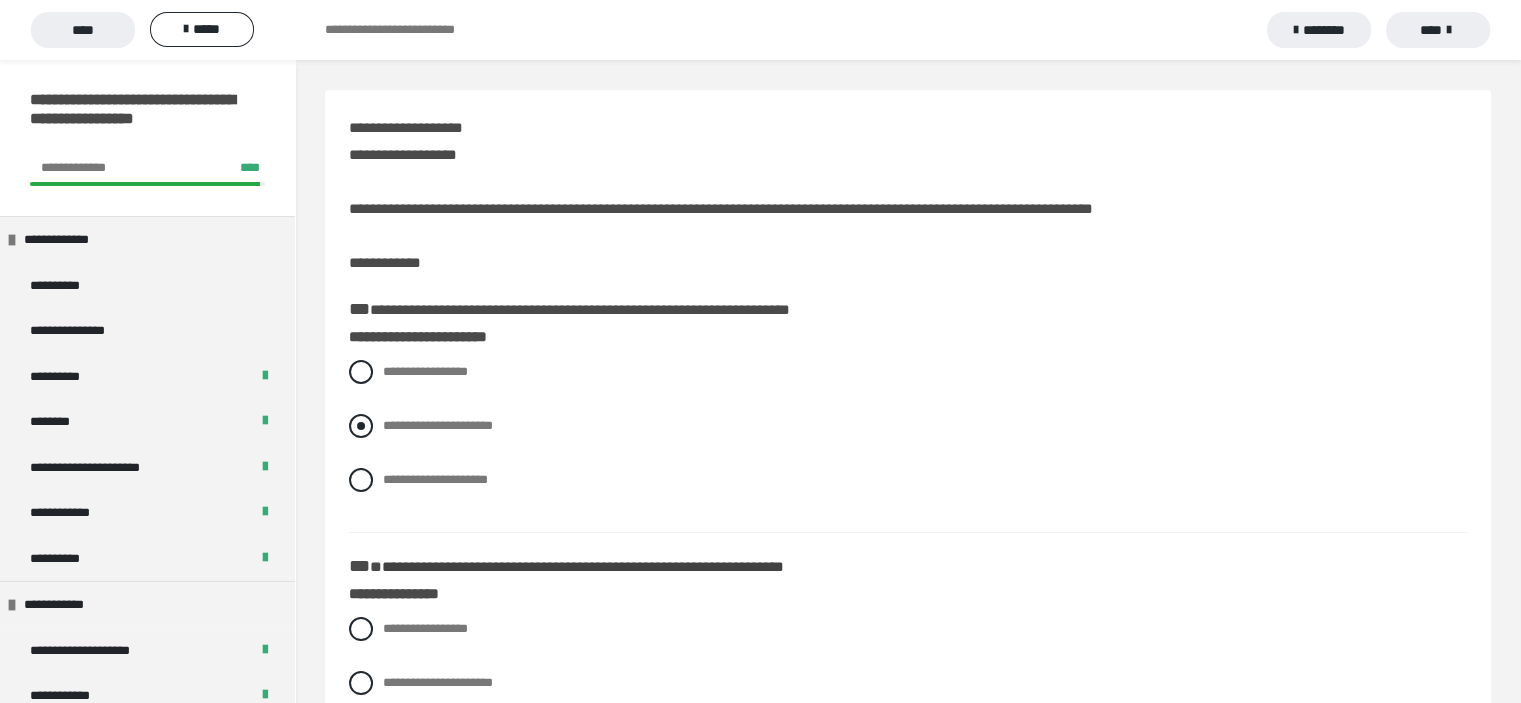 click on "**********" at bounding box center [438, 425] 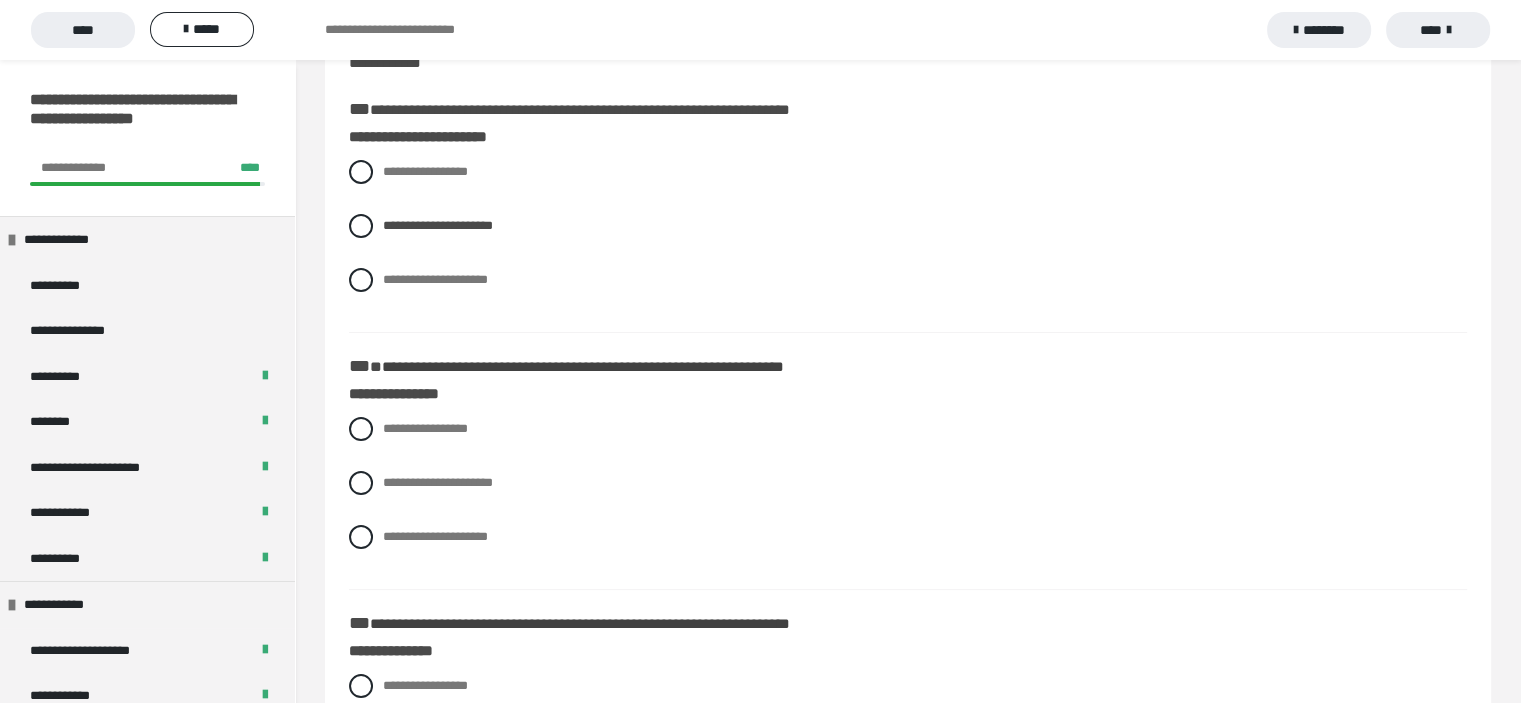 scroll, scrollTop: 300, scrollLeft: 0, axis: vertical 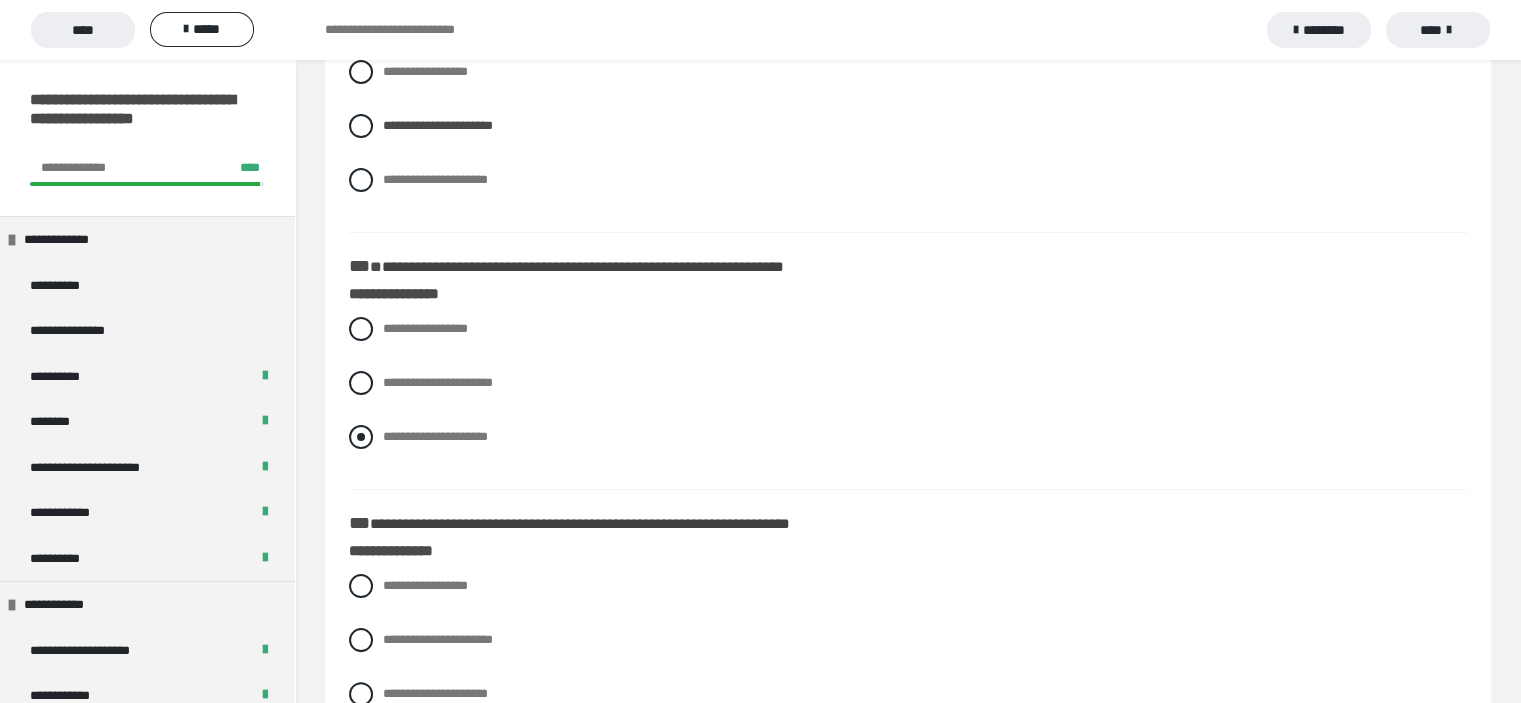 click at bounding box center [361, 437] 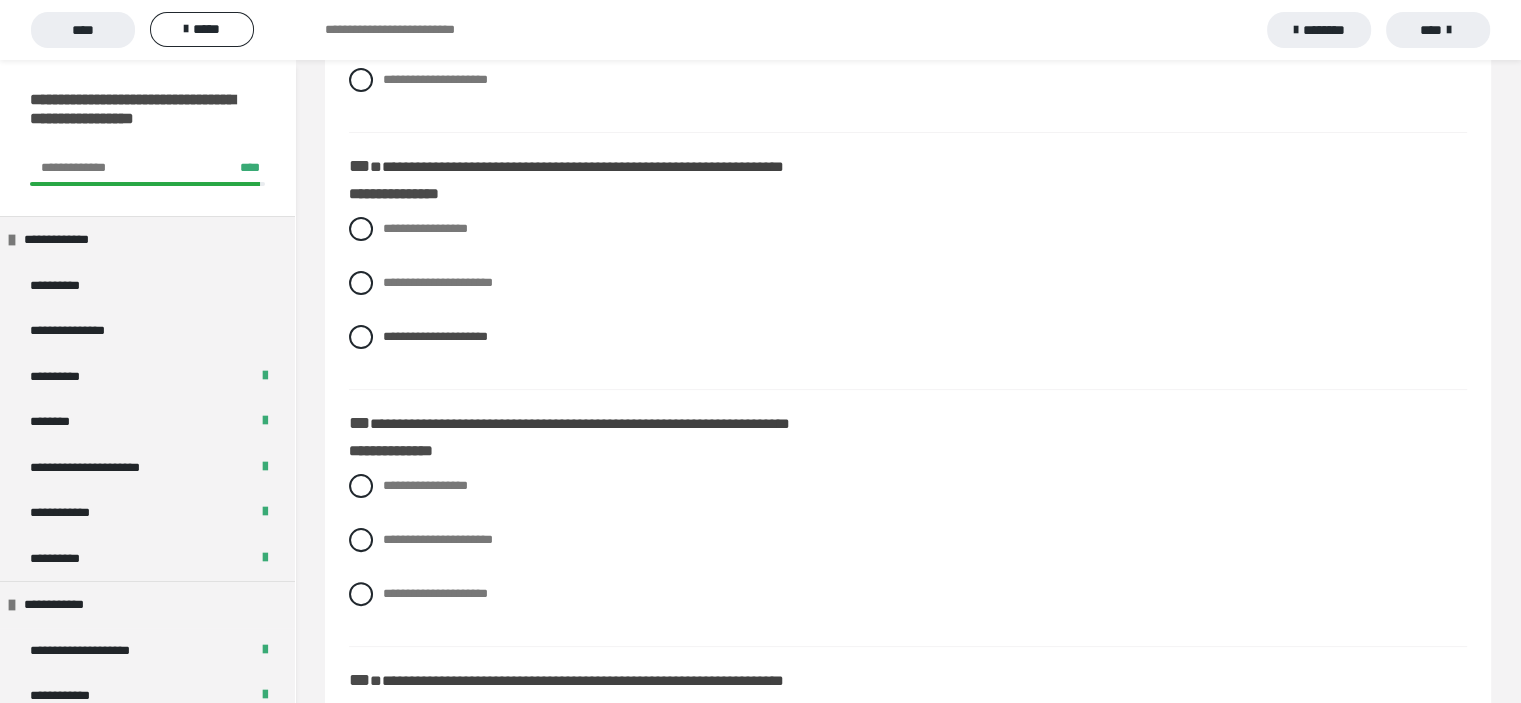 scroll, scrollTop: 500, scrollLeft: 0, axis: vertical 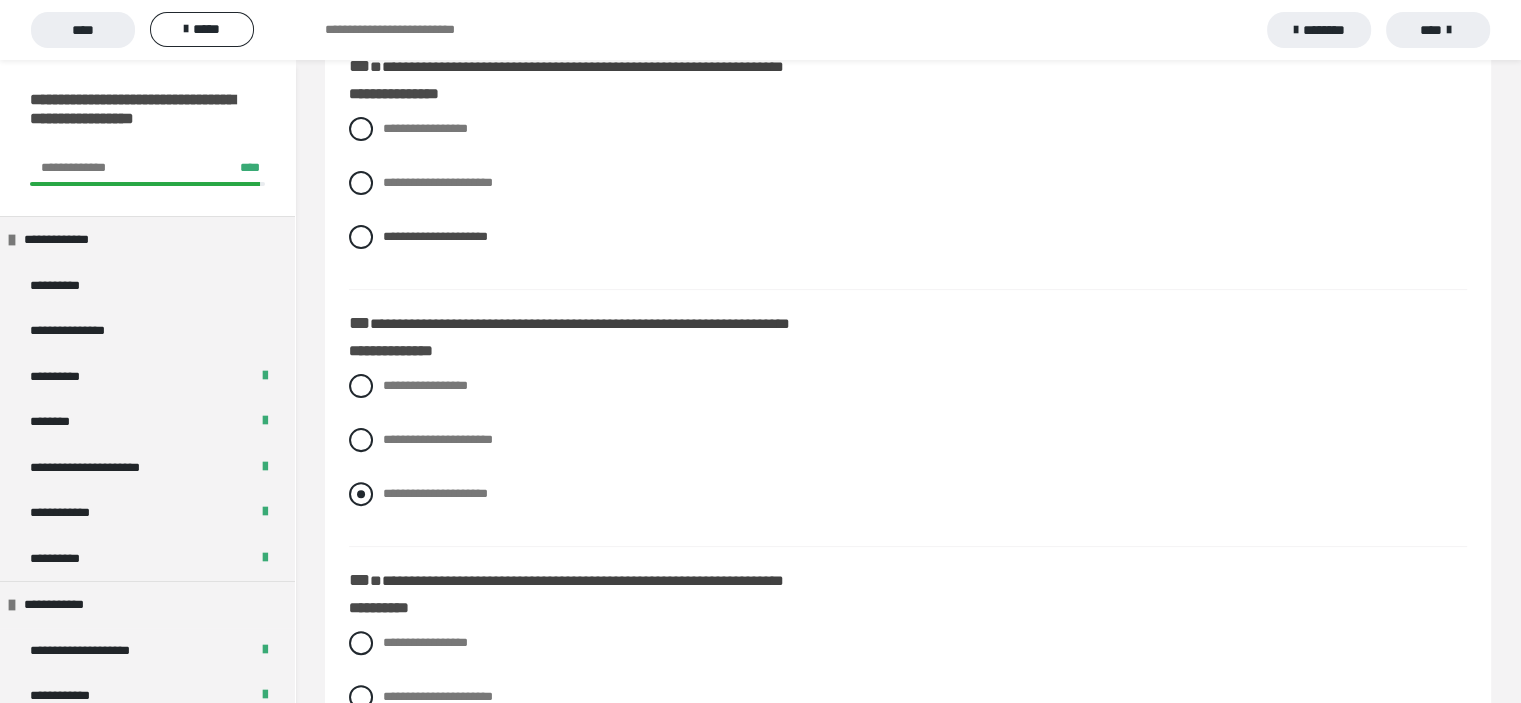 click at bounding box center (361, 494) 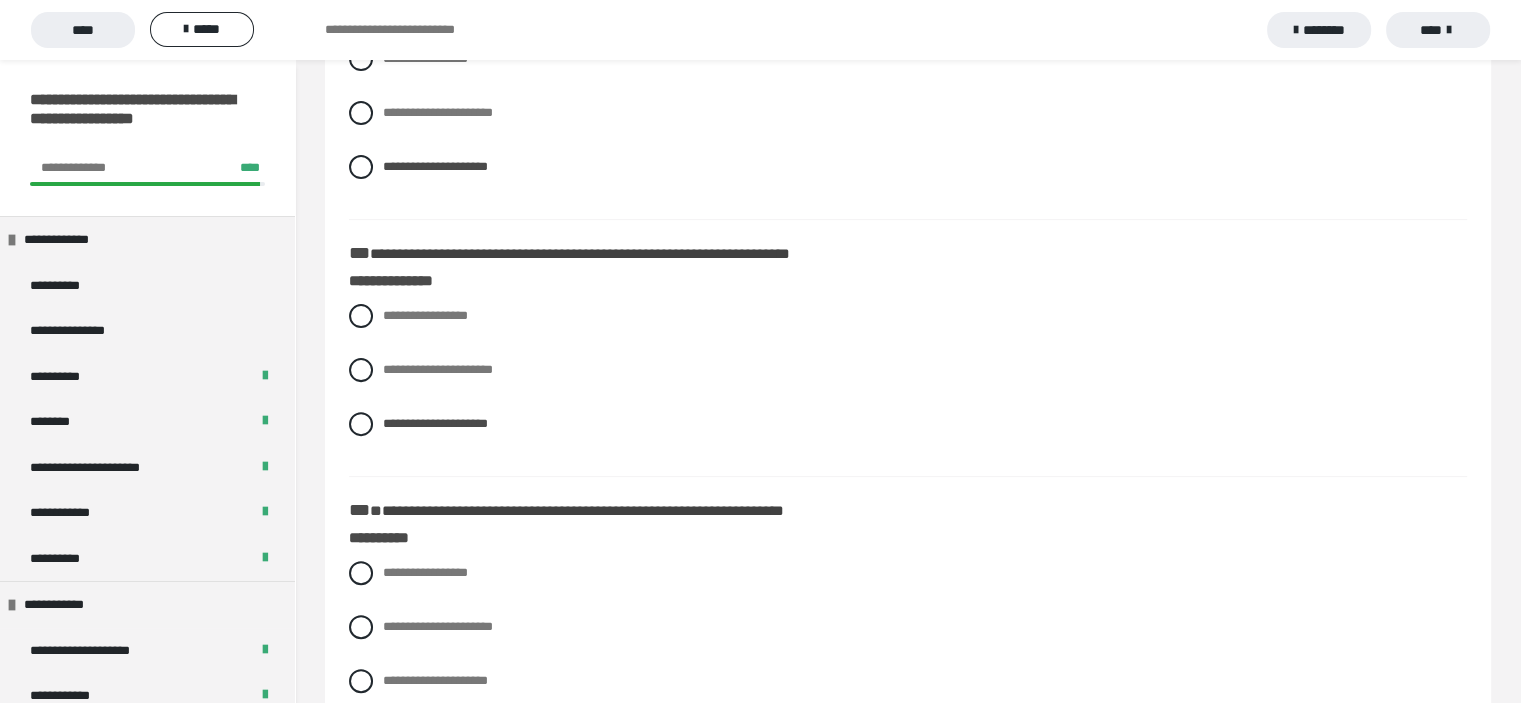 scroll, scrollTop: 600, scrollLeft: 0, axis: vertical 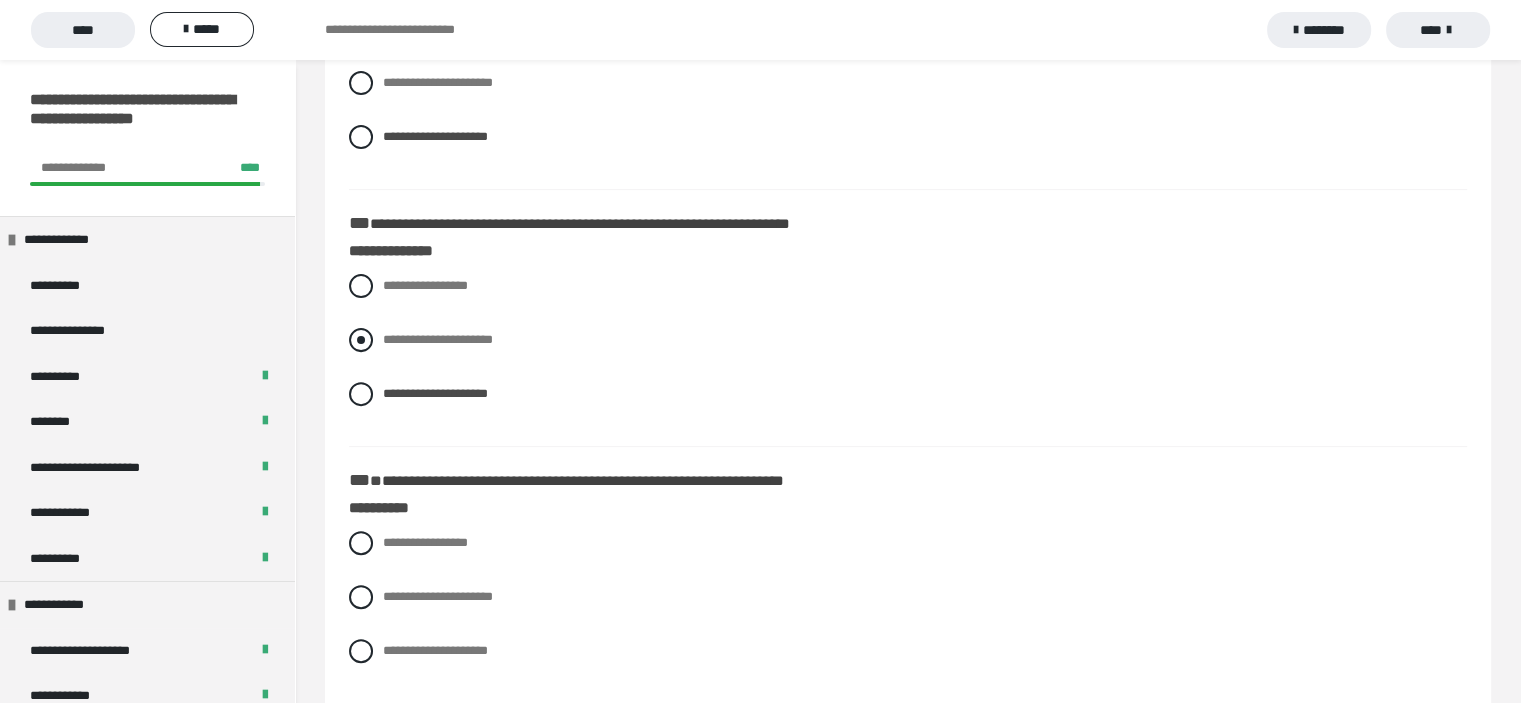 click at bounding box center (361, 340) 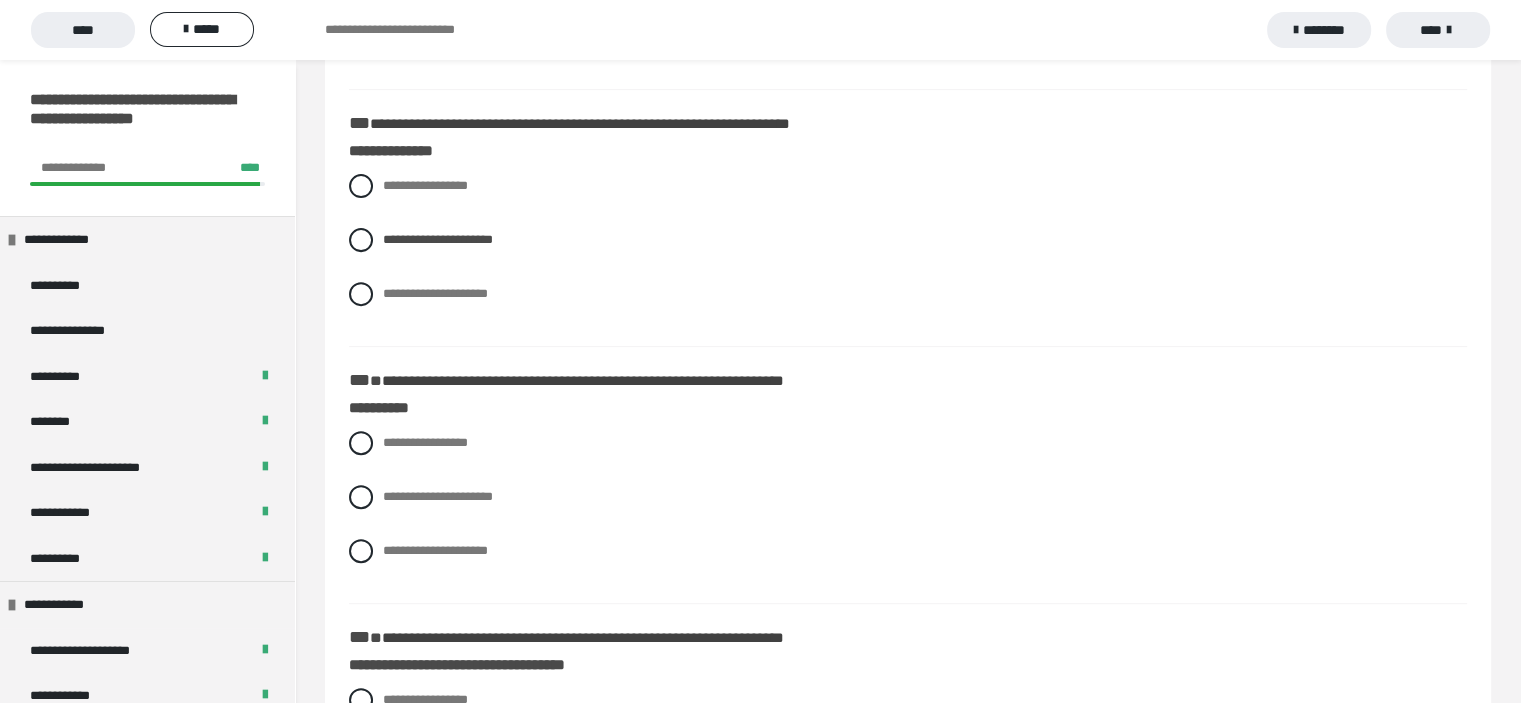 scroll, scrollTop: 800, scrollLeft: 0, axis: vertical 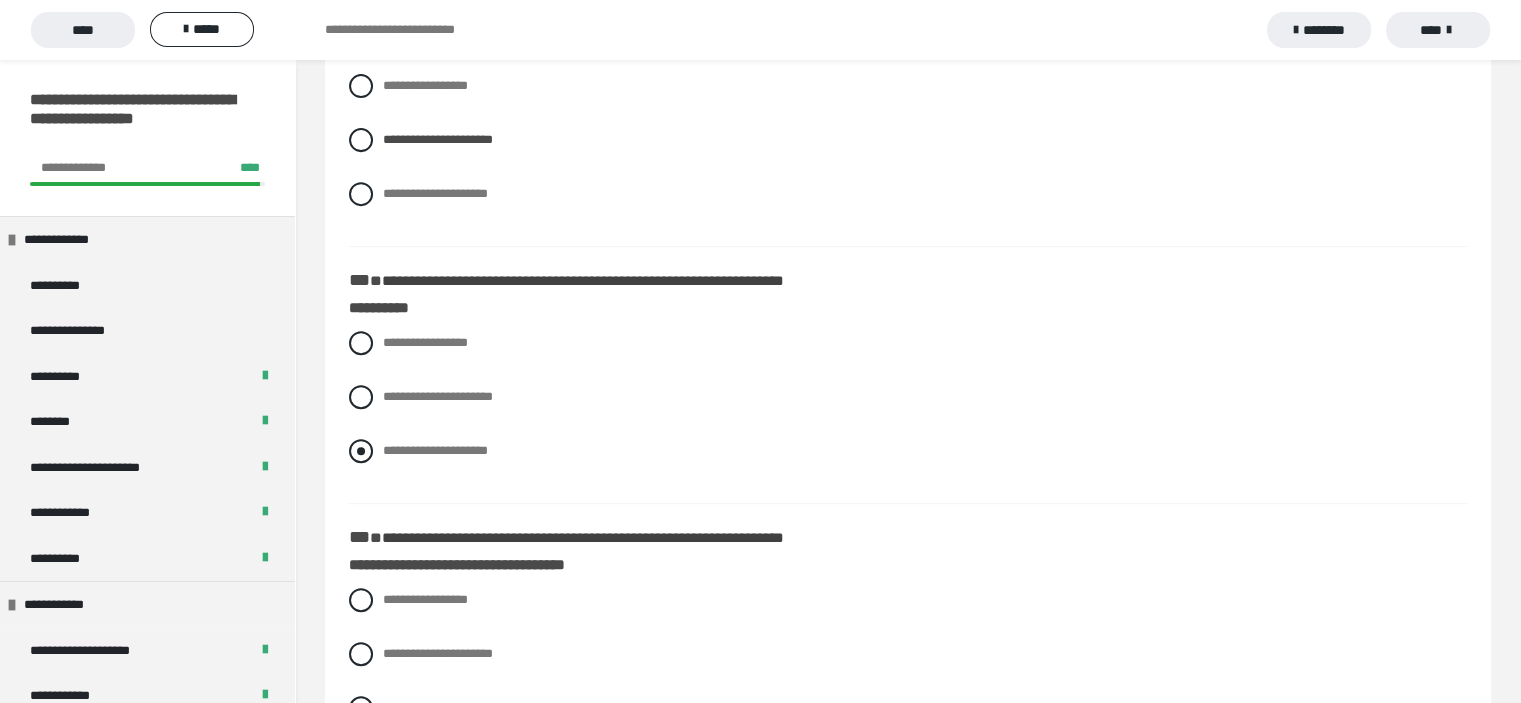 click at bounding box center [361, 451] 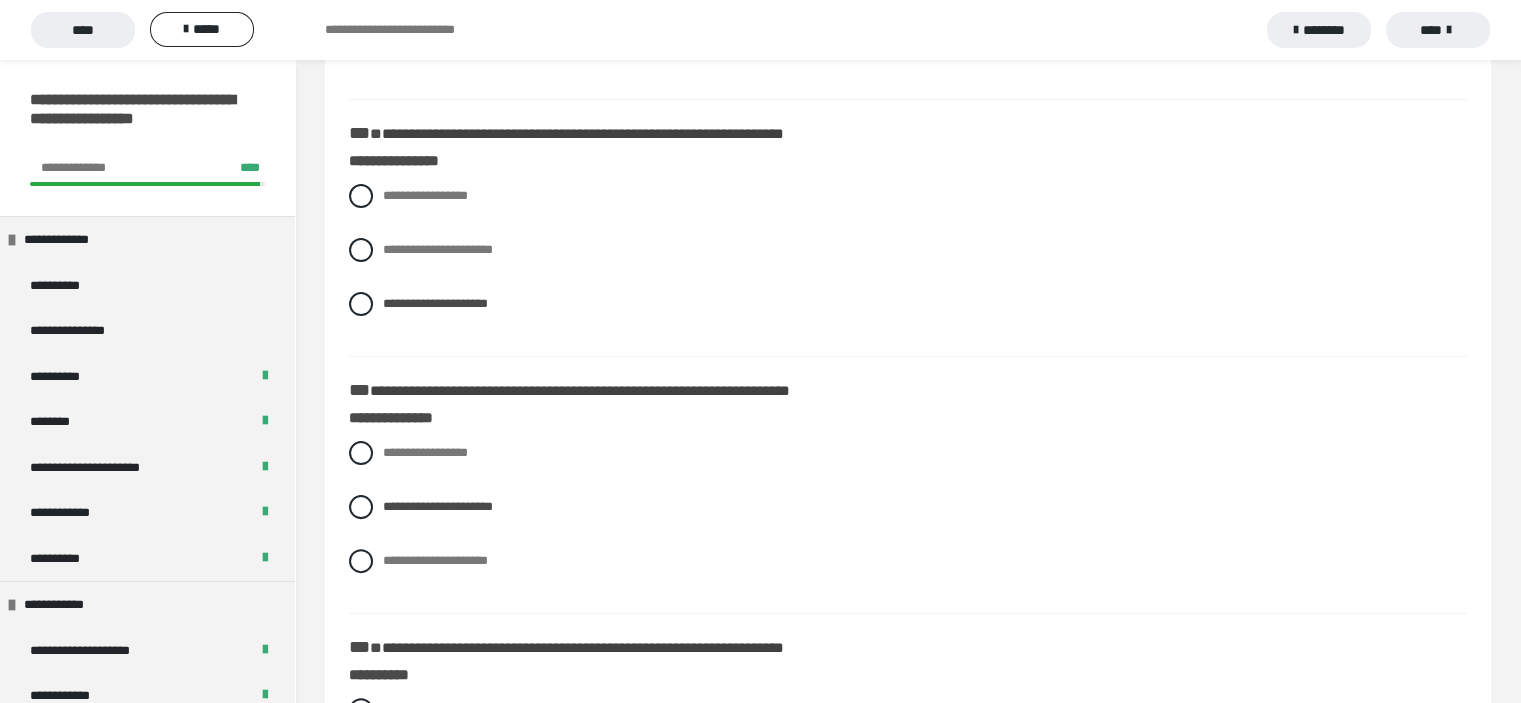 scroll, scrollTop: 400, scrollLeft: 0, axis: vertical 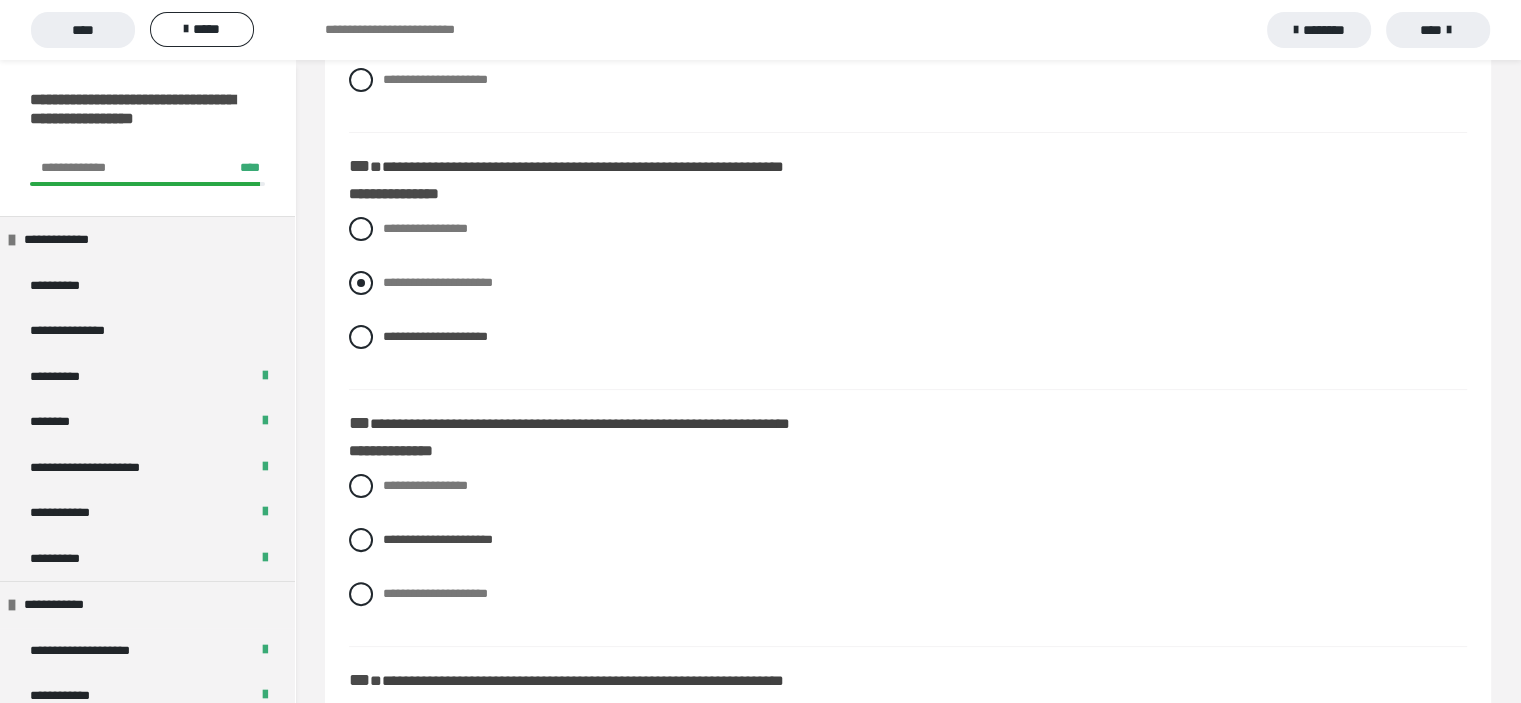 click at bounding box center (361, 283) 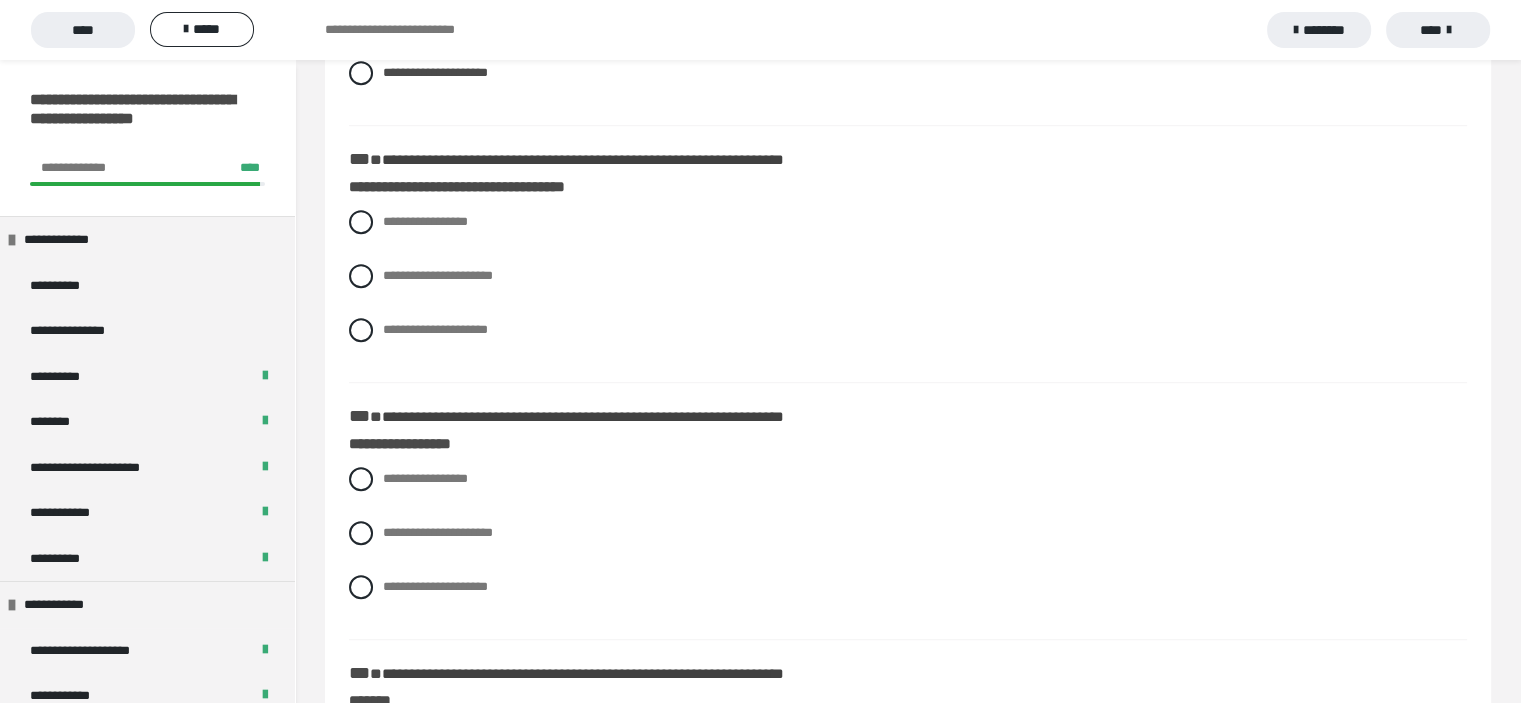 scroll, scrollTop: 1200, scrollLeft: 0, axis: vertical 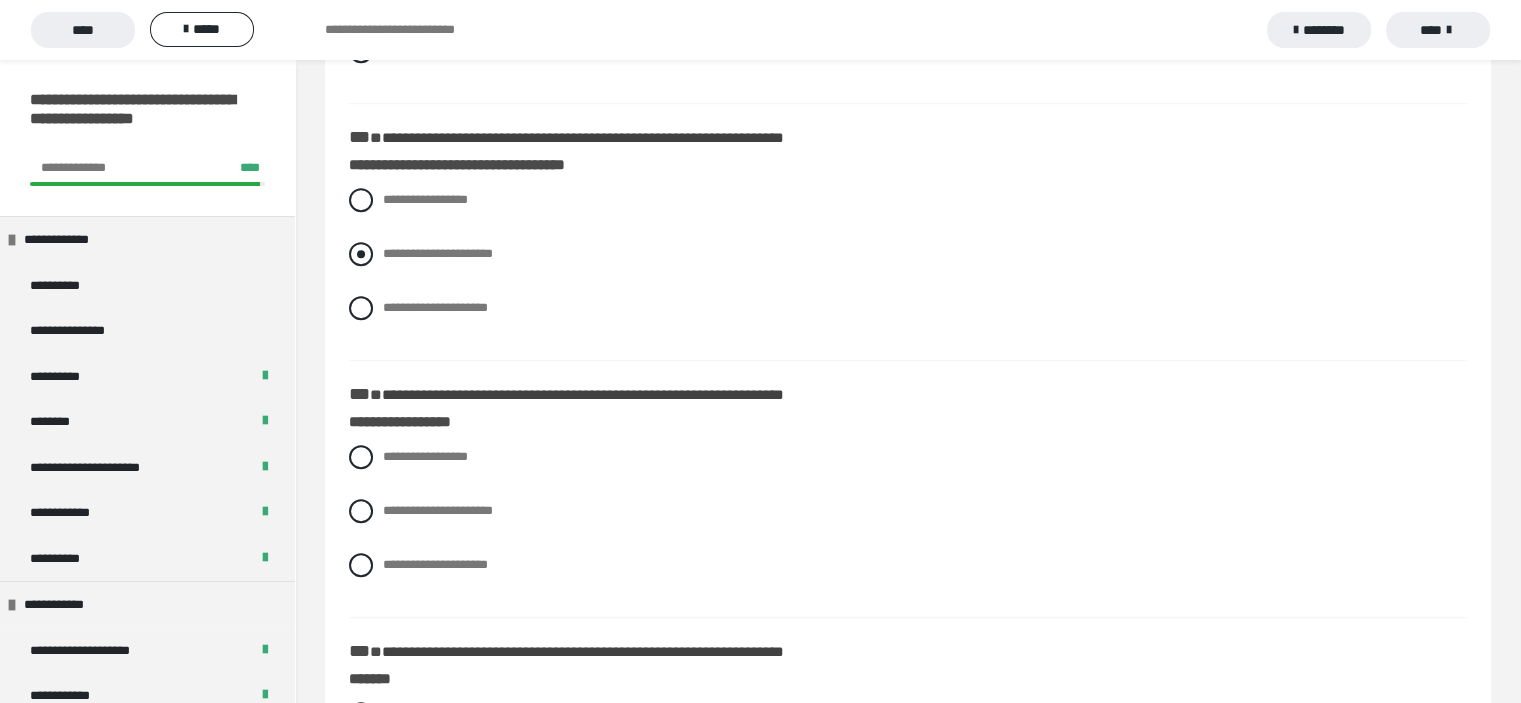 click at bounding box center [361, 254] 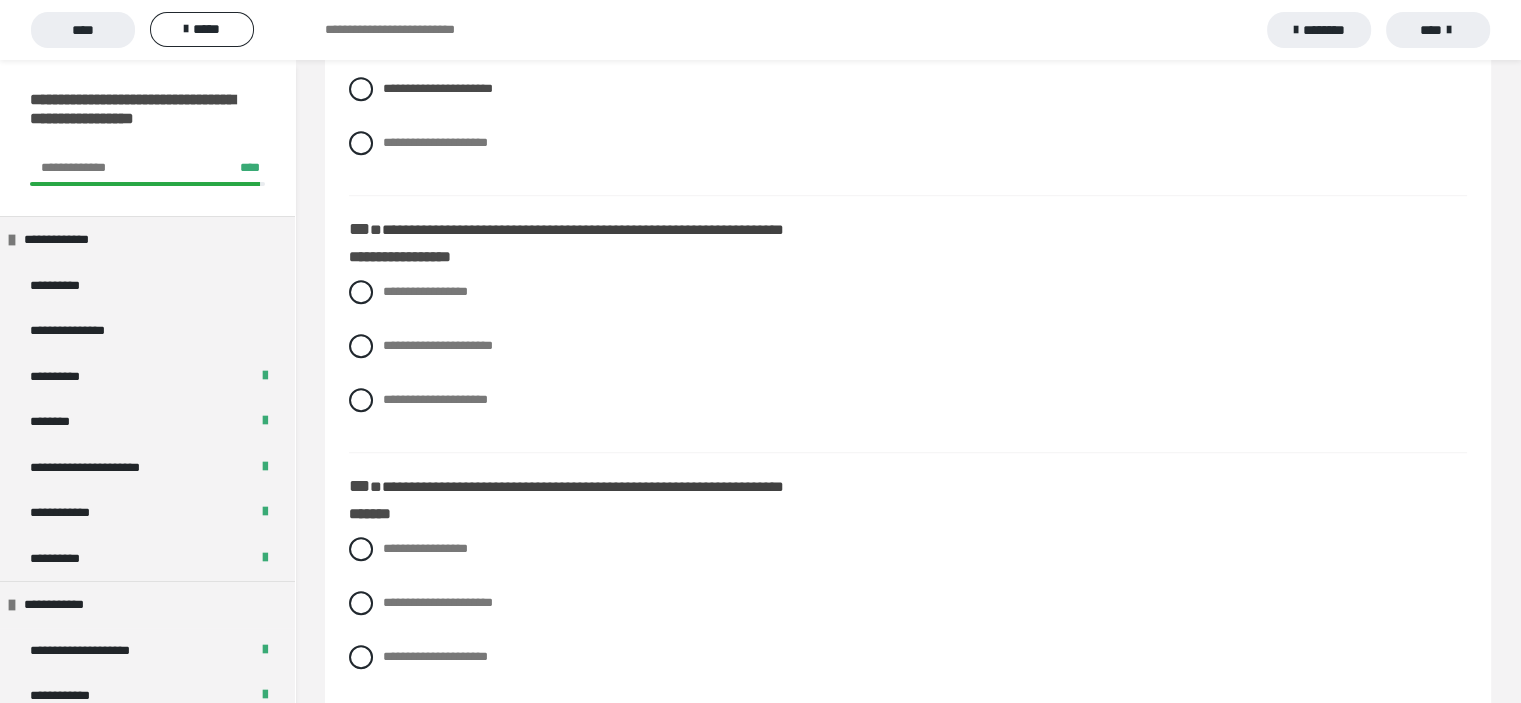 scroll, scrollTop: 1400, scrollLeft: 0, axis: vertical 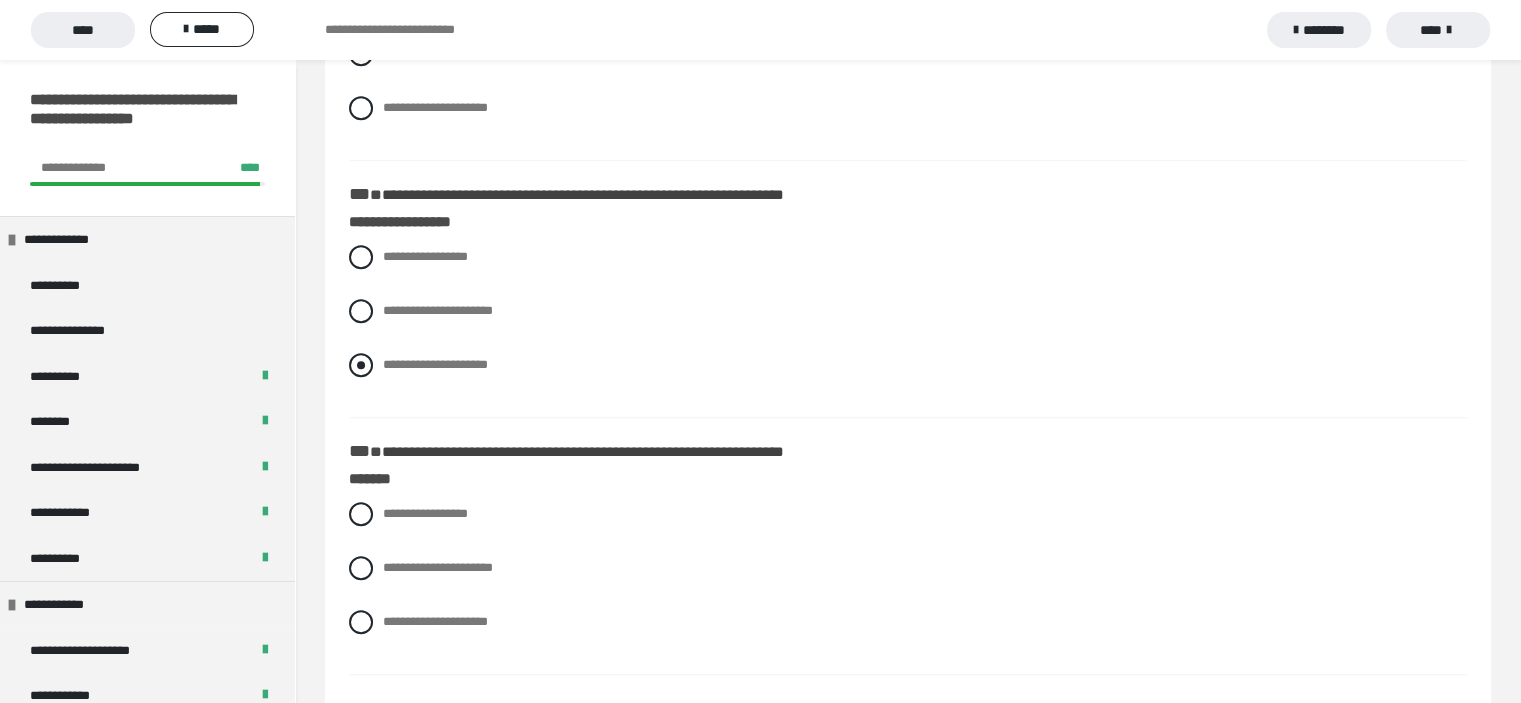 click at bounding box center [361, 365] 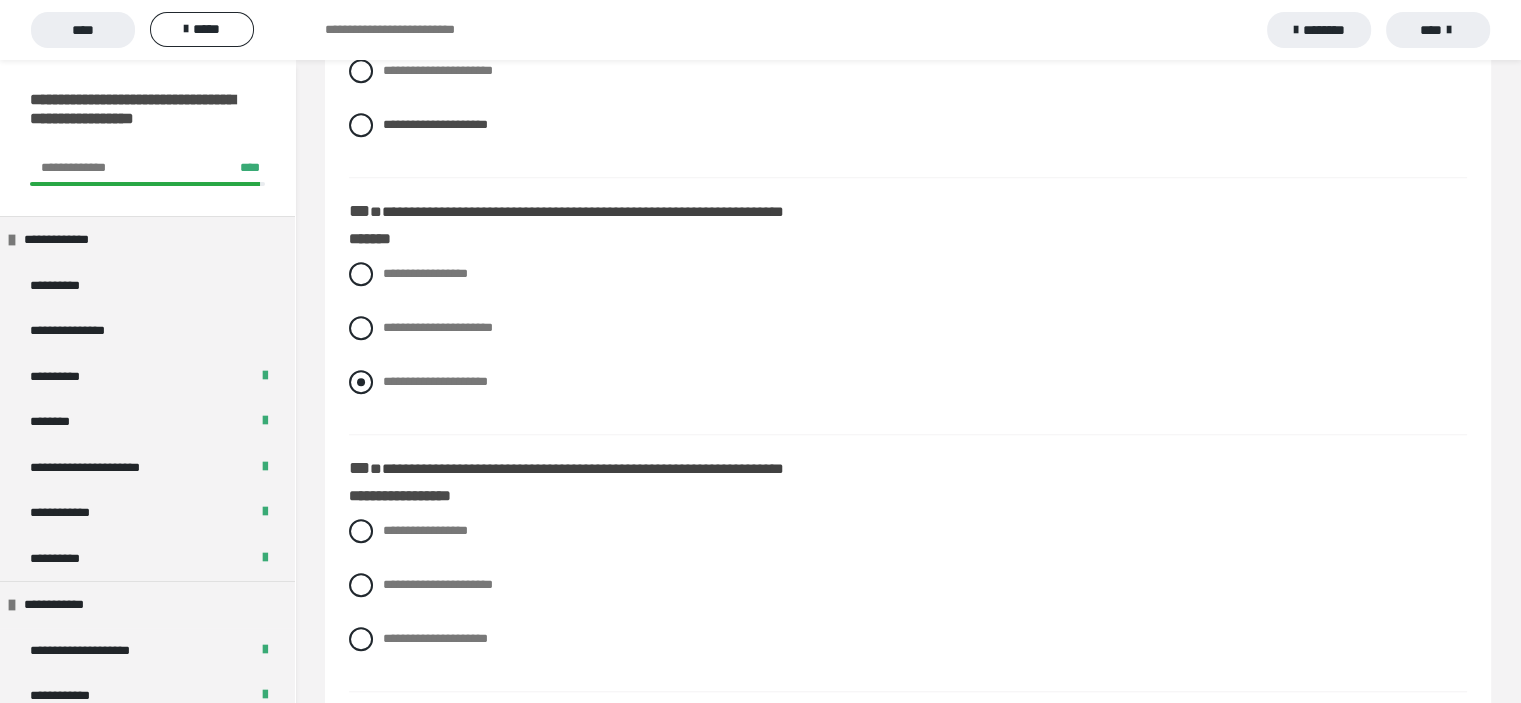 scroll, scrollTop: 1700, scrollLeft: 0, axis: vertical 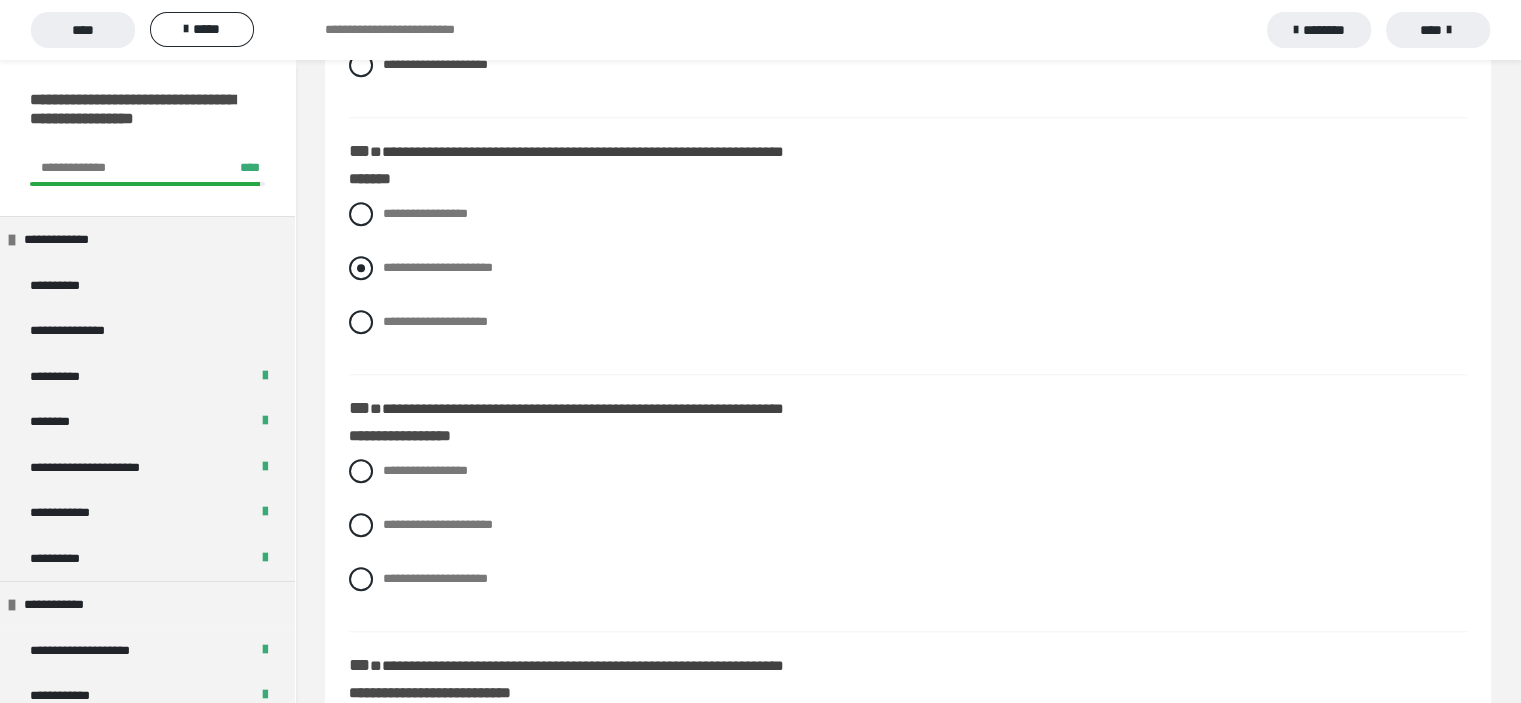 click at bounding box center (361, 268) 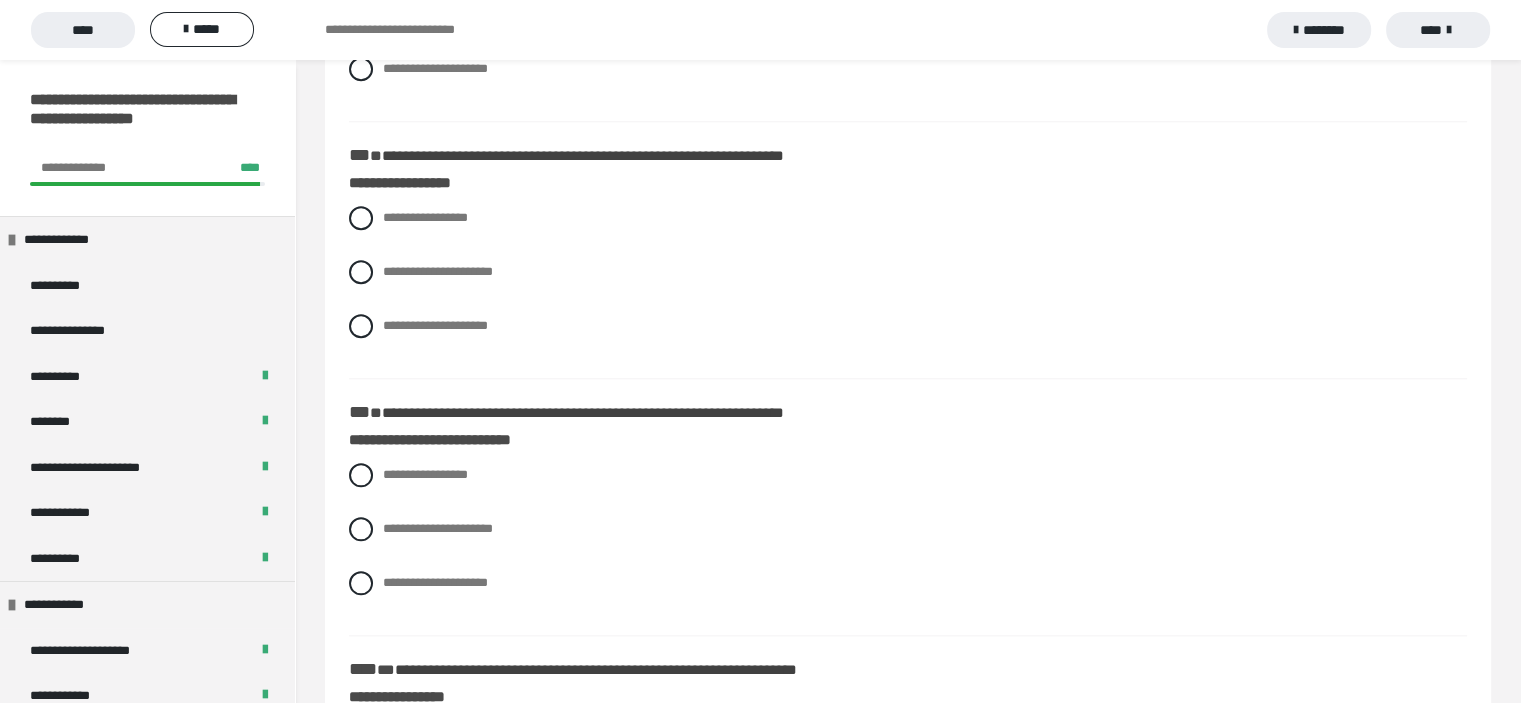scroll, scrollTop: 2000, scrollLeft: 0, axis: vertical 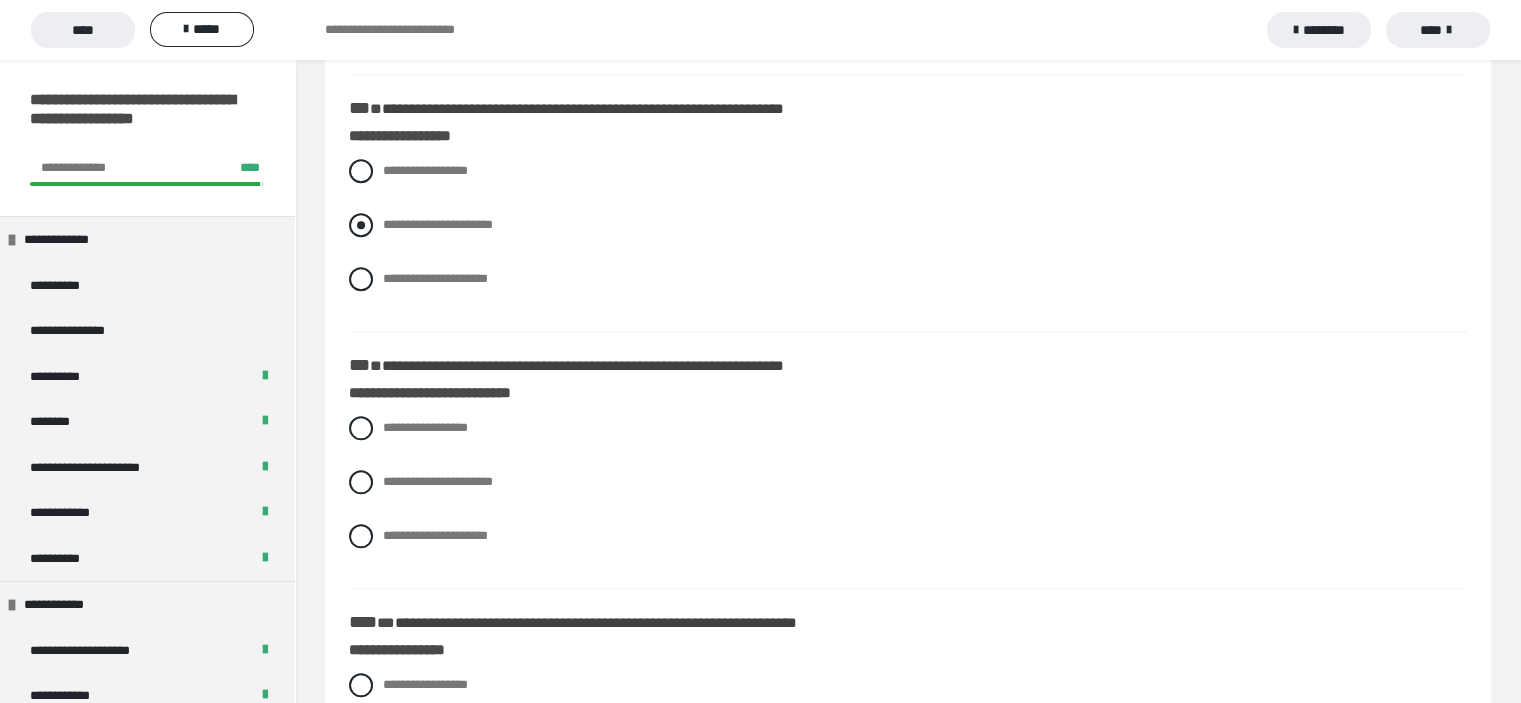 click at bounding box center (361, 225) 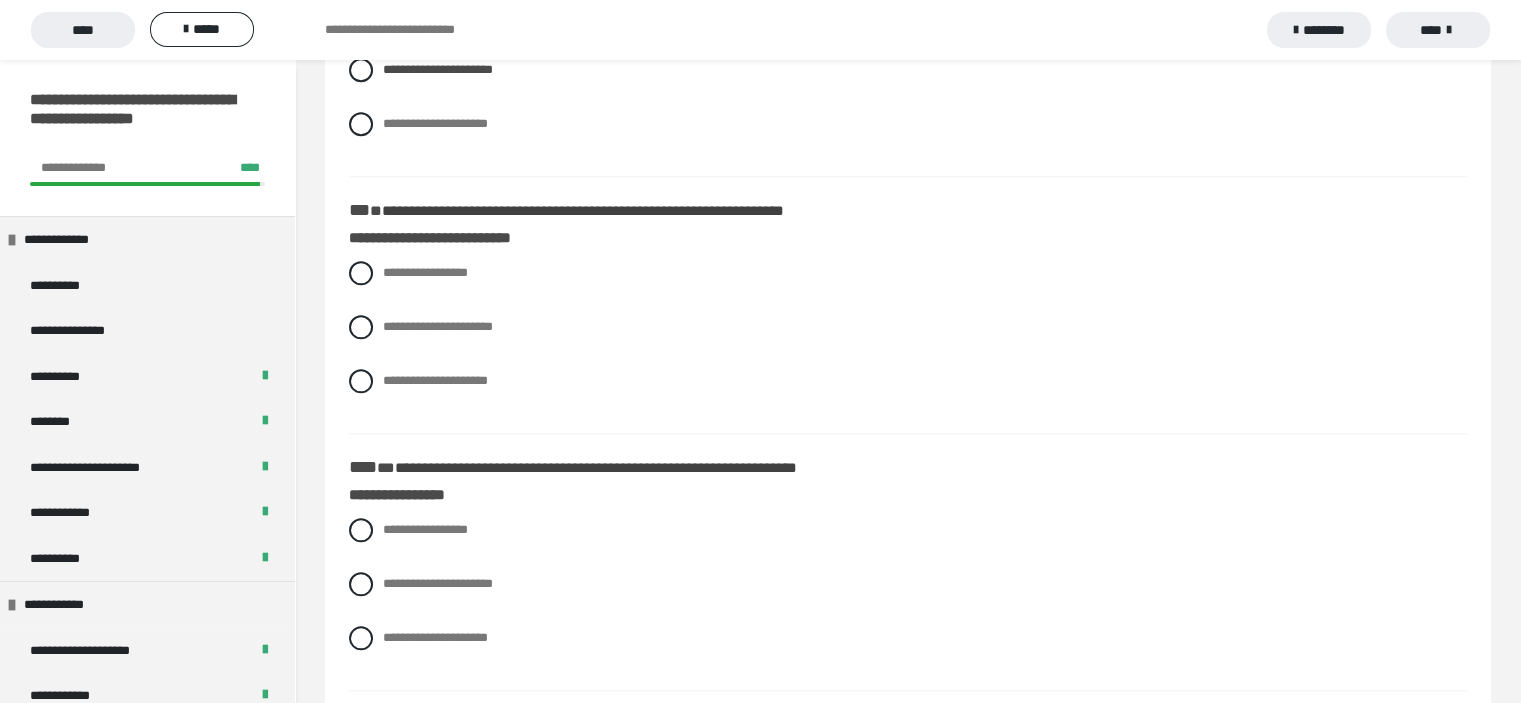 scroll, scrollTop: 2200, scrollLeft: 0, axis: vertical 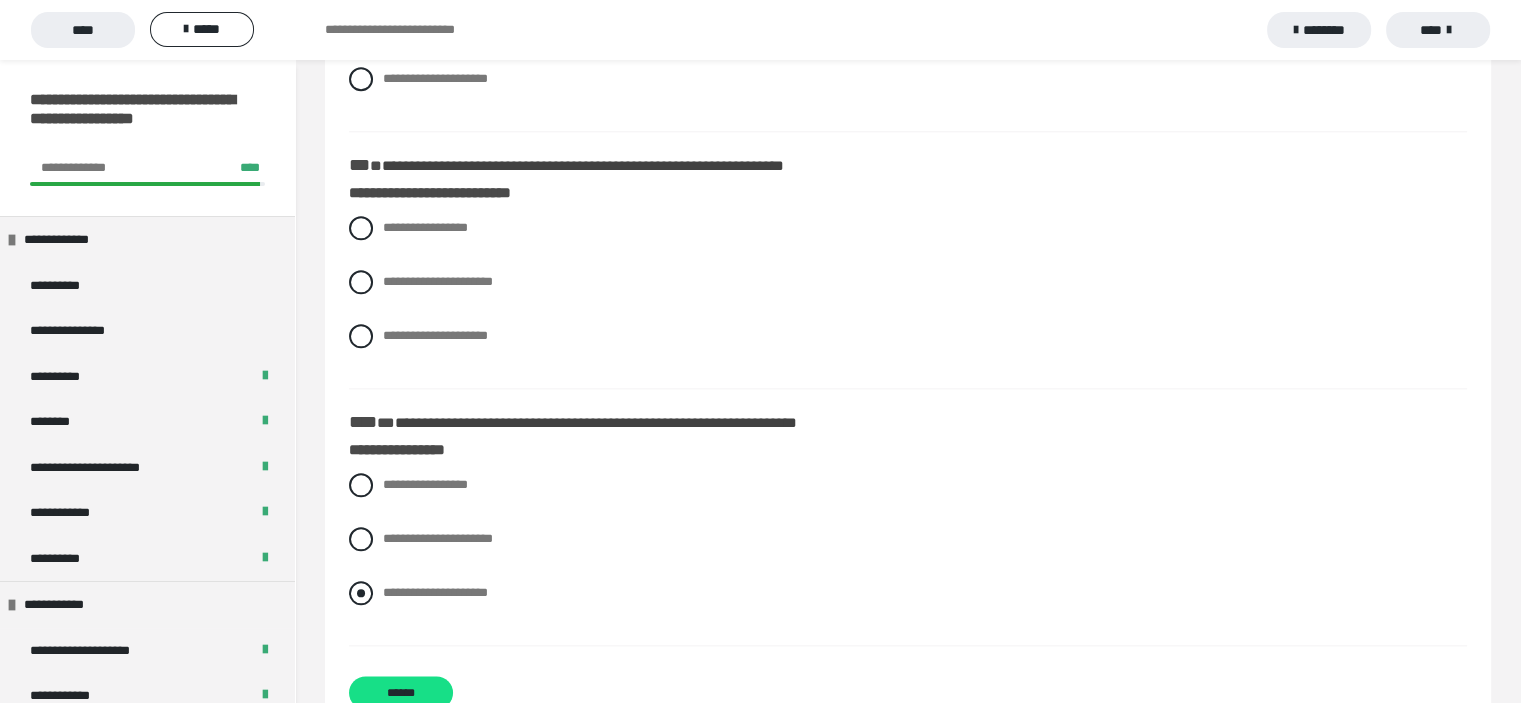 click at bounding box center (361, 593) 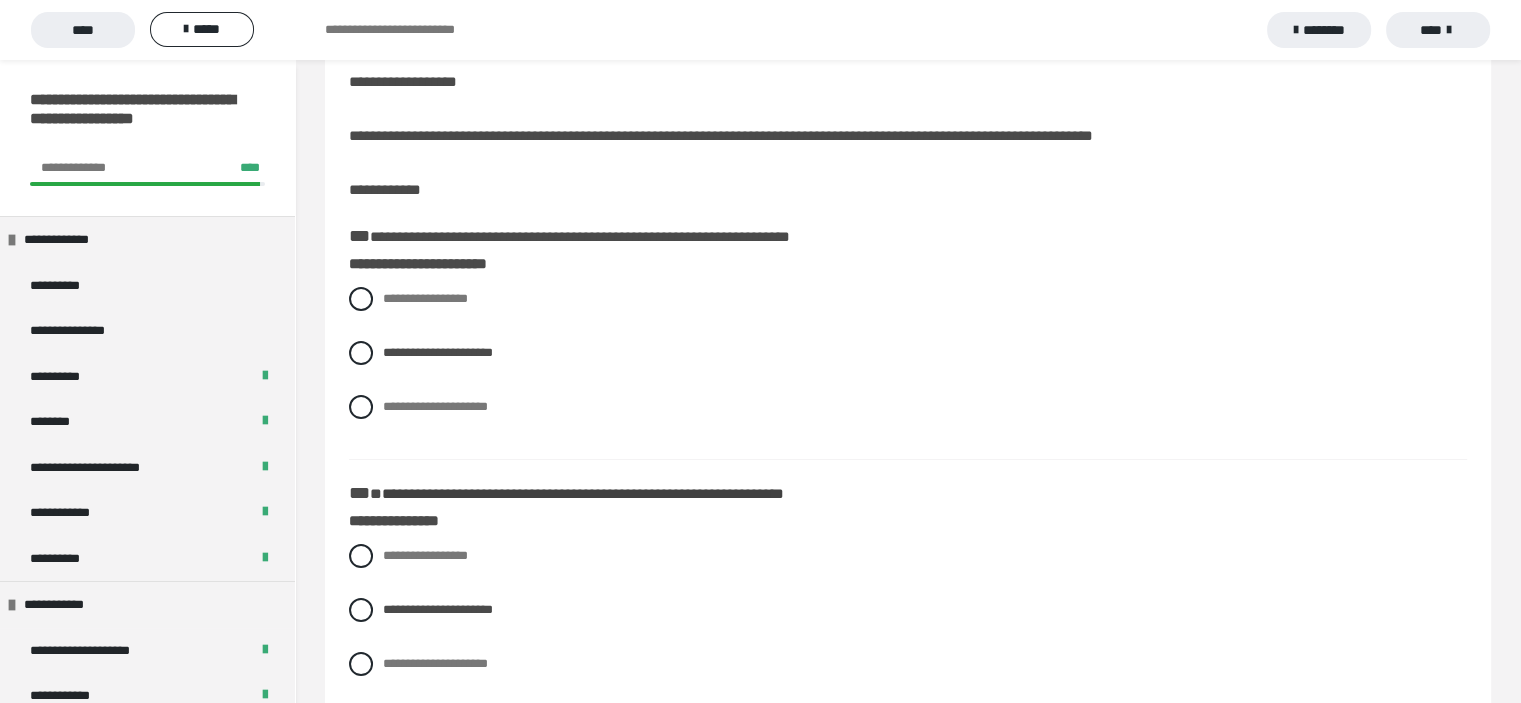 scroll, scrollTop: 0, scrollLeft: 0, axis: both 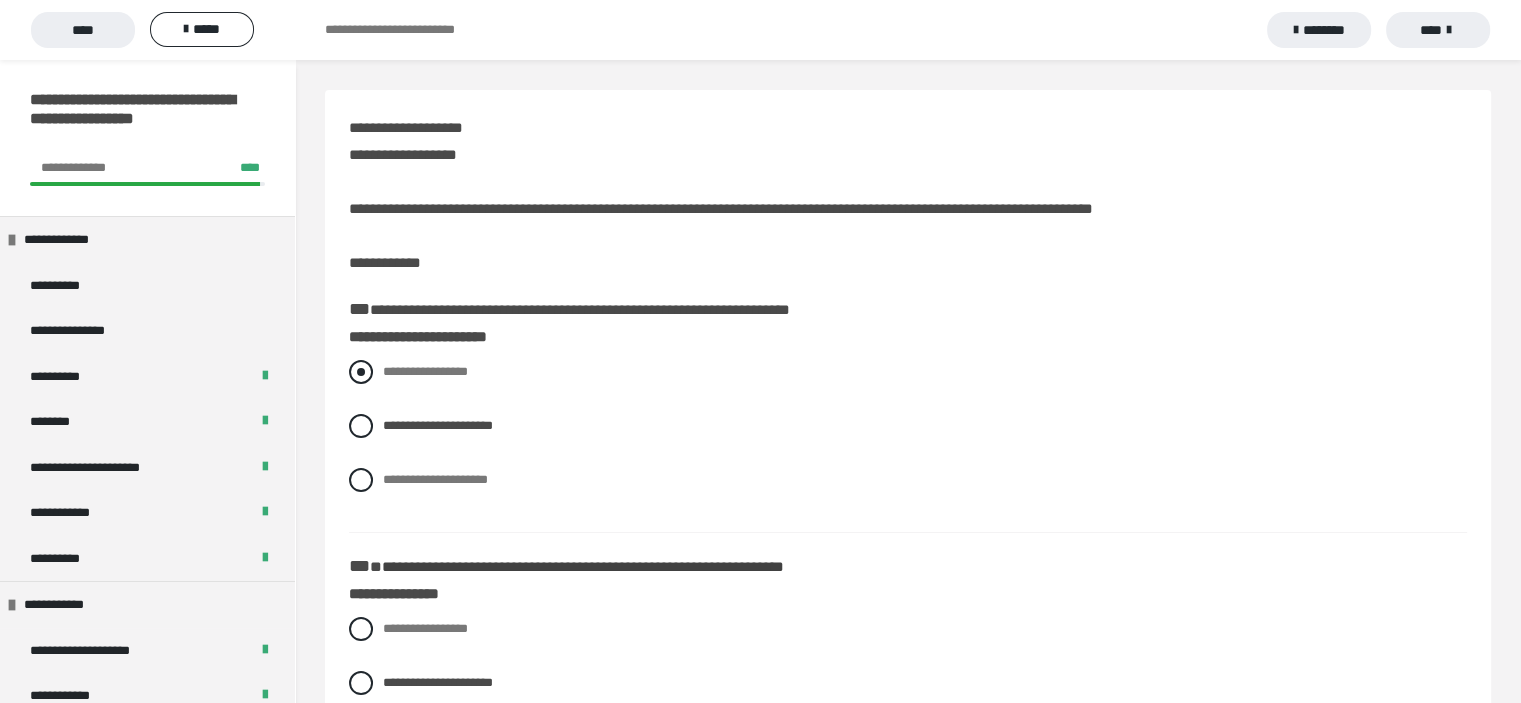 click at bounding box center [361, 372] 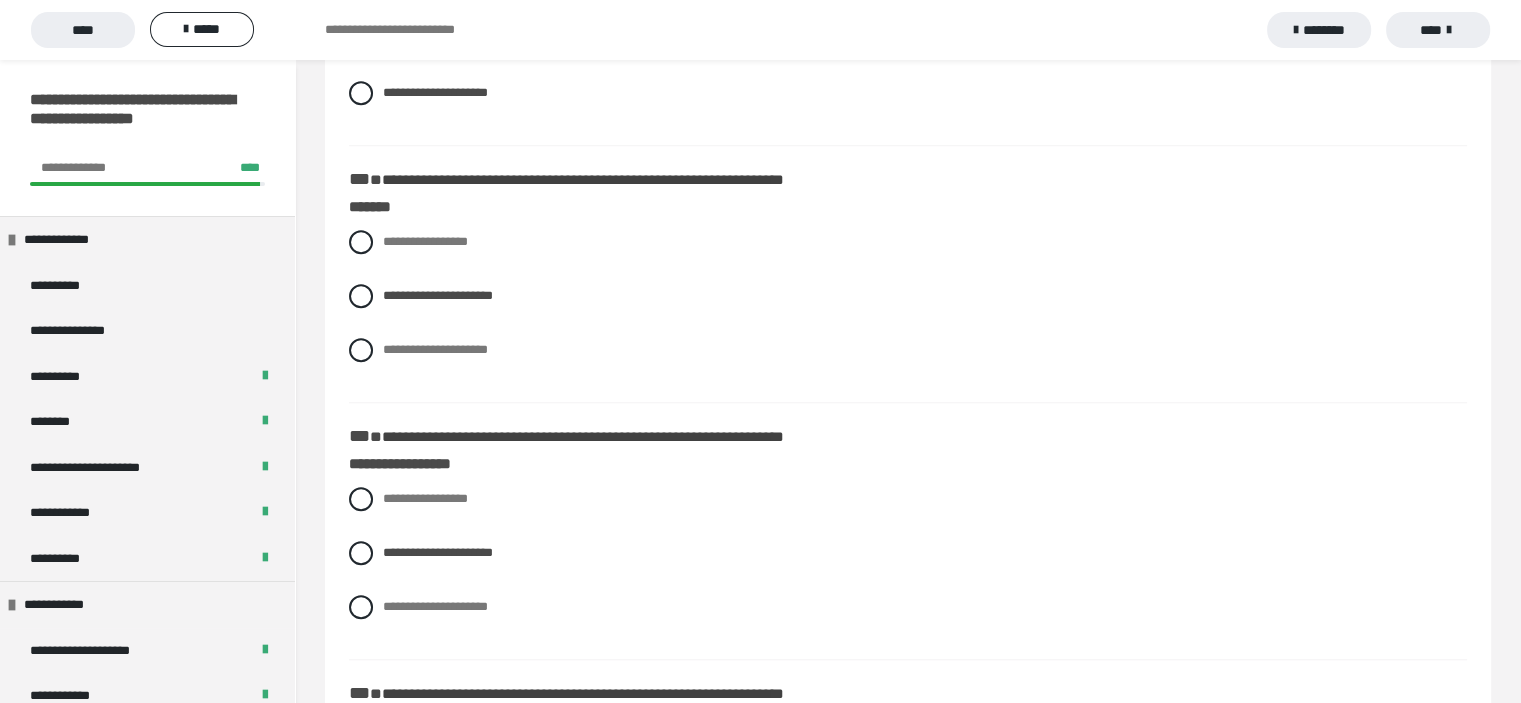 scroll, scrollTop: 1700, scrollLeft: 0, axis: vertical 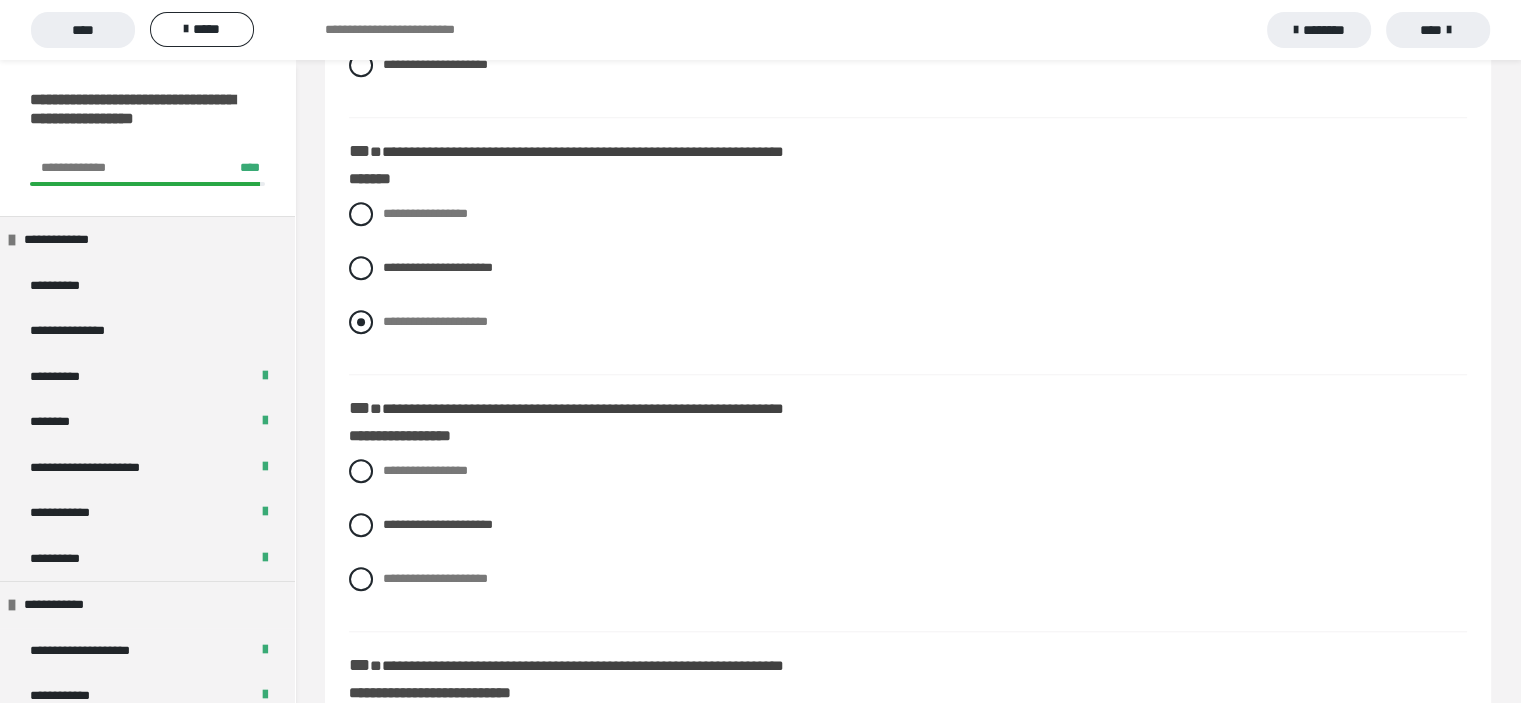 click at bounding box center [361, 322] 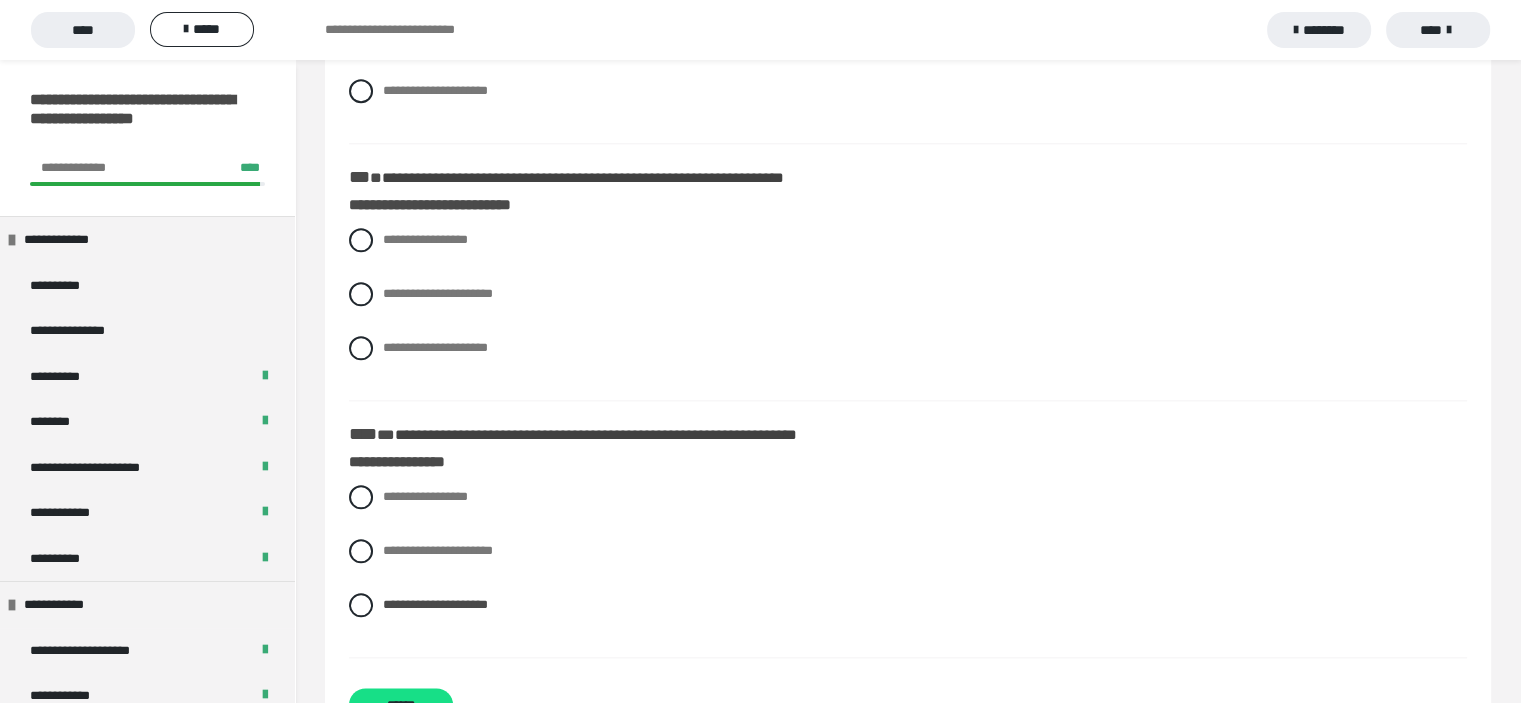 scroll, scrollTop: 2200, scrollLeft: 0, axis: vertical 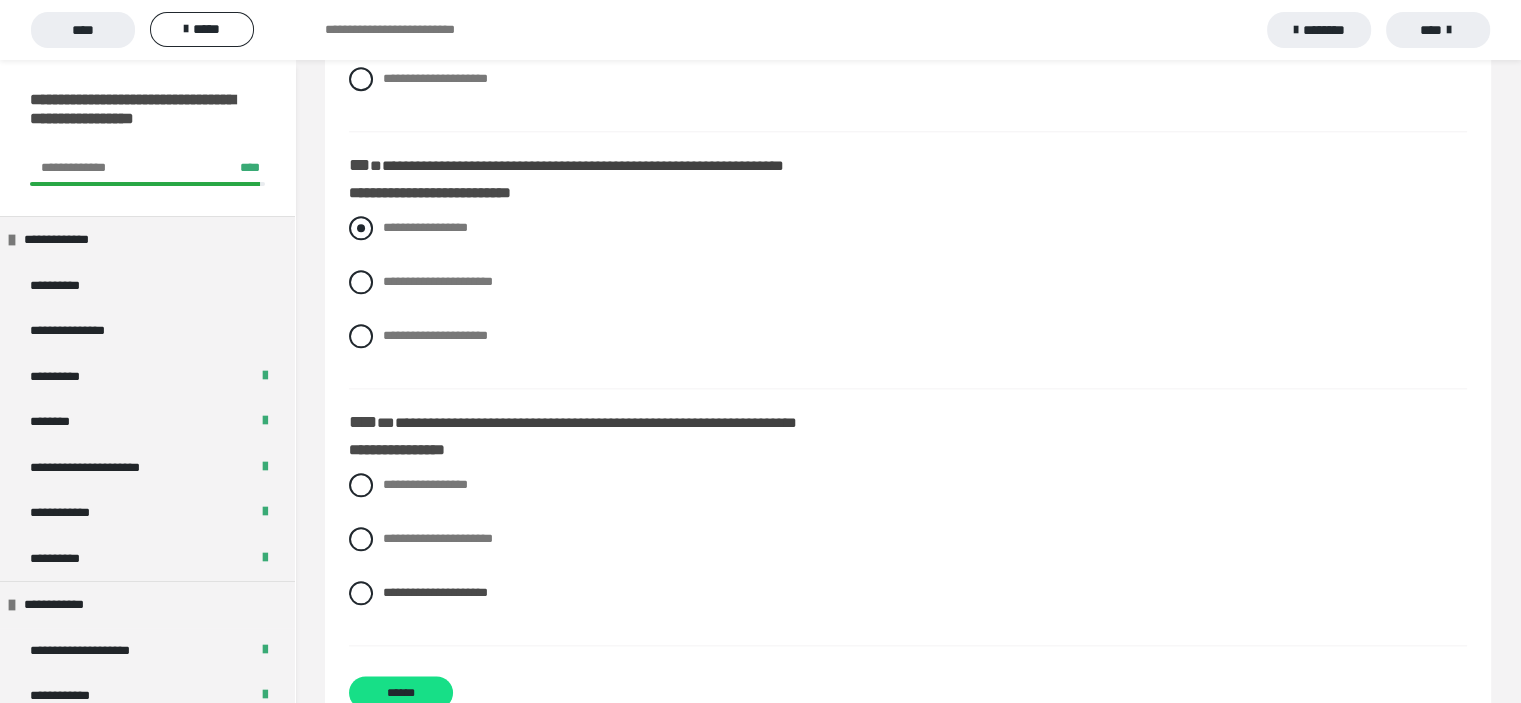 click at bounding box center [361, 228] 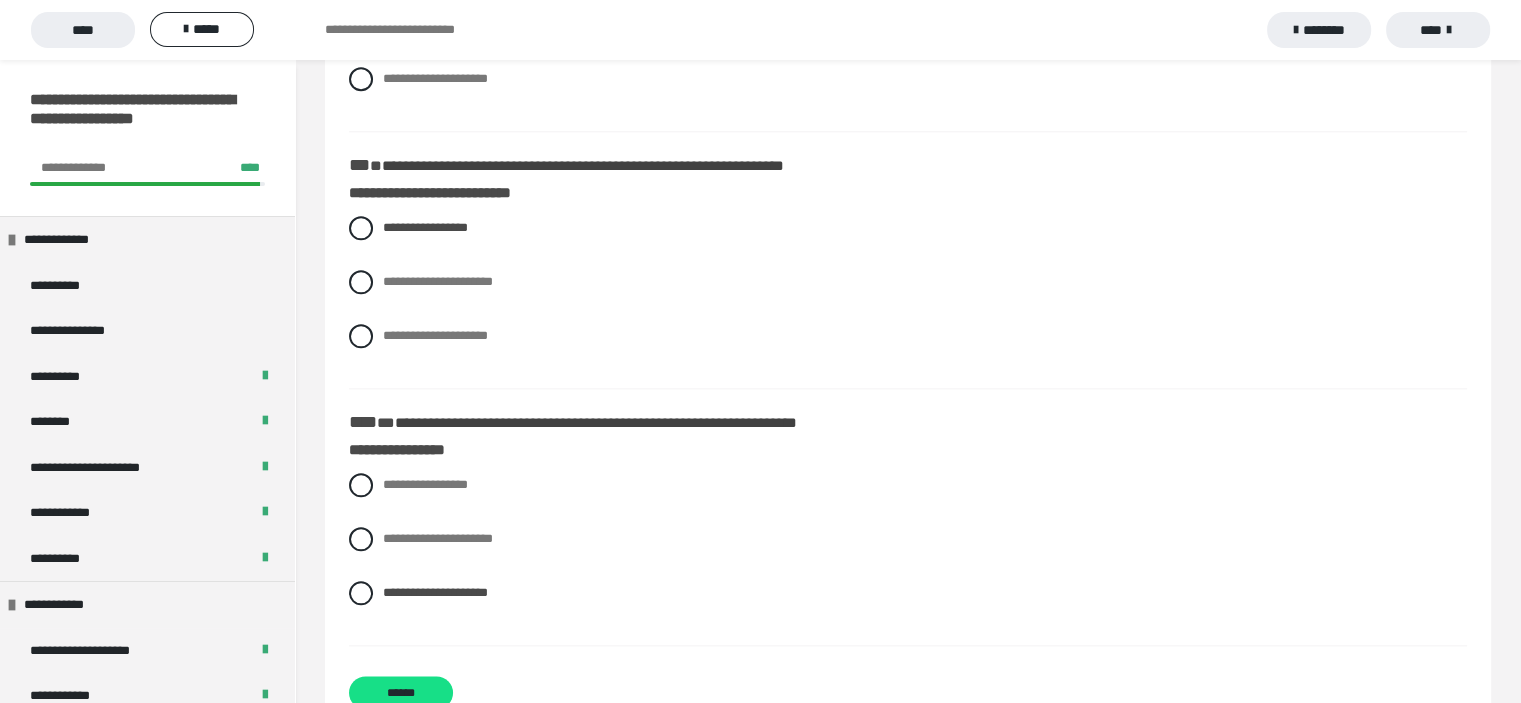 scroll, scrollTop: 2257, scrollLeft: 0, axis: vertical 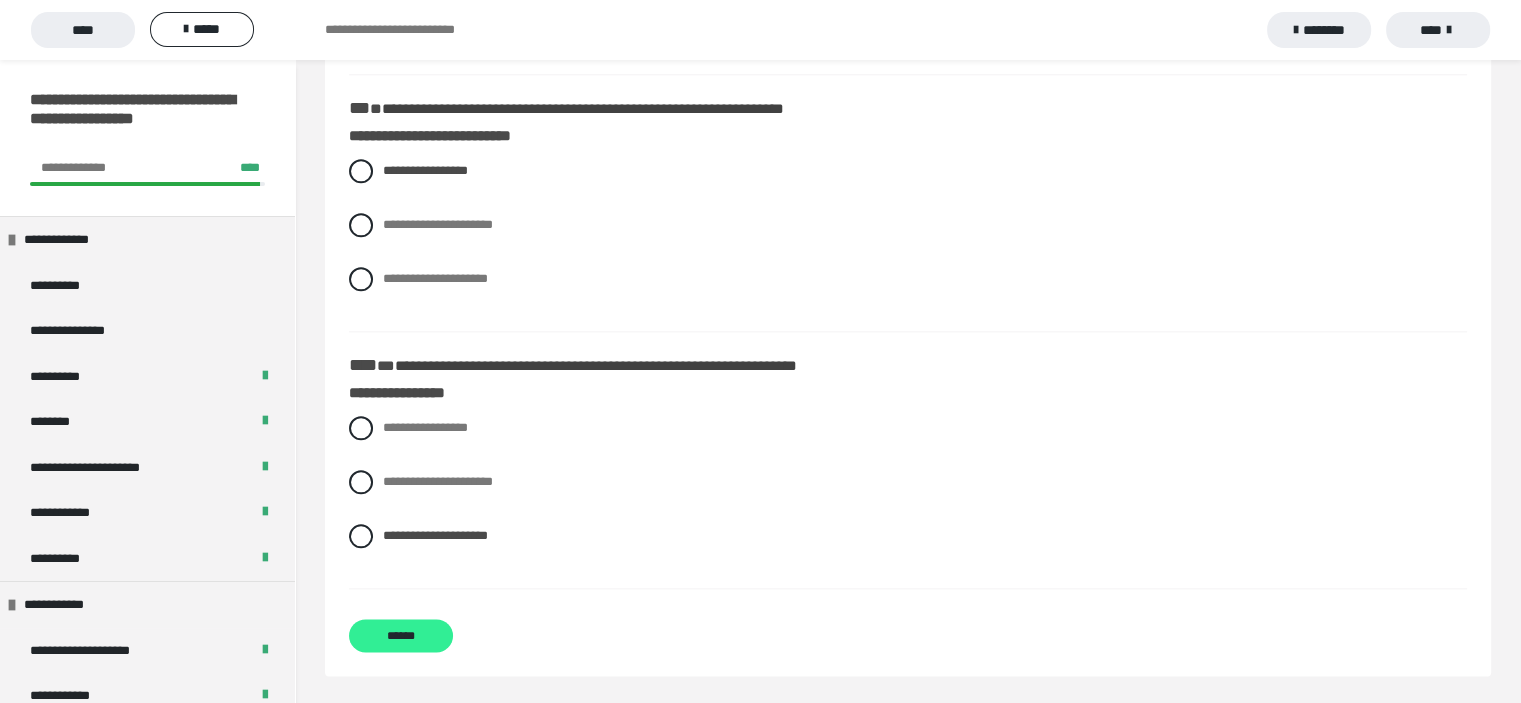 click on "******" at bounding box center (401, 635) 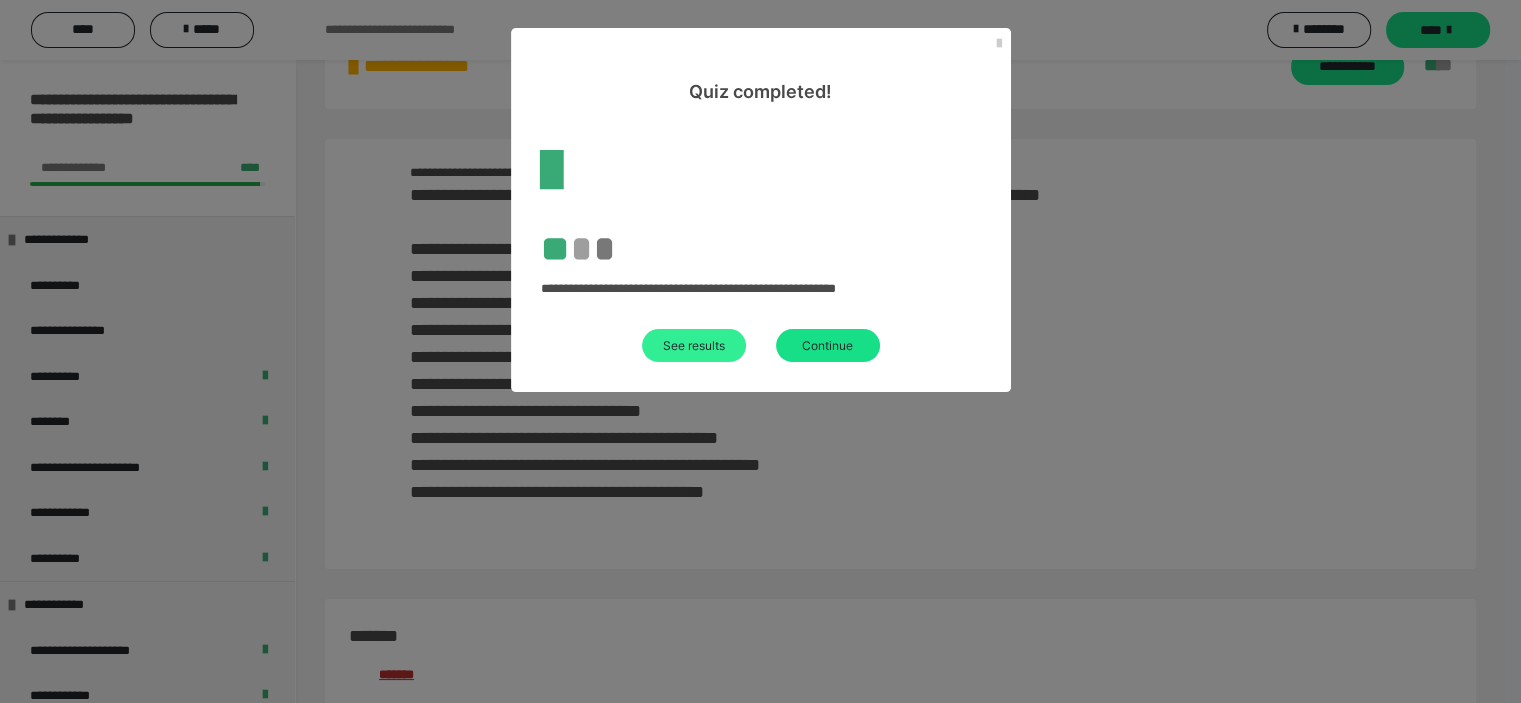 scroll, scrollTop: 2257, scrollLeft: 0, axis: vertical 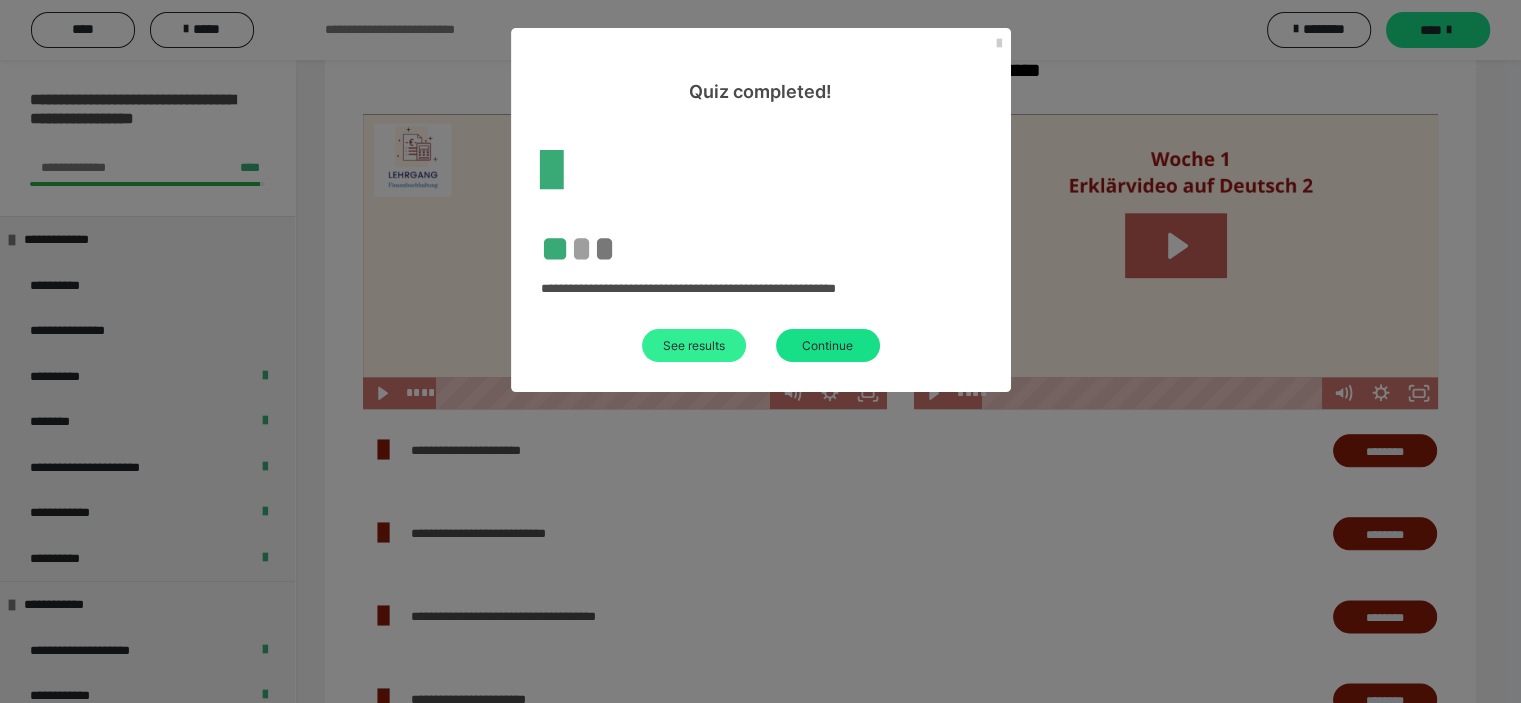 click on "See results" at bounding box center [694, 345] 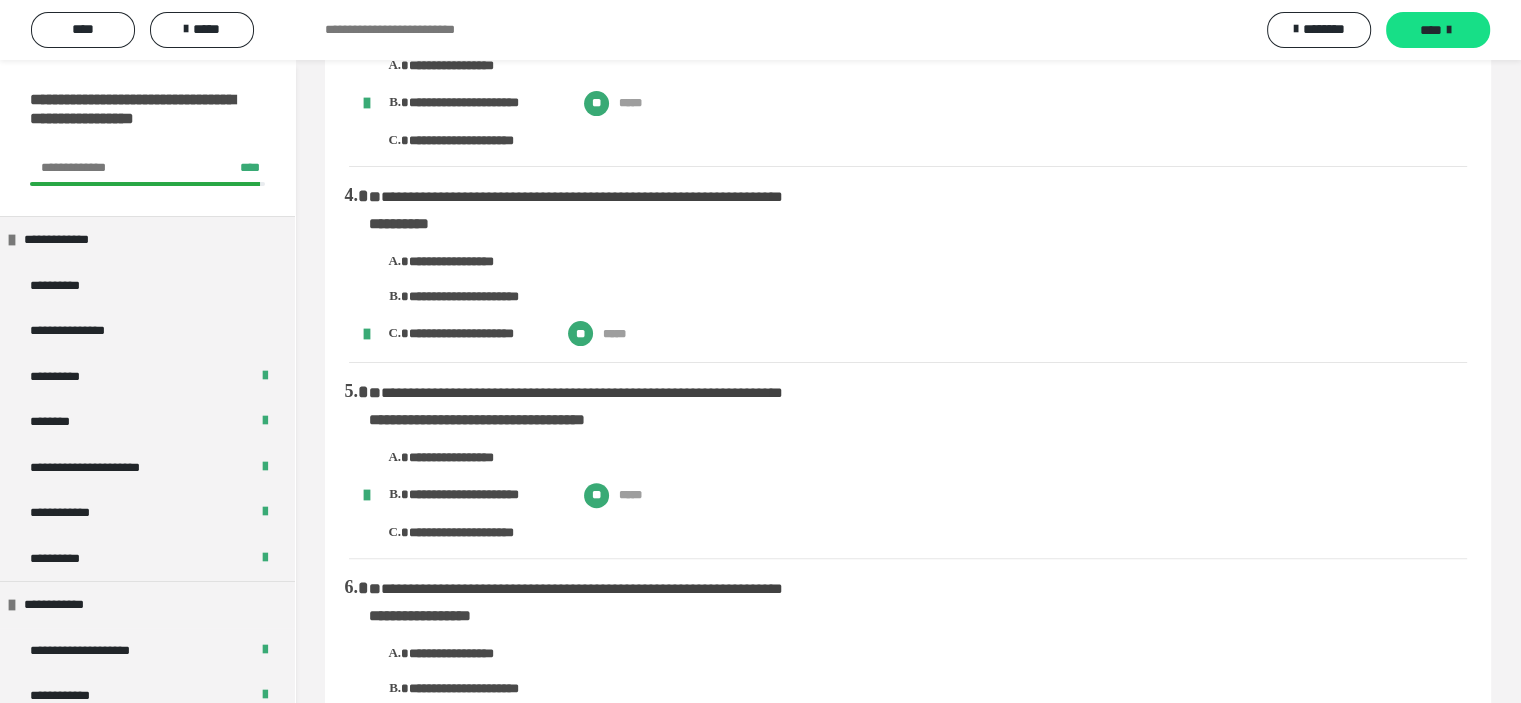 scroll, scrollTop: 357, scrollLeft: 0, axis: vertical 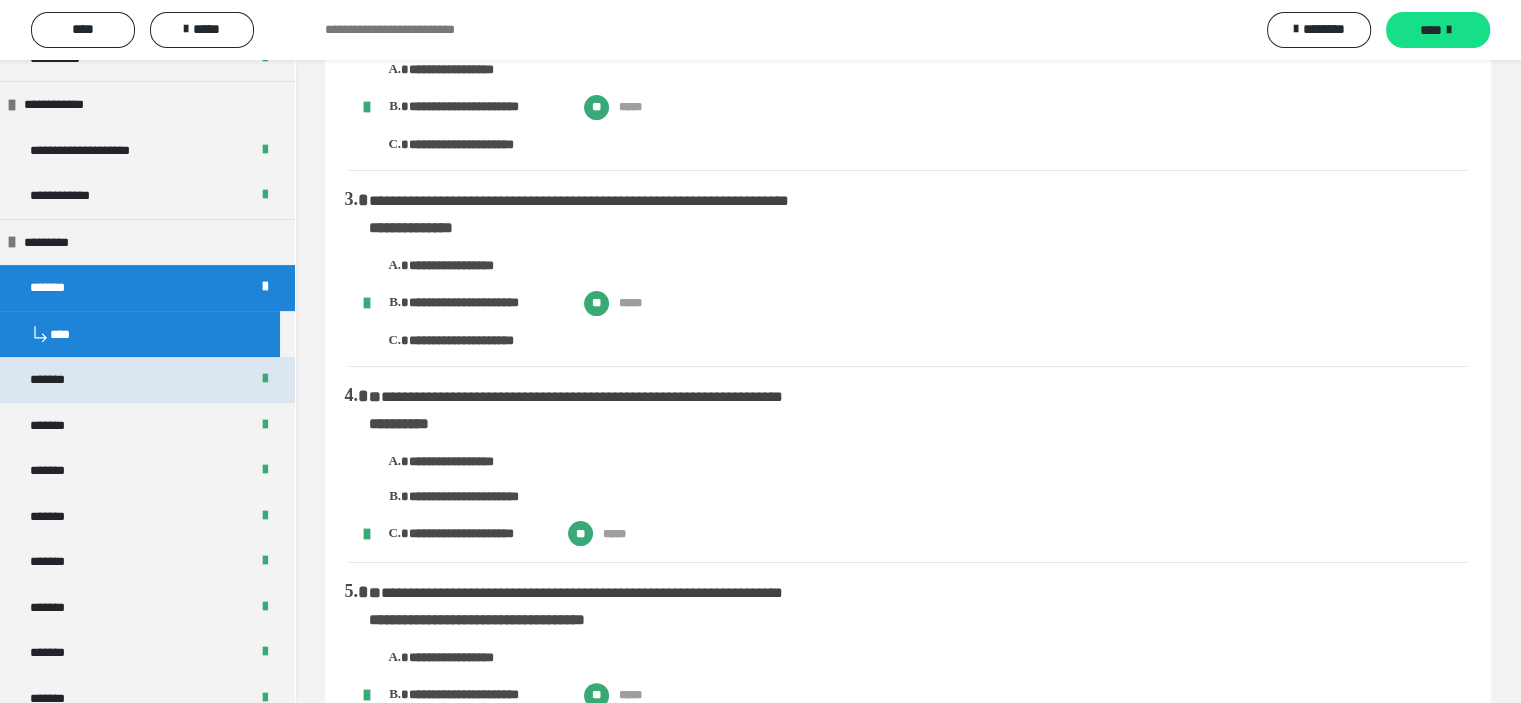 click on "*******" at bounding box center [147, 380] 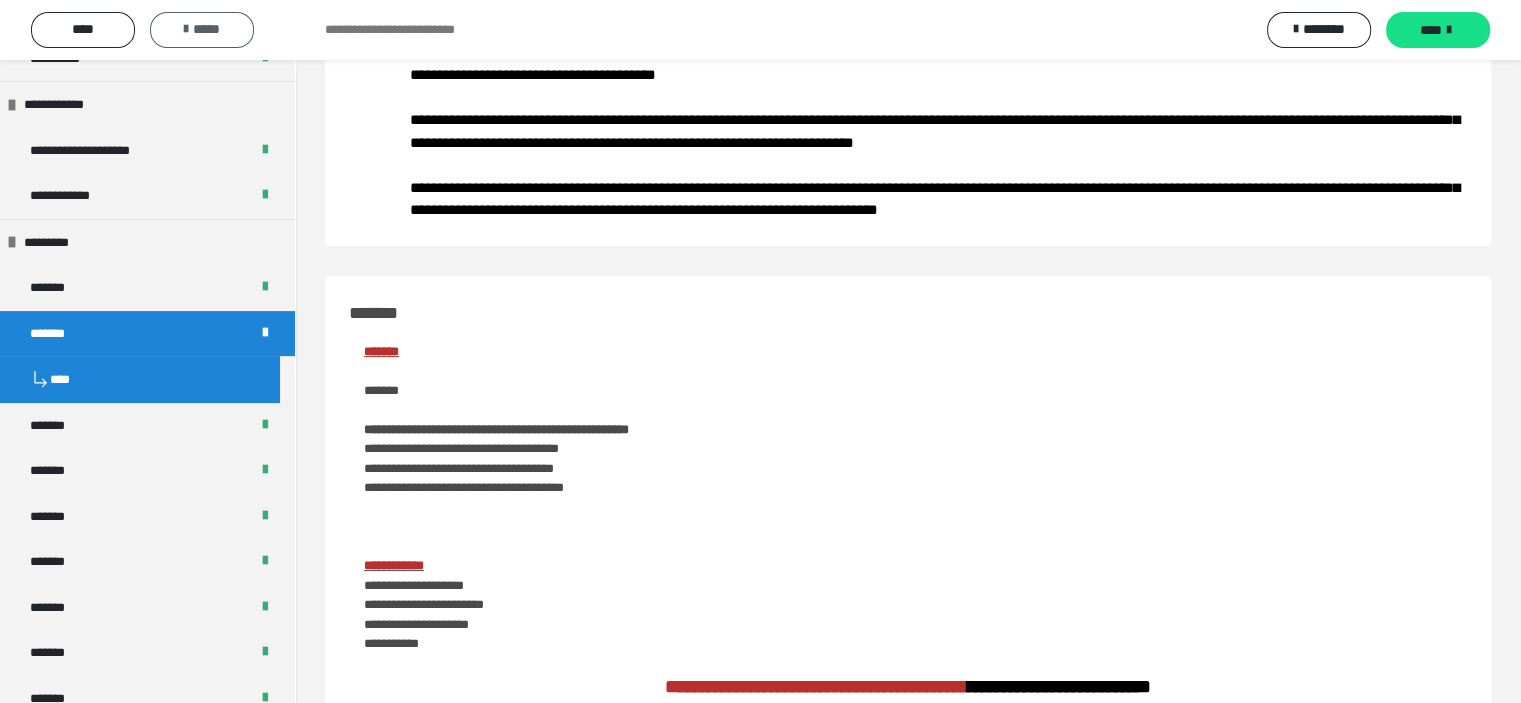 click on "*****" at bounding box center [202, 29] 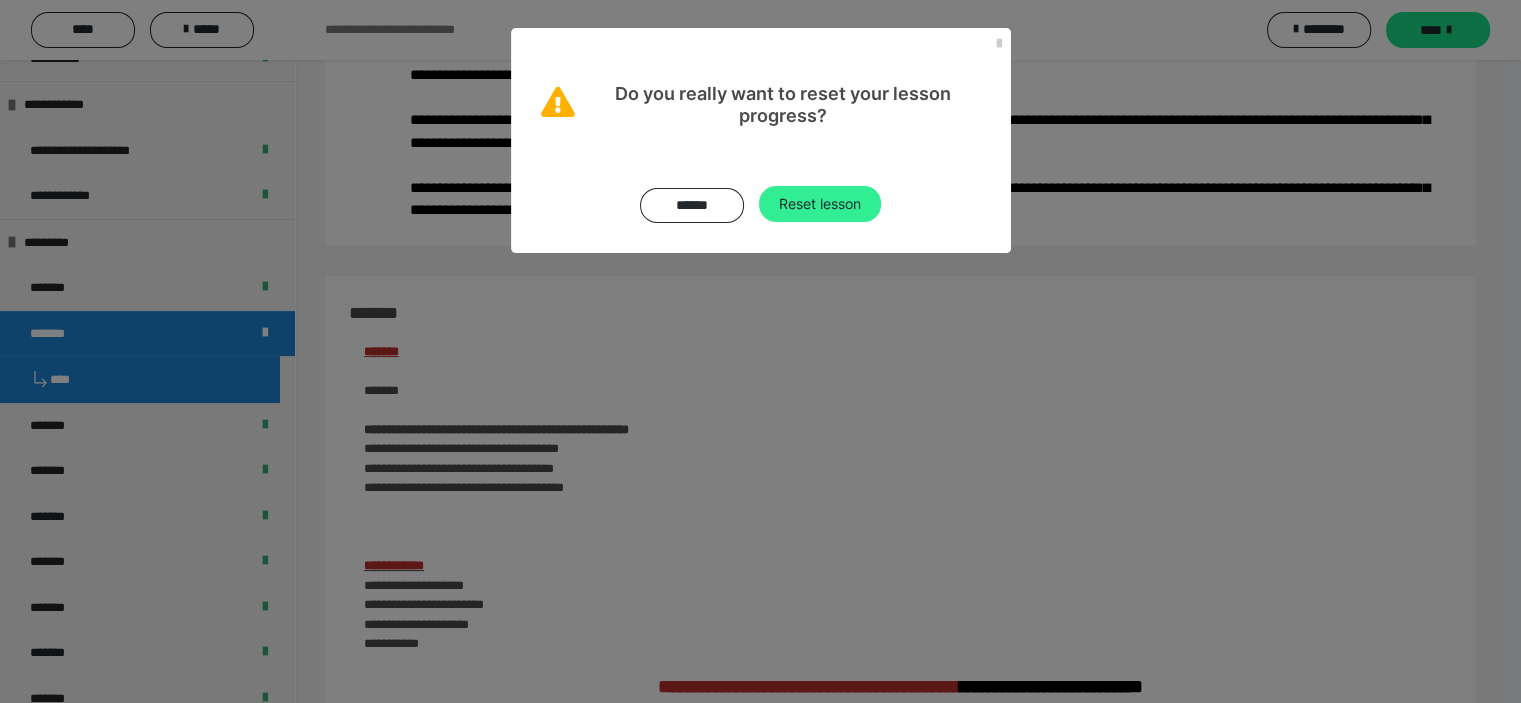 click on "Reset lesson" at bounding box center (820, 204) 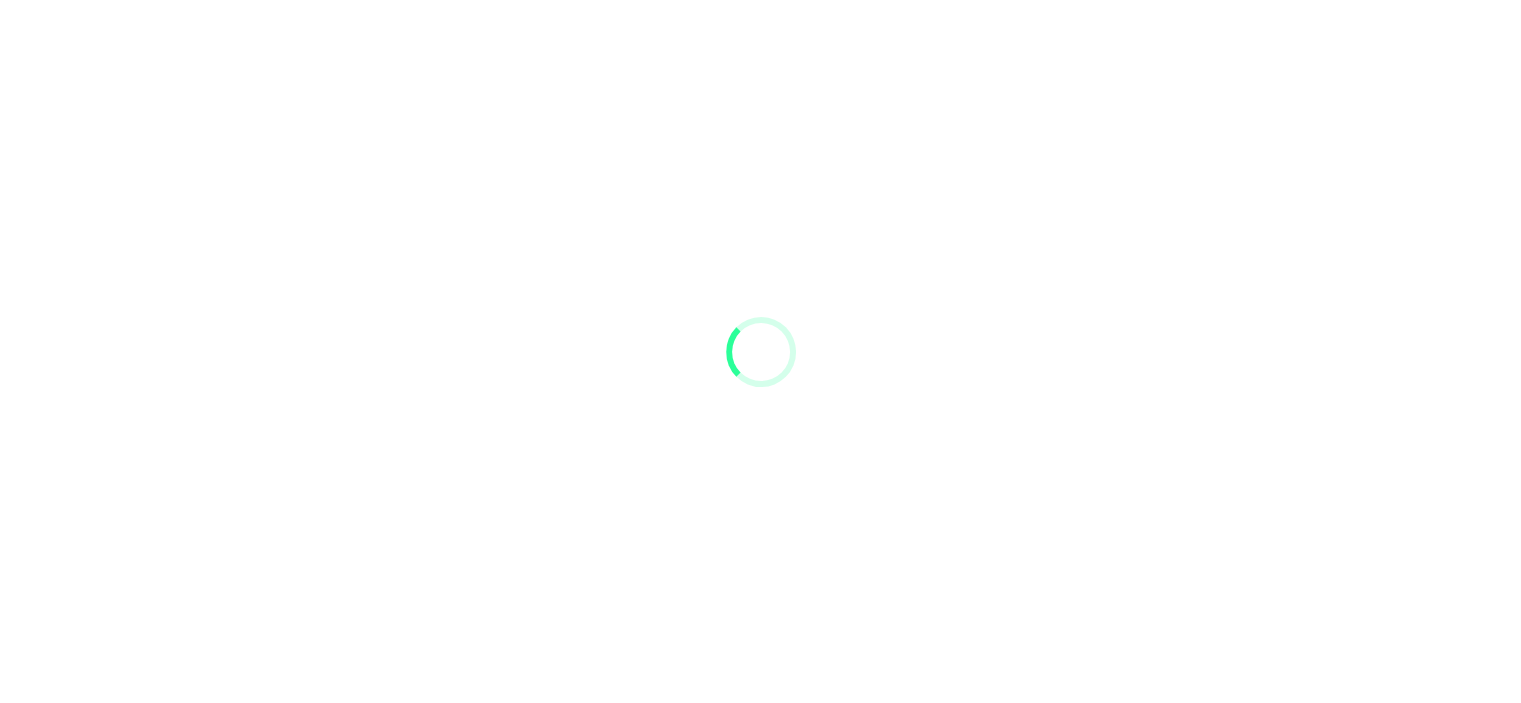 scroll, scrollTop: 0, scrollLeft: 0, axis: both 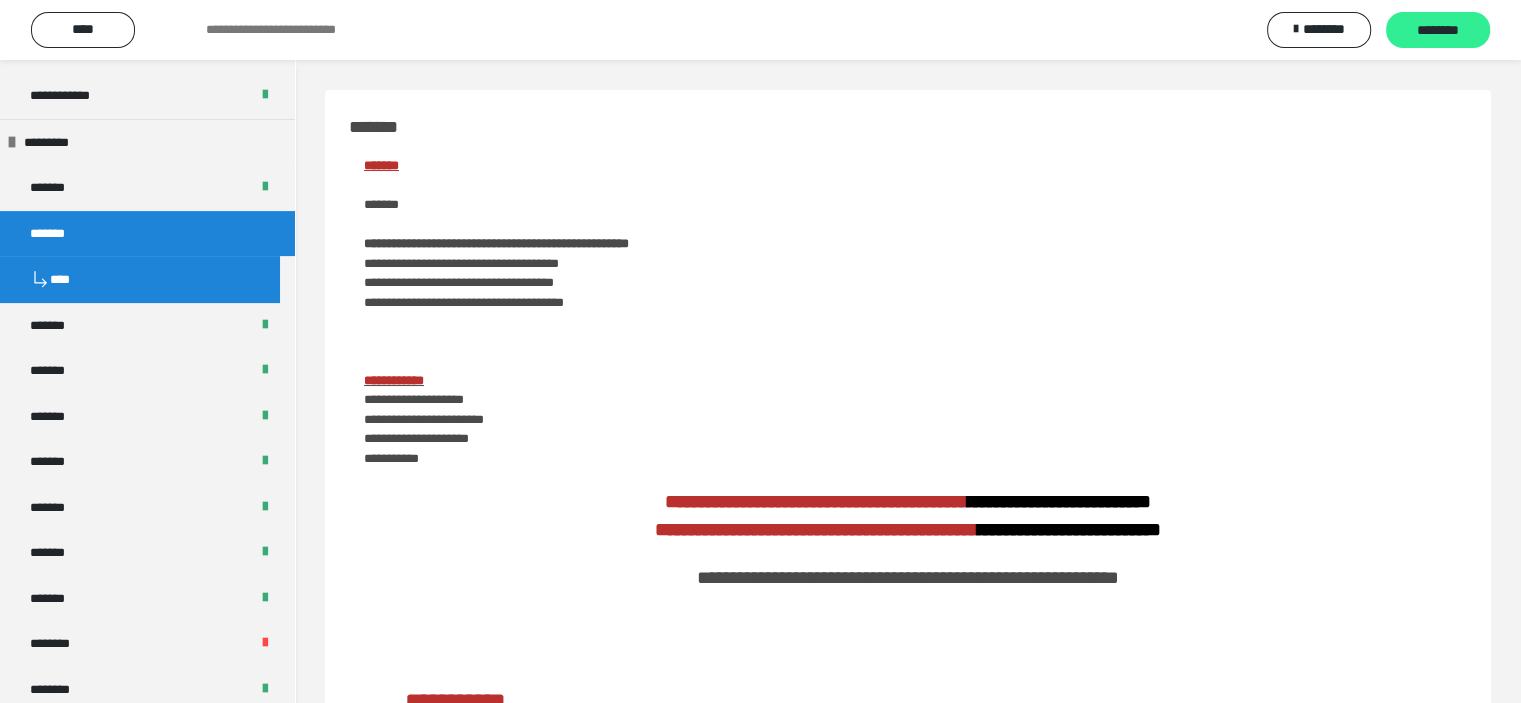 click on "********" at bounding box center (1438, 31) 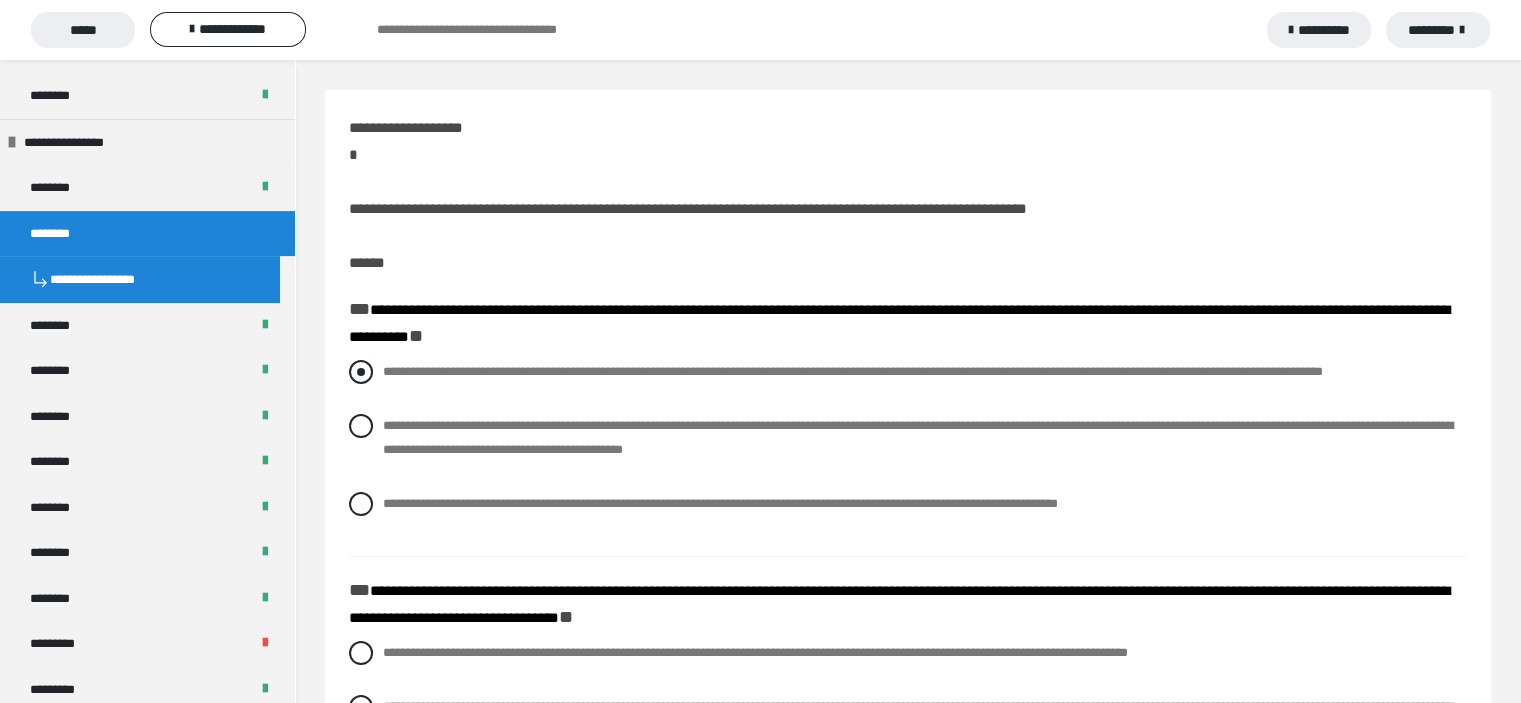 click at bounding box center [361, 372] 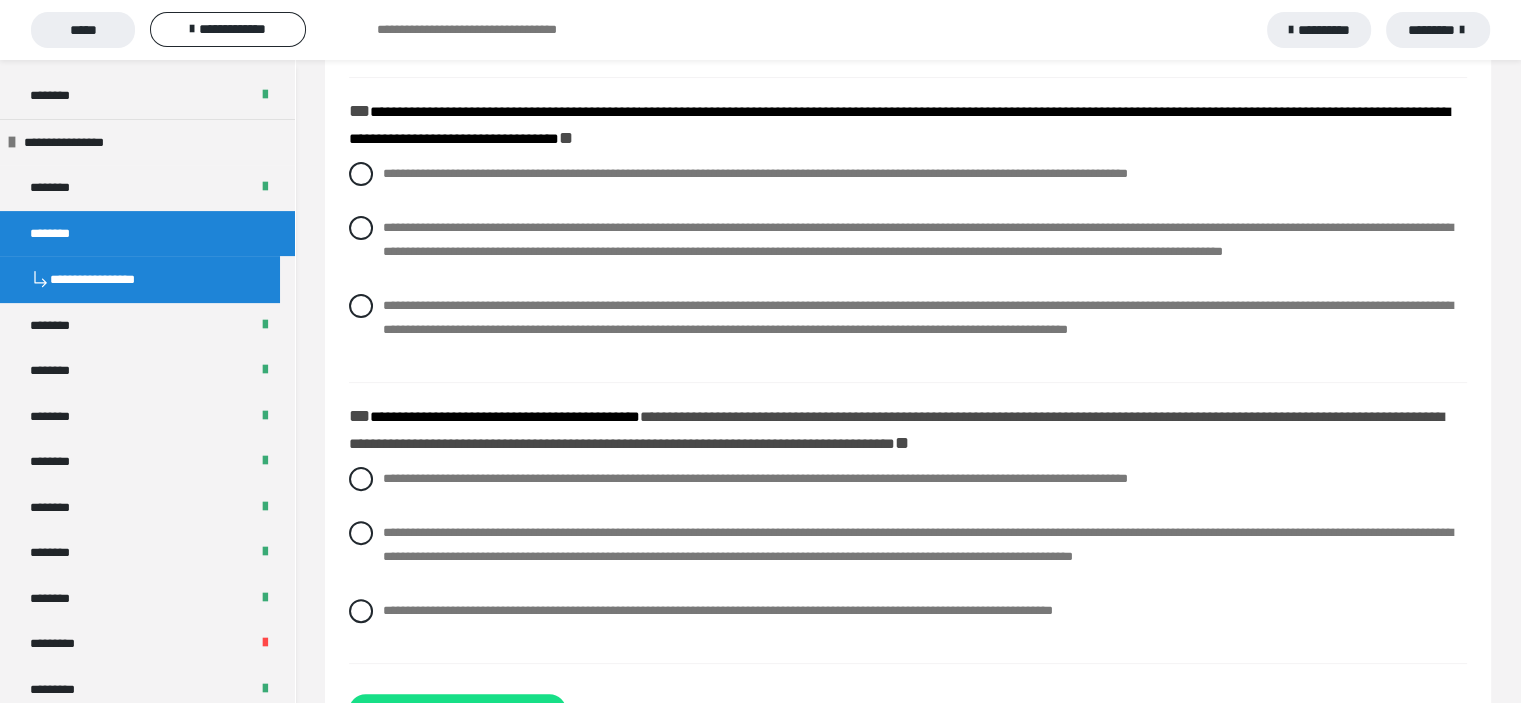 scroll, scrollTop: 500, scrollLeft: 0, axis: vertical 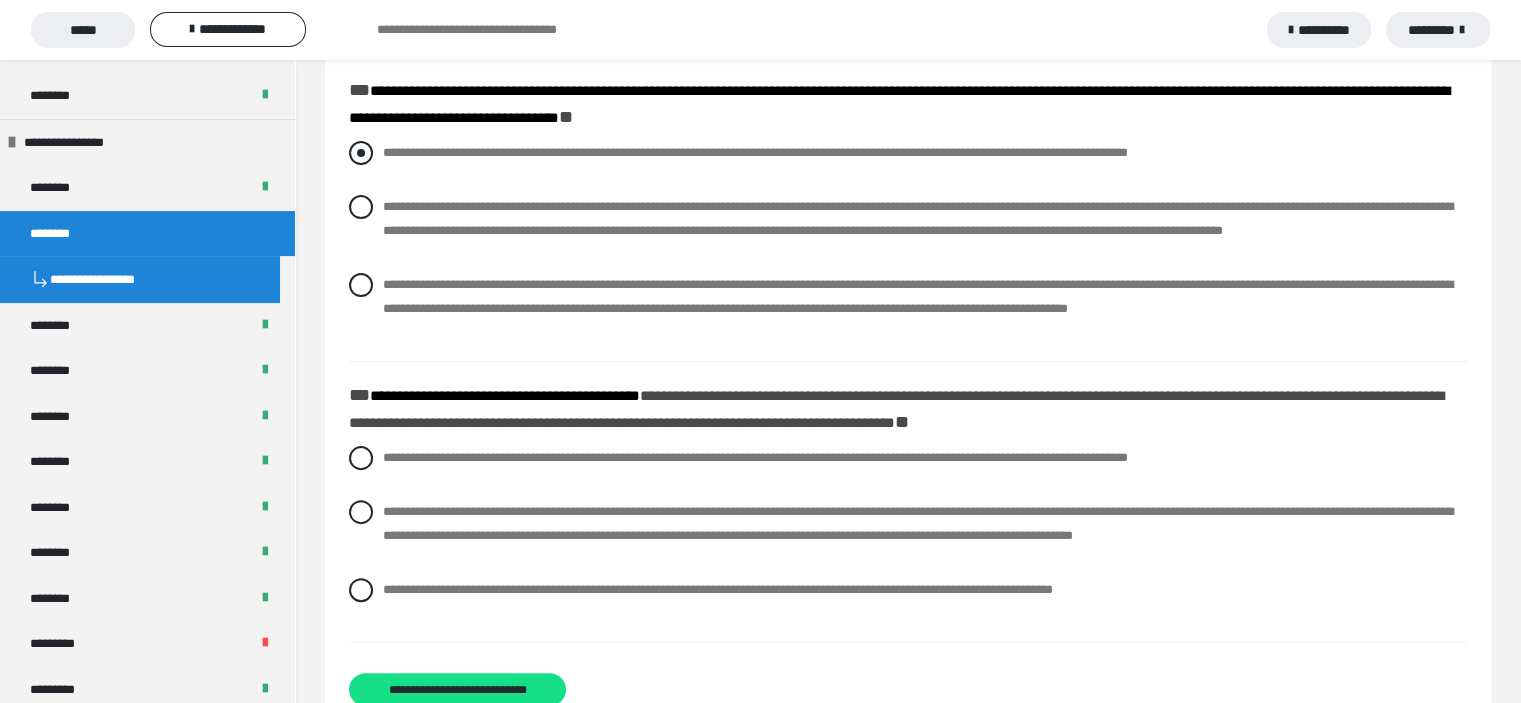 click at bounding box center (361, 153) 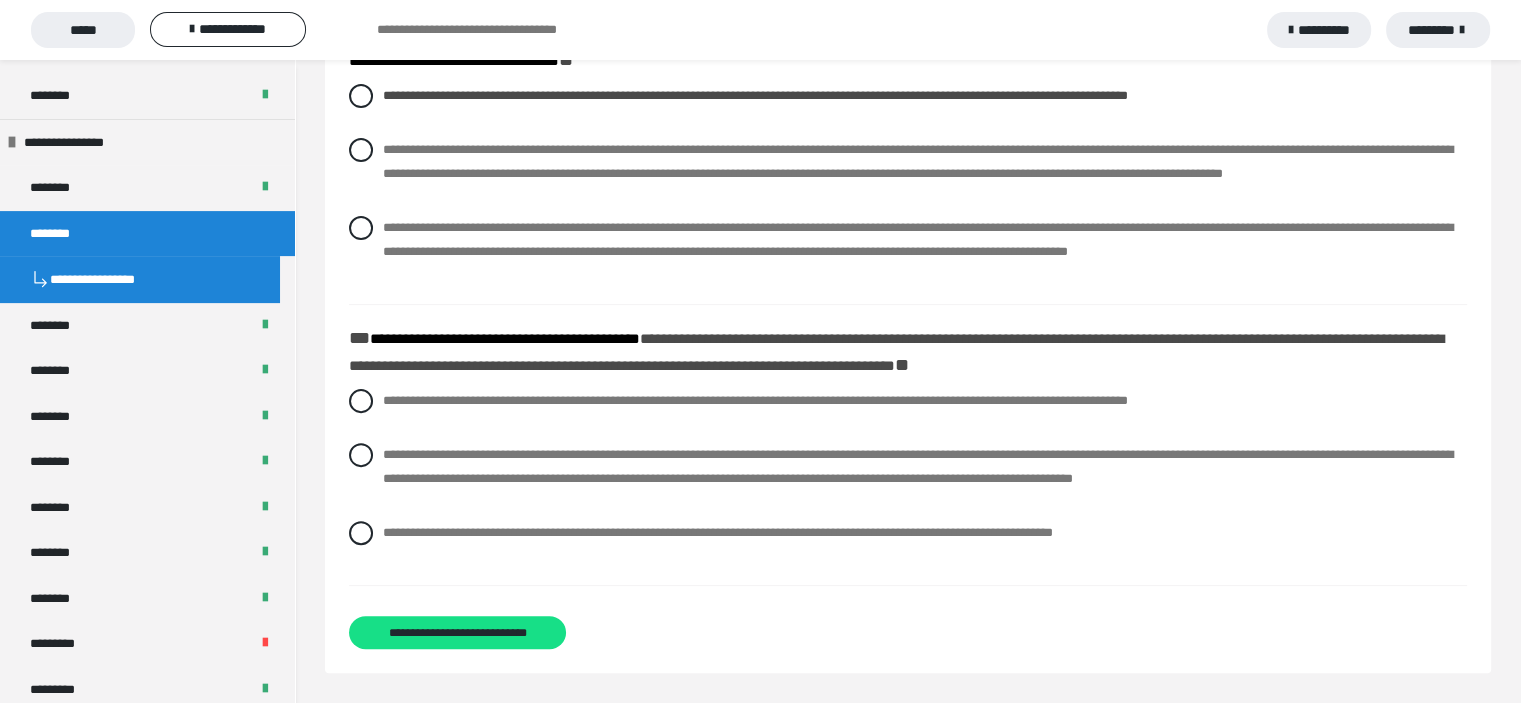 scroll, scrollTop: 652, scrollLeft: 0, axis: vertical 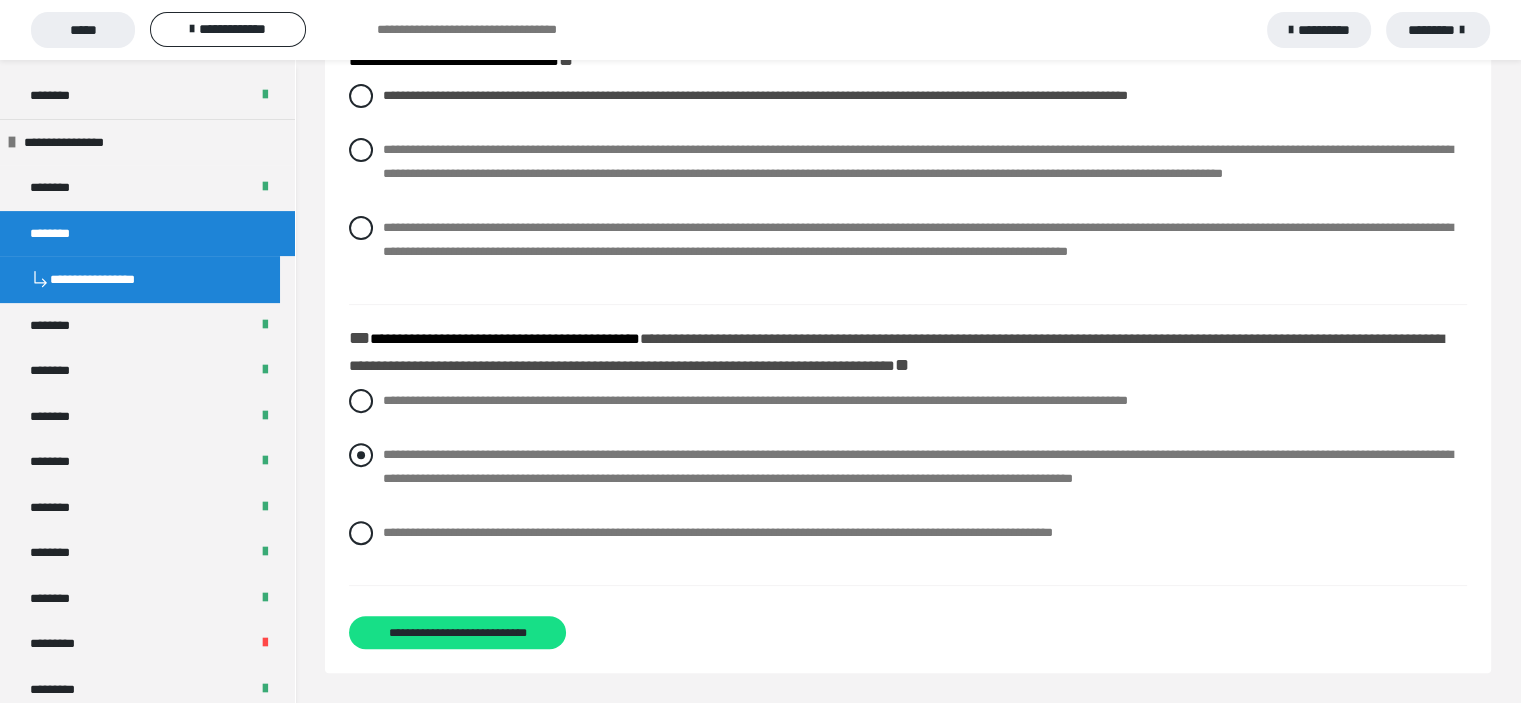 click at bounding box center (361, 455) 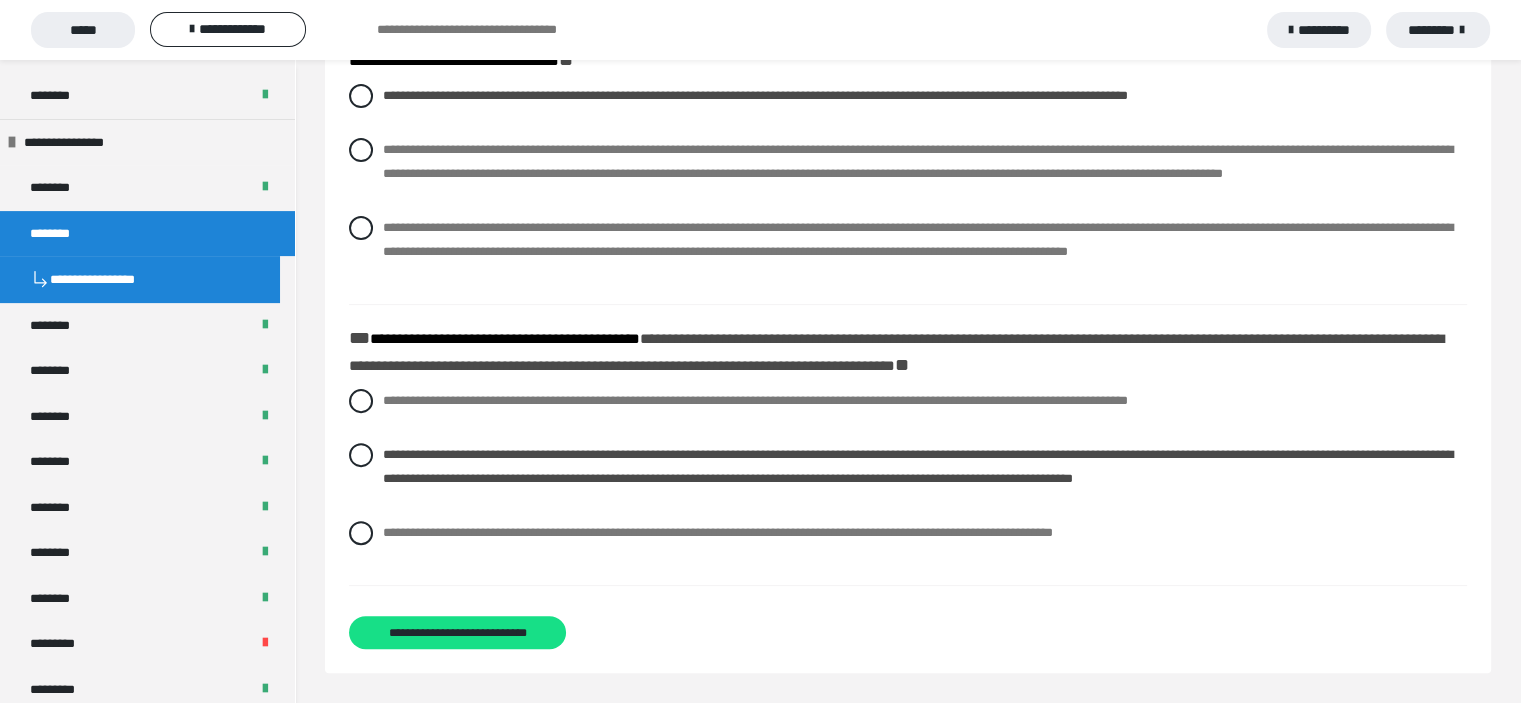 click on "**********" at bounding box center [908, 103] 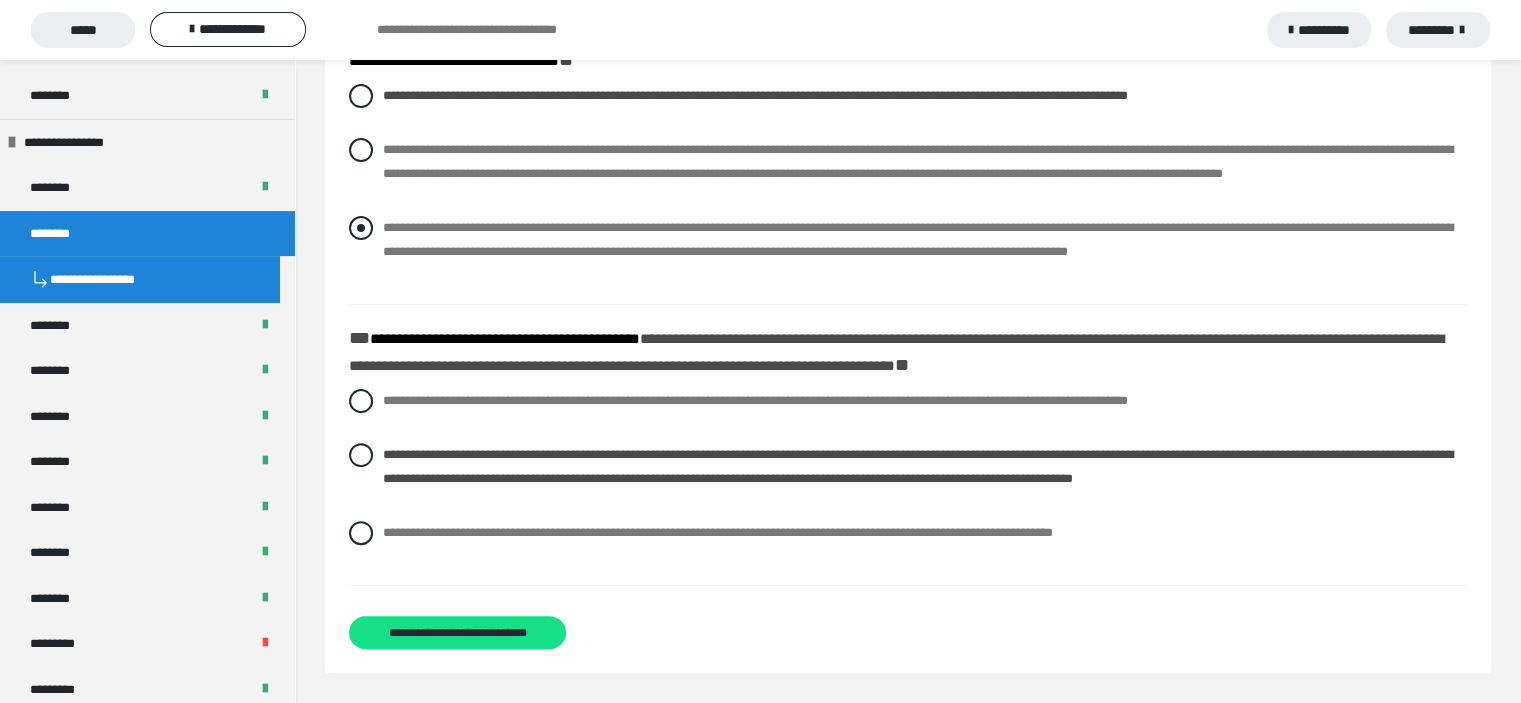 click at bounding box center [361, 228] 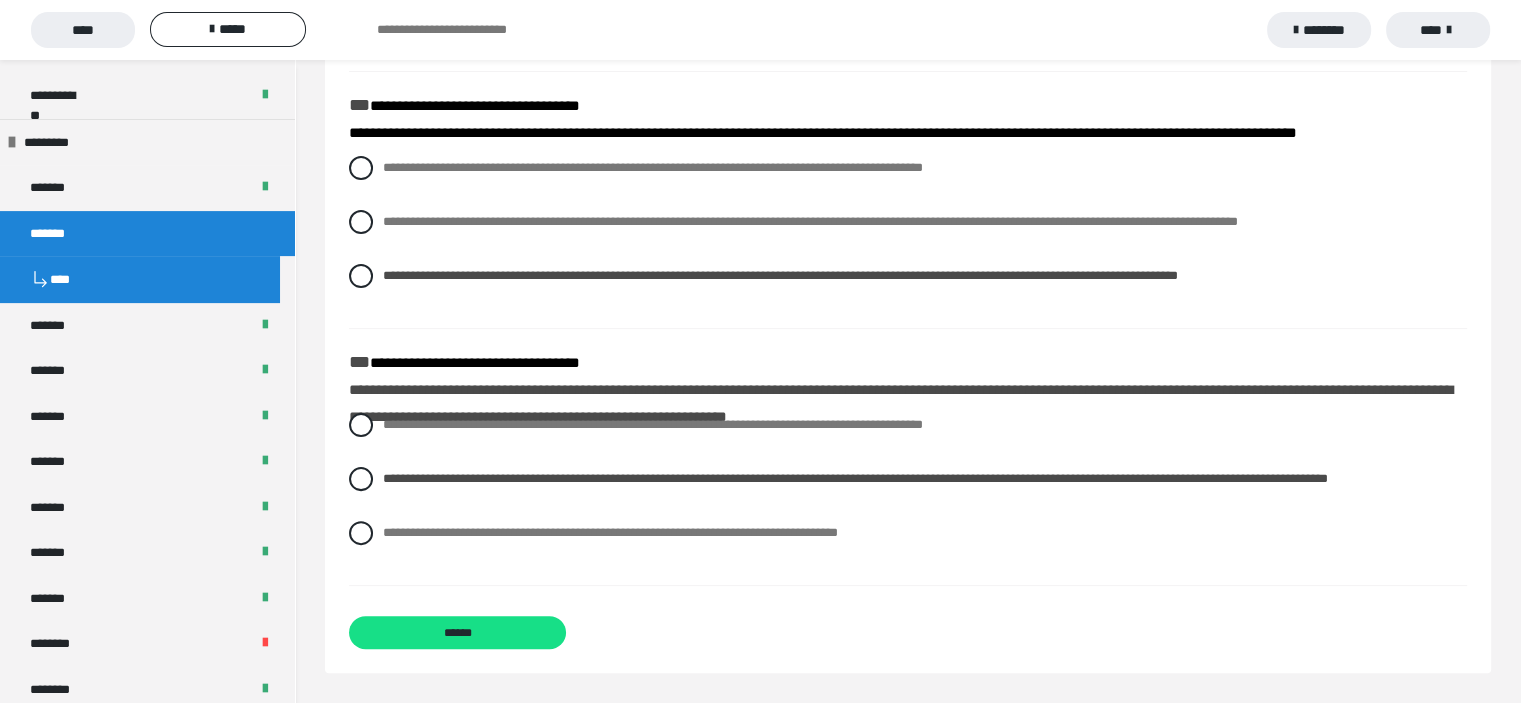 scroll, scrollTop: 511, scrollLeft: 0, axis: vertical 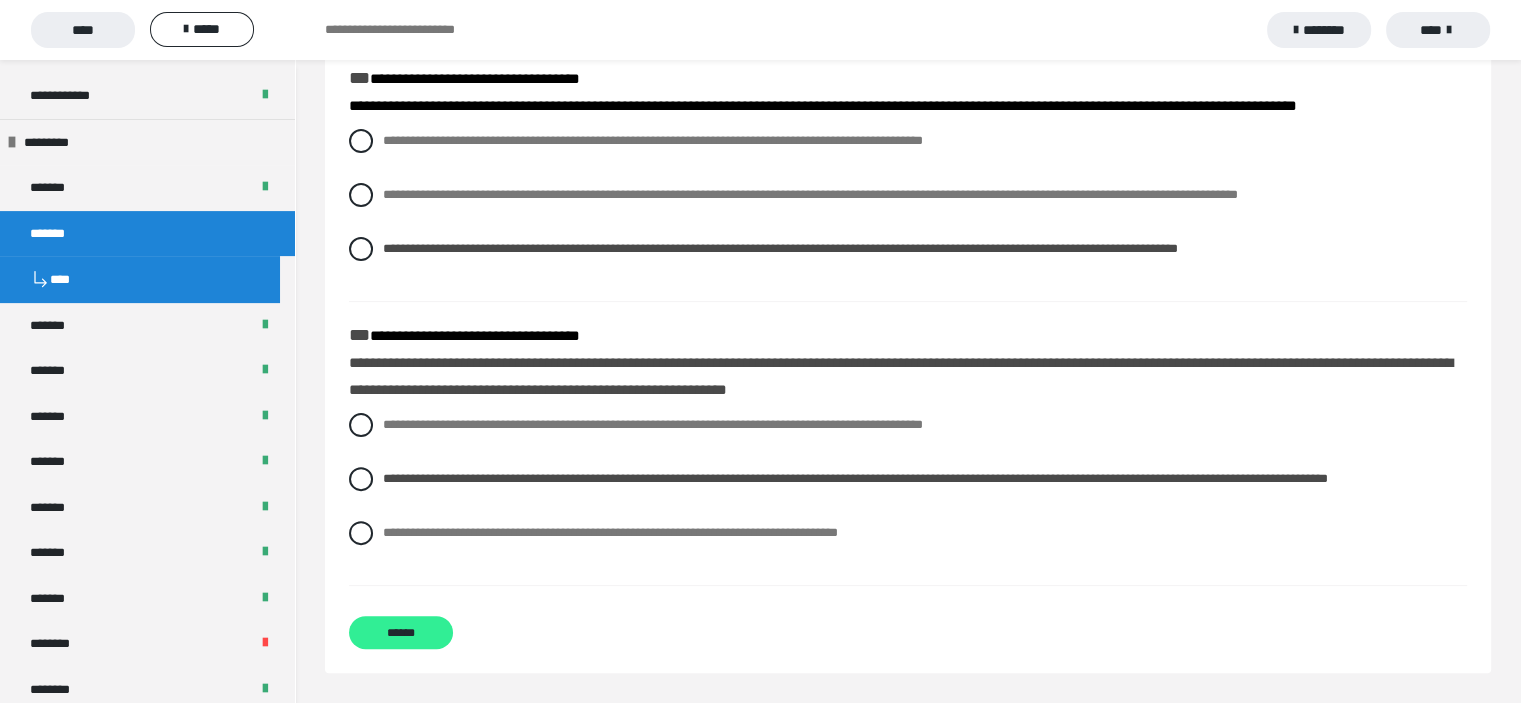 click on "******" at bounding box center (401, 632) 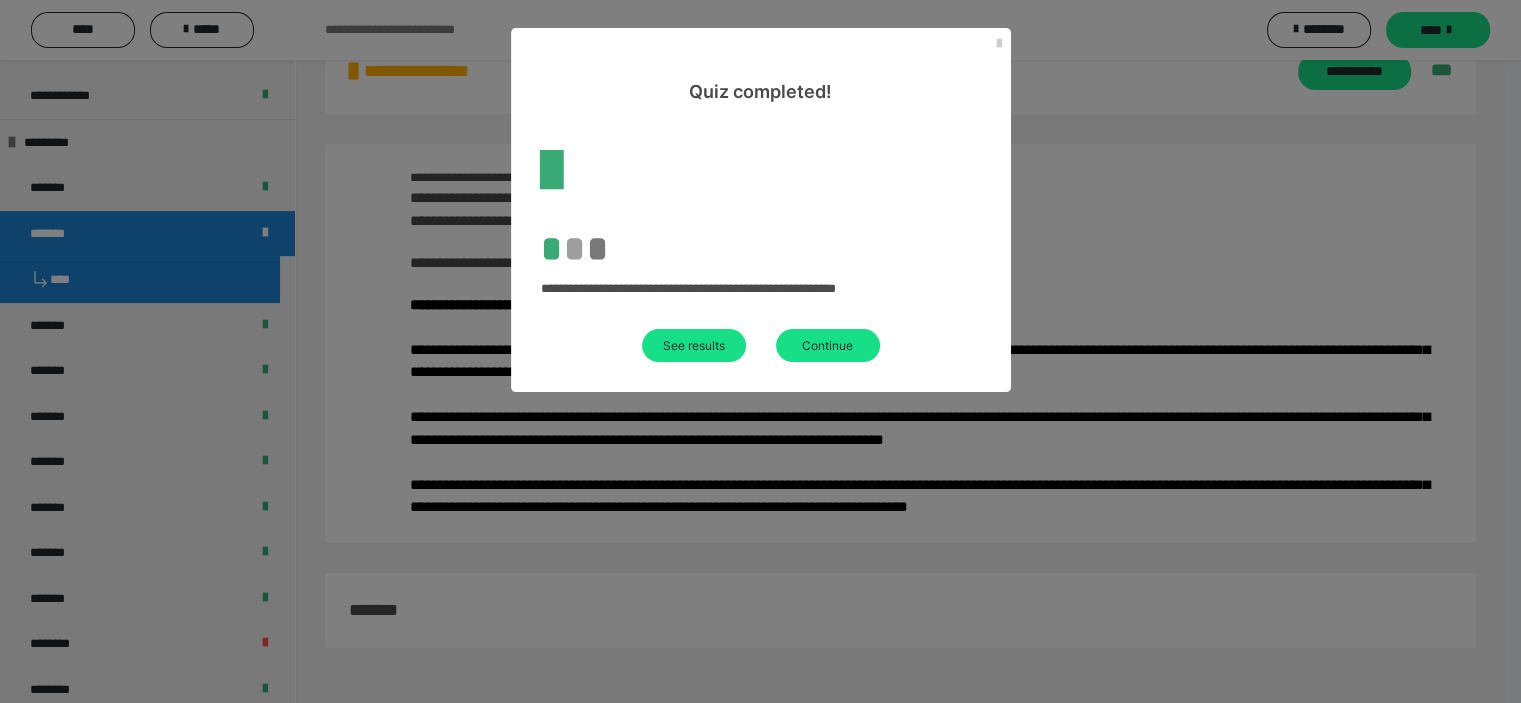 scroll, scrollTop: 511, scrollLeft: 0, axis: vertical 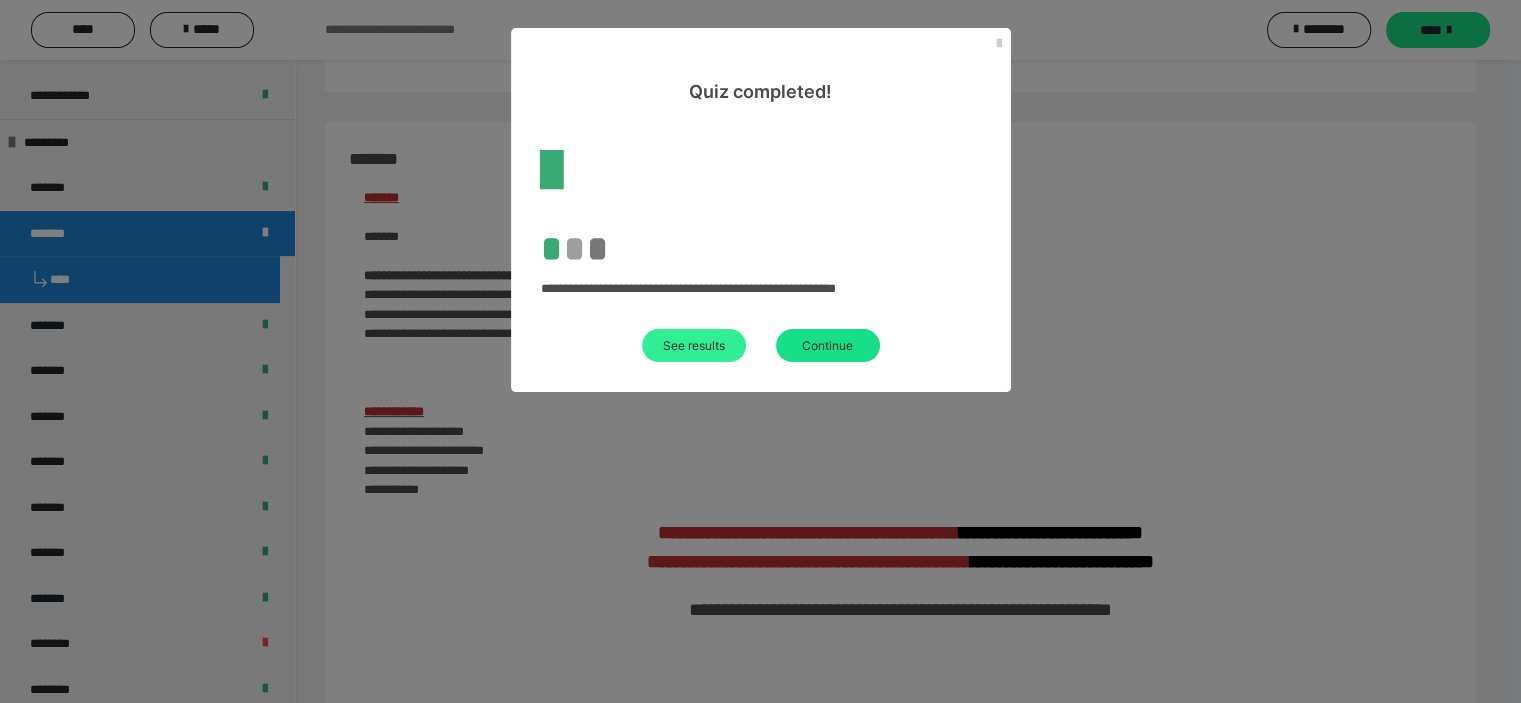 click on "See results" at bounding box center [694, 345] 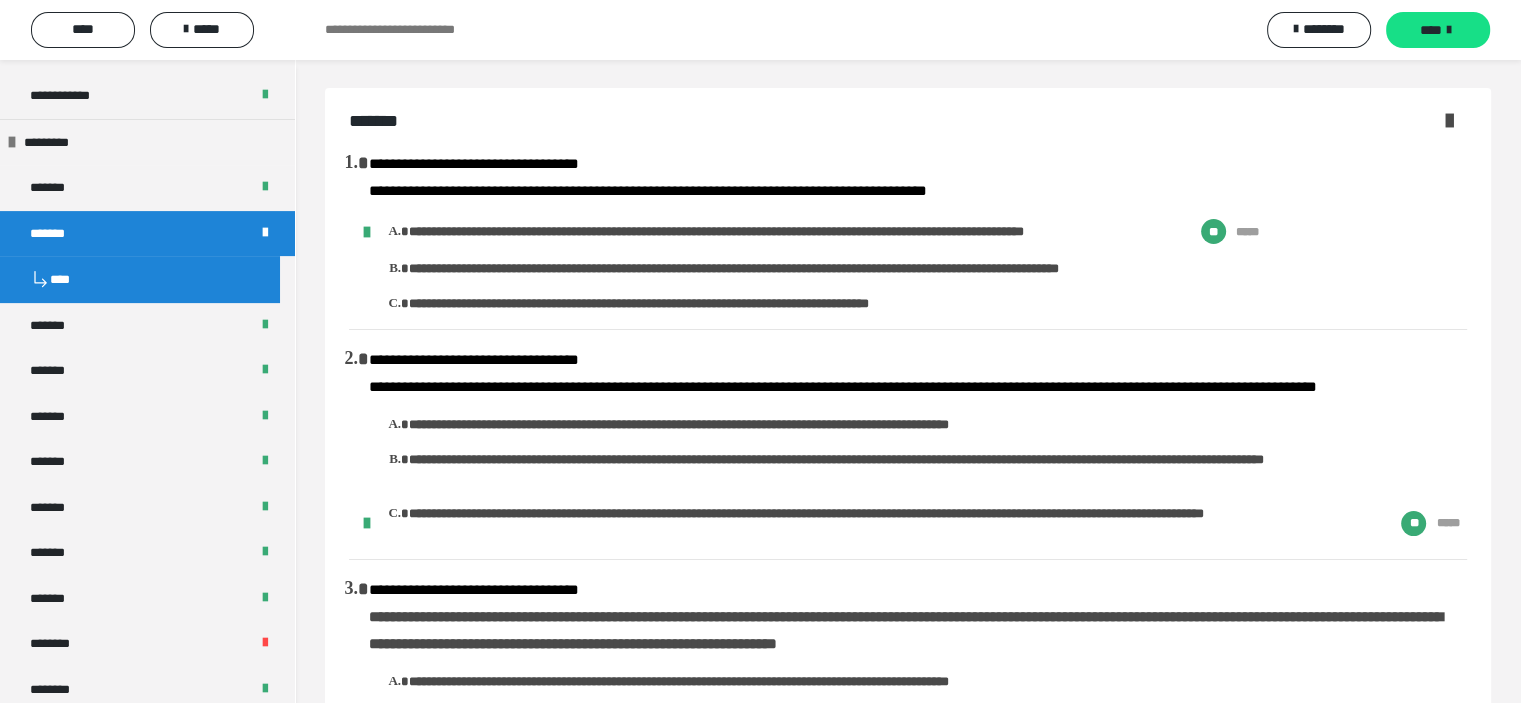 scroll, scrollTop: 0, scrollLeft: 0, axis: both 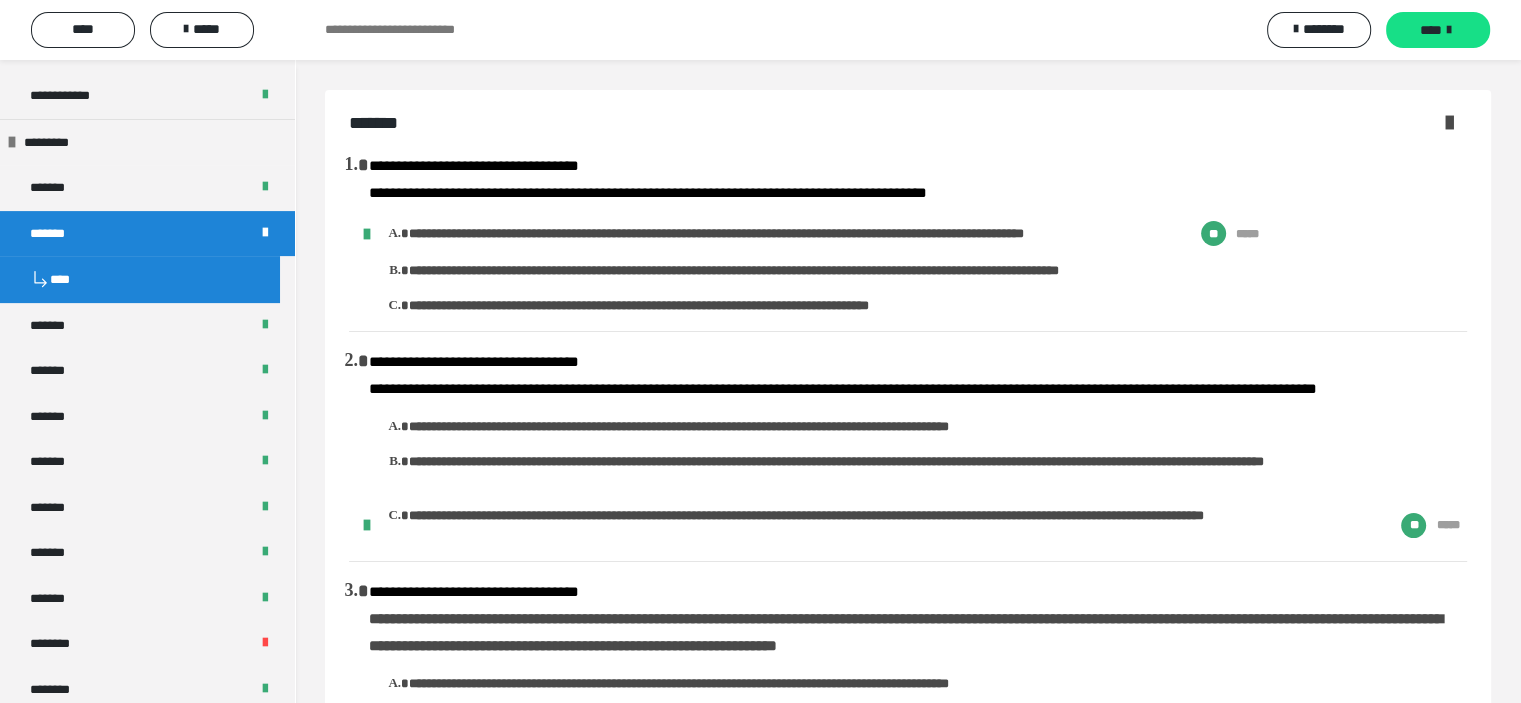 click on "****" at bounding box center (140, 279) 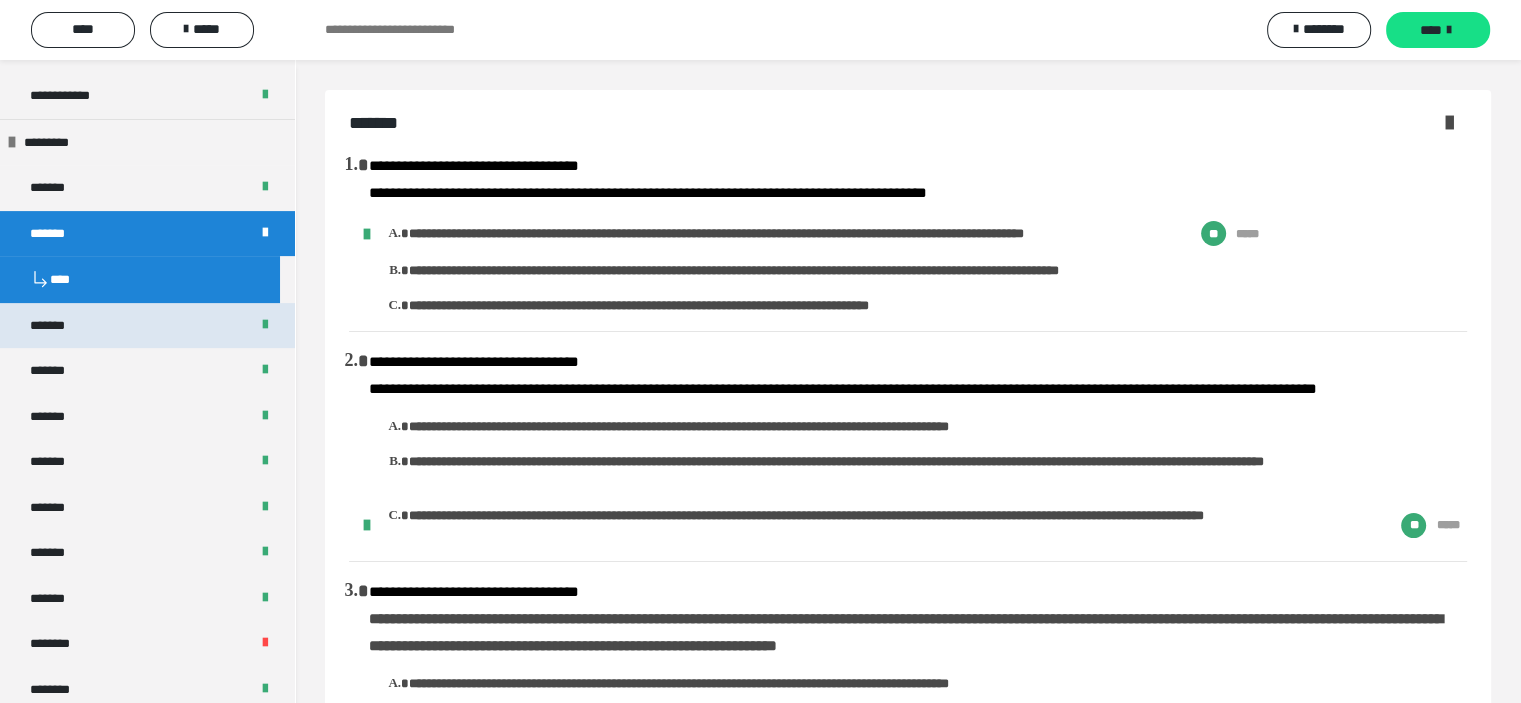 click on "*******" at bounding box center [147, 326] 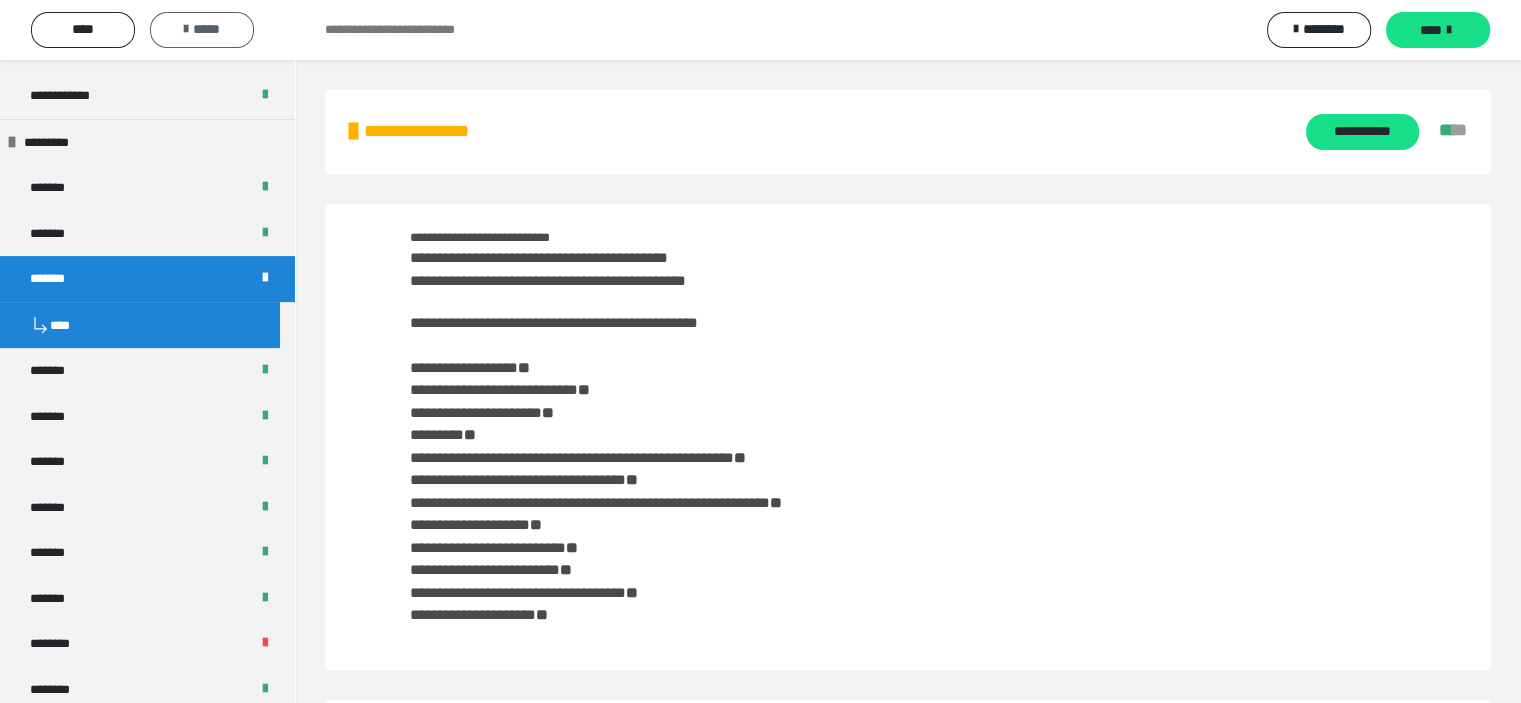 click on "*****" at bounding box center [202, 29] 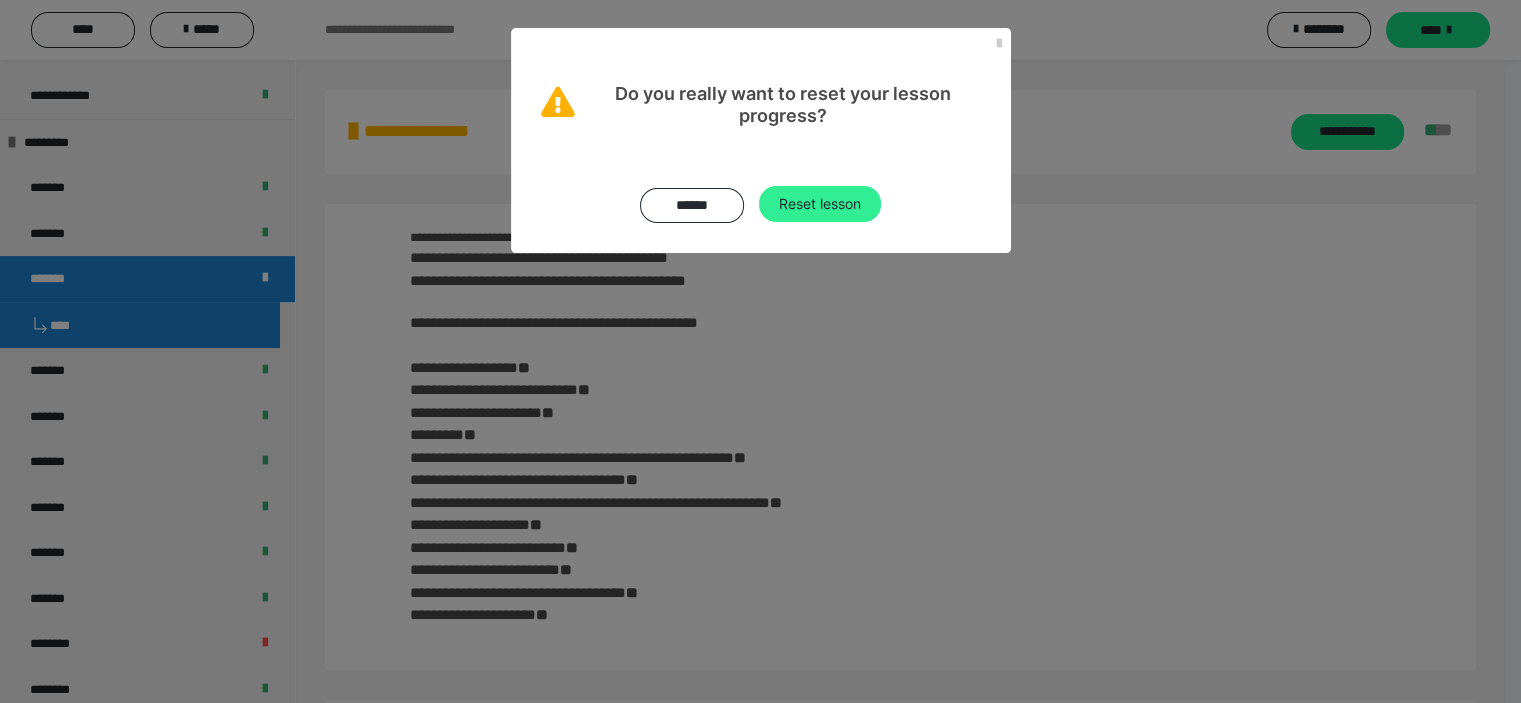 click on "Reset lesson" at bounding box center (820, 204) 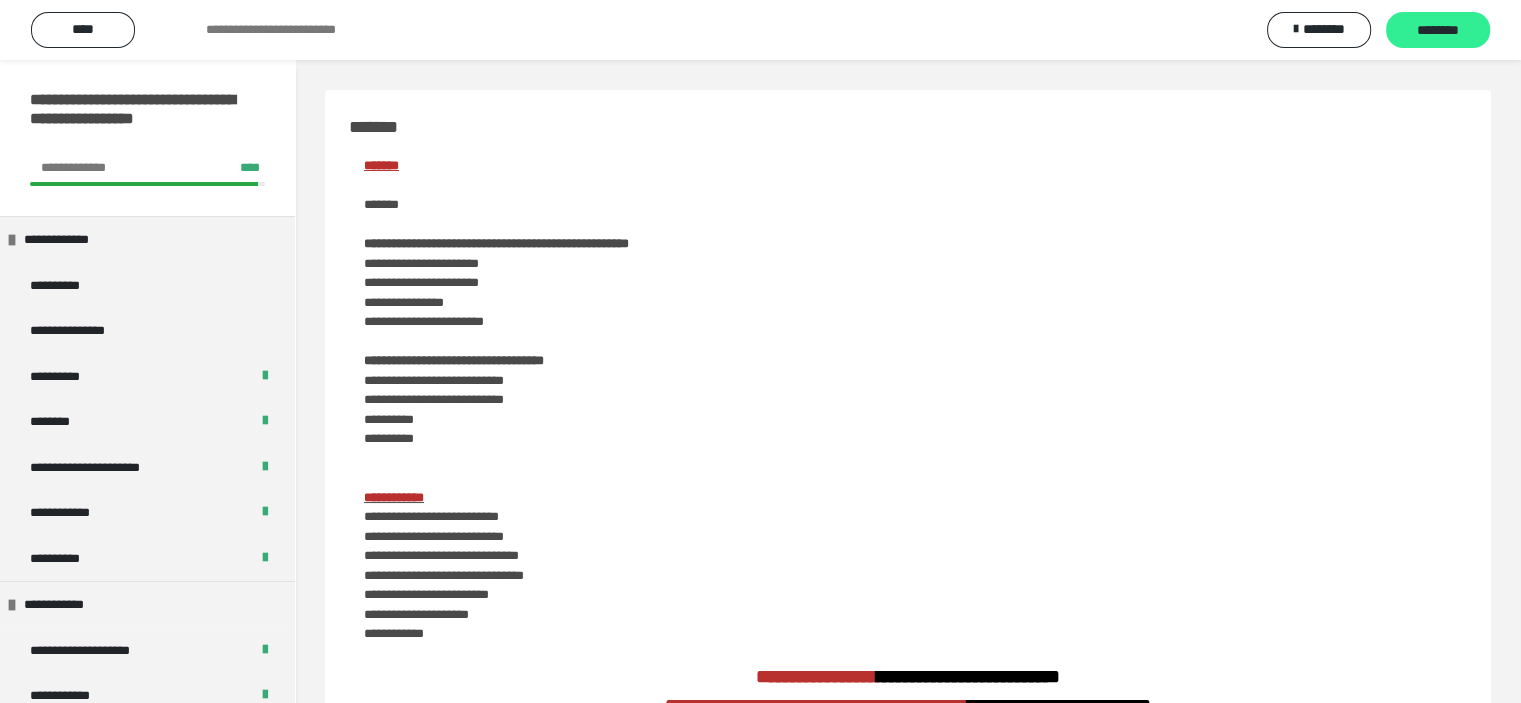 click on "********" at bounding box center [1438, 31] 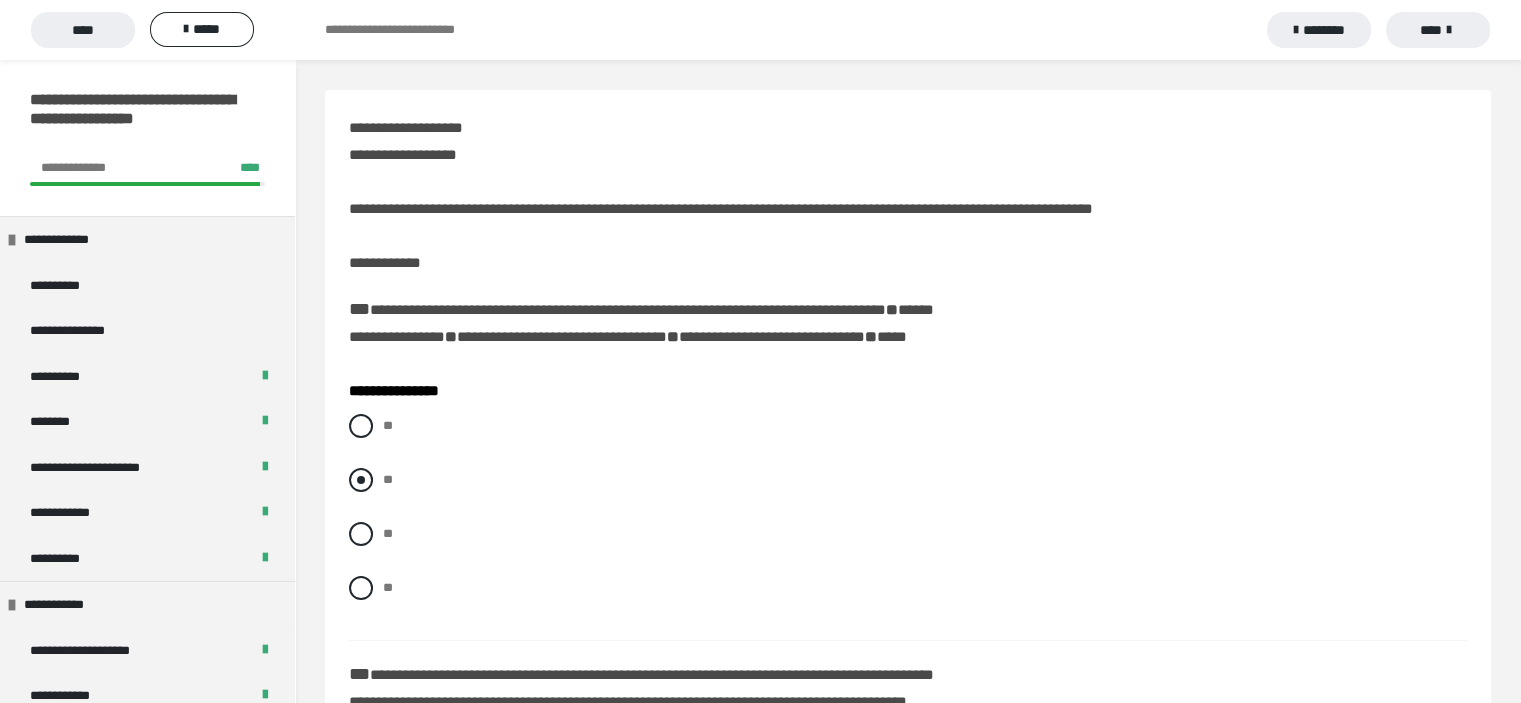 click at bounding box center [361, 480] 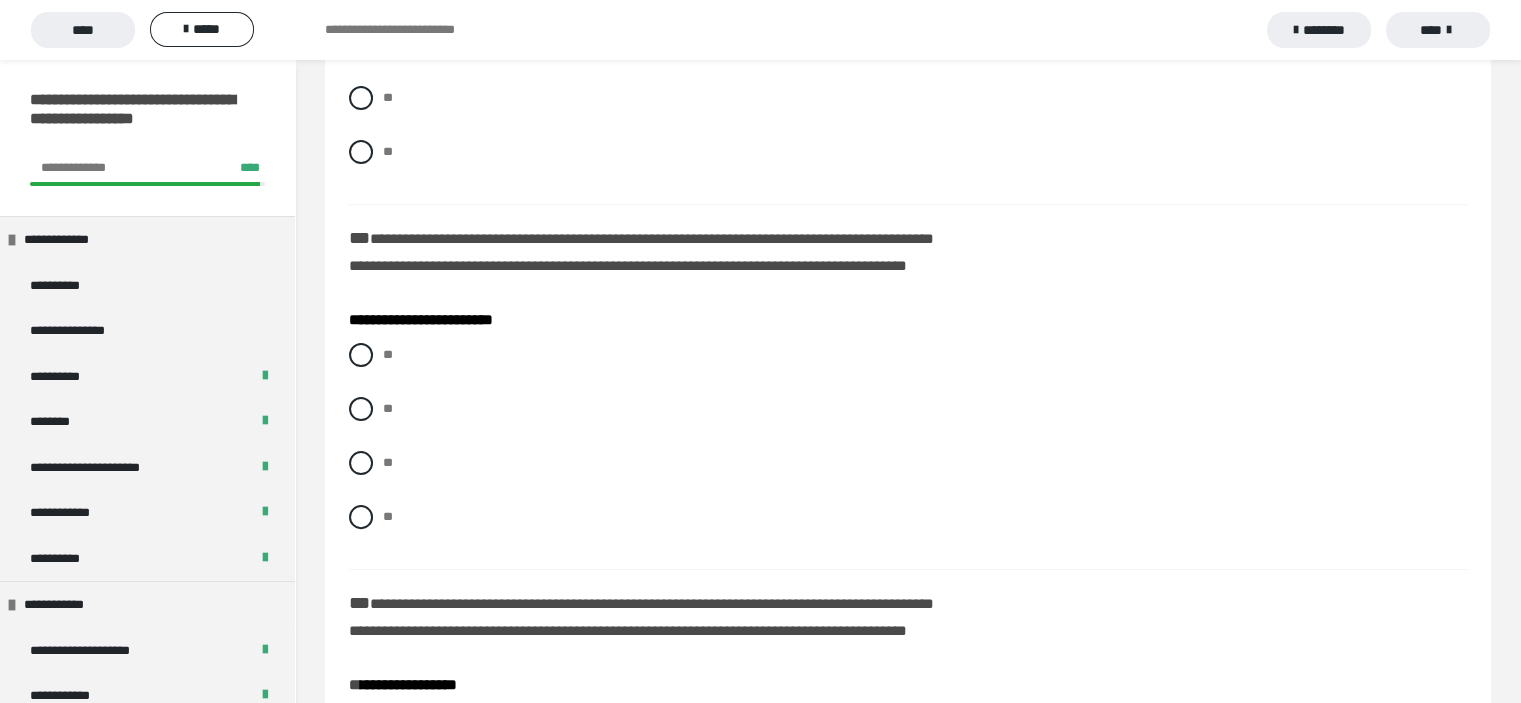 scroll, scrollTop: 500, scrollLeft: 0, axis: vertical 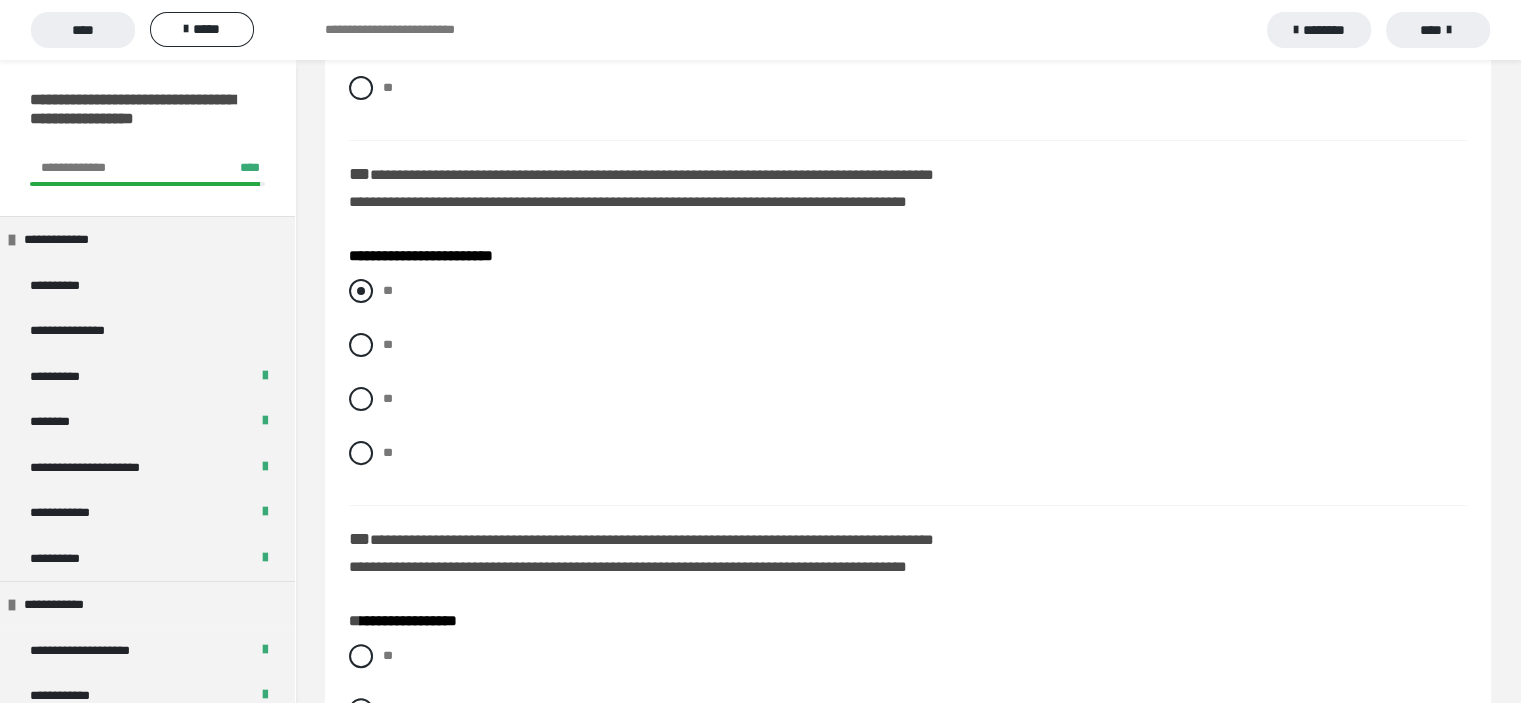 click on "**" at bounding box center (908, 291) 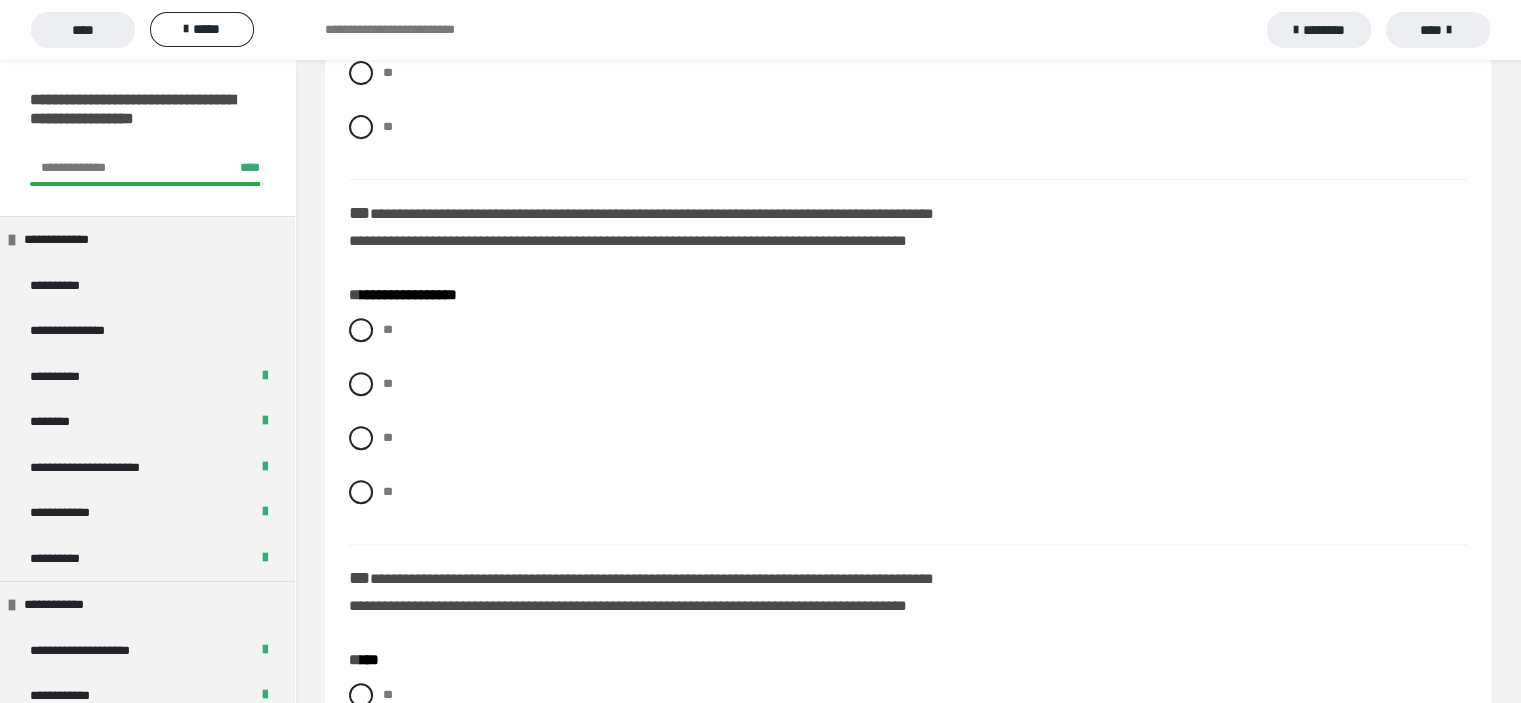 scroll, scrollTop: 900, scrollLeft: 0, axis: vertical 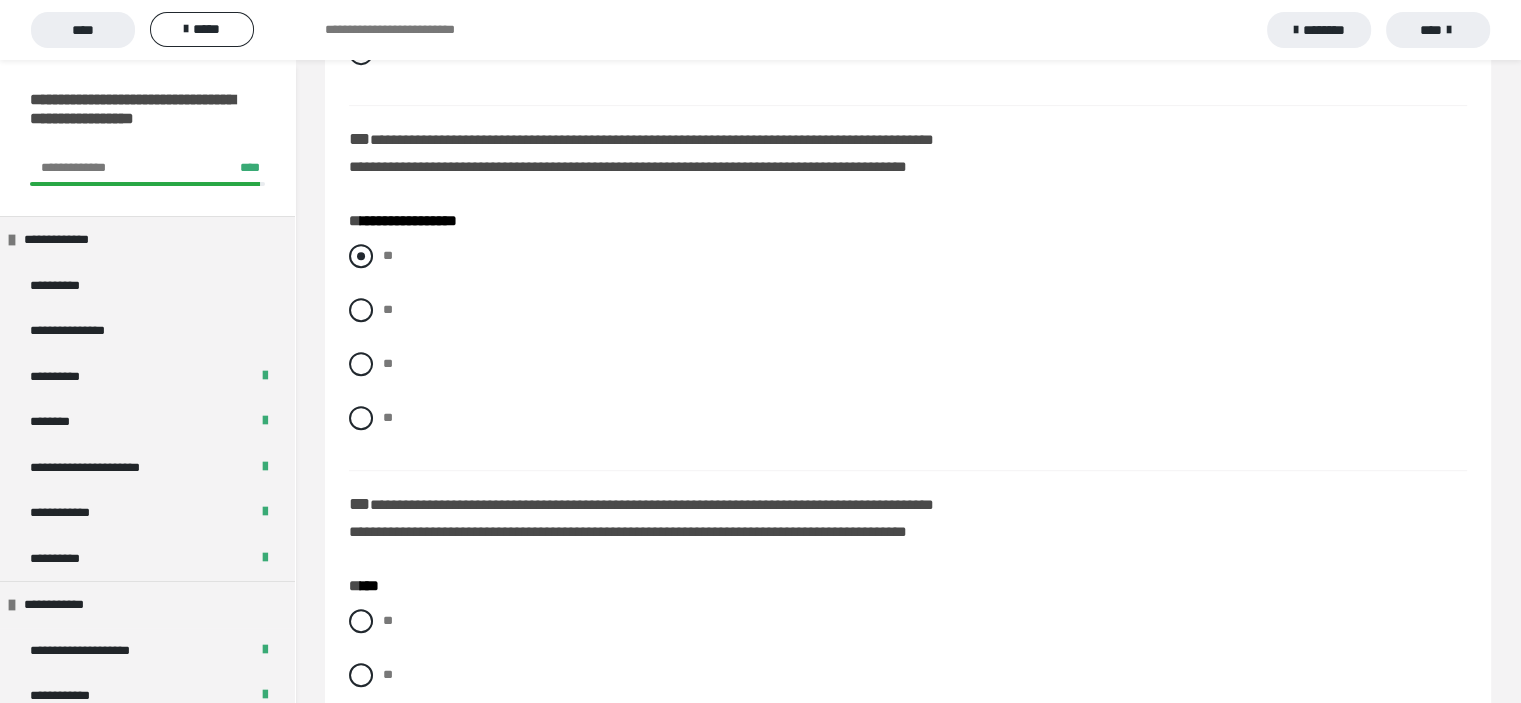 click at bounding box center (361, 256) 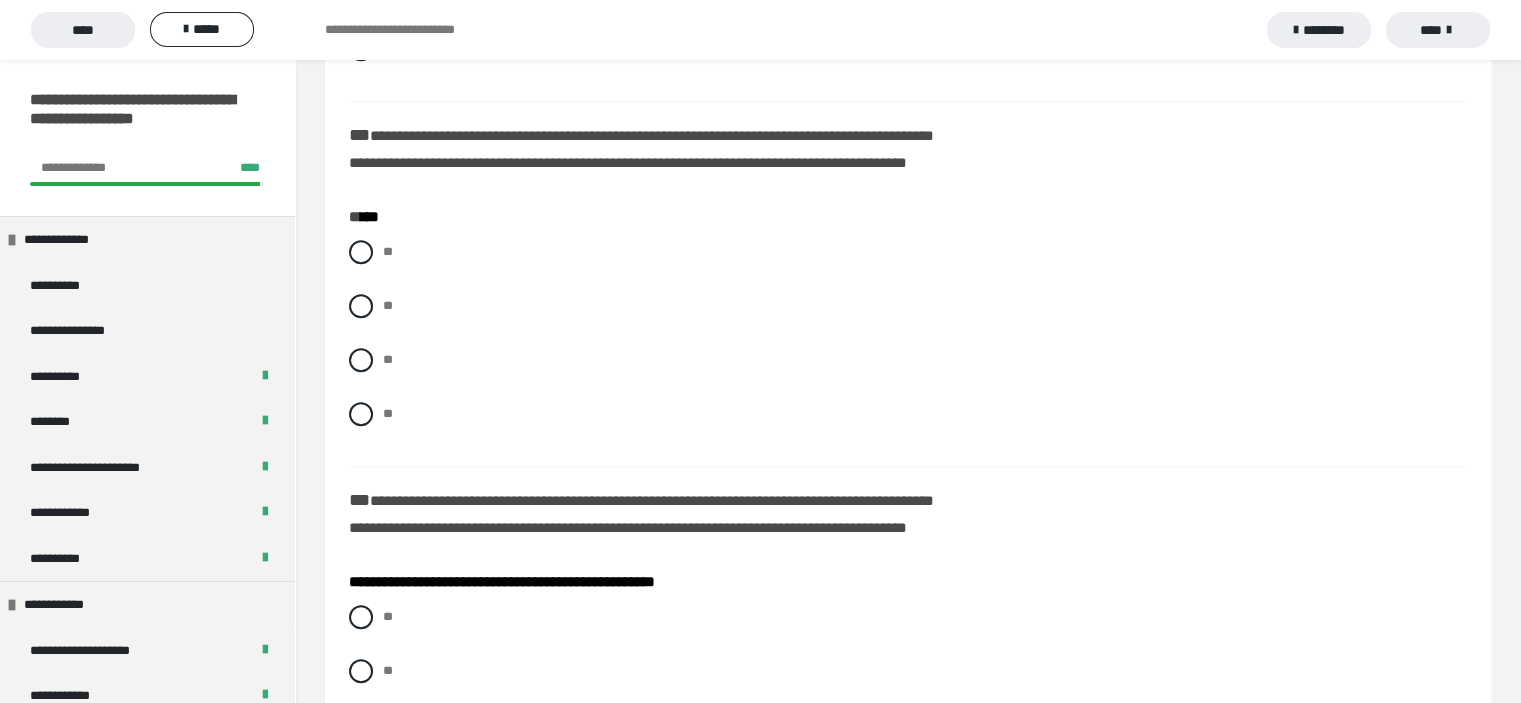 scroll, scrollTop: 1300, scrollLeft: 0, axis: vertical 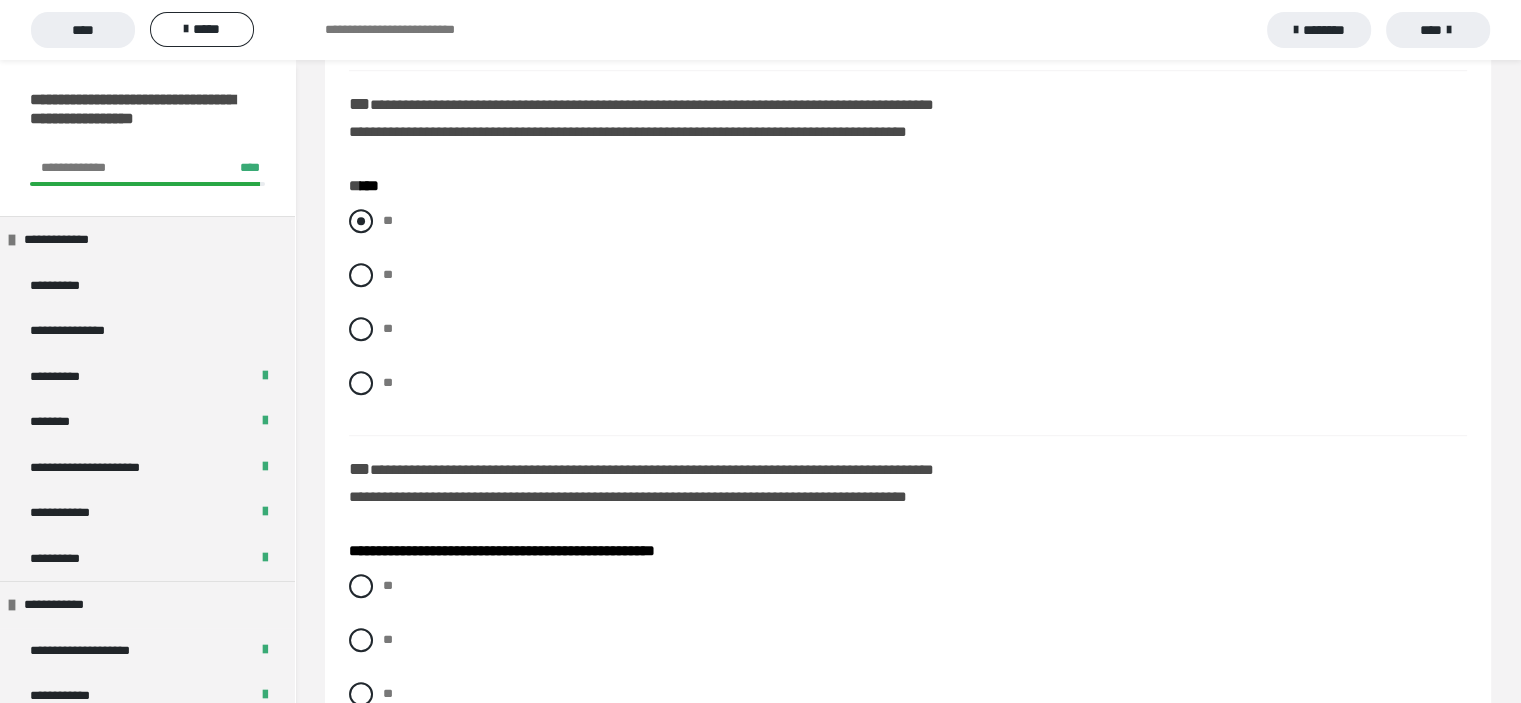 click at bounding box center [361, 221] 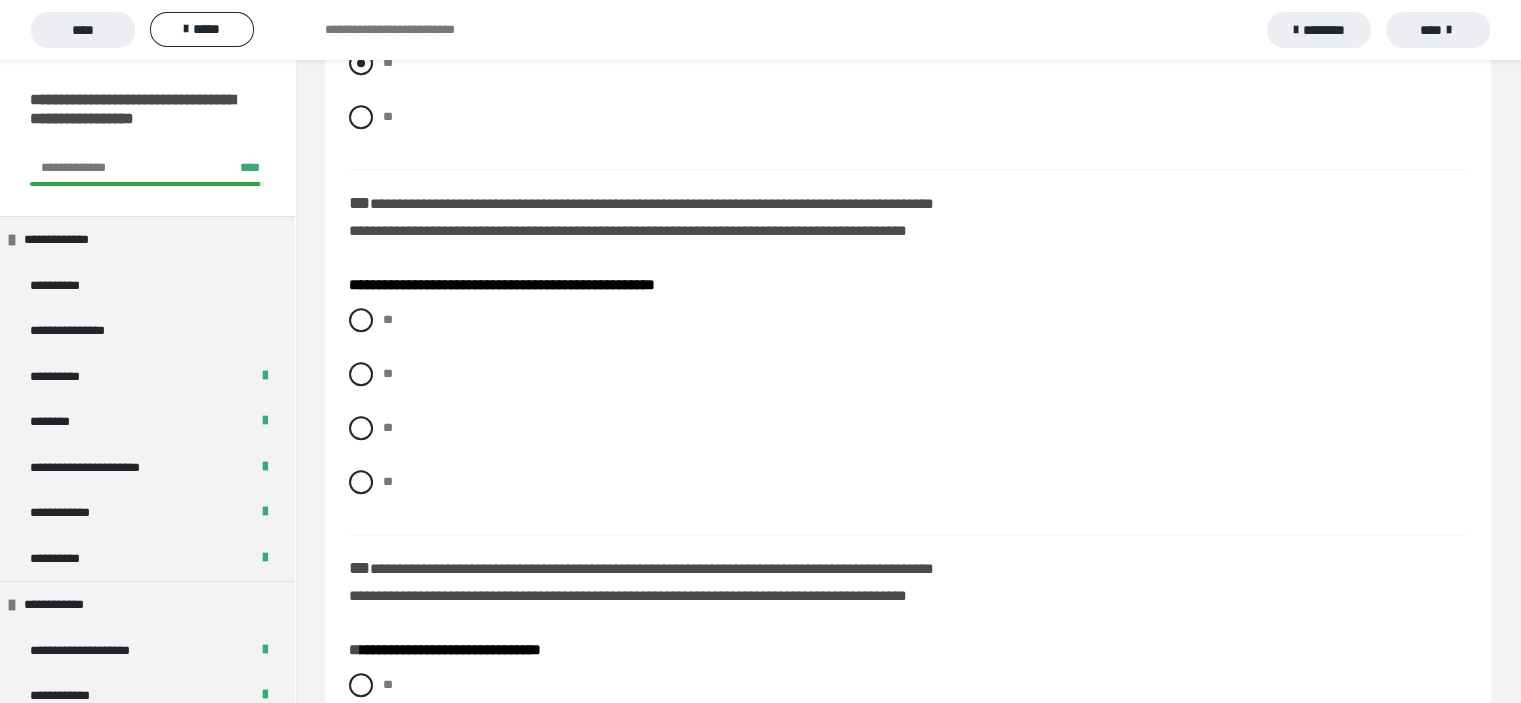 scroll, scrollTop: 1600, scrollLeft: 0, axis: vertical 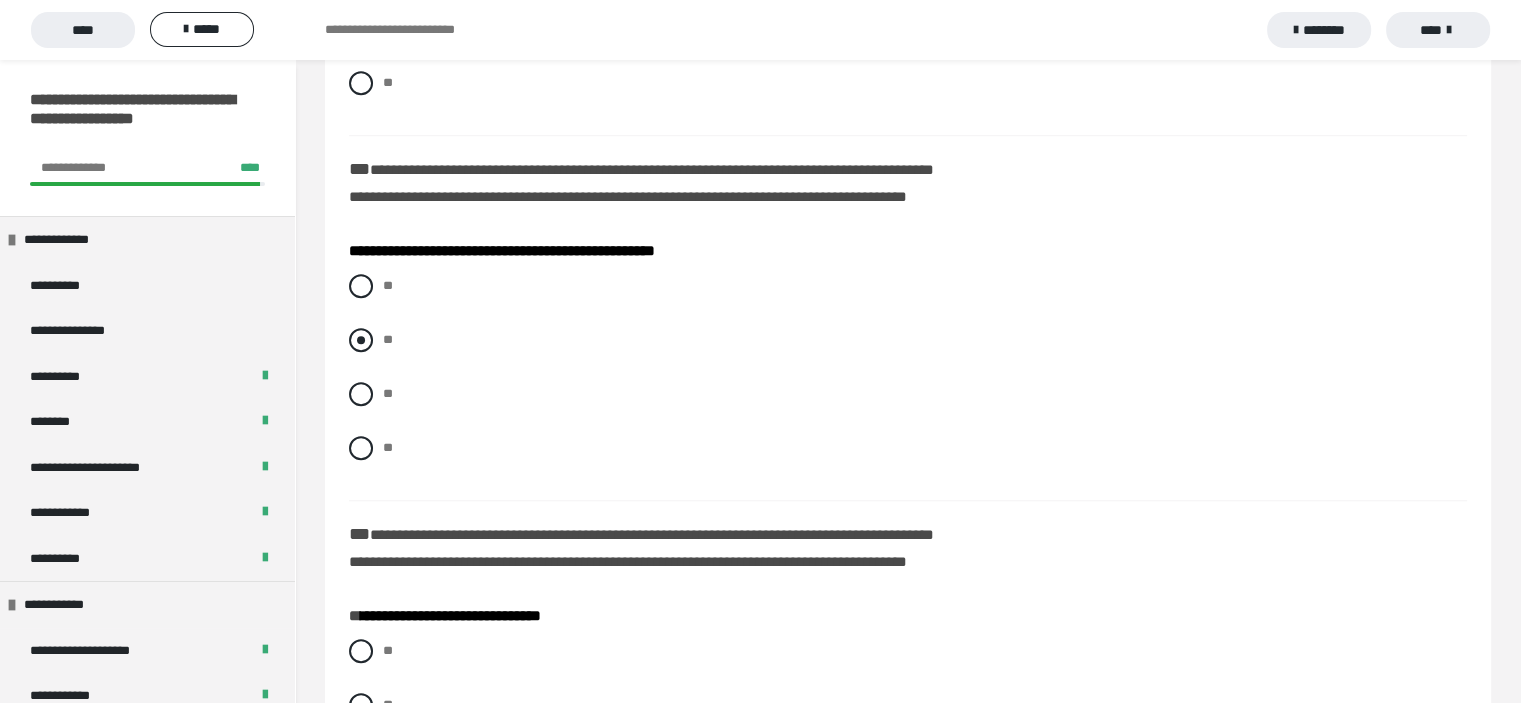 click at bounding box center [361, 340] 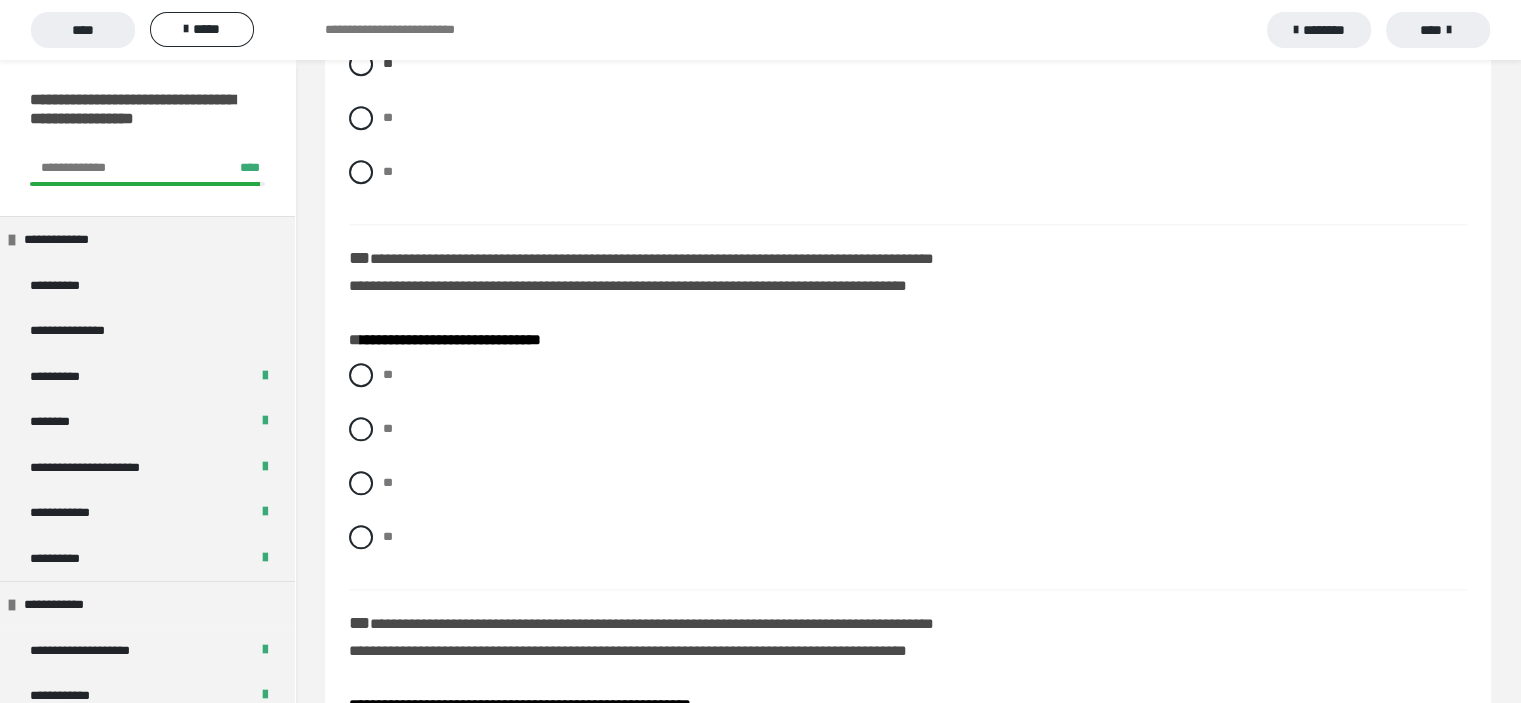 scroll, scrollTop: 1900, scrollLeft: 0, axis: vertical 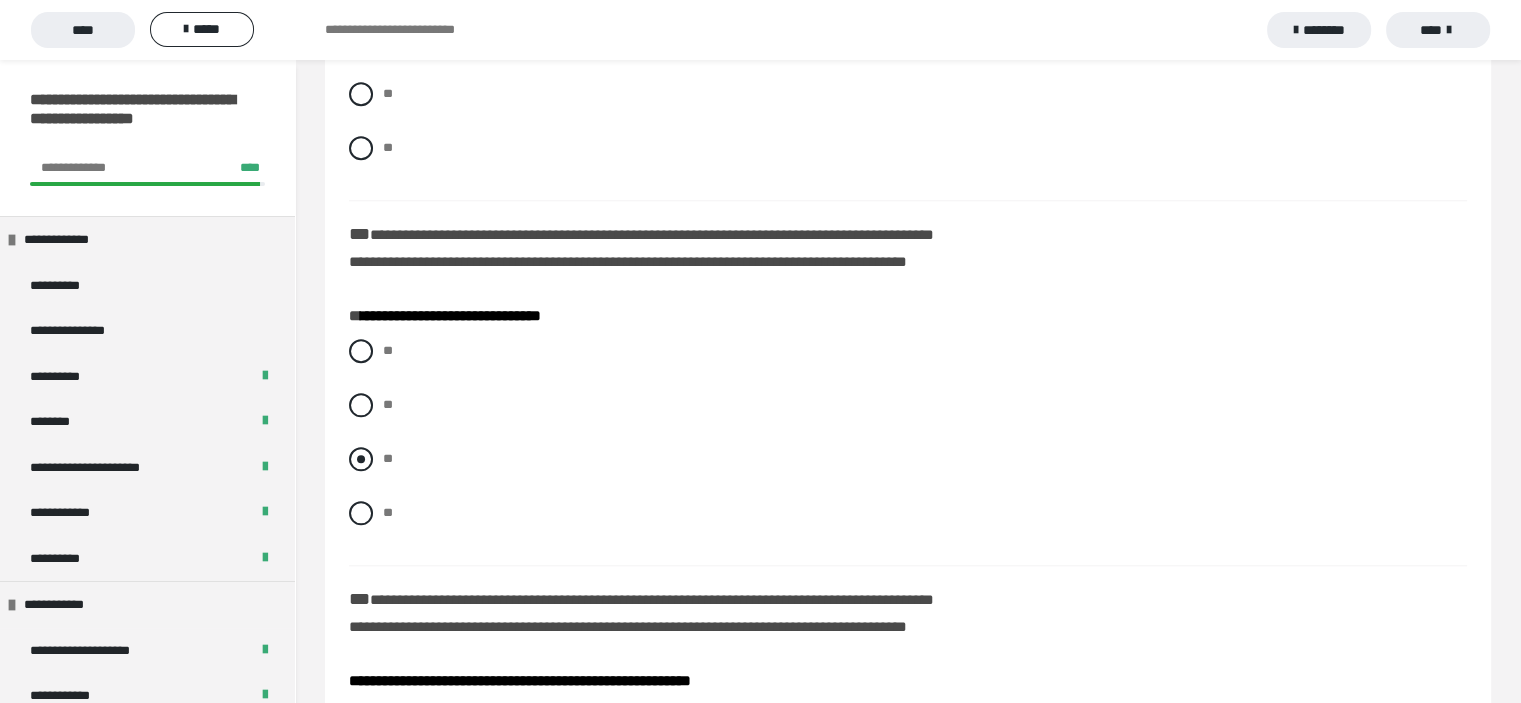 click at bounding box center (361, 459) 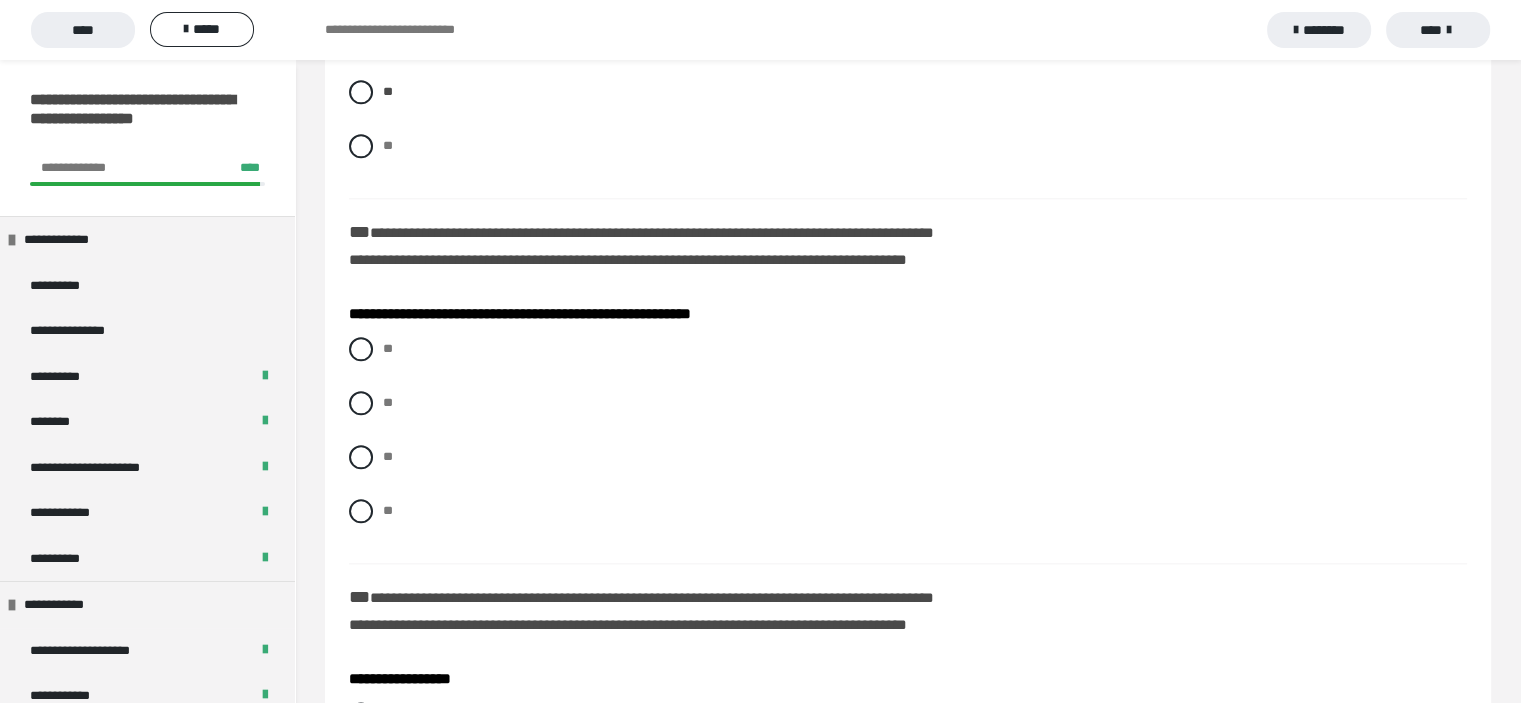 scroll, scrollTop: 2300, scrollLeft: 0, axis: vertical 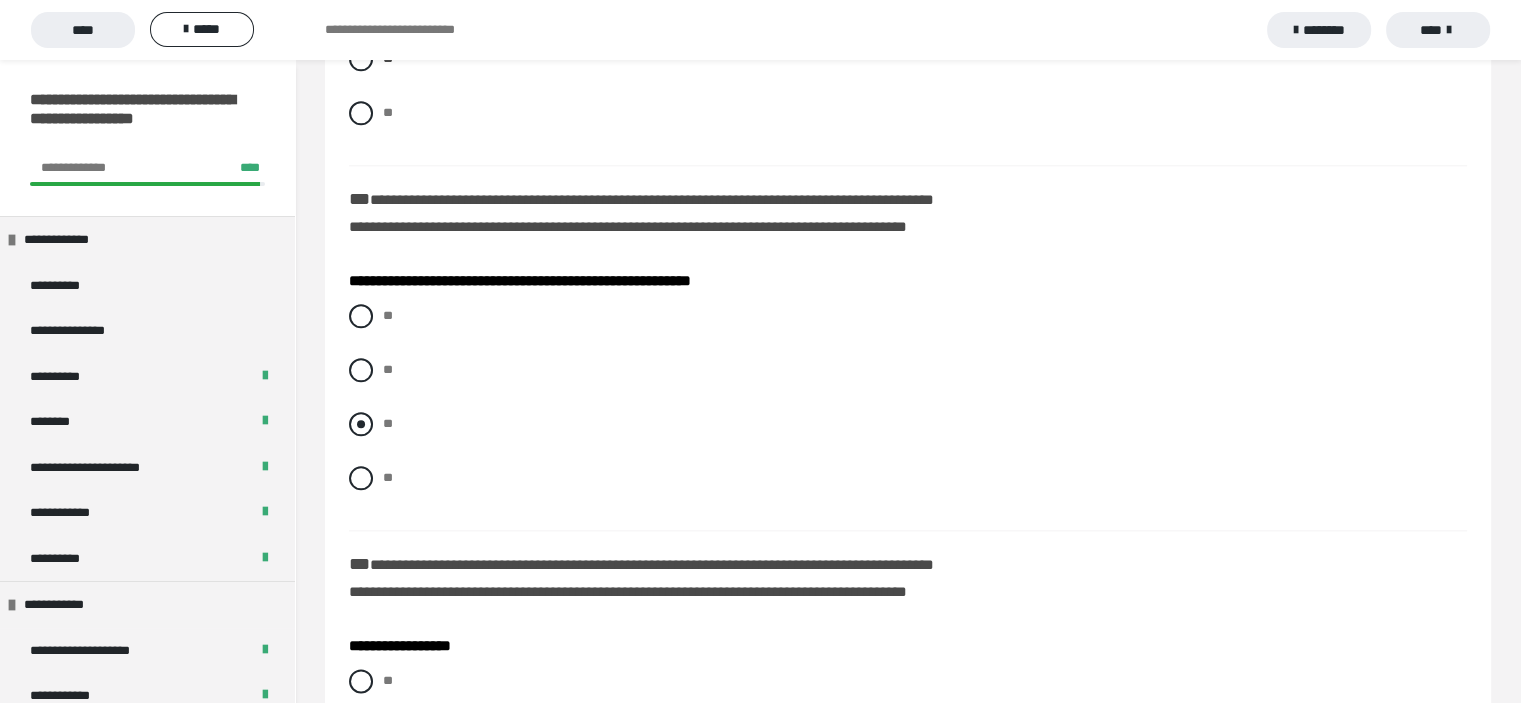click at bounding box center (361, 424) 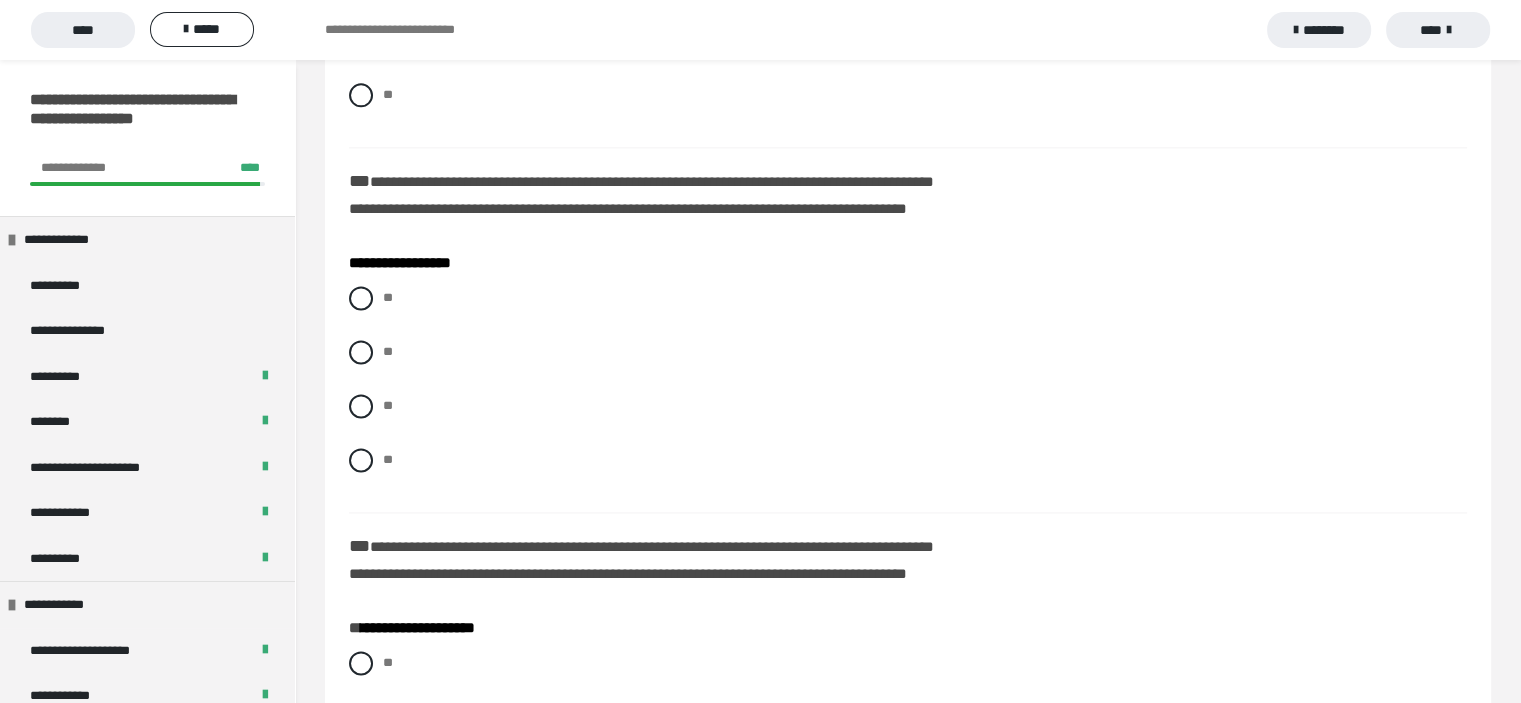 scroll, scrollTop: 2700, scrollLeft: 0, axis: vertical 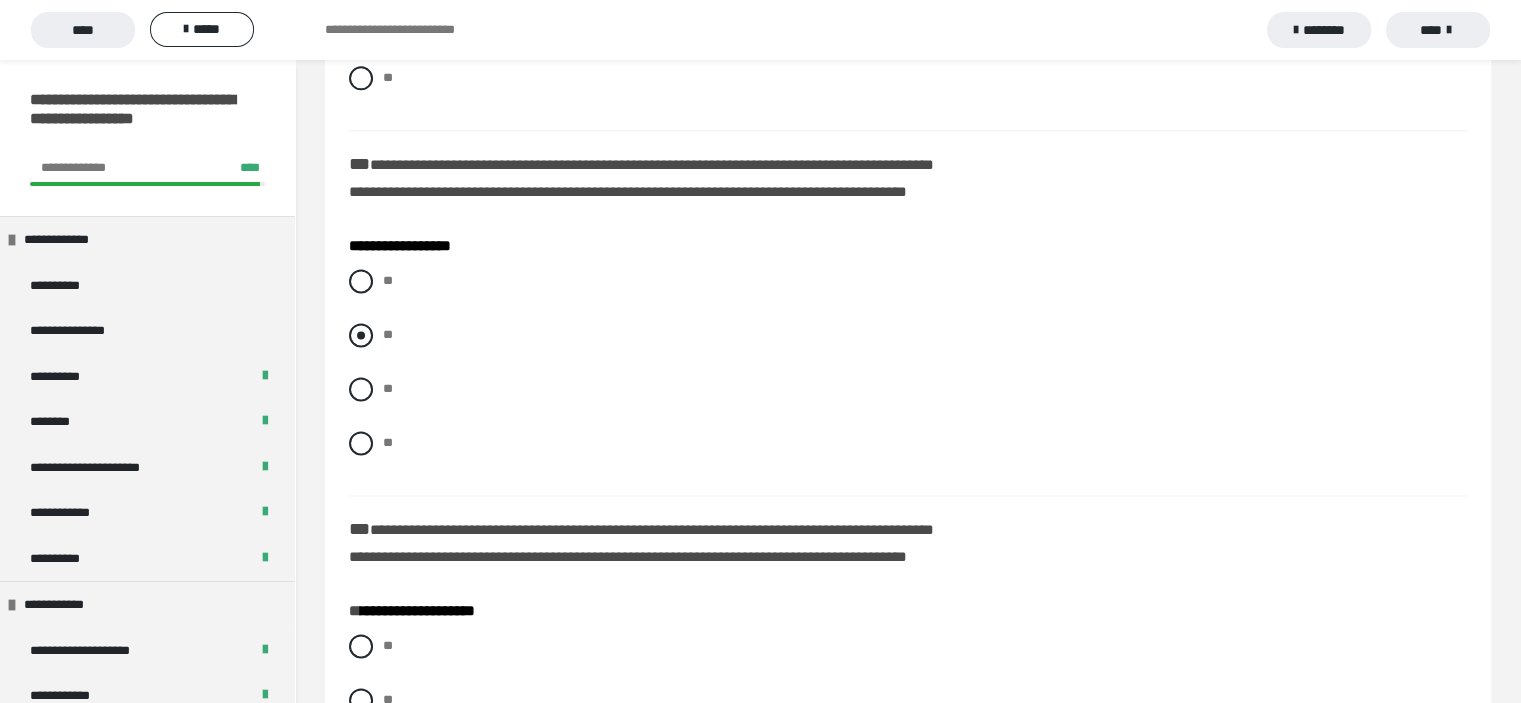 click at bounding box center [361, 335] 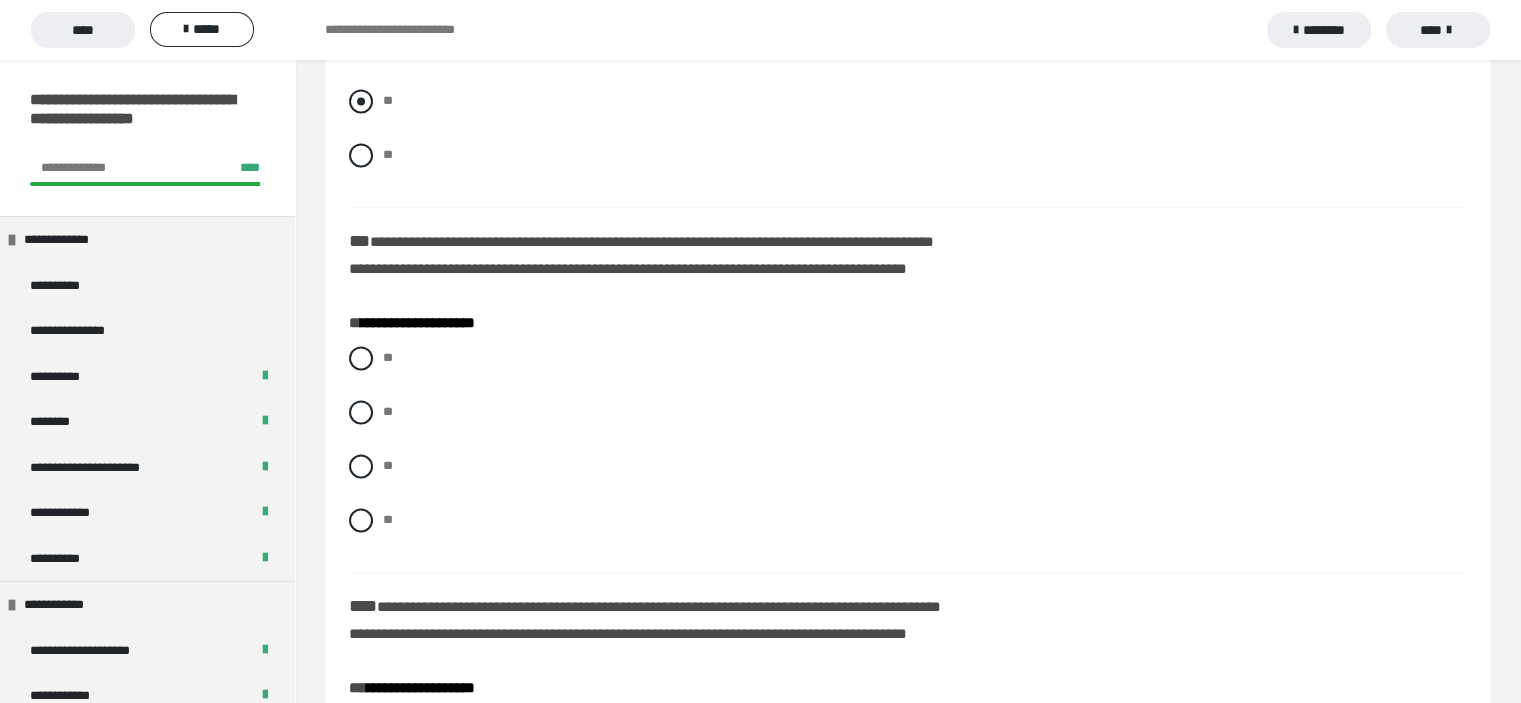 scroll, scrollTop: 3000, scrollLeft: 0, axis: vertical 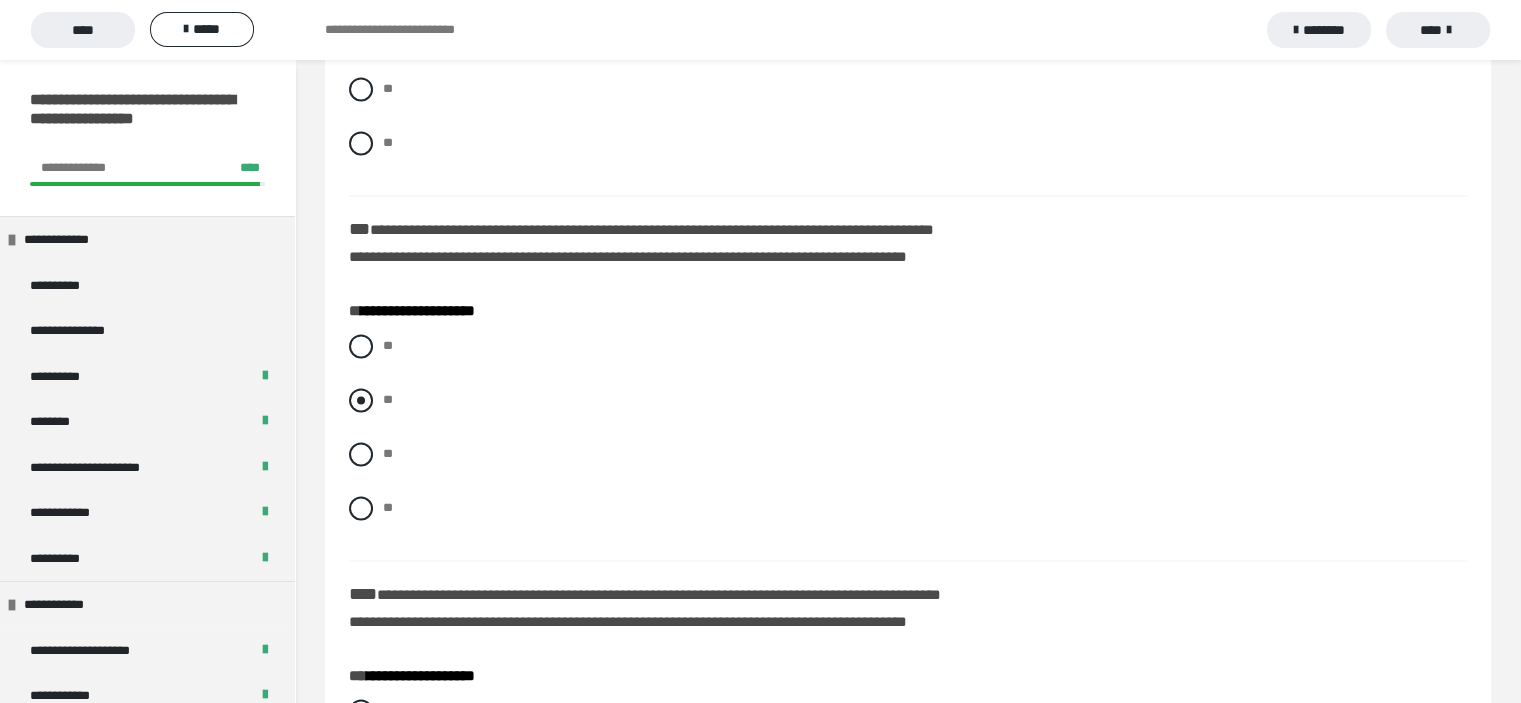 click at bounding box center [361, 400] 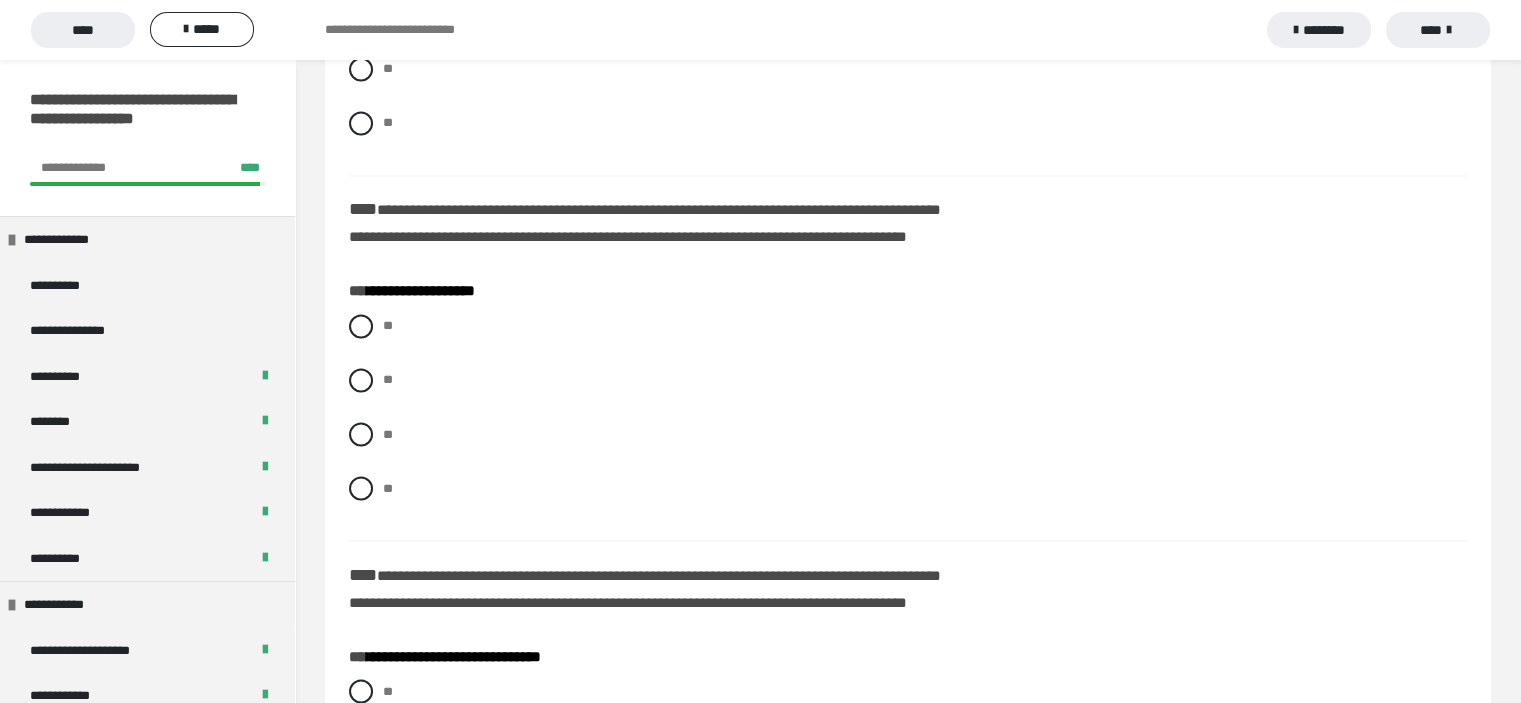 scroll, scrollTop: 3400, scrollLeft: 0, axis: vertical 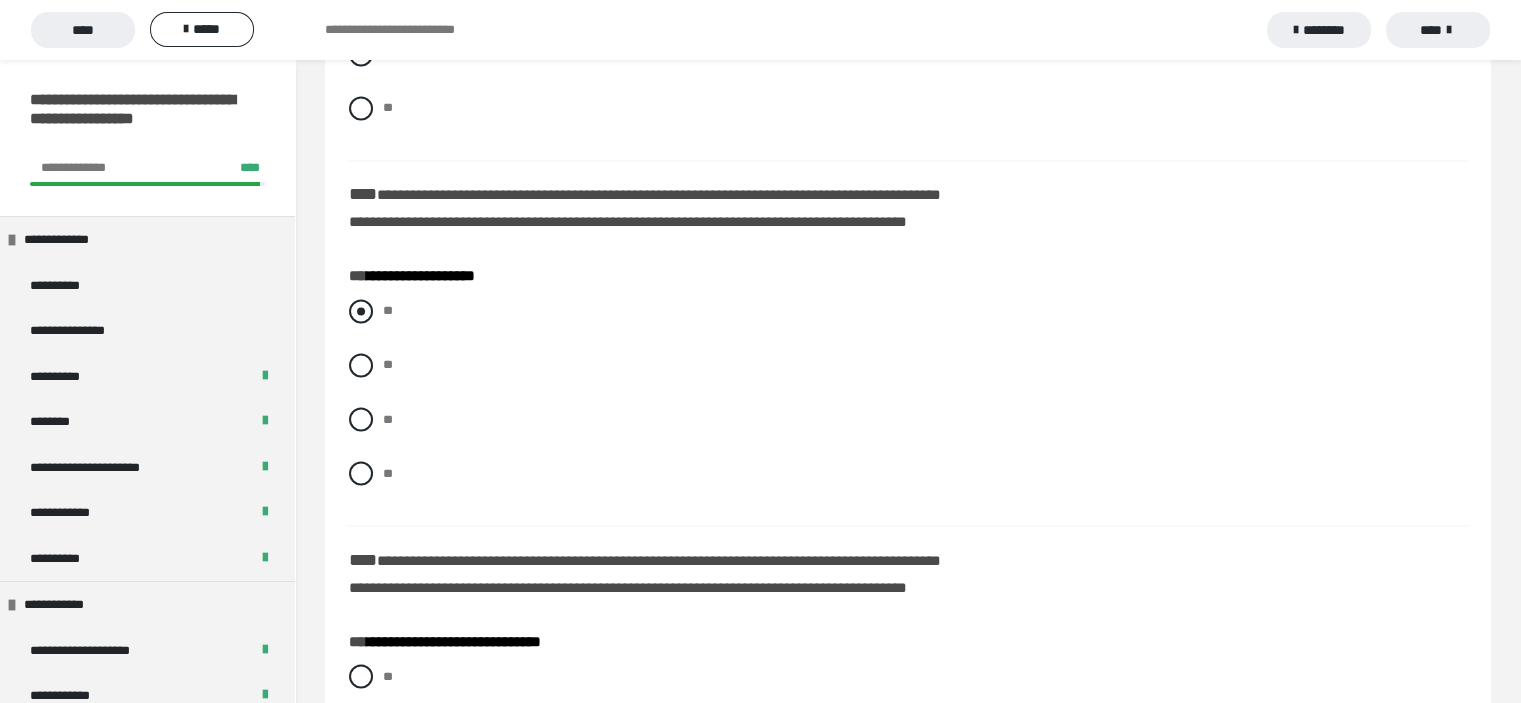 click at bounding box center [361, 311] 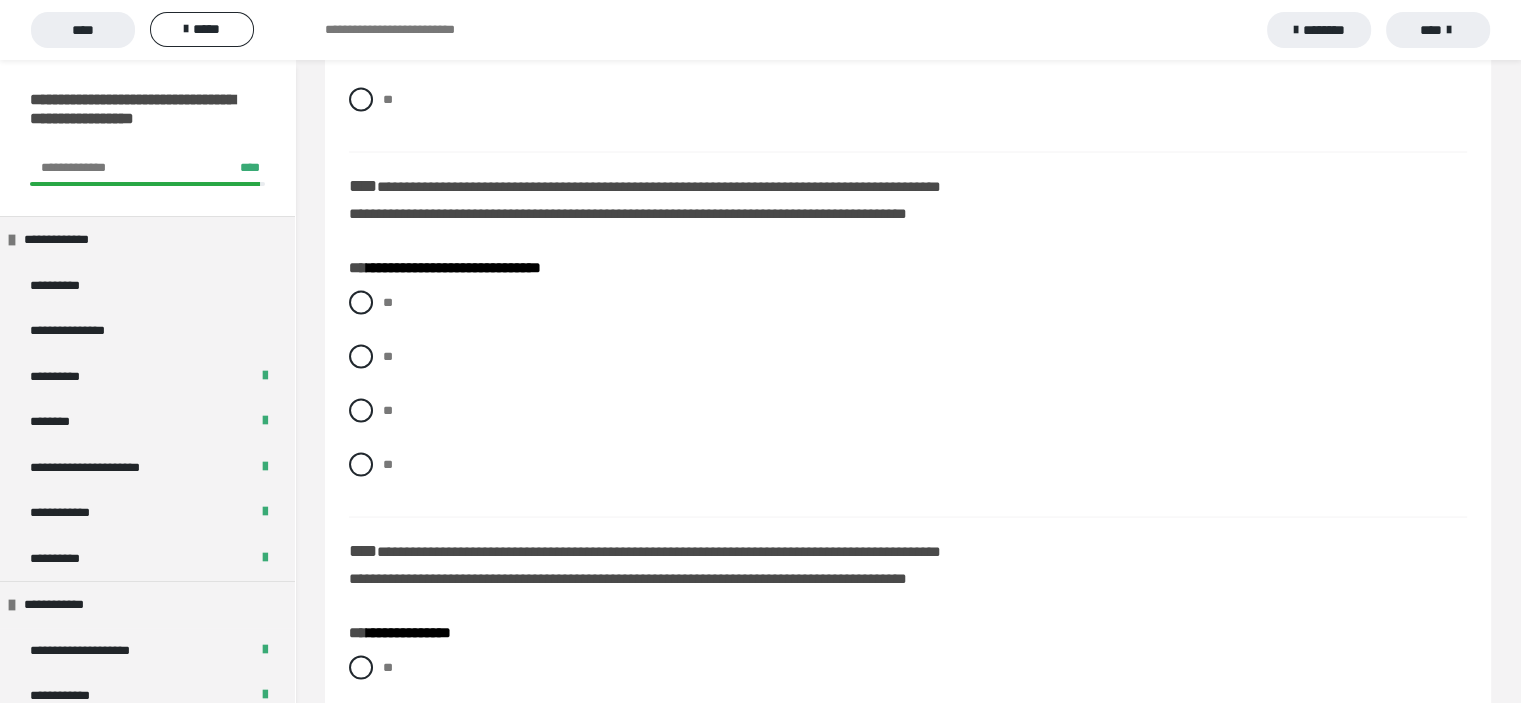 scroll, scrollTop: 3800, scrollLeft: 0, axis: vertical 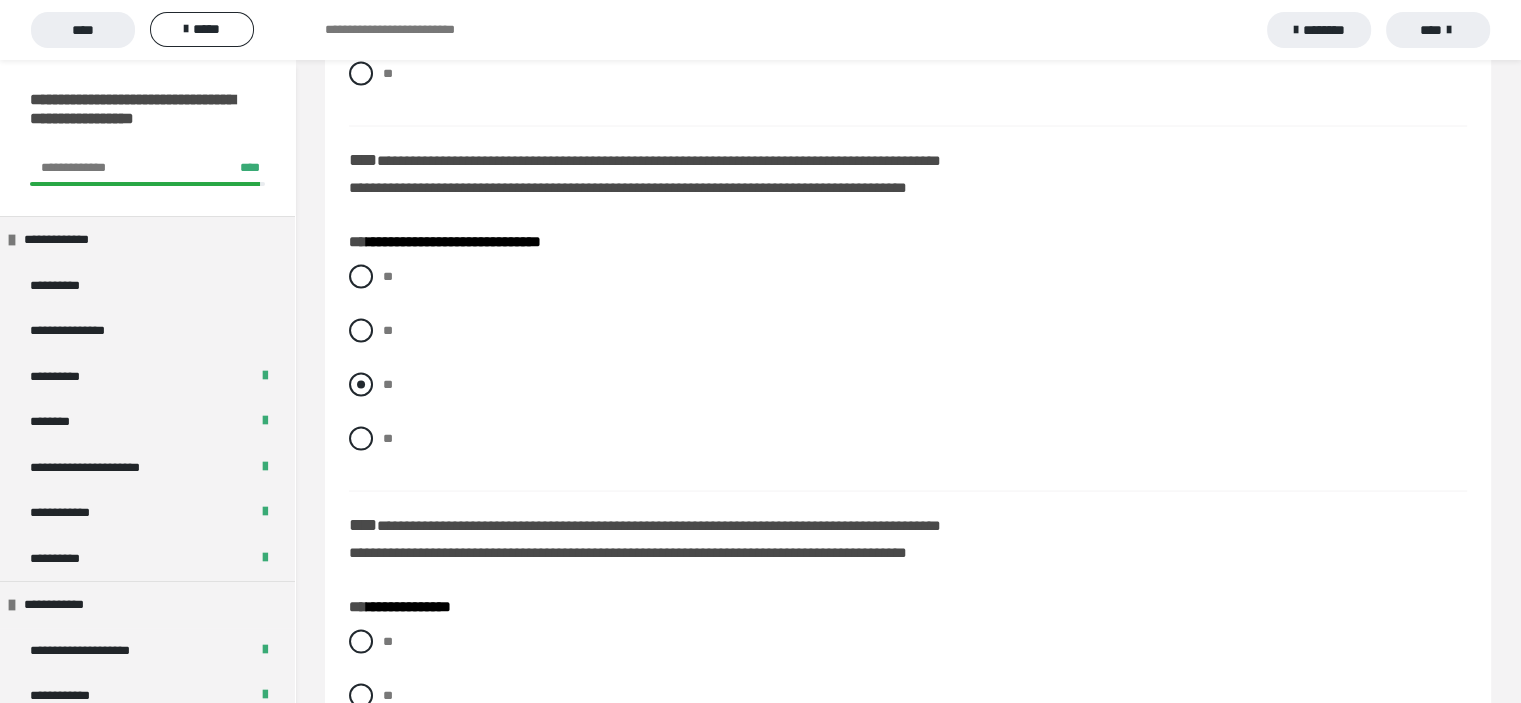click at bounding box center (361, 384) 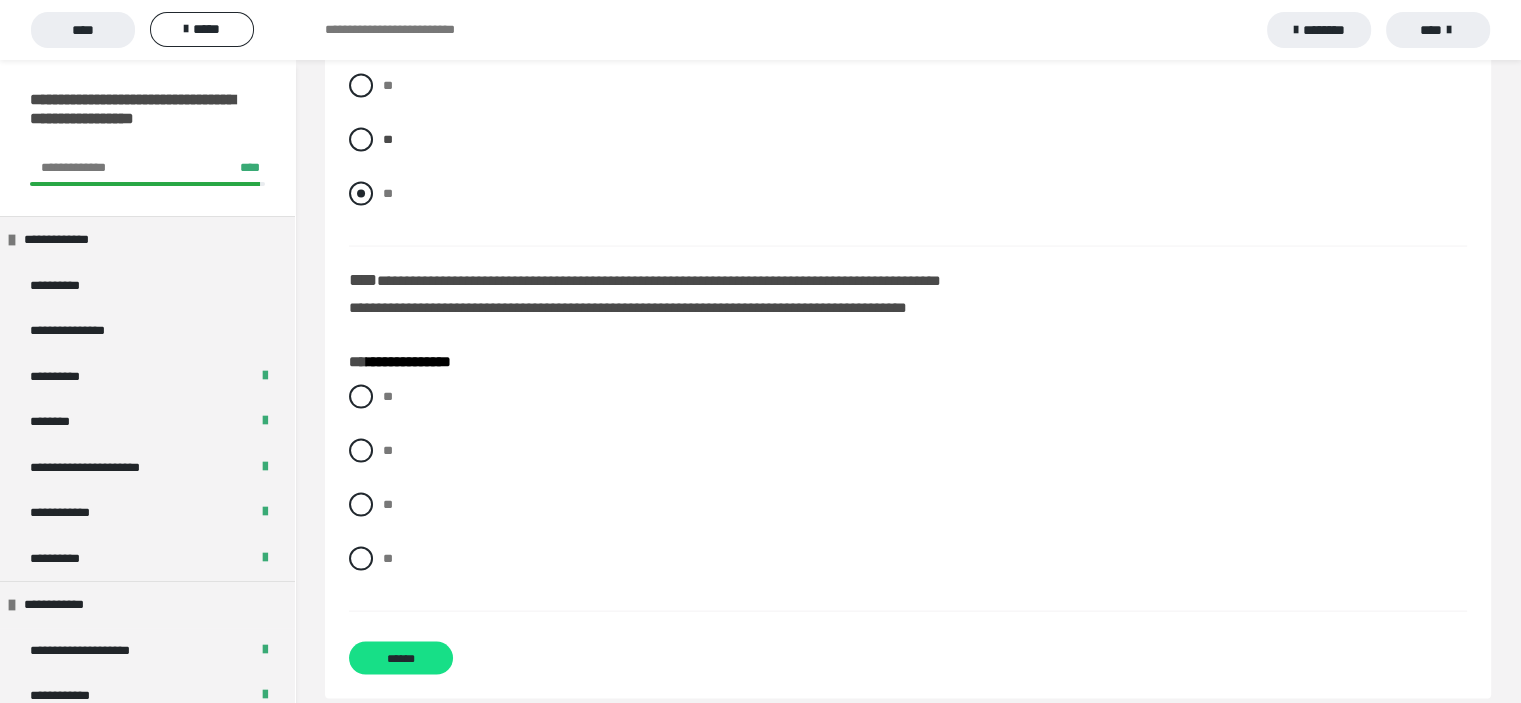 scroll, scrollTop: 4067, scrollLeft: 0, axis: vertical 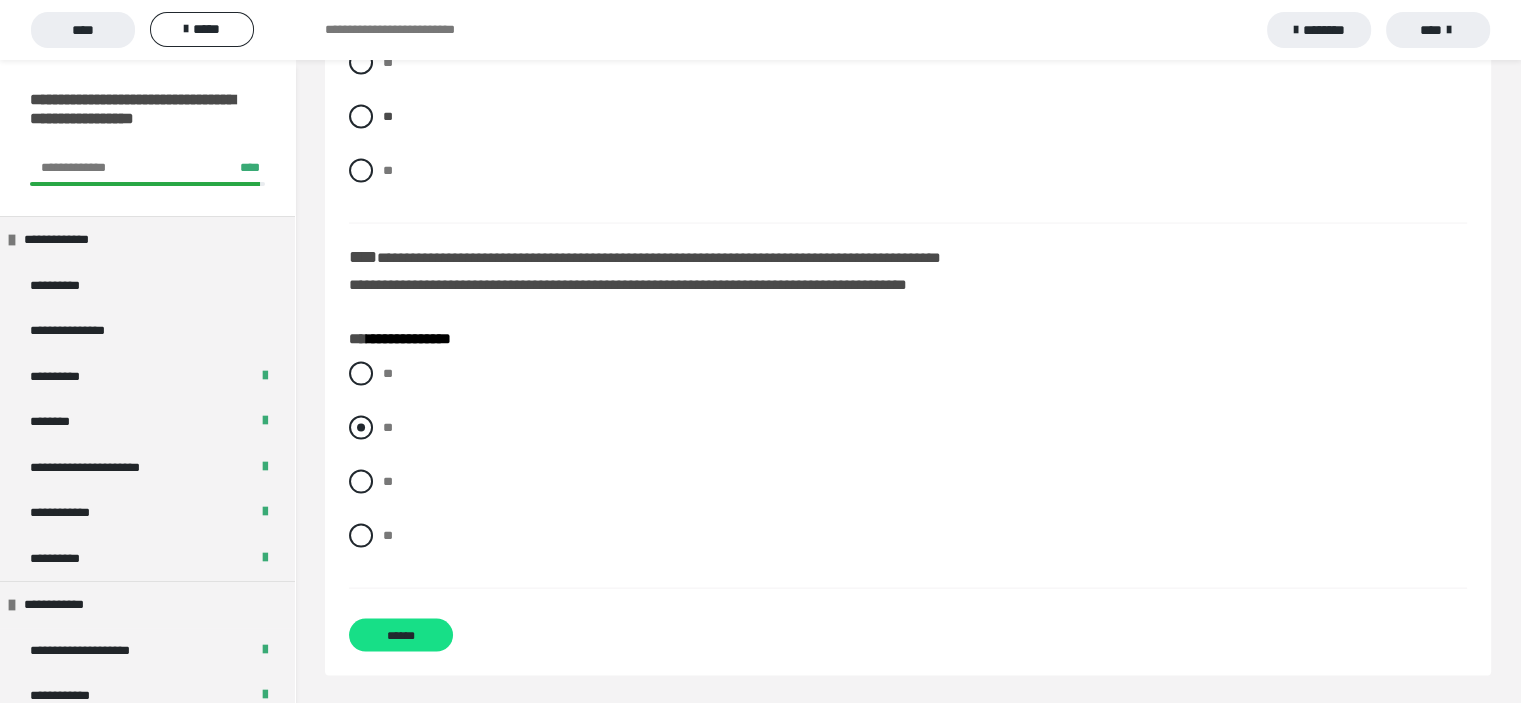 click at bounding box center (361, 428) 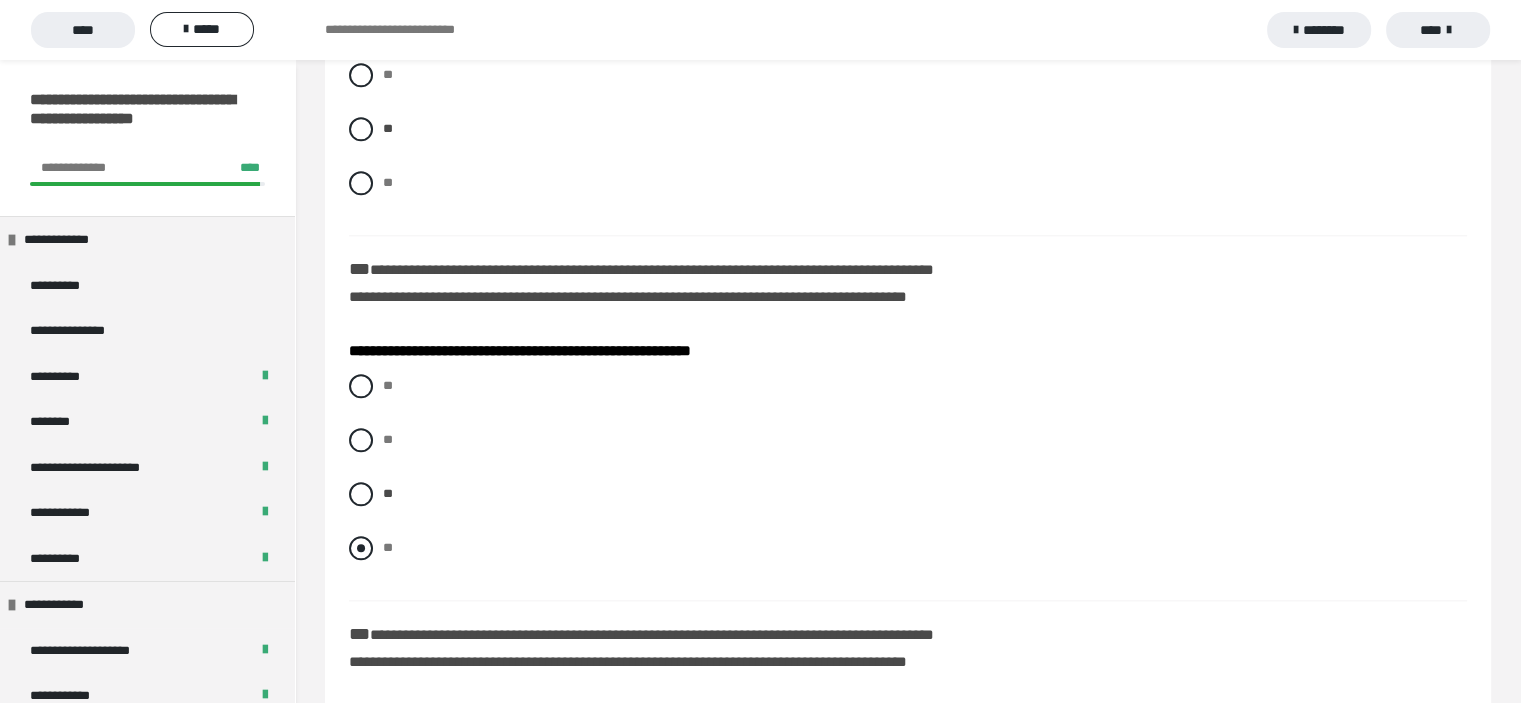 scroll, scrollTop: 2300, scrollLeft: 0, axis: vertical 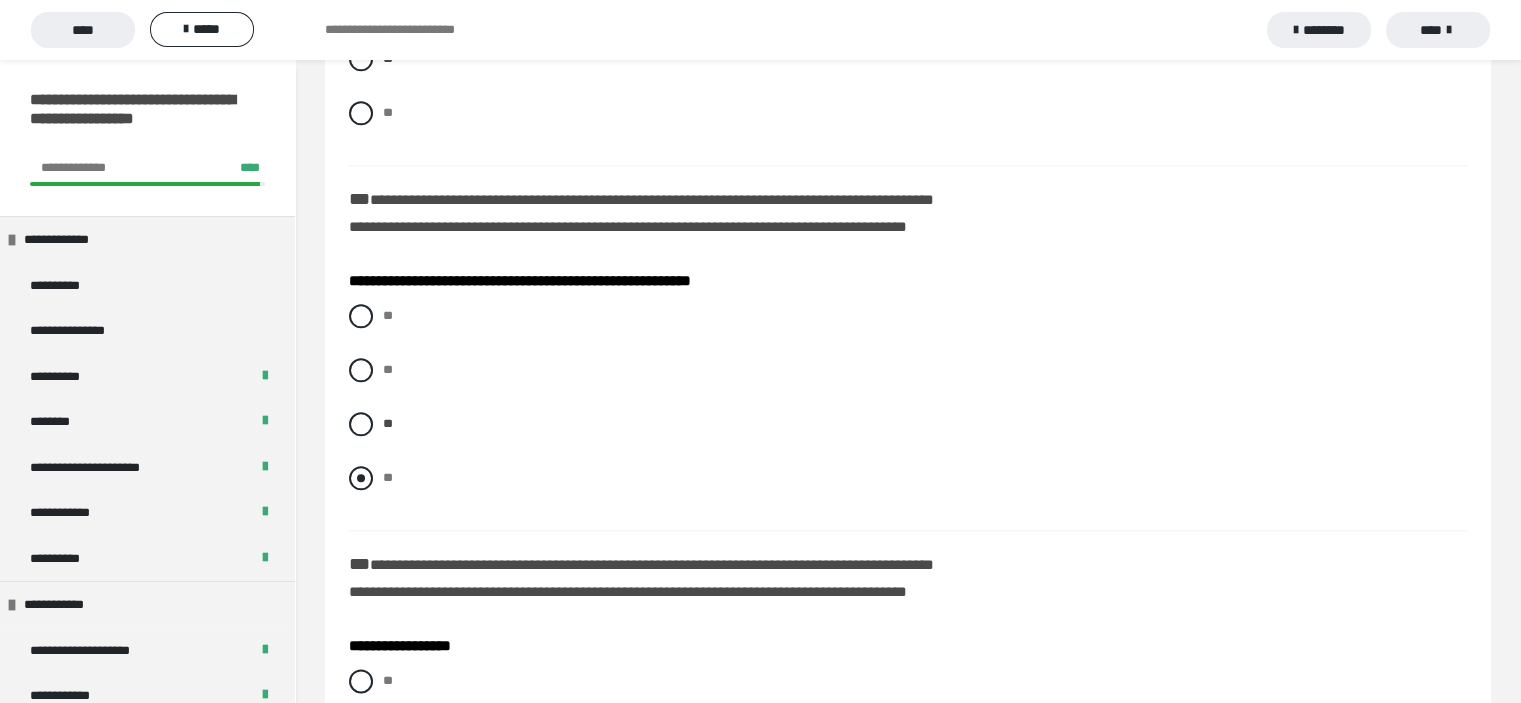 click at bounding box center [361, 478] 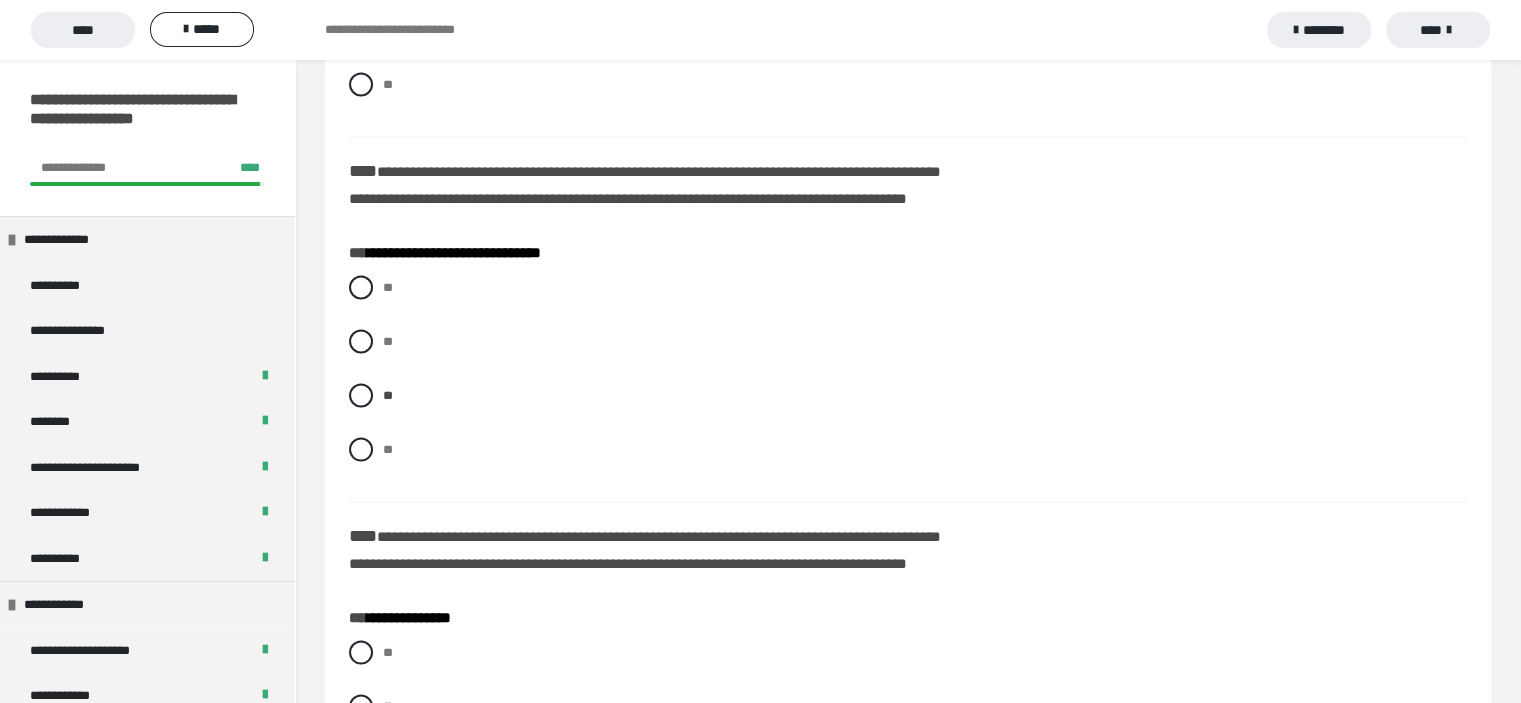scroll, scrollTop: 3800, scrollLeft: 0, axis: vertical 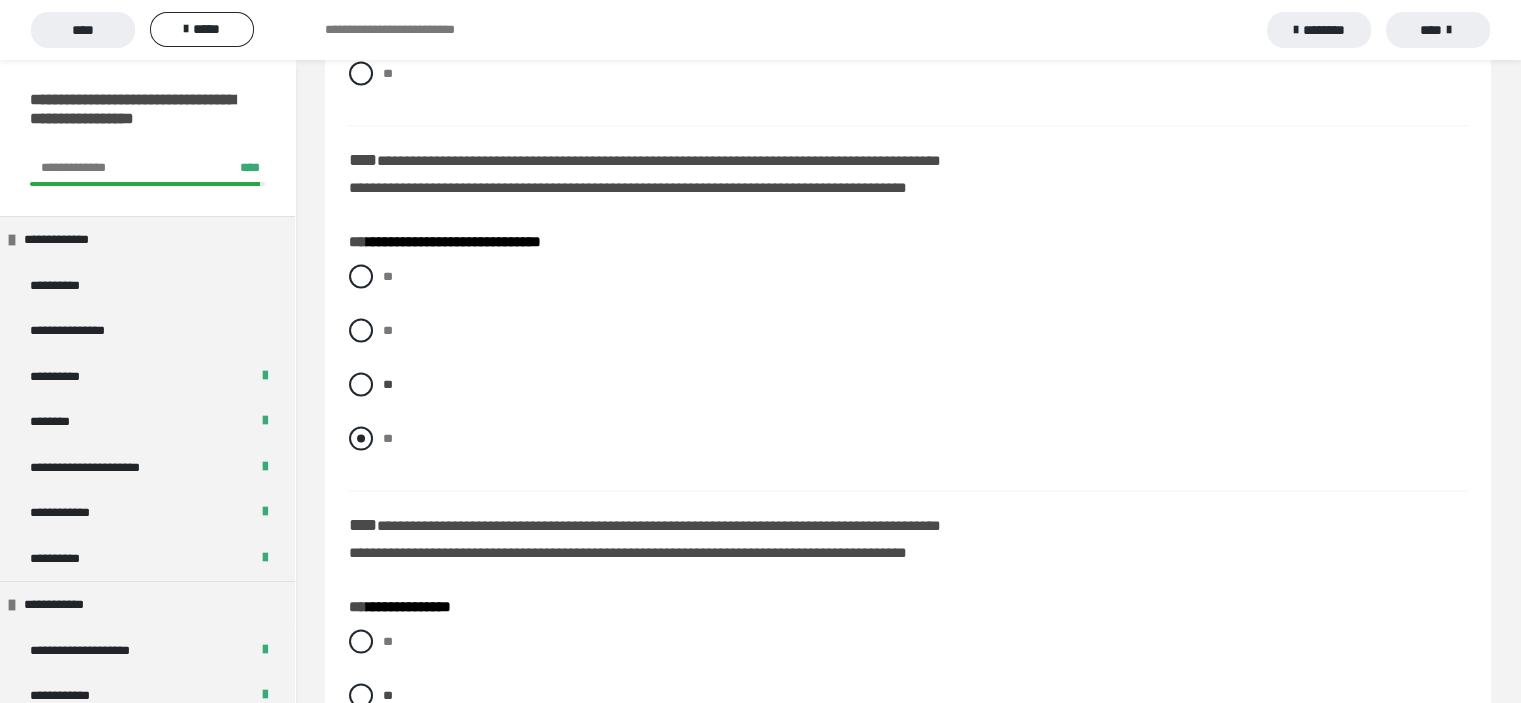 click at bounding box center [361, 438] 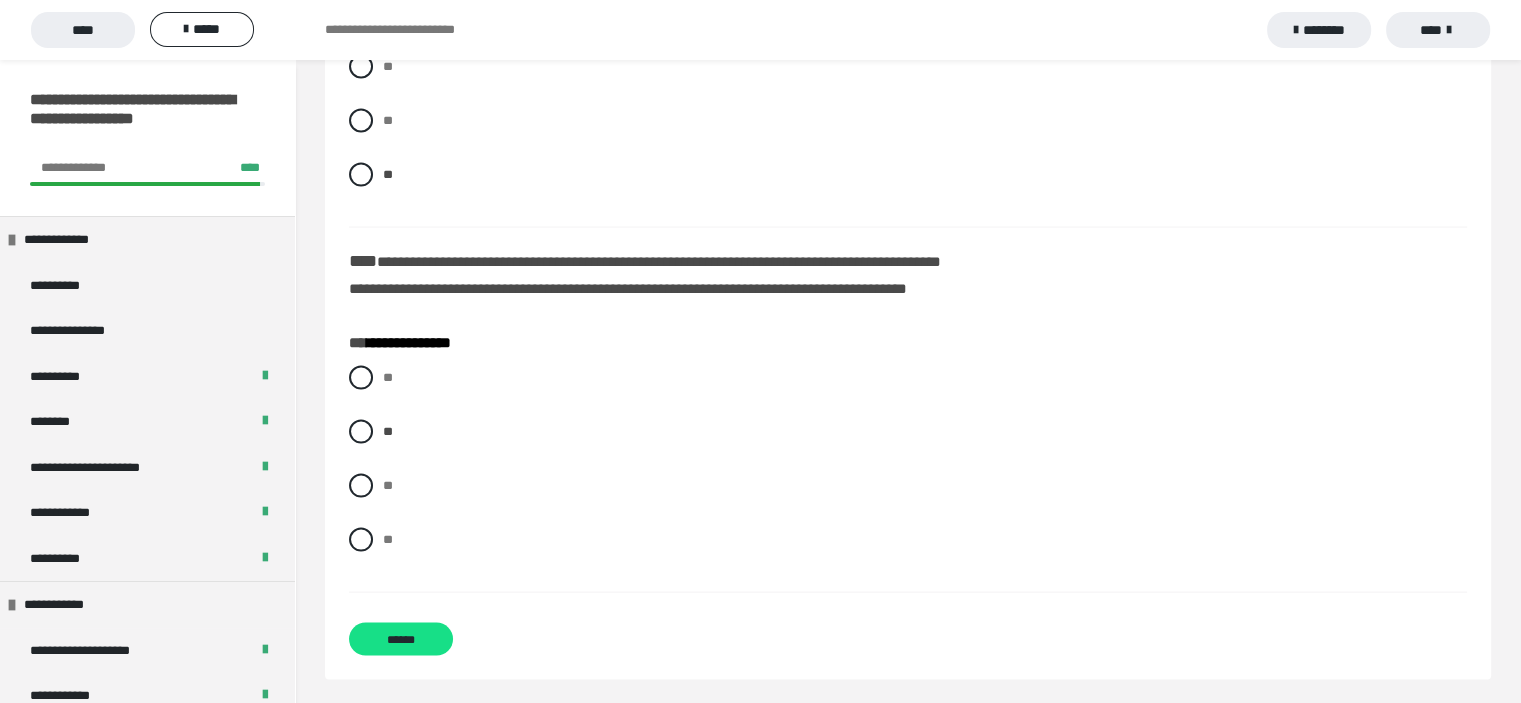 scroll, scrollTop: 4067, scrollLeft: 0, axis: vertical 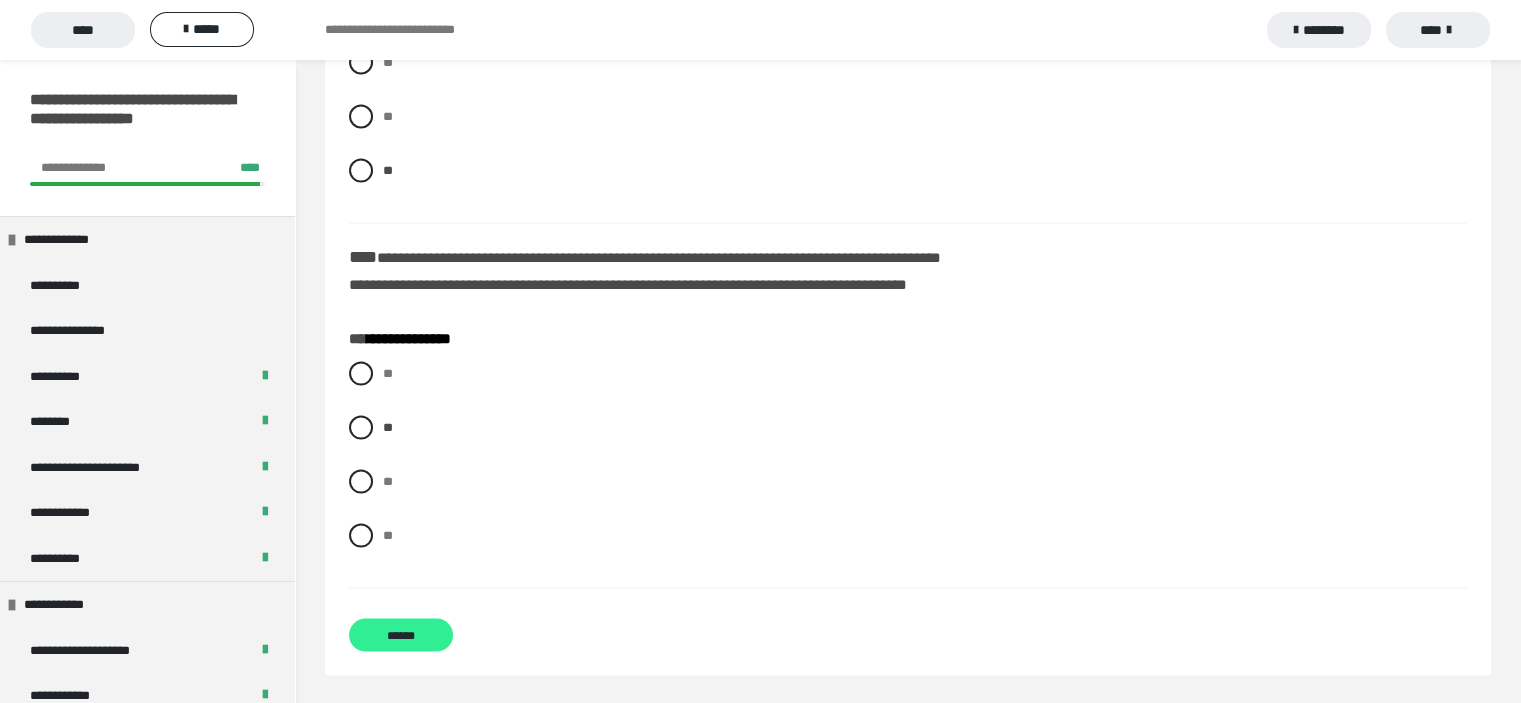 click on "******" at bounding box center (401, 635) 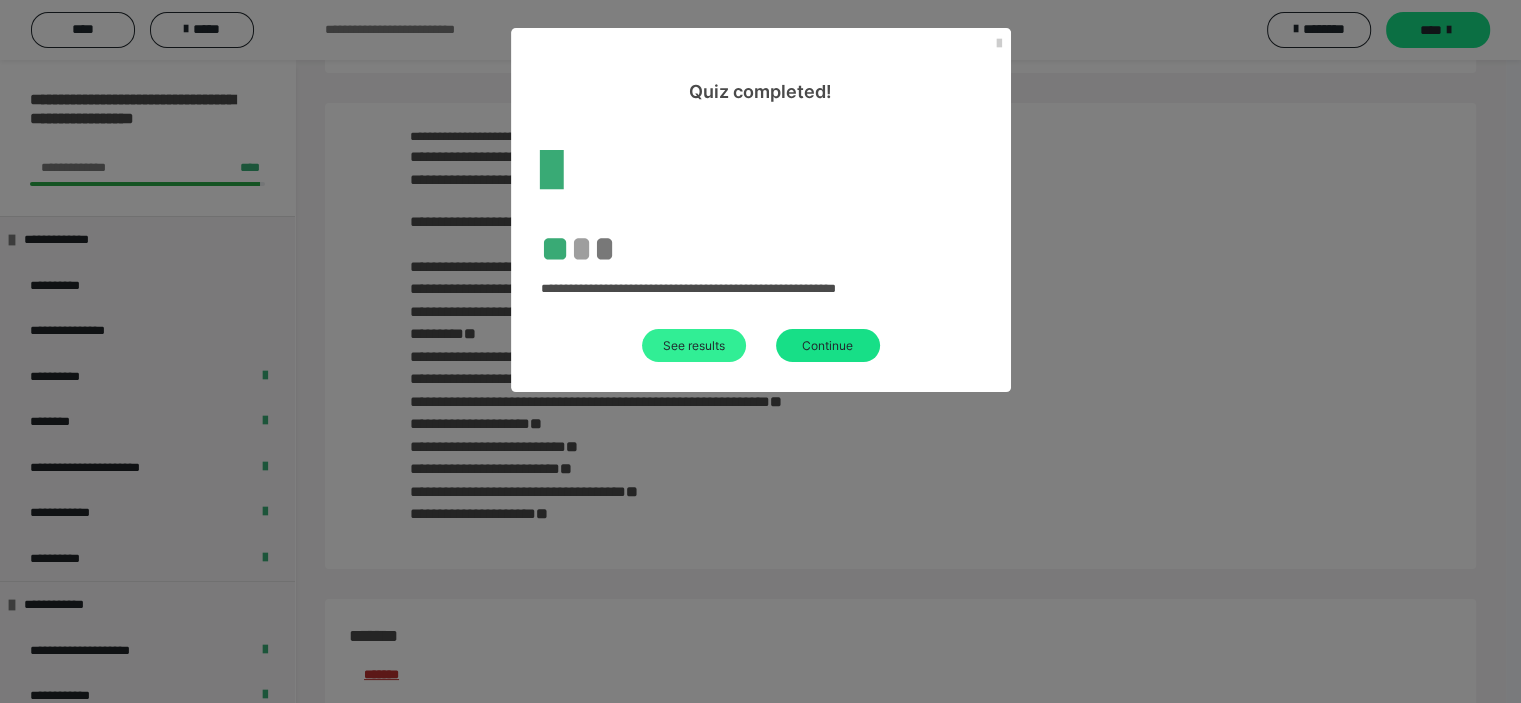 scroll, scrollTop: 3578, scrollLeft: 0, axis: vertical 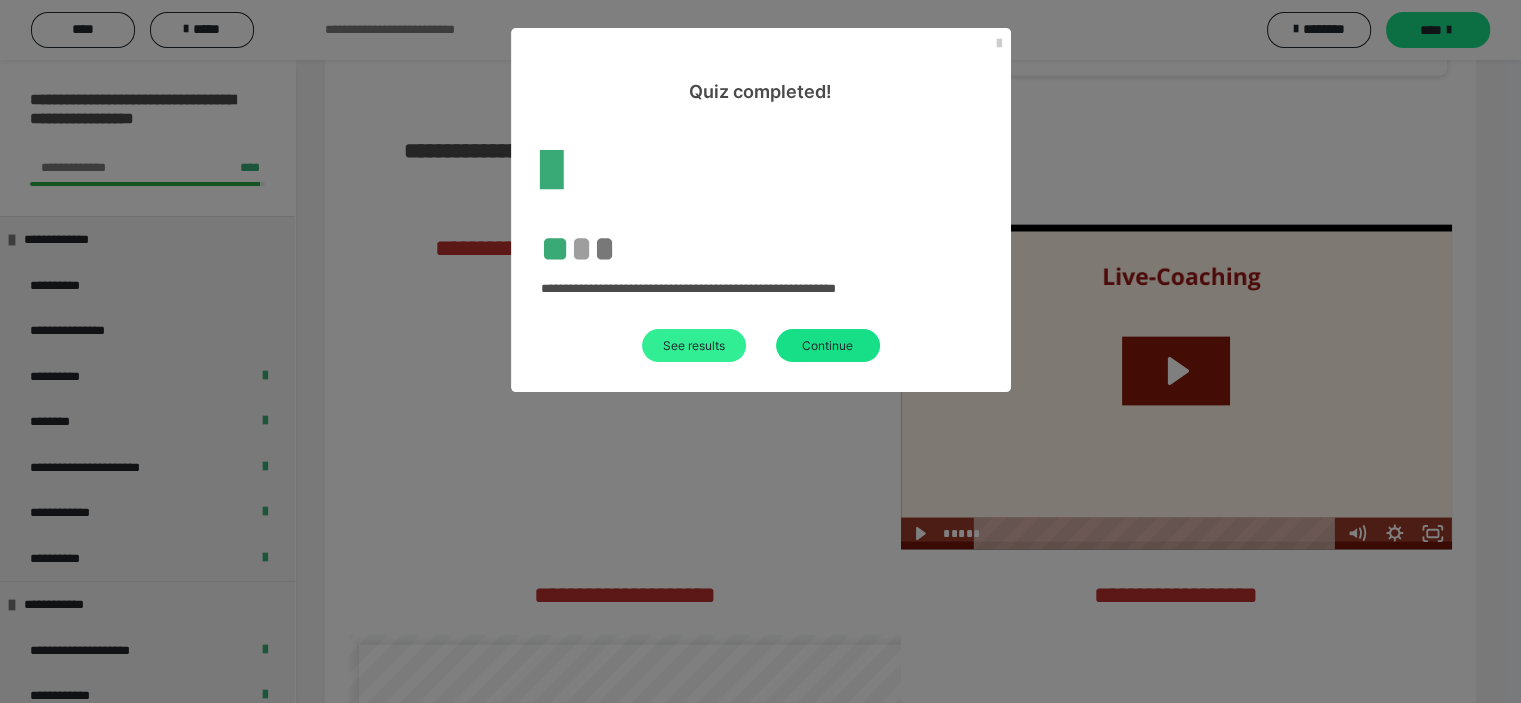 click on "See results" at bounding box center [694, 345] 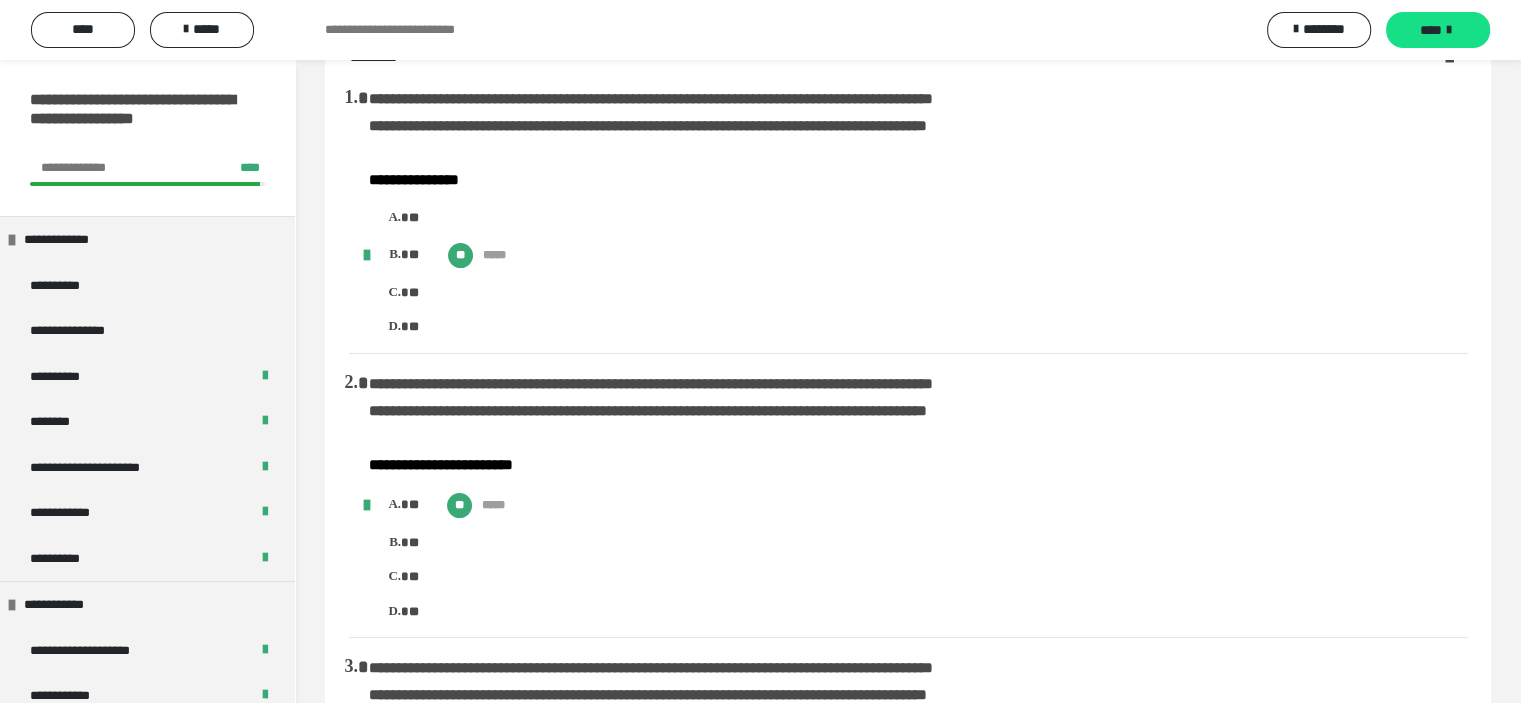 scroll, scrollTop: 0, scrollLeft: 0, axis: both 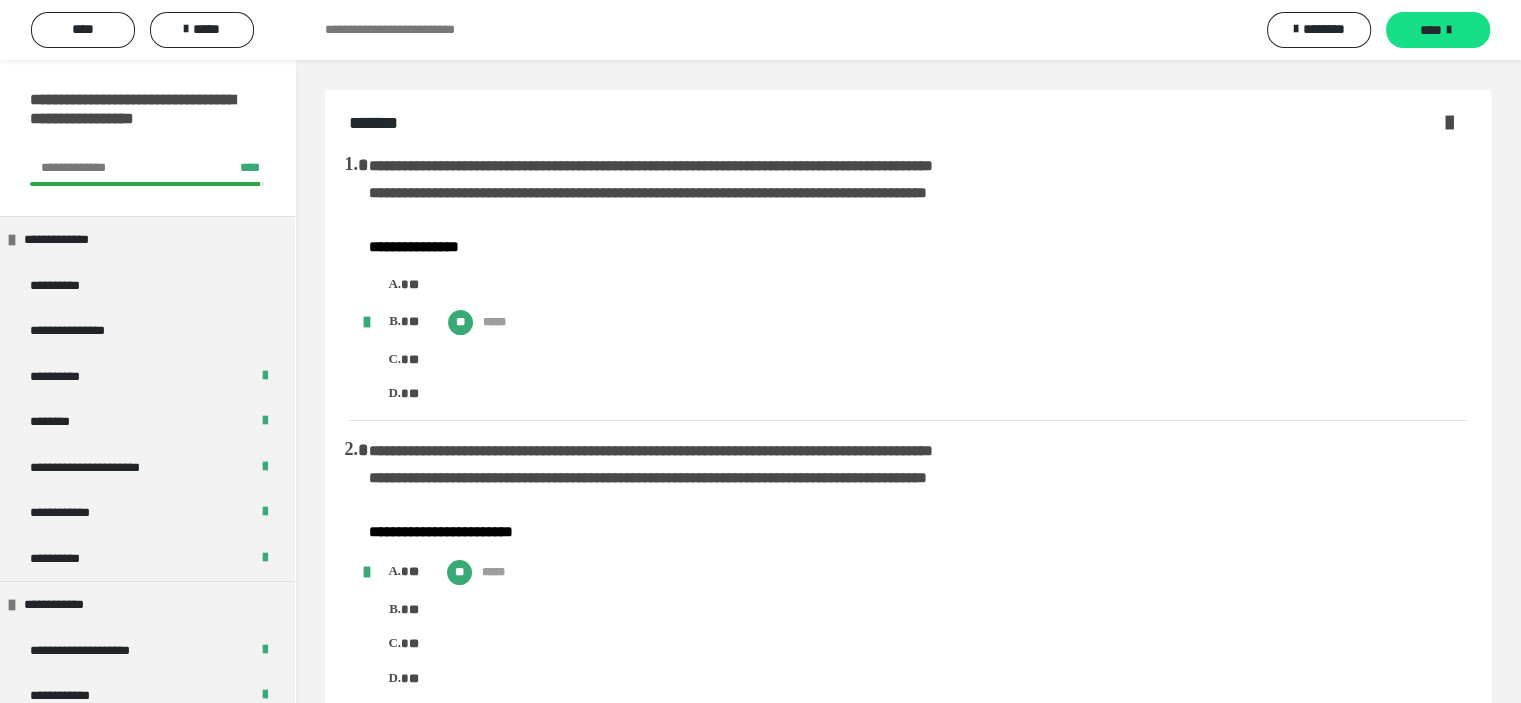 click at bounding box center [1449, 122] 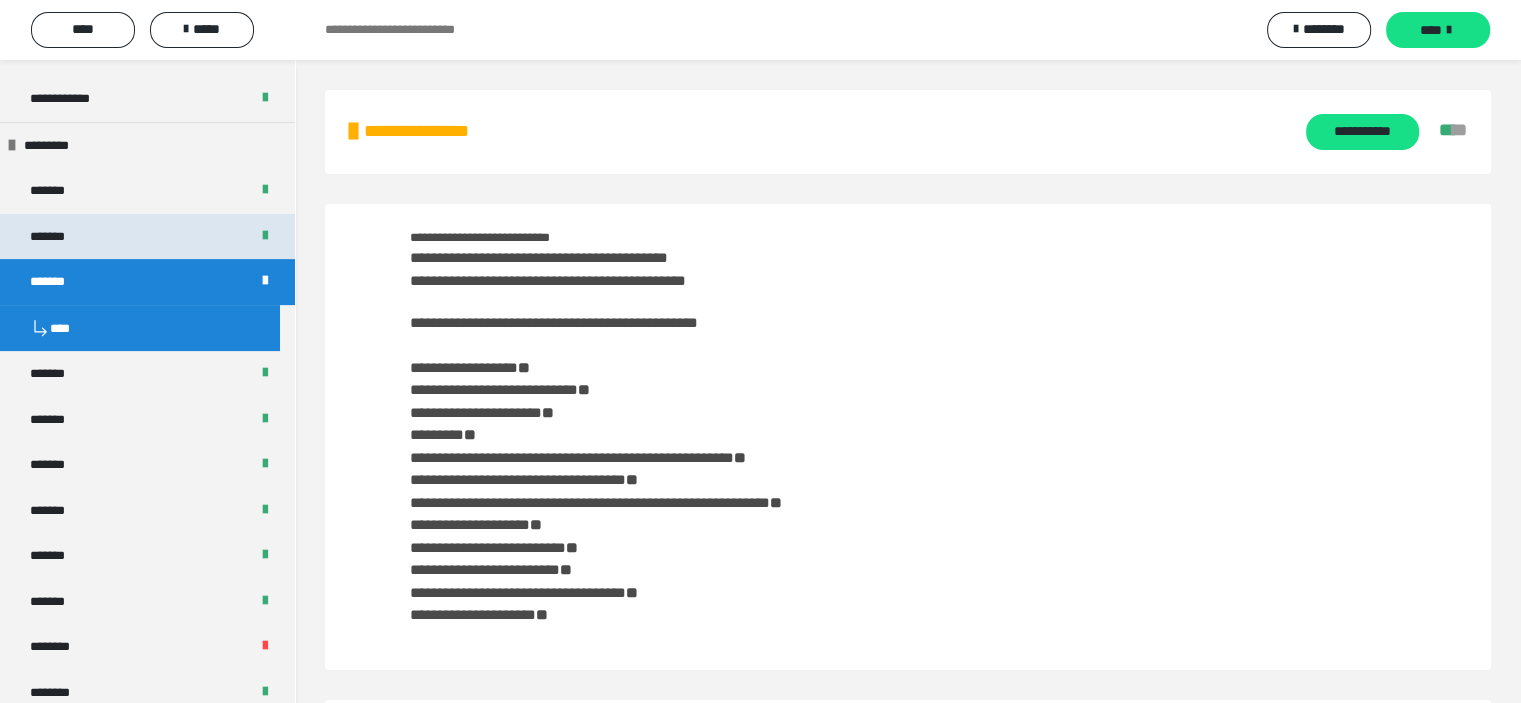 scroll, scrollTop: 700, scrollLeft: 0, axis: vertical 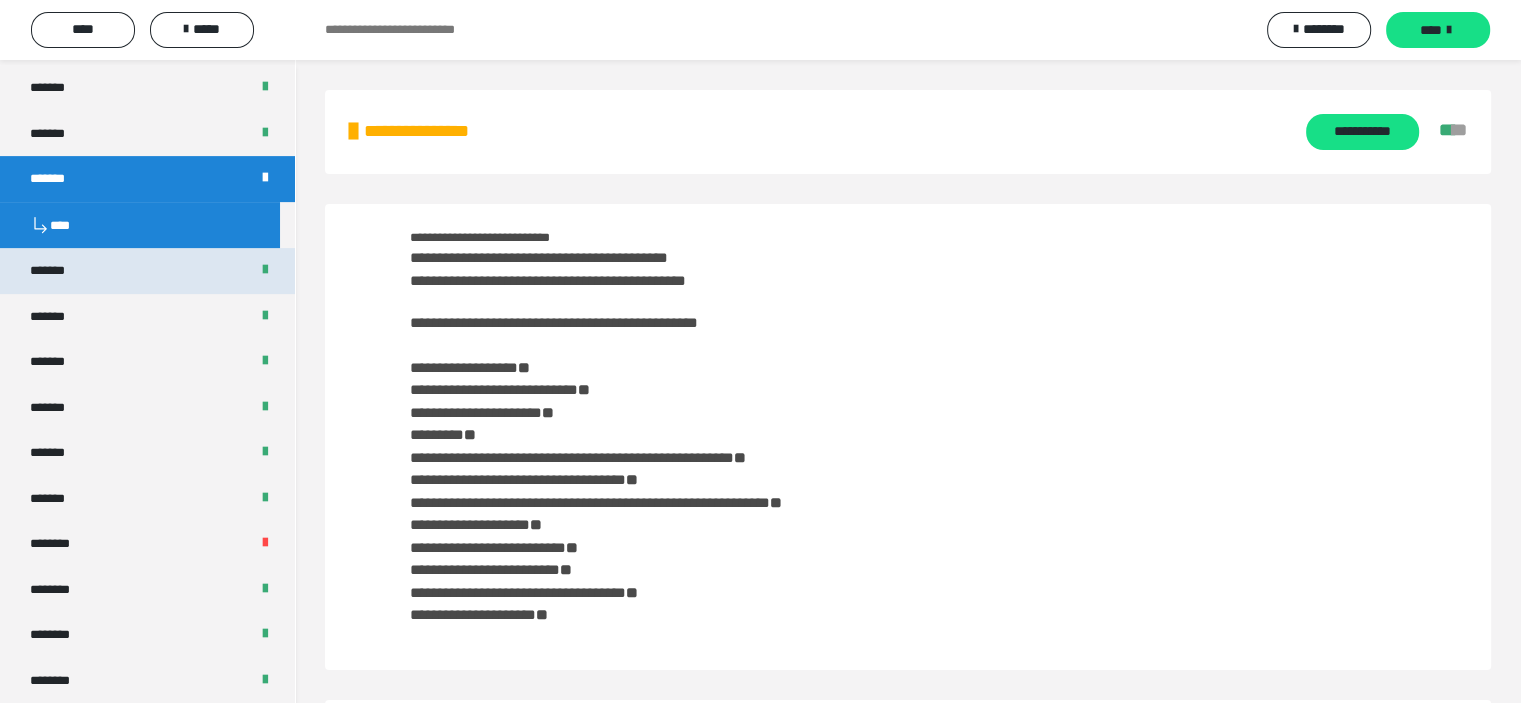 click on "*******" at bounding box center (147, 271) 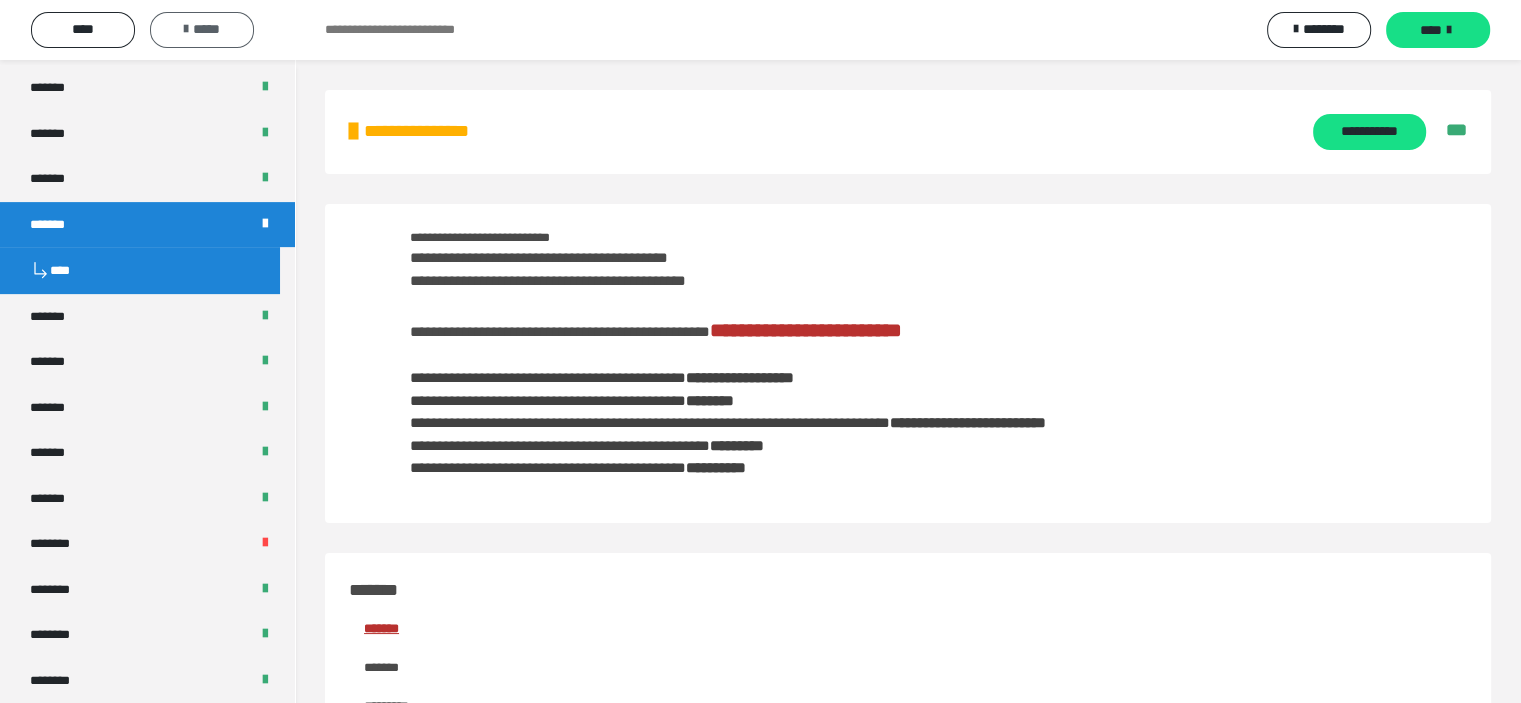 click on "*****" at bounding box center (202, 29) 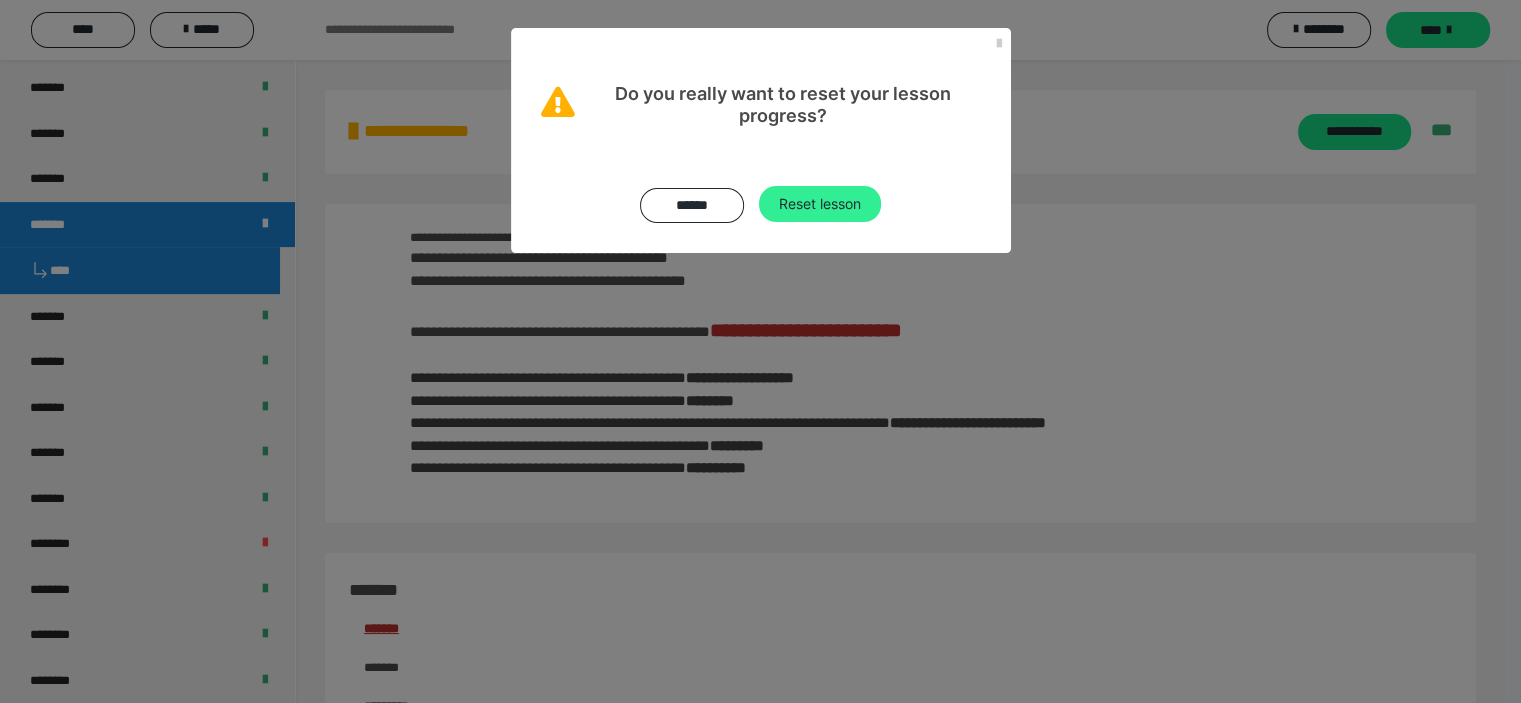 click on "Reset lesson" at bounding box center (820, 204) 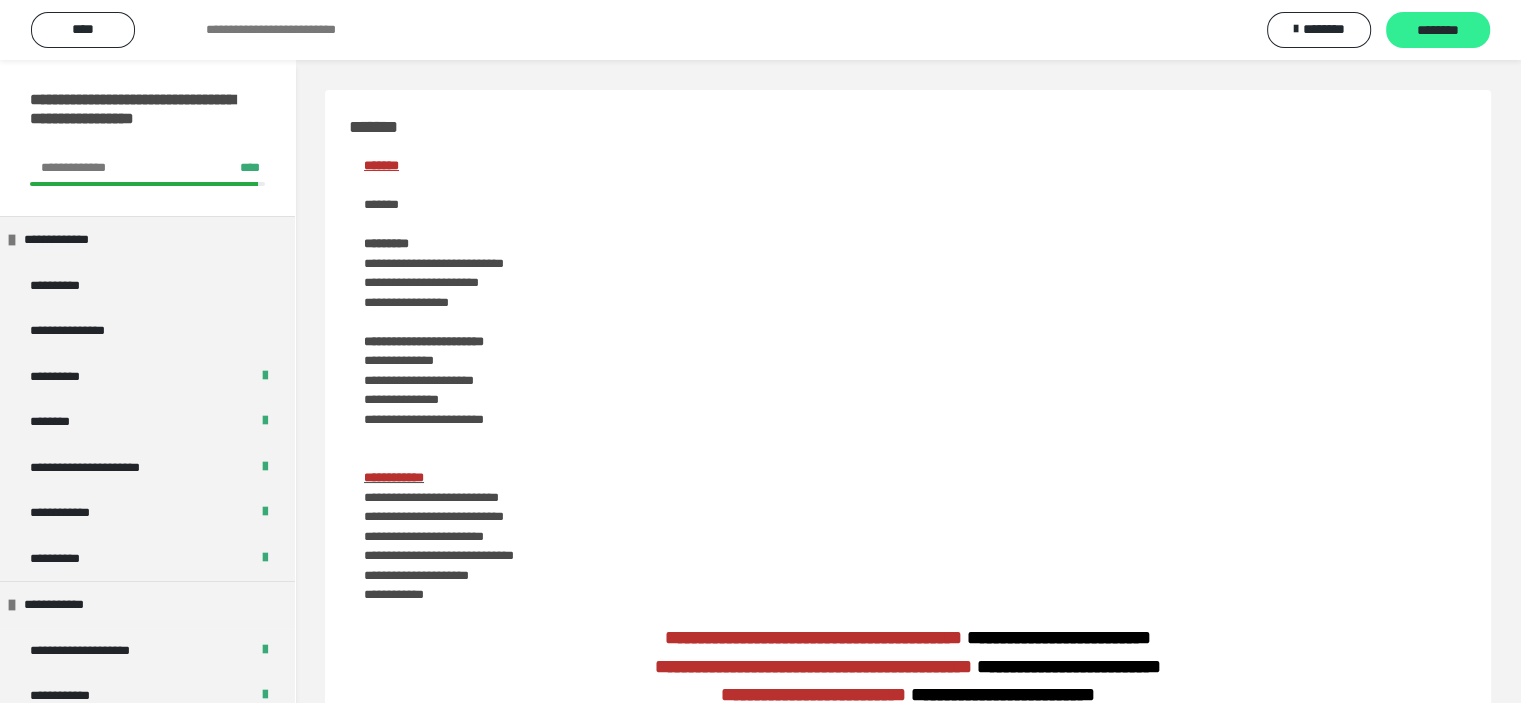 click on "********" at bounding box center [1438, 31] 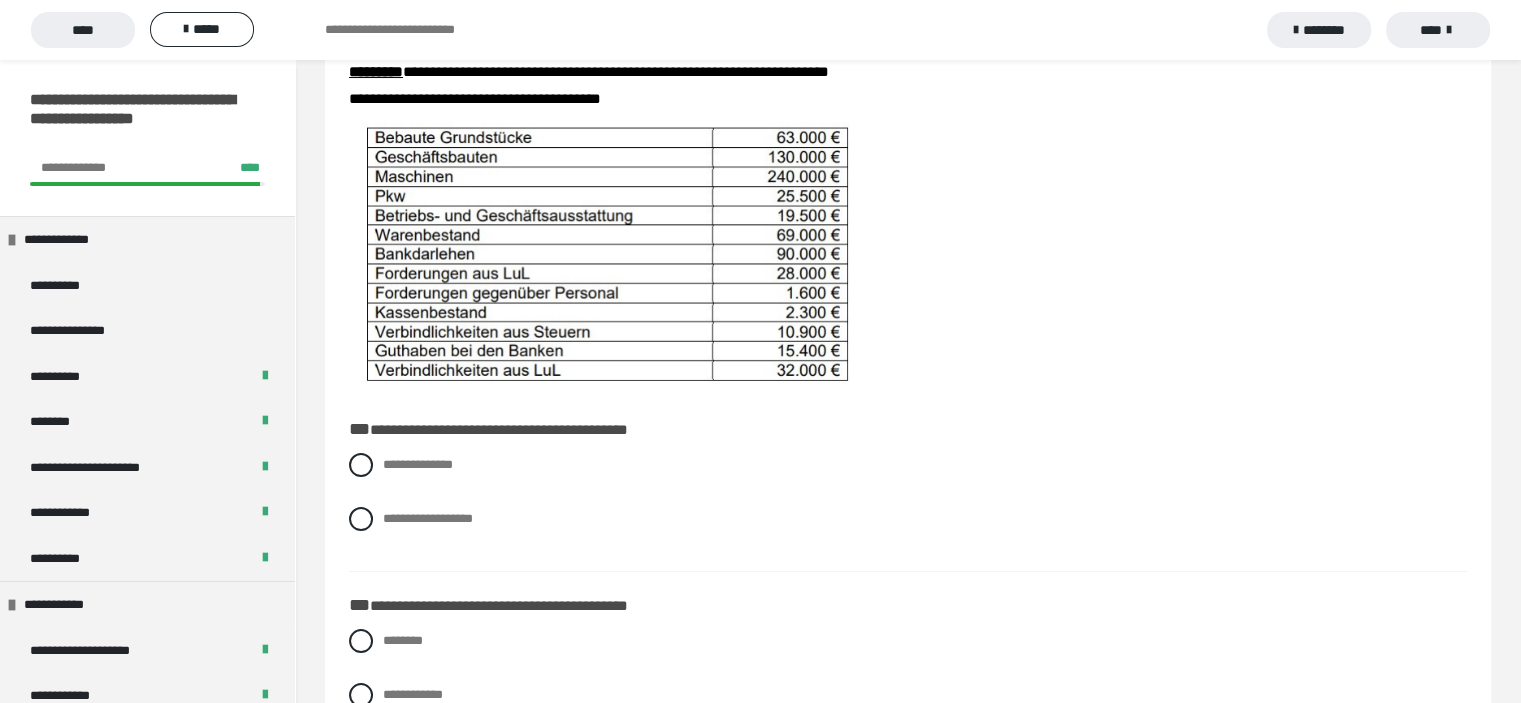 scroll, scrollTop: 200, scrollLeft: 0, axis: vertical 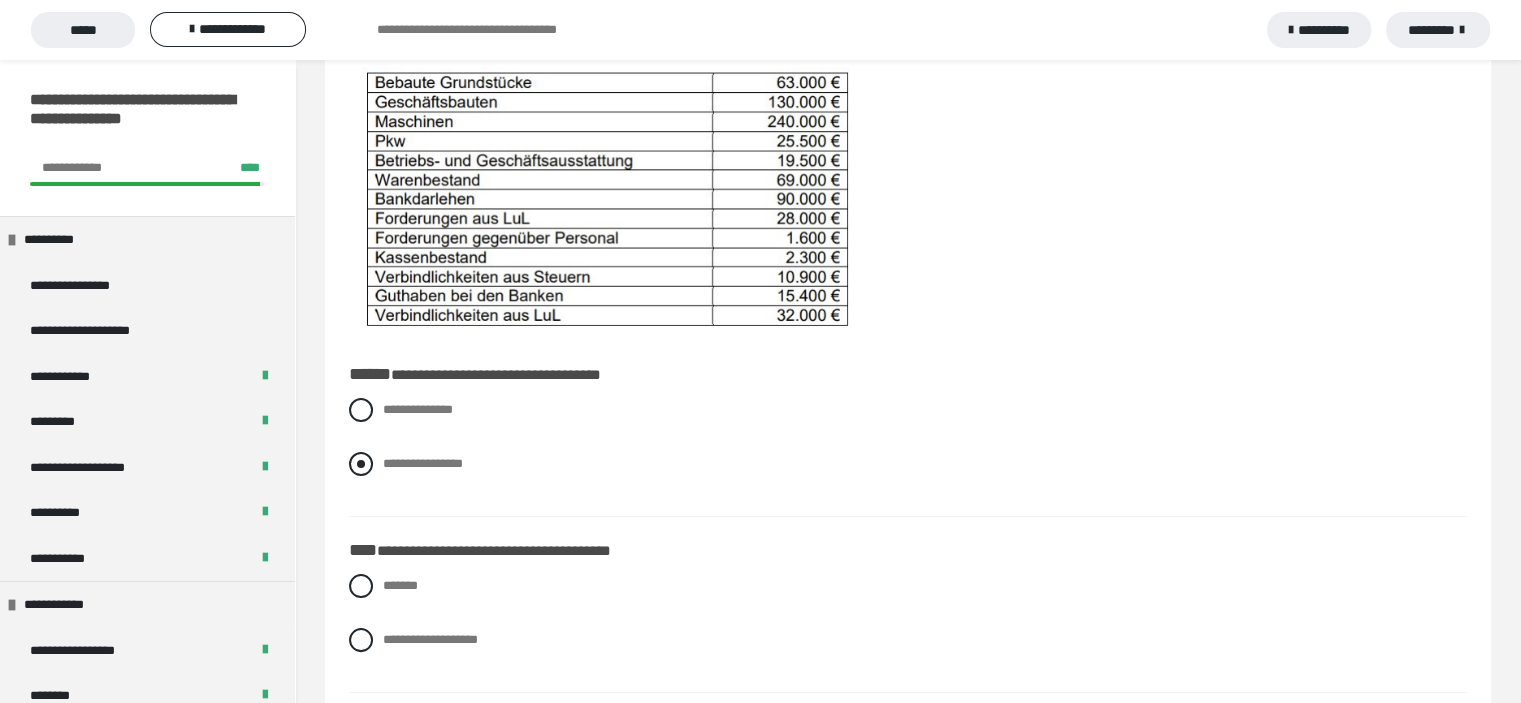 click at bounding box center [361, 464] 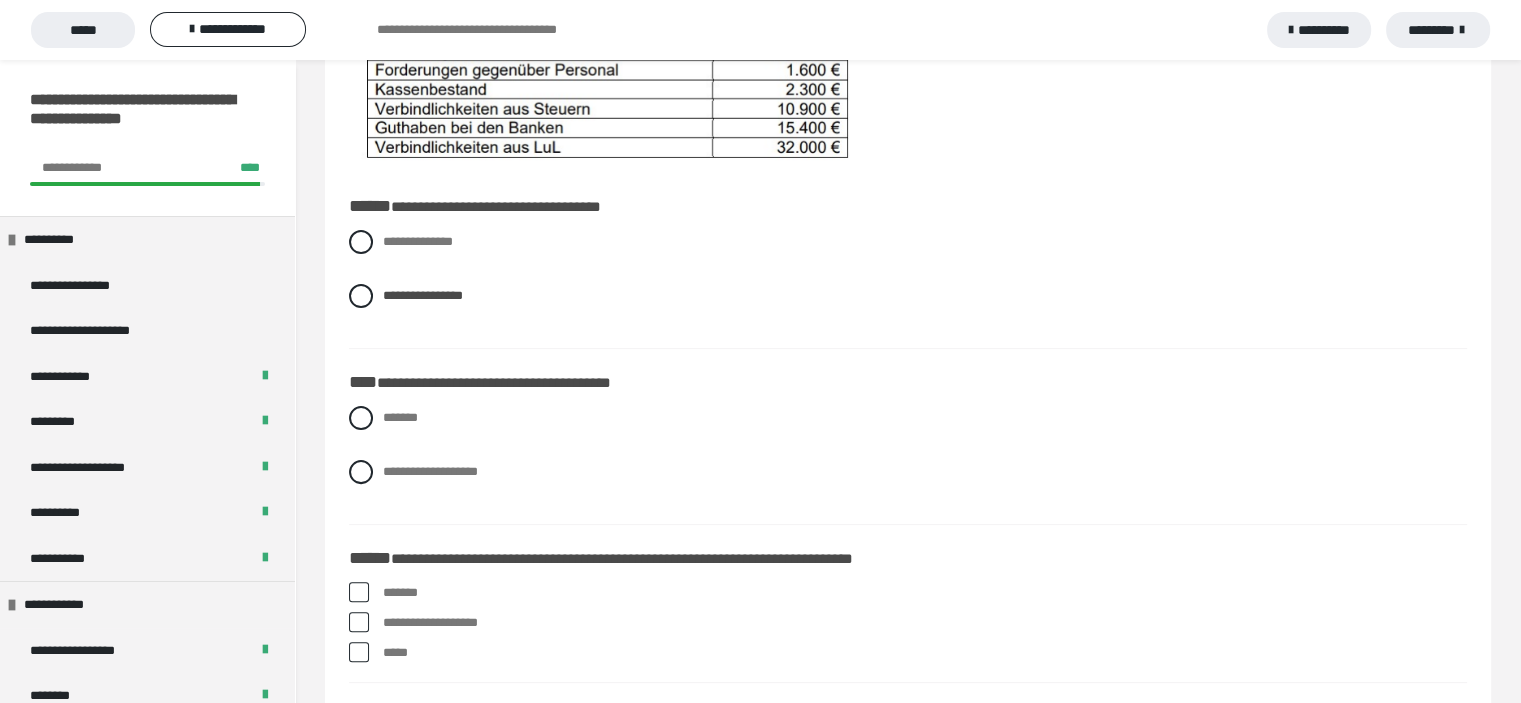 scroll, scrollTop: 500, scrollLeft: 0, axis: vertical 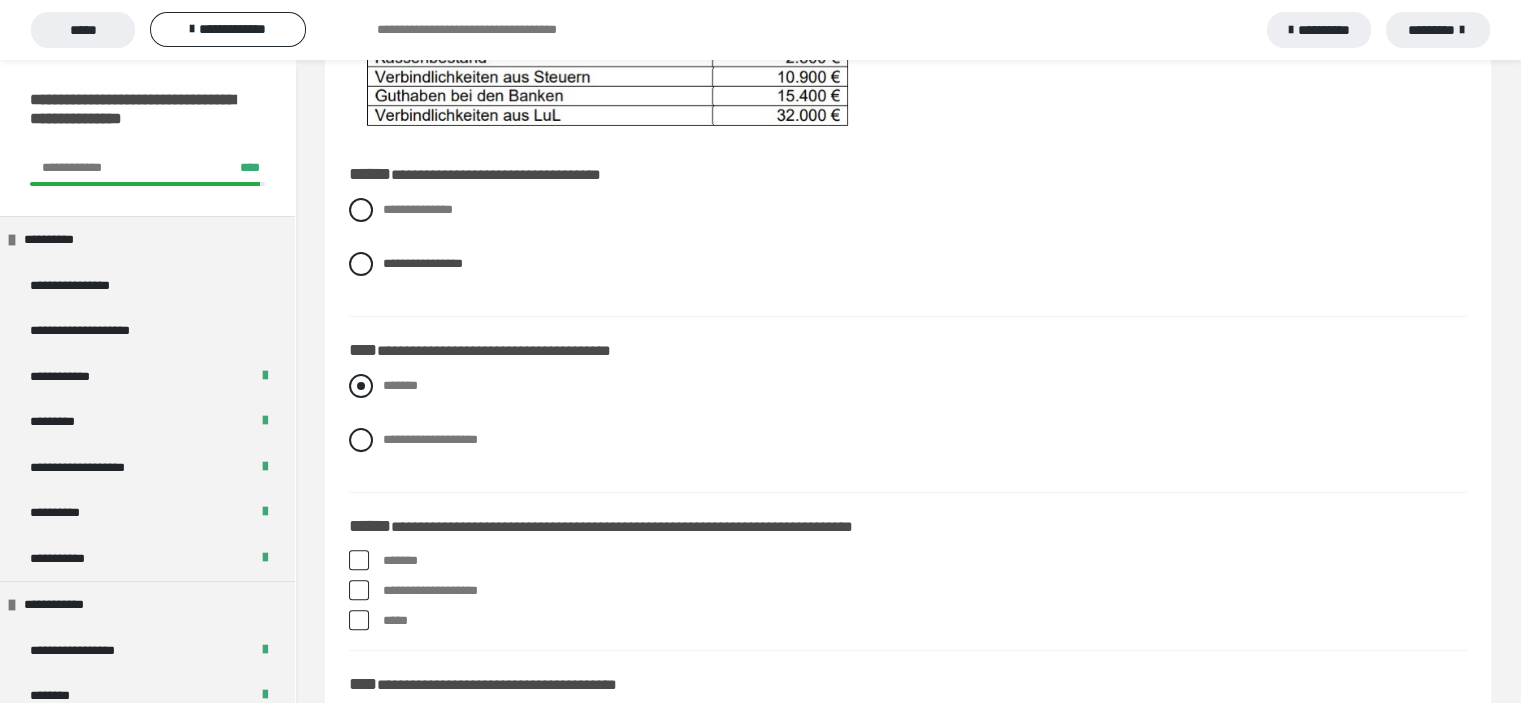 click at bounding box center [361, 386] 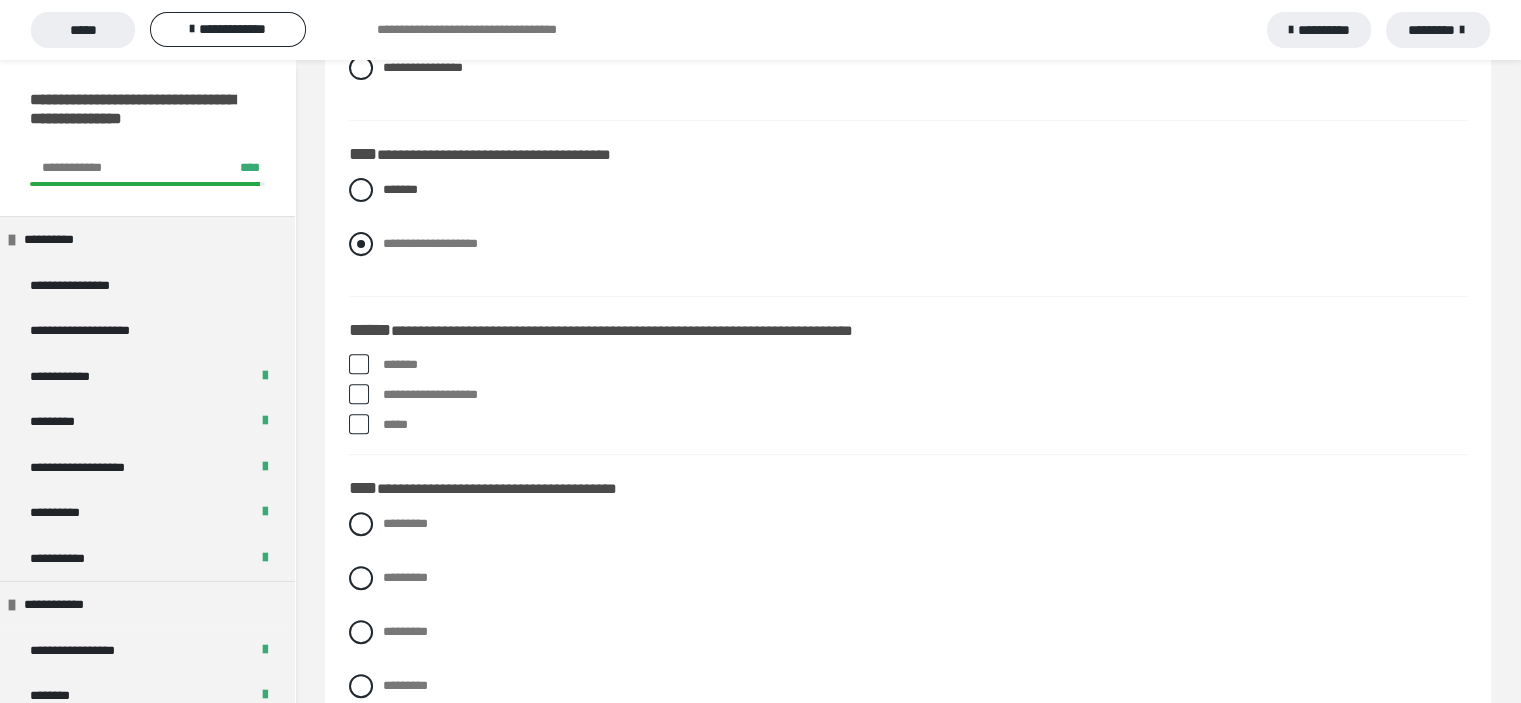 scroll, scrollTop: 700, scrollLeft: 0, axis: vertical 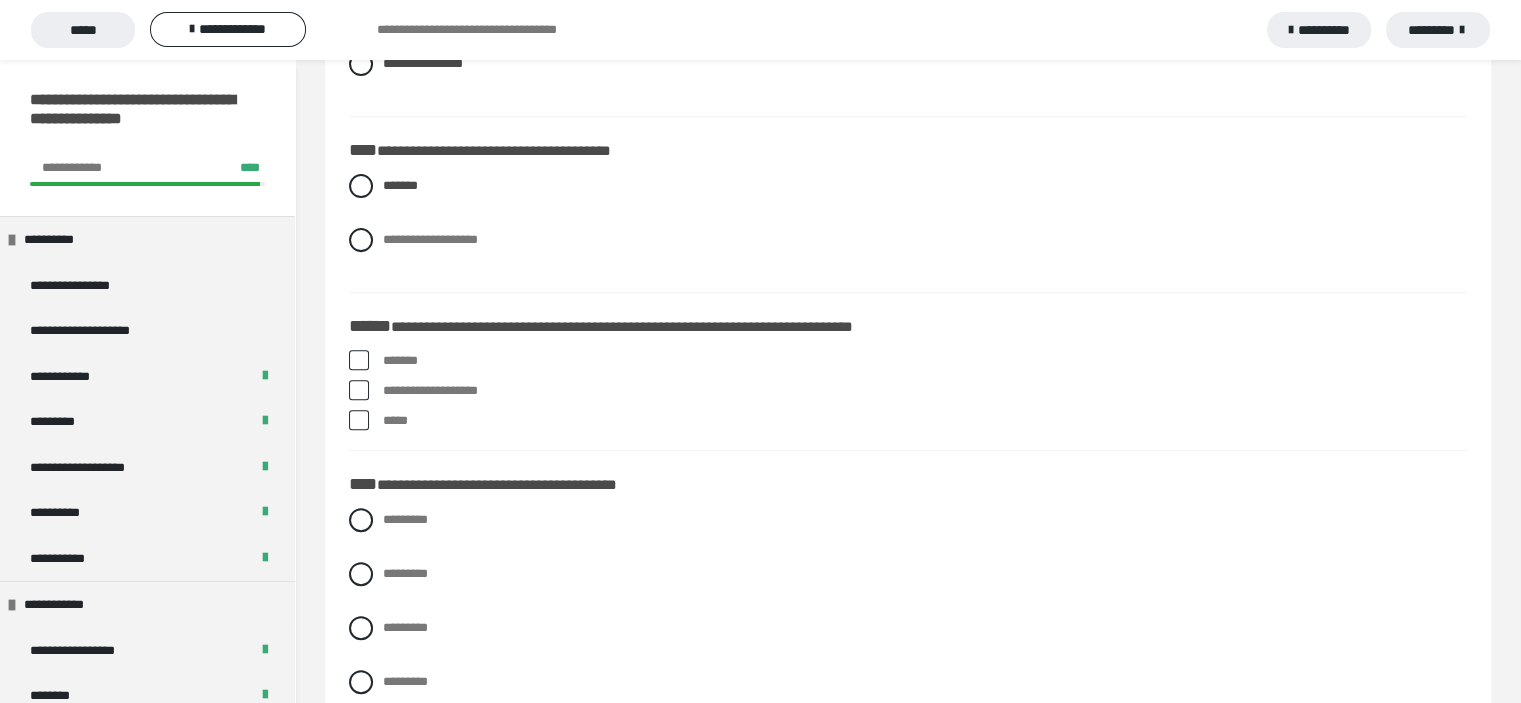 click at bounding box center [359, 390] 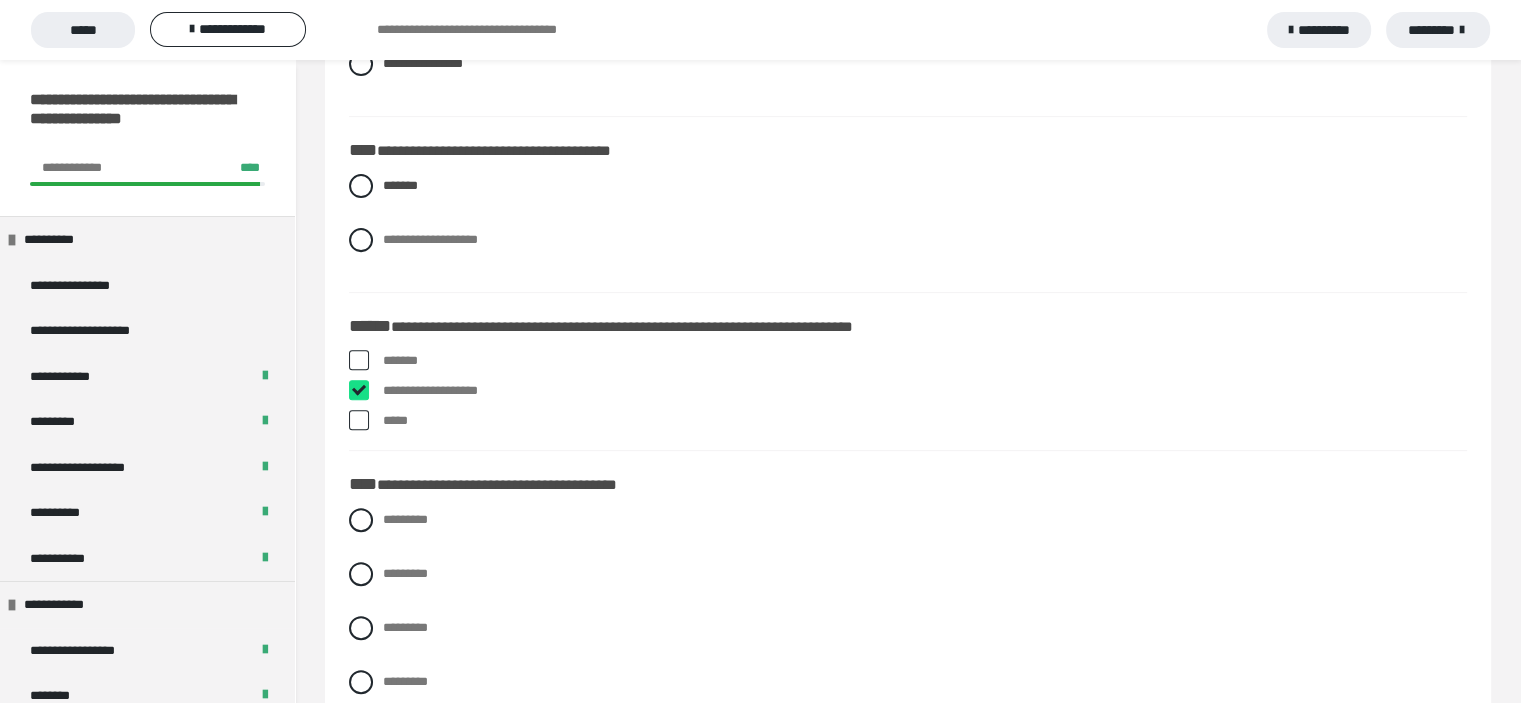 checkbox on "****" 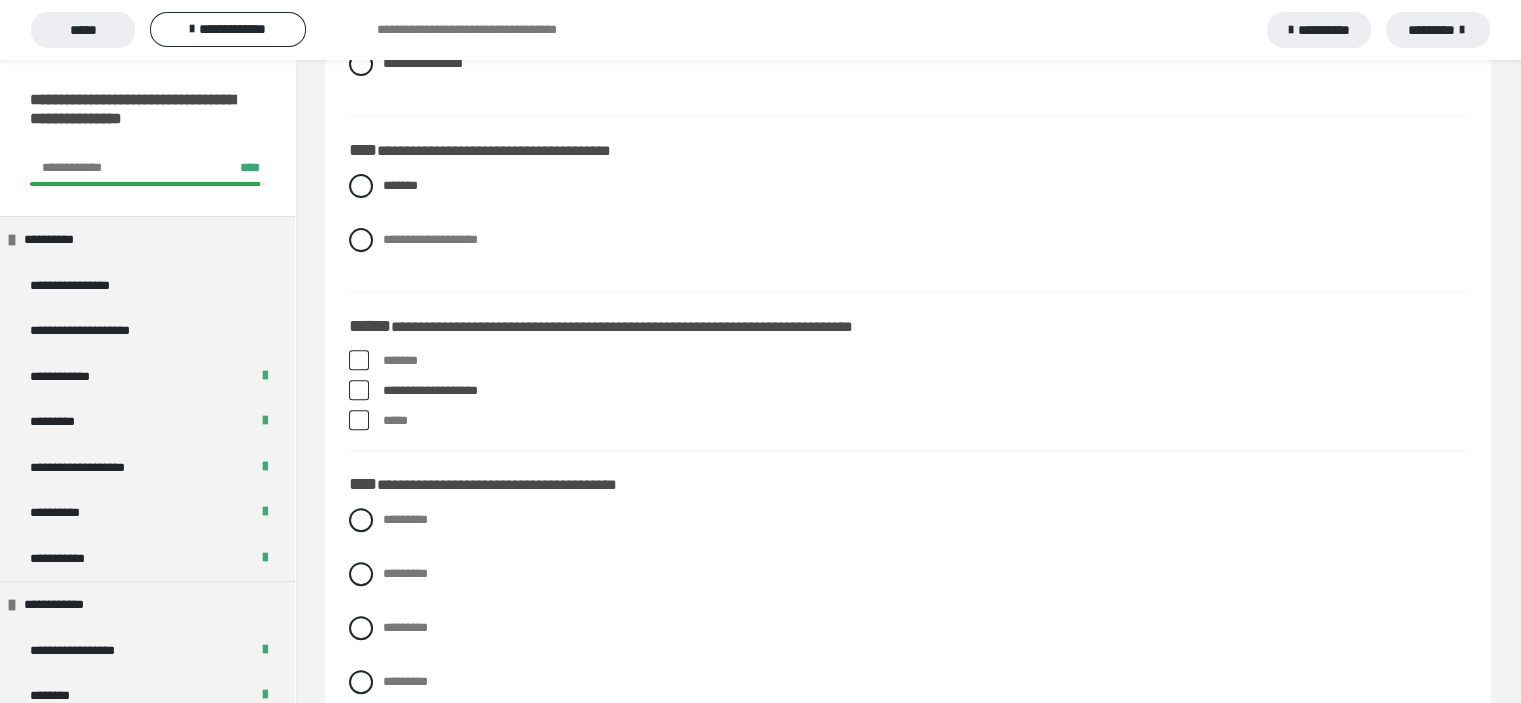 click at bounding box center [359, 420] 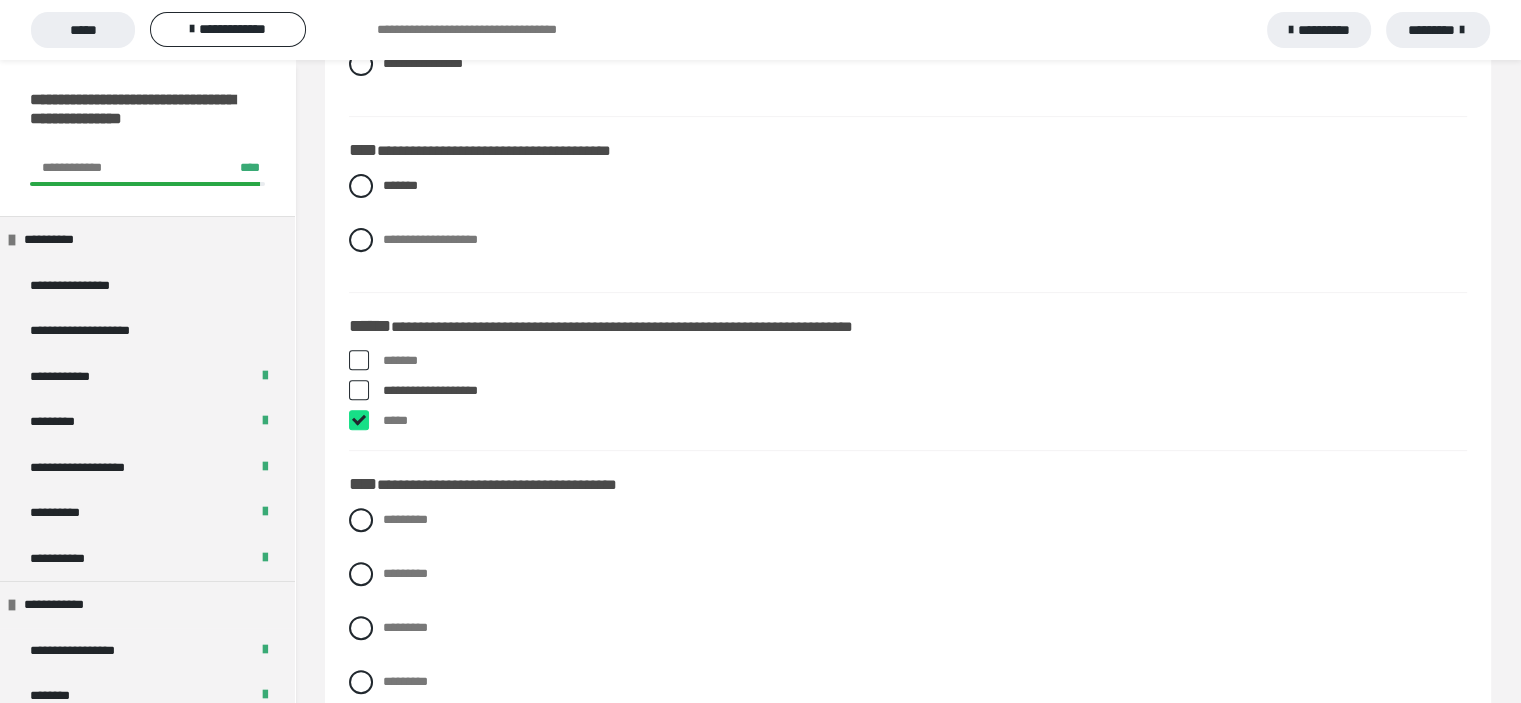 checkbox on "****" 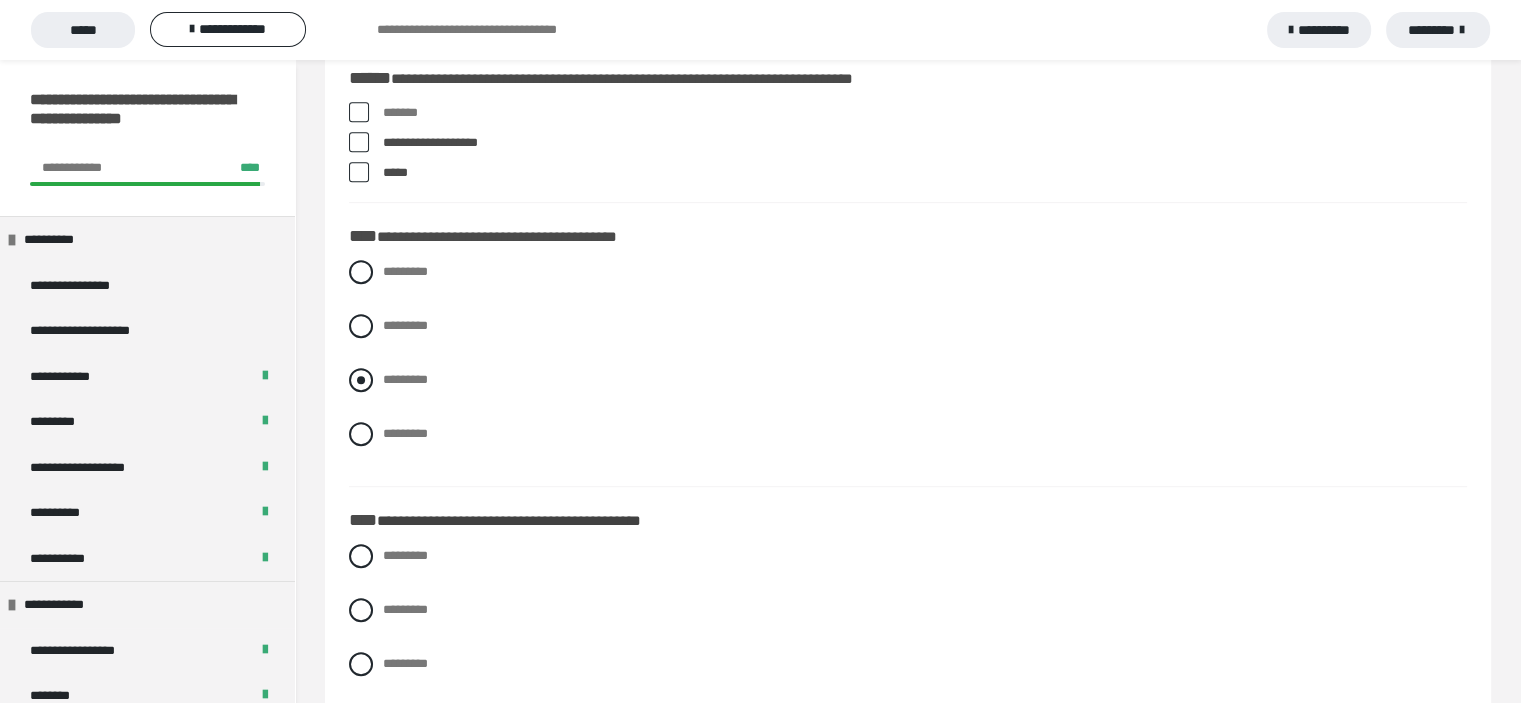 scroll, scrollTop: 1000, scrollLeft: 0, axis: vertical 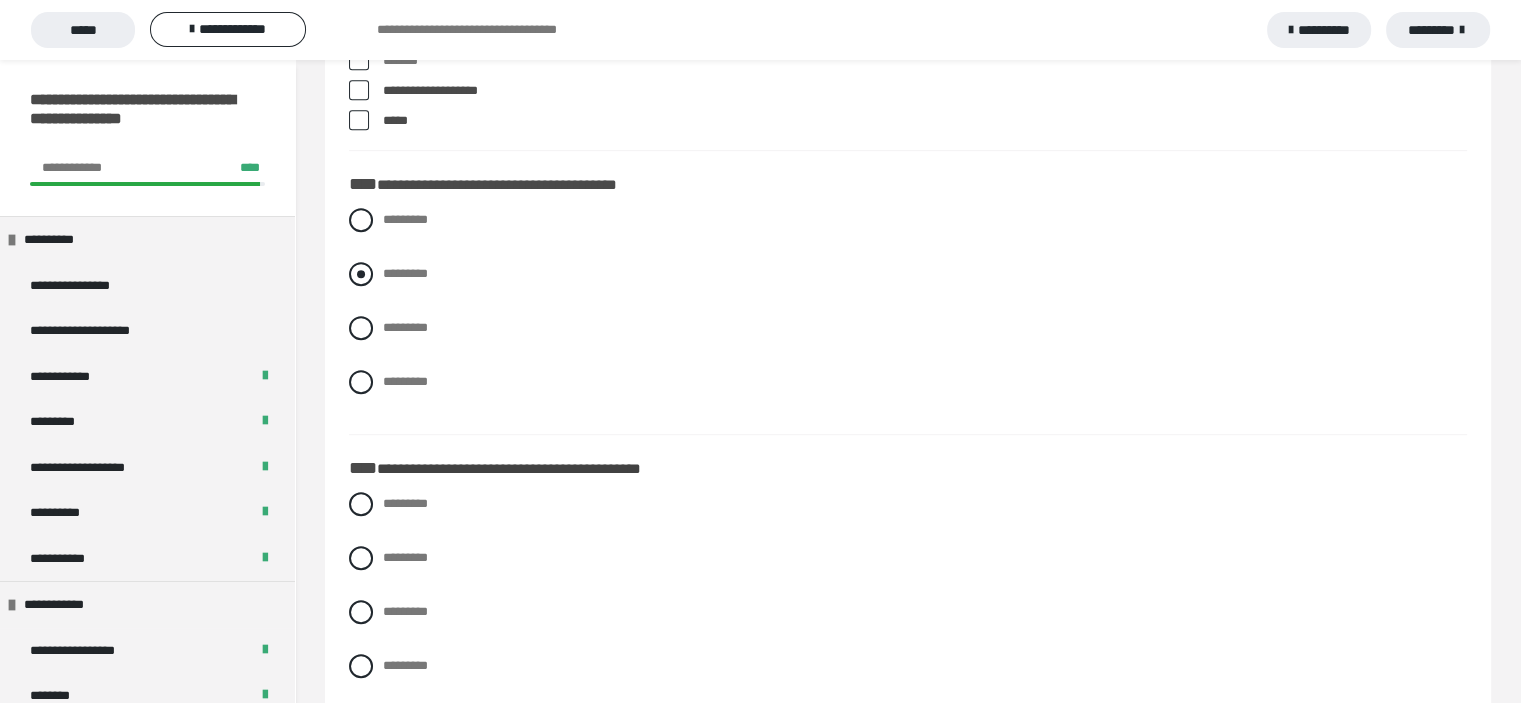 click at bounding box center (361, 274) 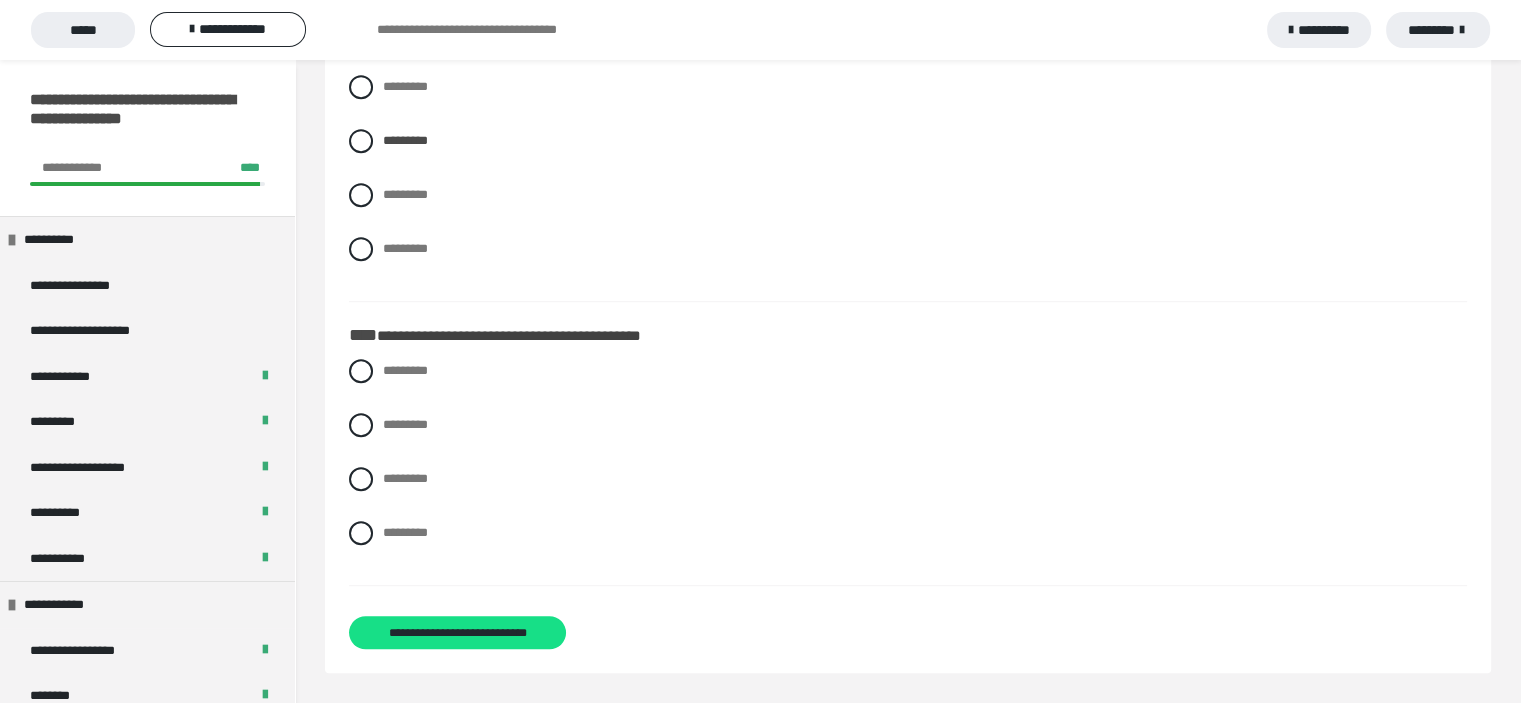 scroll, scrollTop: 1159, scrollLeft: 0, axis: vertical 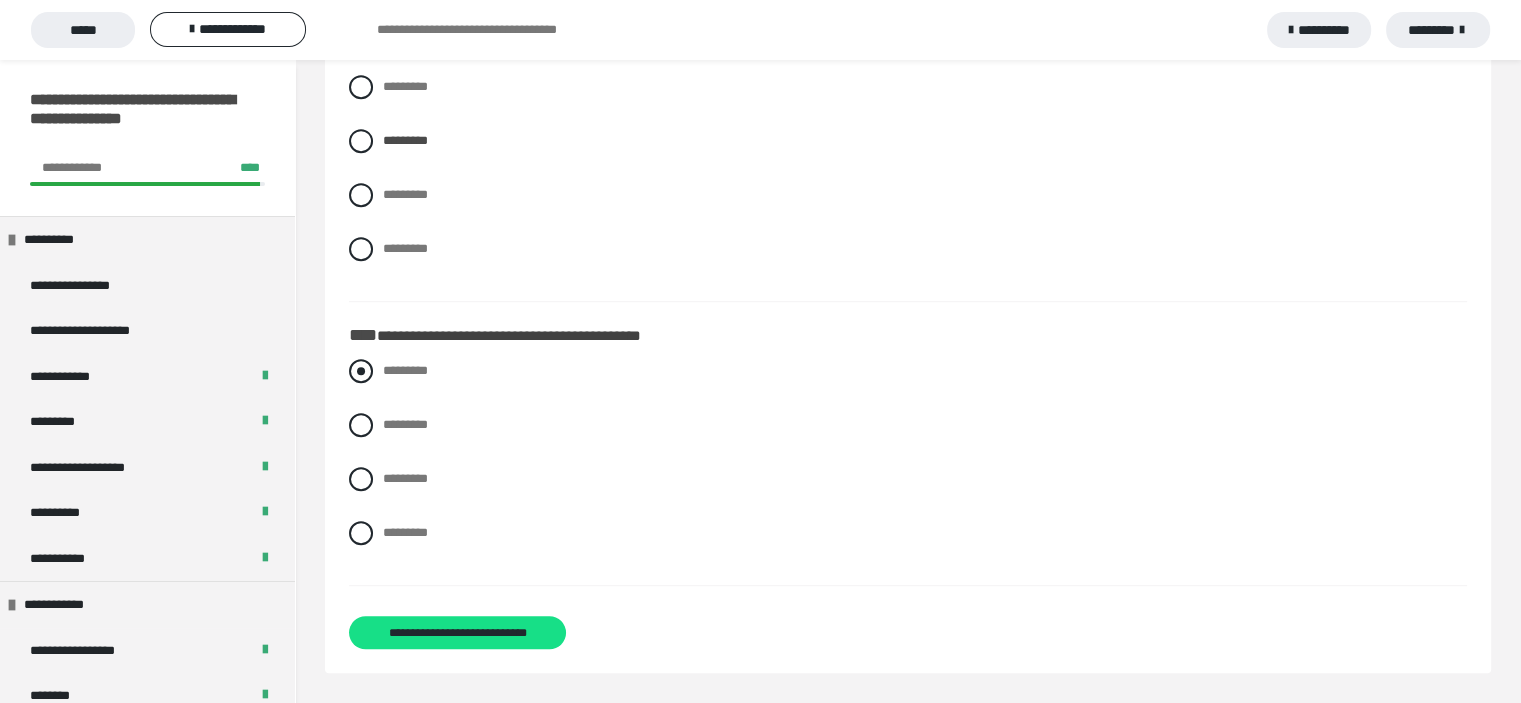 click at bounding box center (361, 371) 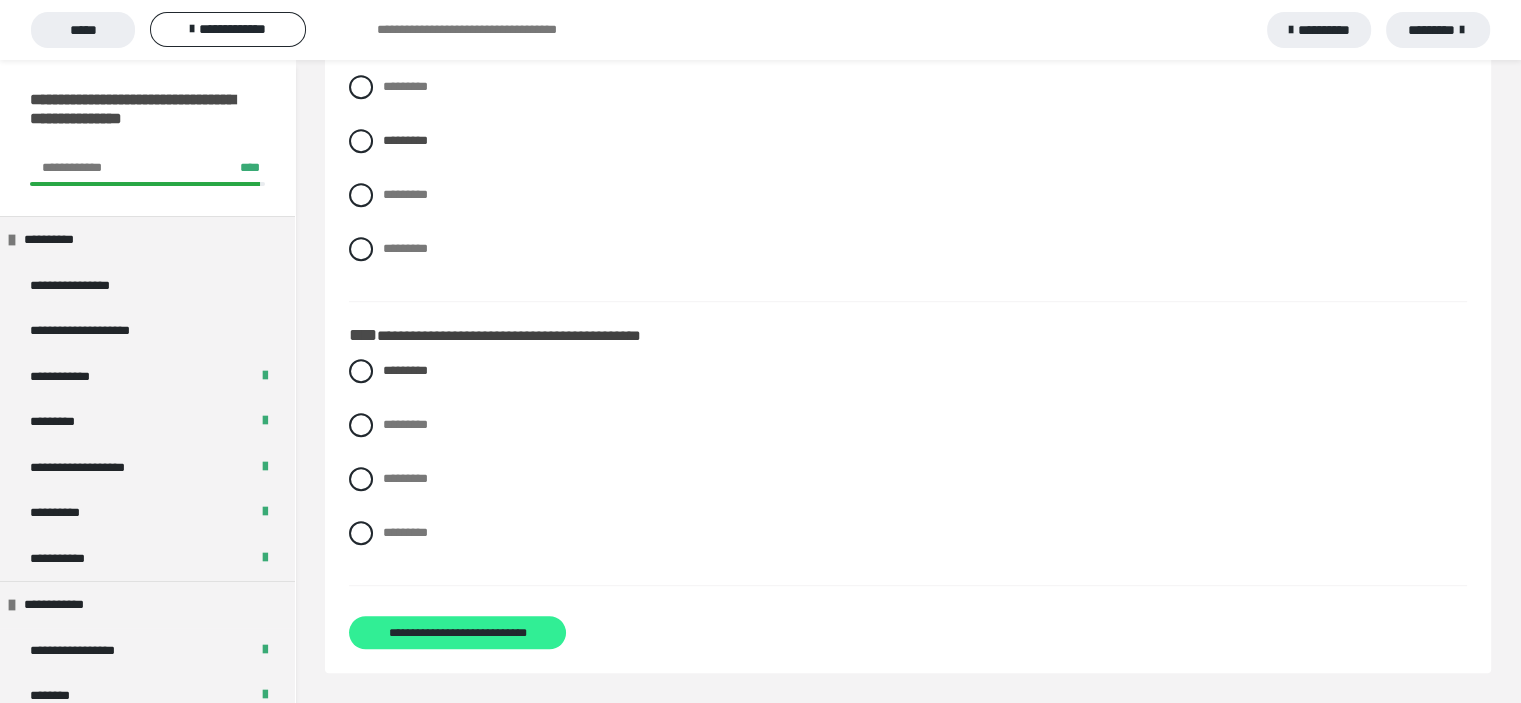 click on "**********" at bounding box center (458, 633) 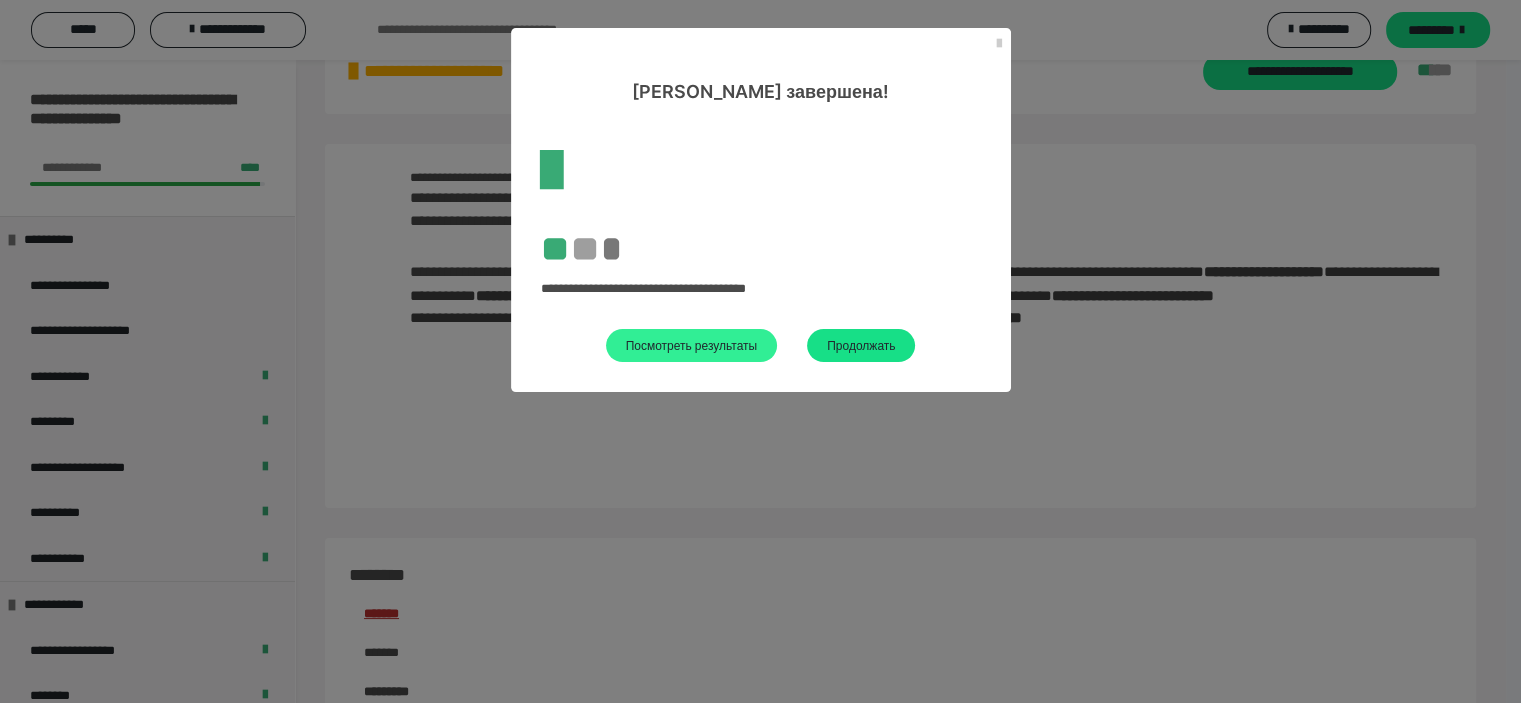 scroll, scrollTop: 1159, scrollLeft: 0, axis: vertical 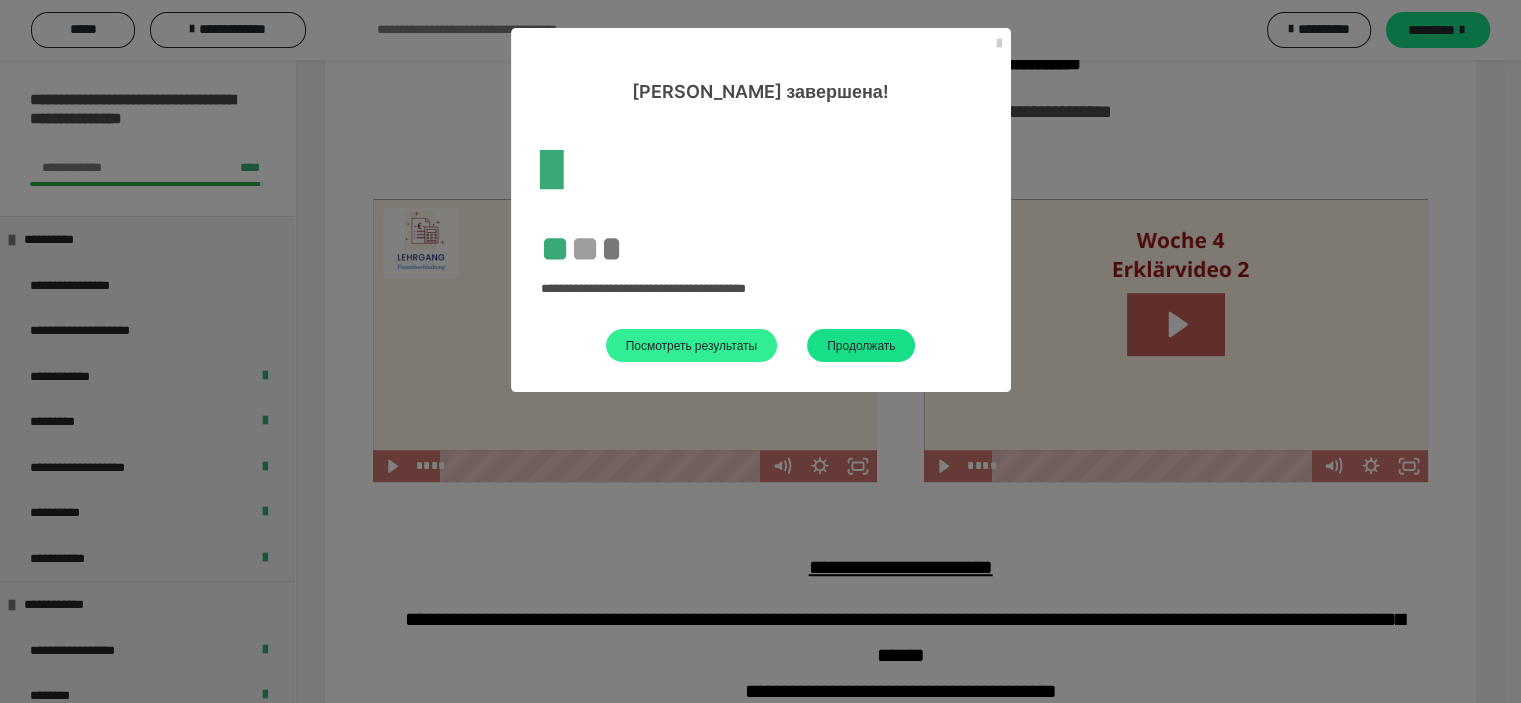 click on "Посмотреть результаты" at bounding box center [692, 345] 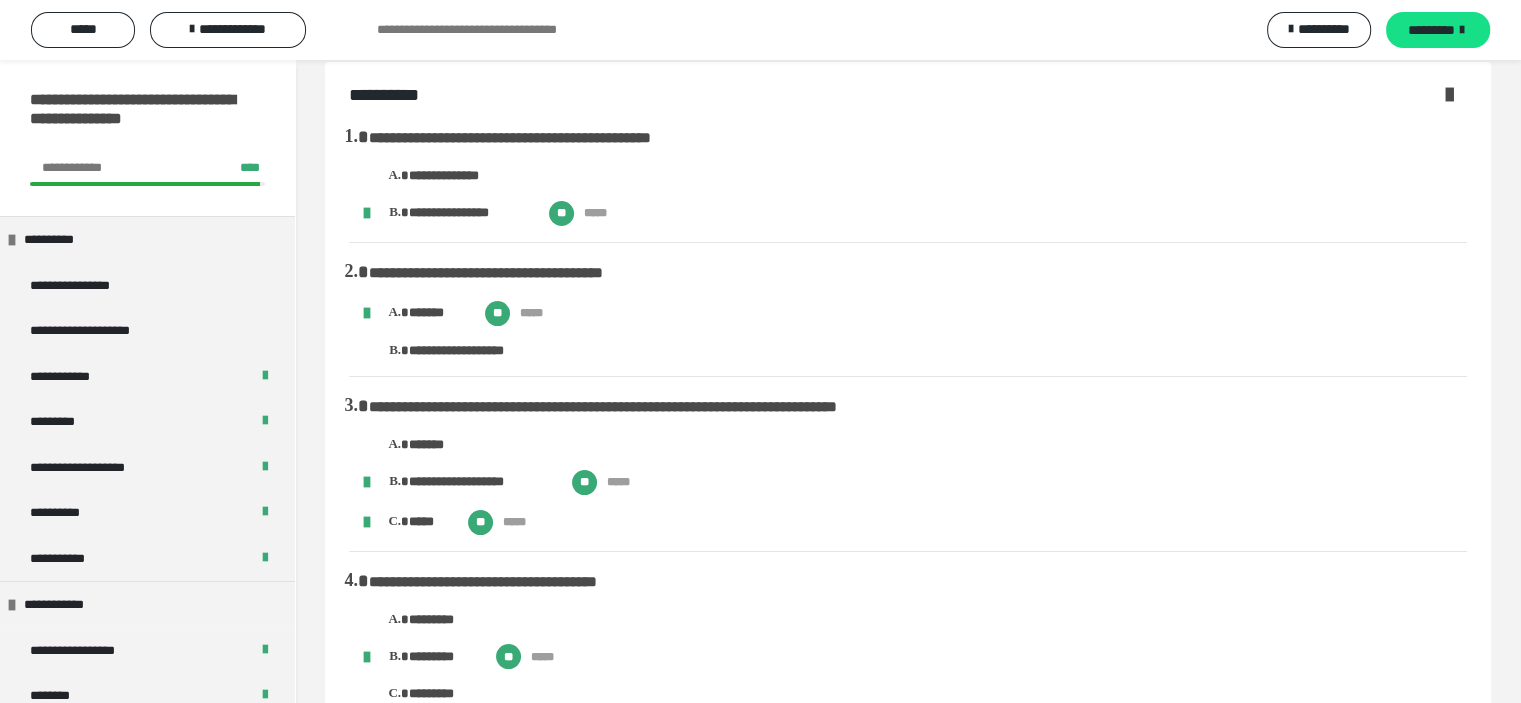scroll, scrollTop: 0, scrollLeft: 0, axis: both 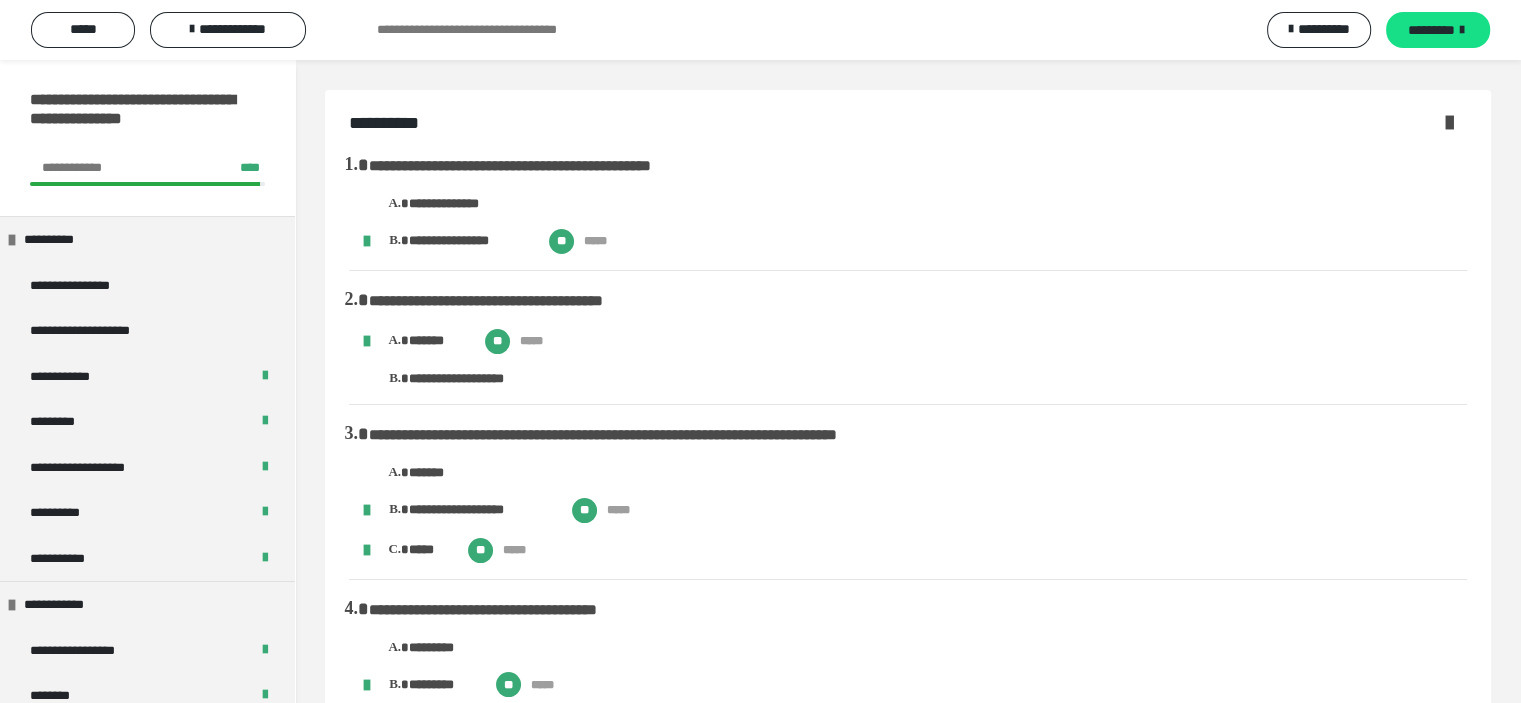 click at bounding box center (1449, 122) 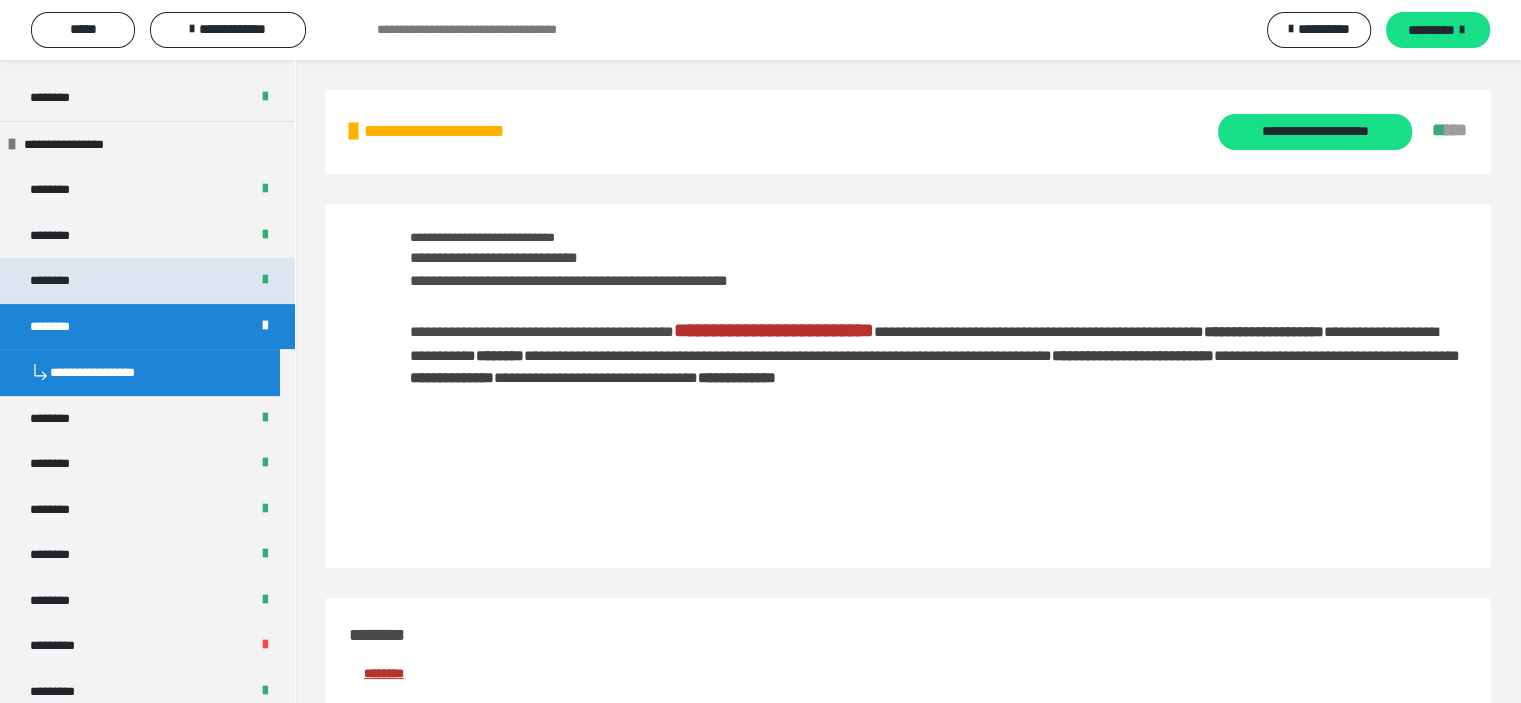 scroll, scrollTop: 700, scrollLeft: 0, axis: vertical 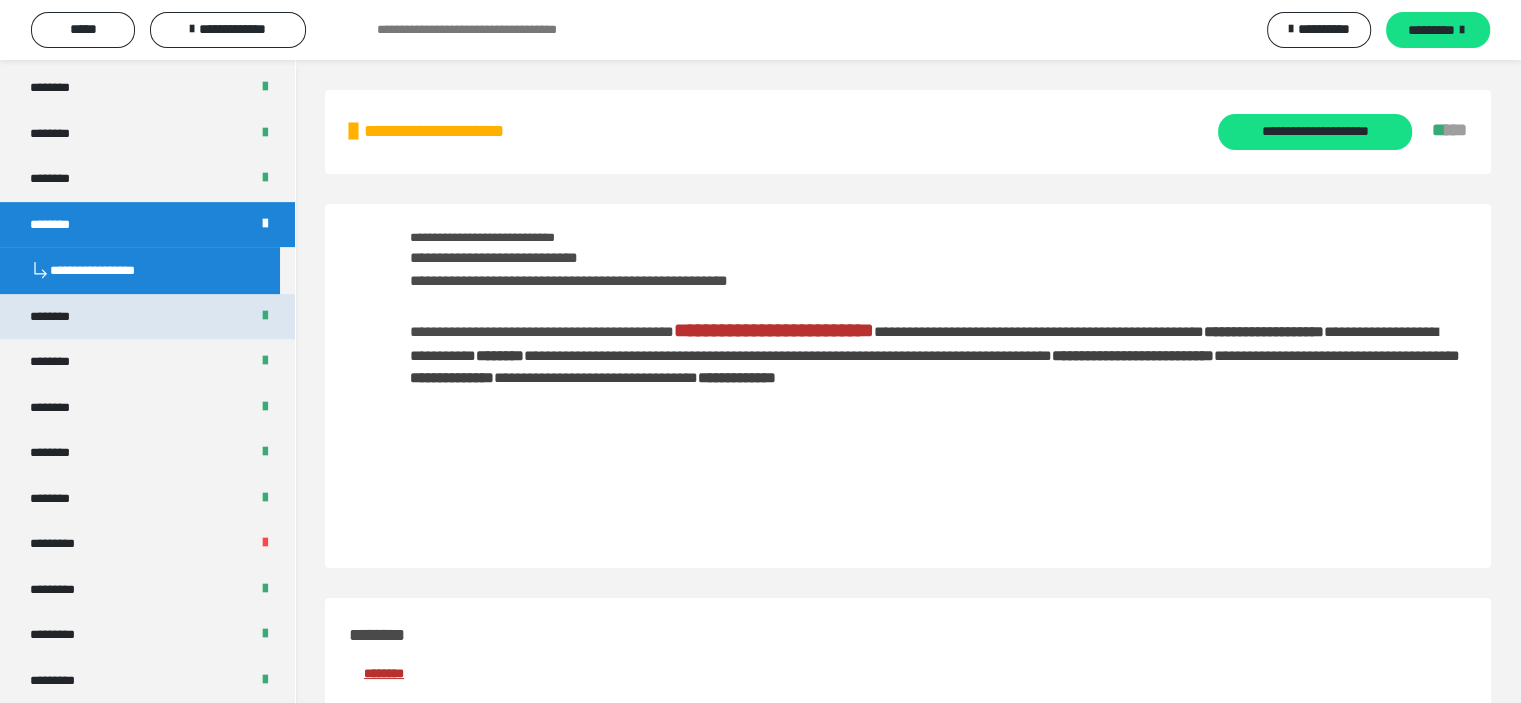 click on "********" at bounding box center [147, 317] 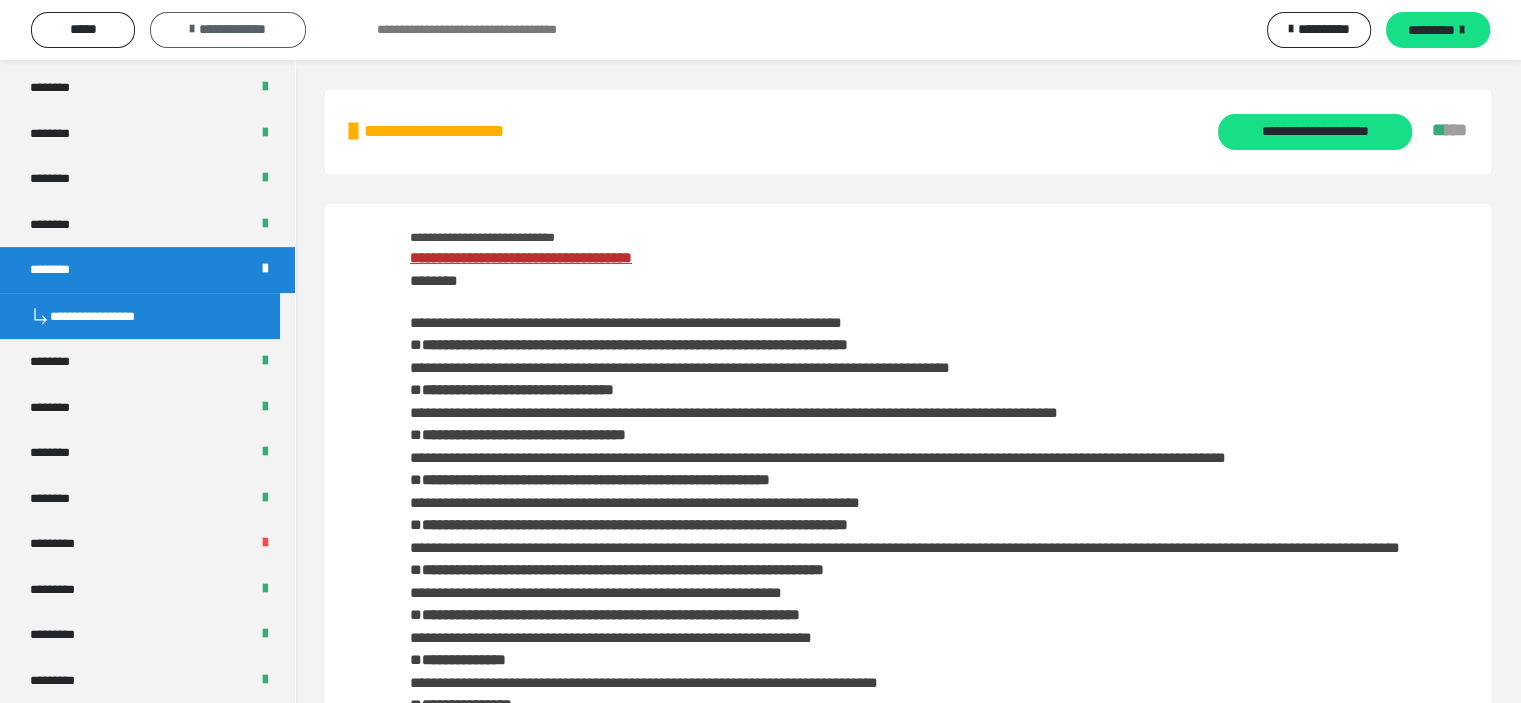 click on "**********" at bounding box center (228, 29) 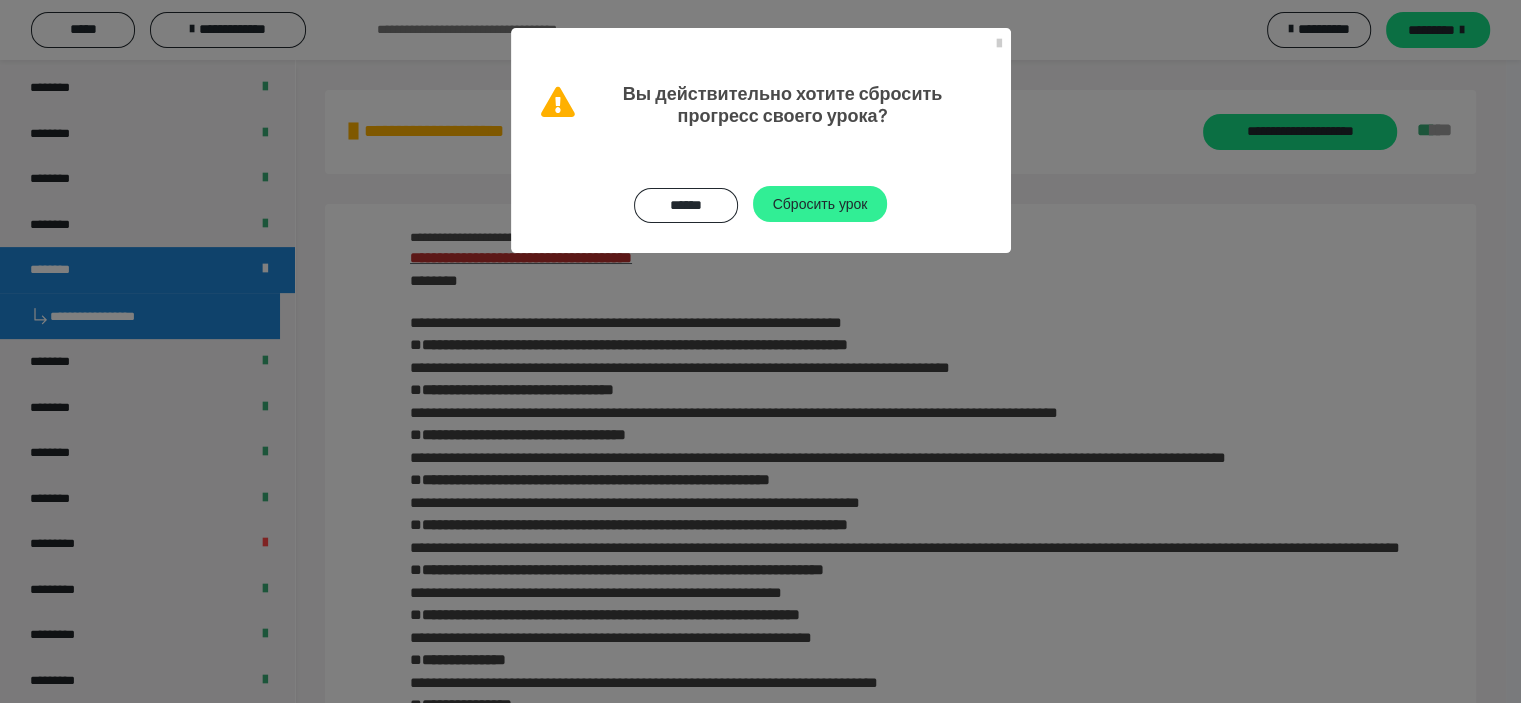 click on "Сбросить урок" at bounding box center [820, 203] 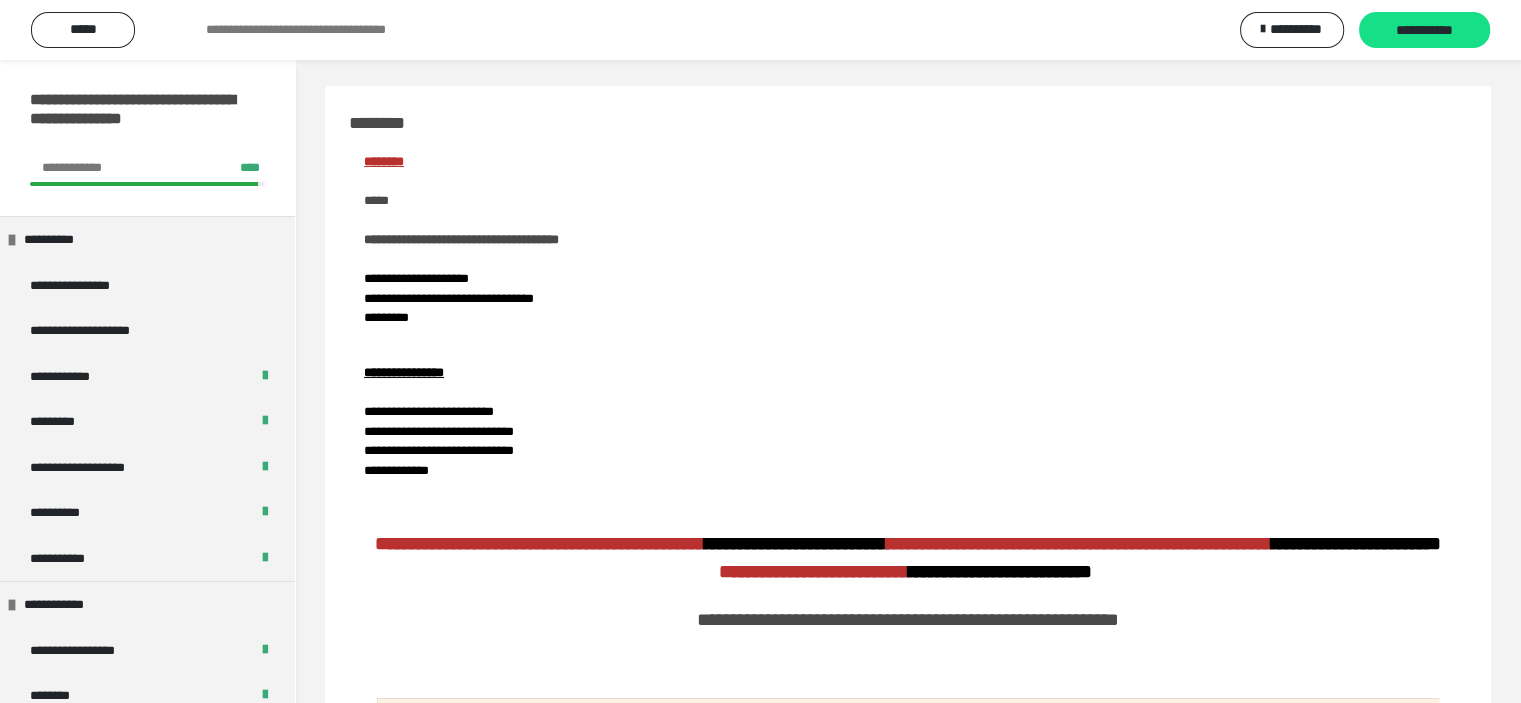scroll, scrollTop: 0, scrollLeft: 0, axis: both 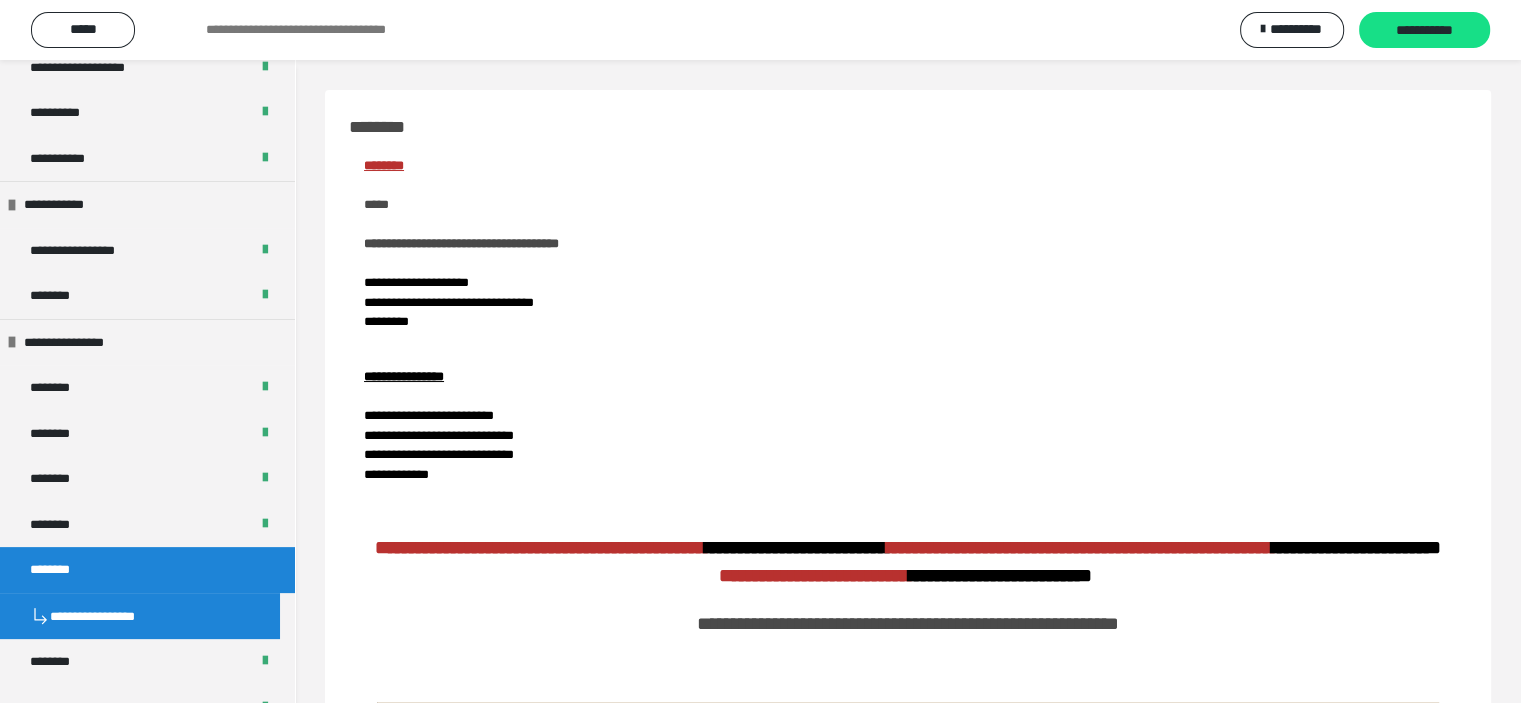 click on "********" at bounding box center [147, 570] 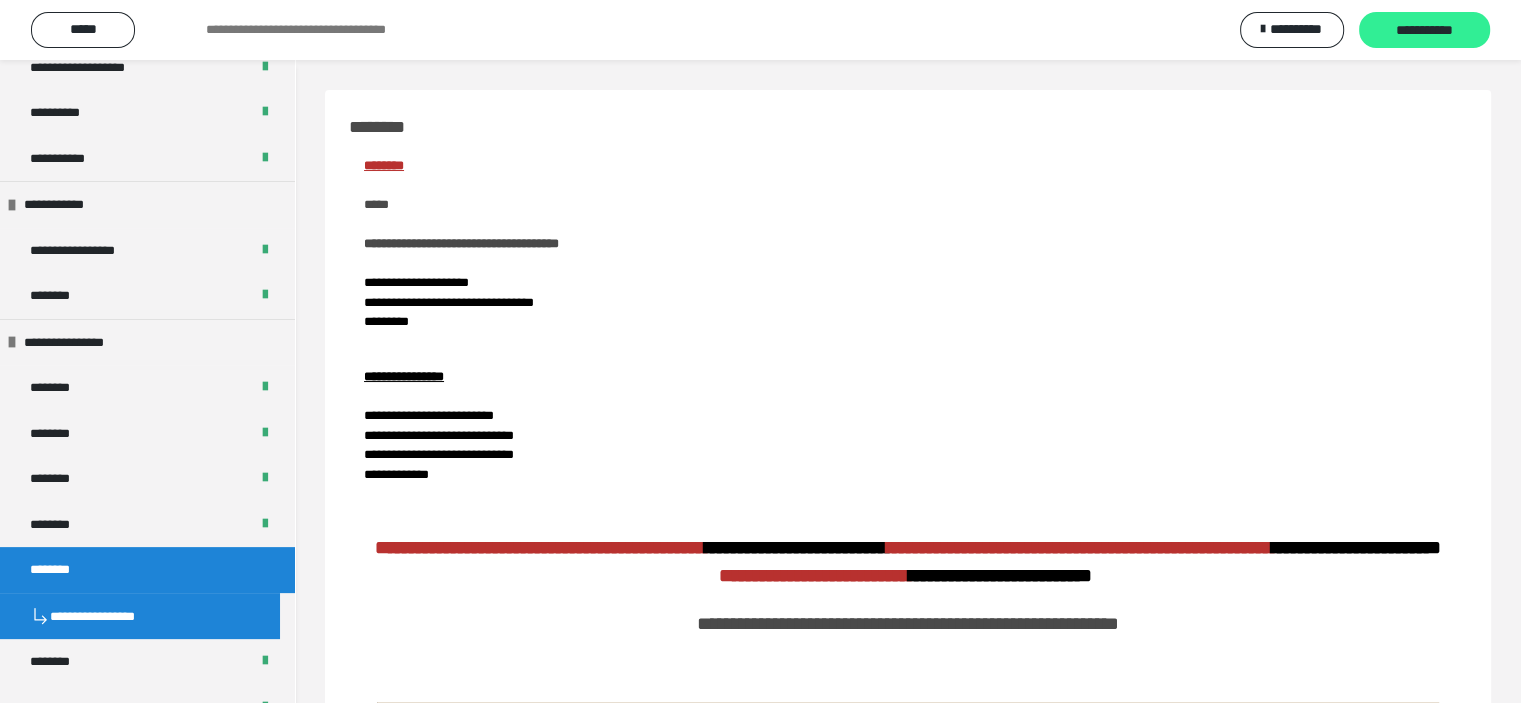 click on "**********" at bounding box center [1424, 30] 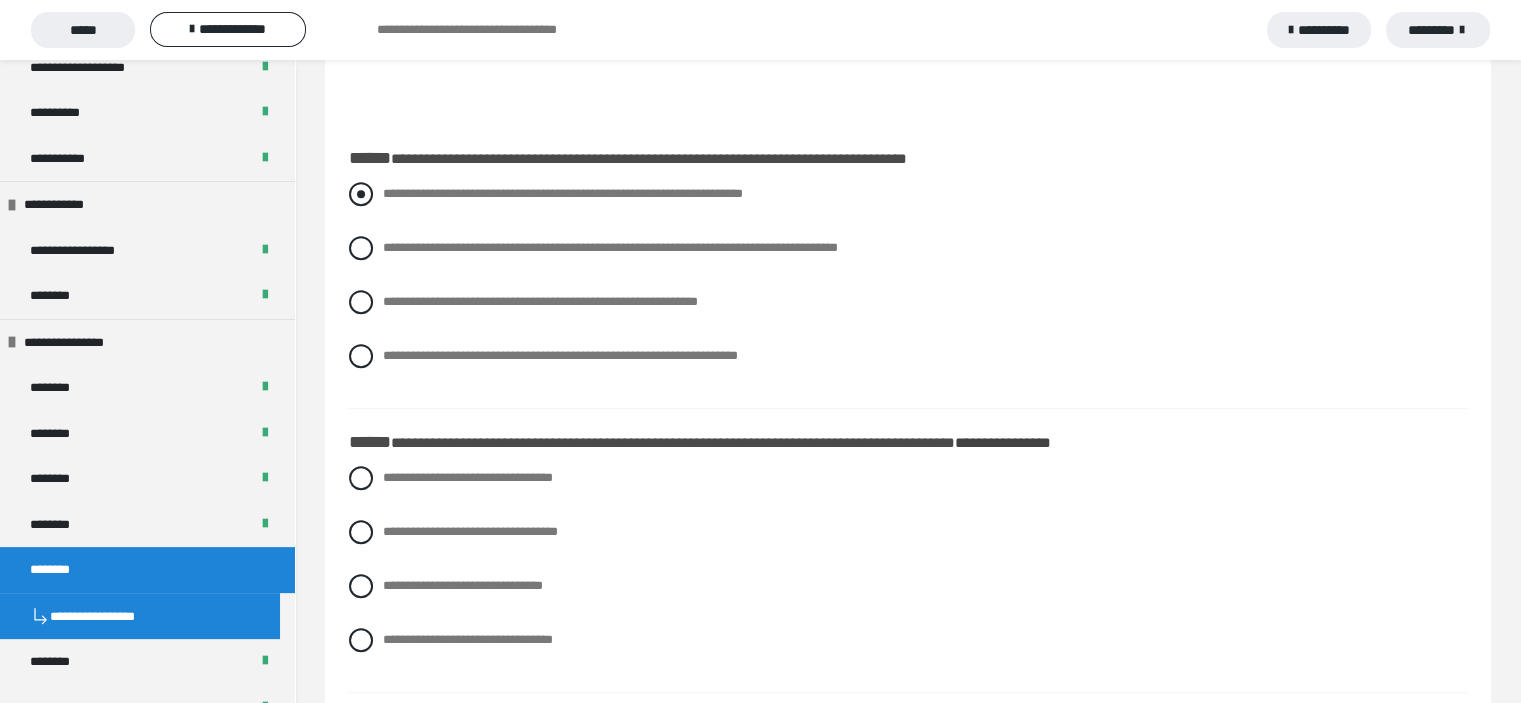 scroll, scrollTop: 1100, scrollLeft: 0, axis: vertical 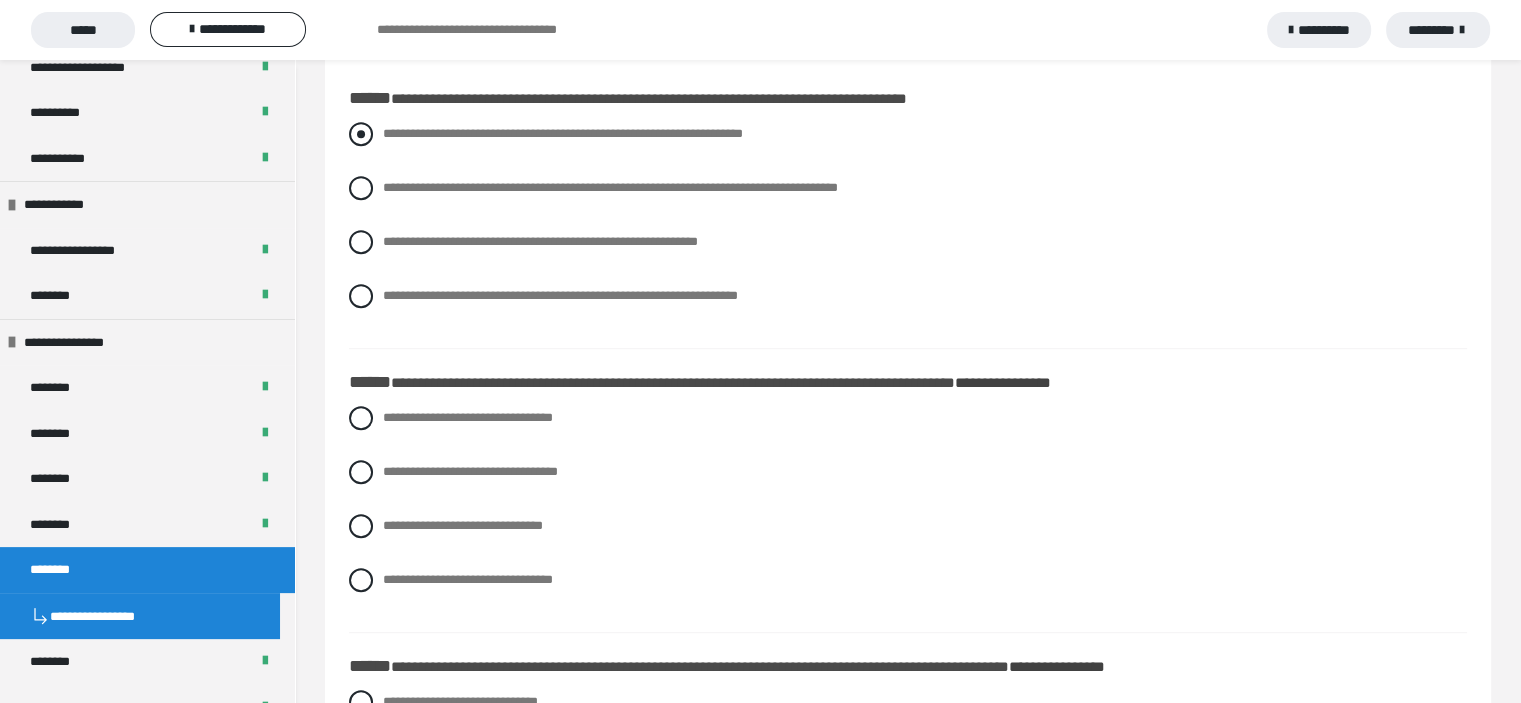 click at bounding box center (361, 134) 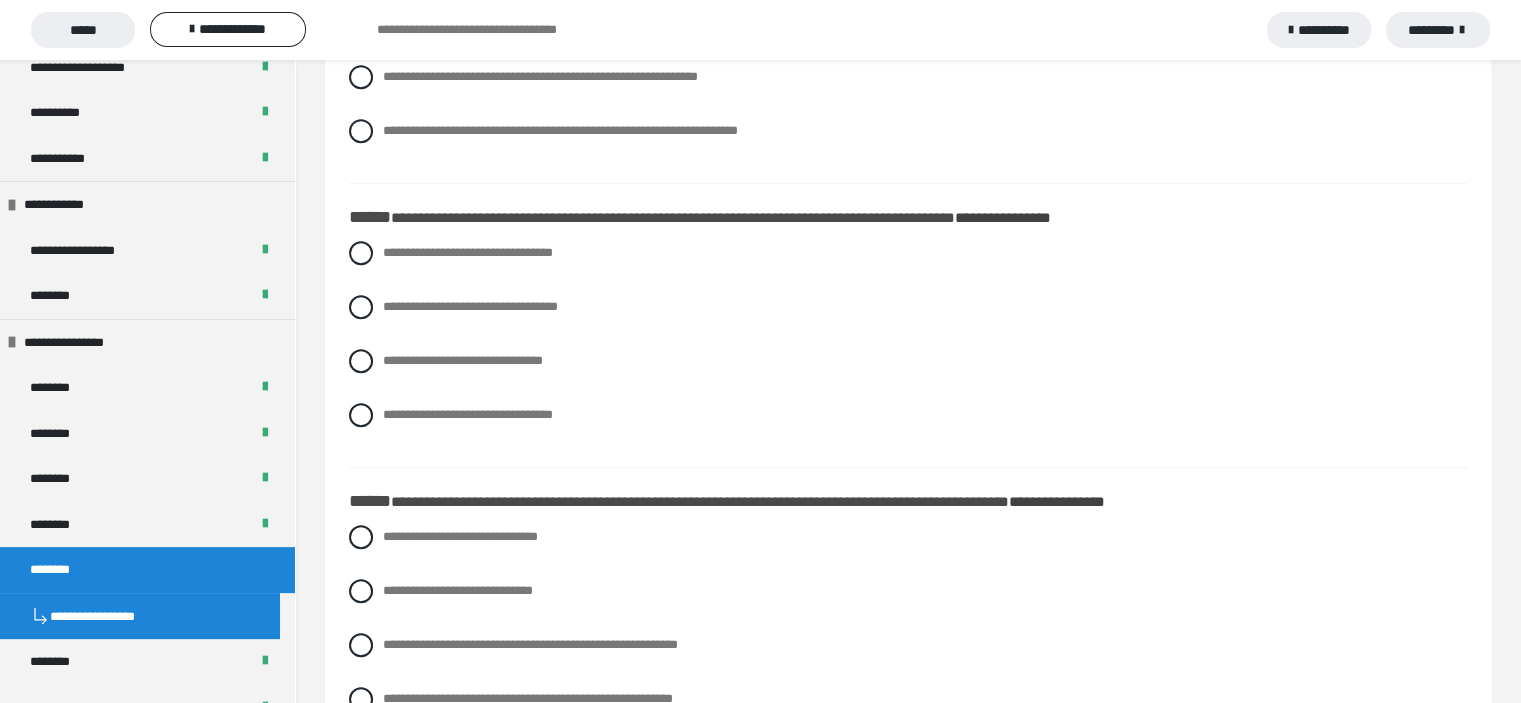 scroll, scrollTop: 1300, scrollLeft: 0, axis: vertical 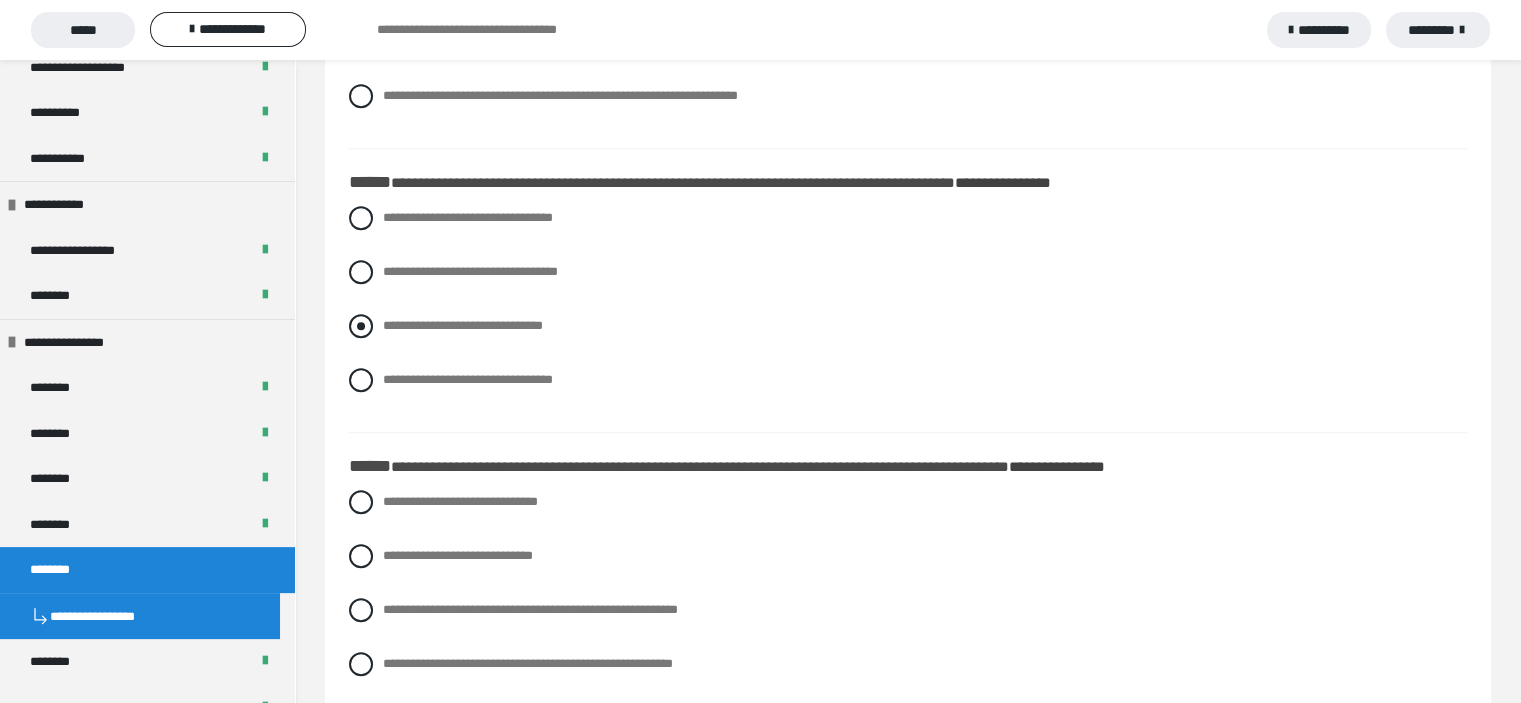 click at bounding box center (361, 326) 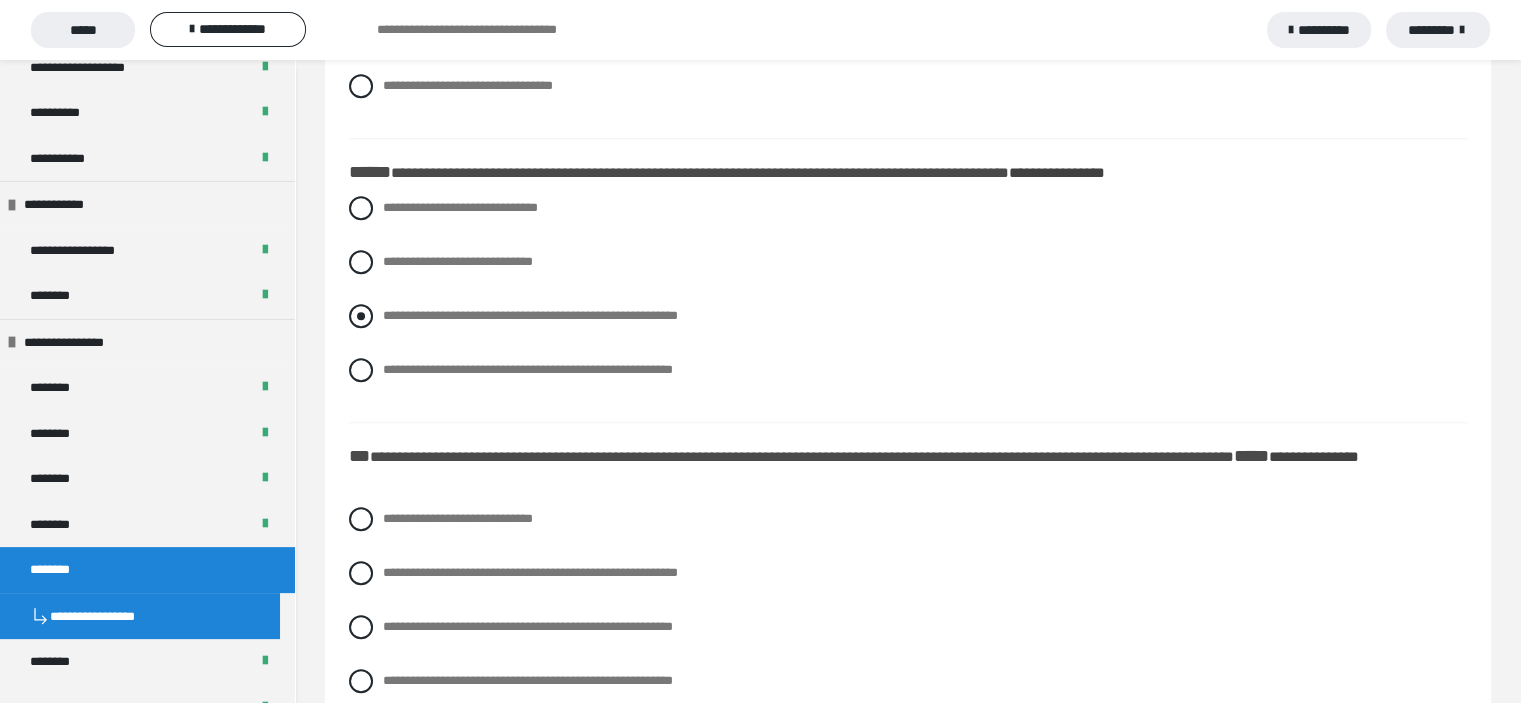 scroll, scrollTop: 1600, scrollLeft: 0, axis: vertical 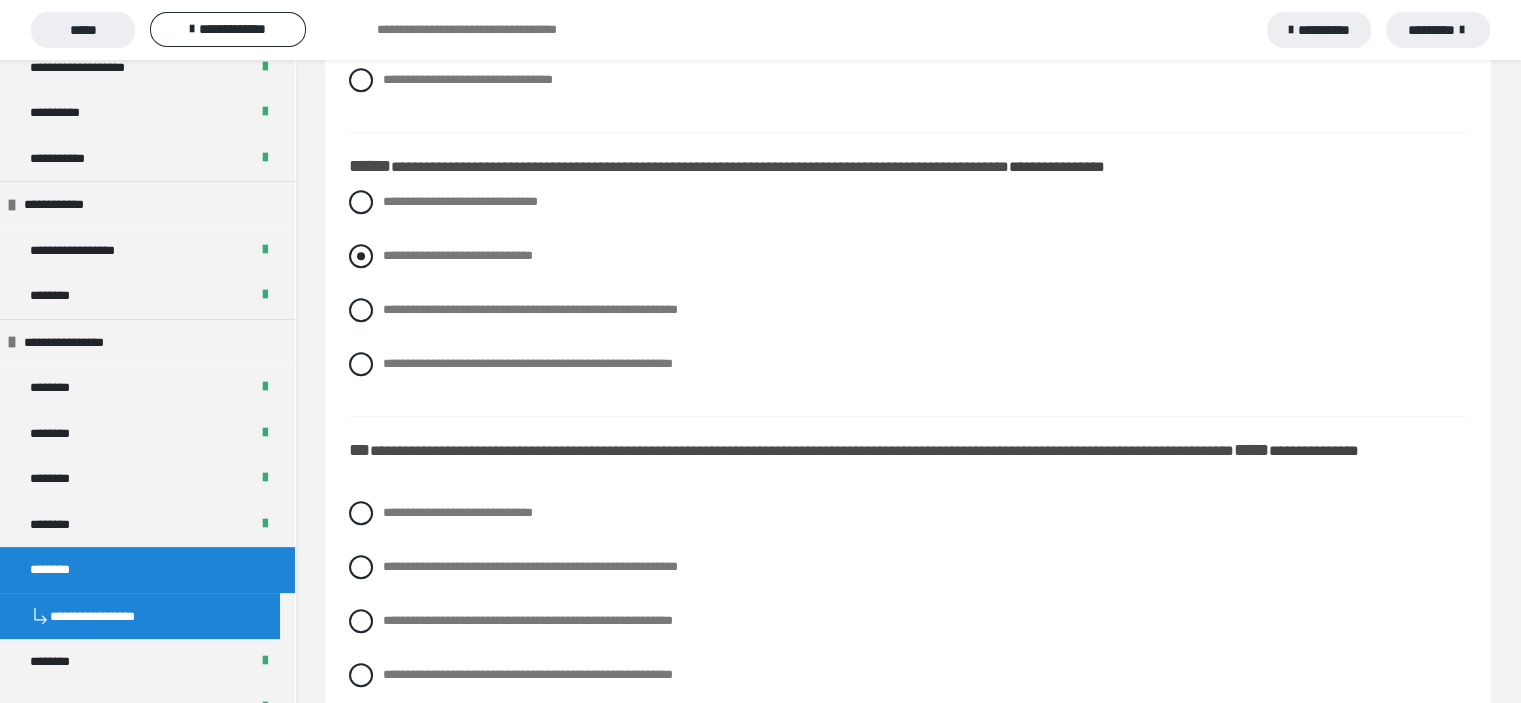 click at bounding box center (361, 256) 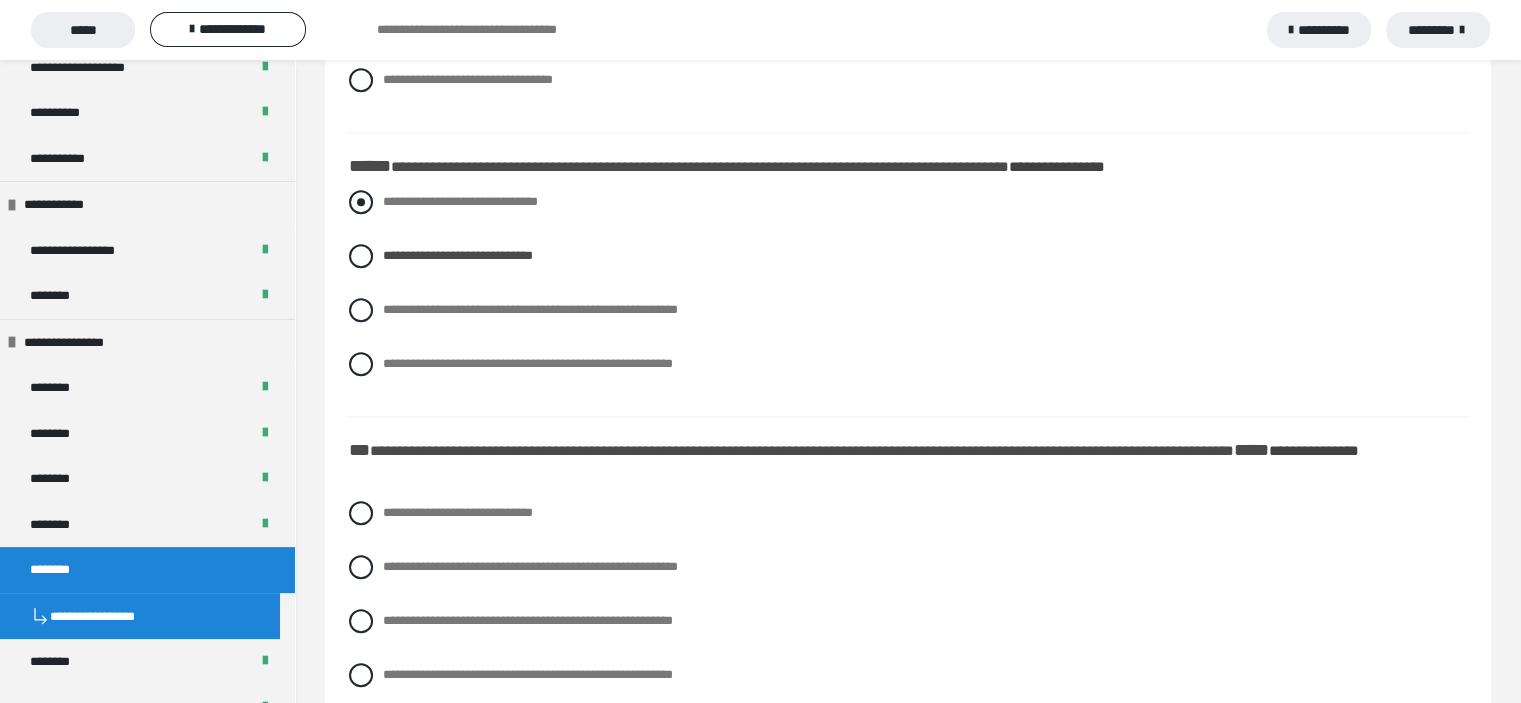 click at bounding box center [361, 202] 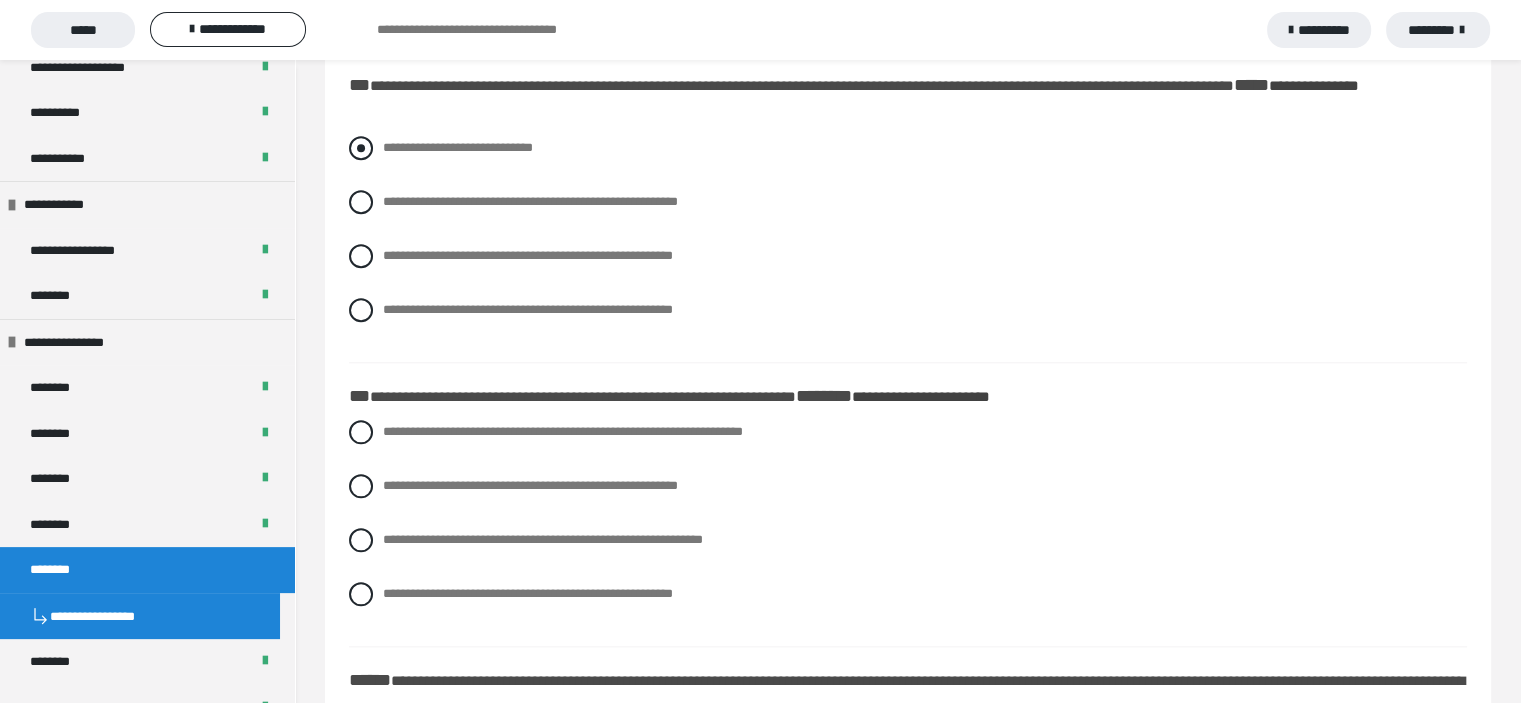 scroll, scrollTop: 2000, scrollLeft: 0, axis: vertical 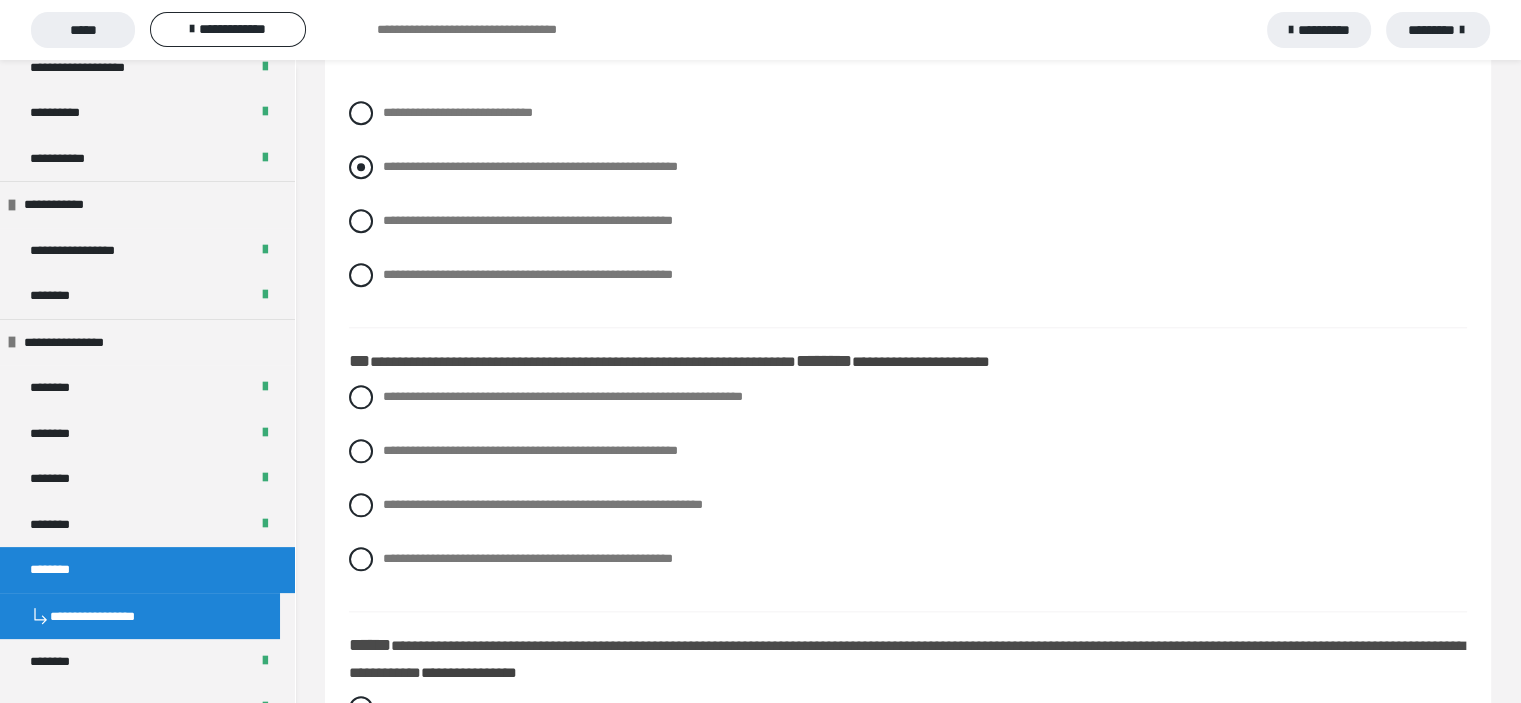 click at bounding box center (361, 167) 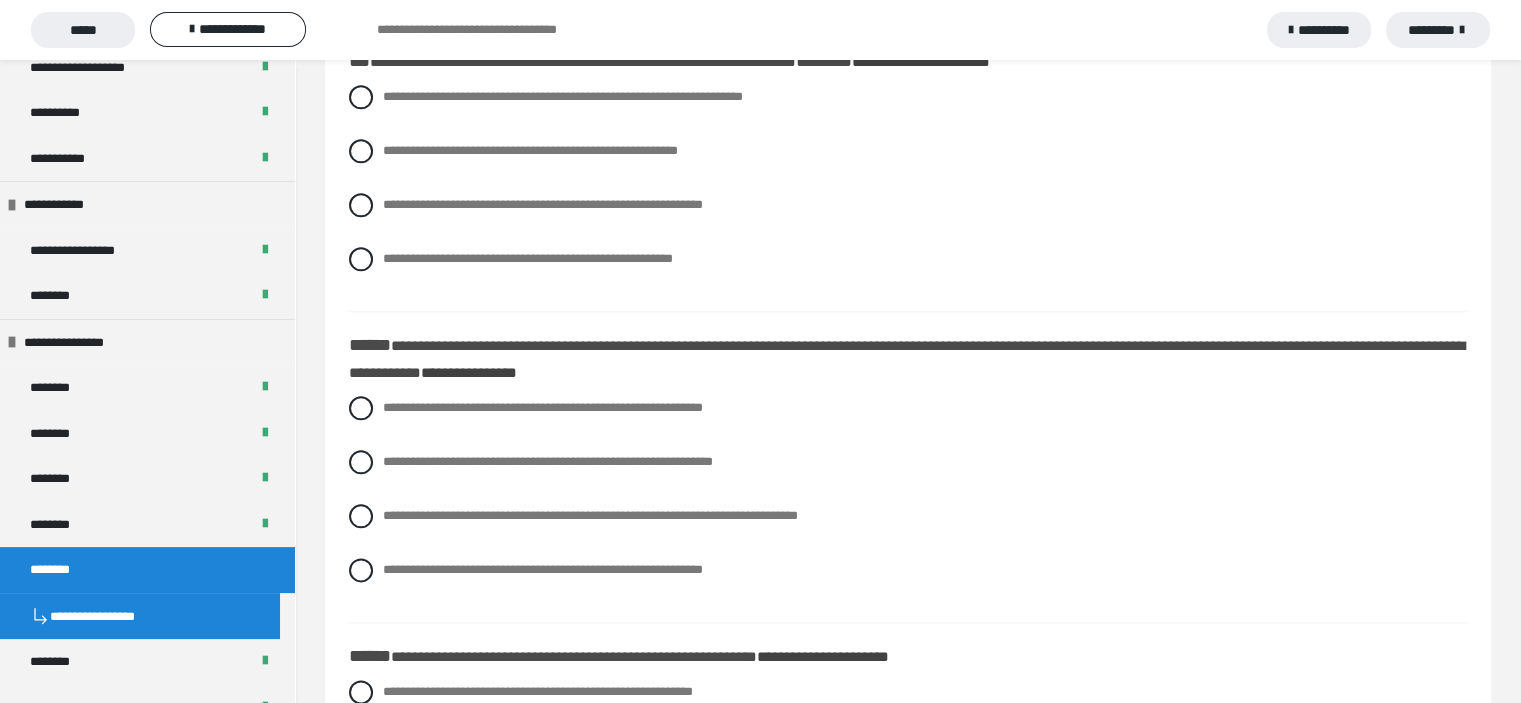 scroll, scrollTop: 2164, scrollLeft: 0, axis: vertical 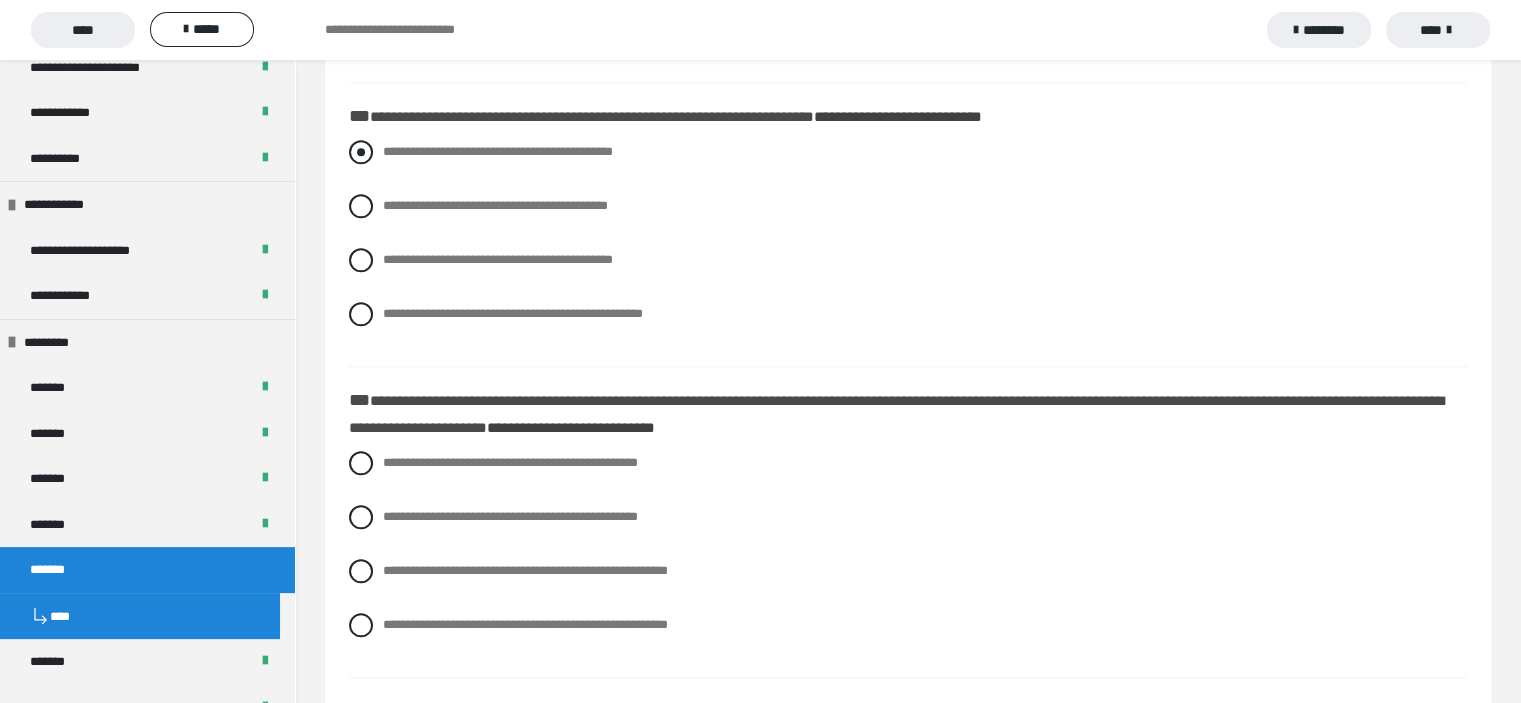 click at bounding box center (361, 152) 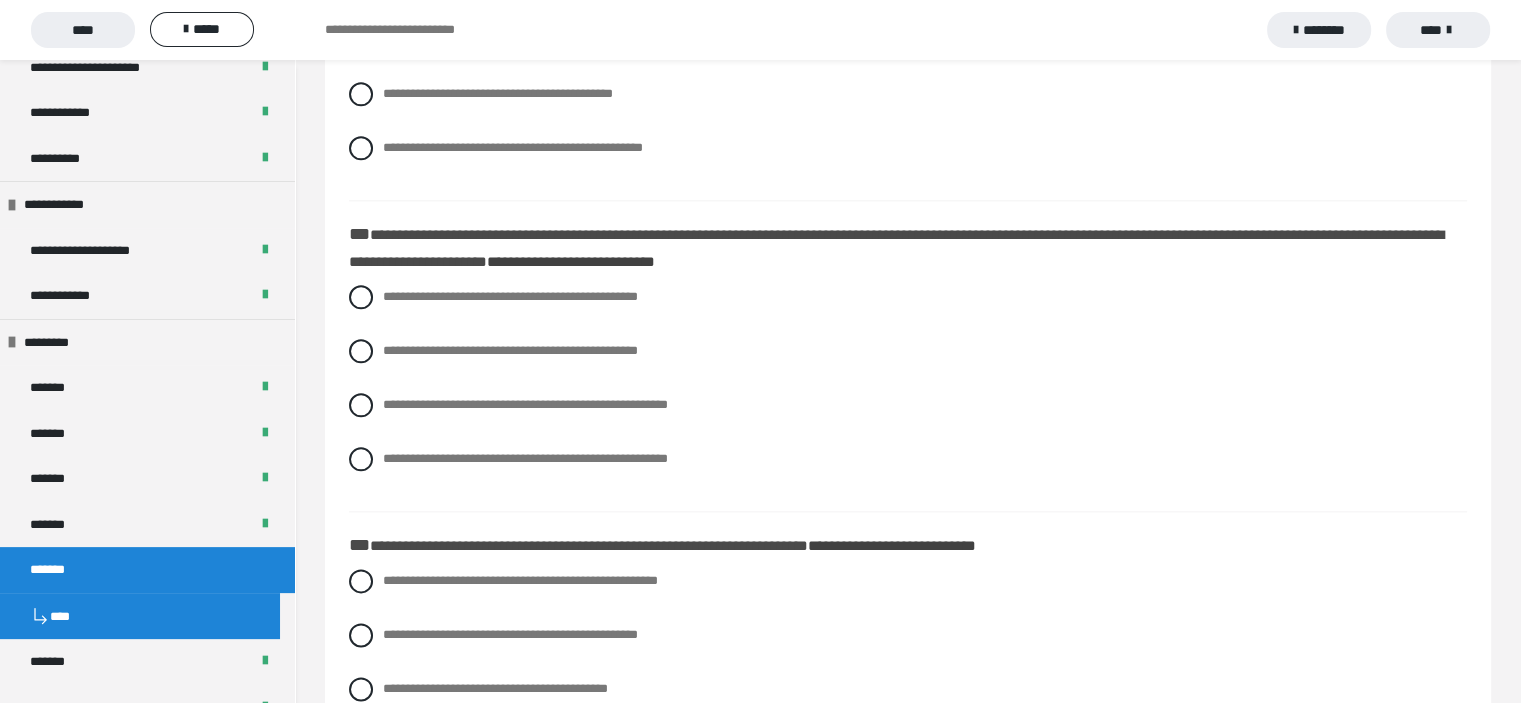 scroll, scrollTop: 2364, scrollLeft: 0, axis: vertical 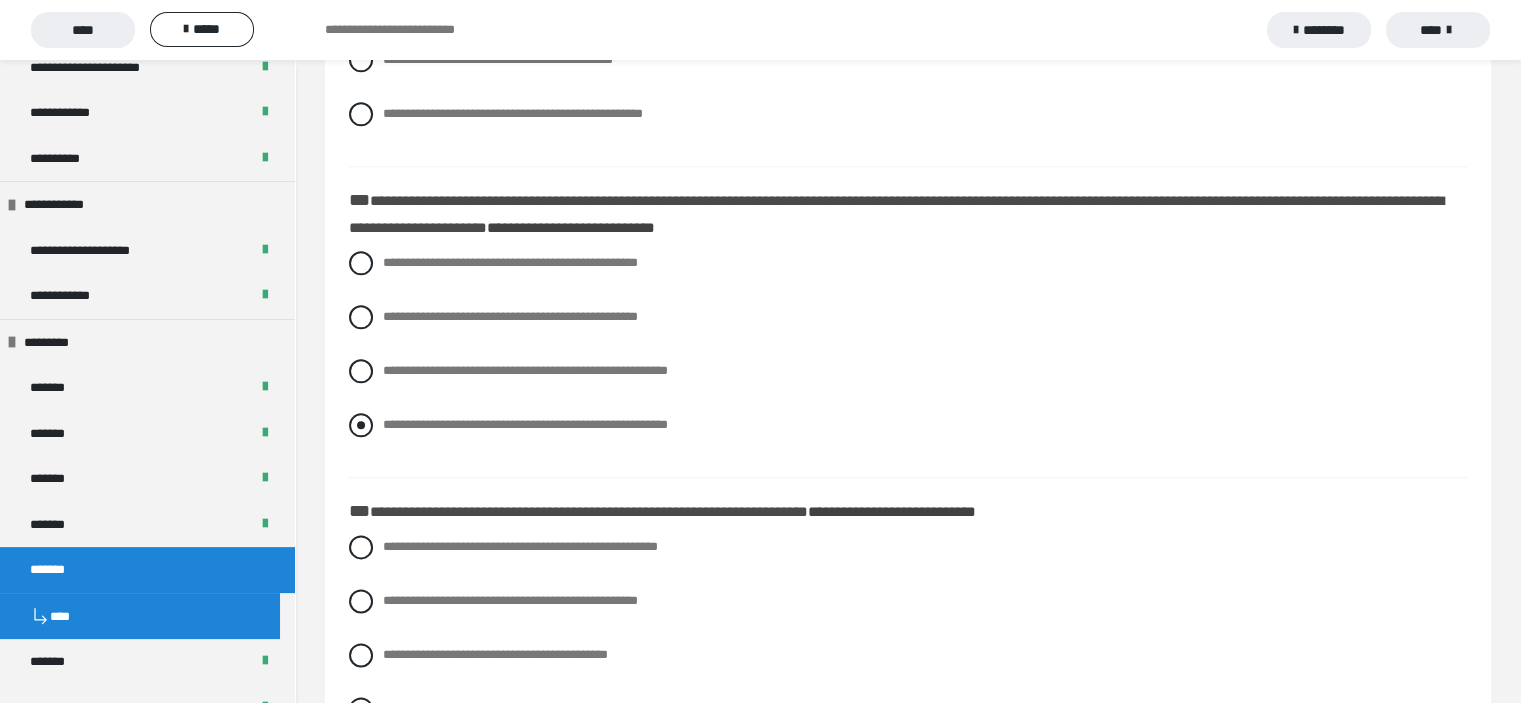 click at bounding box center [361, 425] 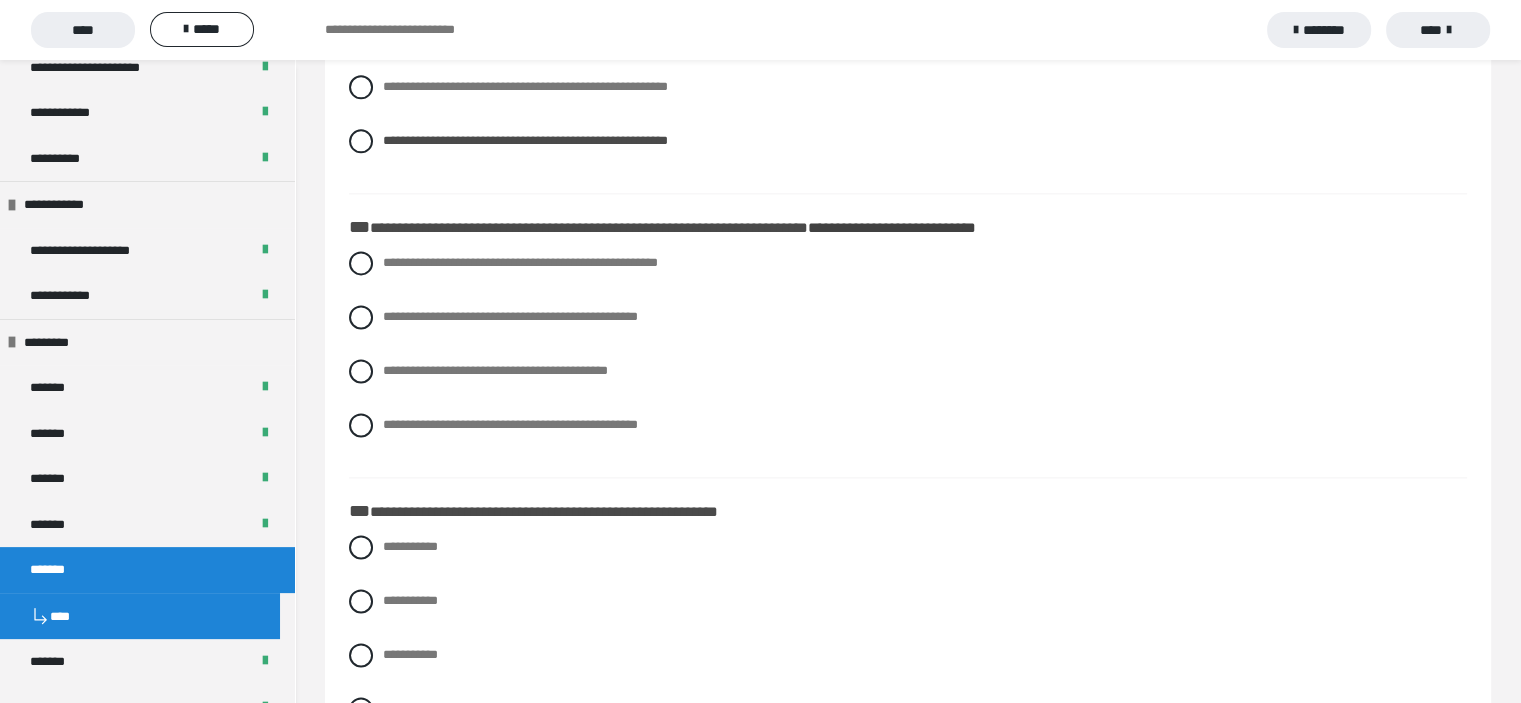 scroll, scrollTop: 2664, scrollLeft: 0, axis: vertical 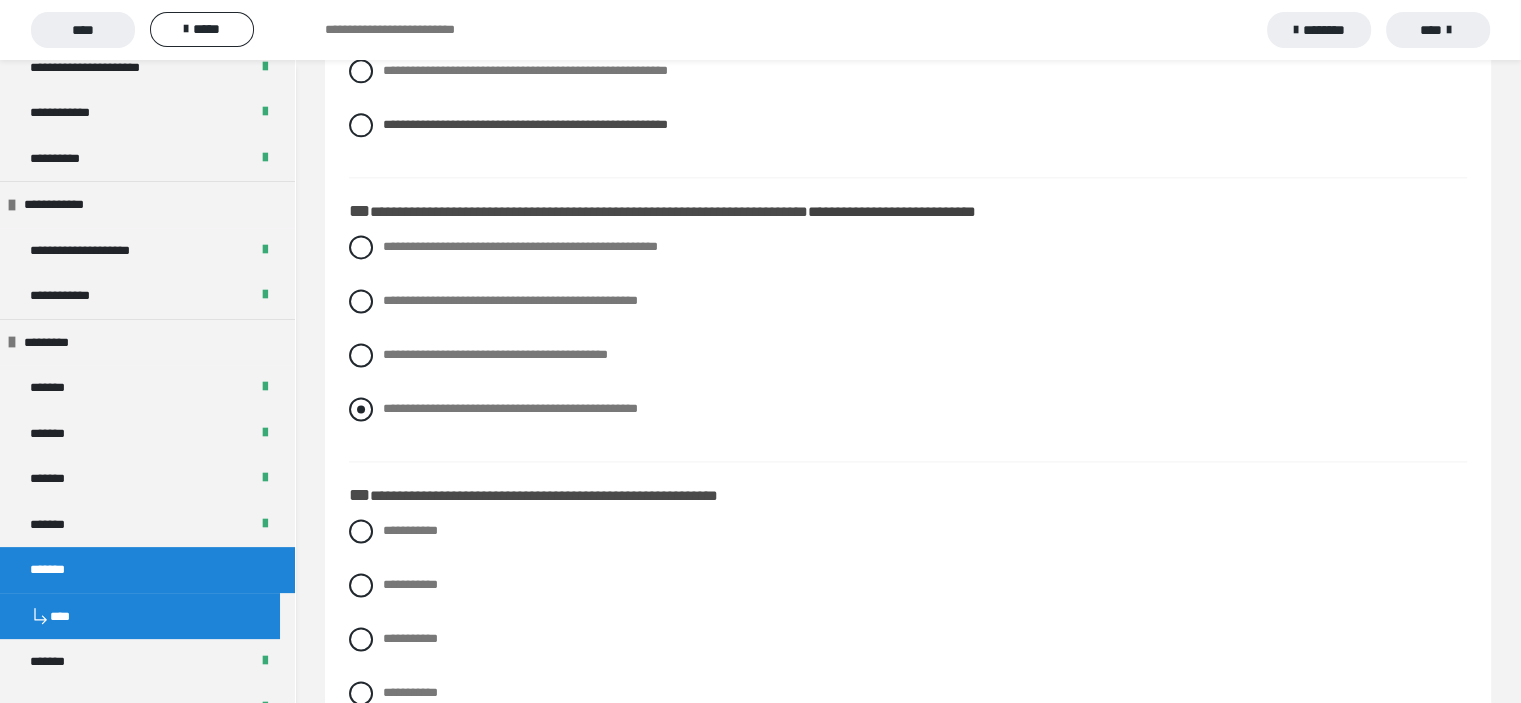 click on "**********" at bounding box center (908, 409) 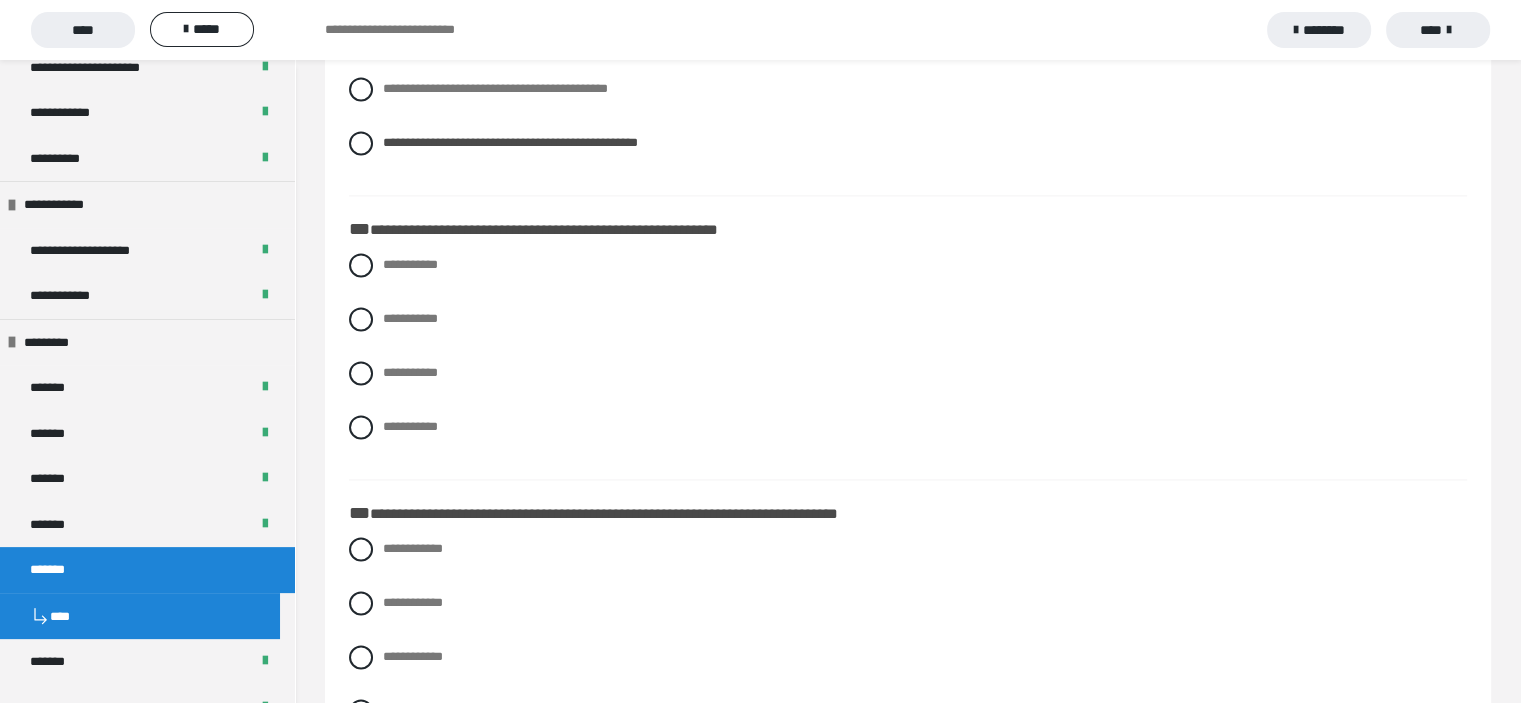 scroll, scrollTop: 2964, scrollLeft: 0, axis: vertical 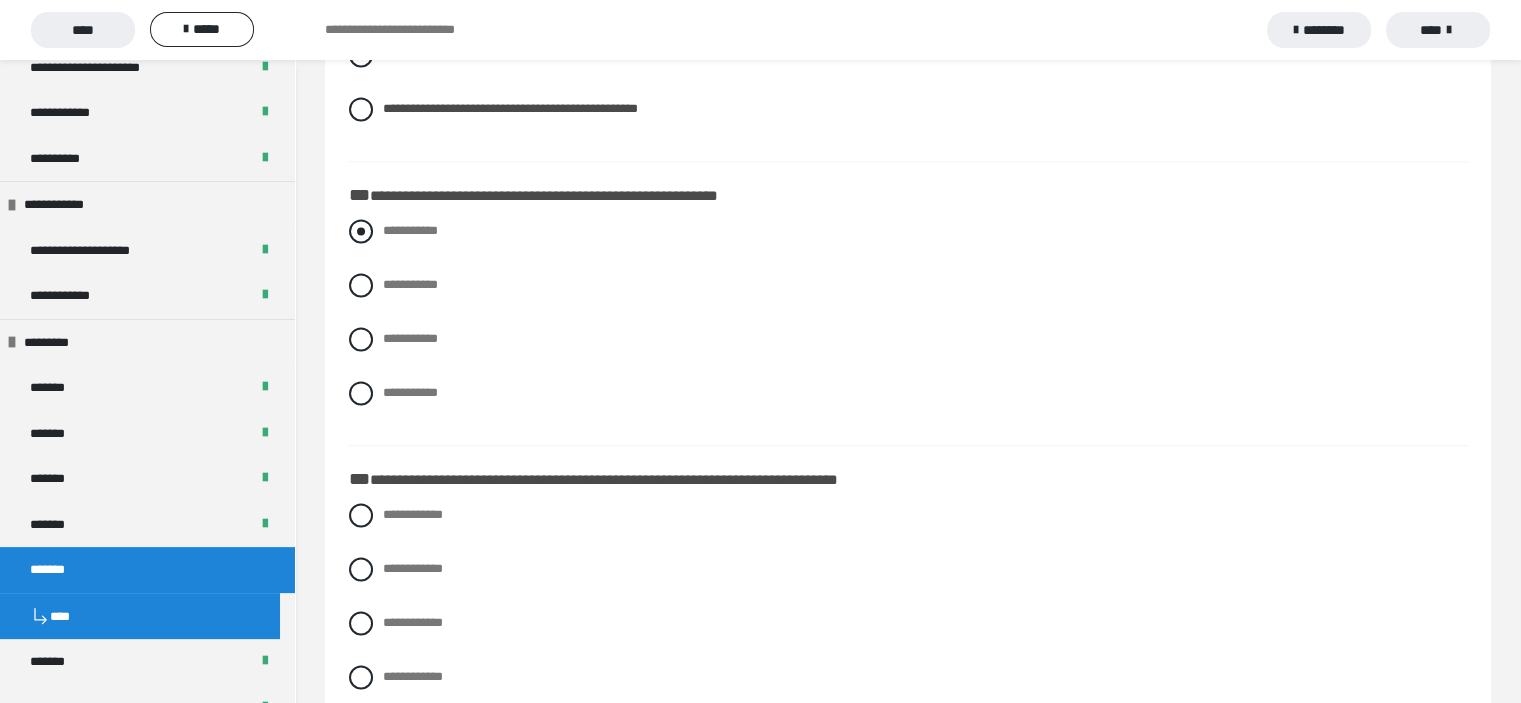 click at bounding box center (361, 231) 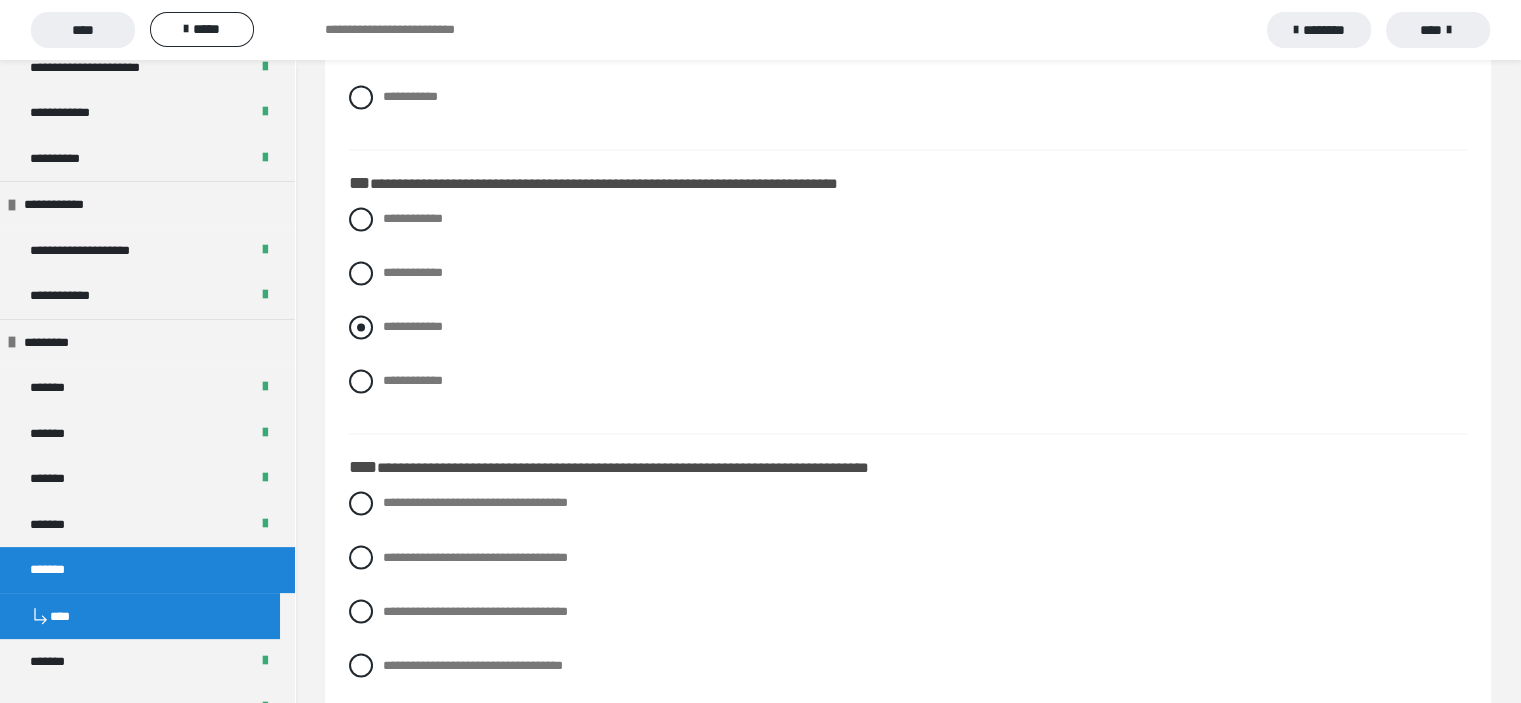 scroll, scrollTop: 3264, scrollLeft: 0, axis: vertical 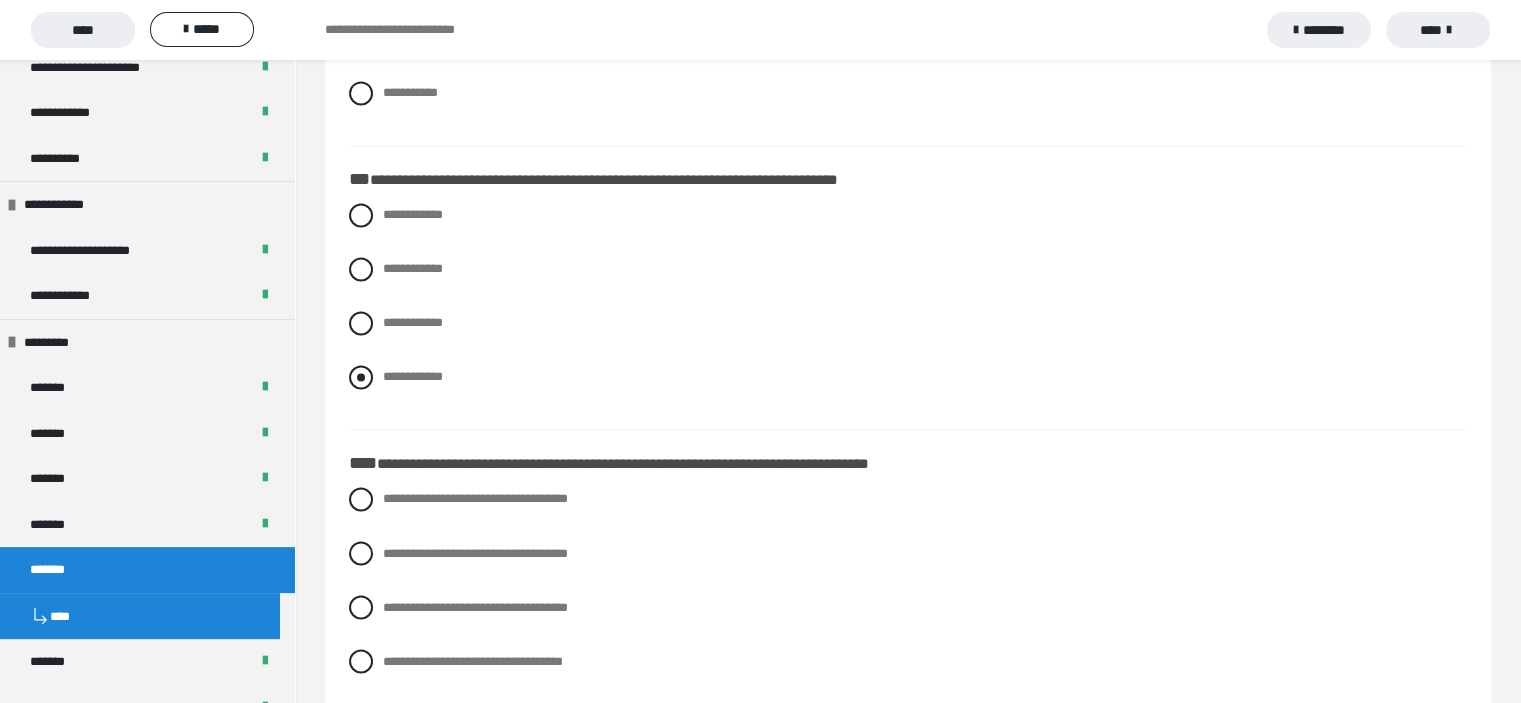 click at bounding box center (361, 377) 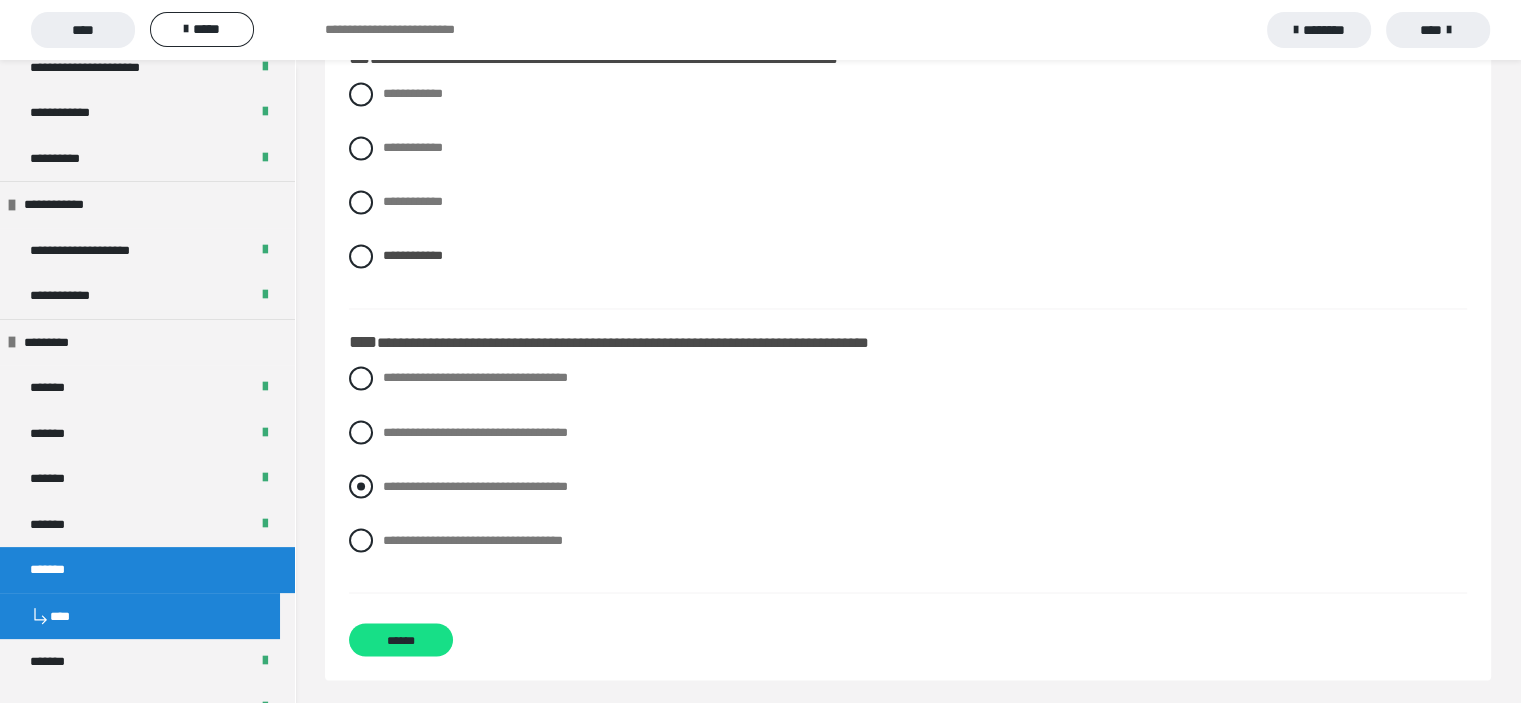 scroll, scrollTop: 3389, scrollLeft: 0, axis: vertical 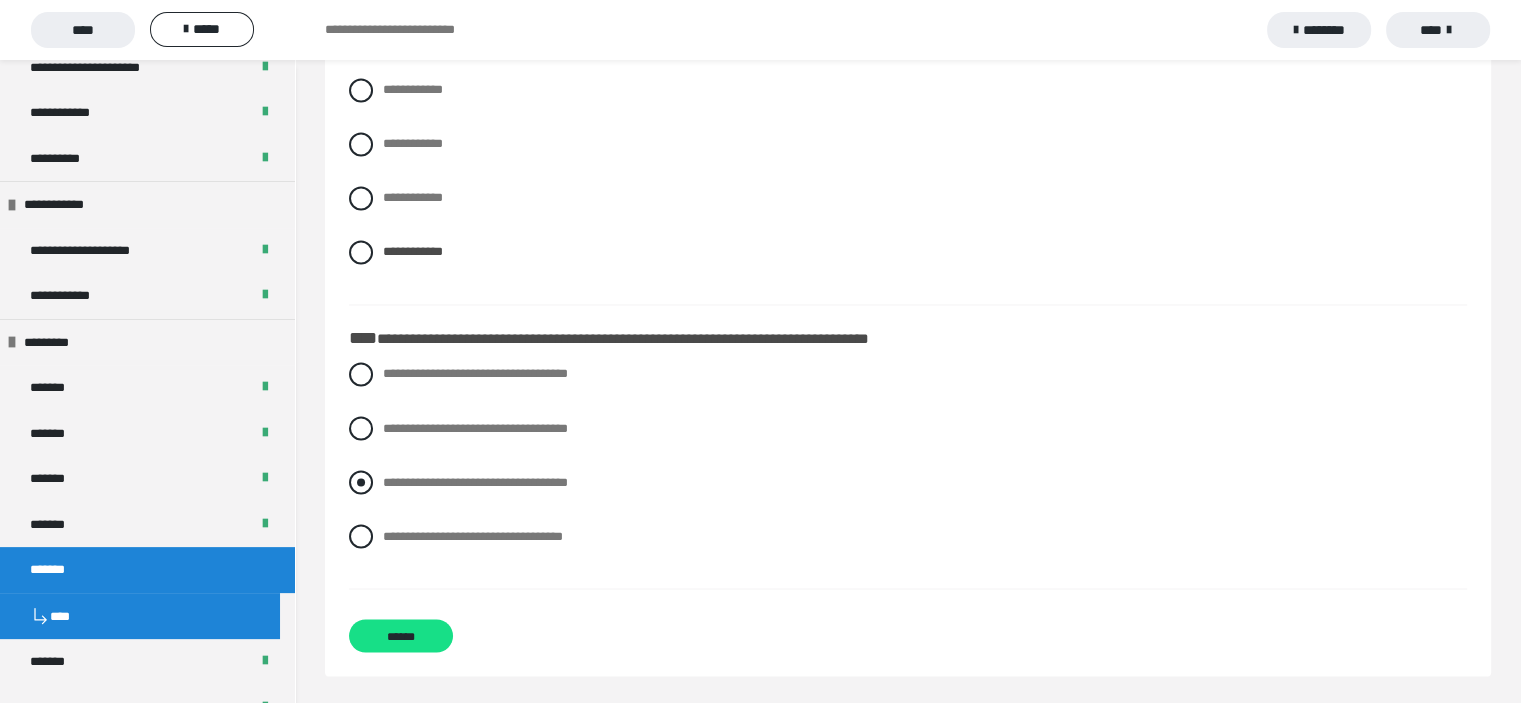 click at bounding box center [361, 482] 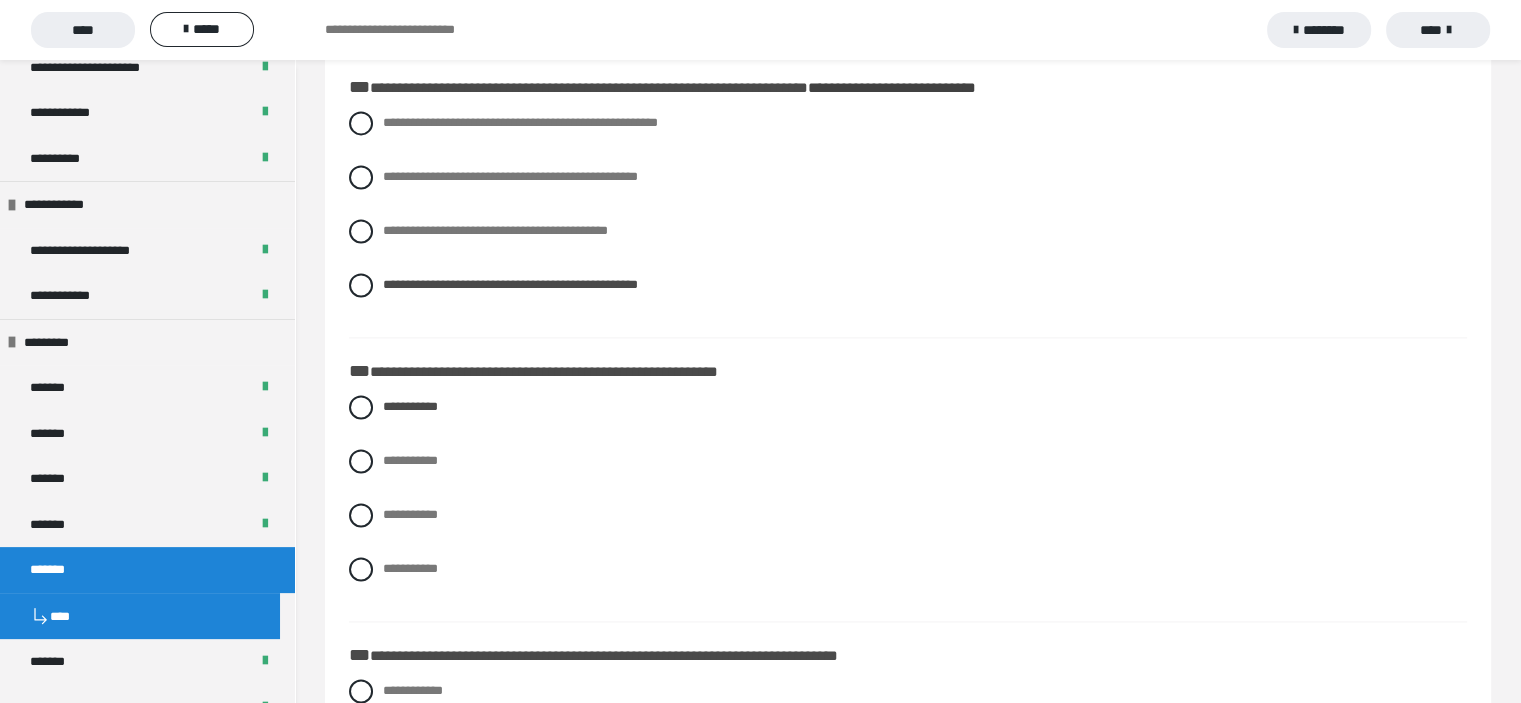 scroll, scrollTop: 2789, scrollLeft: 0, axis: vertical 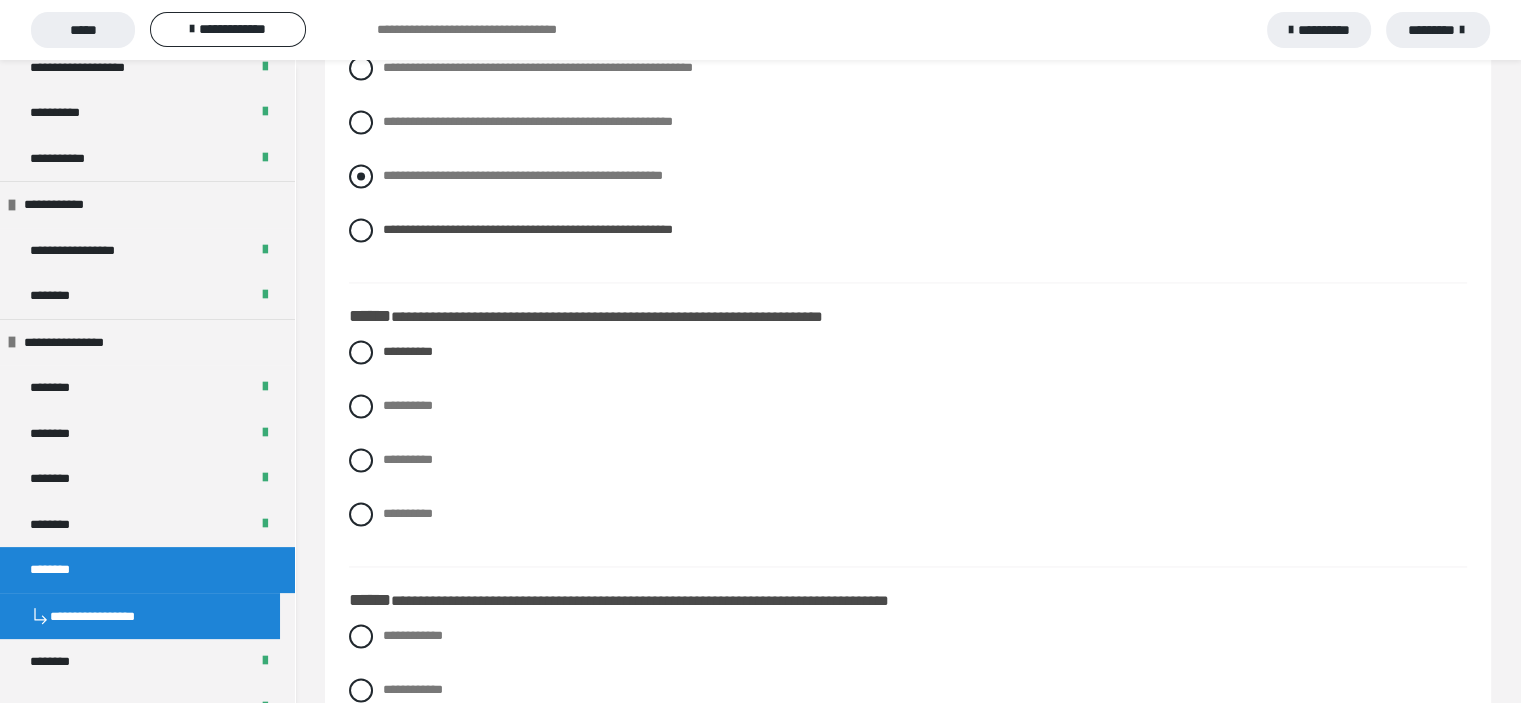 click at bounding box center [361, 176] 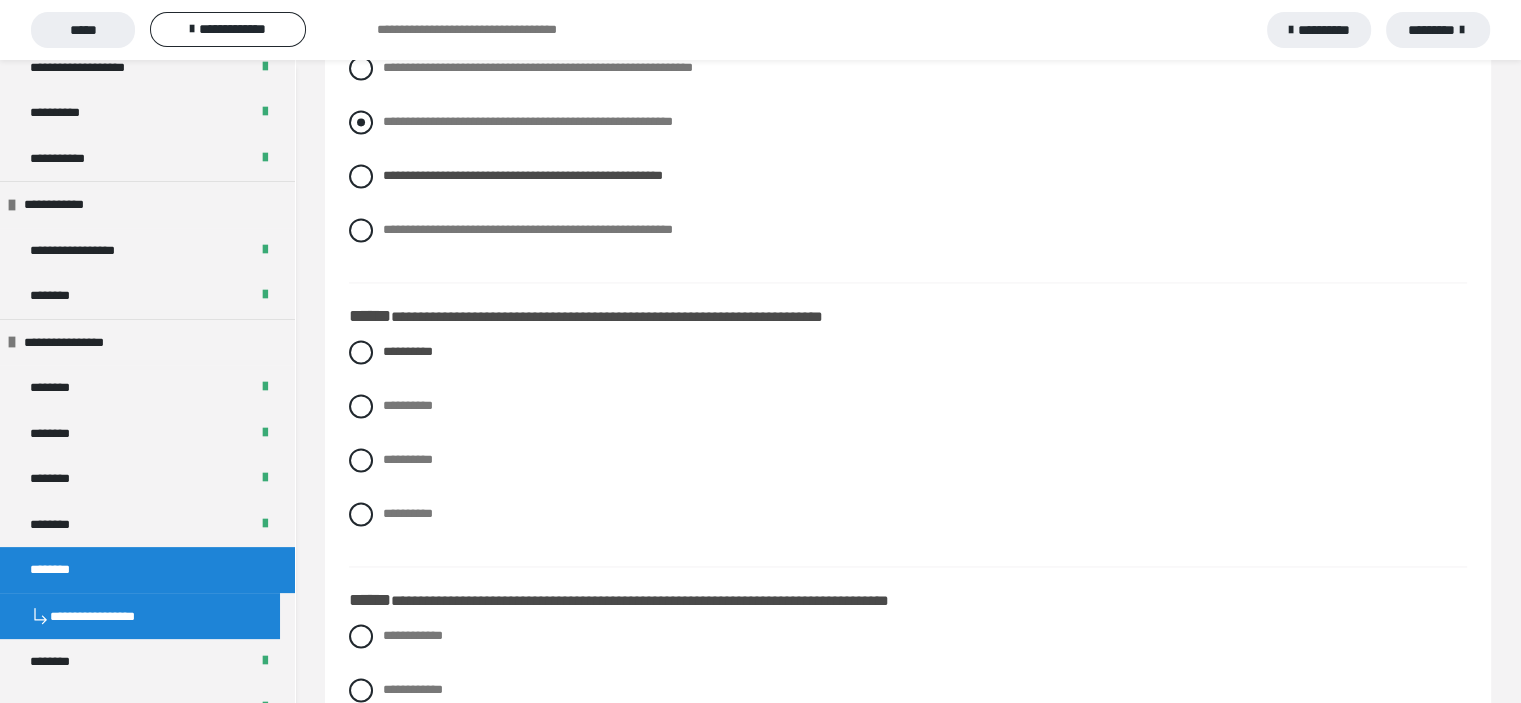 click at bounding box center (361, 122) 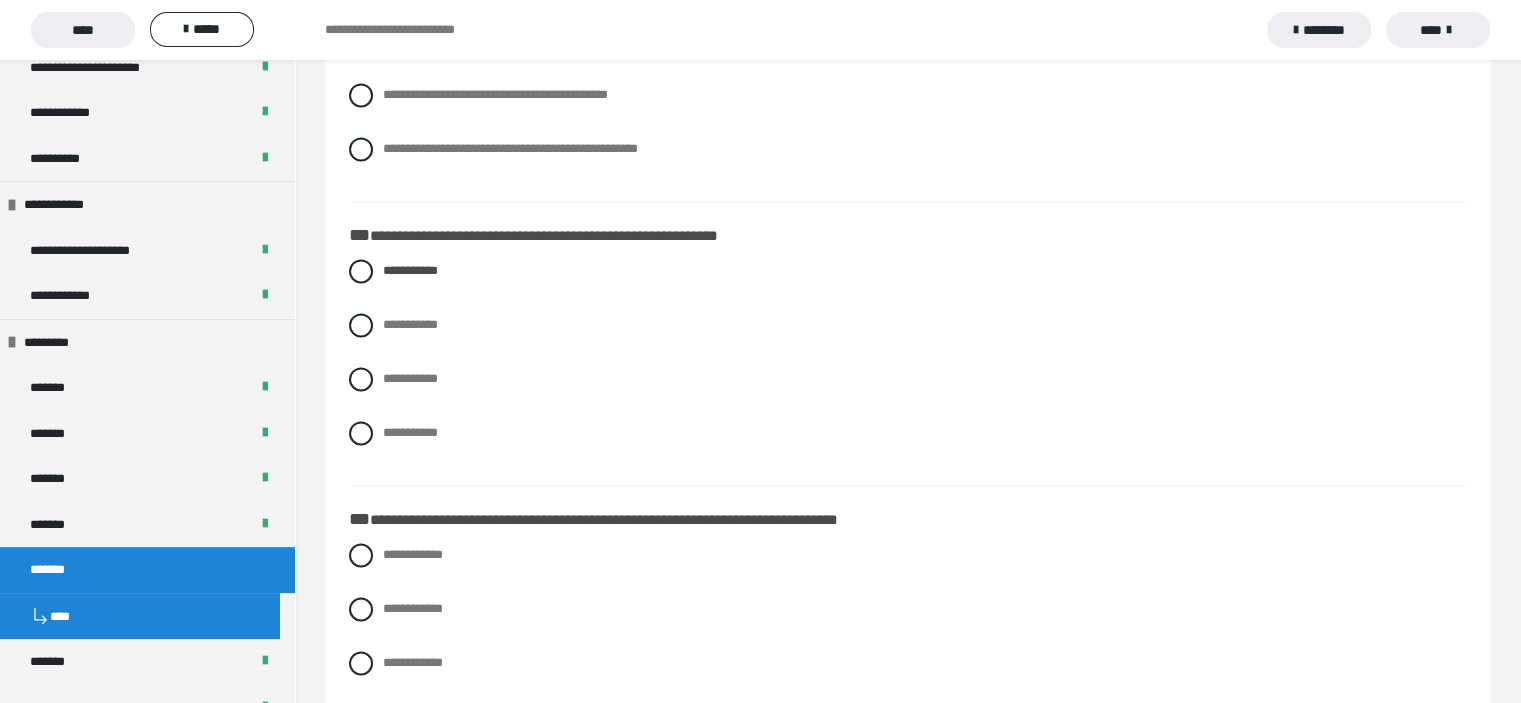 scroll, scrollTop: 2789, scrollLeft: 0, axis: vertical 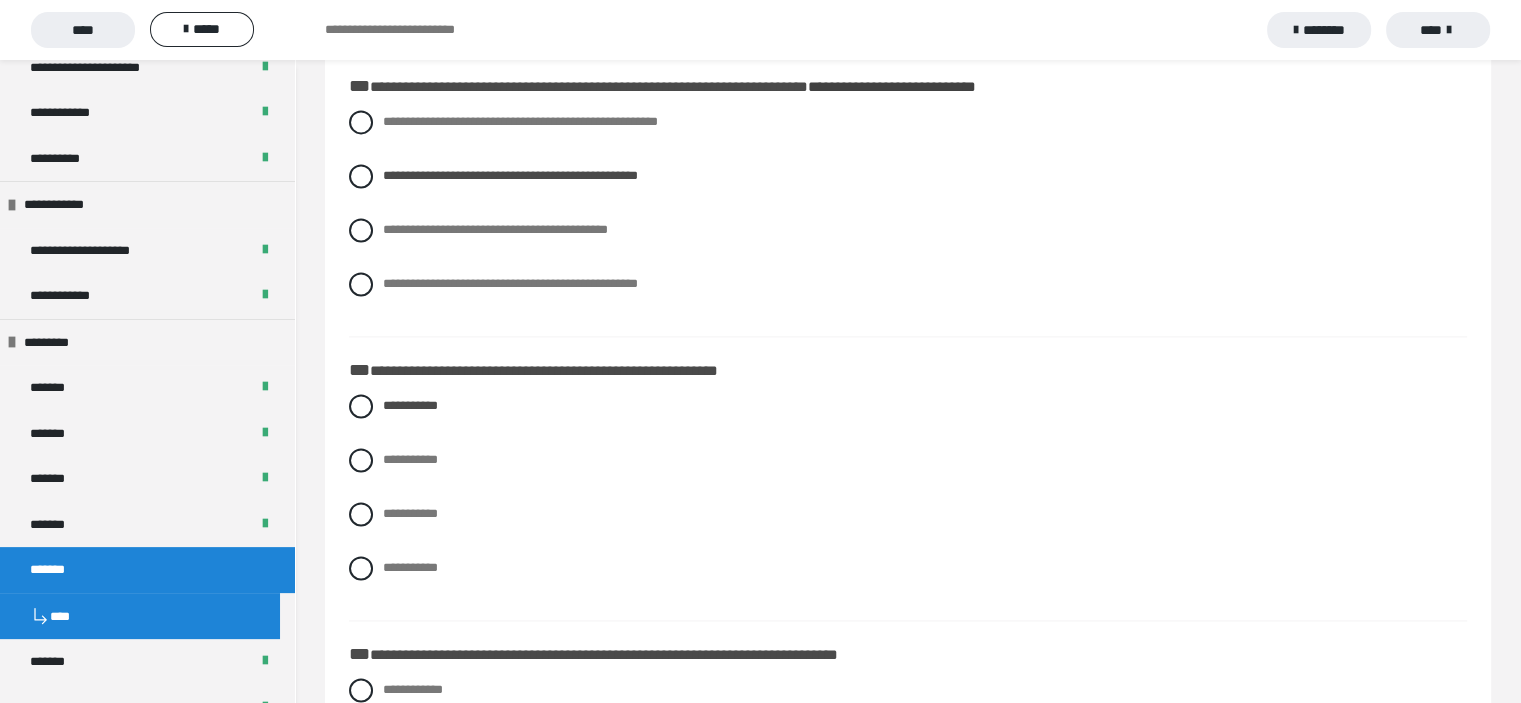 click on "**********" at bounding box center (908, 218) 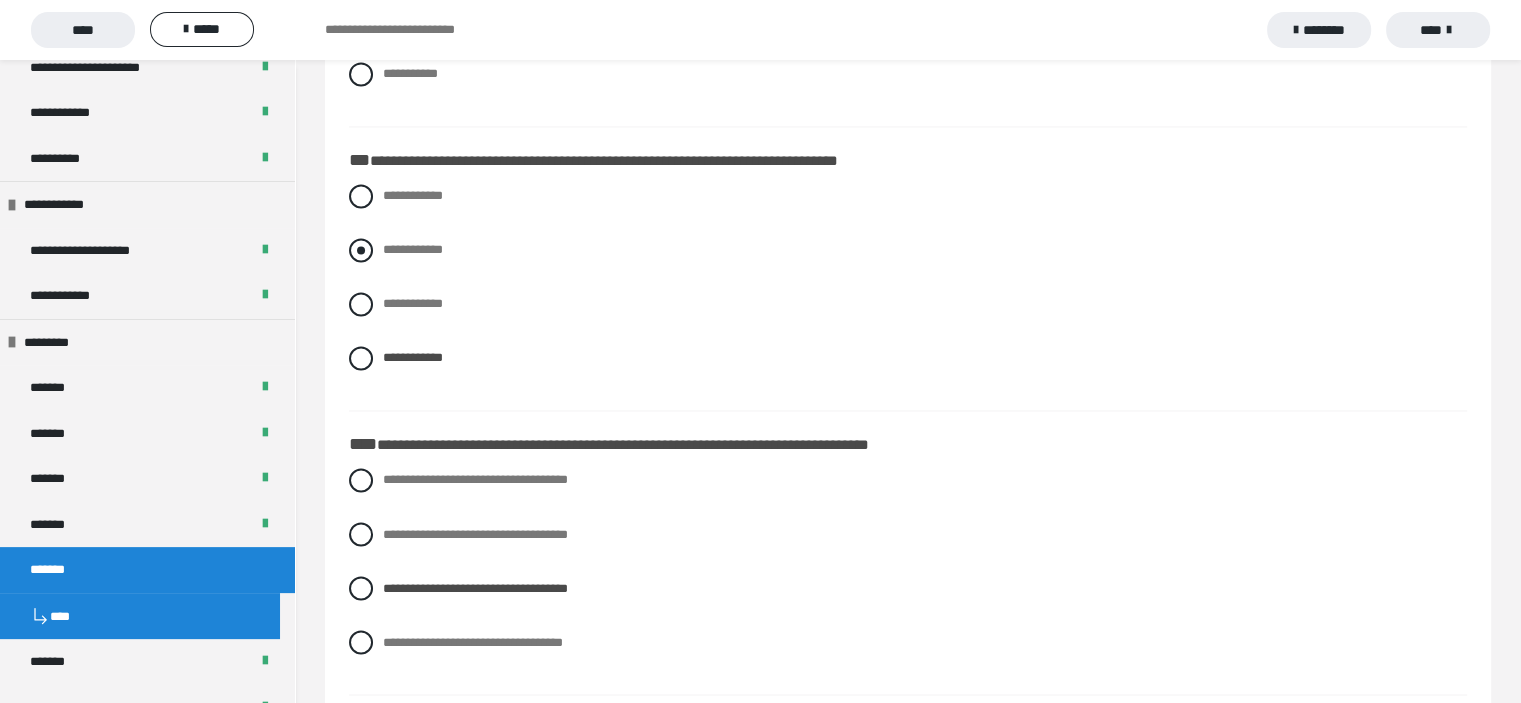 scroll, scrollTop: 3389, scrollLeft: 0, axis: vertical 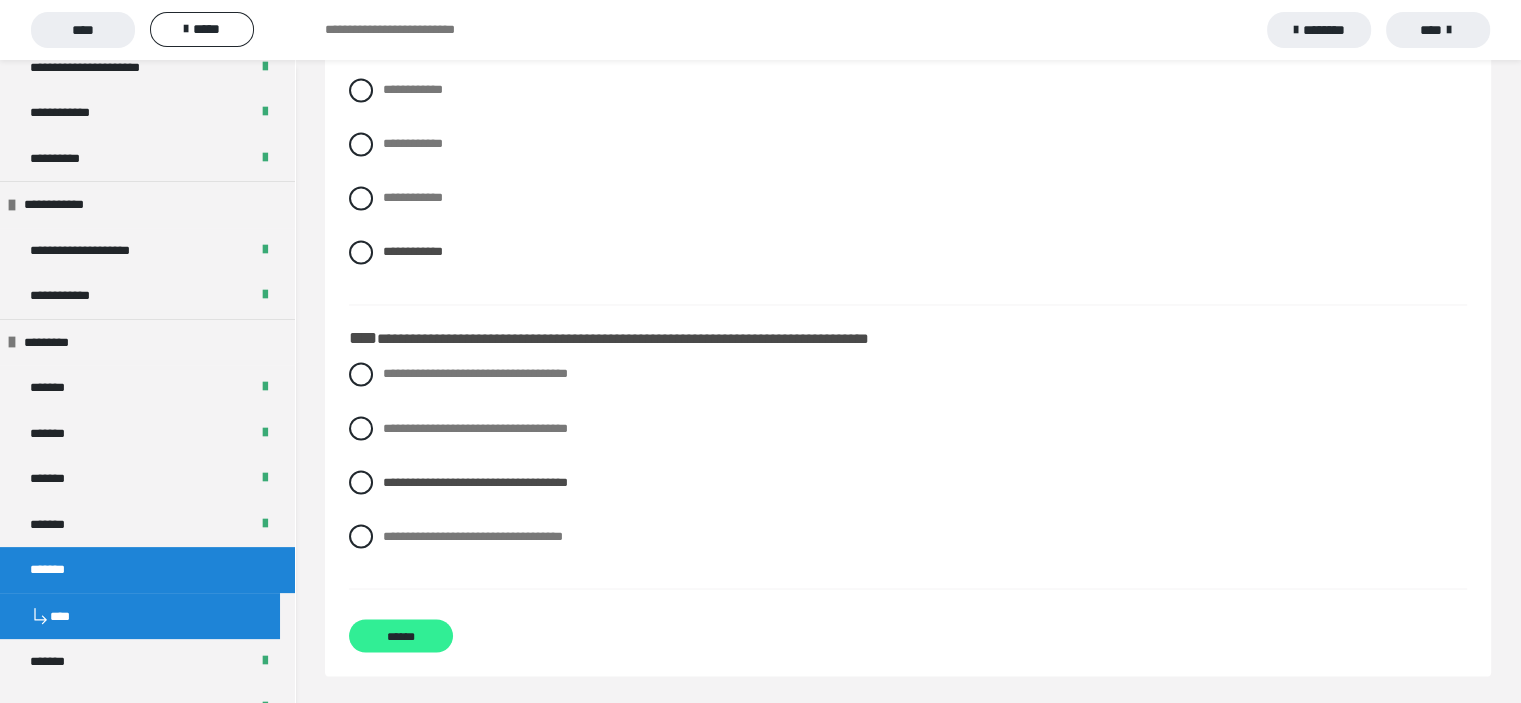 click on "******" at bounding box center (401, 635) 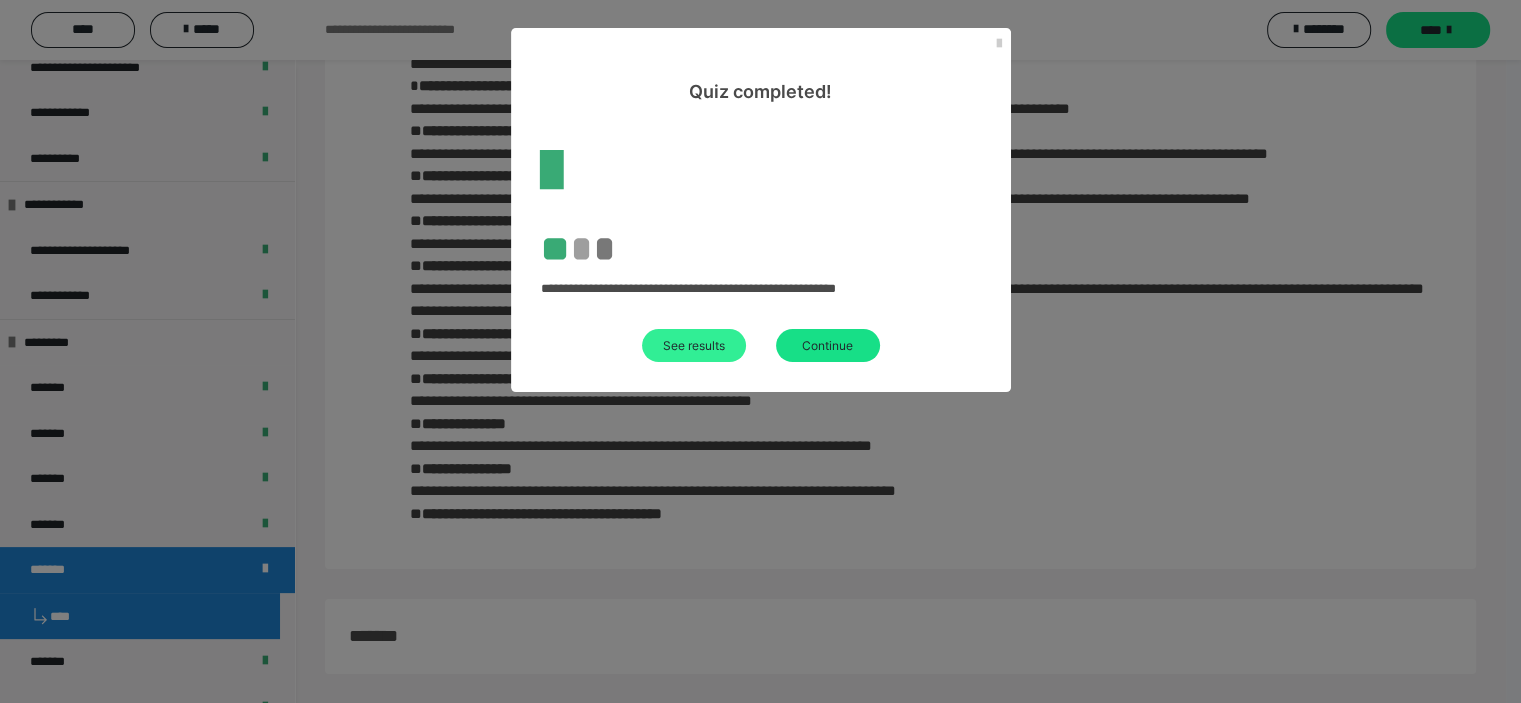 scroll, scrollTop: 2423, scrollLeft: 0, axis: vertical 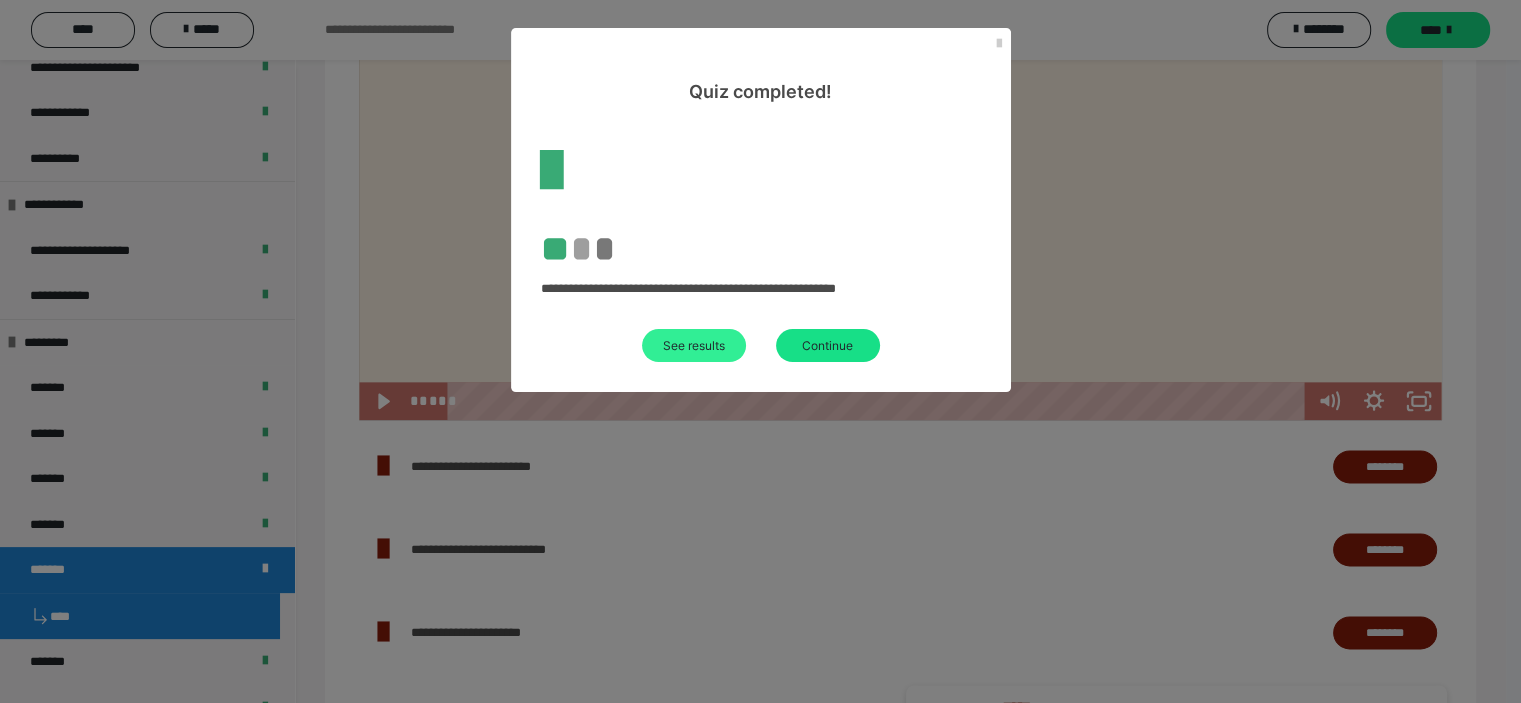 click on "See results" at bounding box center [694, 345] 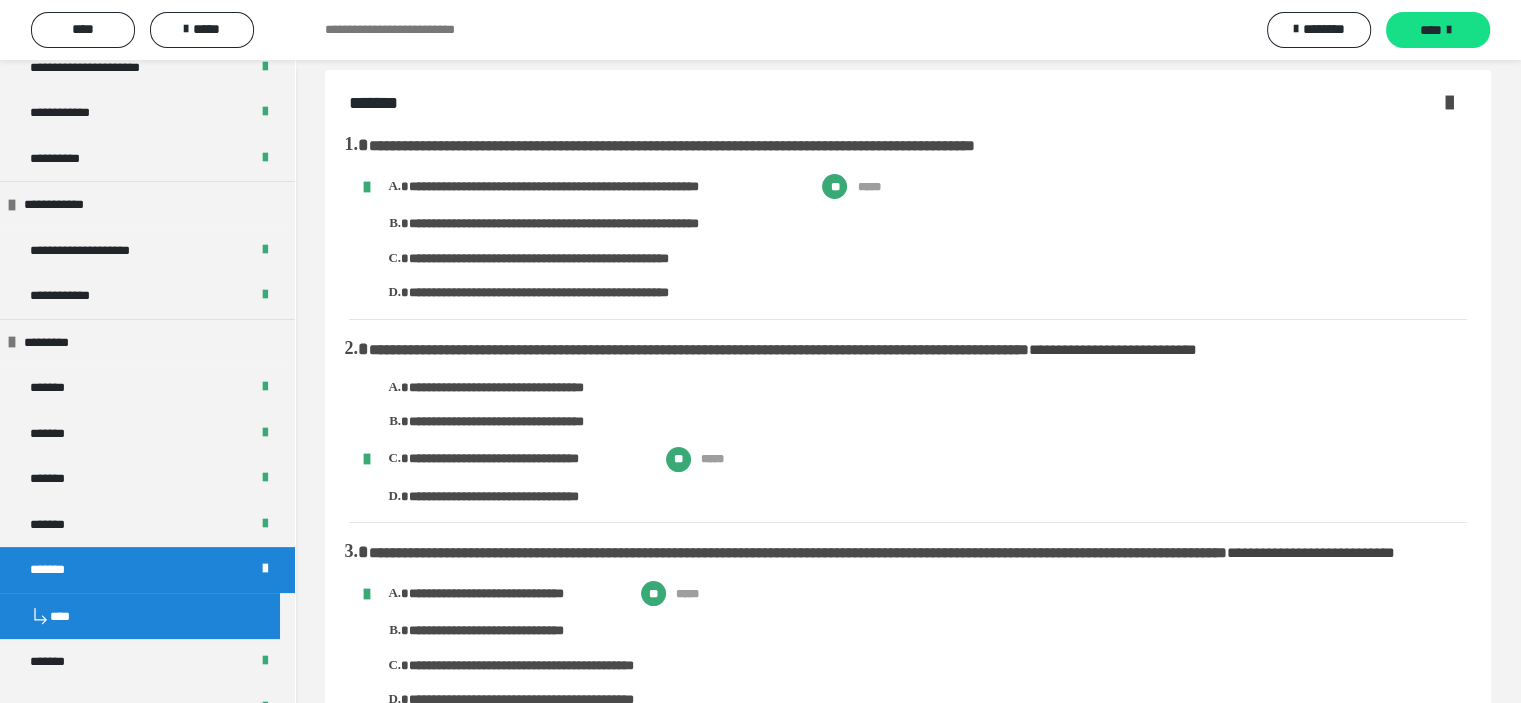 scroll, scrollTop: 0, scrollLeft: 0, axis: both 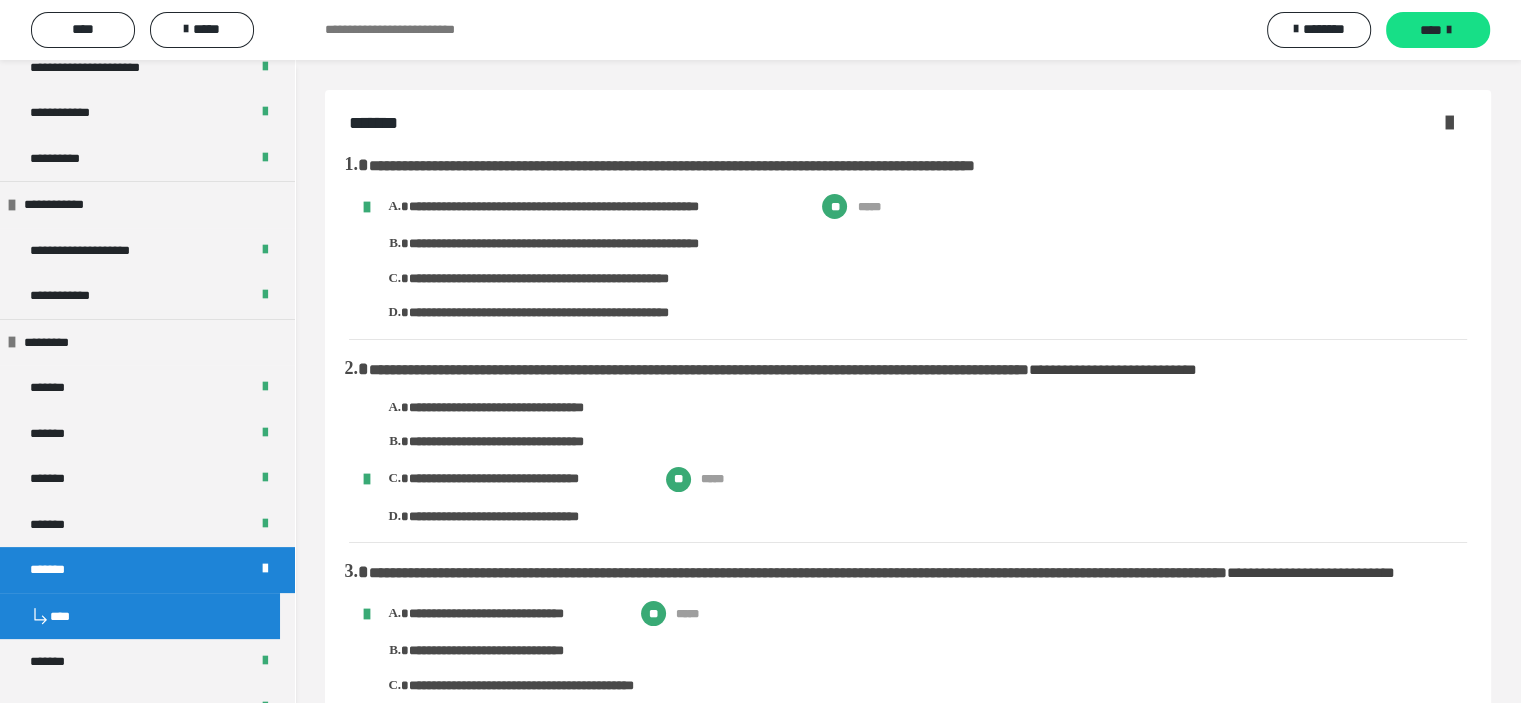 click at bounding box center [1449, 122] 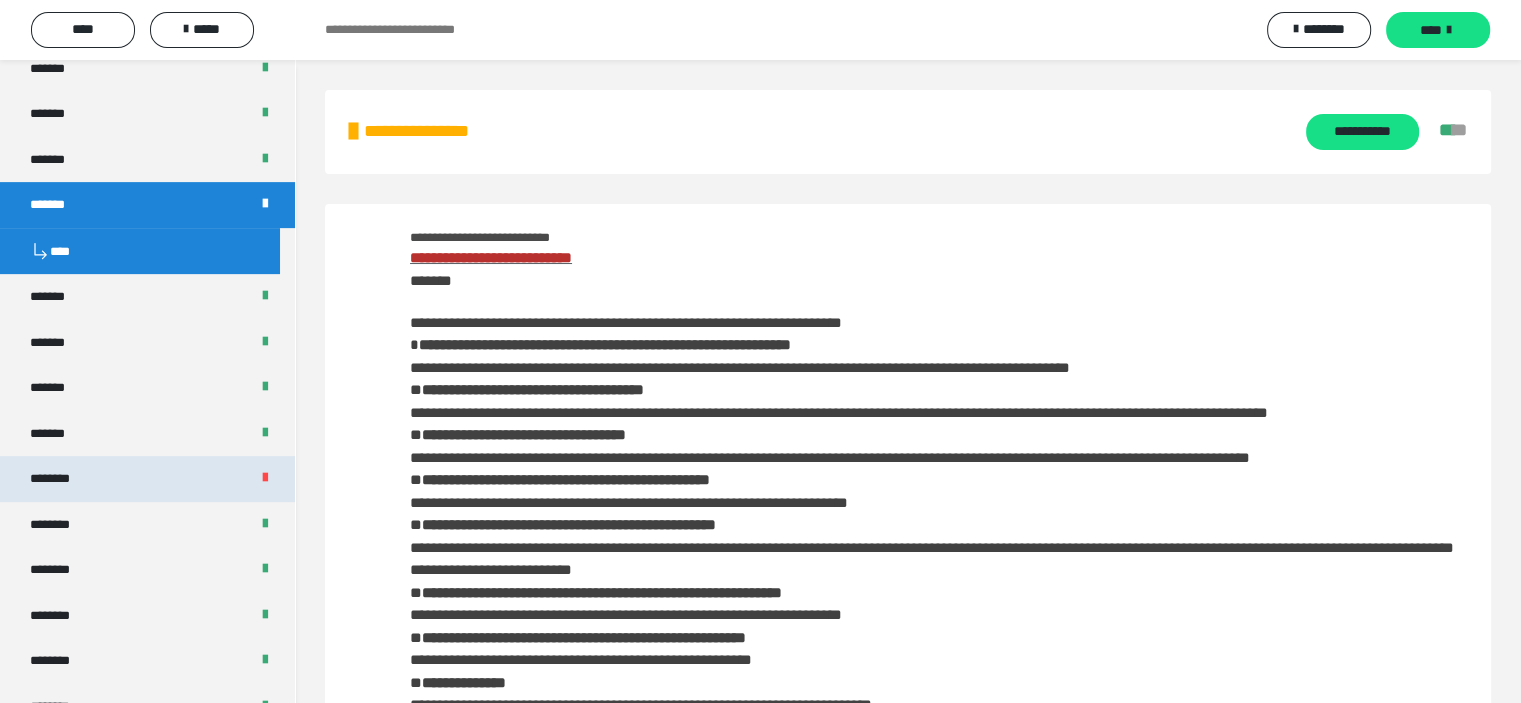 scroll, scrollTop: 800, scrollLeft: 0, axis: vertical 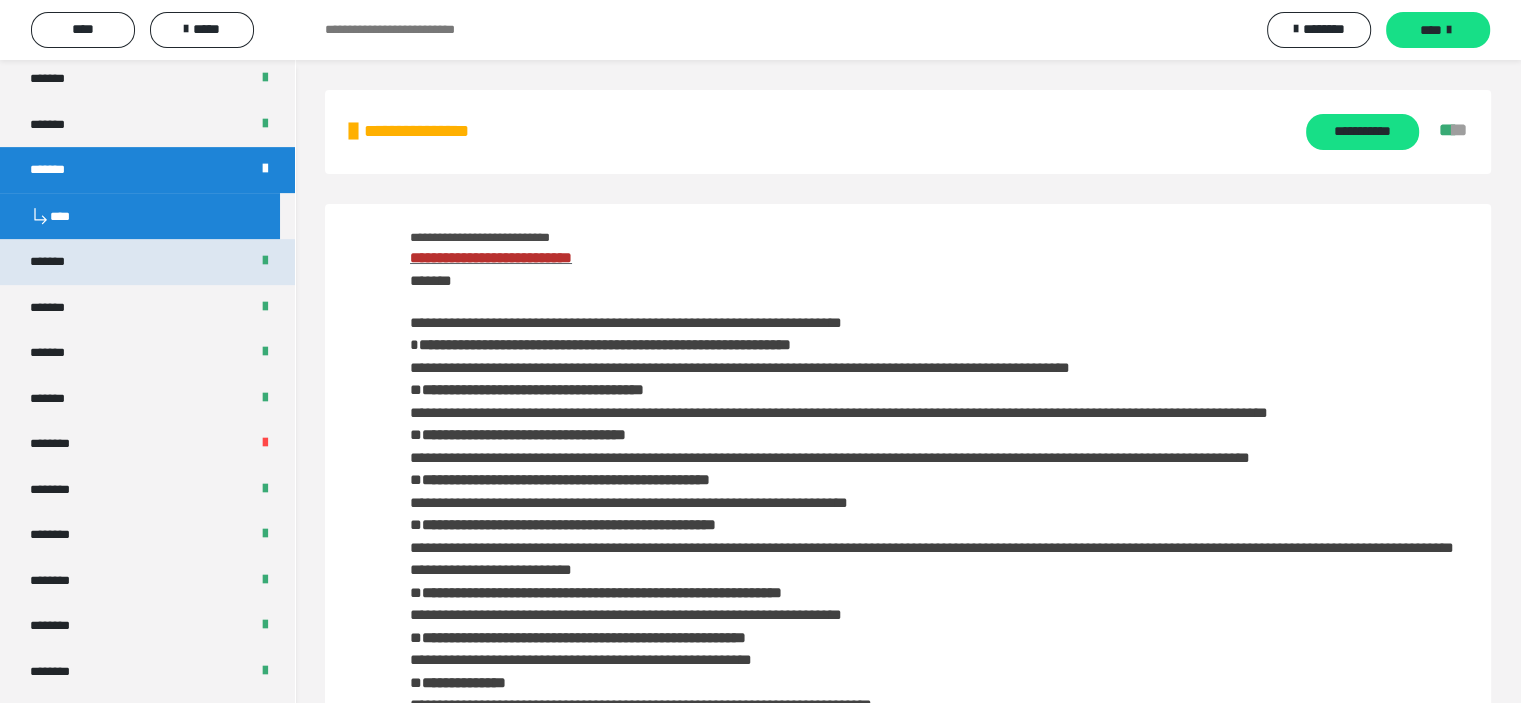 click on "*******" at bounding box center [147, 262] 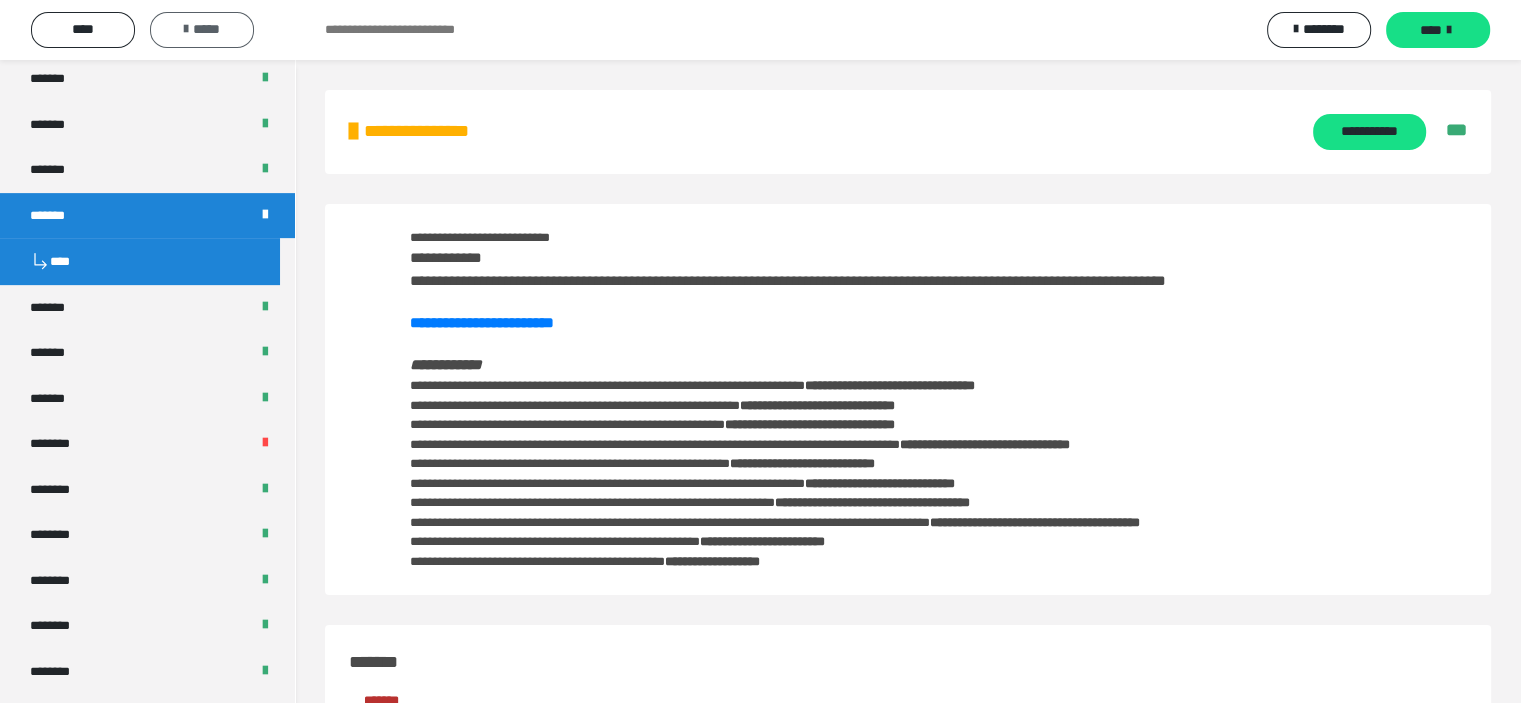 click on "*****" at bounding box center (202, 29) 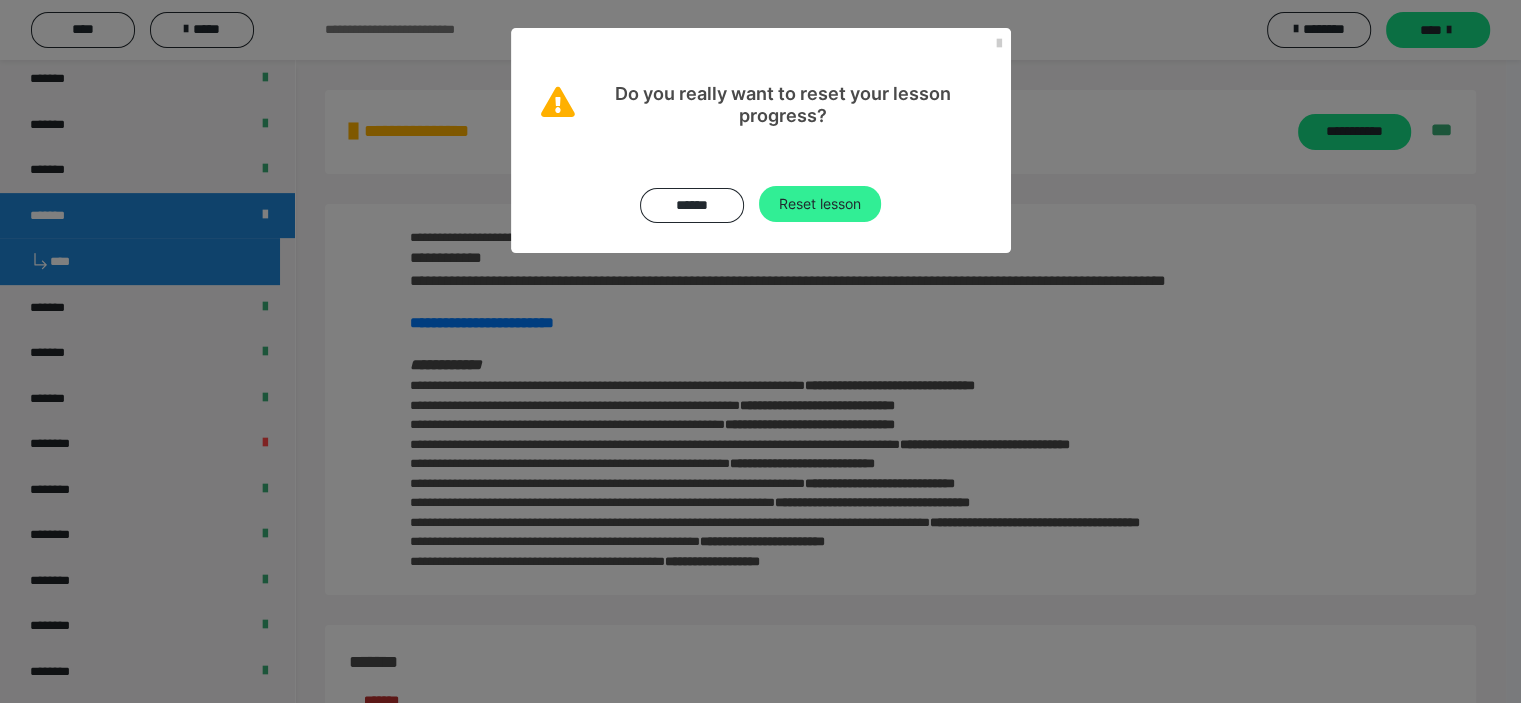 click on "Reset lesson" at bounding box center [820, 204] 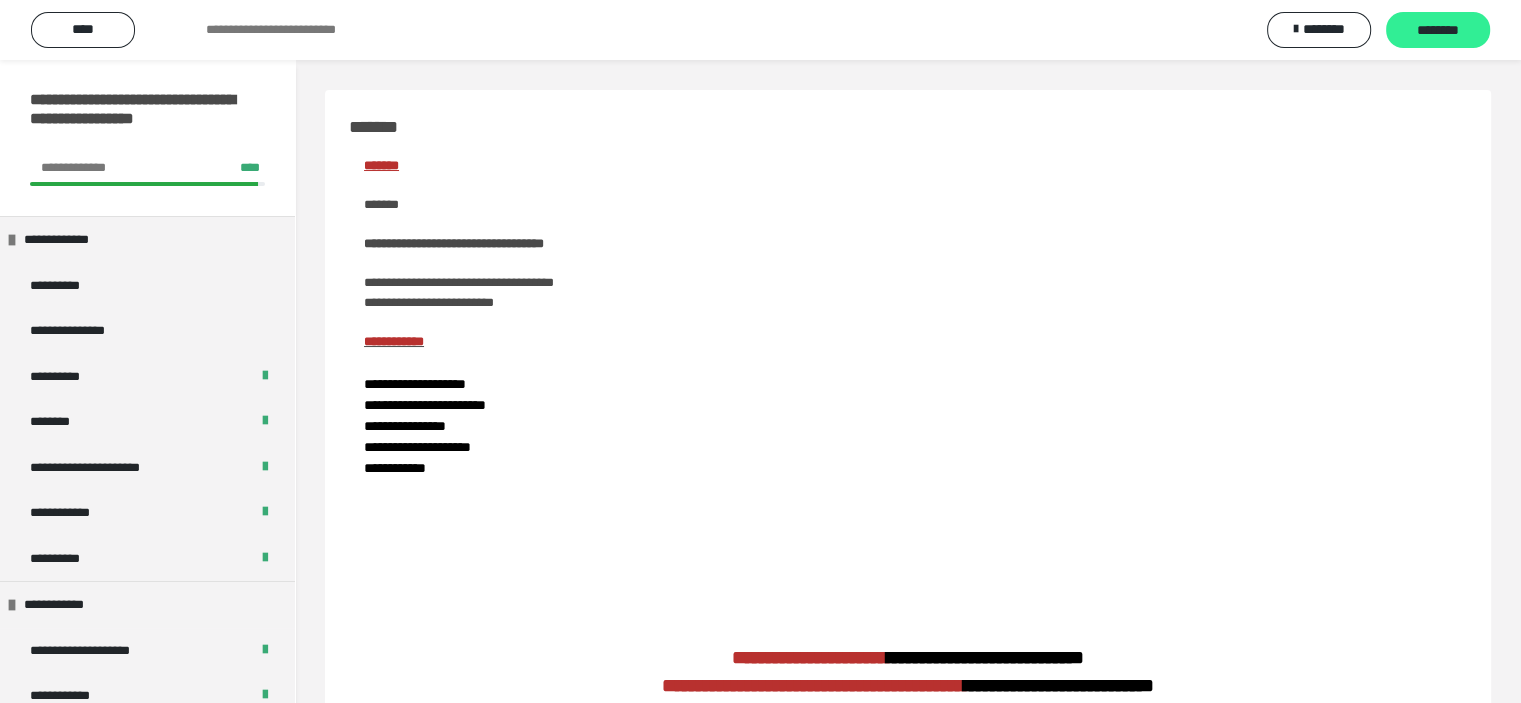 click on "********" at bounding box center [1438, 31] 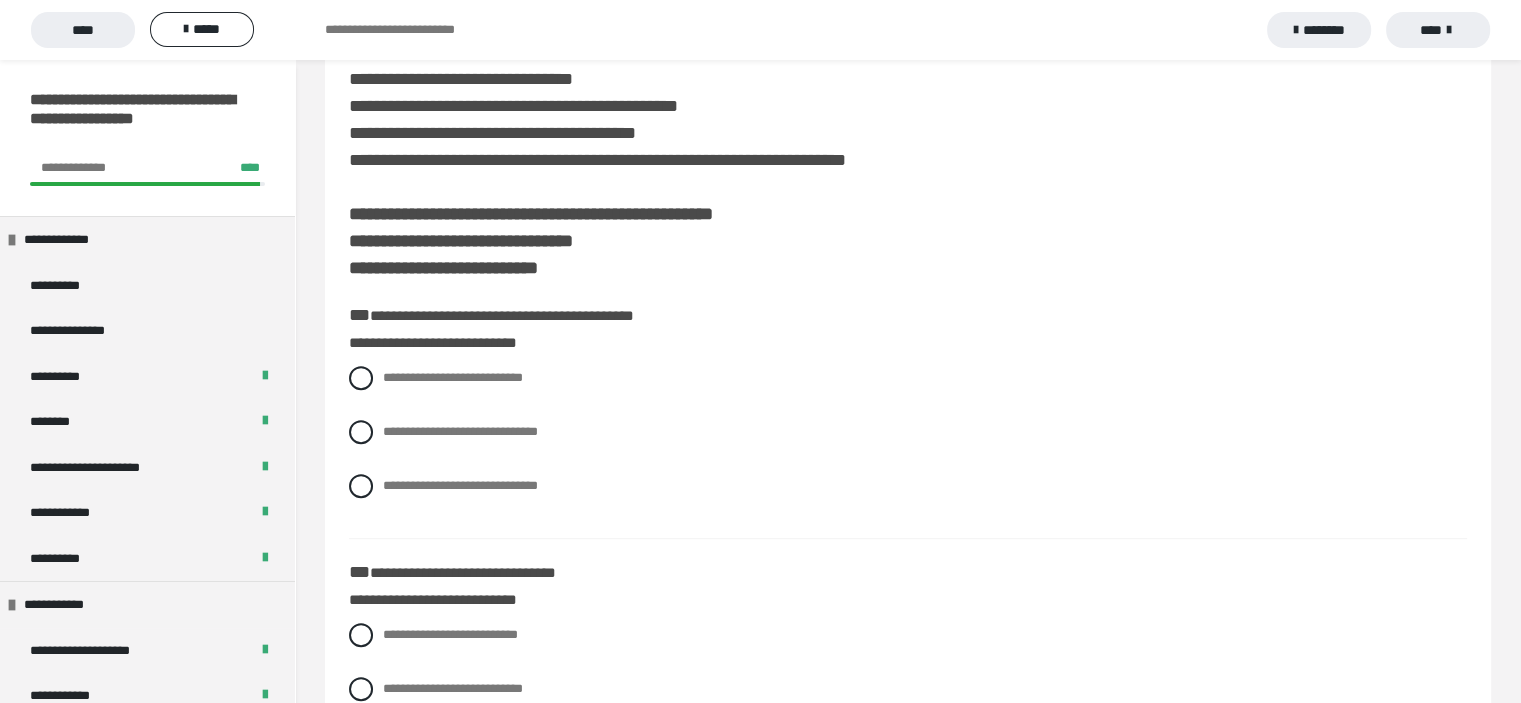 scroll, scrollTop: 800, scrollLeft: 0, axis: vertical 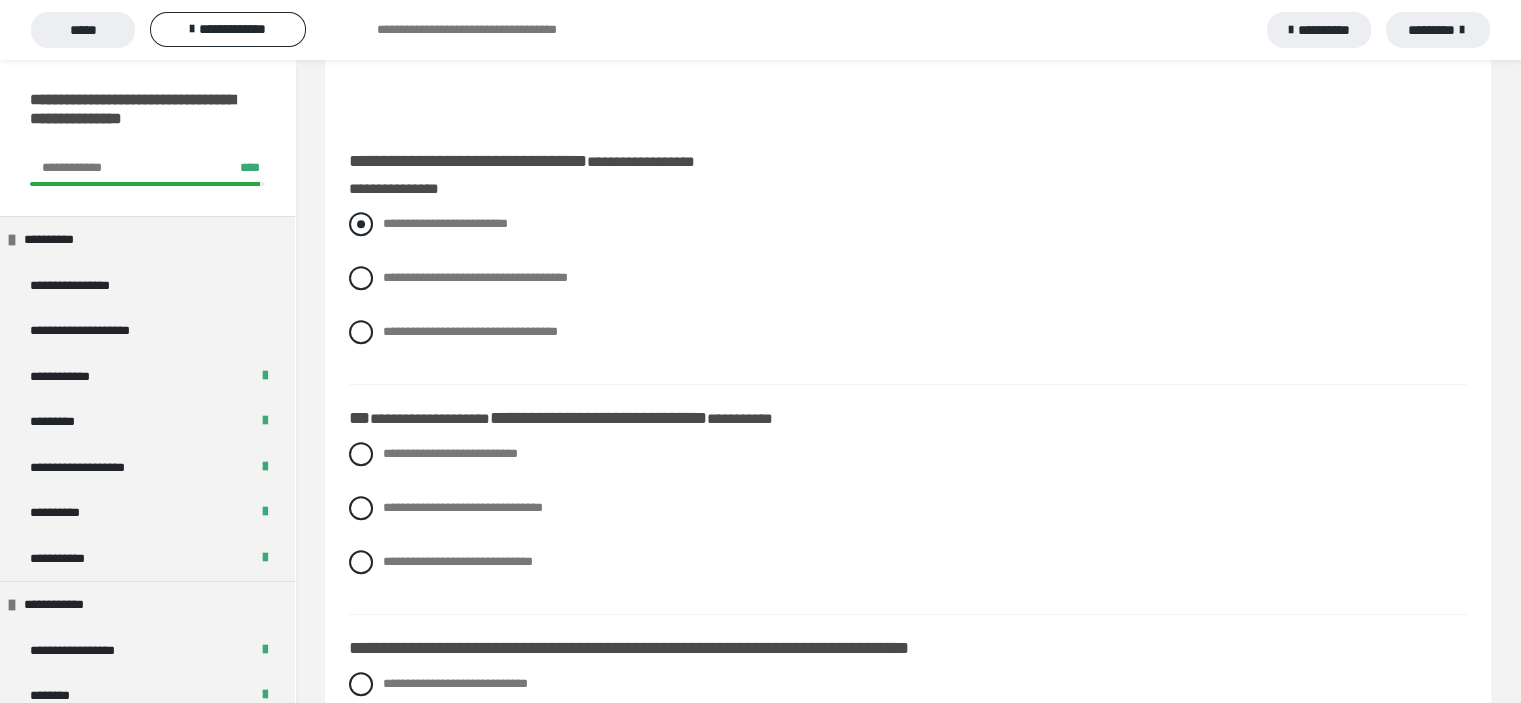 click at bounding box center [361, 224] 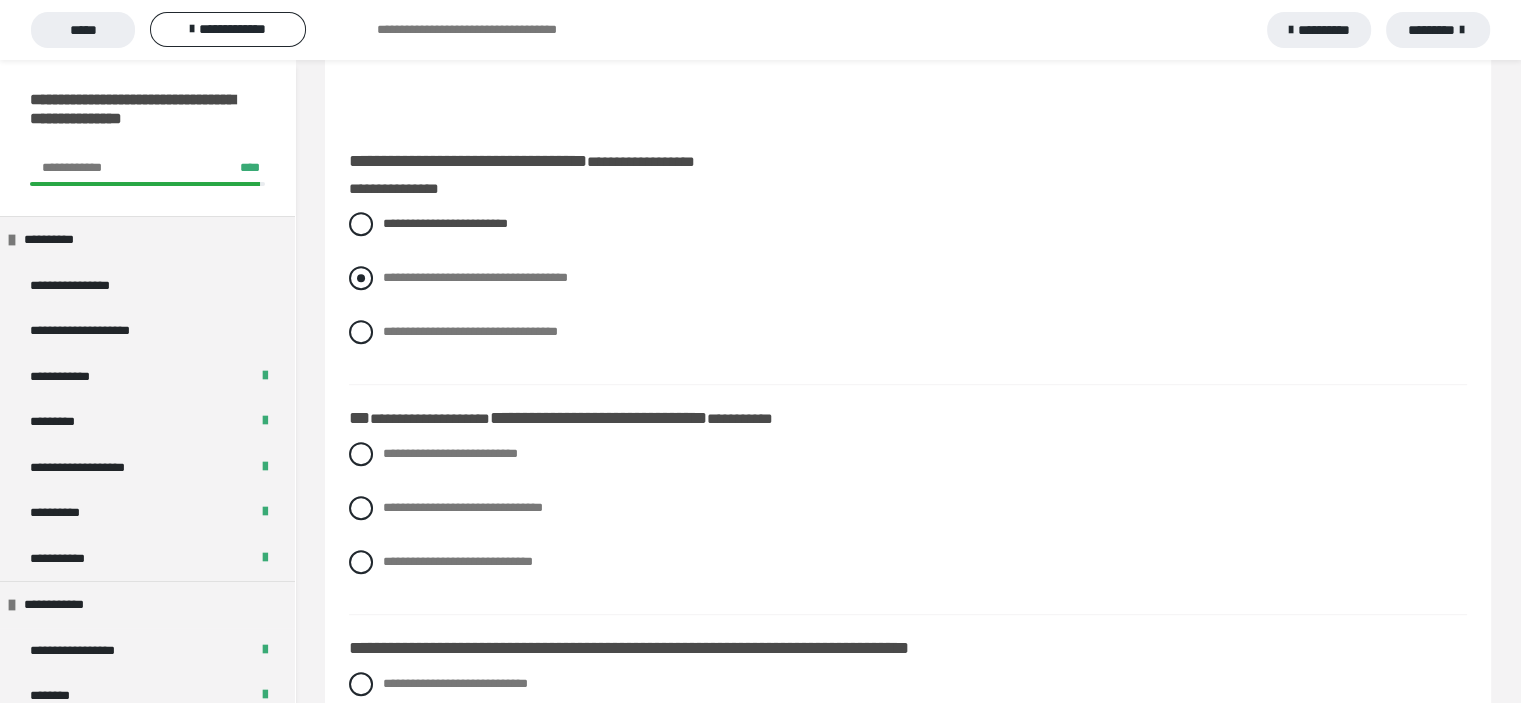 click at bounding box center [361, 278] 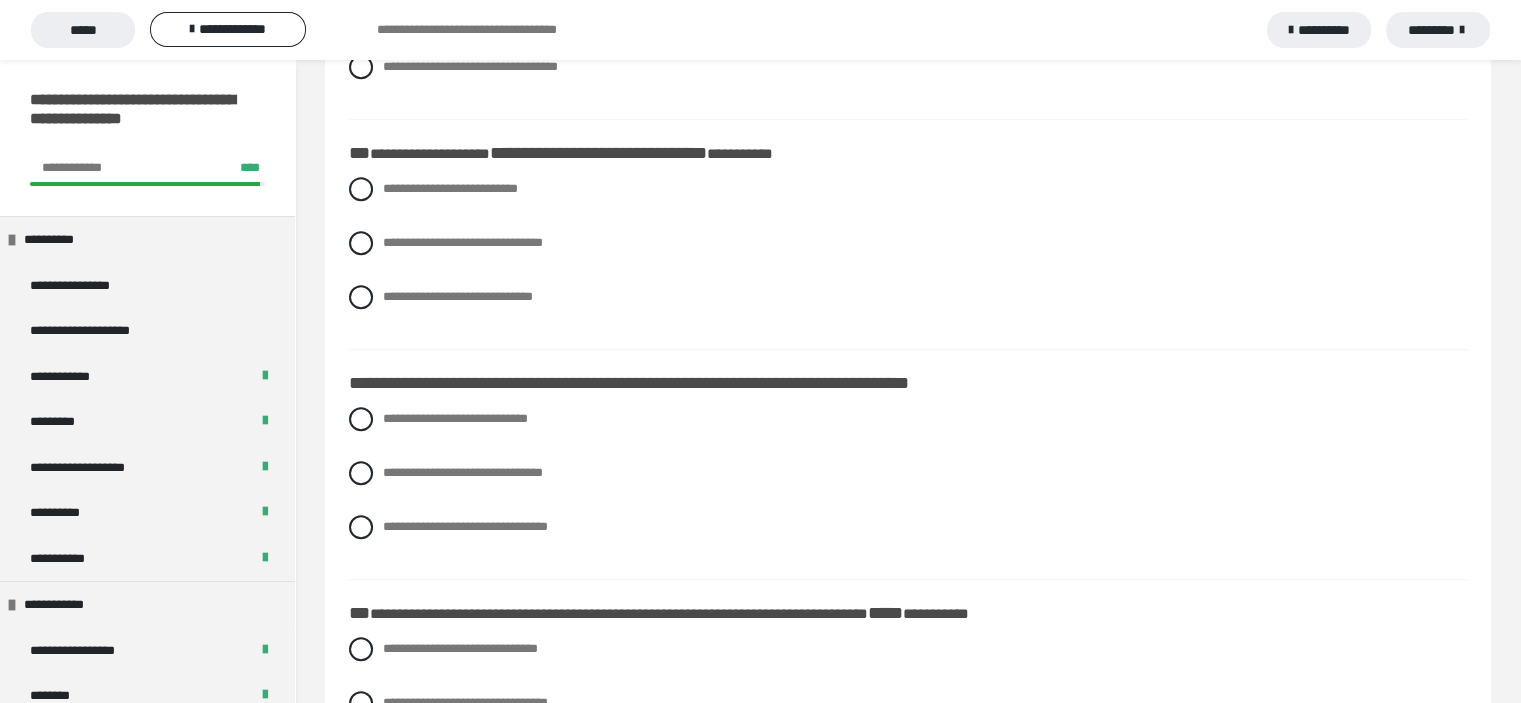 scroll, scrollTop: 1300, scrollLeft: 0, axis: vertical 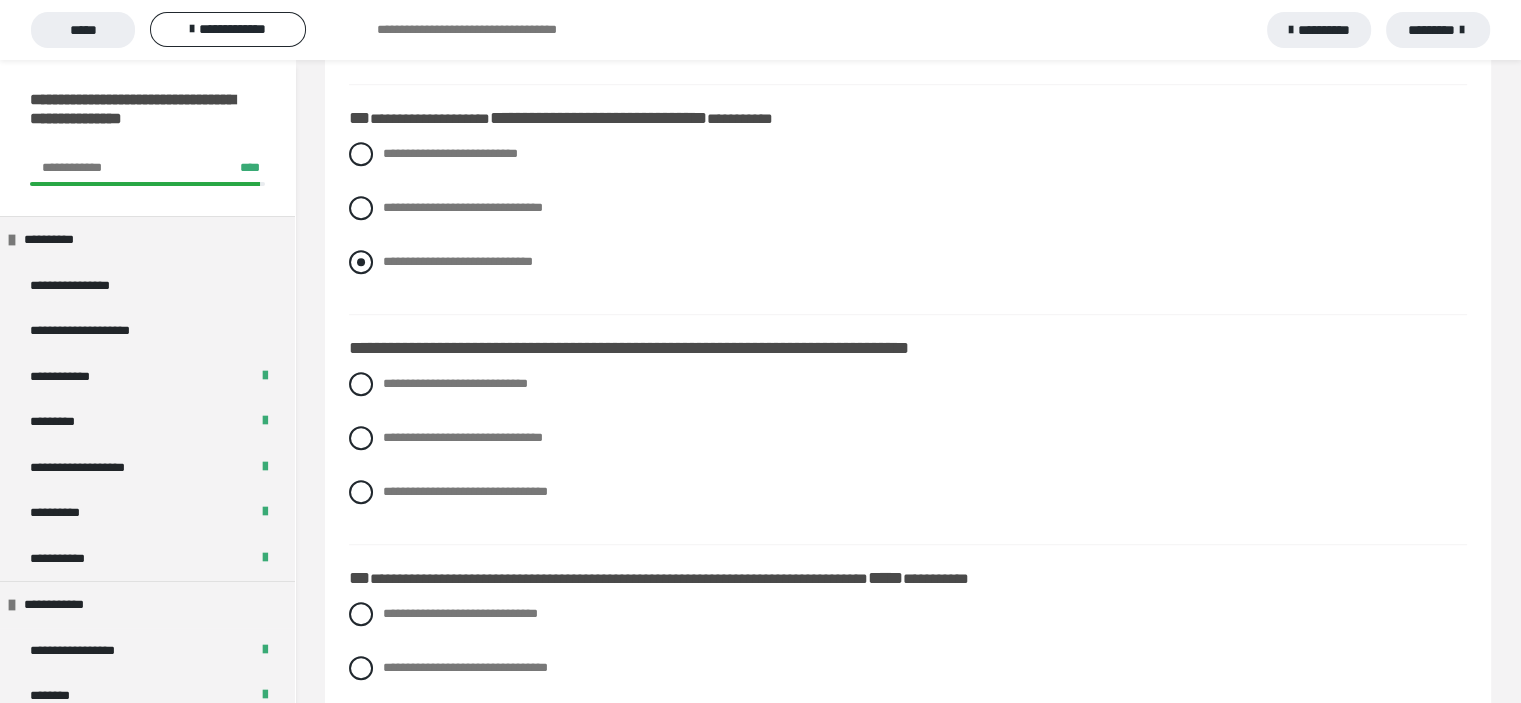 click at bounding box center [361, 262] 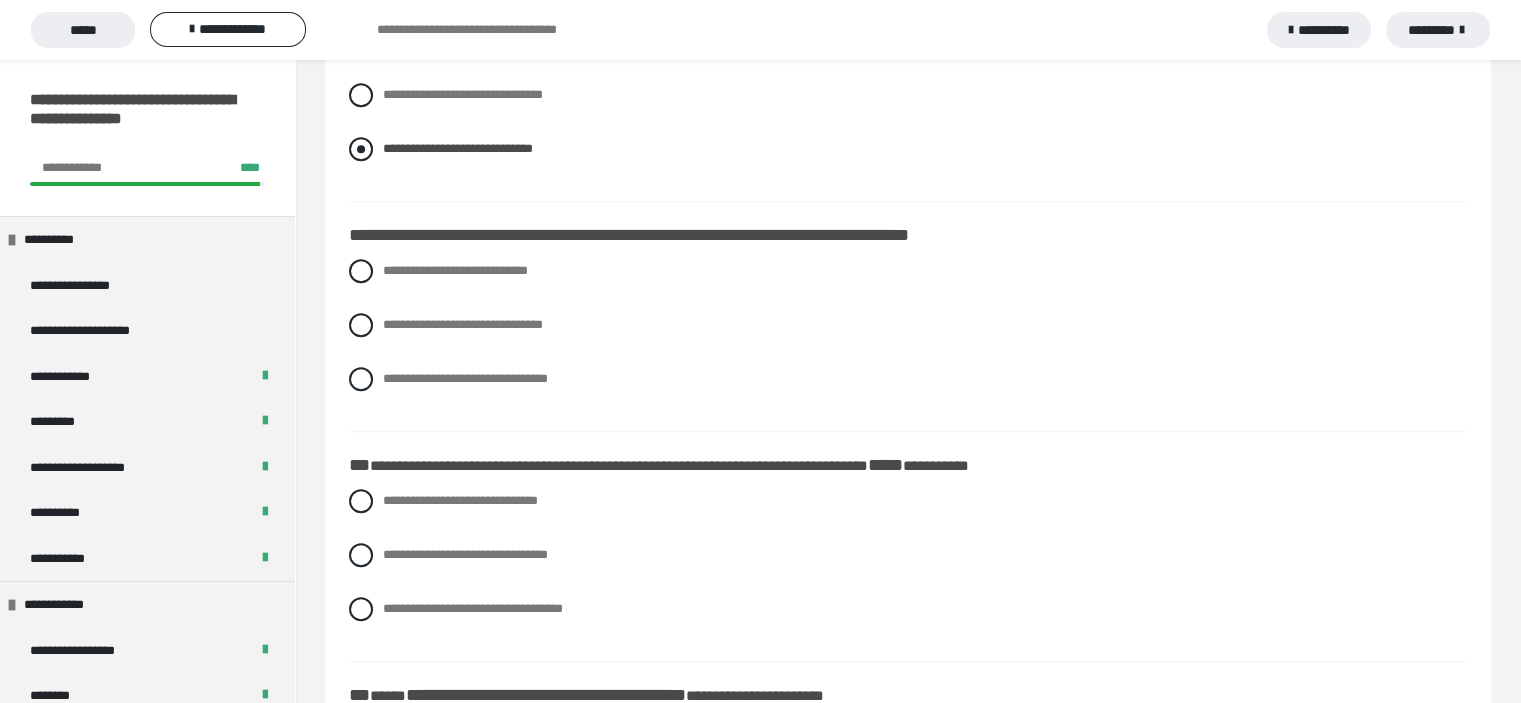 scroll, scrollTop: 1500, scrollLeft: 0, axis: vertical 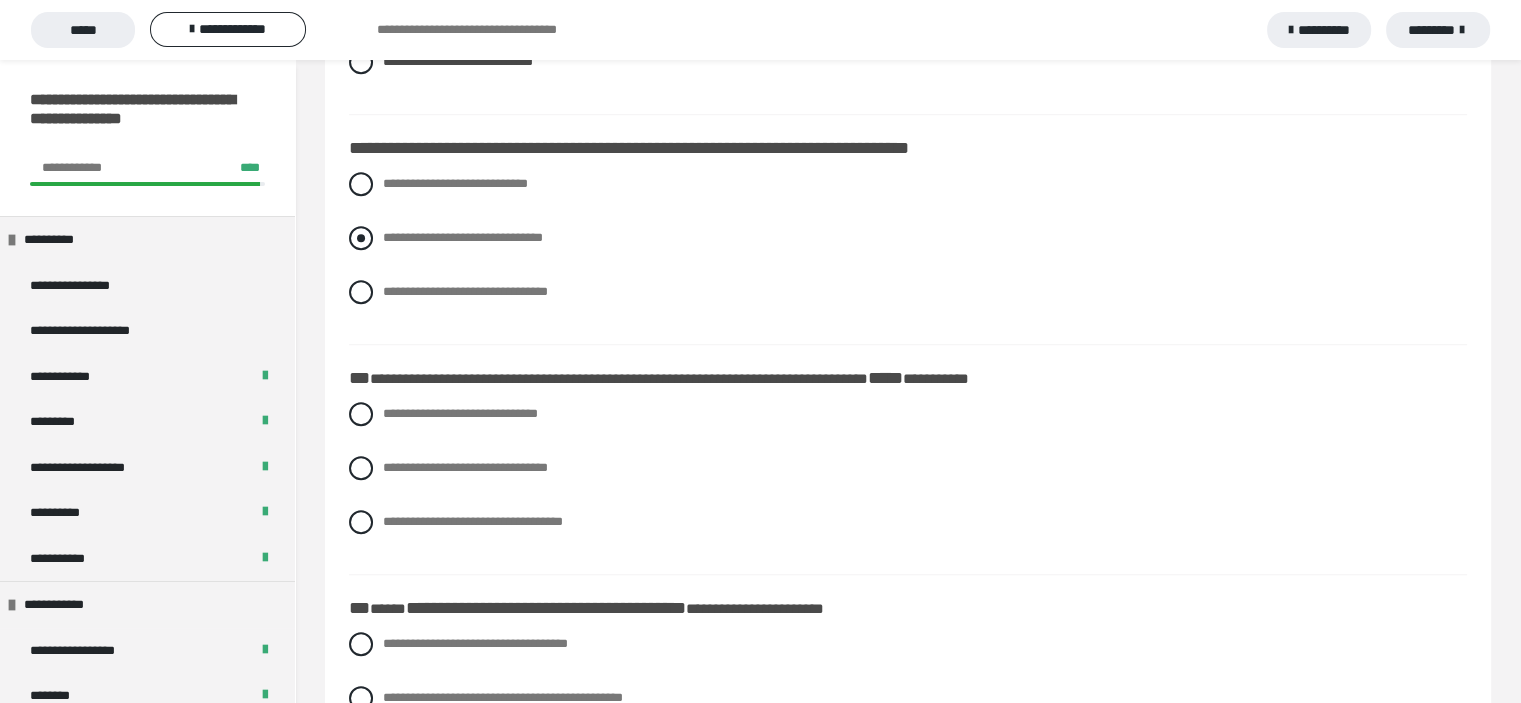click at bounding box center (361, 238) 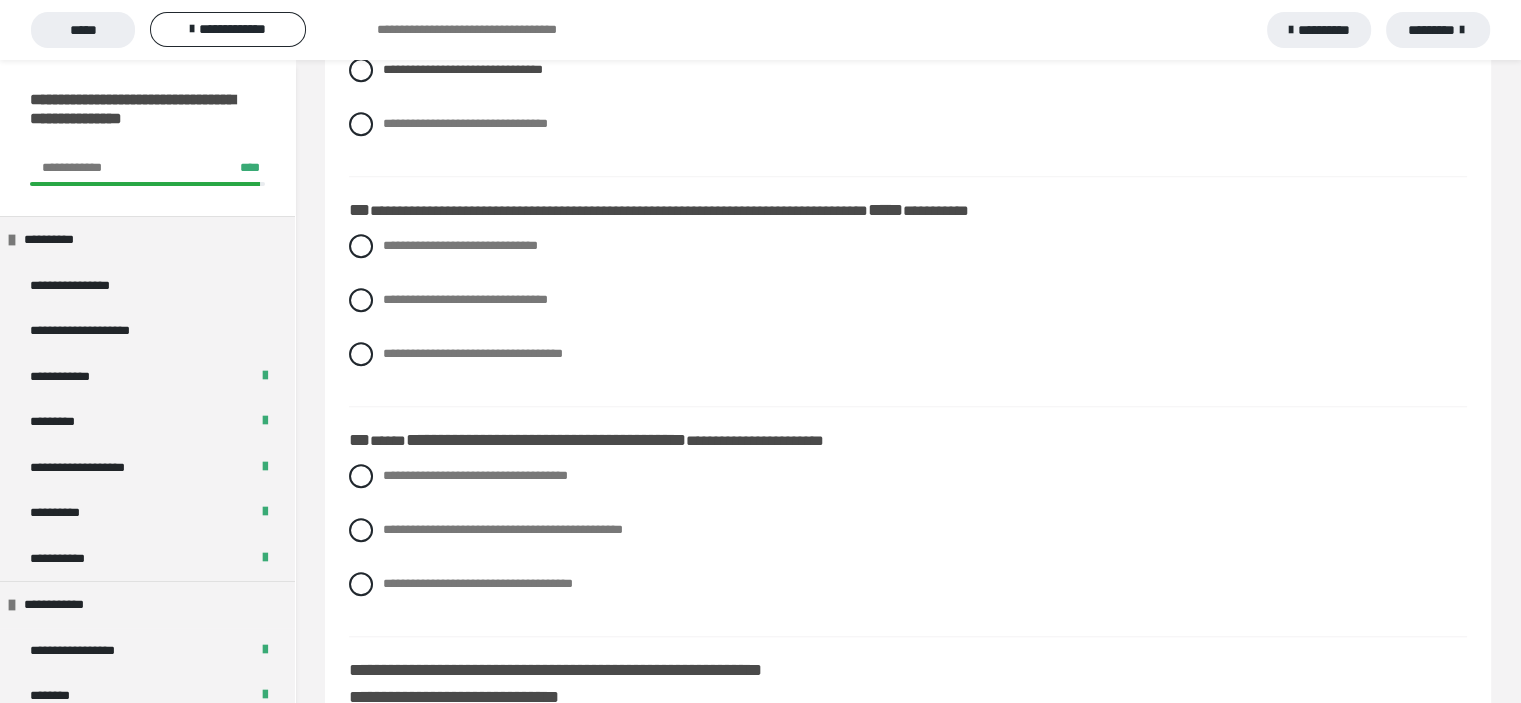 scroll, scrollTop: 1700, scrollLeft: 0, axis: vertical 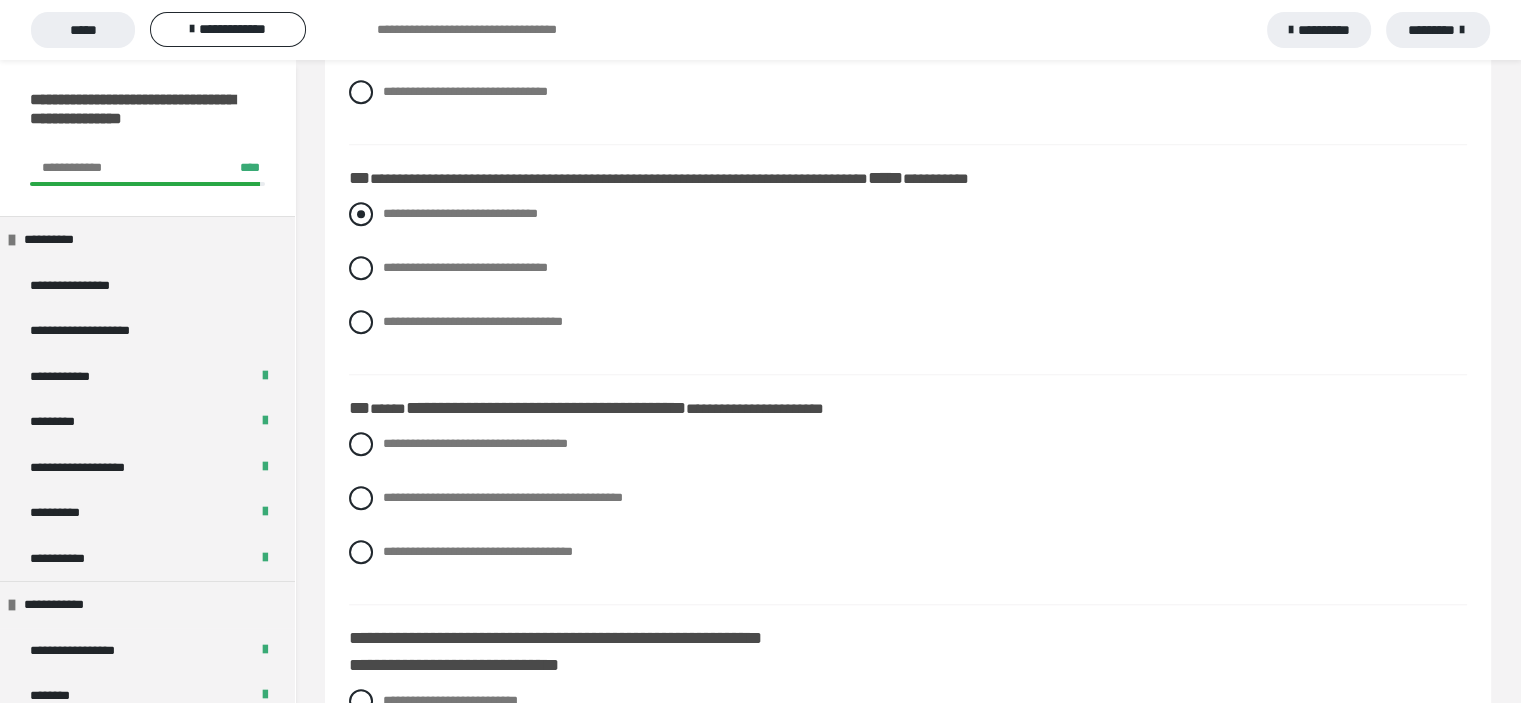 click at bounding box center (361, 214) 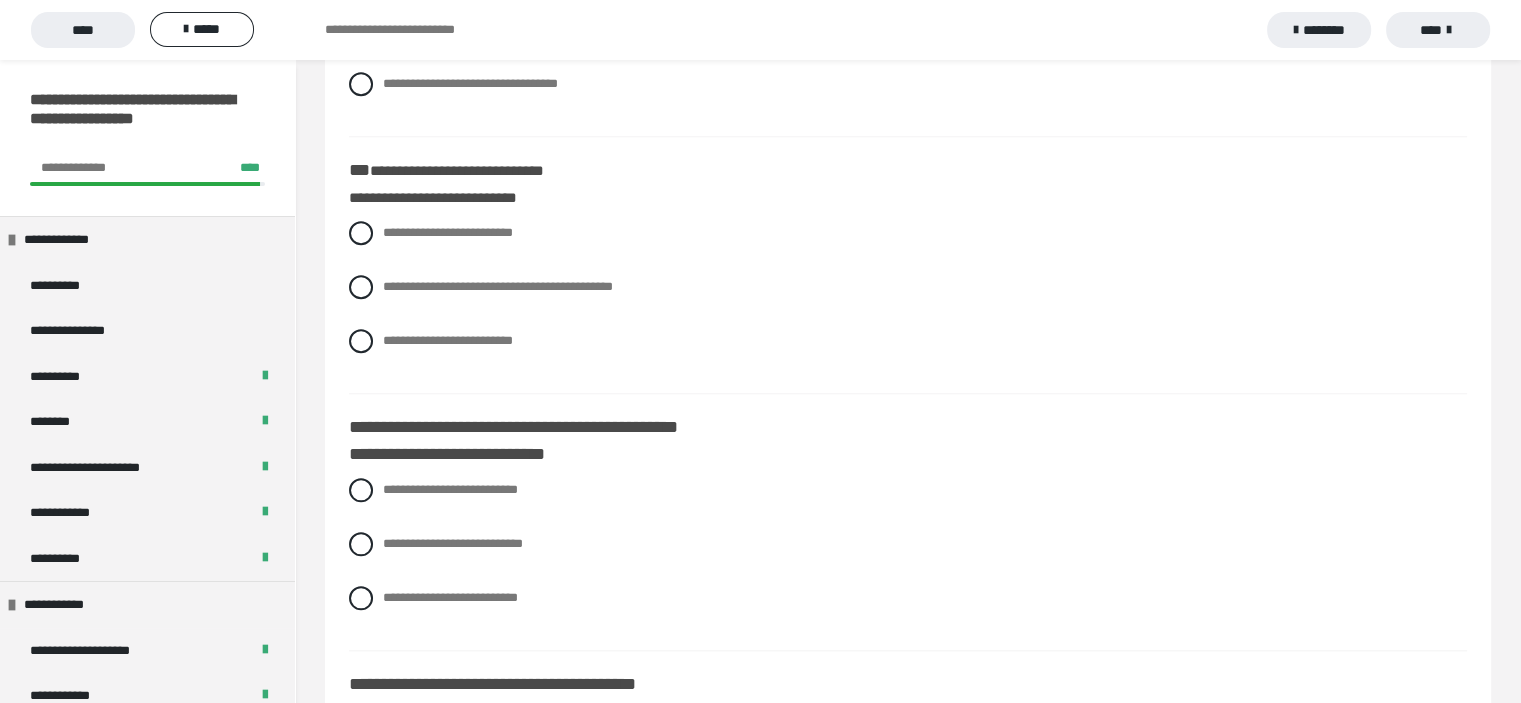 scroll, scrollTop: 1918, scrollLeft: 0, axis: vertical 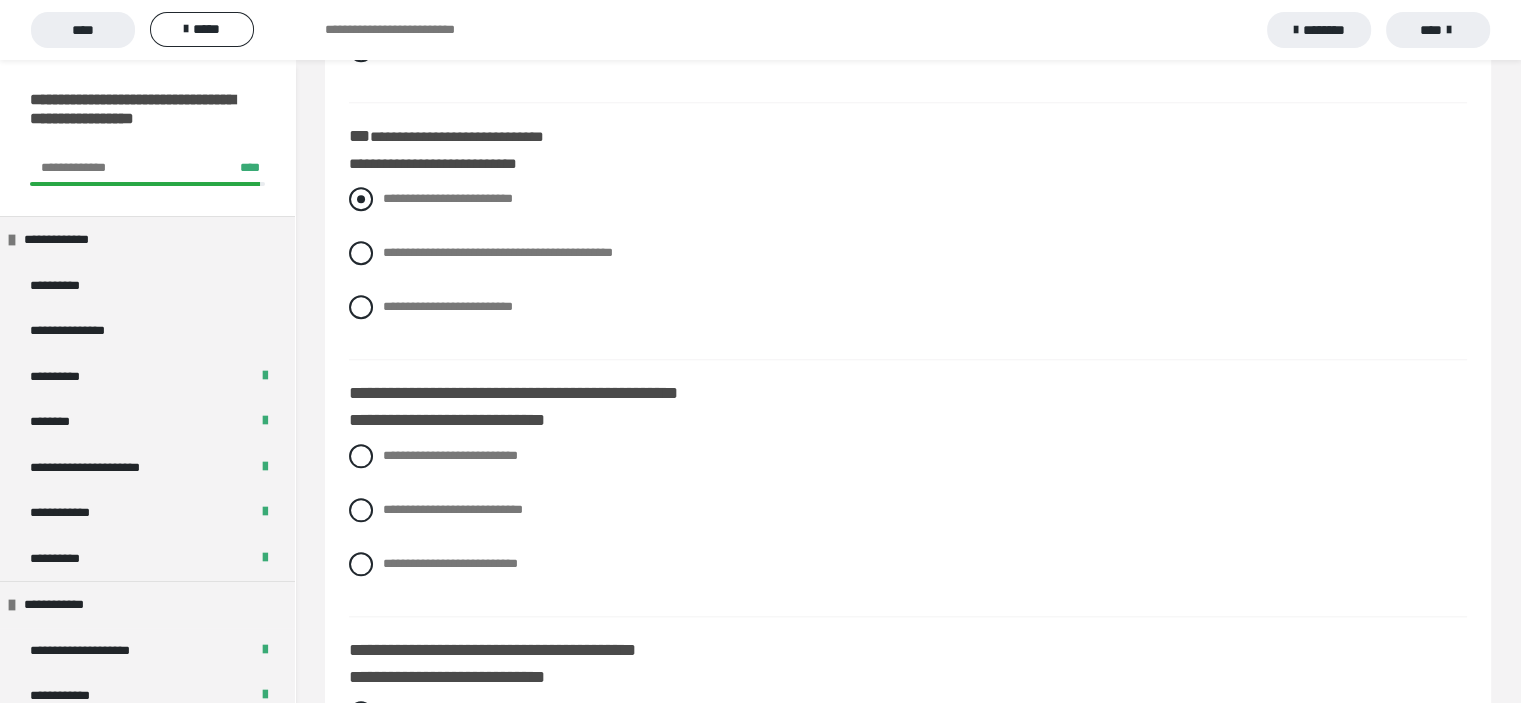 click at bounding box center [361, 199] 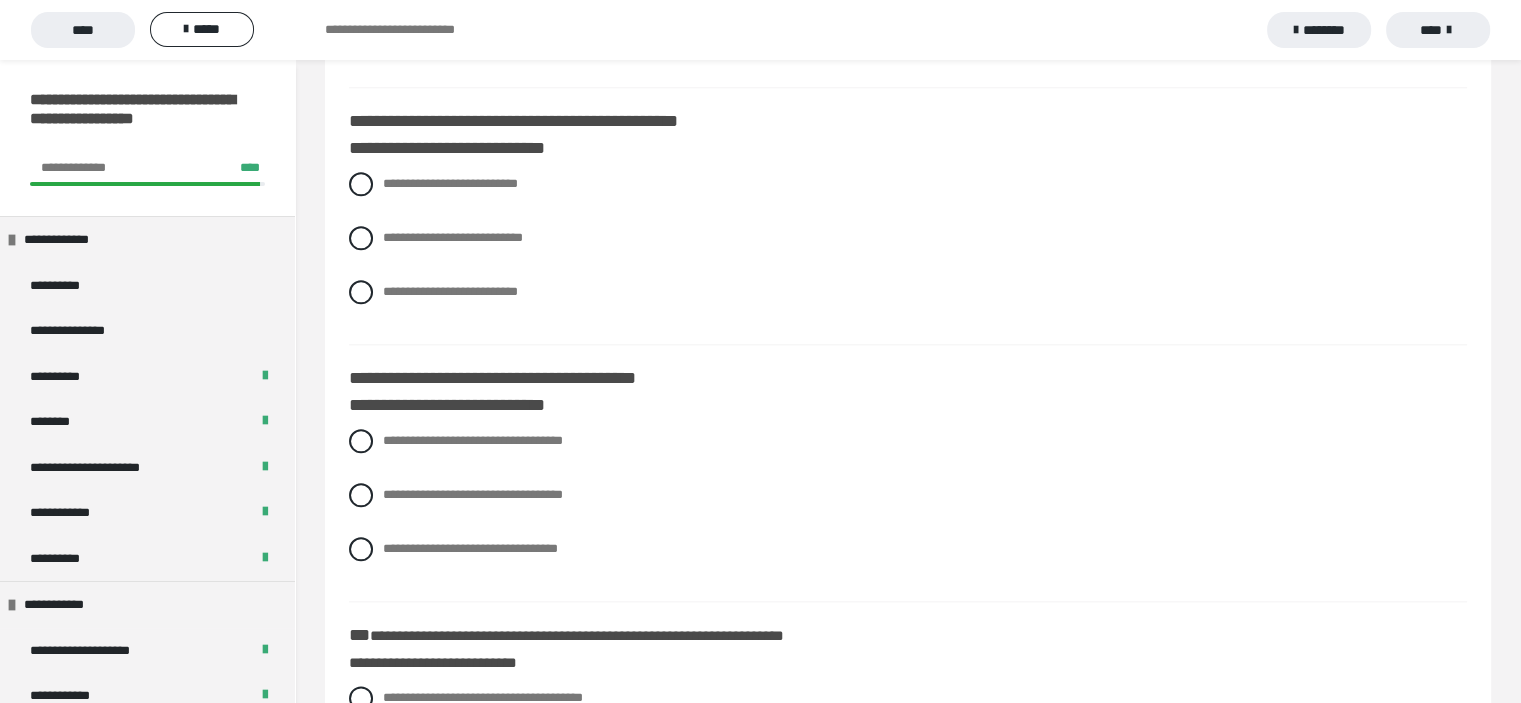 scroll, scrollTop: 2218, scrollLeft: 0, axis: vertical 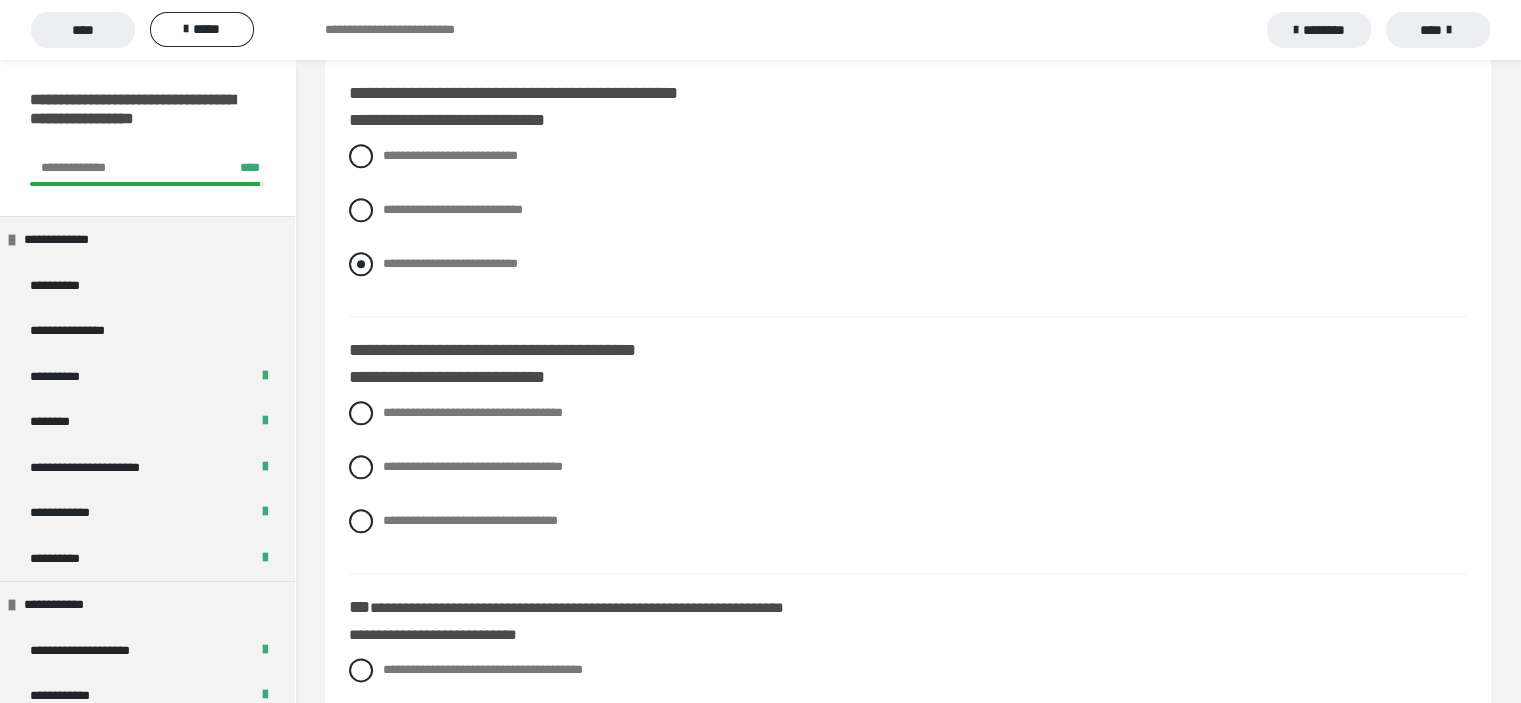 click at bounding box center [361, 264] 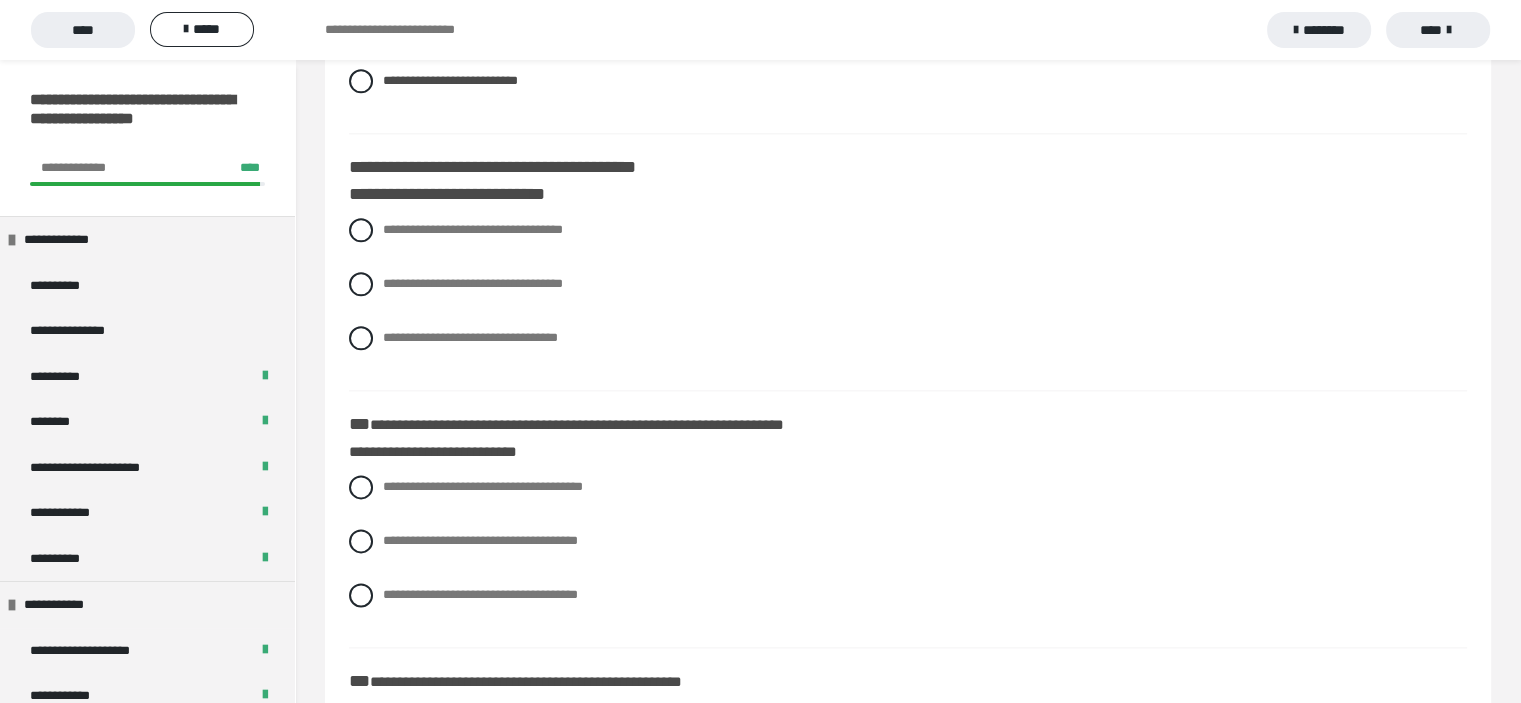scroll, scrollTop: 2418, scrollLeft: 0, axis: vertical 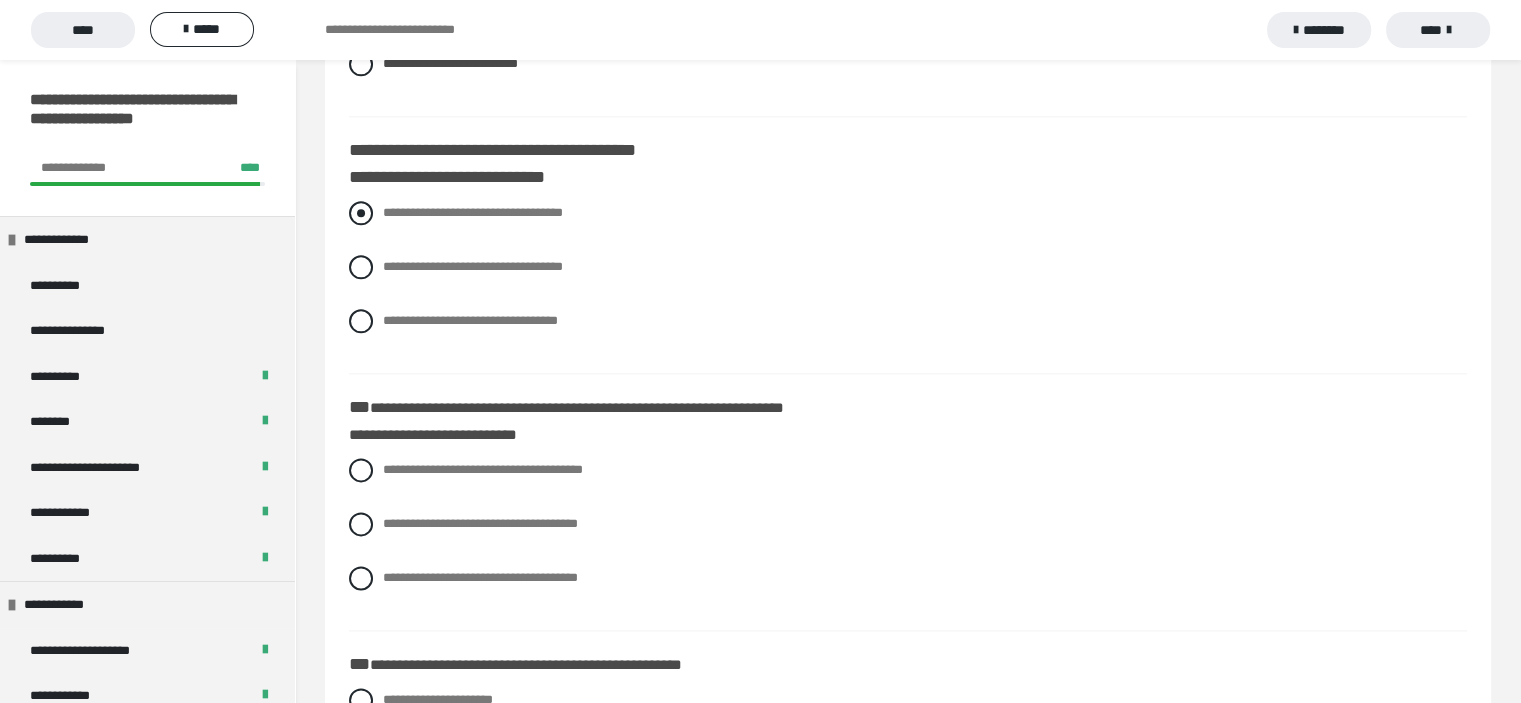 click at bounding box center (361, 213) 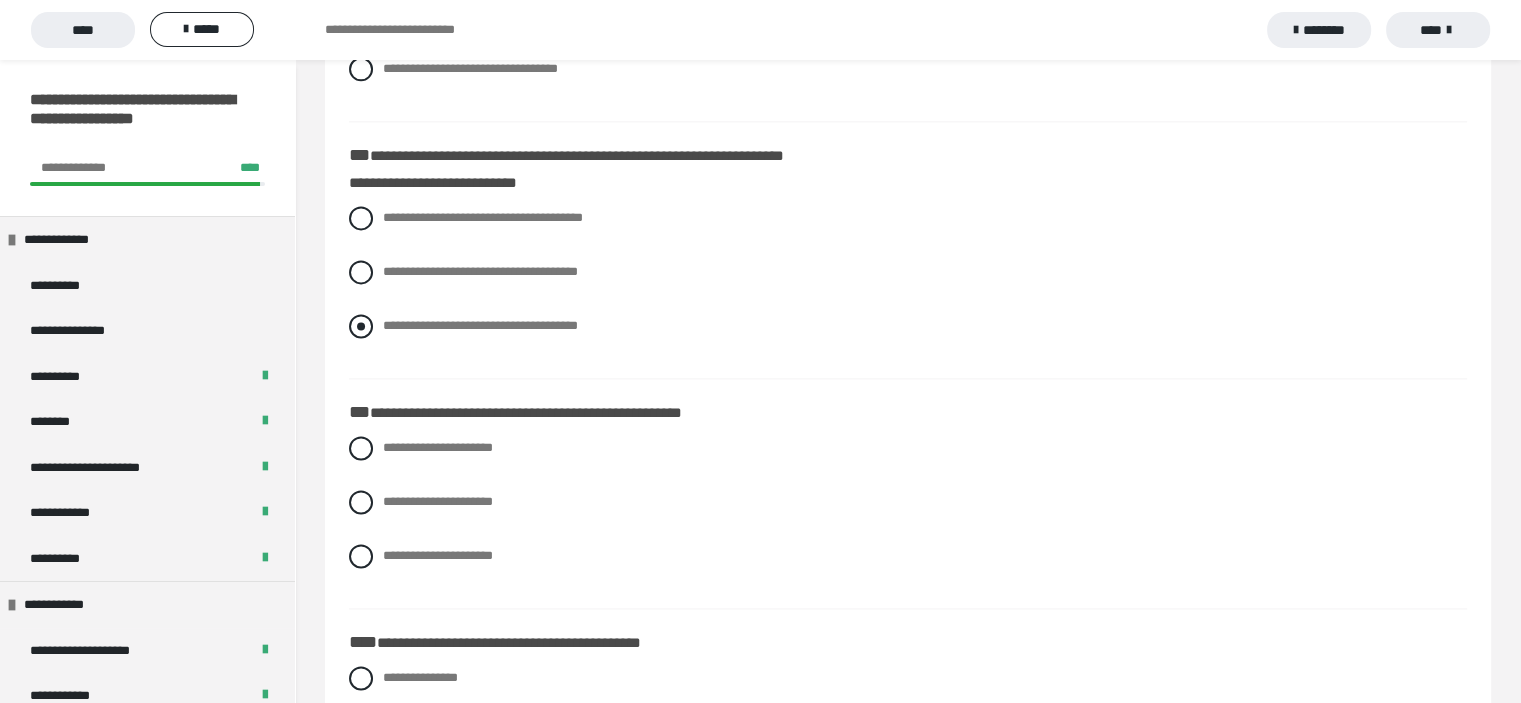 scroll, scrollTop: 2718, scrollLeft: 0, axis: vertical 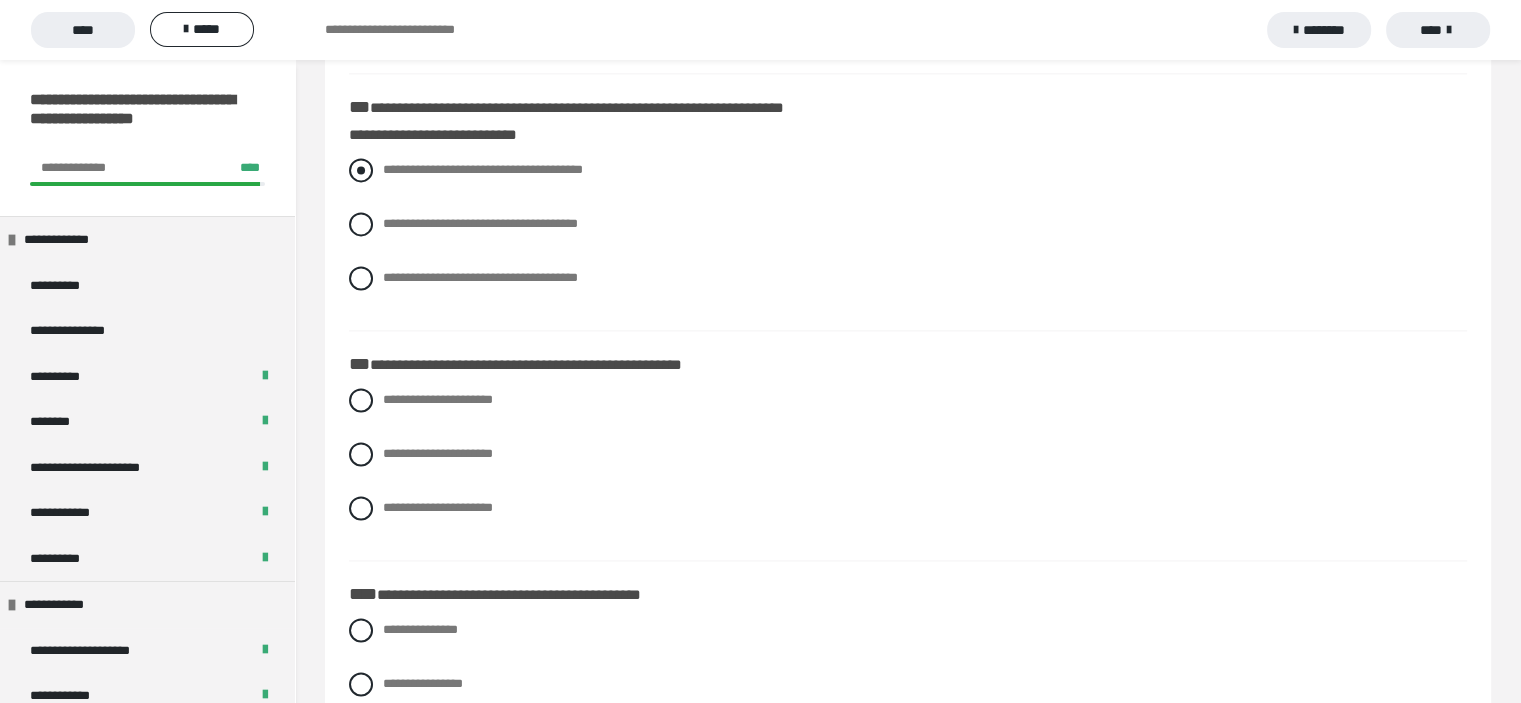 click at bounding box center [361, 170] 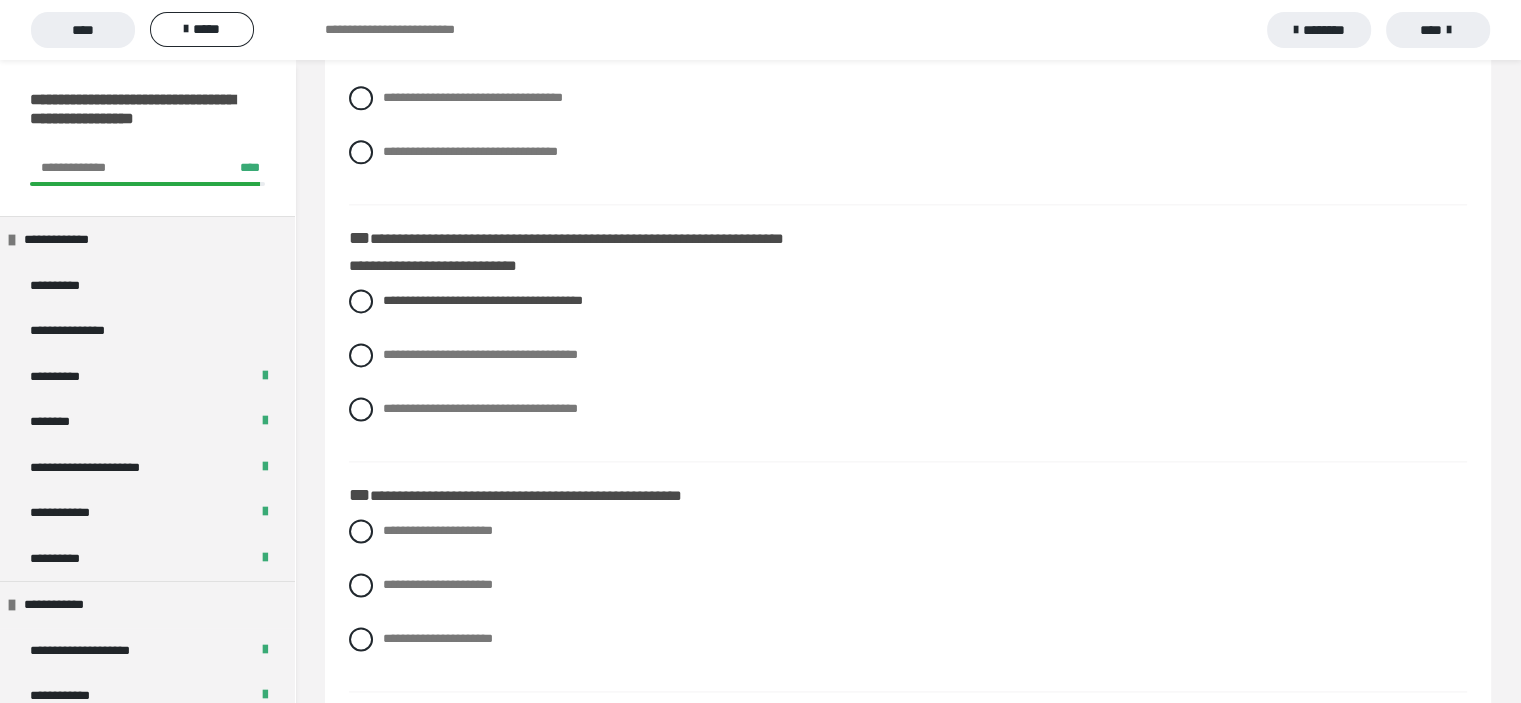 scroll, scrollTop: 2618, scrollLeft: 0, axis: vertical 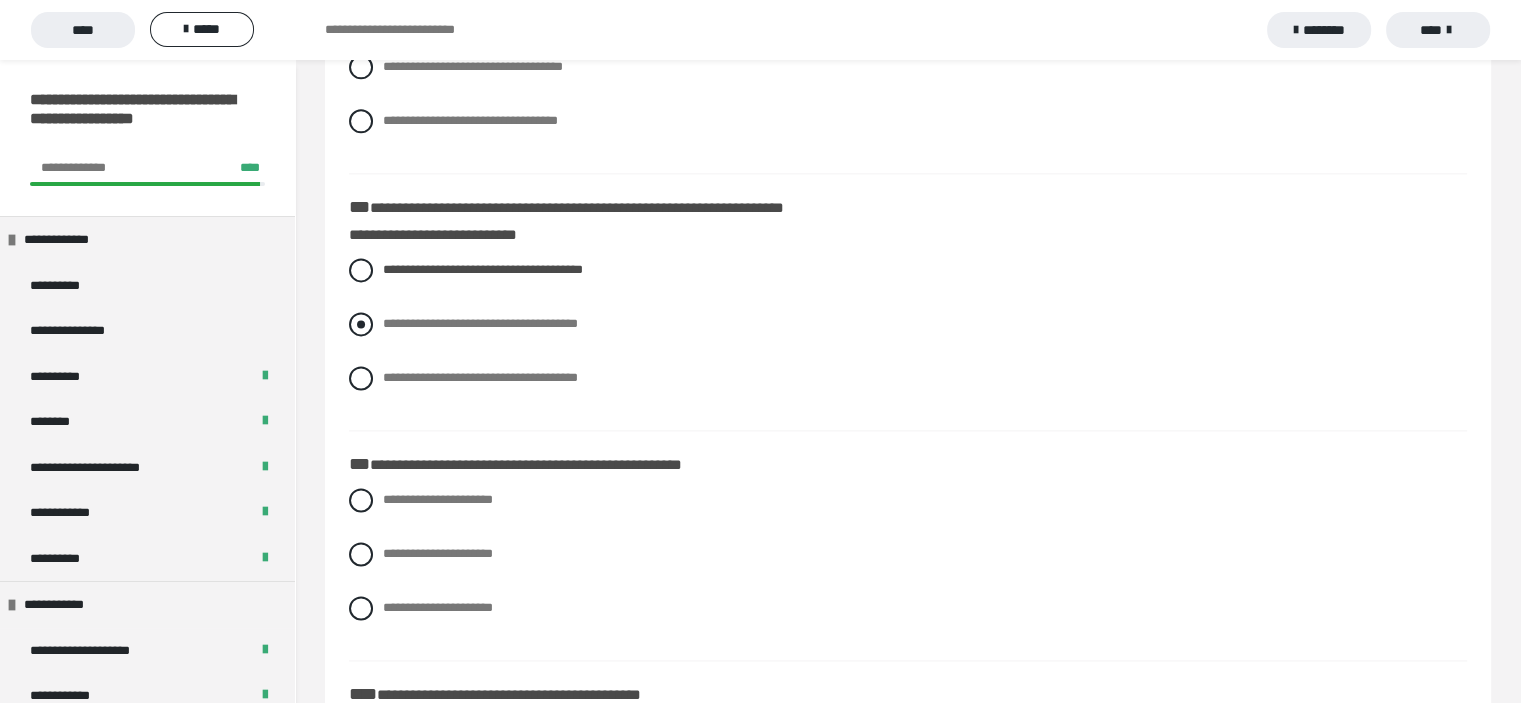 click at bounding box center [361, 324] 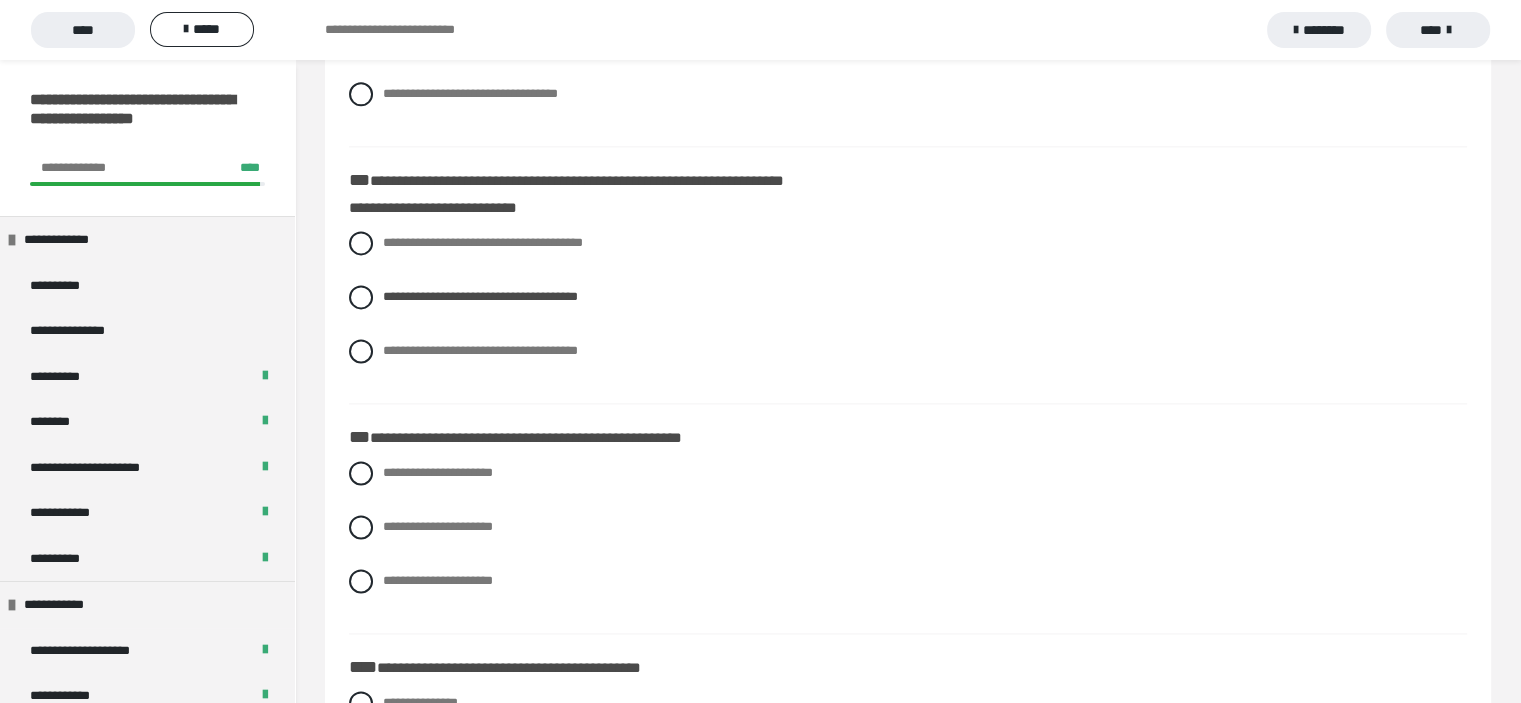 scroll, scrollTop: 2618, scrollLeft: 0, axis: vertical 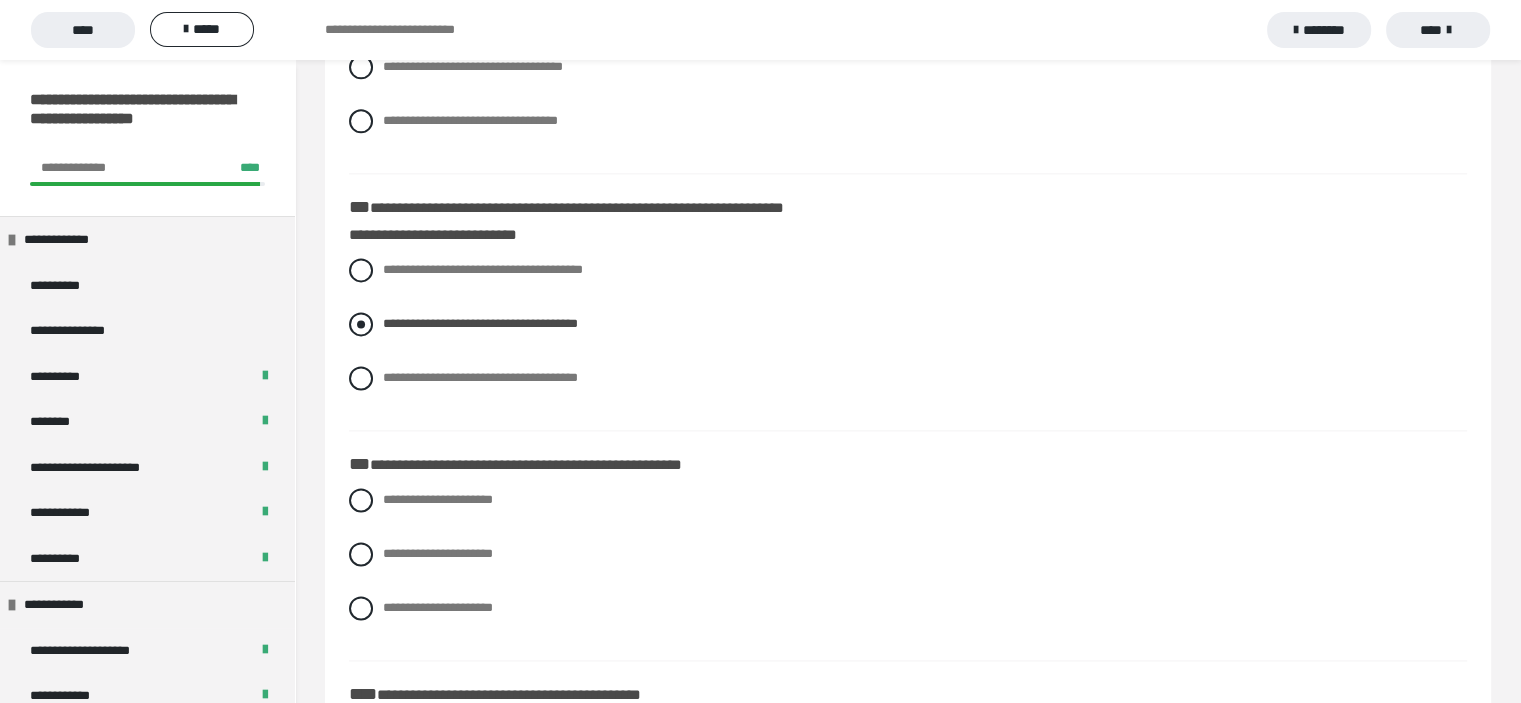 click on "**********" at bounding box center [908, 324] 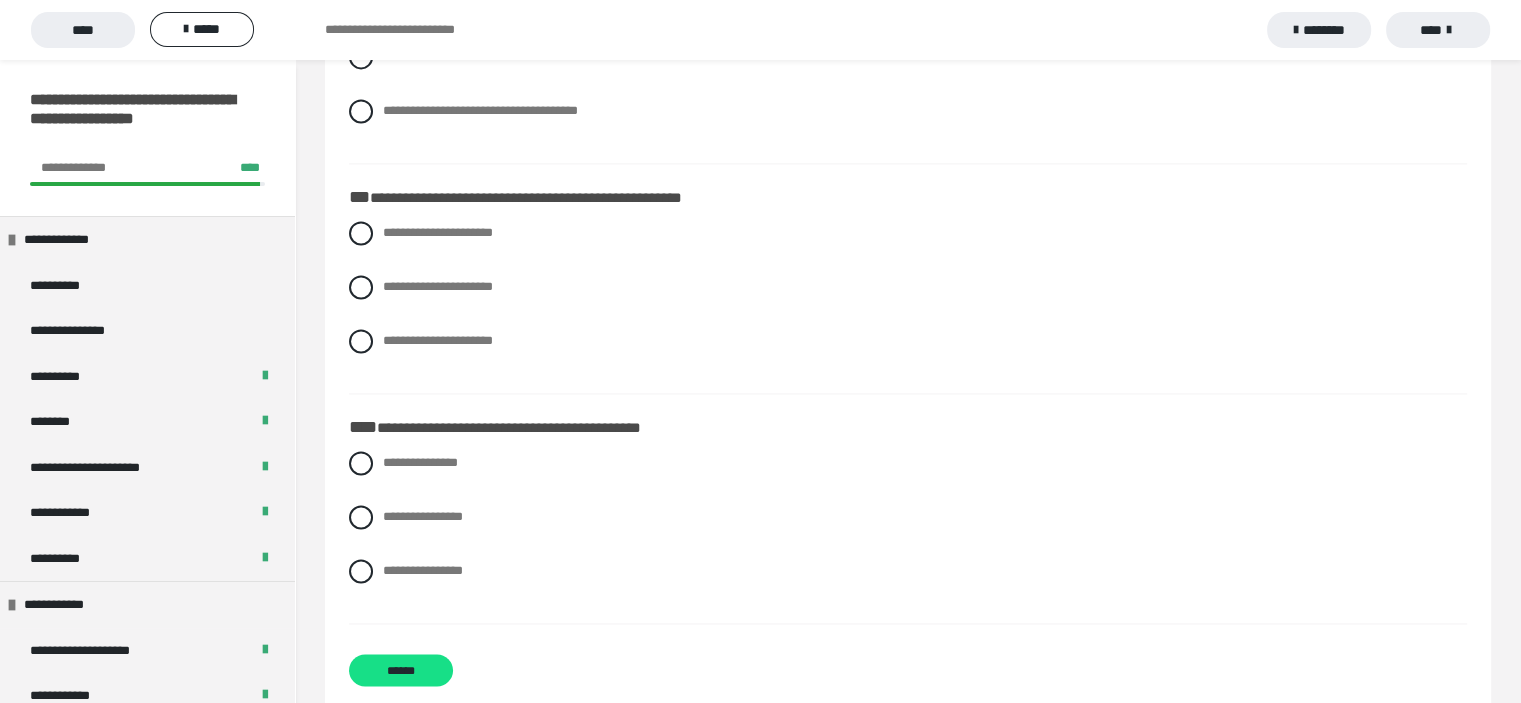 scroll, scrollTop: 2918, scrollLeft: 0, axis: vertical 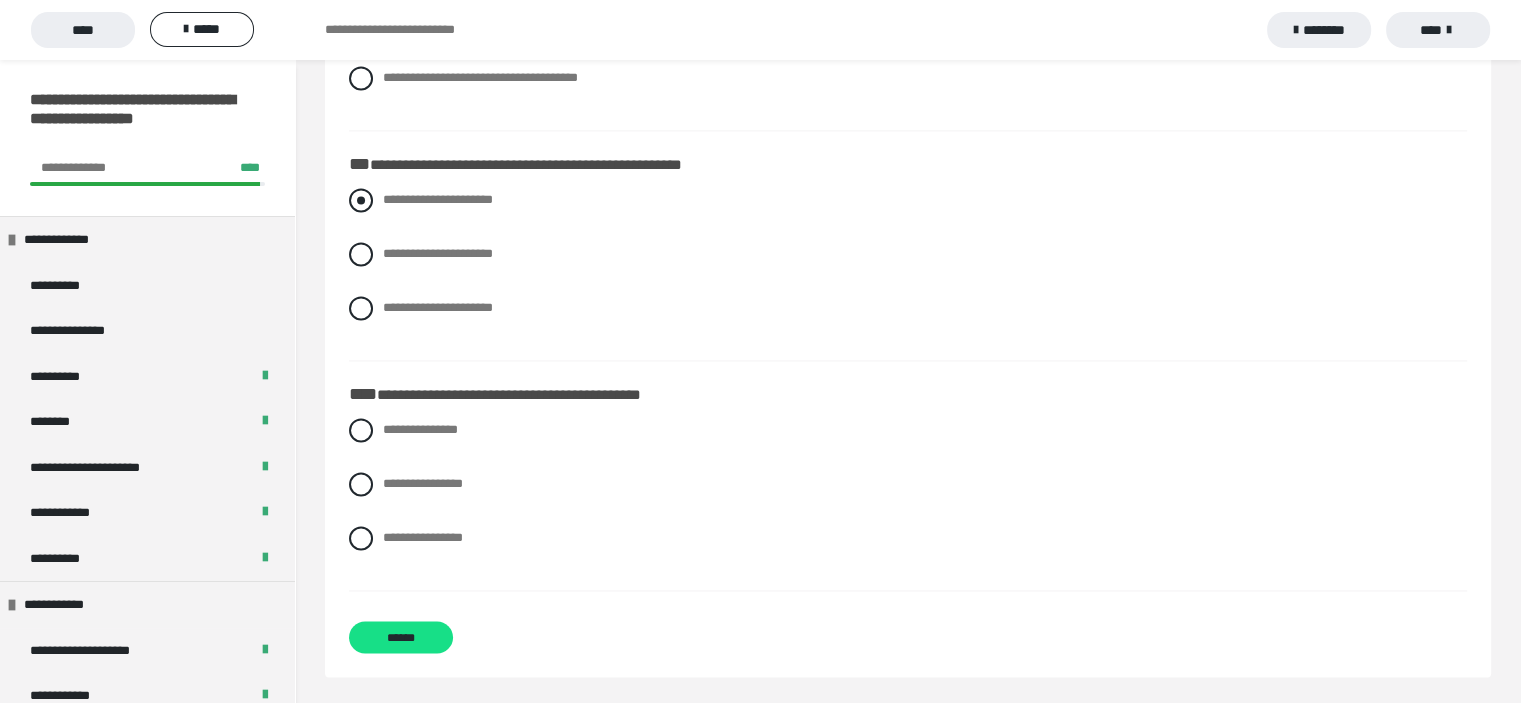 click at bounding box center [361, 200] 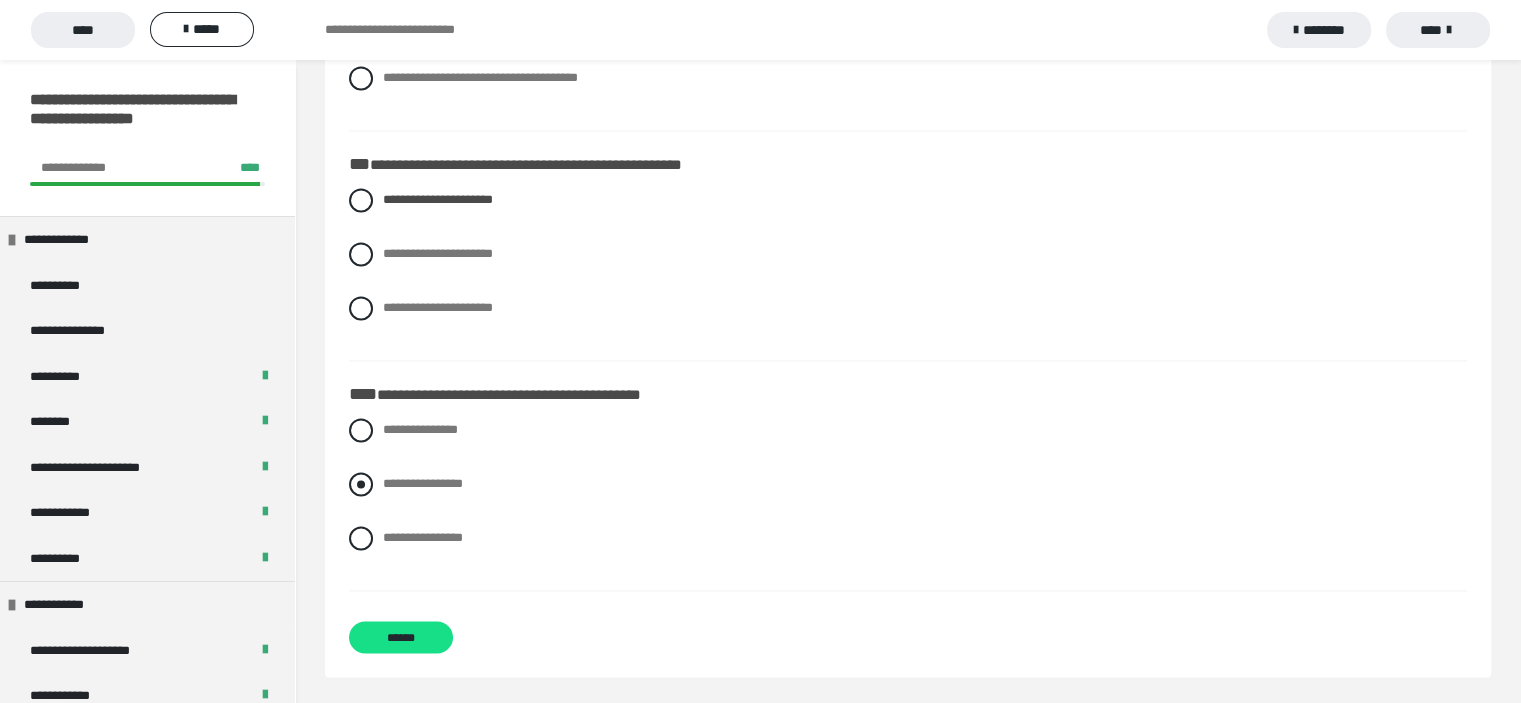 click at bounding box center [361, 484] 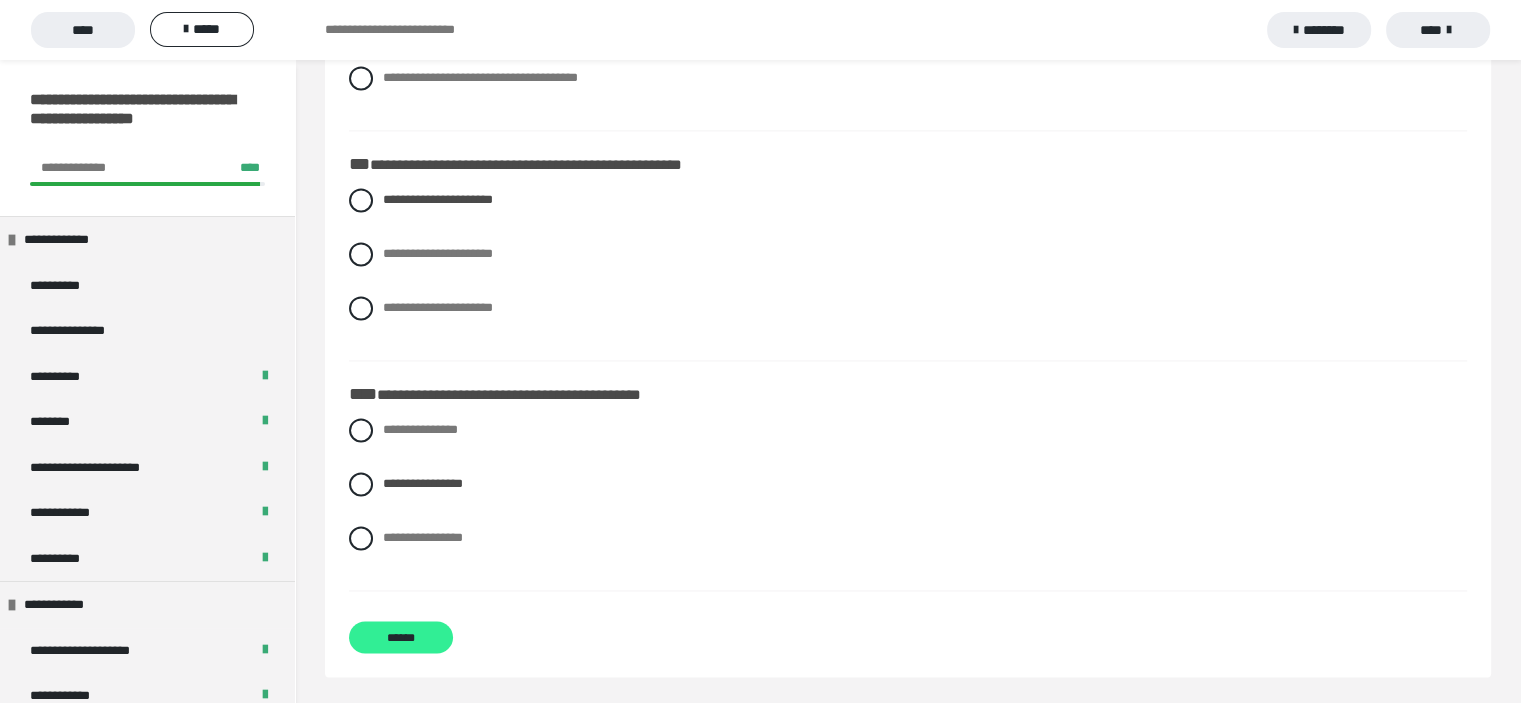 click on "******" at bounding box center (401, 637) 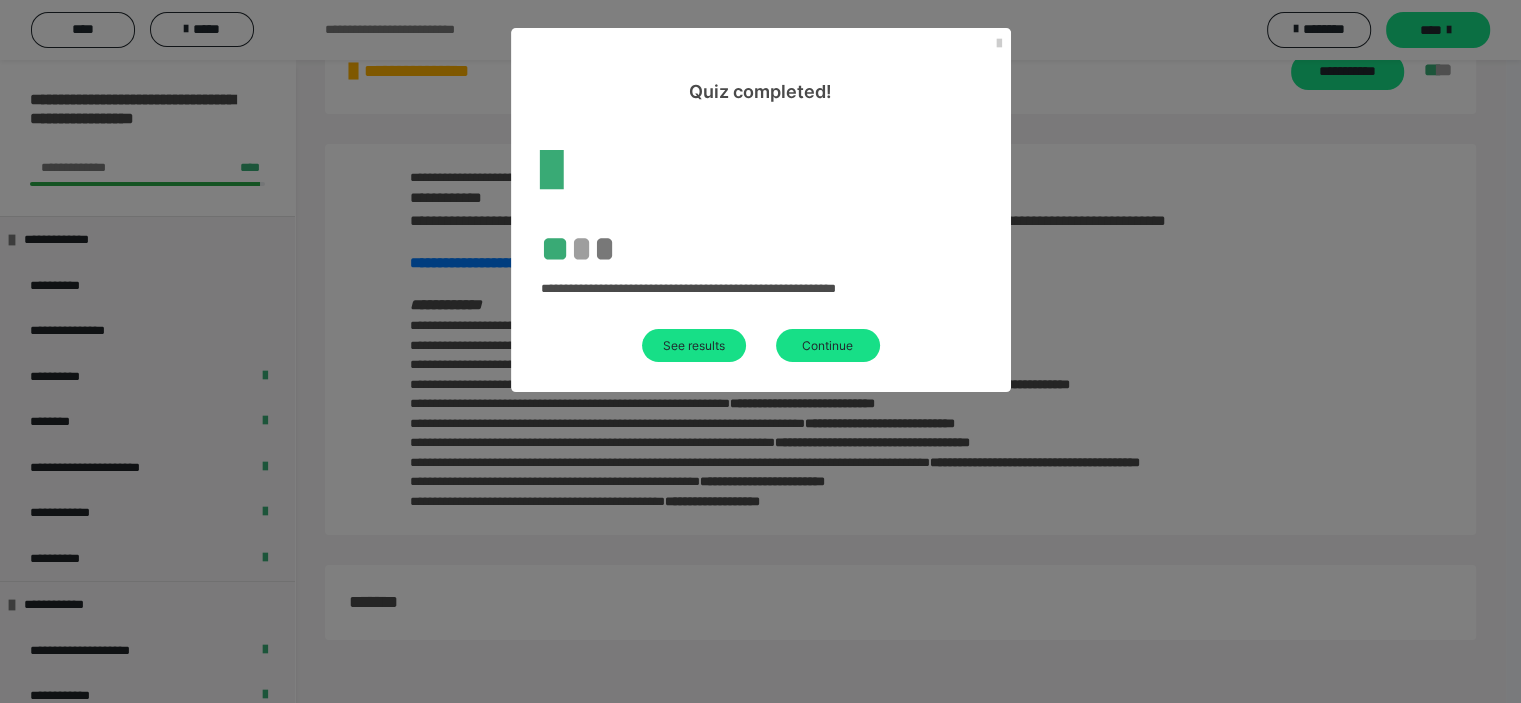 scroll, scrollTop: 60, scrollLeft: 0, axis: vertical 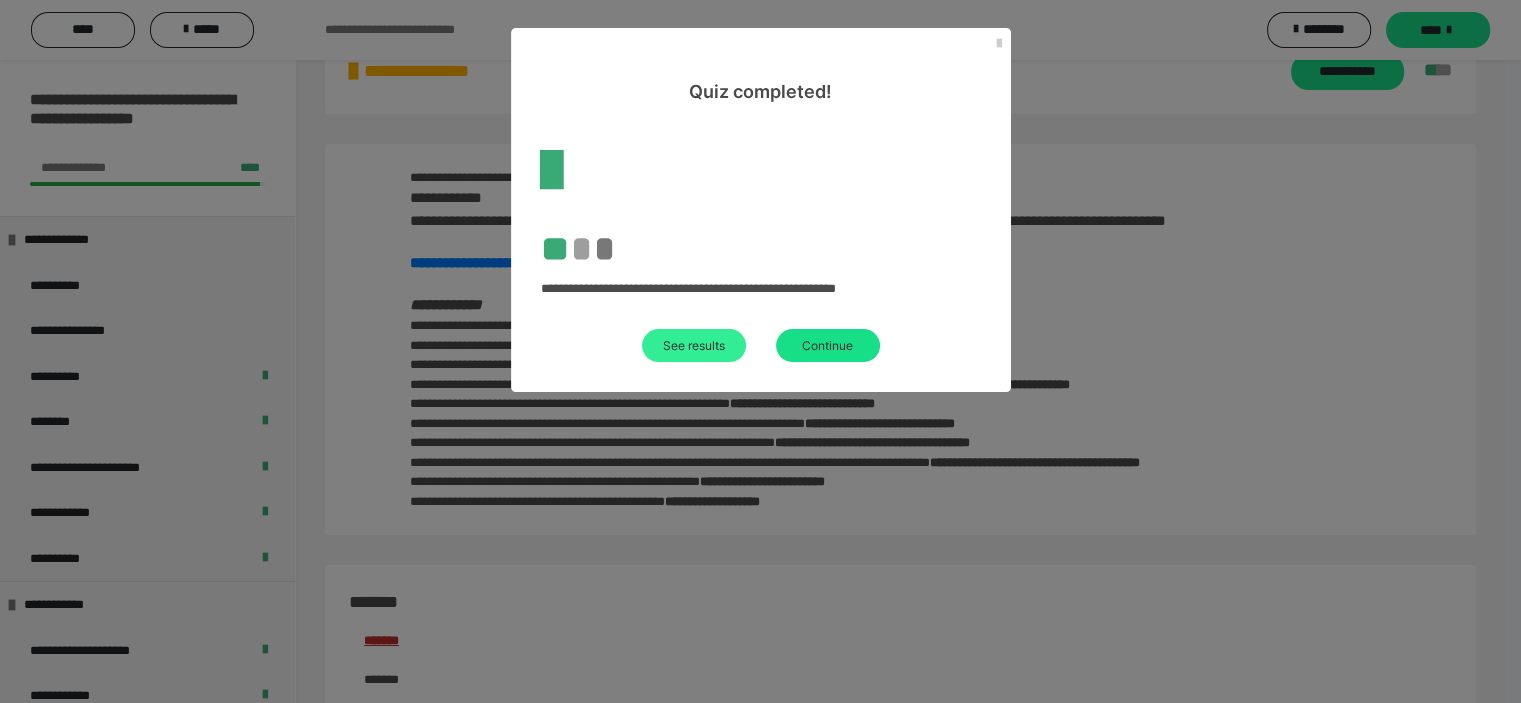 click on "See results" at bounding box center (694, 345) 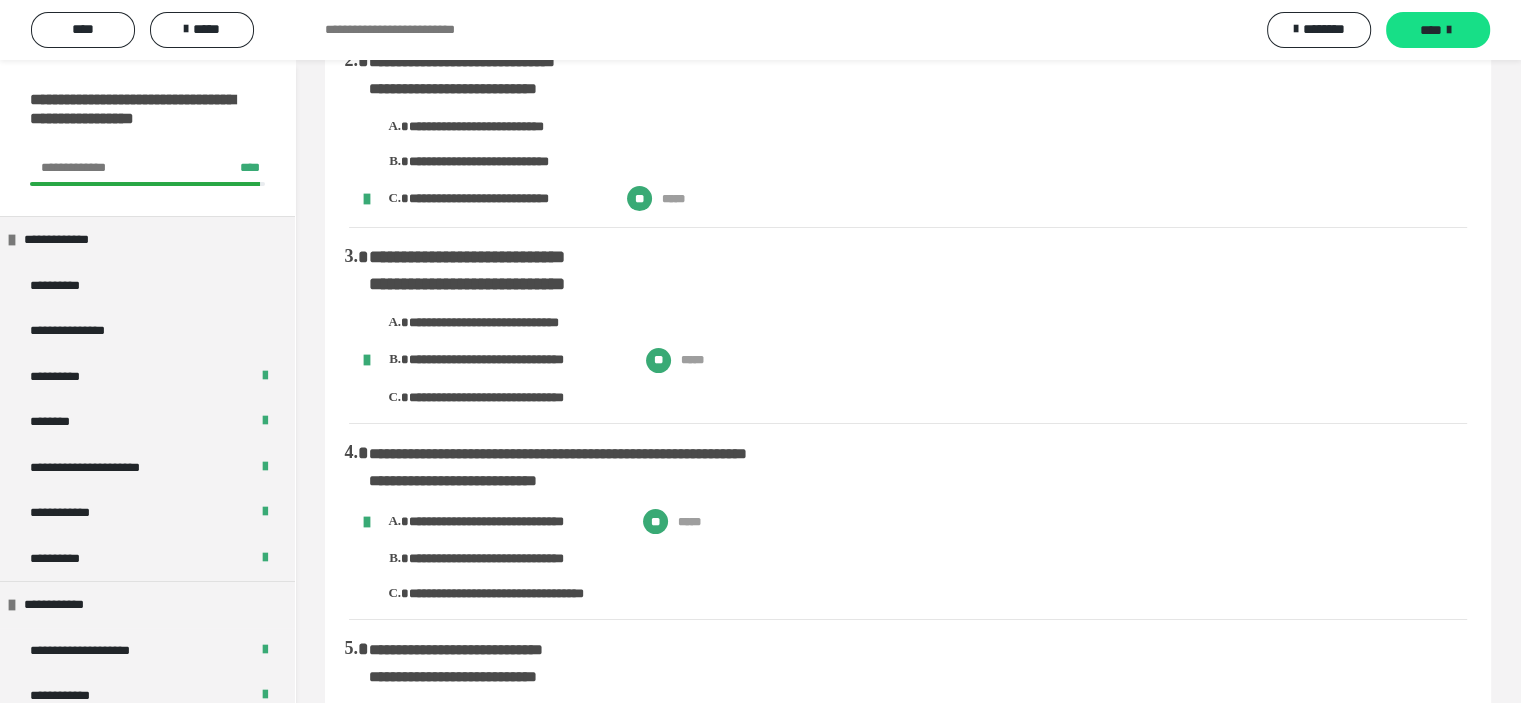 scroll, scrollTop: 0, scrollLeft: 0, axis: both 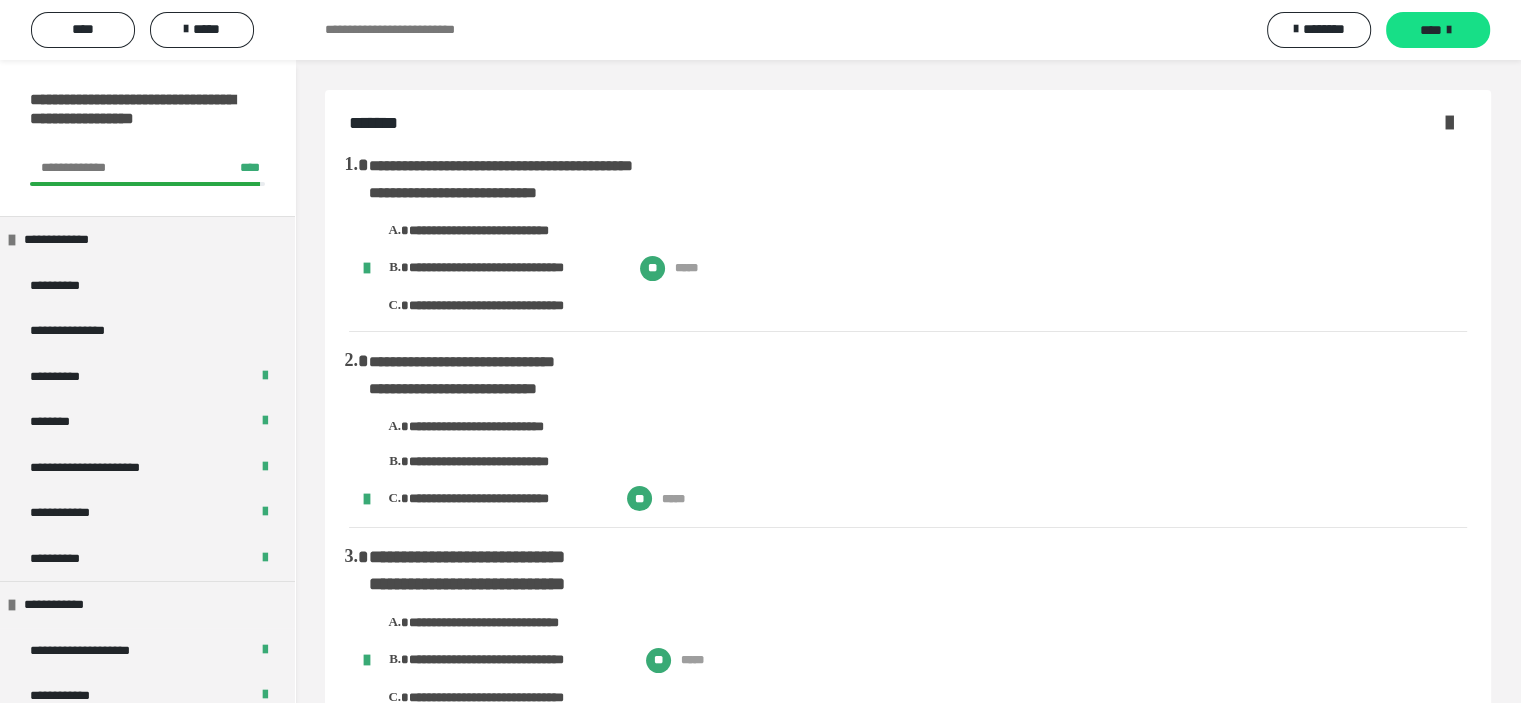 click at bounding box center (1449, 122) 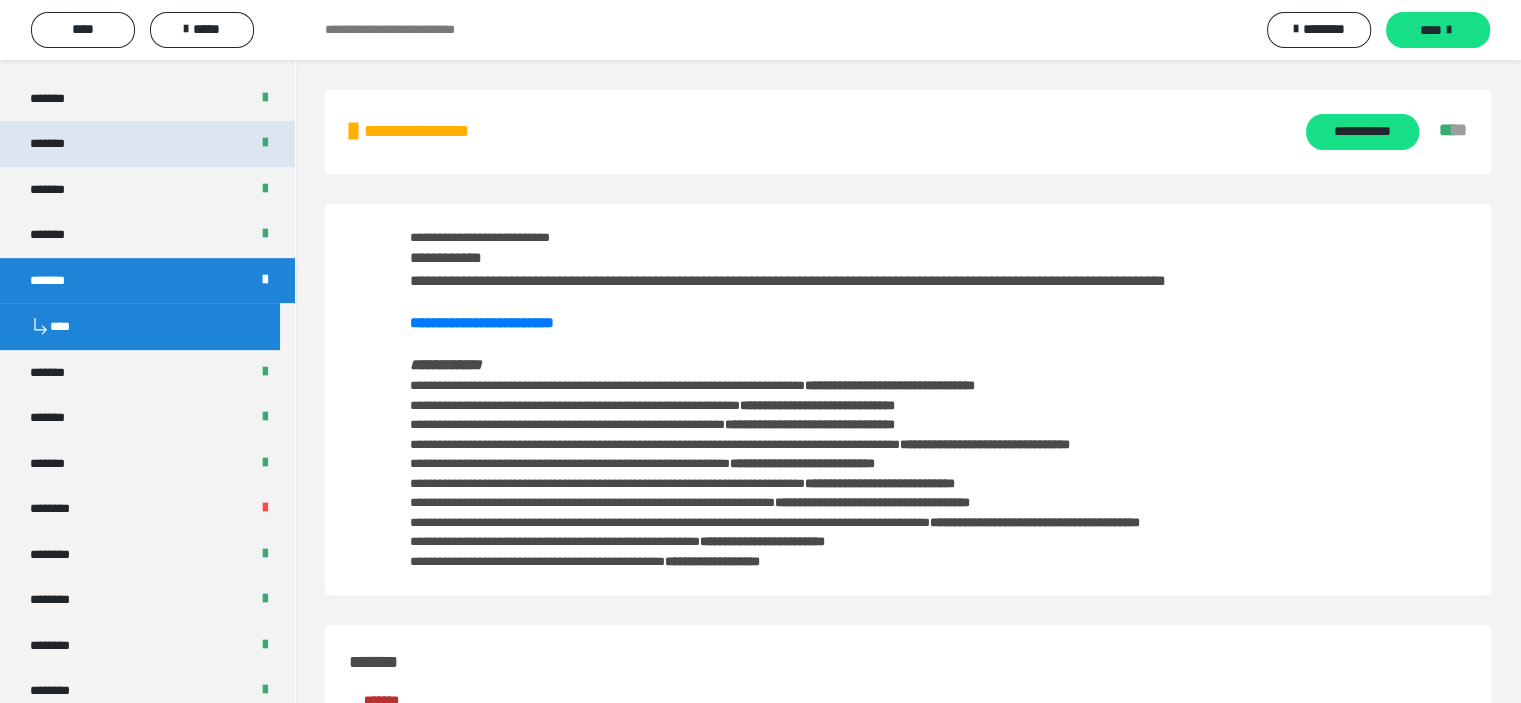 scroll, scrollTop: 800, scrollLeft: 0, axis: vertical 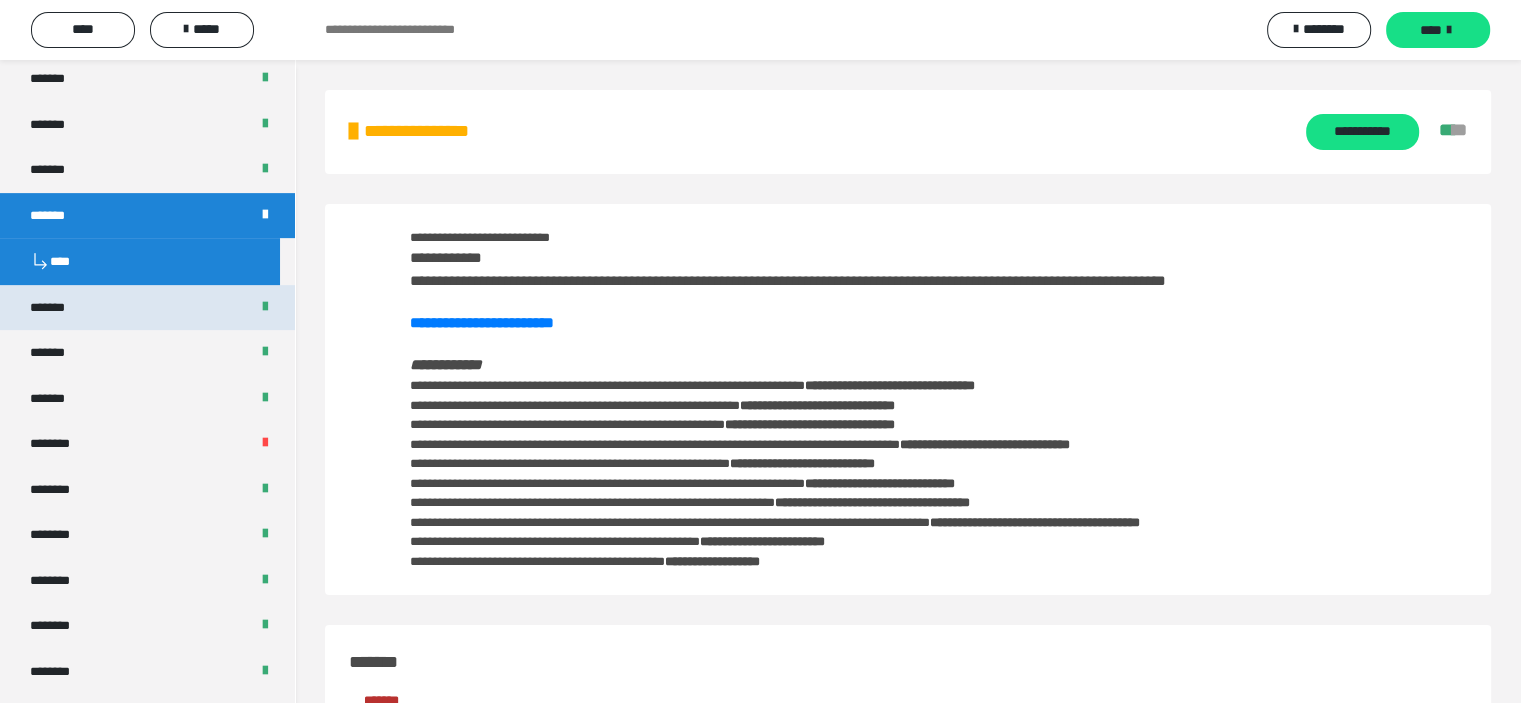 click on "*******" at bounding box center [147, 308] 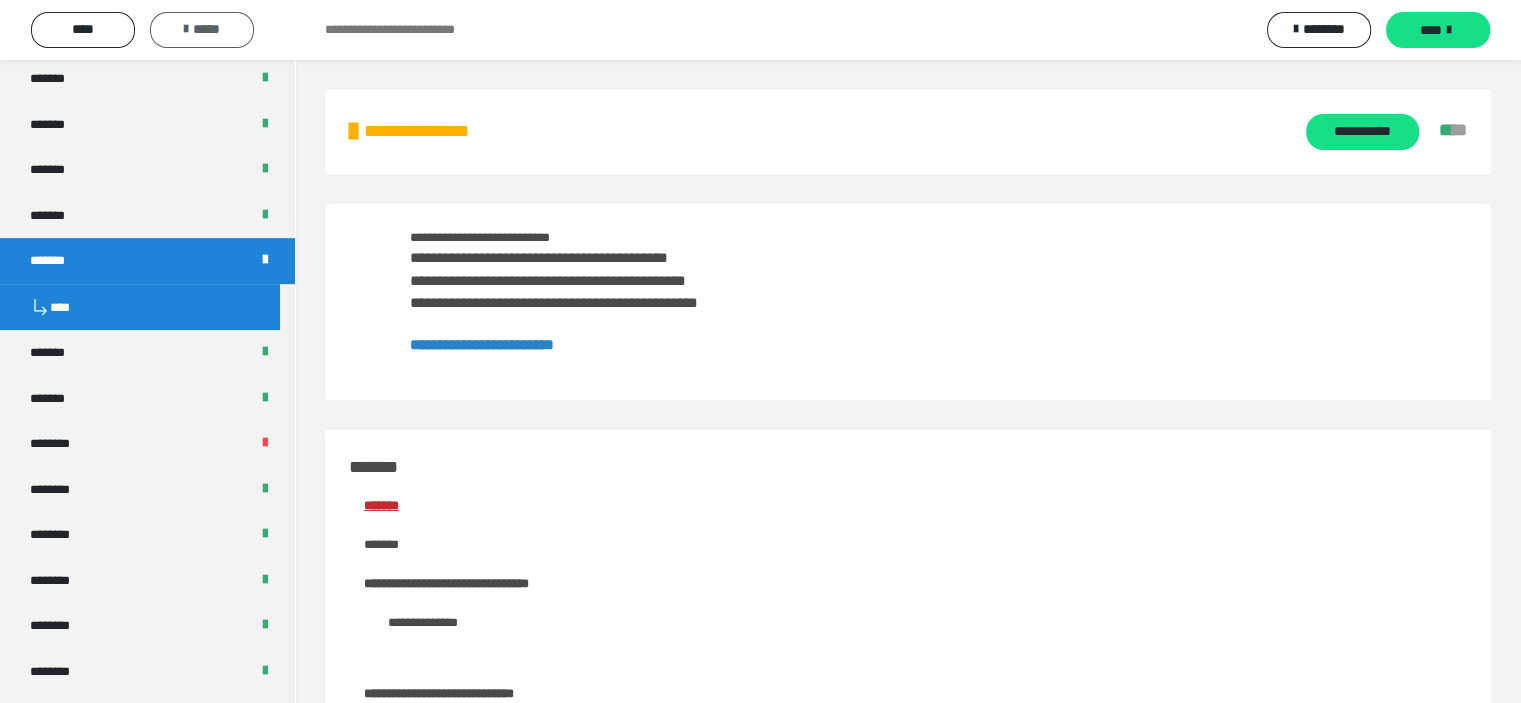 click on "*****" at bounding box center [202, 29] 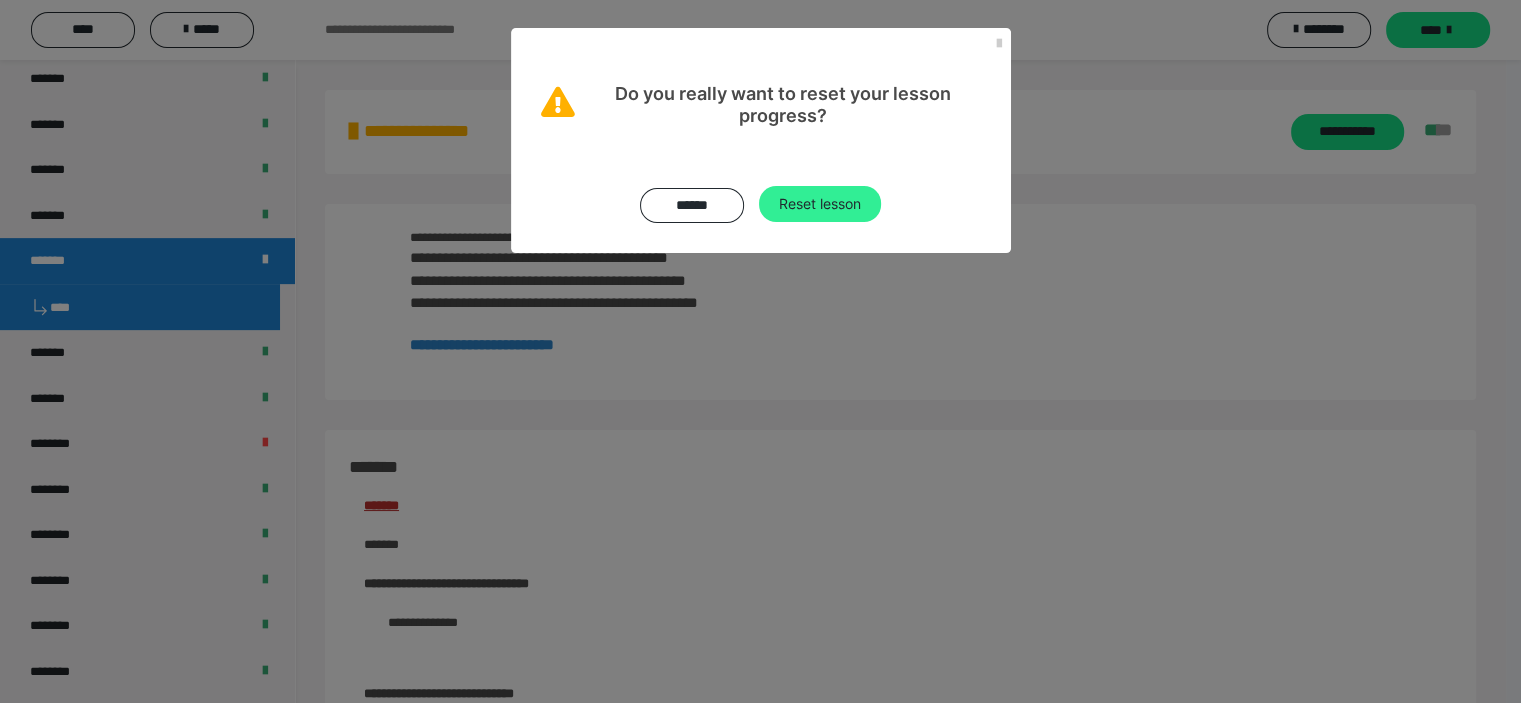 click on "Reset lesson" at bounding box center (820, 204) 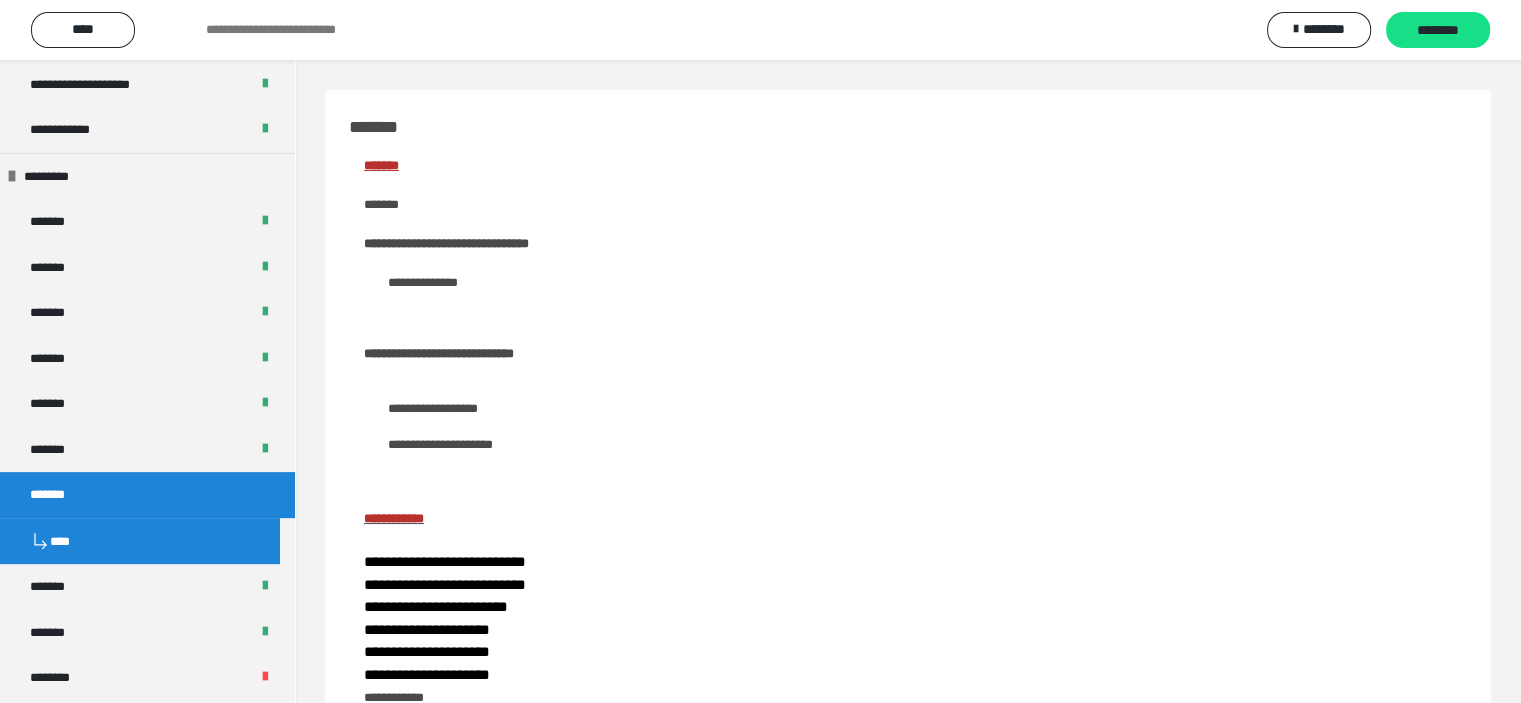scroll, scrollTop: 600, scrollLeft: 0, axis: vertical 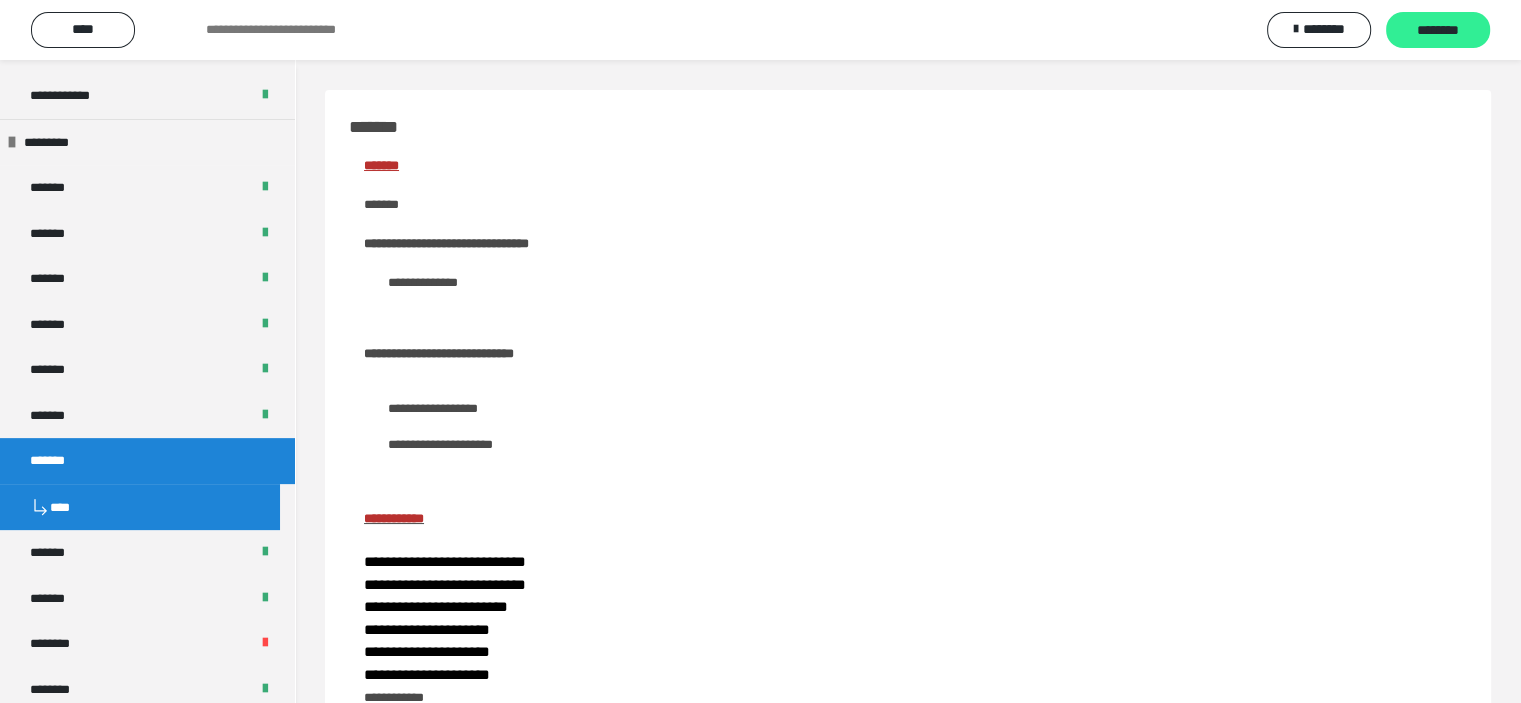 click on "********" at bounding box center (1438, 31) 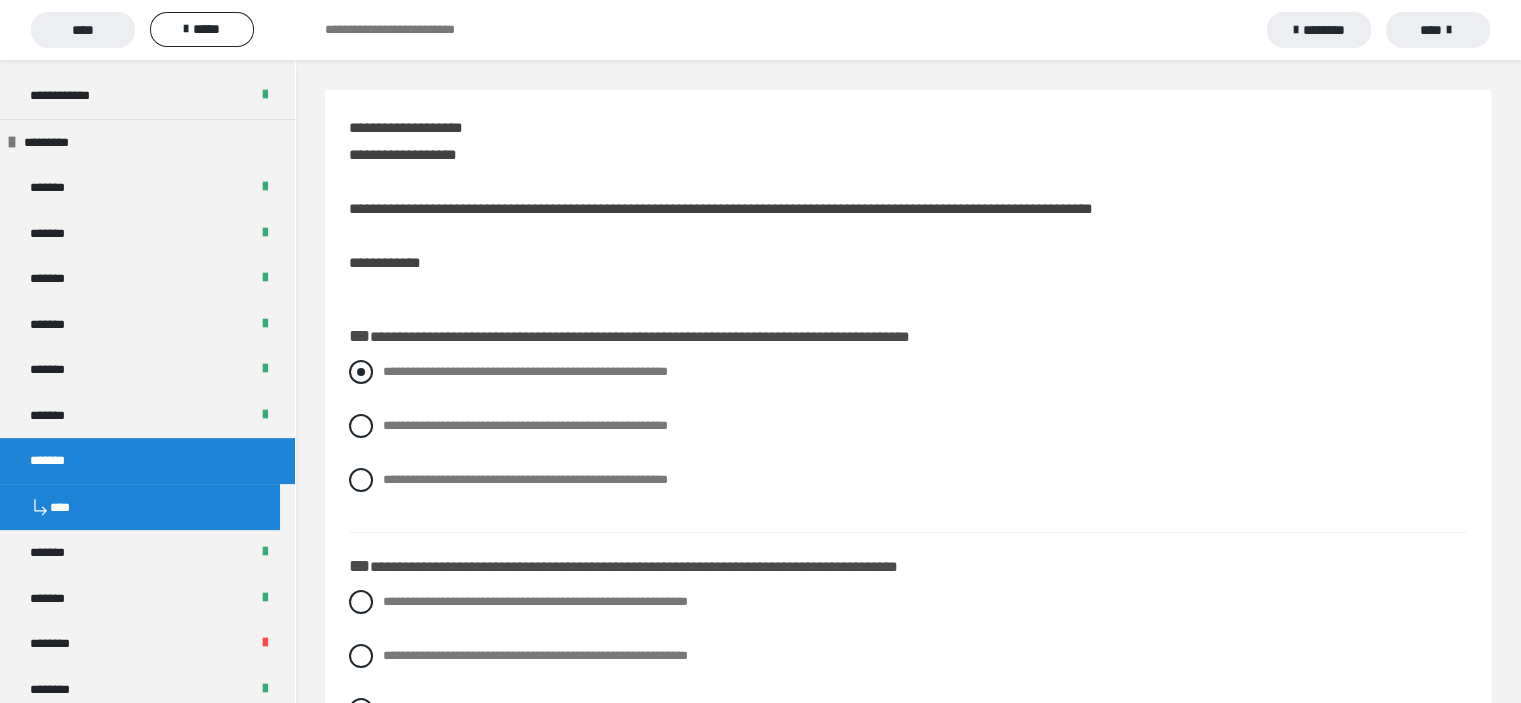 click at bounding box center [361, 372] 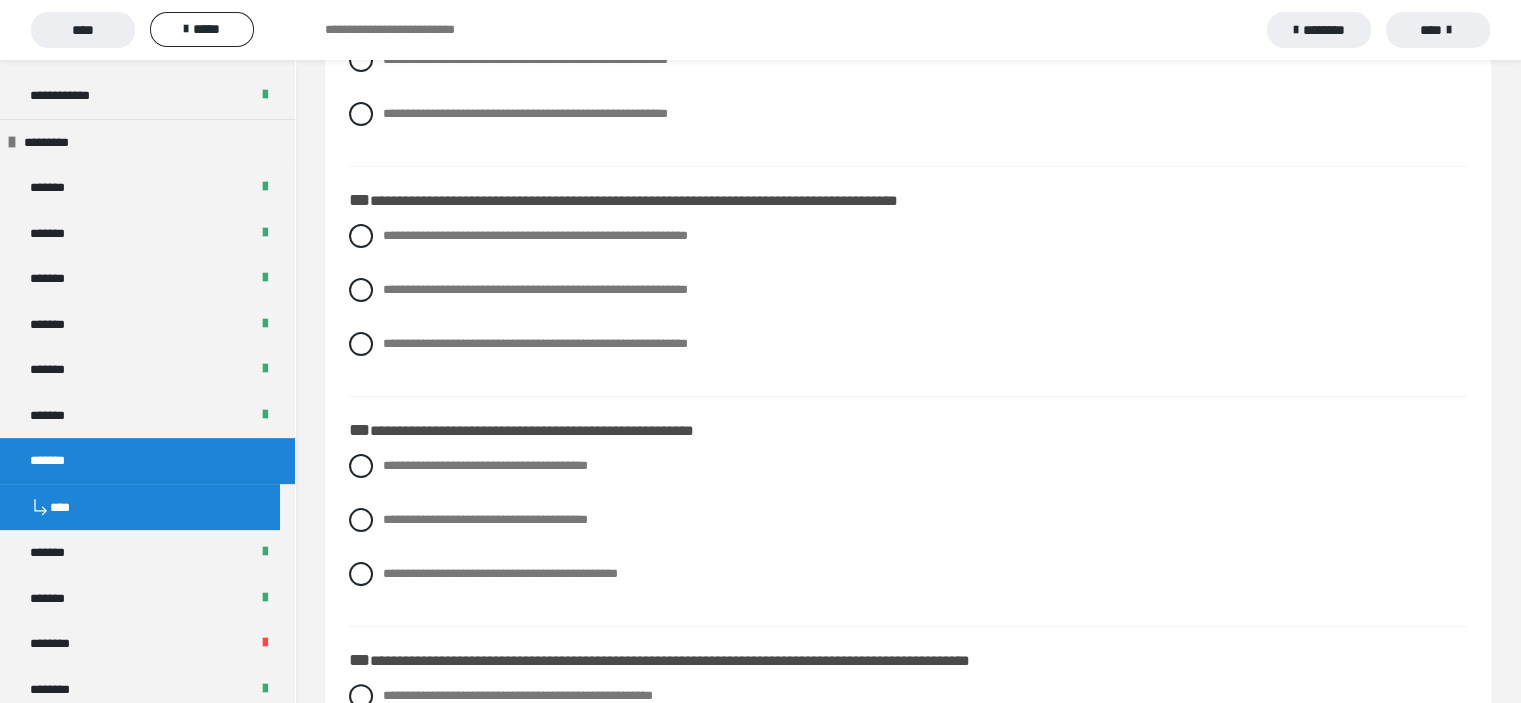 scroll, scrollTop: 400, scrollLeft: 0, axis: vertical 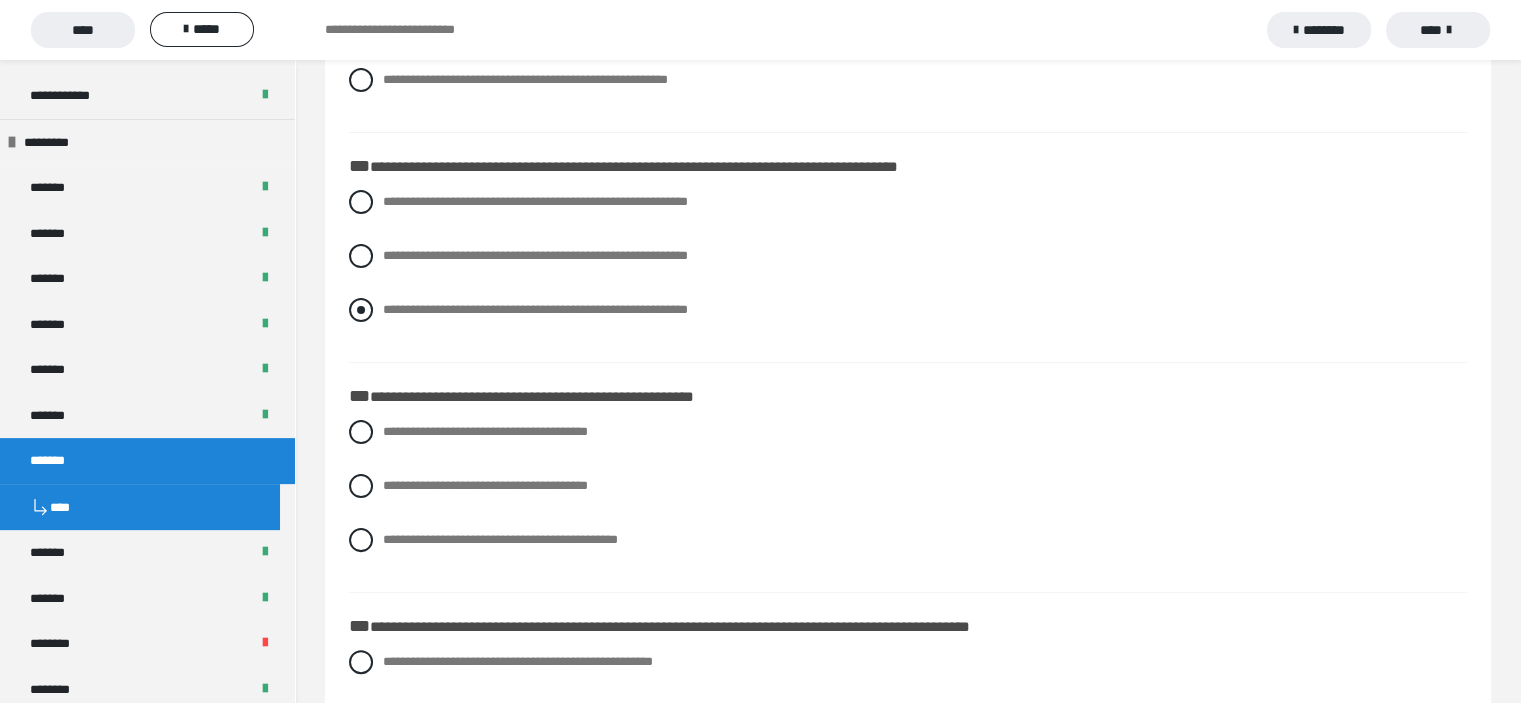 click at bounding box center [361, 310] 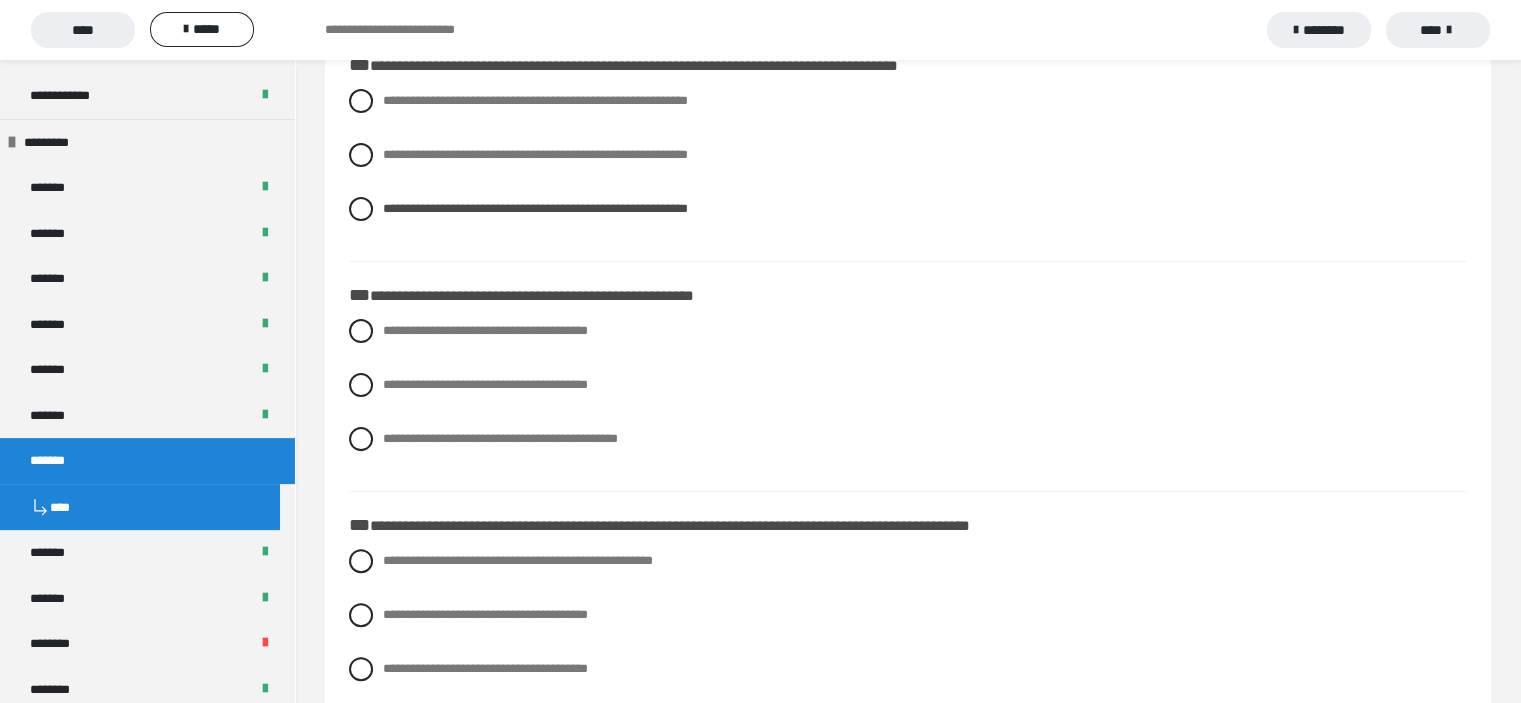 scroll, scrollTop: 600, scrollLeft: 0, axis: vertical 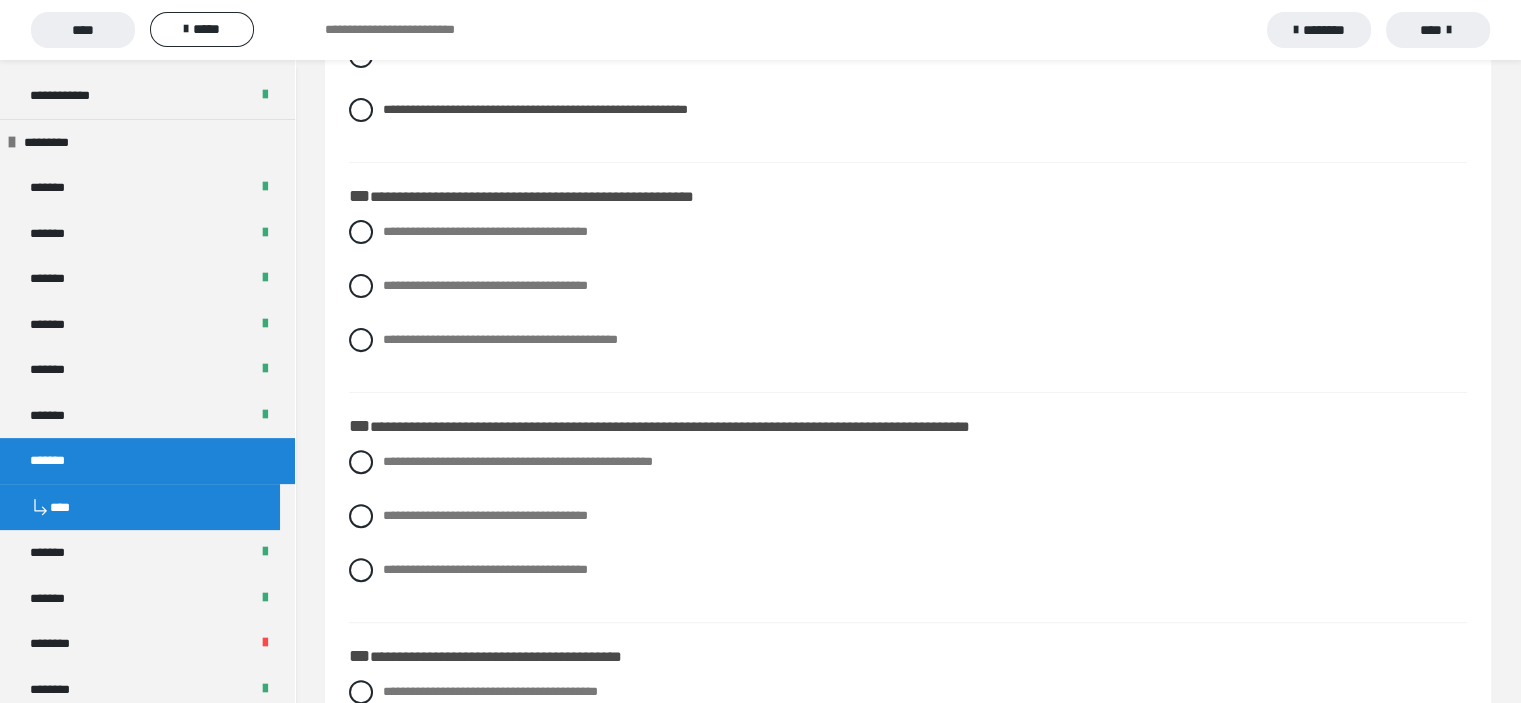 click on "**********" at bounding box center (908, 301) 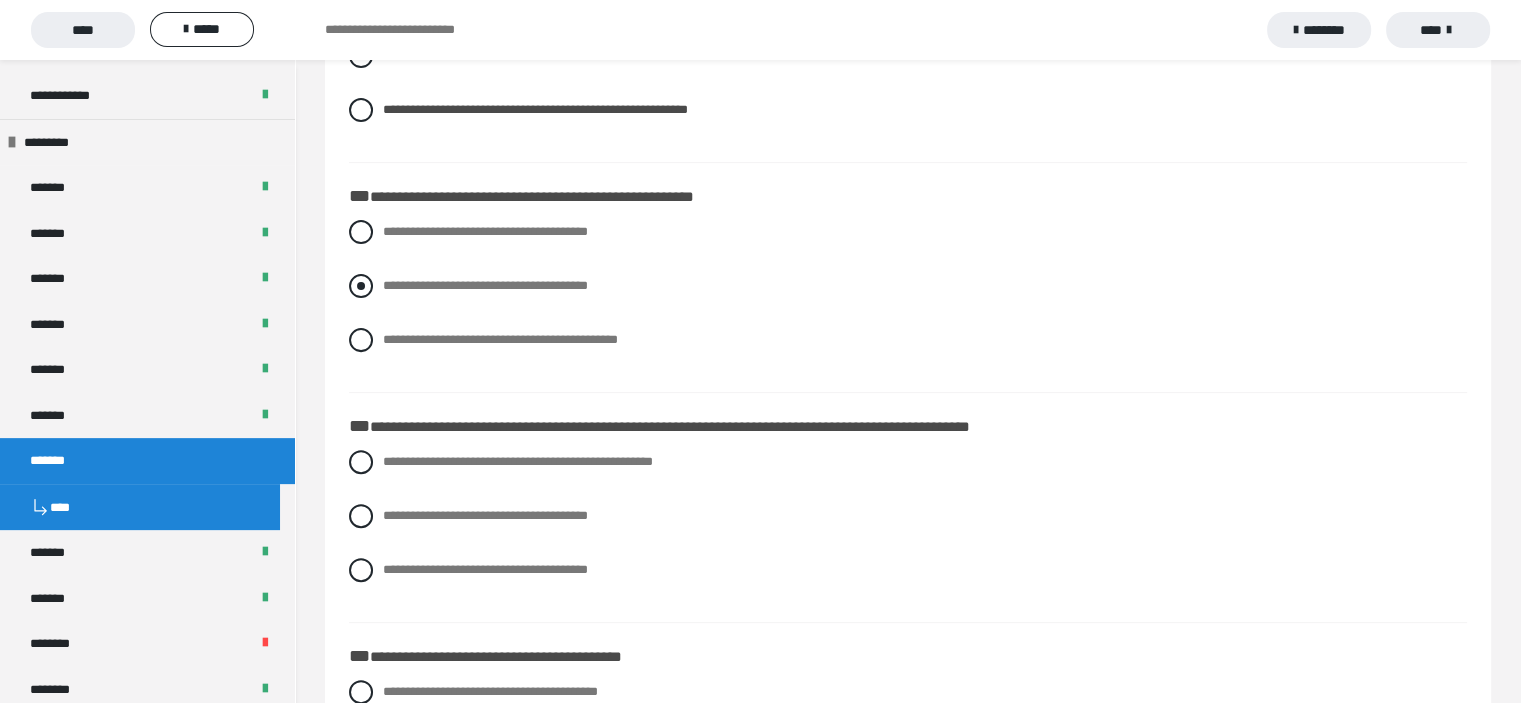 click at bounding box center (361, 286) 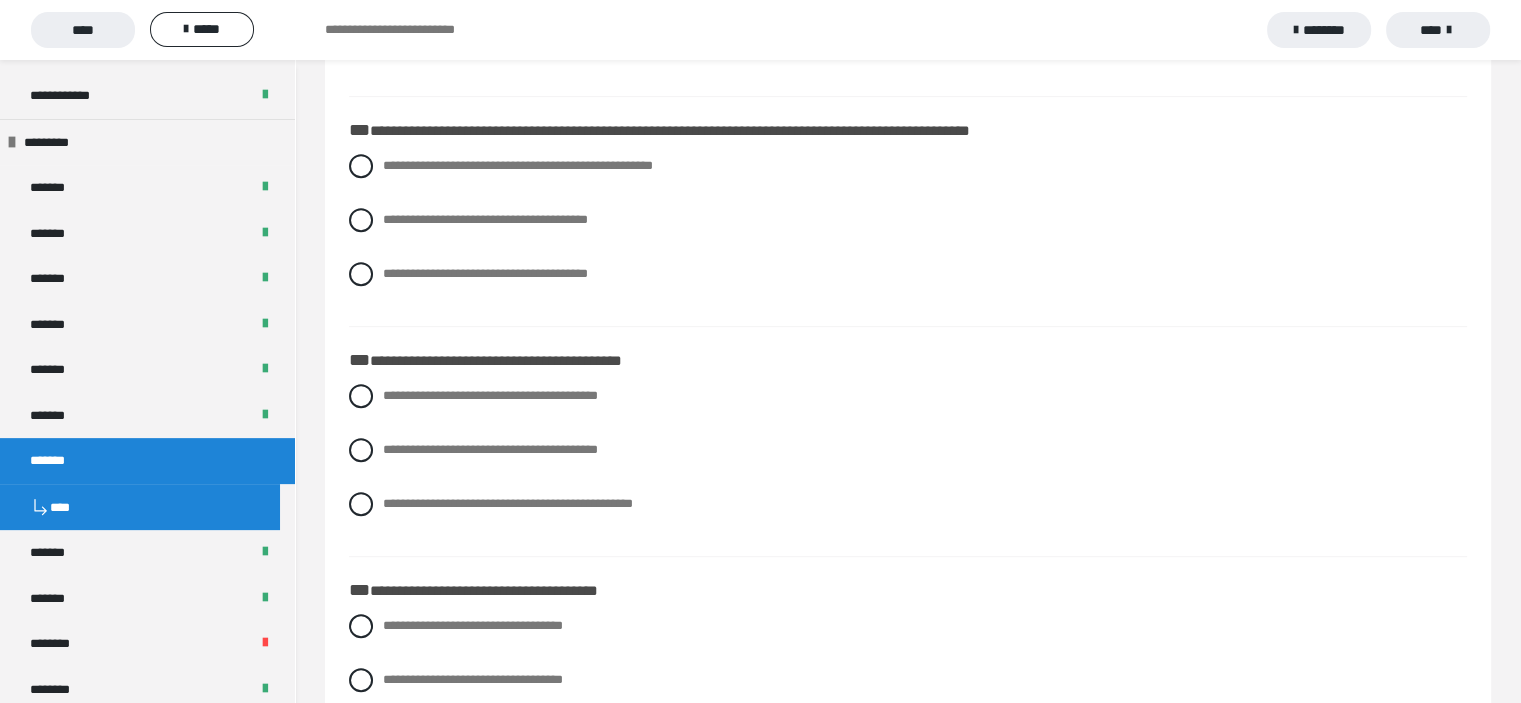 scroll, scrollTop: 900, scrollLeft: 0, axis: vertical 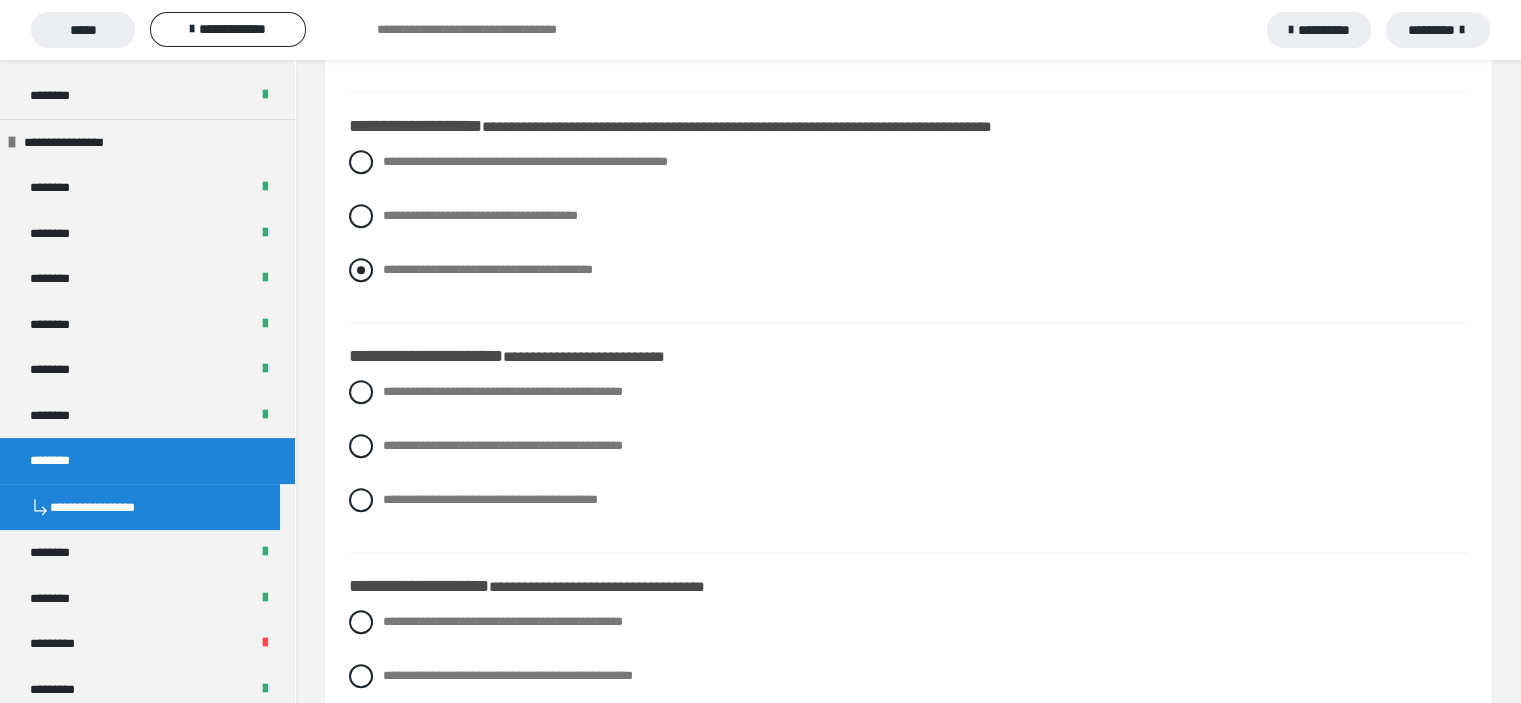 click at bounding box center (361, 270) 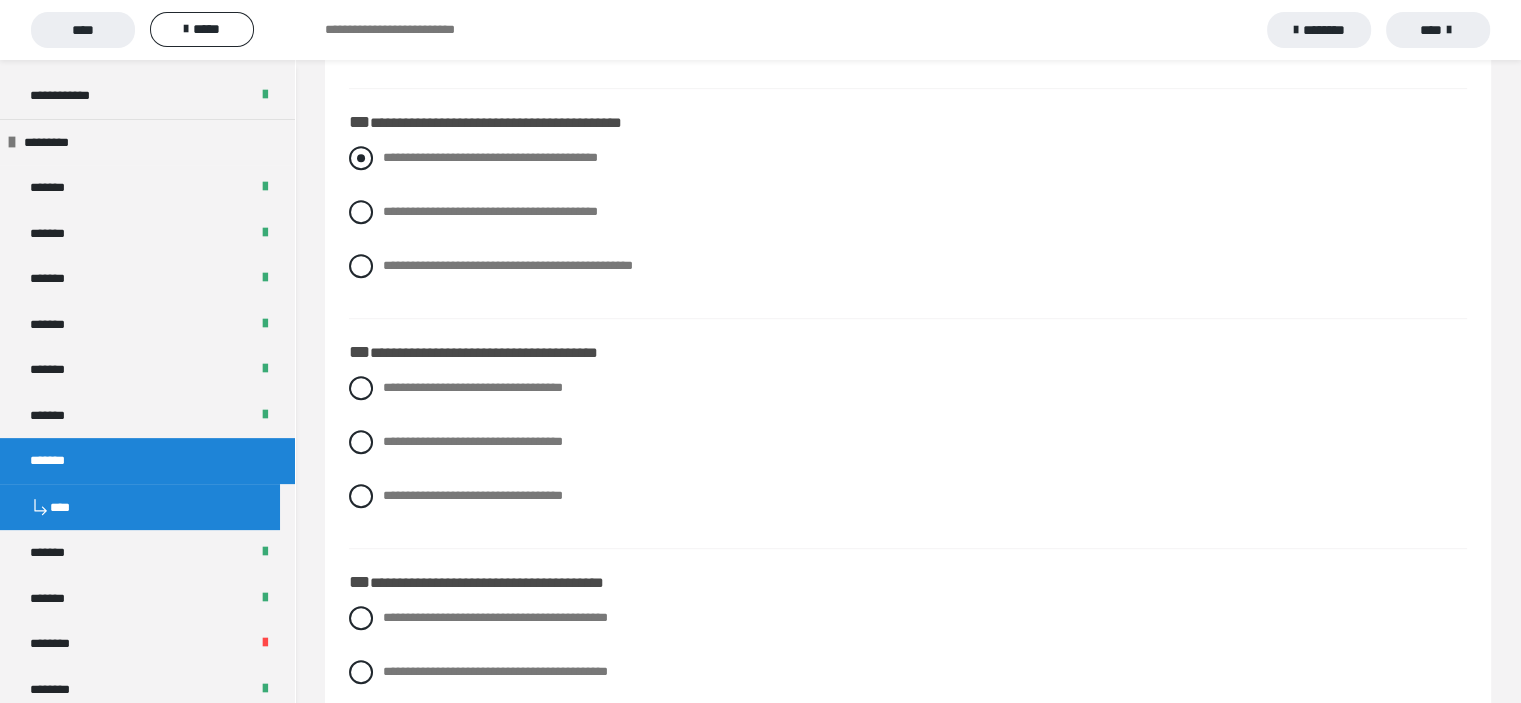 scroll, scrollTop: 1100, scrollLeft: 0, axis: vertical 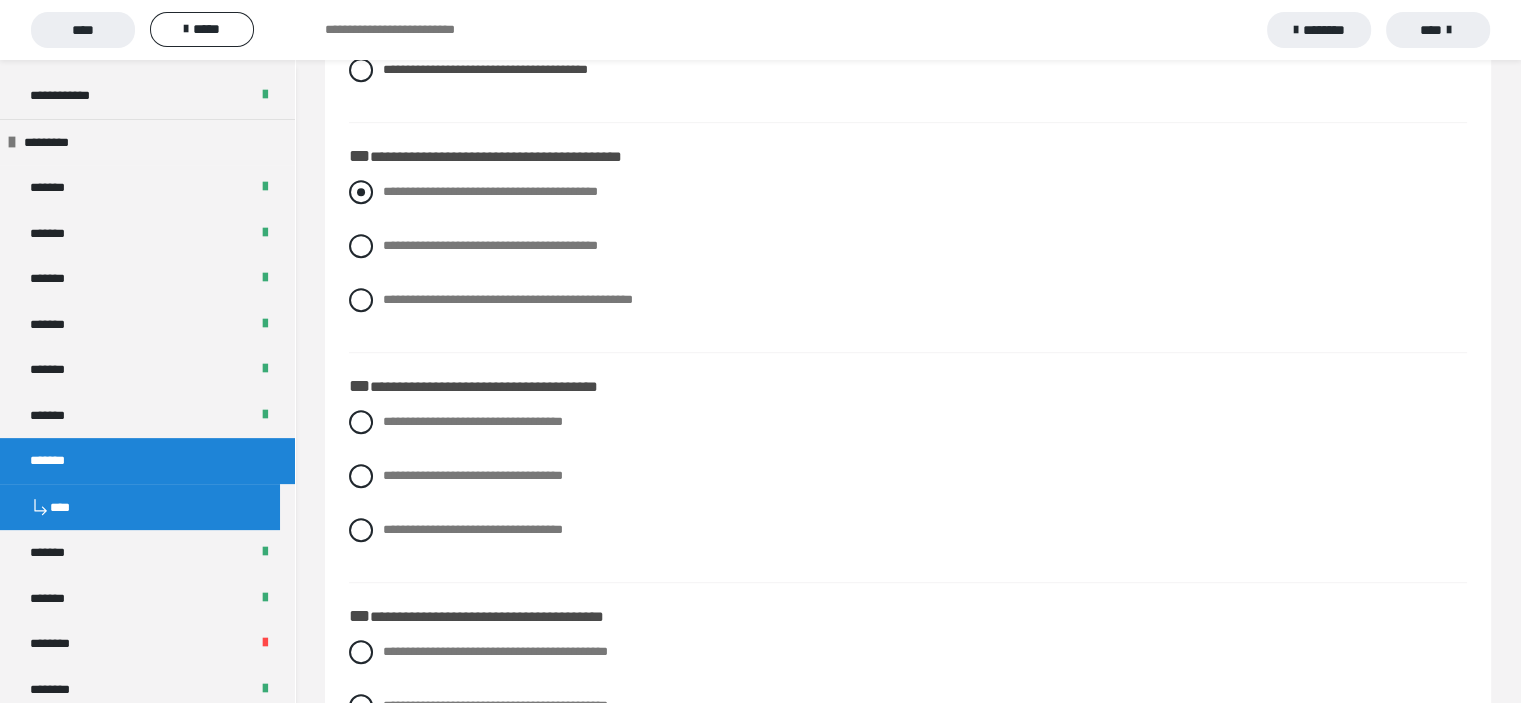 click at bounding box center (361, 192) 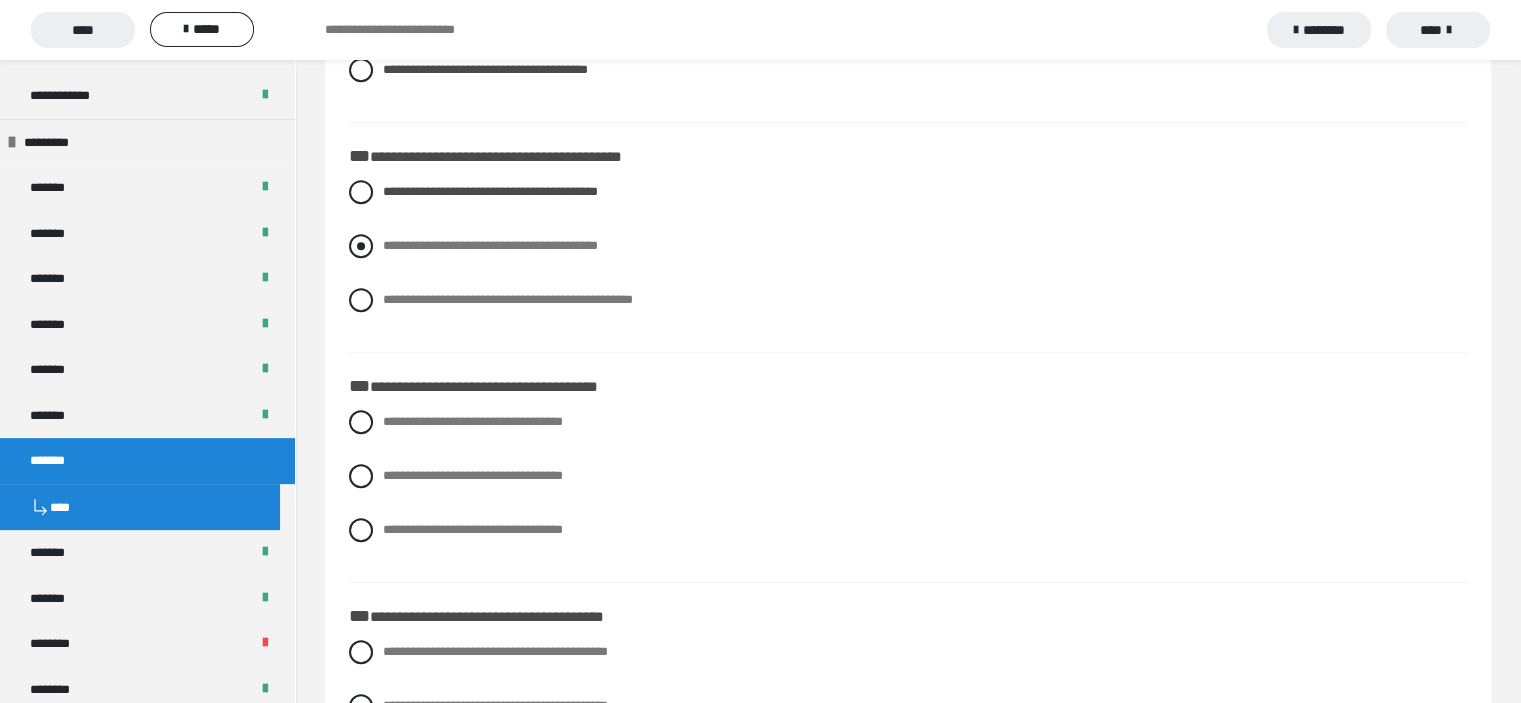 scroll, scrollTop: 1200, scrollLeft: 0, axis: vertical 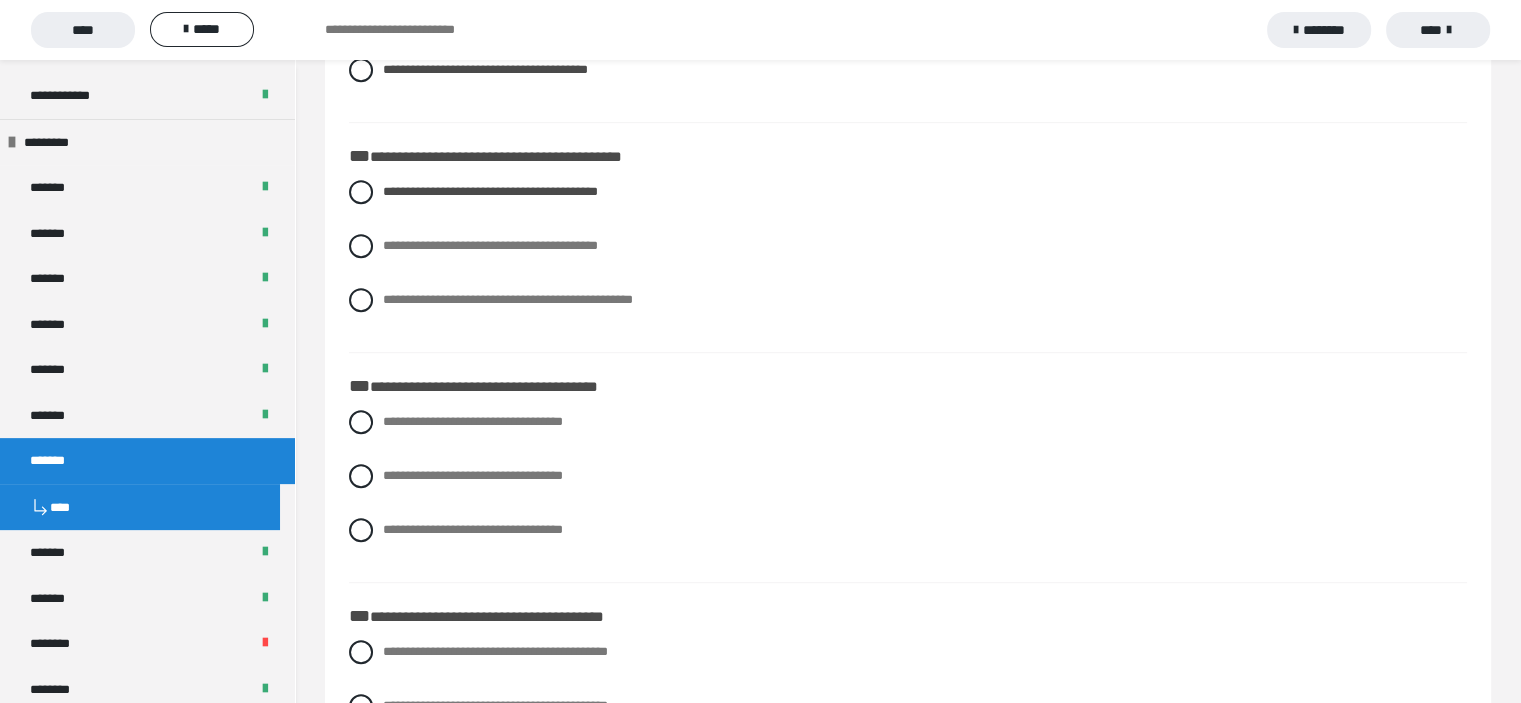click on "**********" at bounding box center [908, 261] 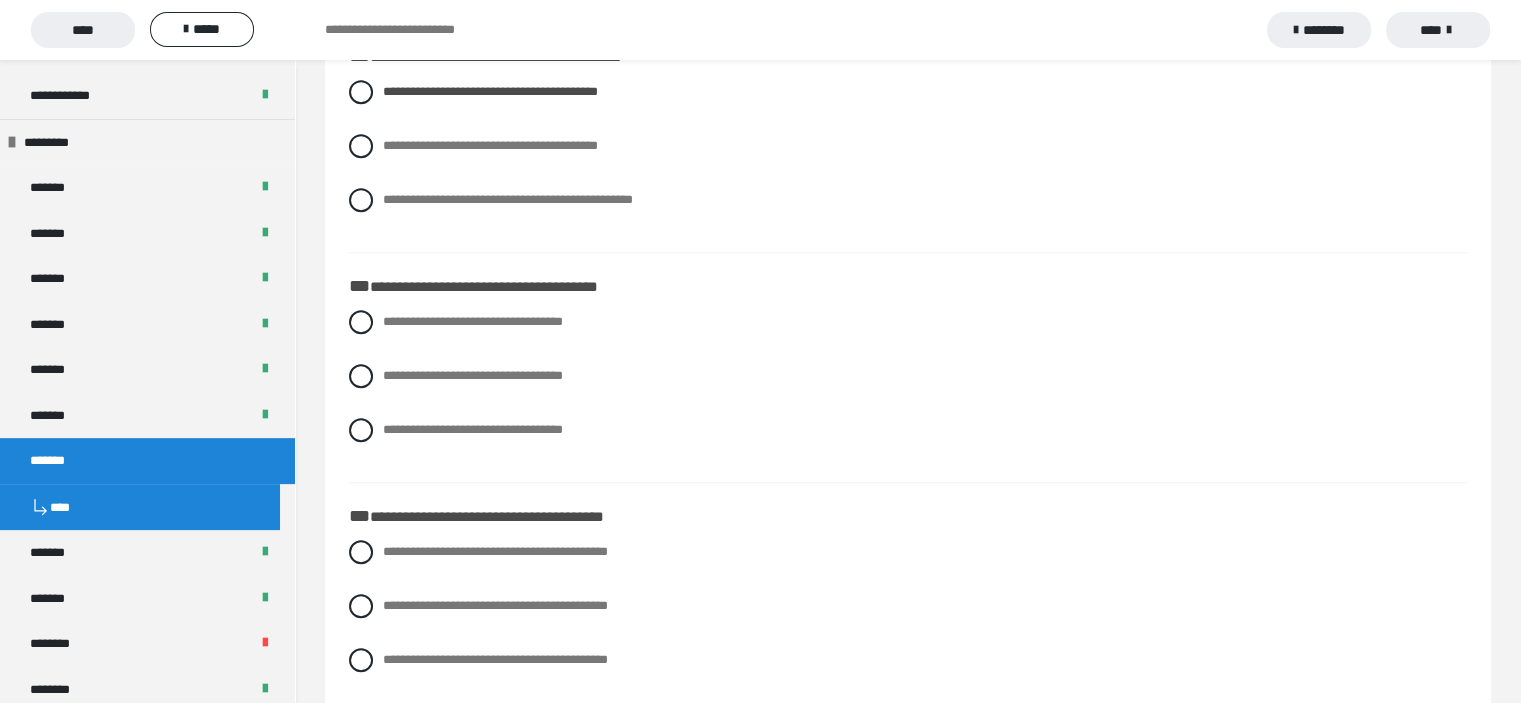 scroll, scrollTop: 1300, scrollLeft: 0, axis: vertical 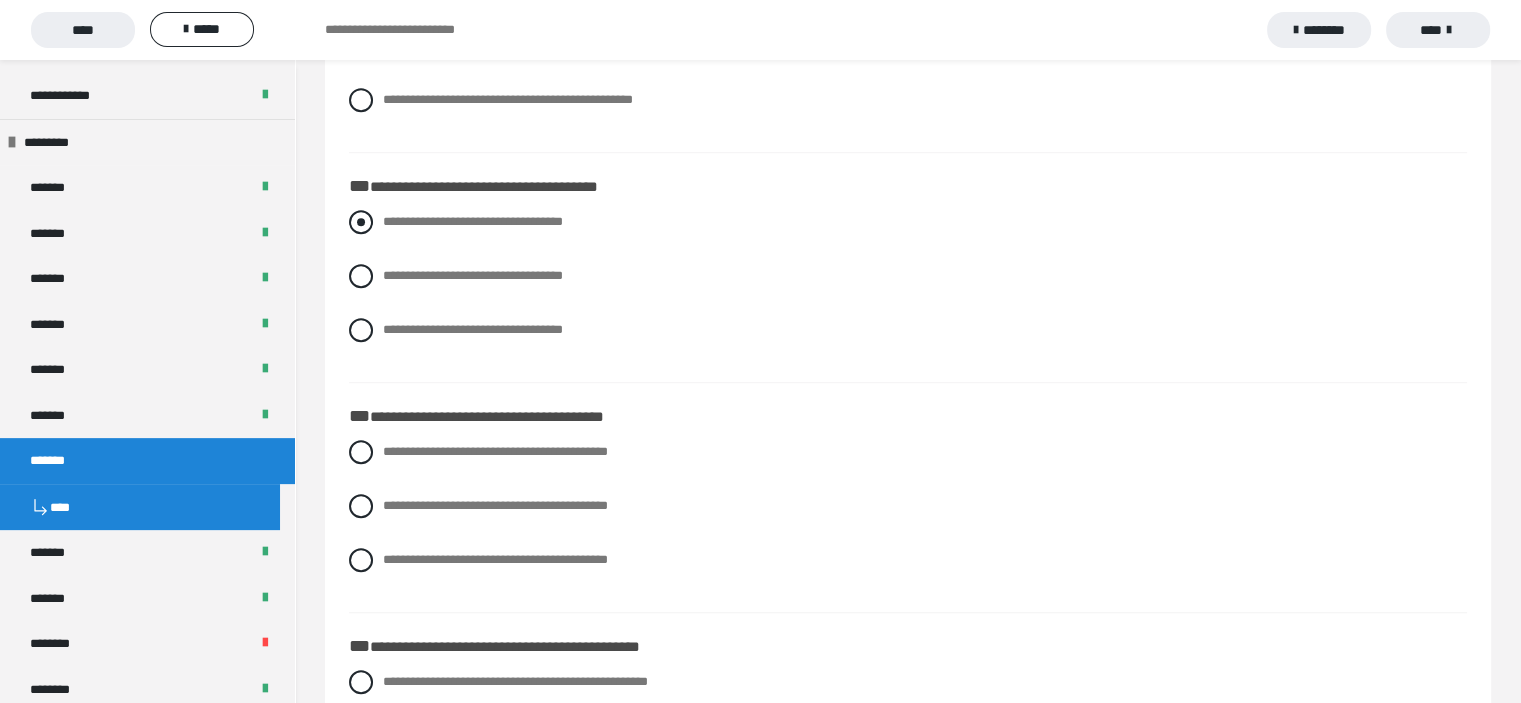 click at bounding box center (361, 222) 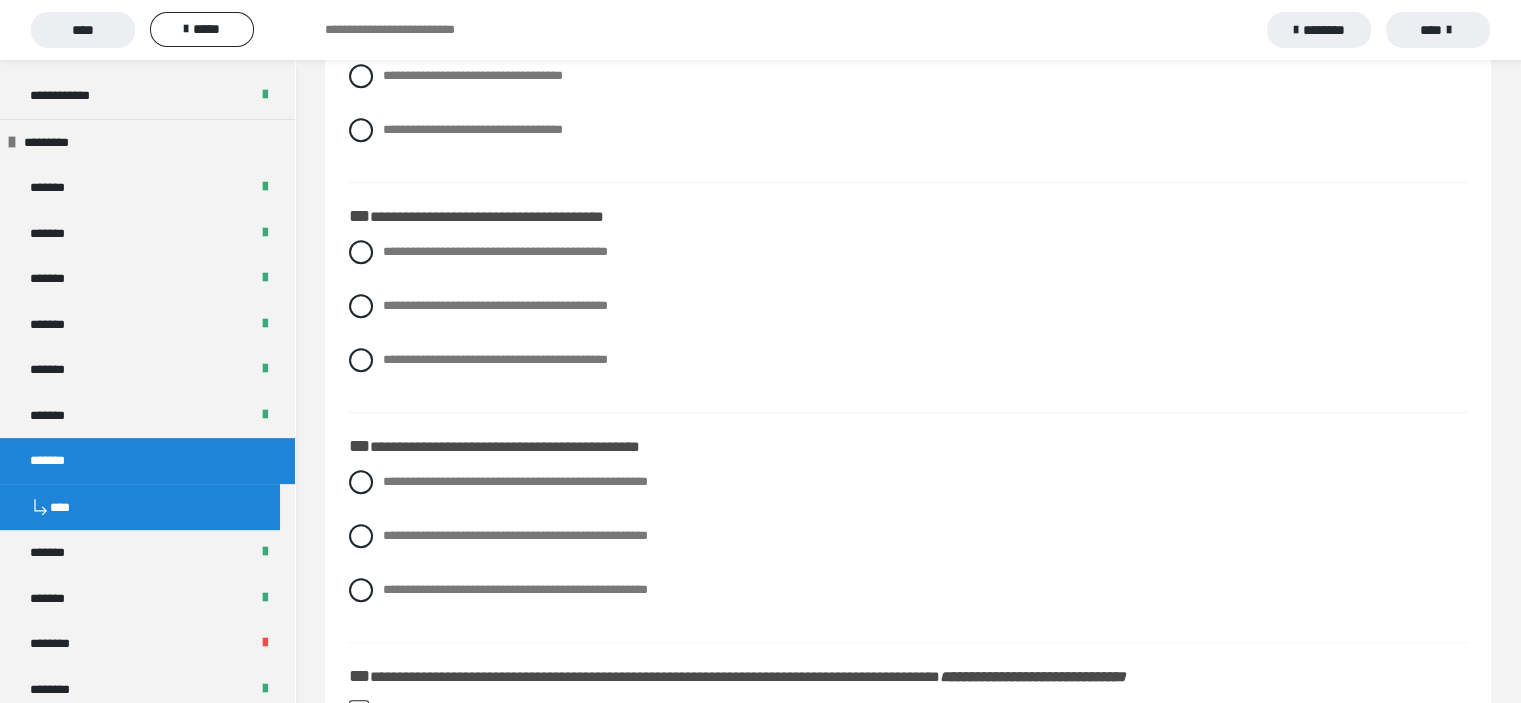 scroll, scrollTop: 1400, scrollLeft: 0, axis: vertical 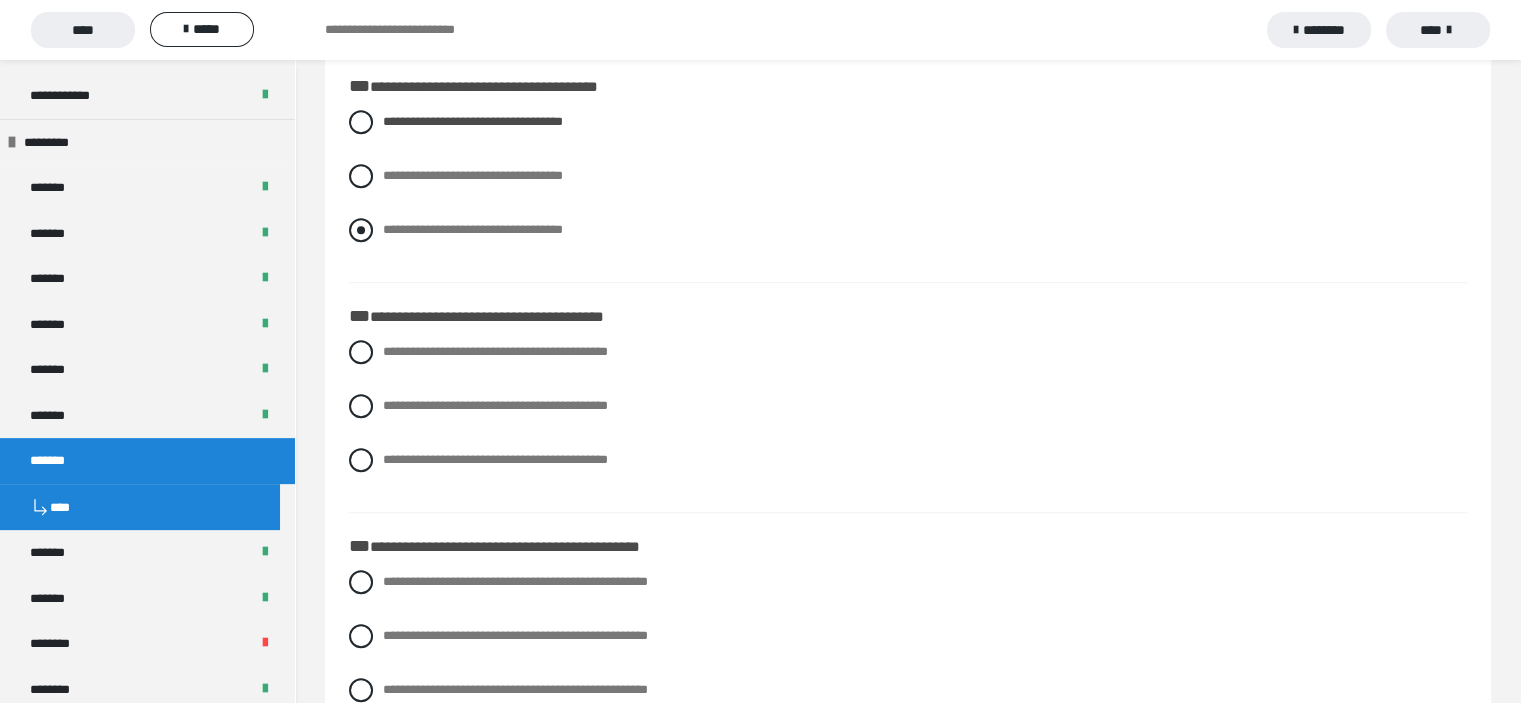 click on "**********" at bounding box center [908, 230] 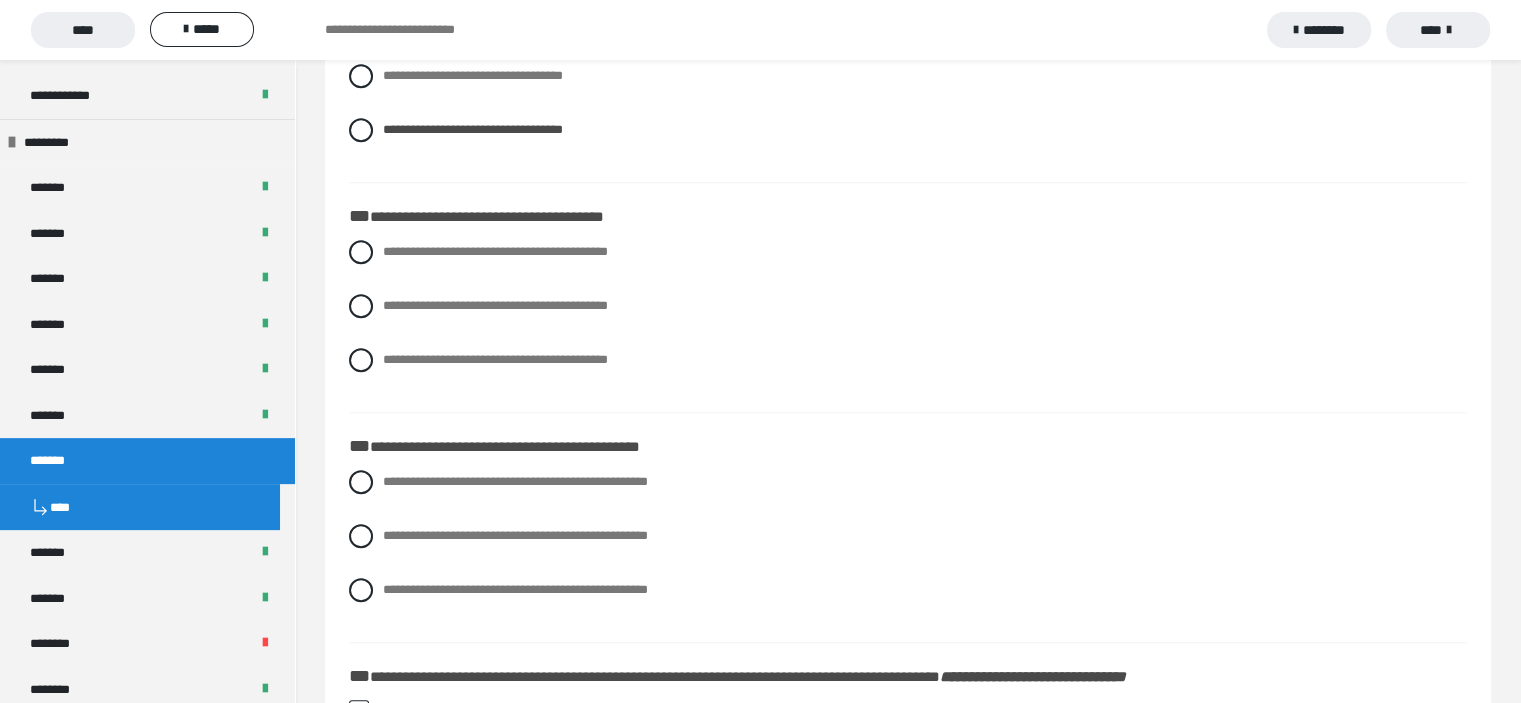 scroll, scrollTop: 1600, scrollLeft: 0, axis: vertical 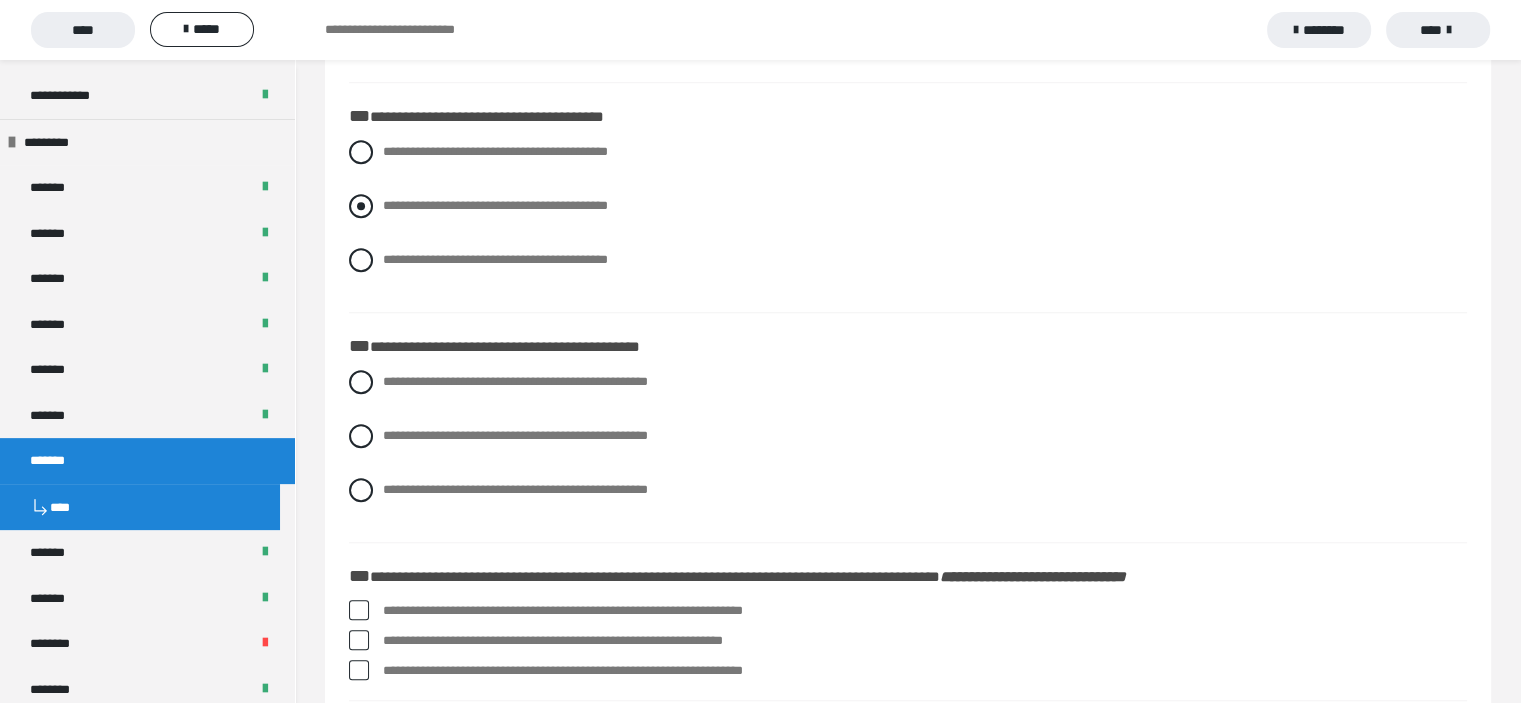 click at bounding box center (361, 206) 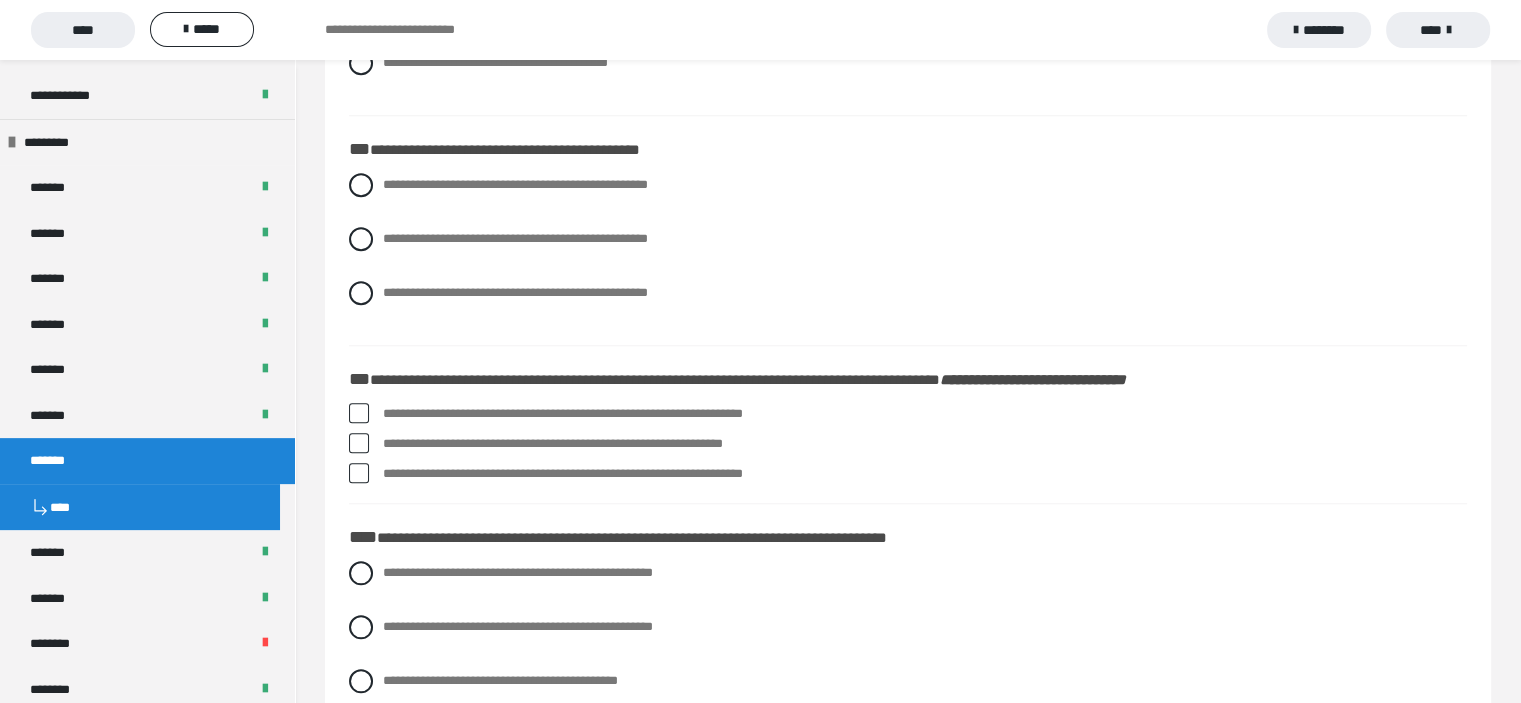 scroll, scrollTop: 1800, scrollLeft: 0, axis: vertical 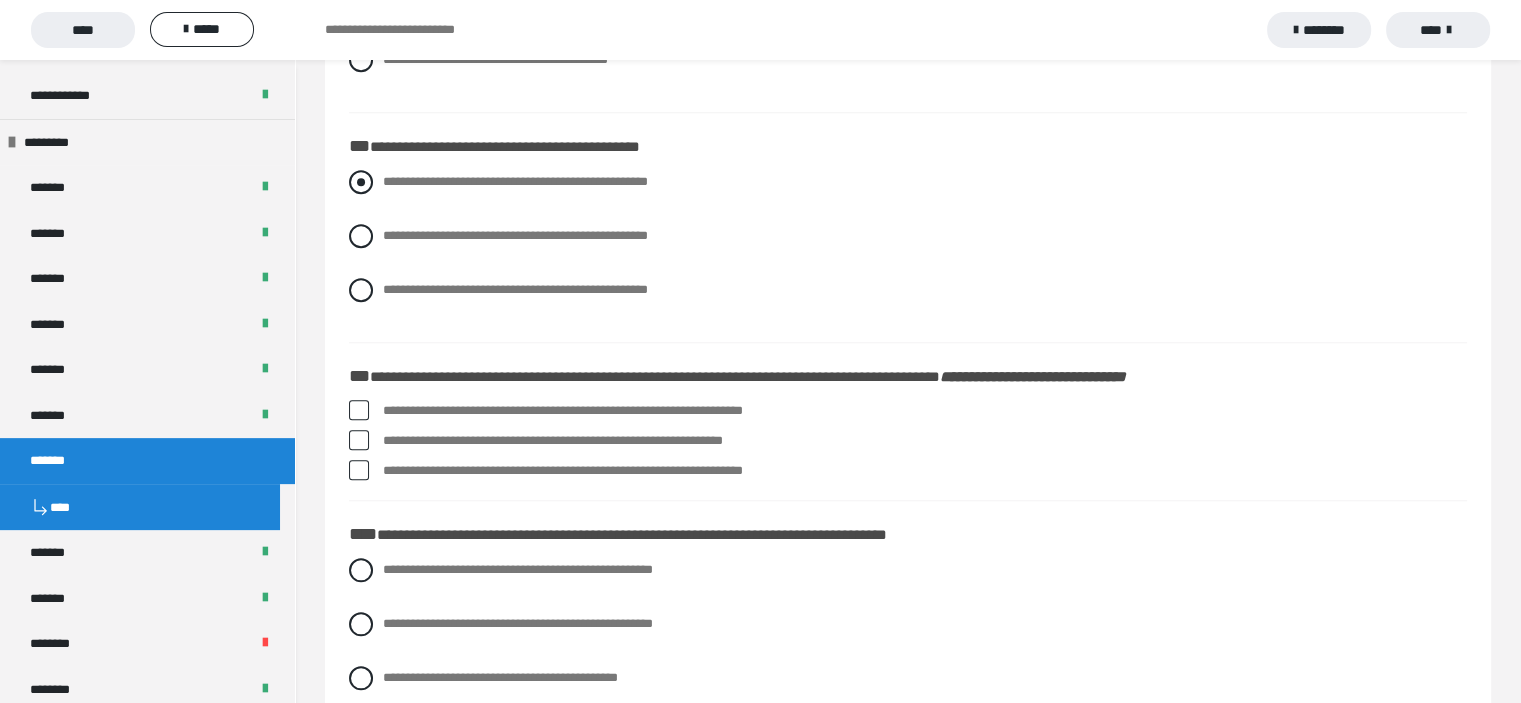 click at bounding box center (361, 182) 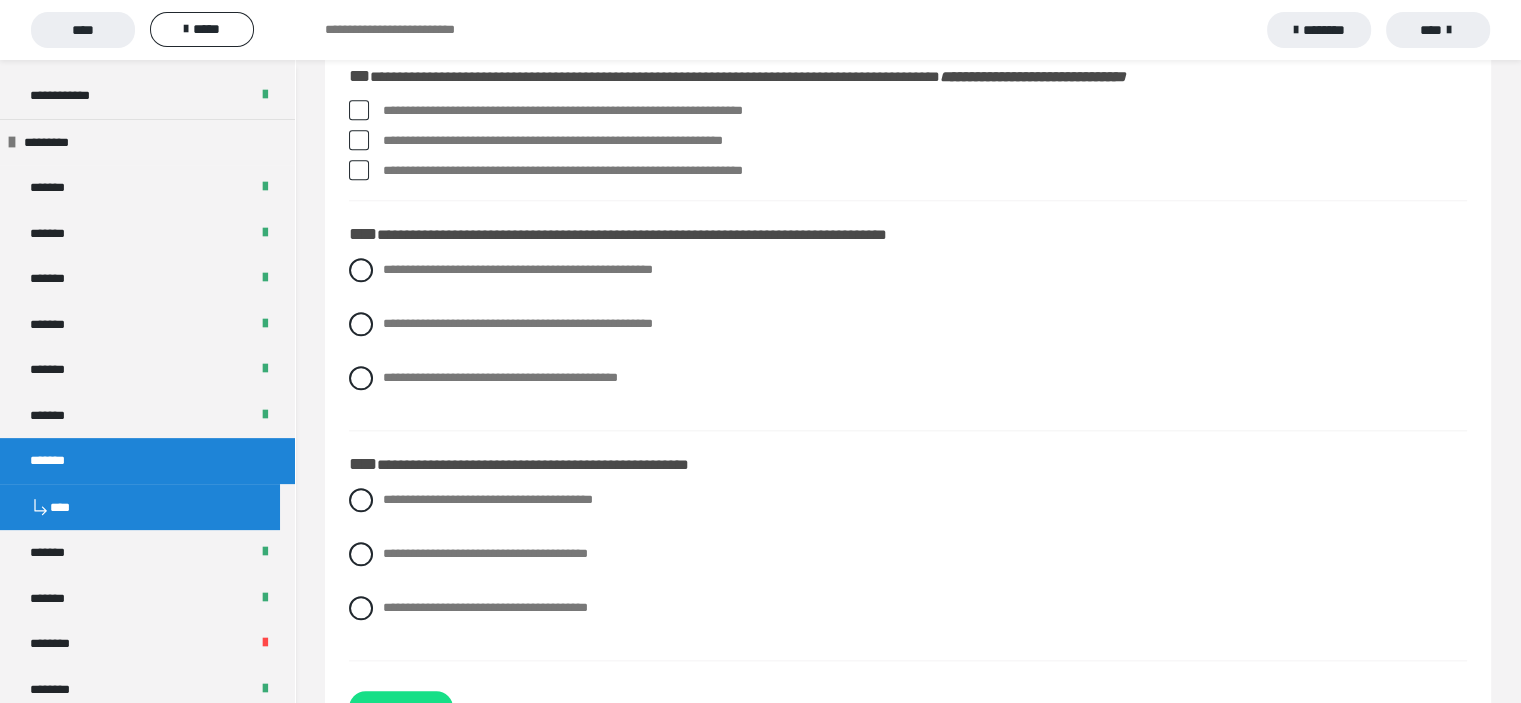 scroll, scrollTop: 2000, scrollLeft: 0, axis: vertical 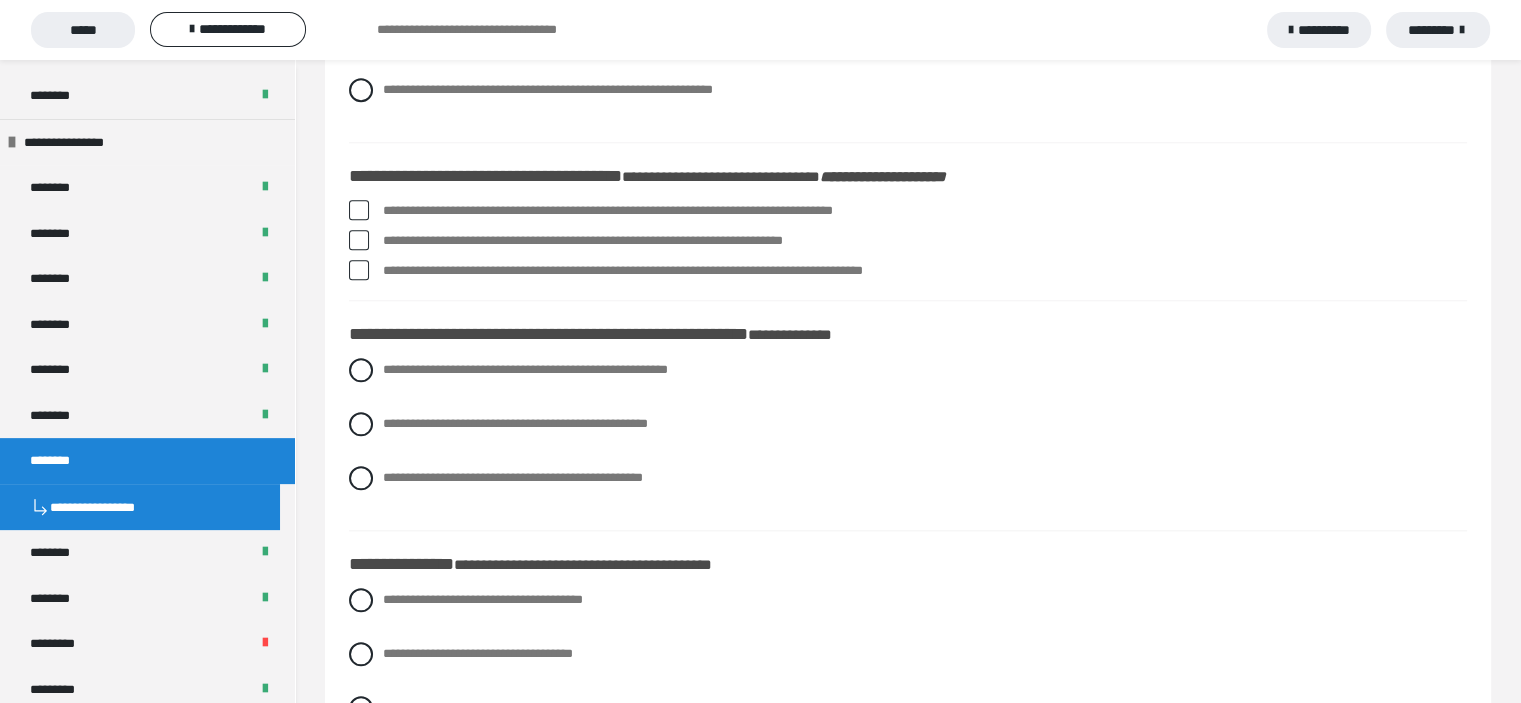 click at bounding box center [359, 240] 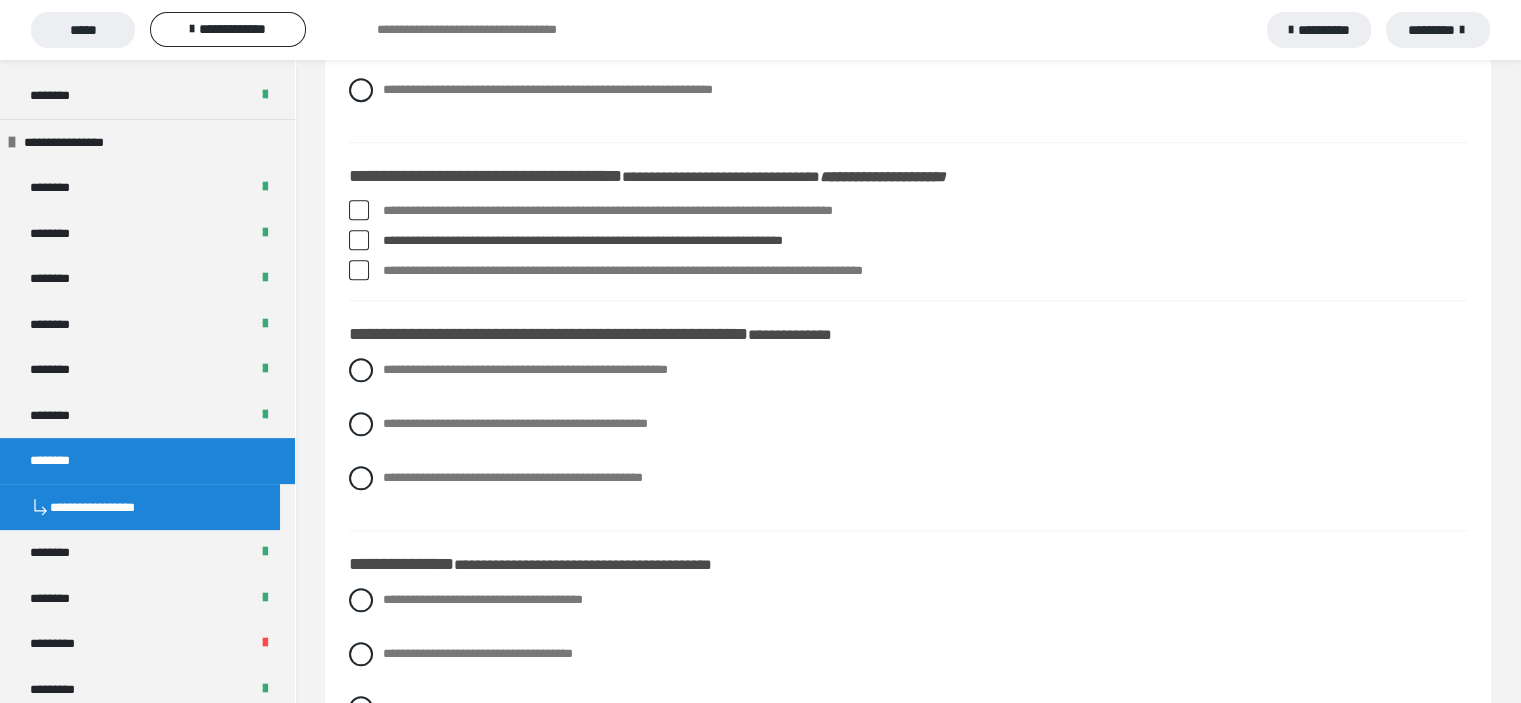 click at bounding box center [359, 270] 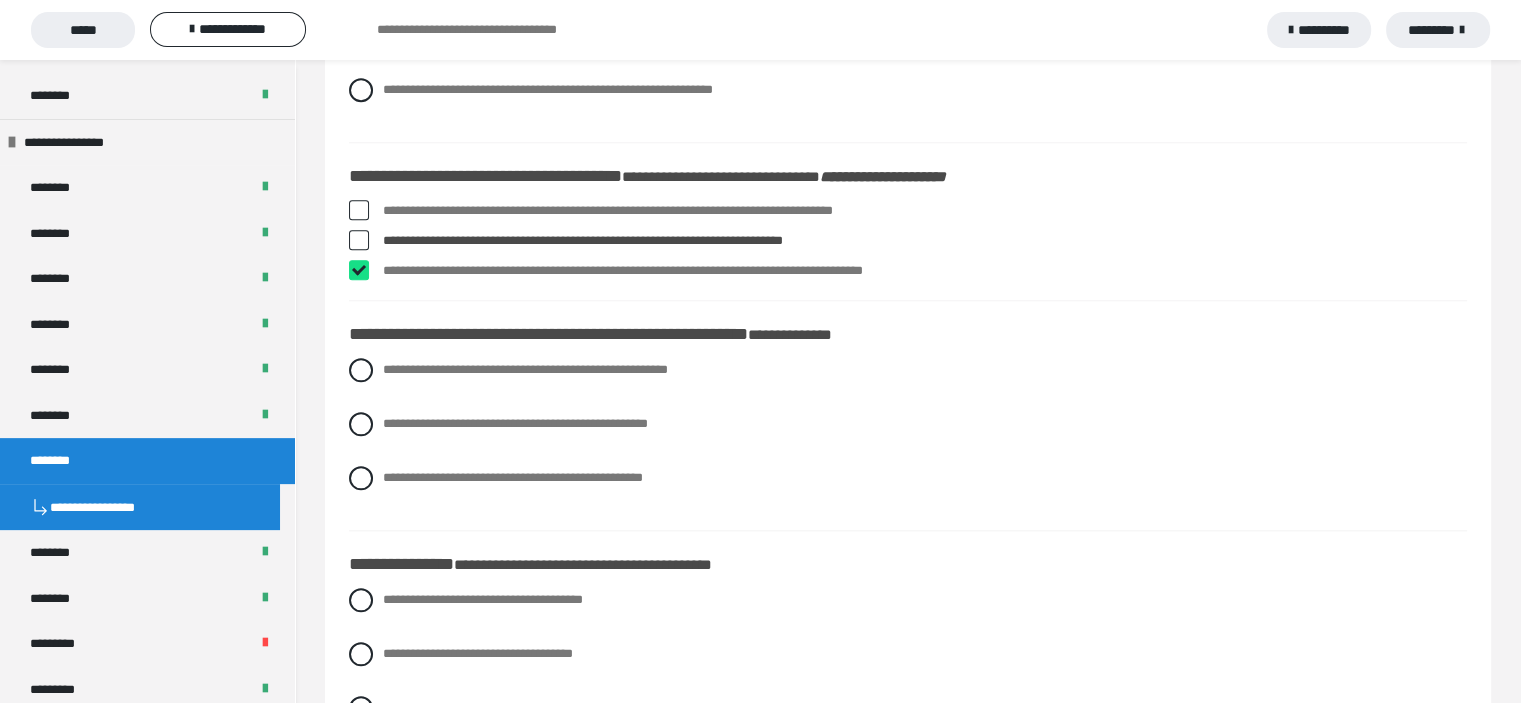 checkbox on "****" 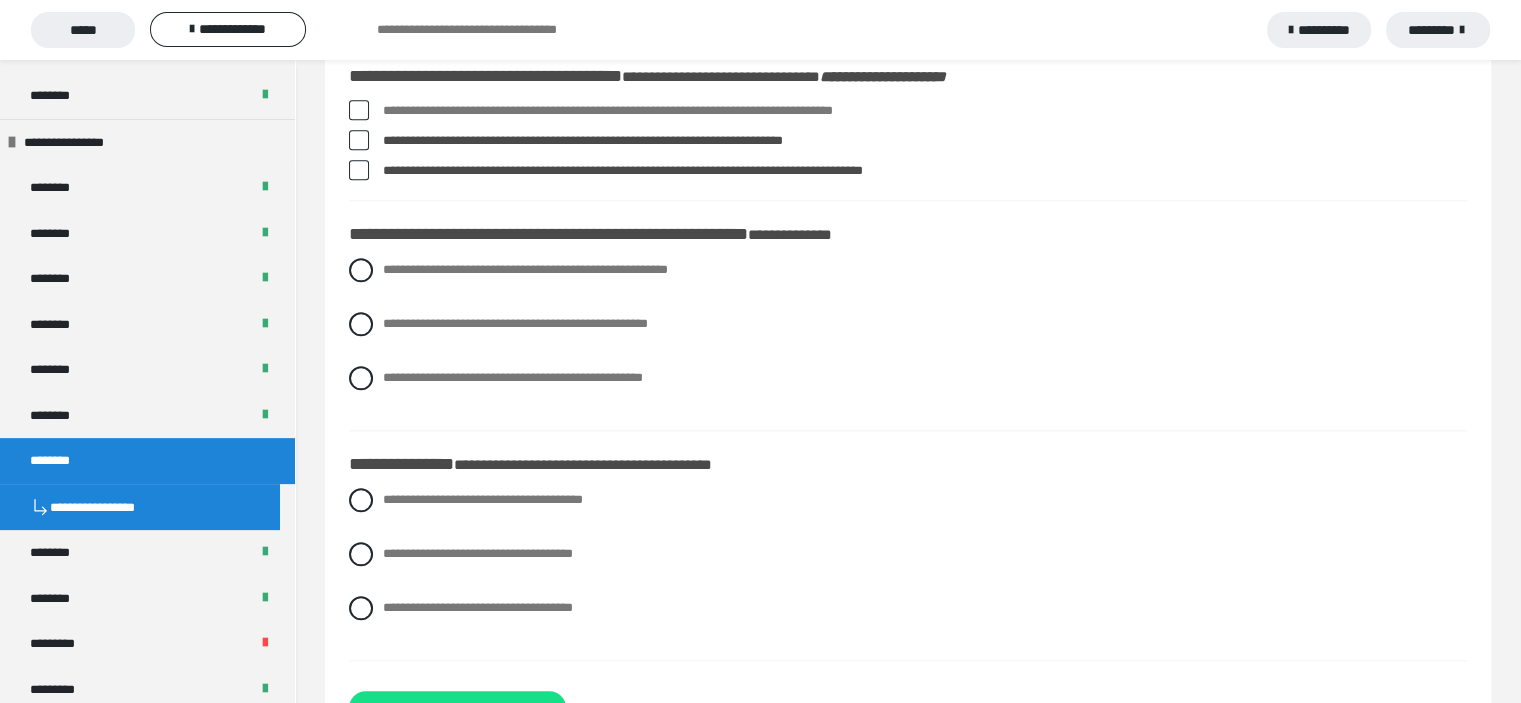 scroll, scrollTop: 2172, scrollLeft: 0, axis: vertical 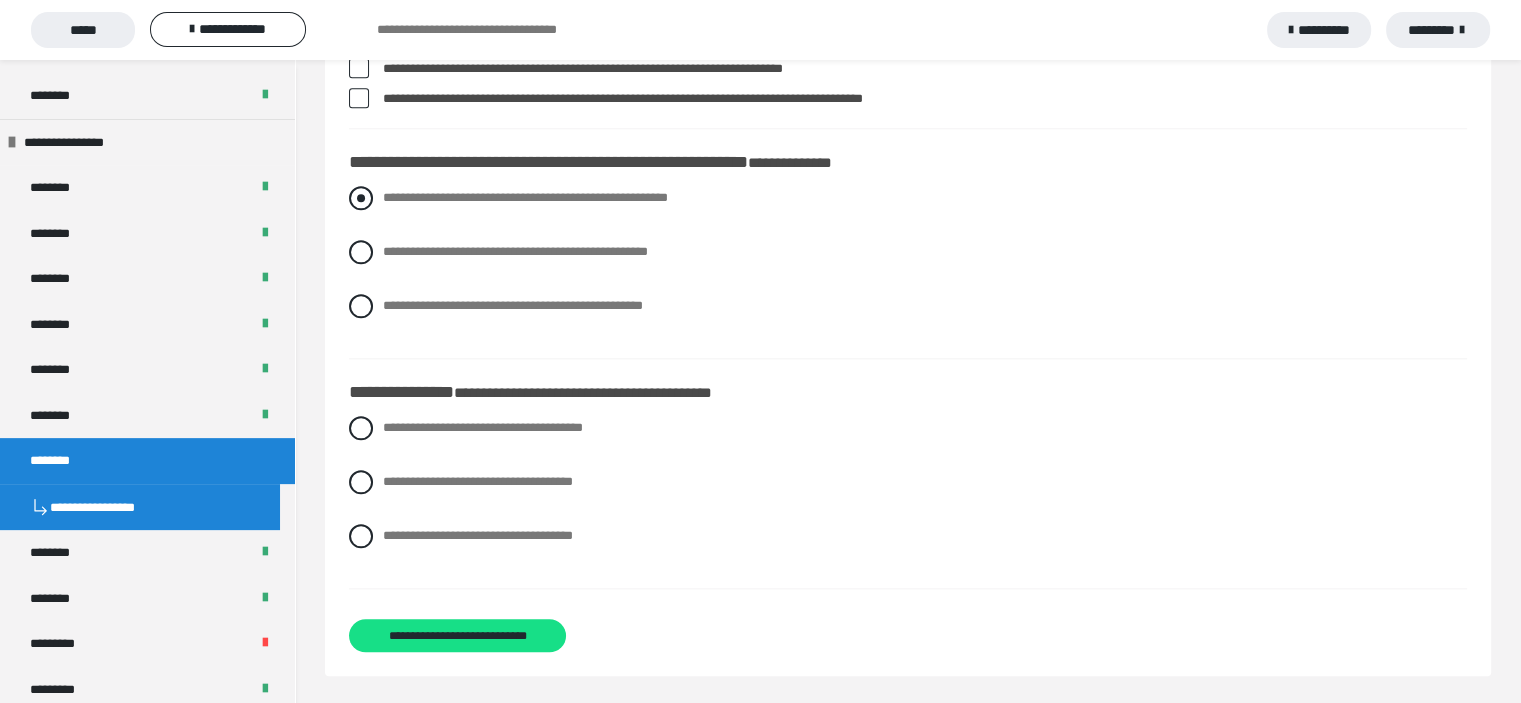click at bounding box center [361, 198] 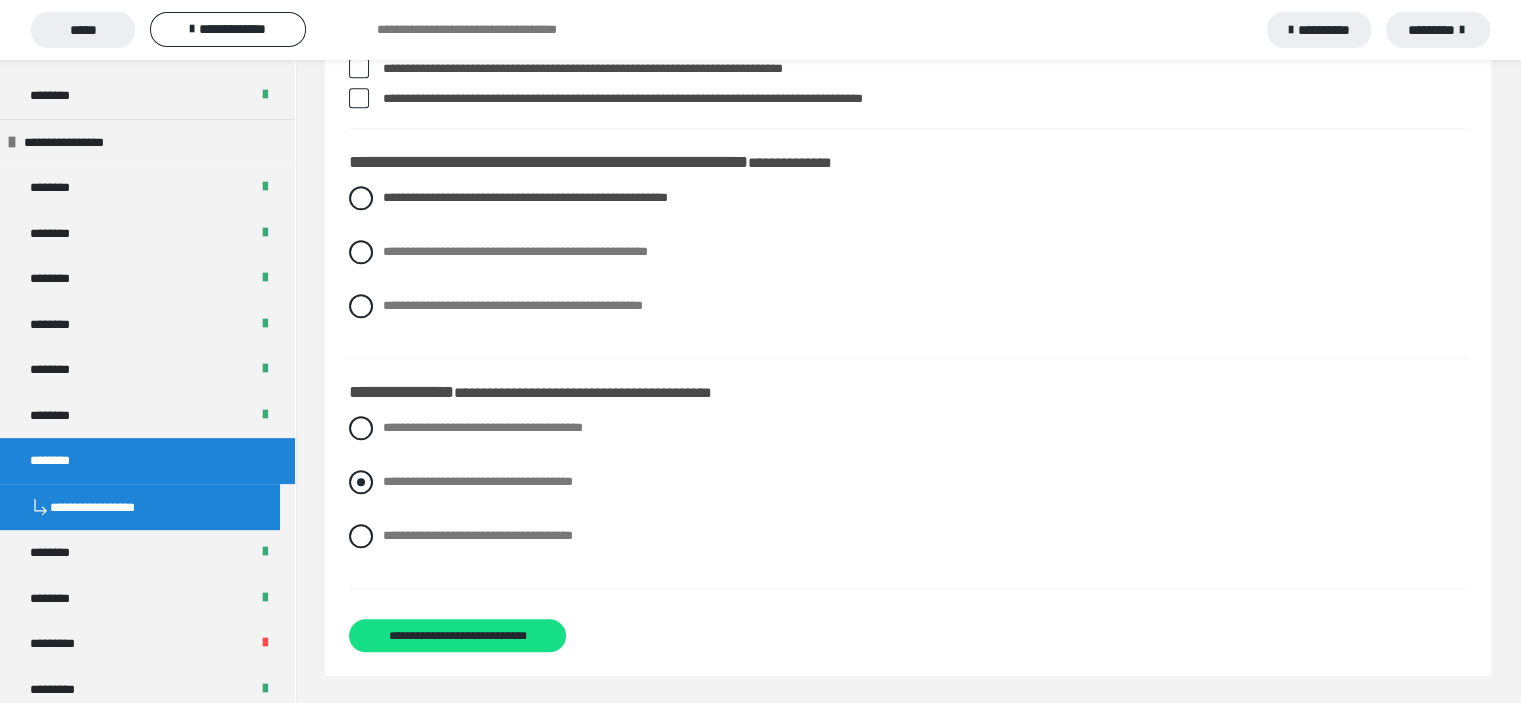 click at bounding box center (361, 482) 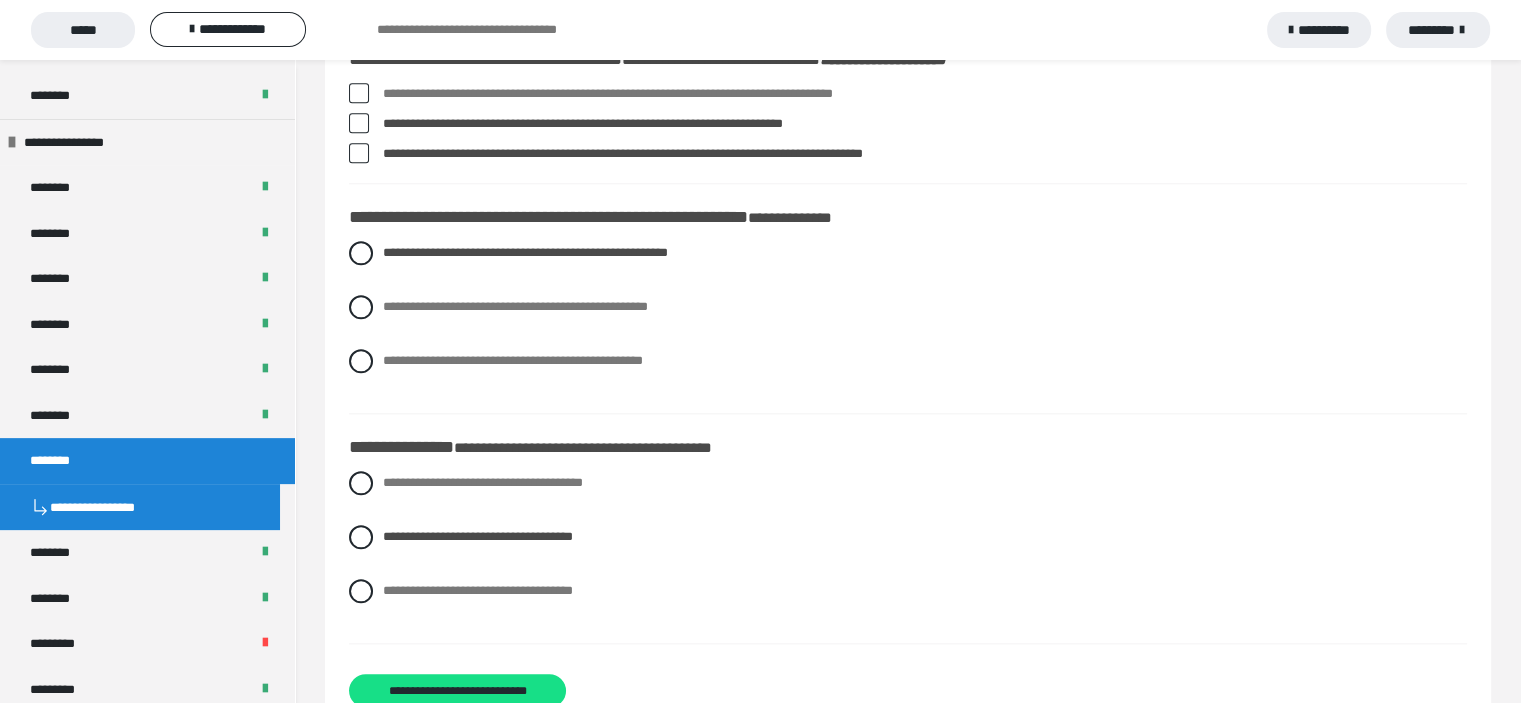 scroll, scrollTop: 2072, scrollLeft: 0, axis: vertical 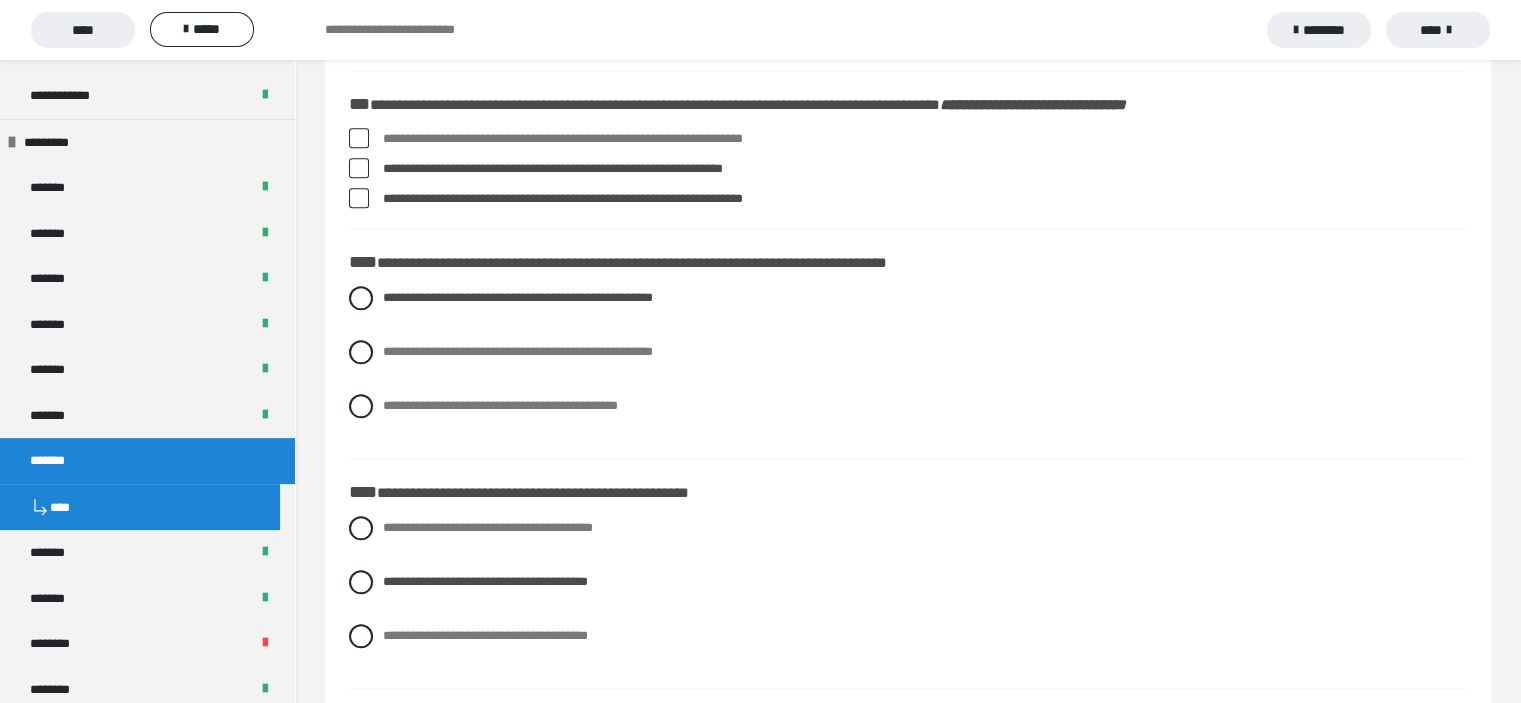 click on "**********" at bounding box center [908, 262] 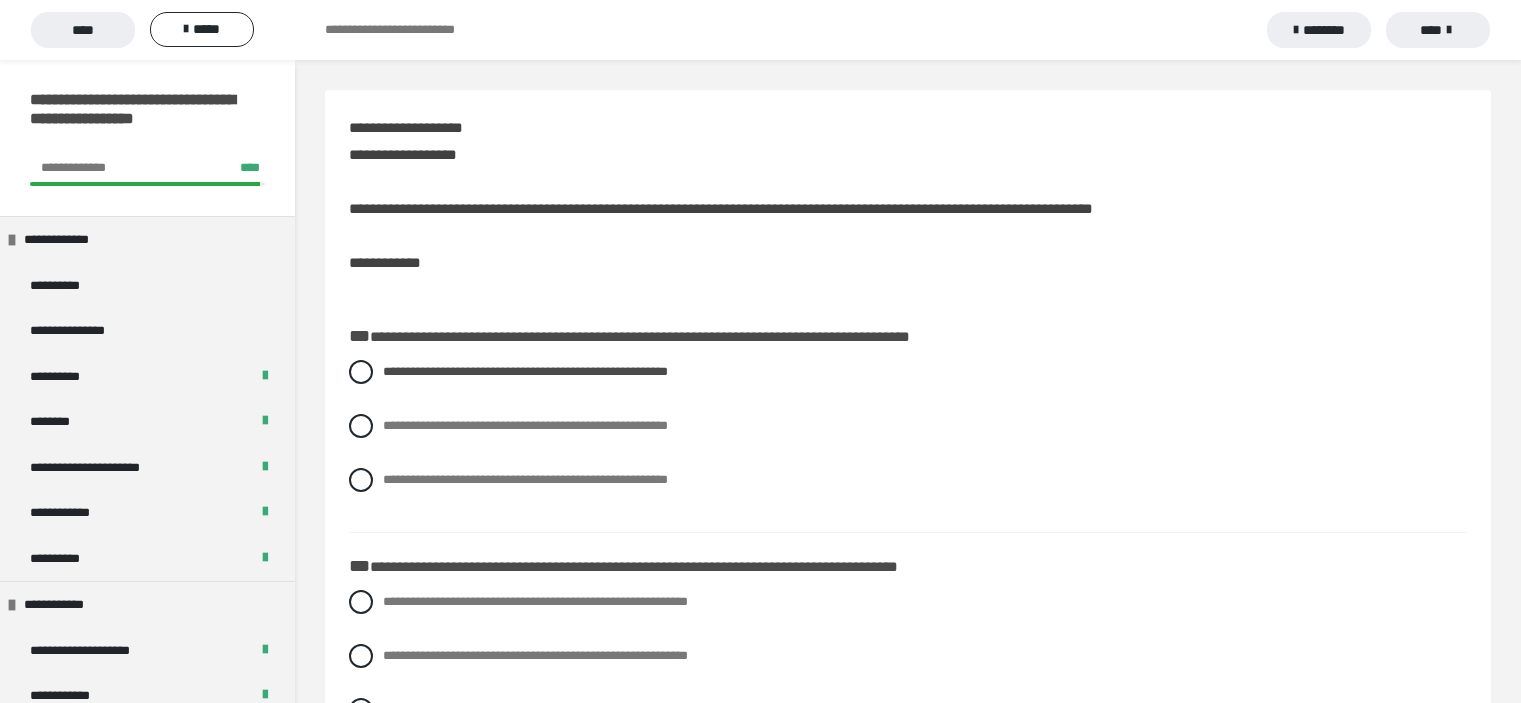 scroll, scrollTop: 1616, scrollLeft: 0, axis: vertical 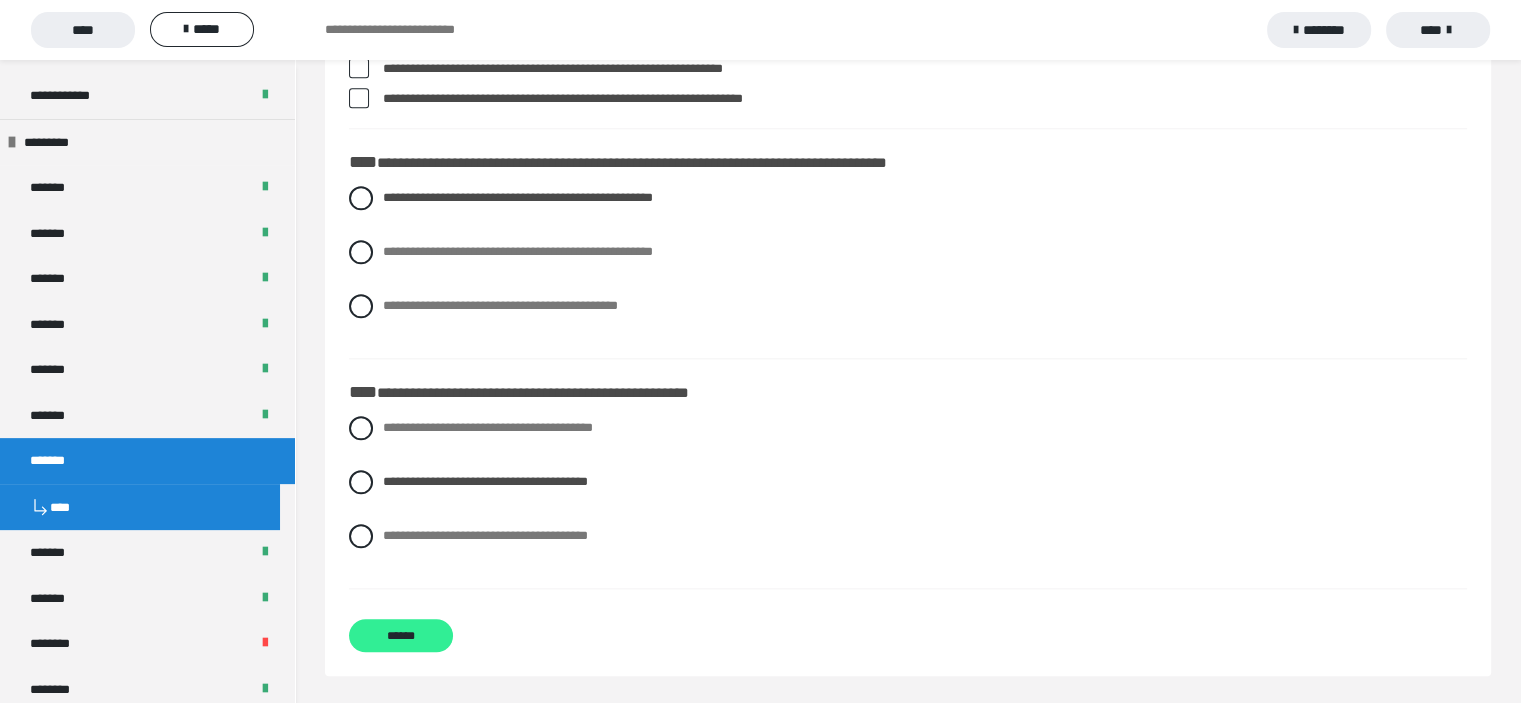 click on "******" at bounding box center (401, 635) 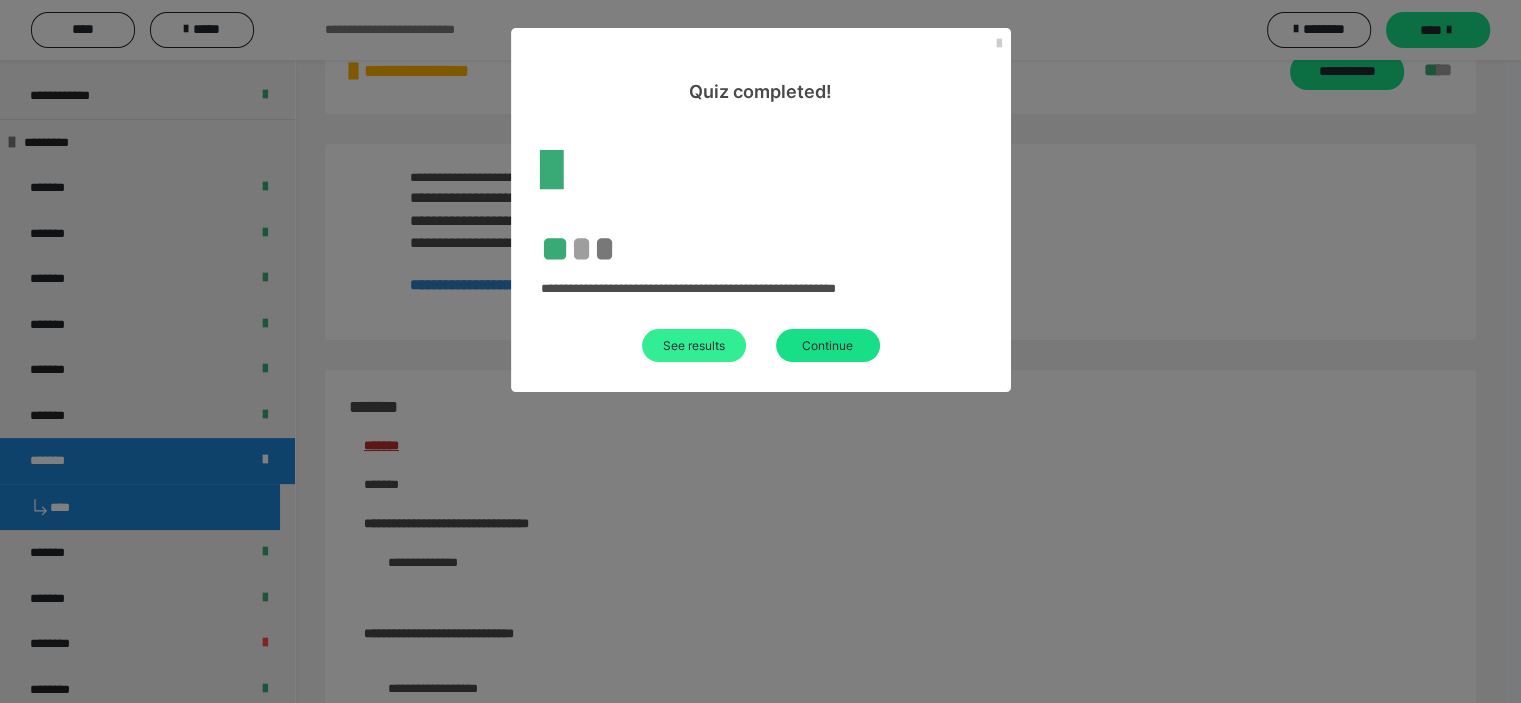 scroll, scrollTop: 2172, scrollLeft: 0, axis: vertical 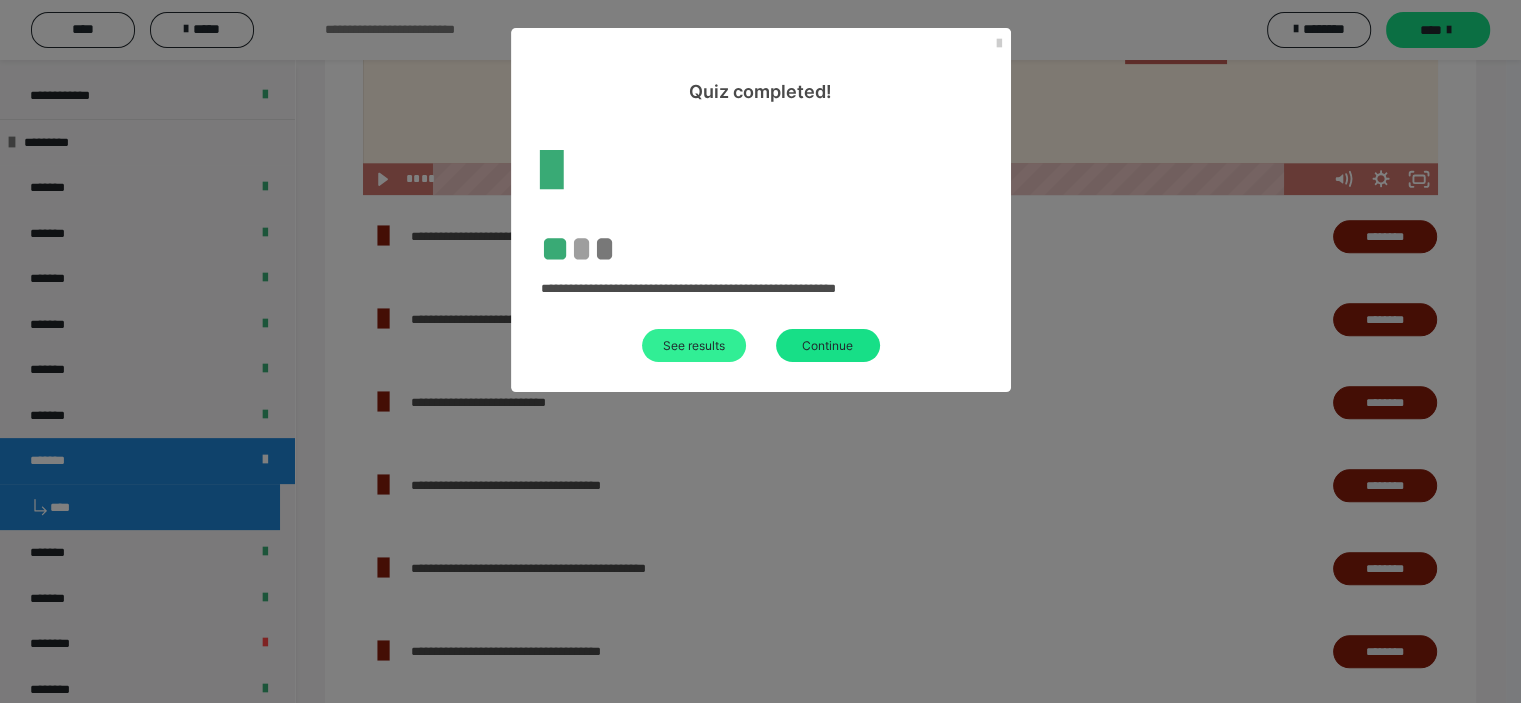 click on "See results" at bounding box center [694, 345] 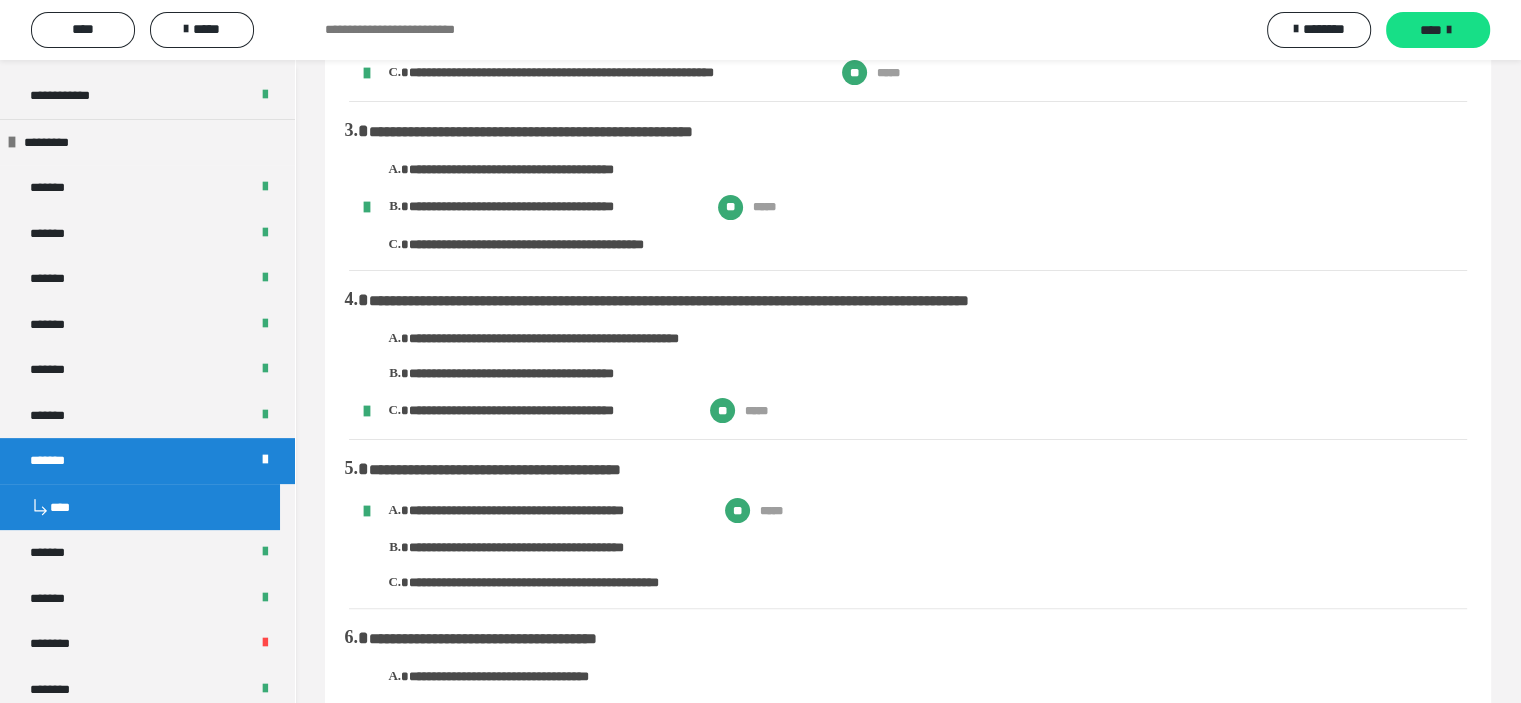 scroll, scrollTop: 0, scrollLeft: 0, axis: both 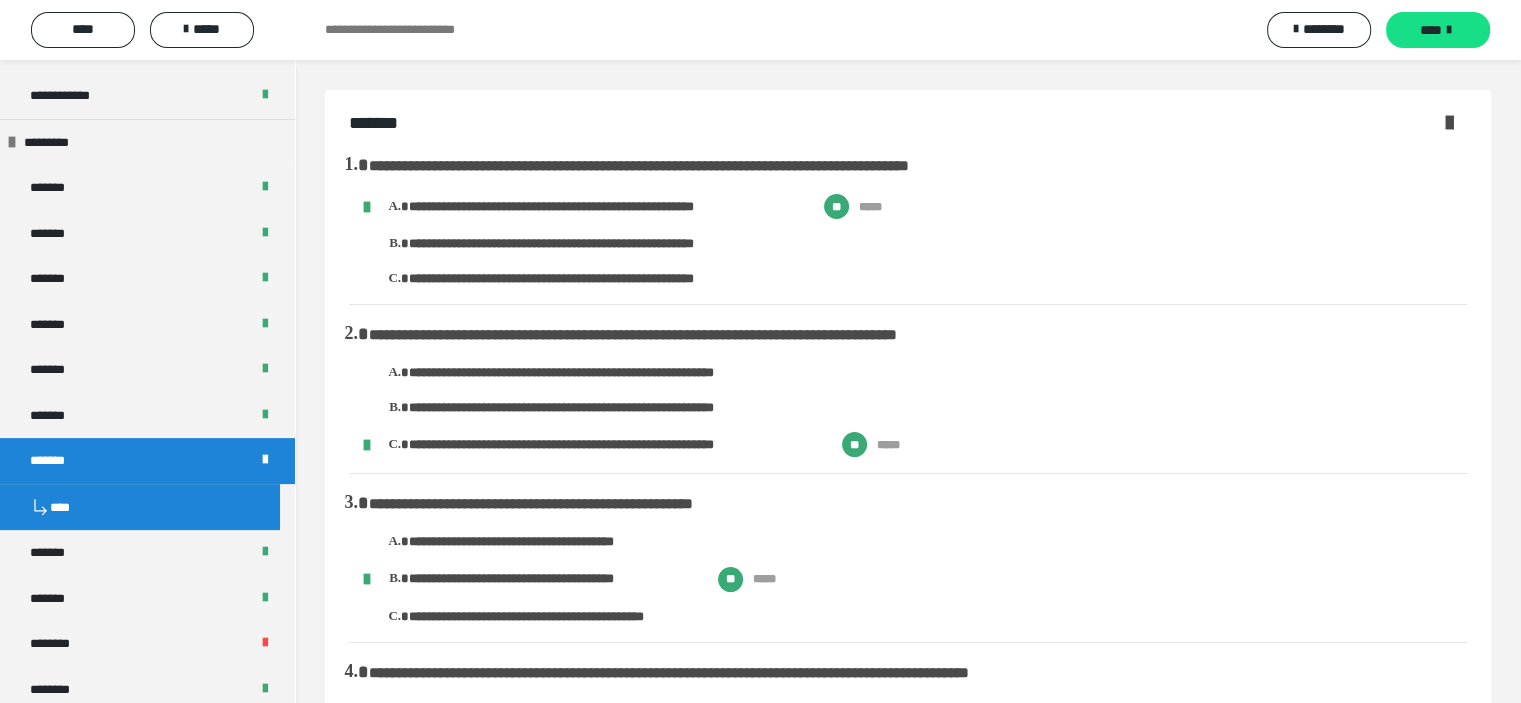 click at bounding box center [1449, 122] 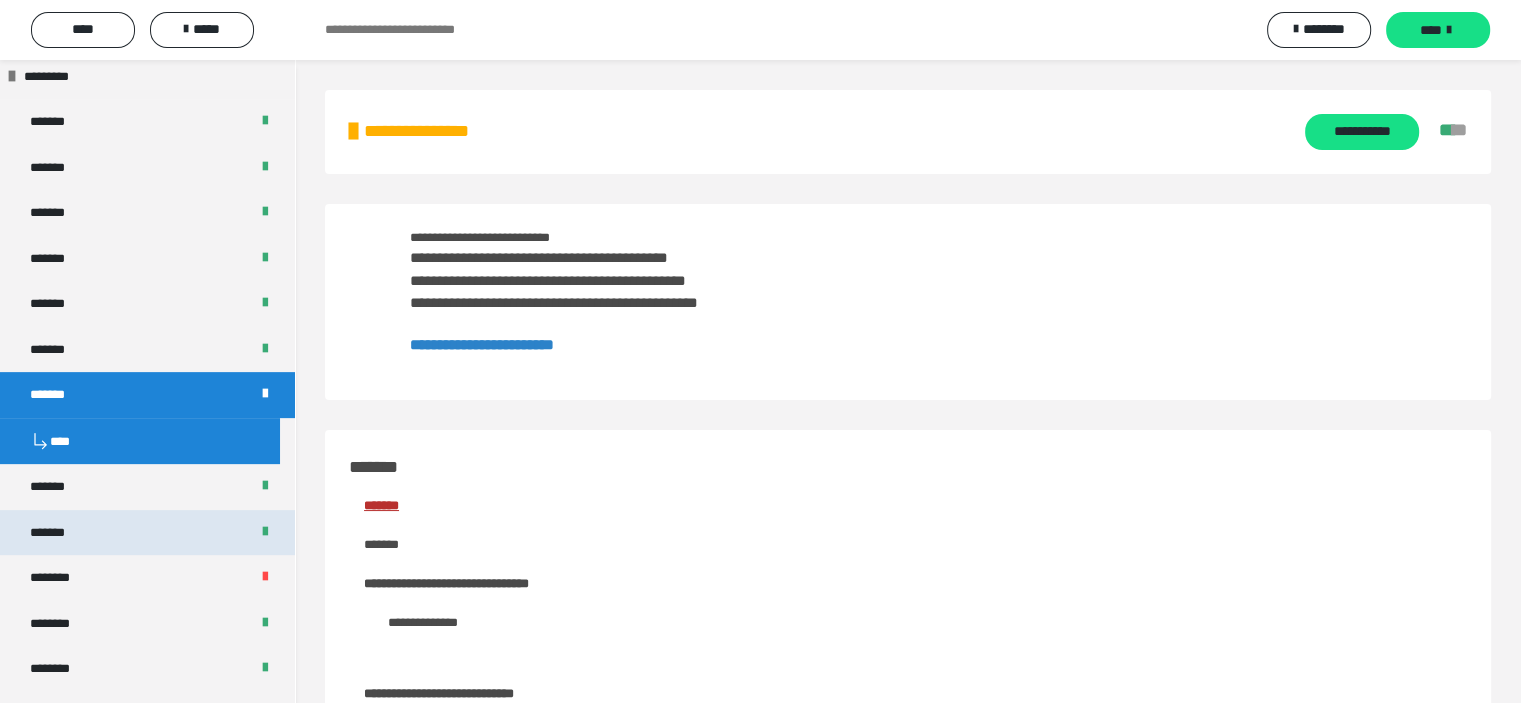 scroll, scrollTop: 700, scrollLeft: 0, axis: vertical 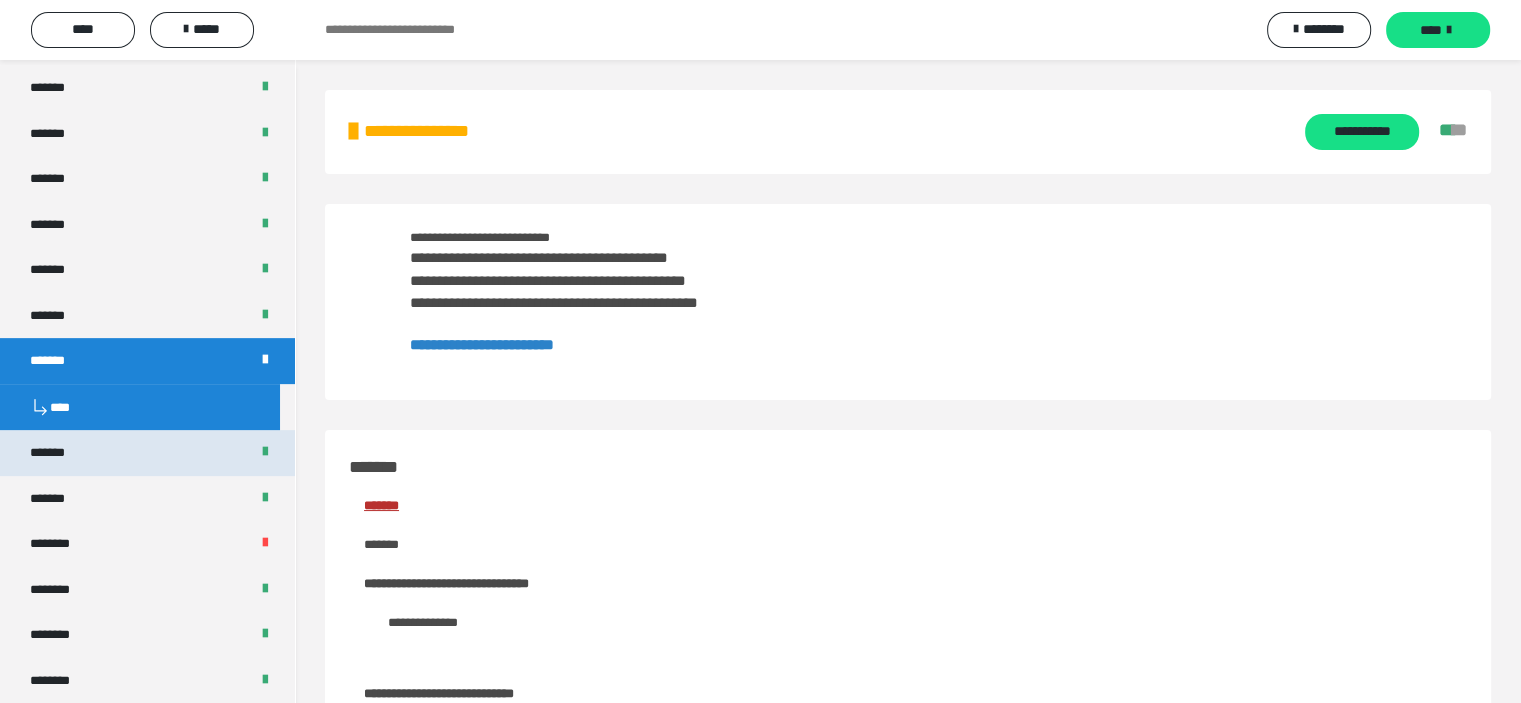click on "*******" at bounding box center (147, 453) 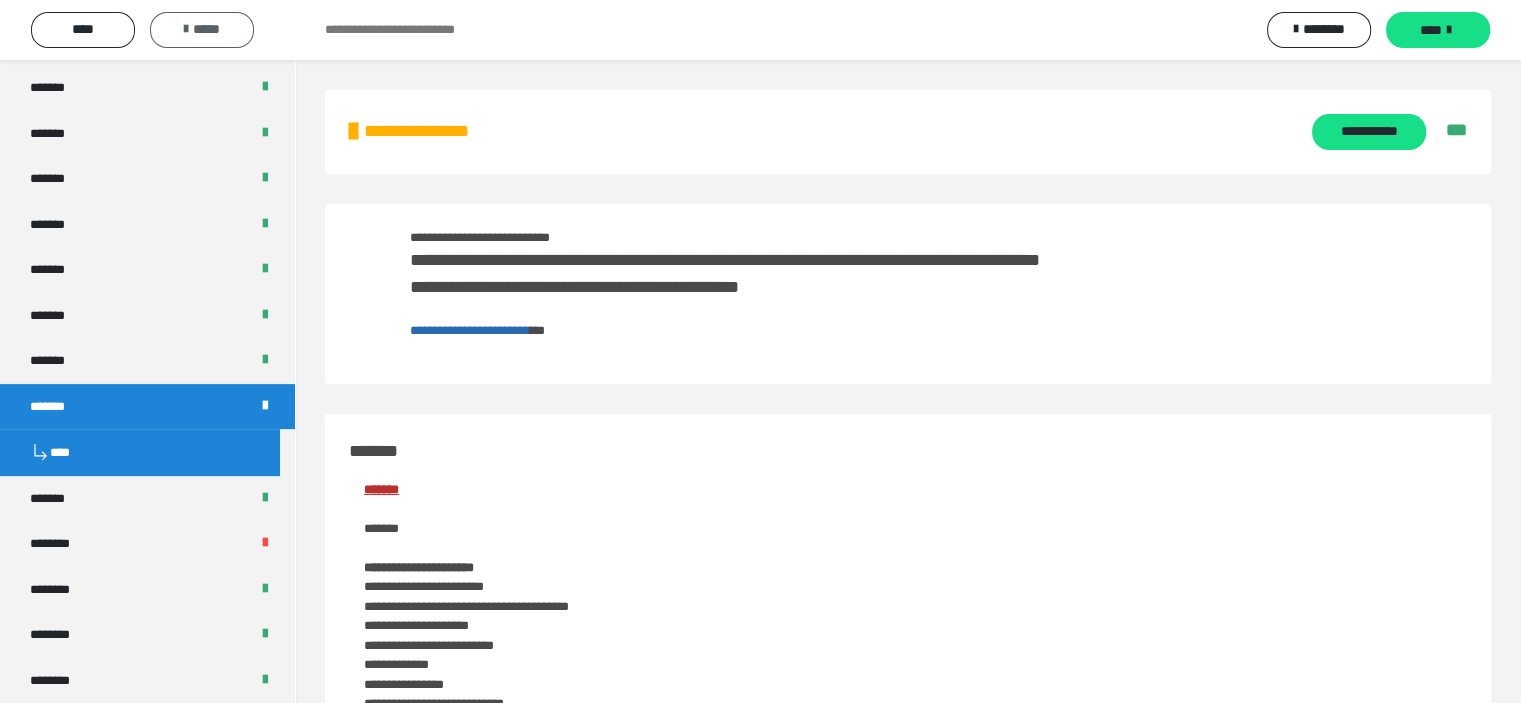 click on "*****" at bounding box center (202, 29) 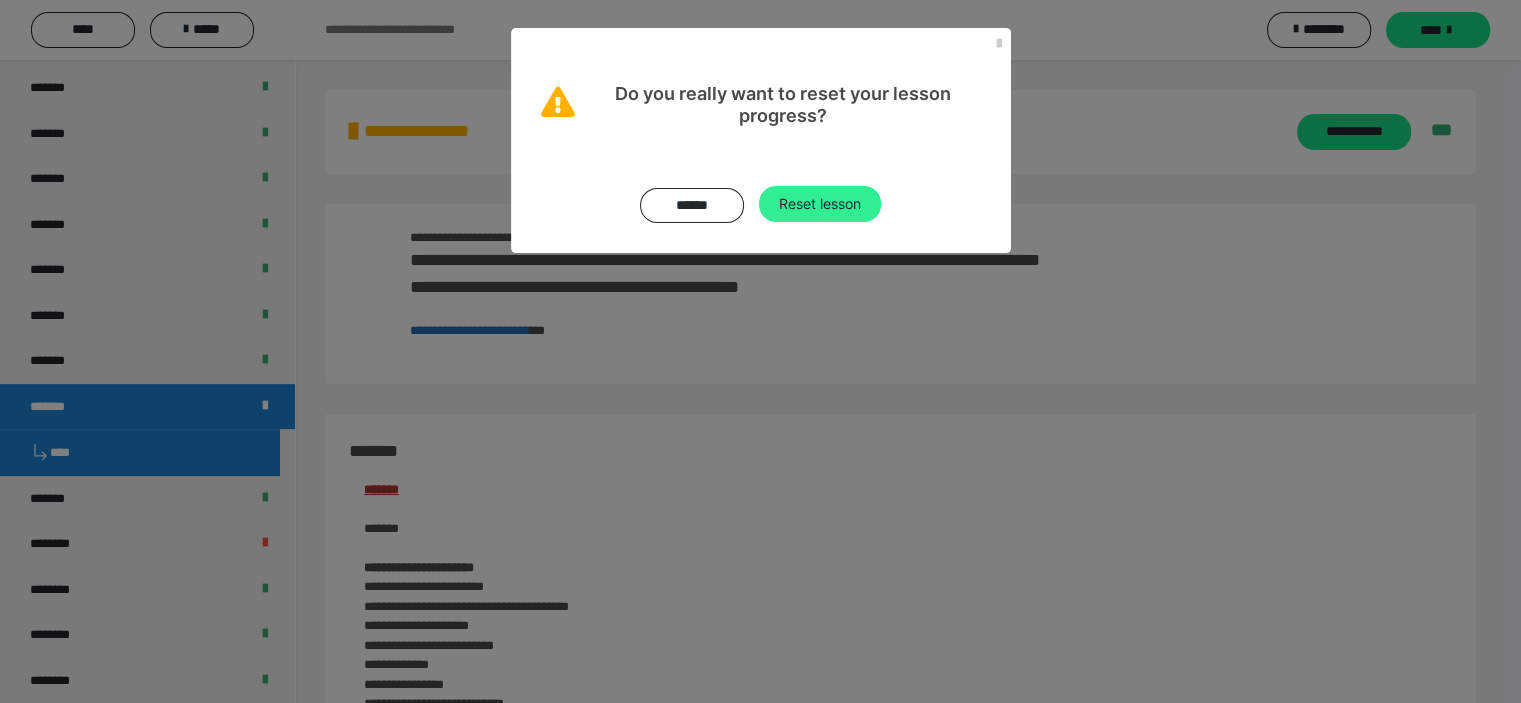 click on "Reset lesson" at bounding box center [820, 204] 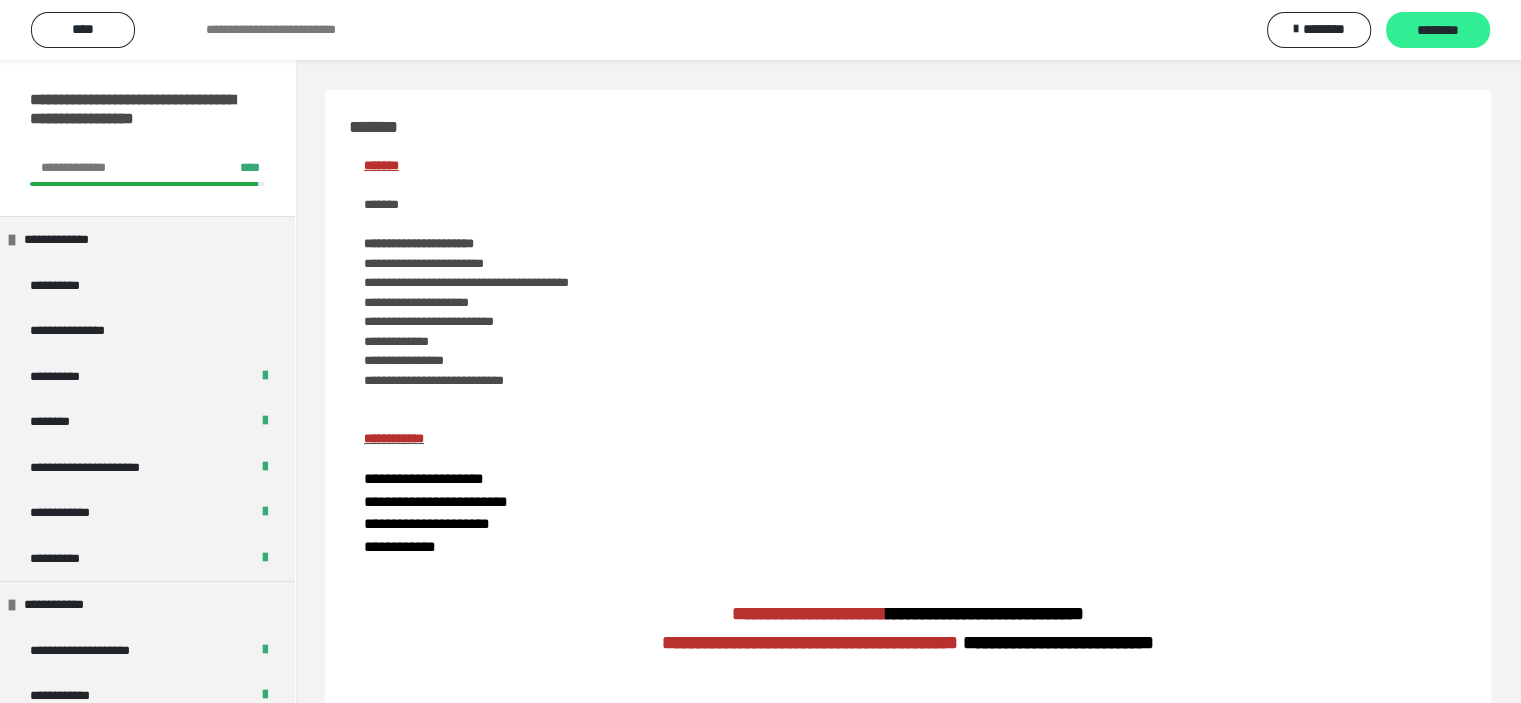 click on "********" at bounding box center [1438, 31] 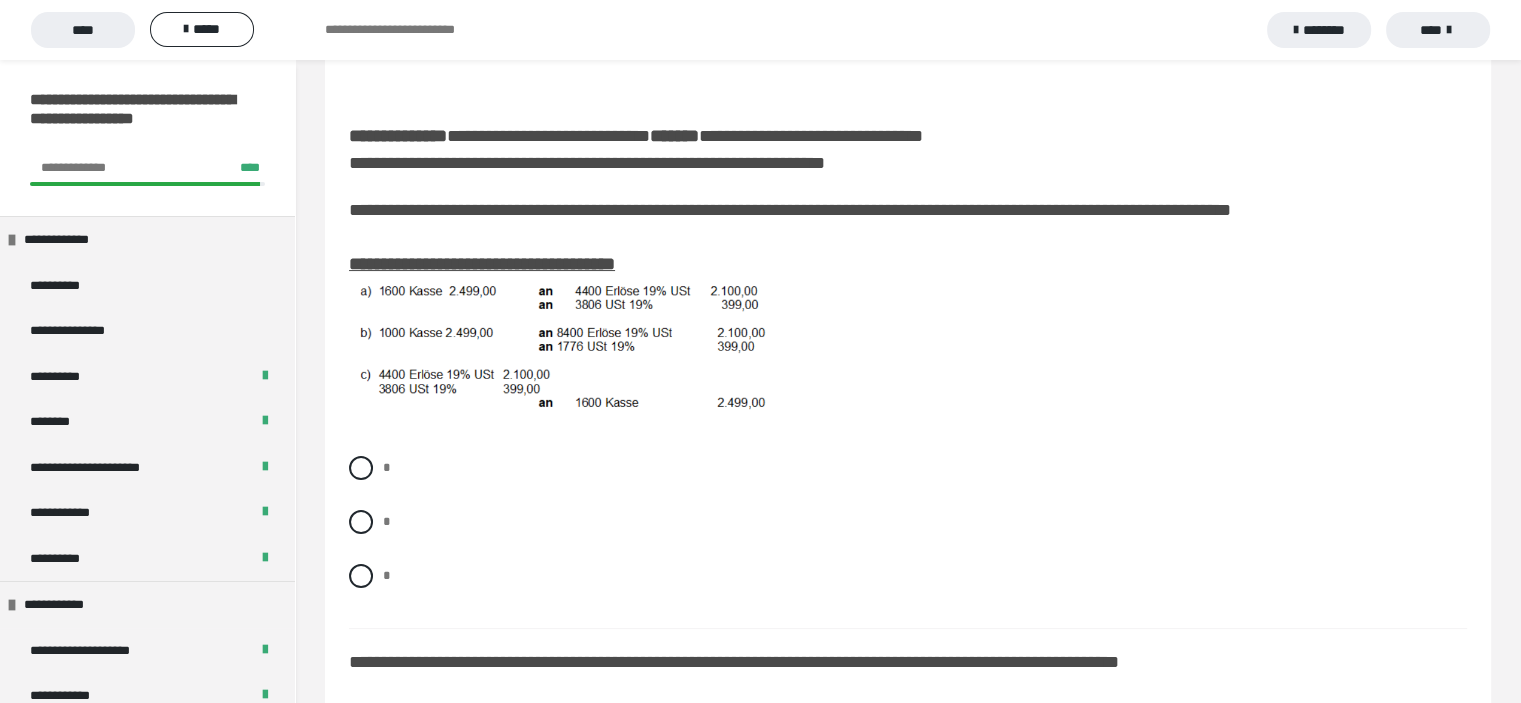 scroll, scrollTop: 200, scrollLeft: 0, axis: vertical 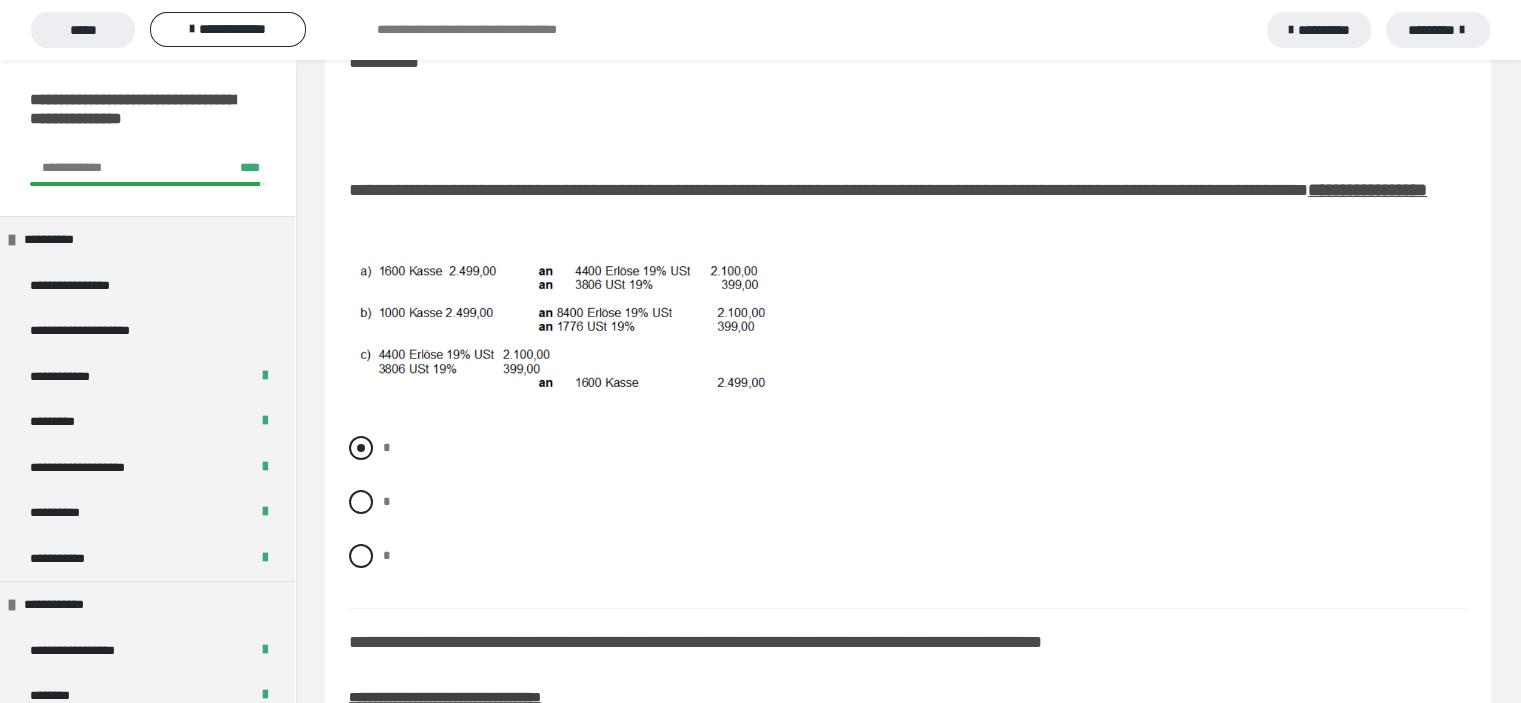 click at bounding box center [361, 448] 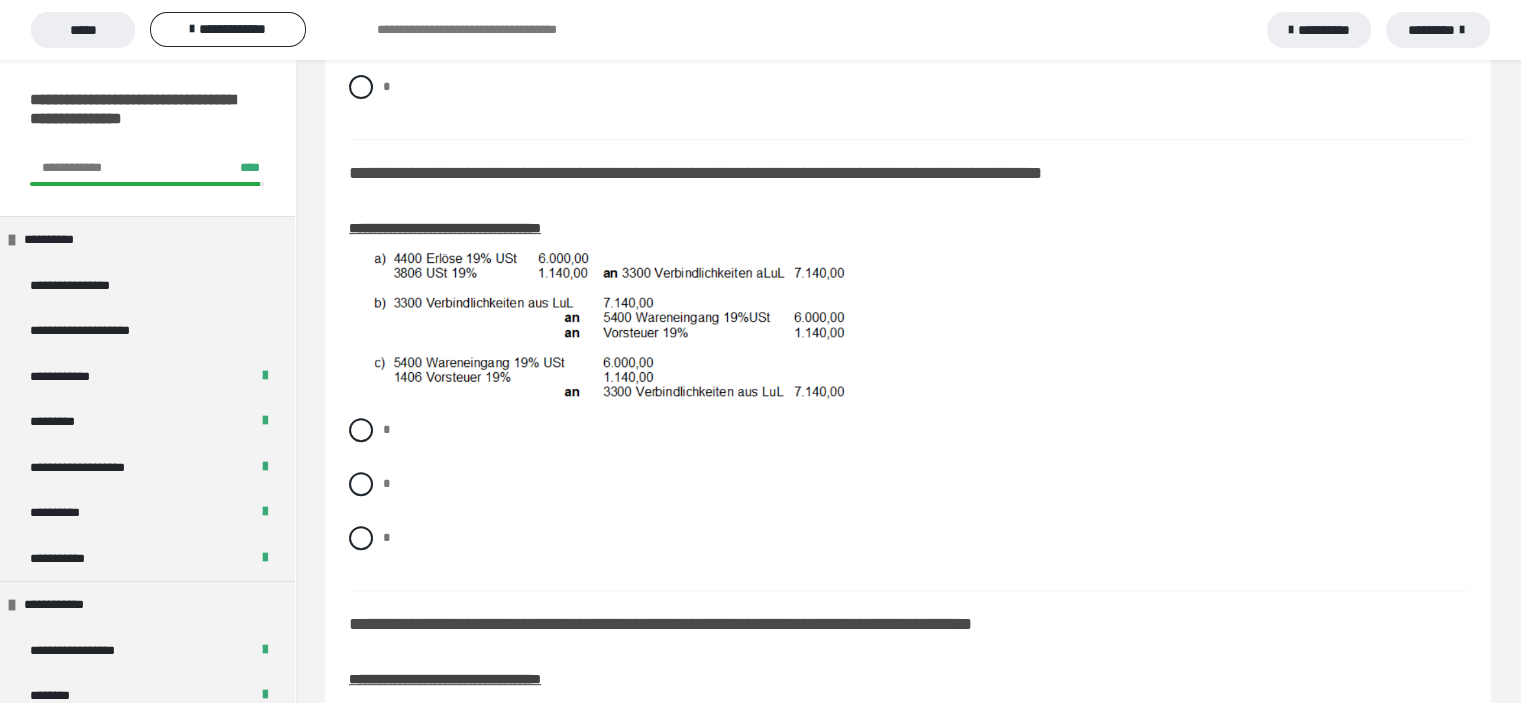 scroll, scrollTop: 727, scrollLeft: 0, axis: vertical 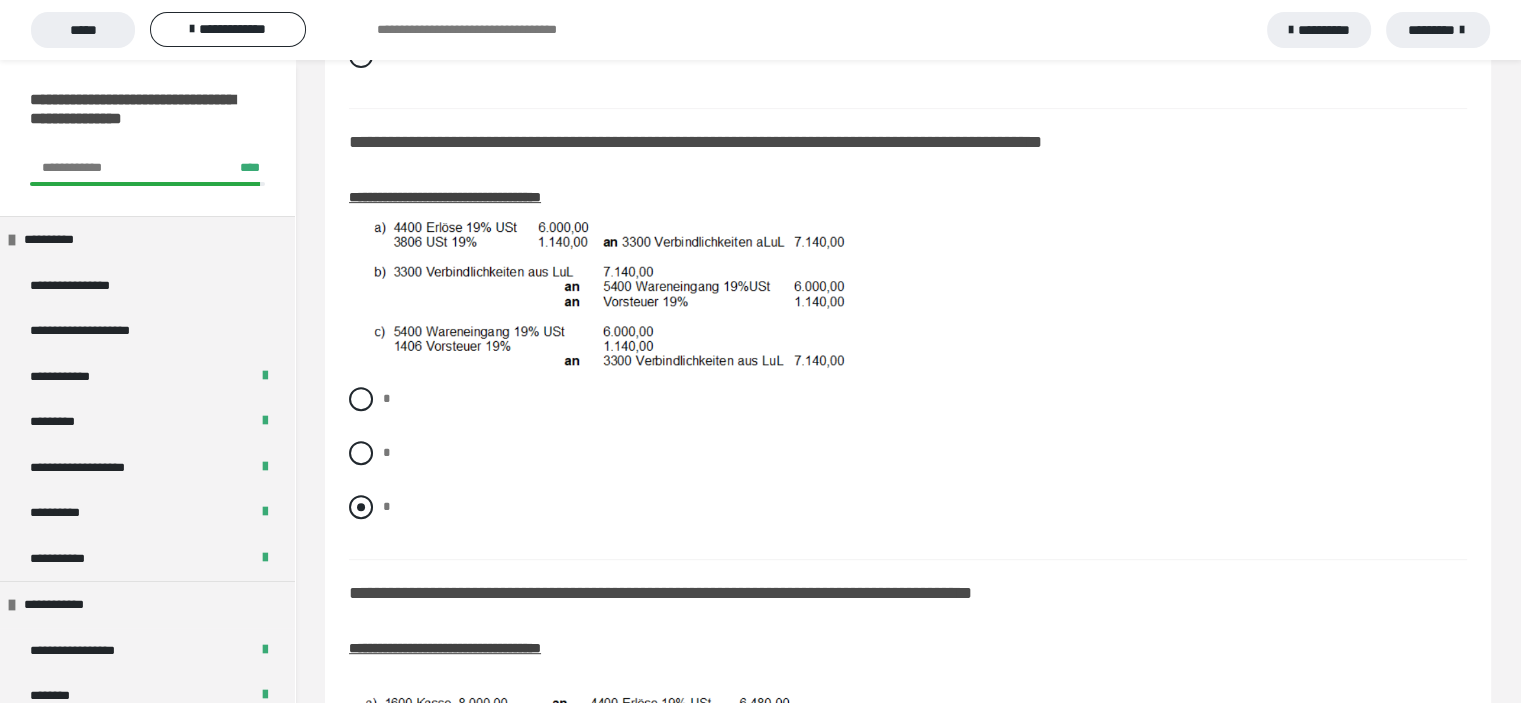 click at bounding box center (361, 507) 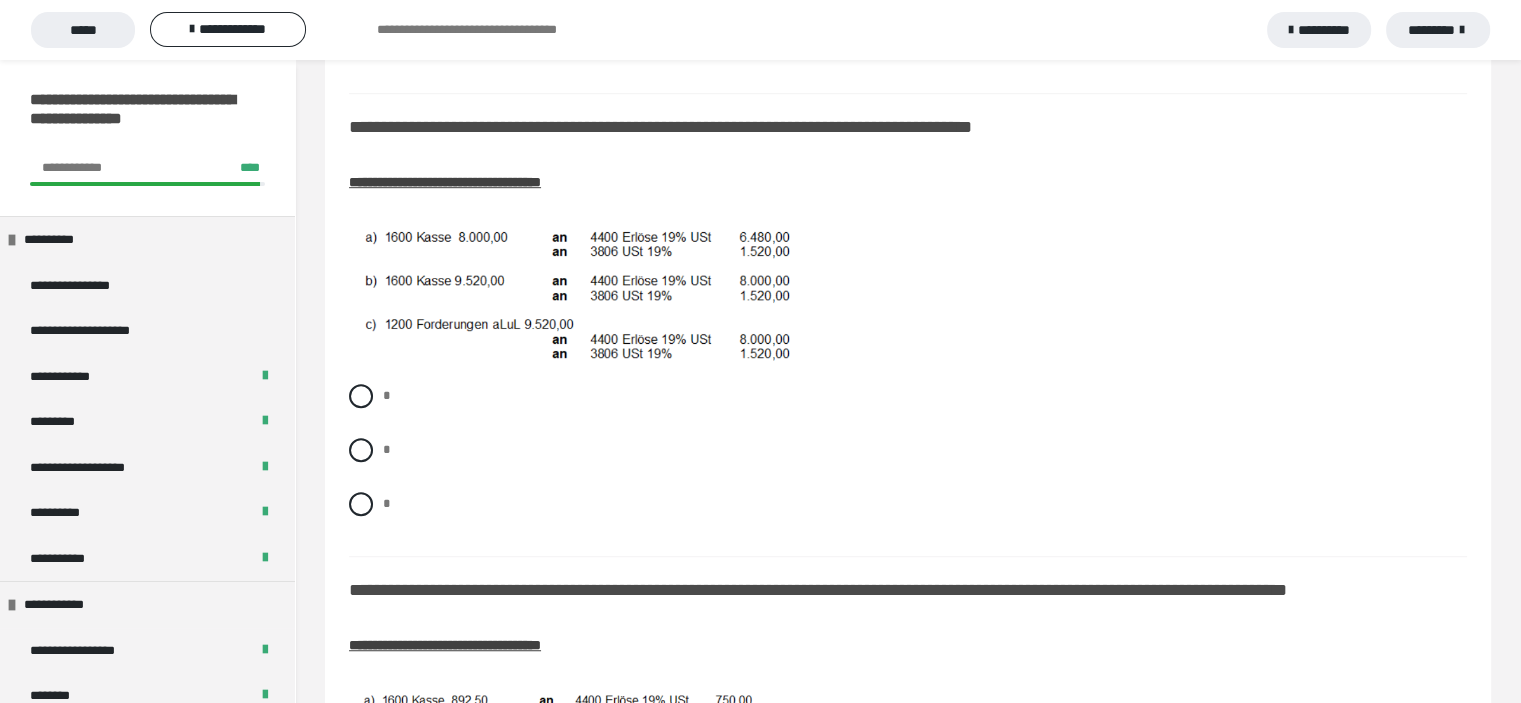 scroll, scrollTop: 1227, scrollLeft: 0, axis: vertical 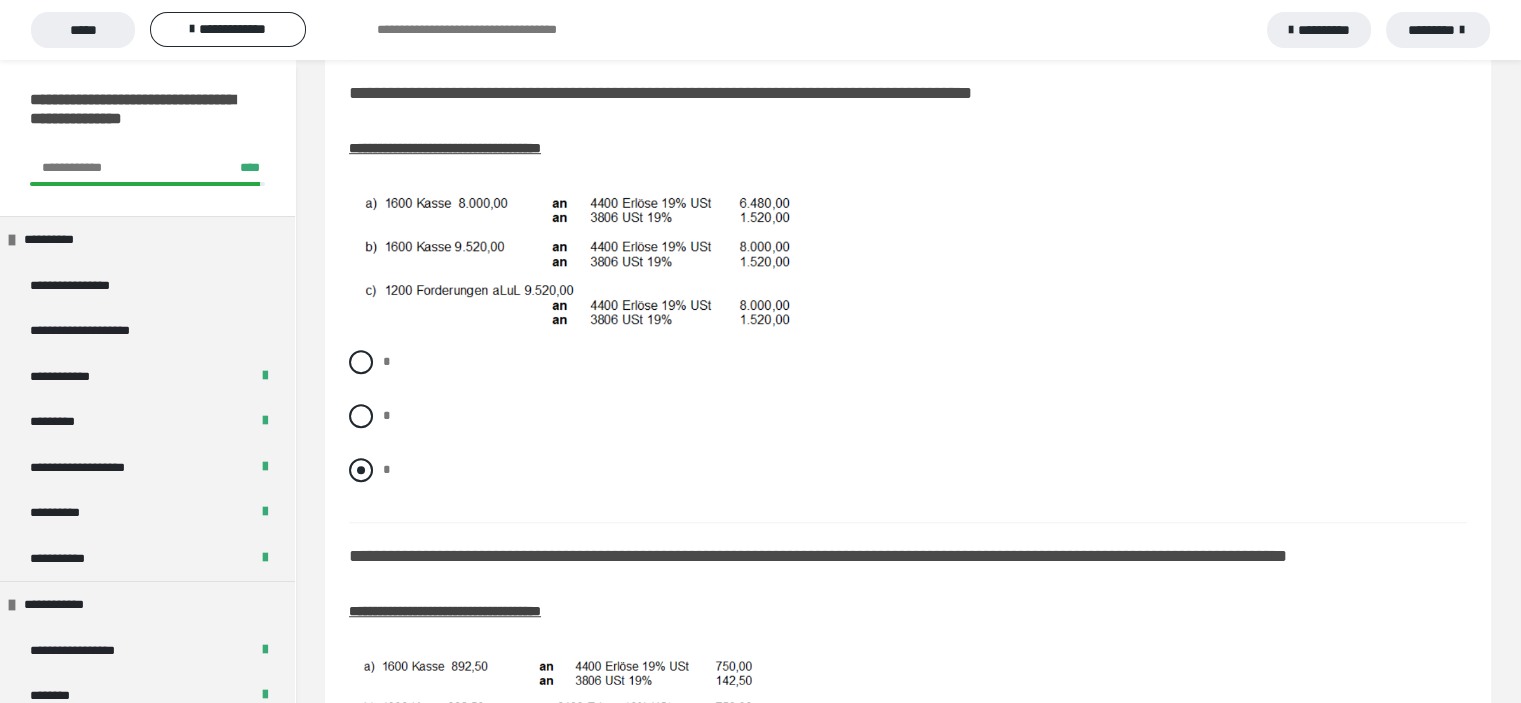 click at bounding box center [361, 470] 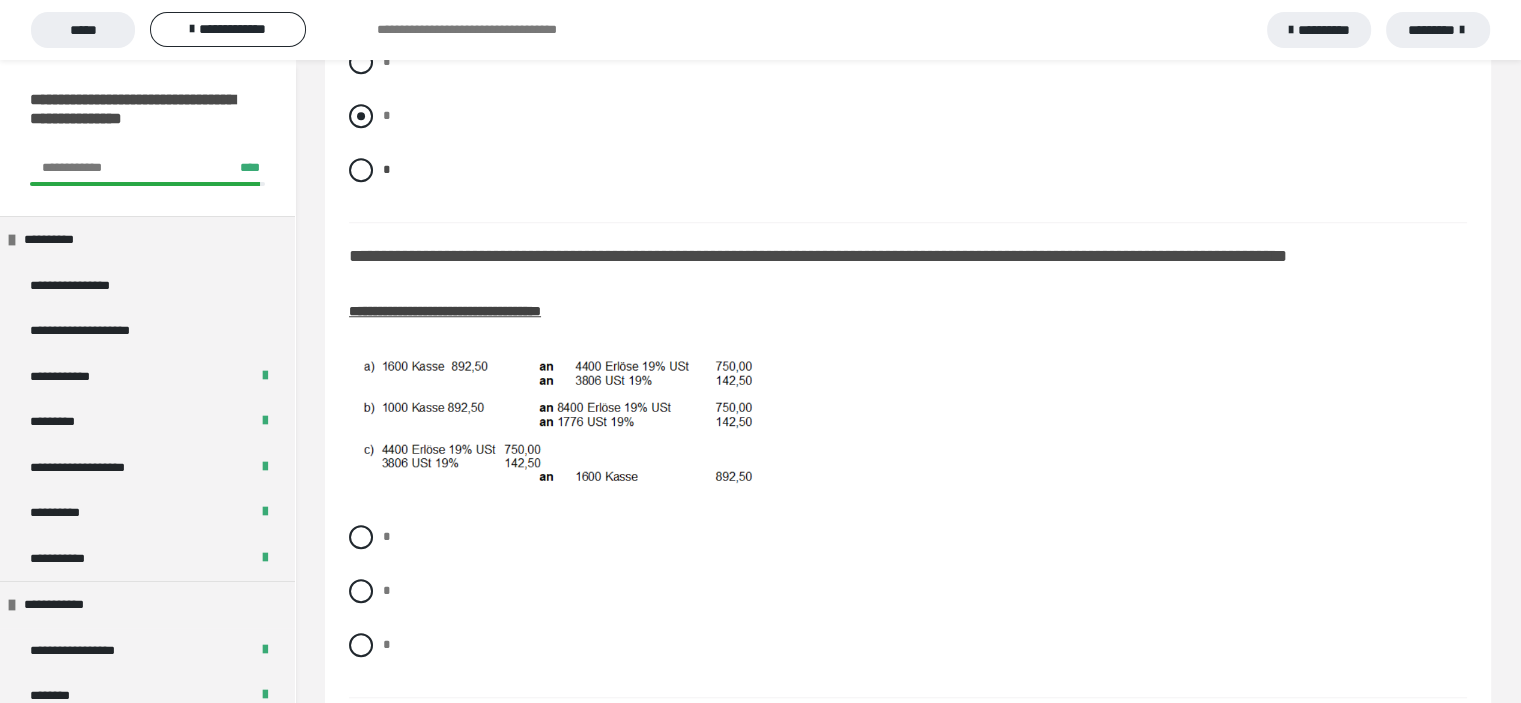 scroll, scrollTop: 1627, scrollLeft: 0, axis: vertical 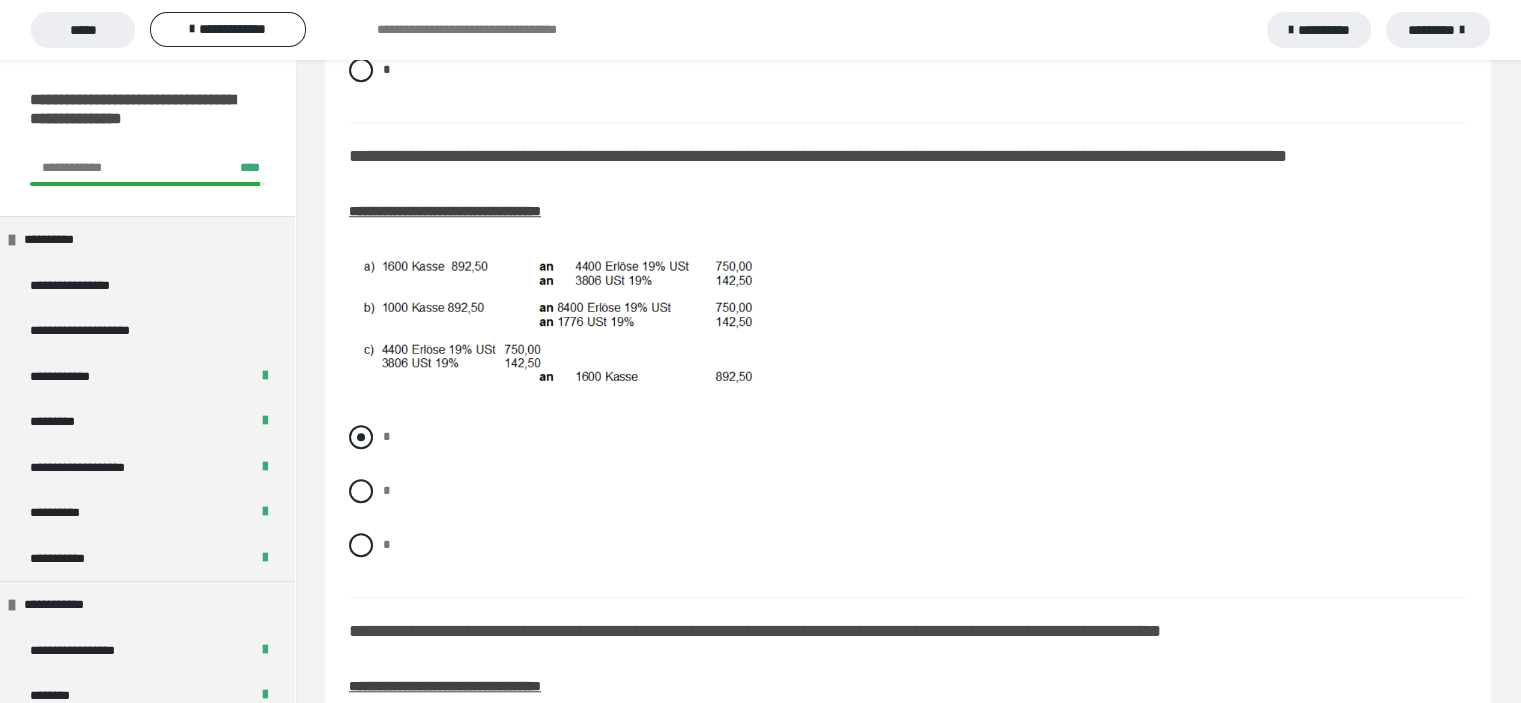 click at bounding box center [361, 437] 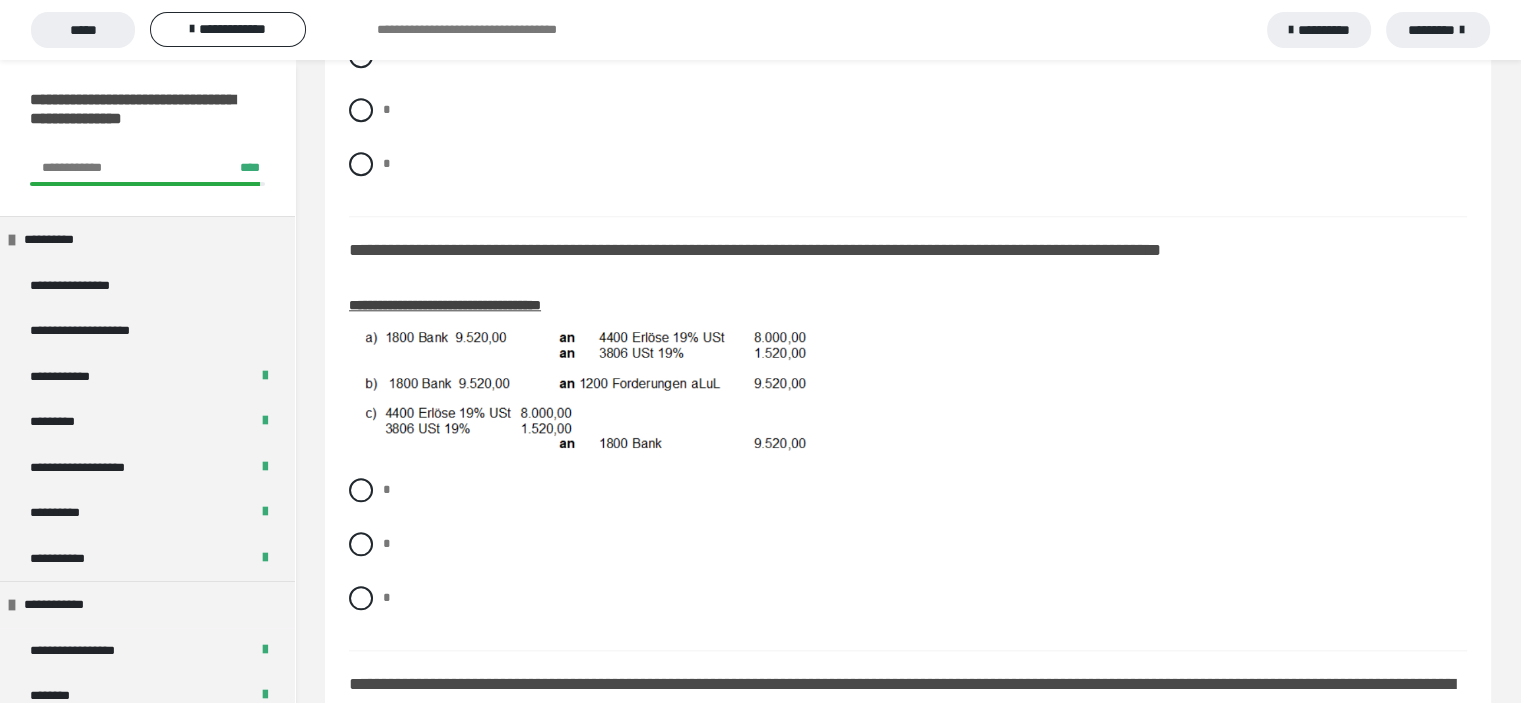 scroll, scrollTop: 2027, scrollLeft: 0, axis: vertical 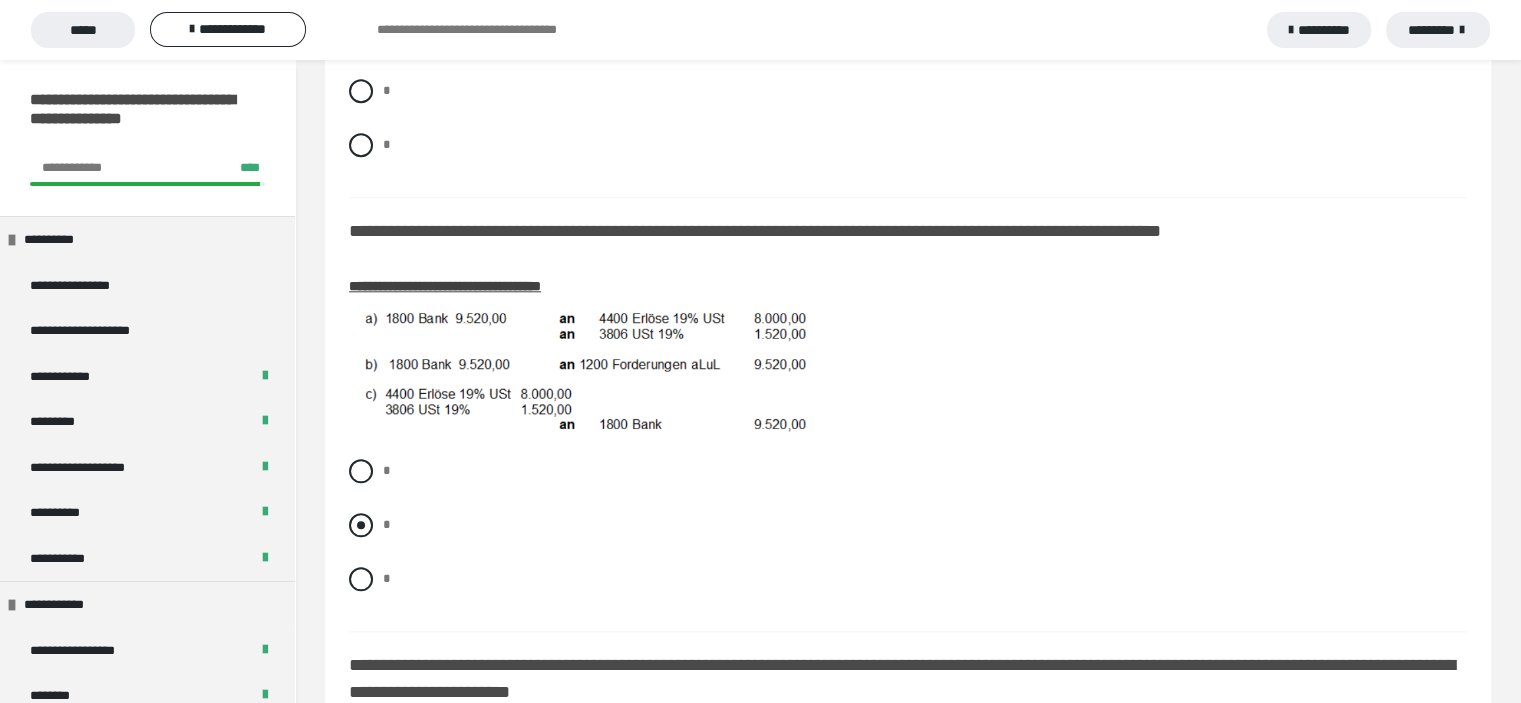 click at bounding box center (361, 525) 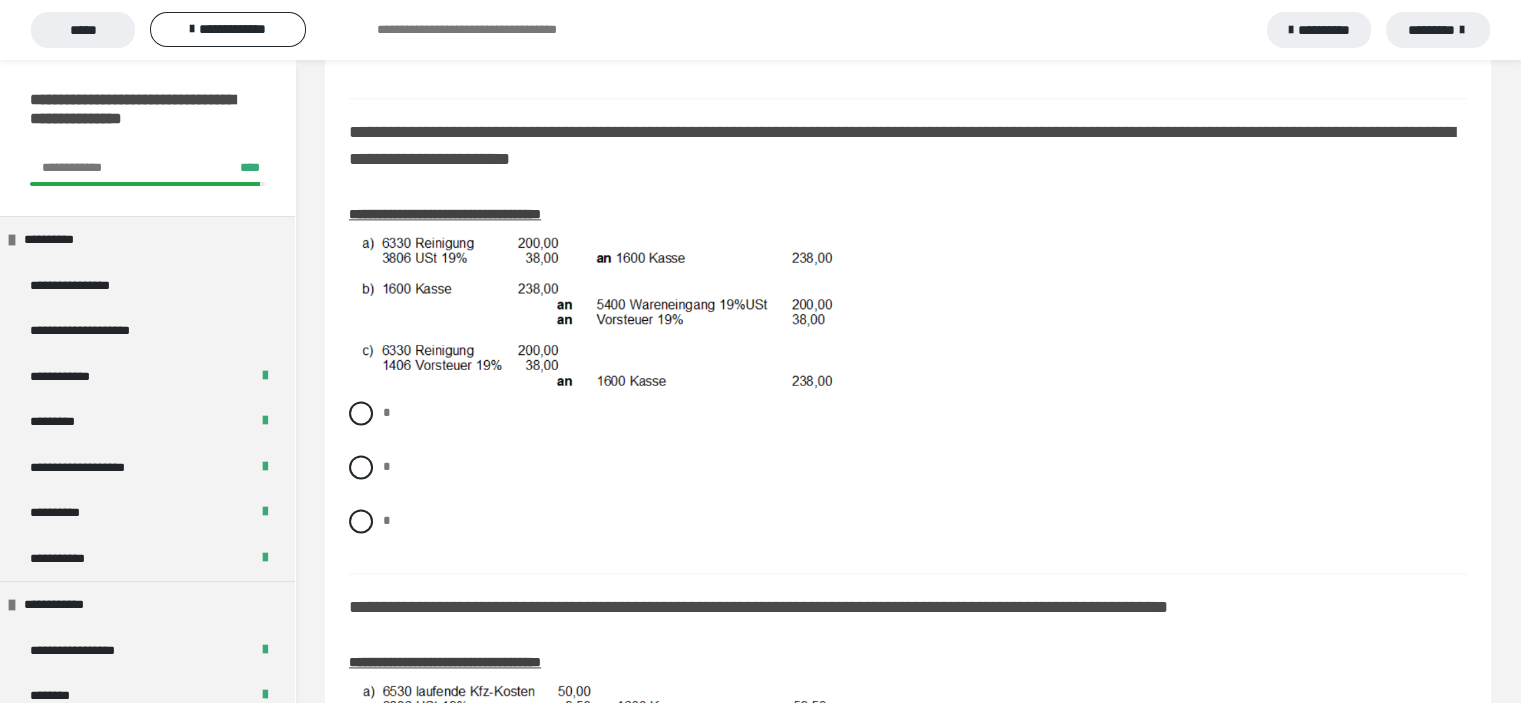 scroll, scrollTop: 2527, scrollLeft: 0, axis: vertical 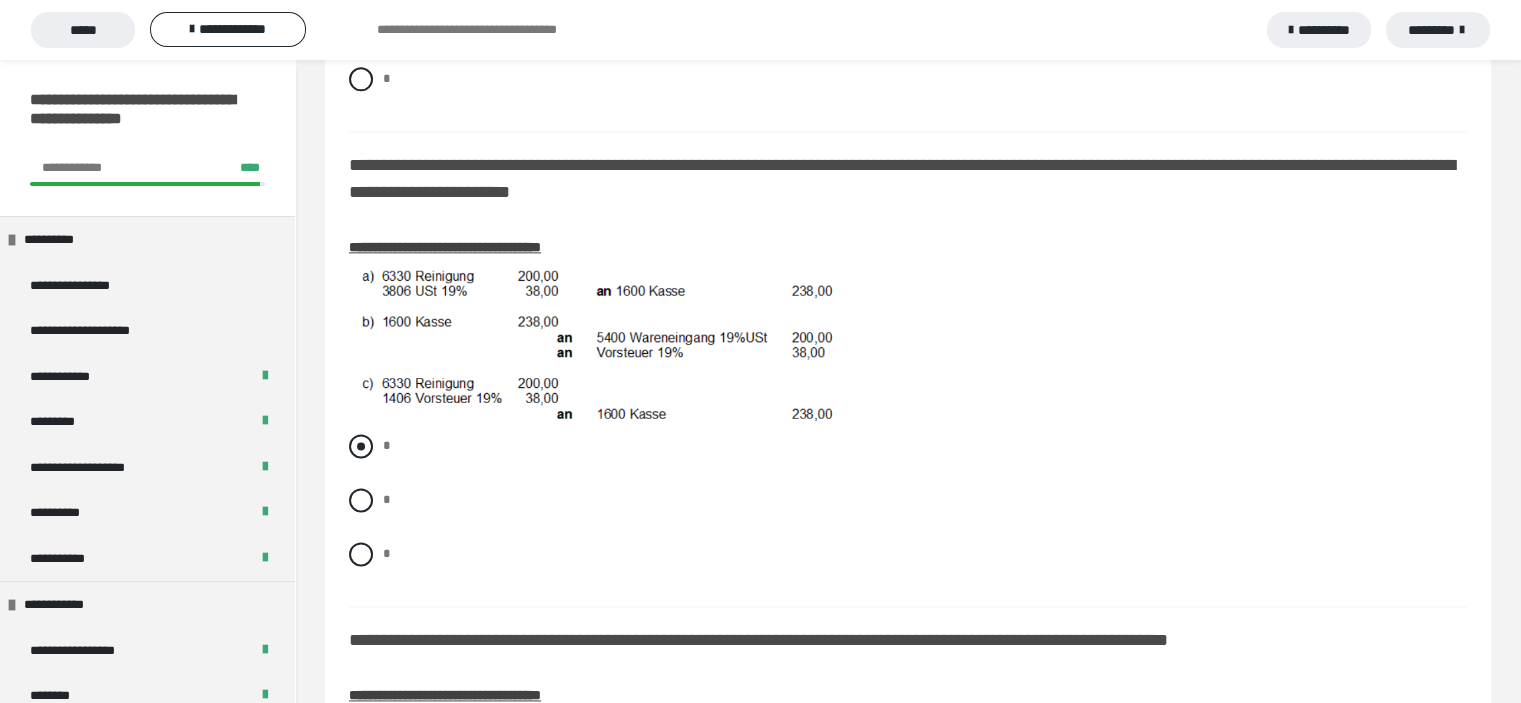 click at bounding box center (361, 446) 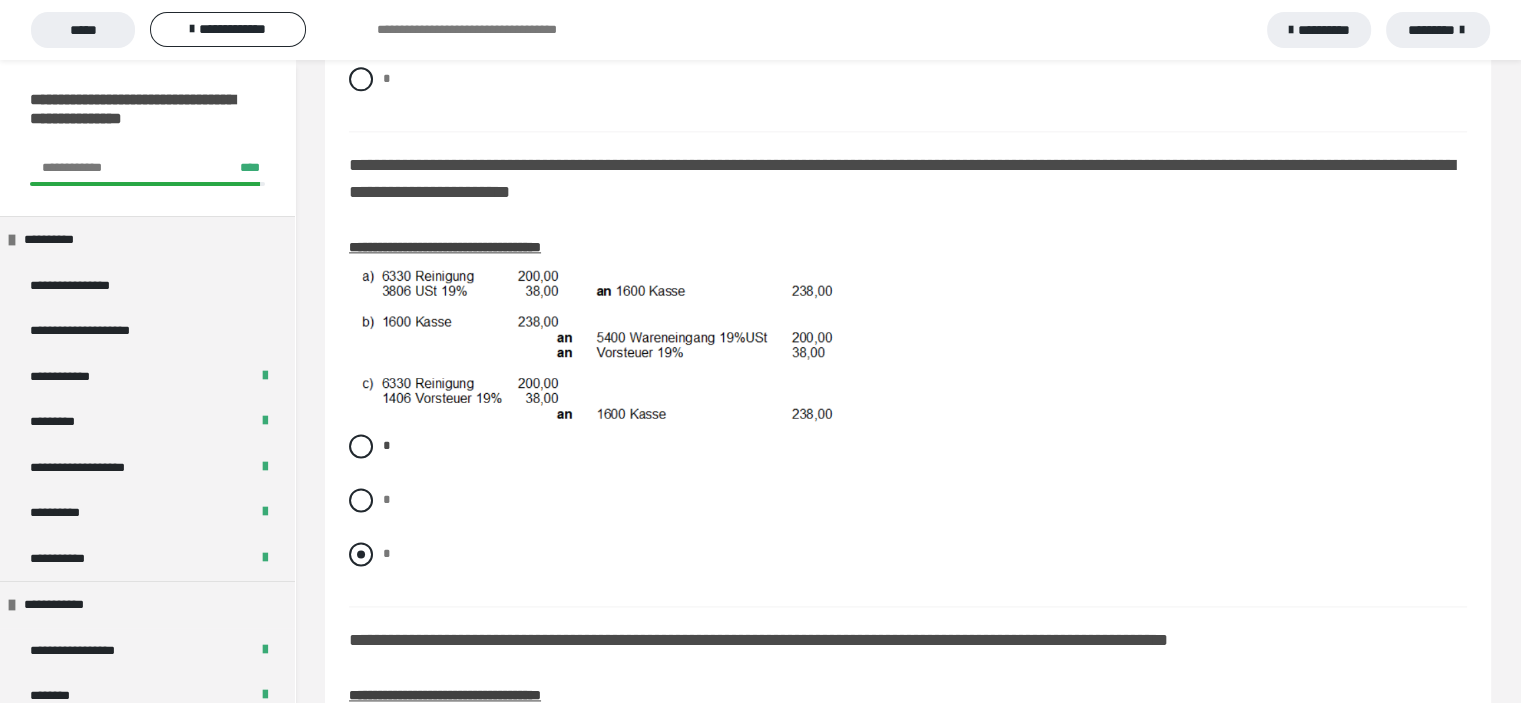 click at bounding box center [361, 554] 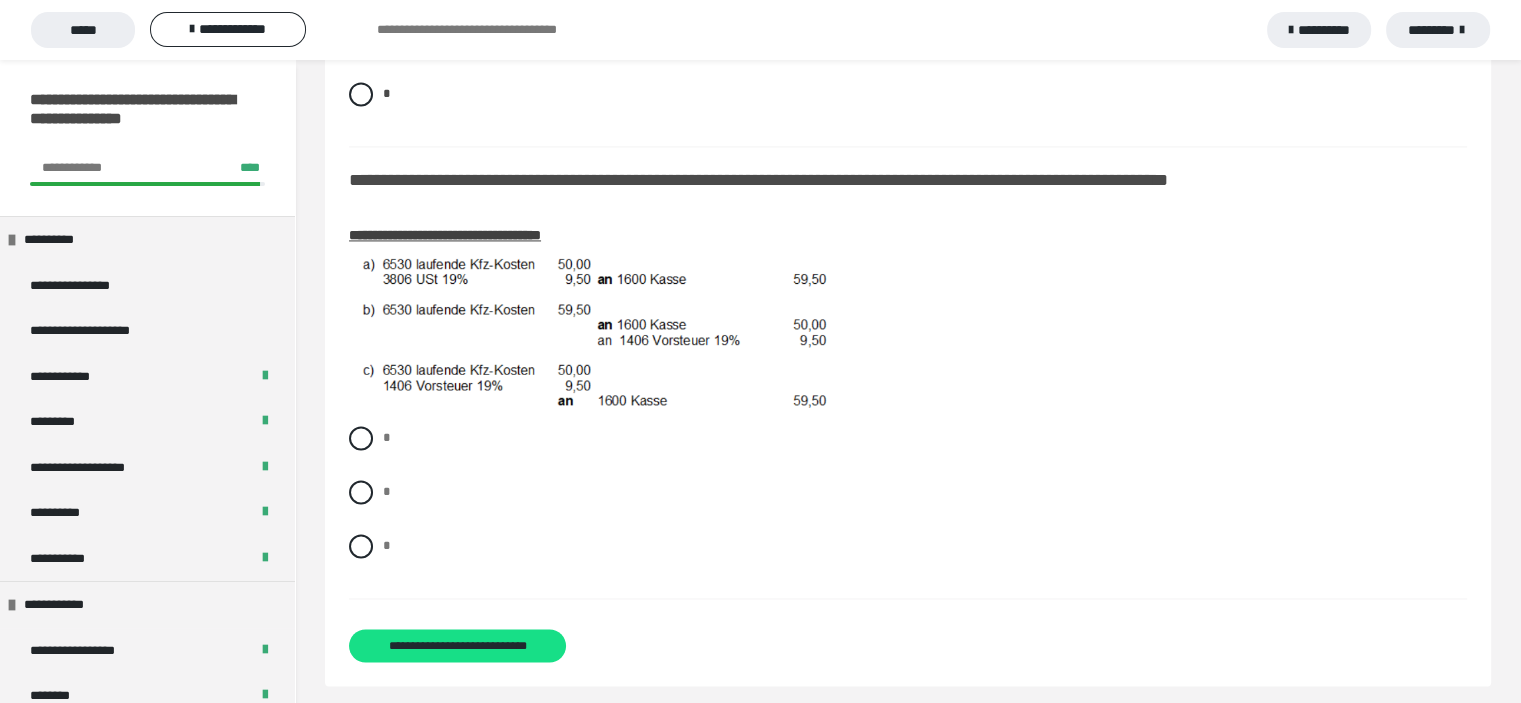 scroll, scrollTop: 3018, scrollLeft: 0, axis: vertical 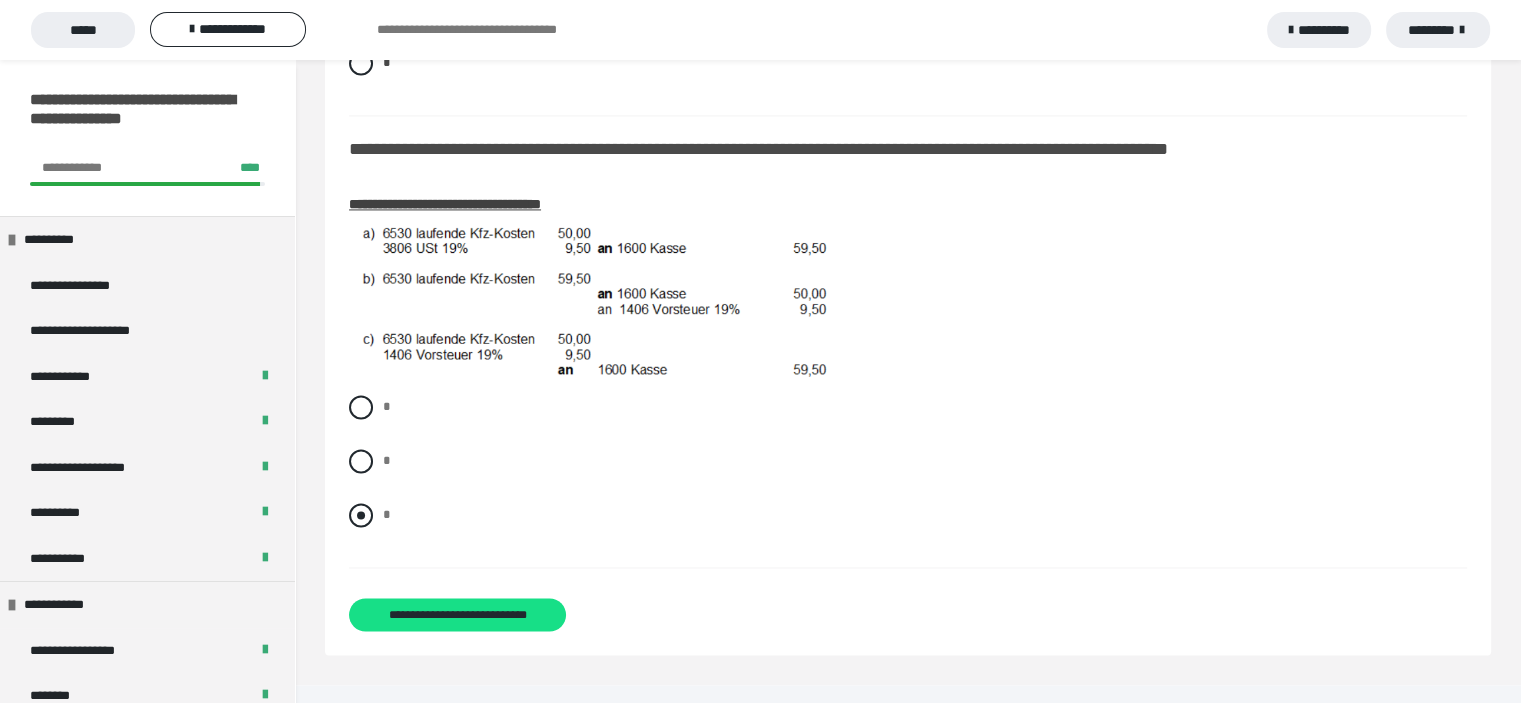 click at bounding box center [361, 515] 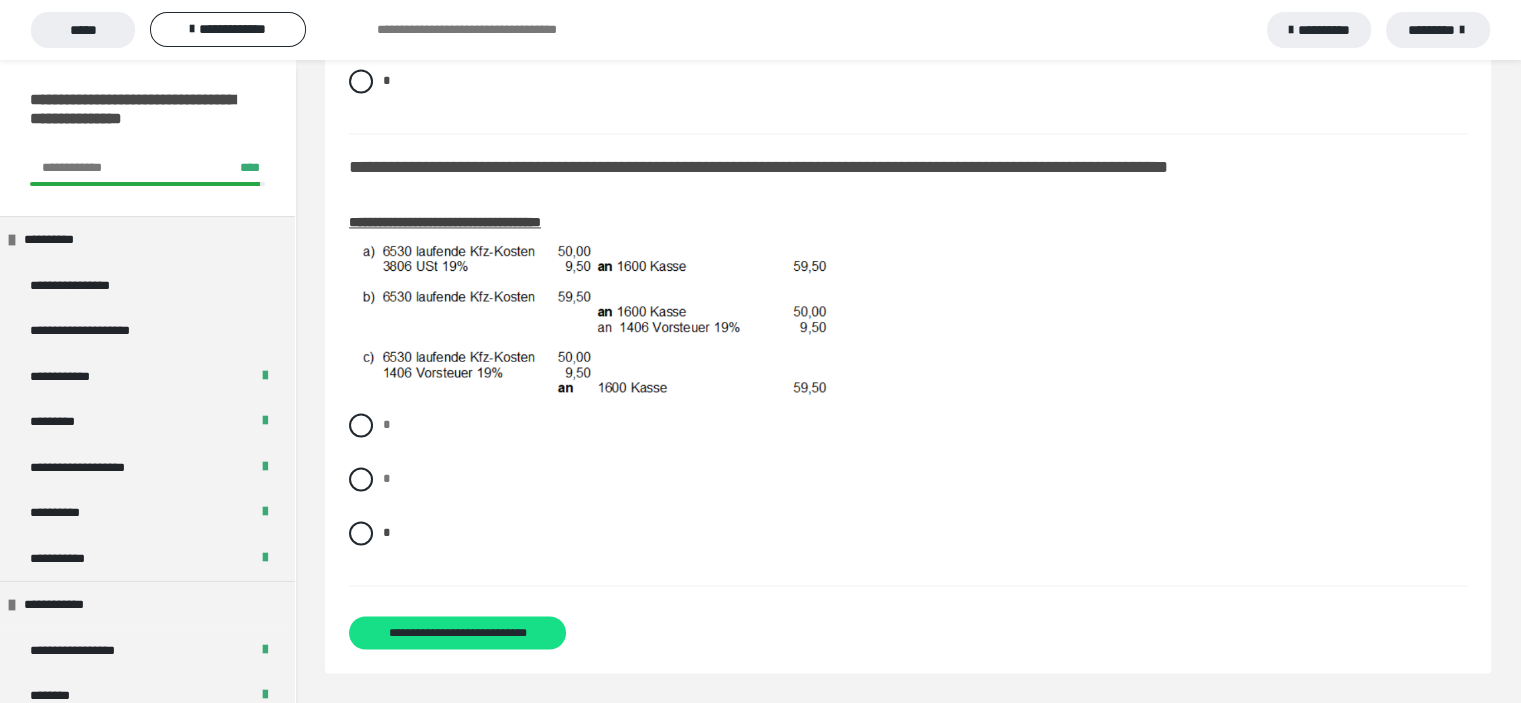 scroll, scrollTop: 3018, scrollLeft: 0, axis: vertical 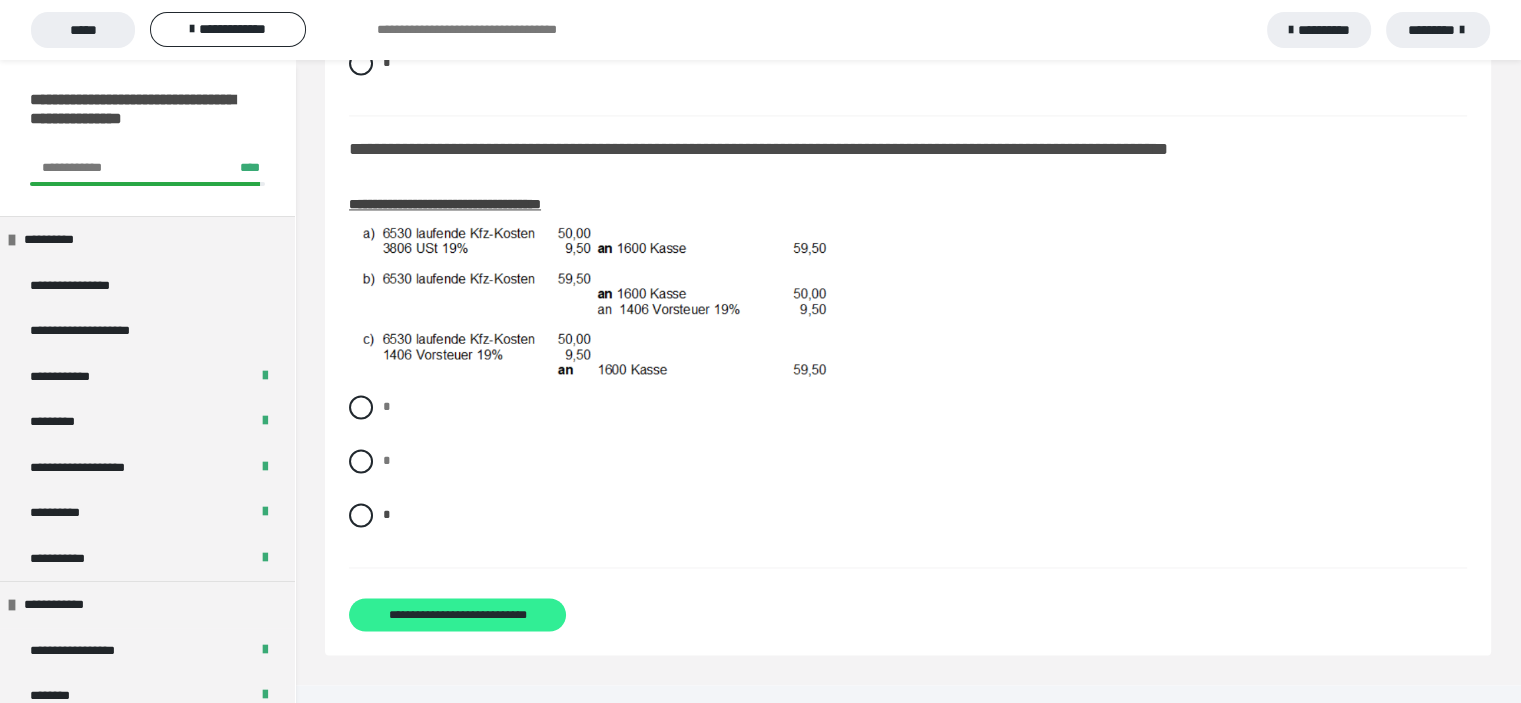 click on "**********" at bounding box center [458, 615] 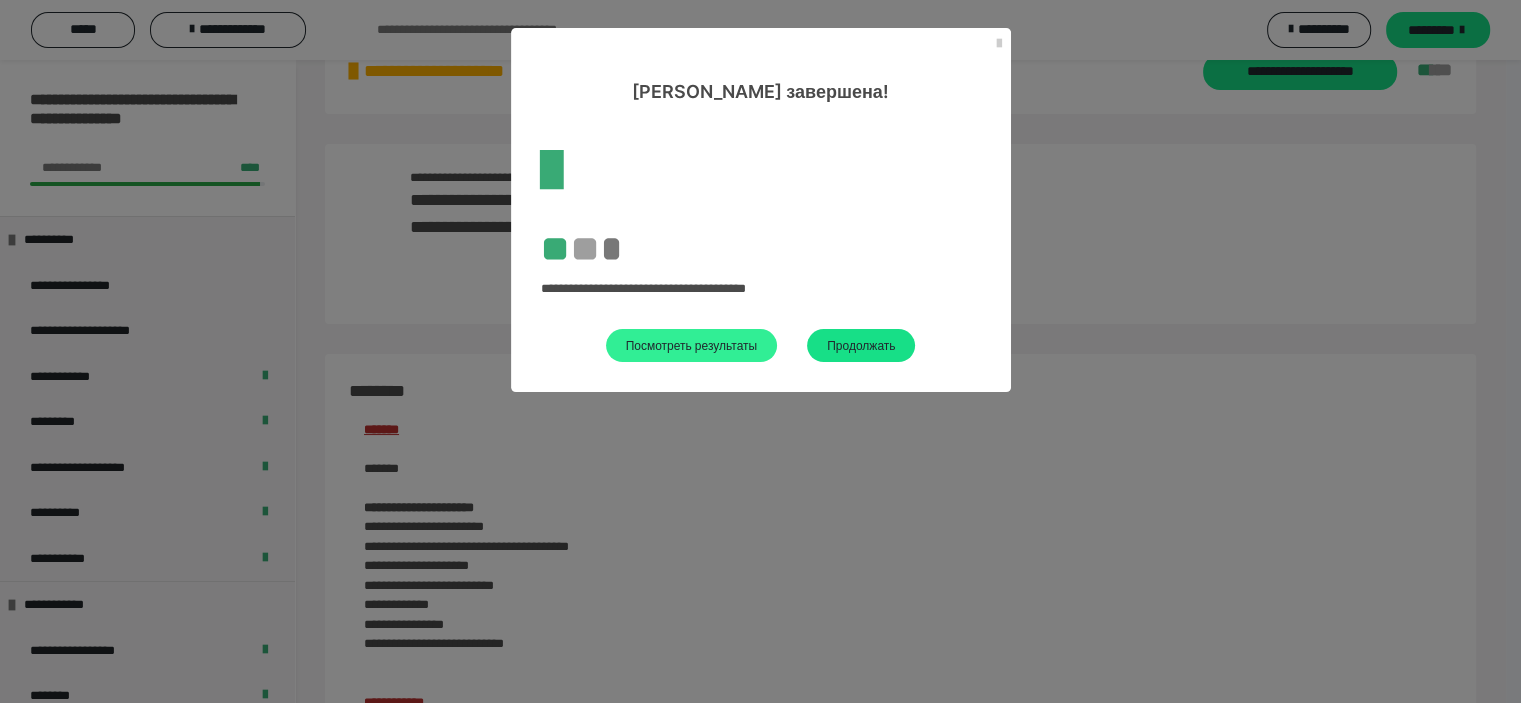scroll, scrollTop: 2304, scrollLeft: 0, axis: vertical 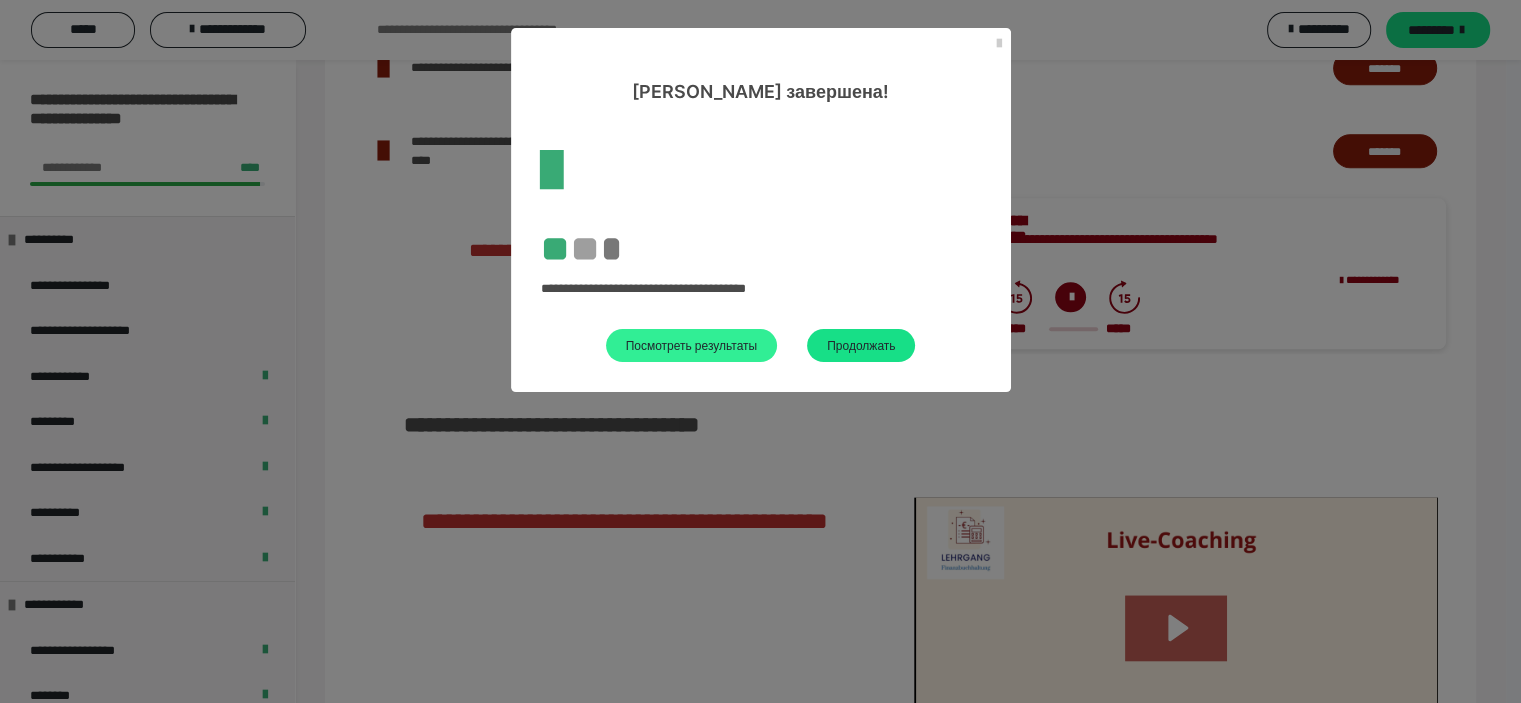click on "Посмотреть результаты" at bounding box center [692, 345] 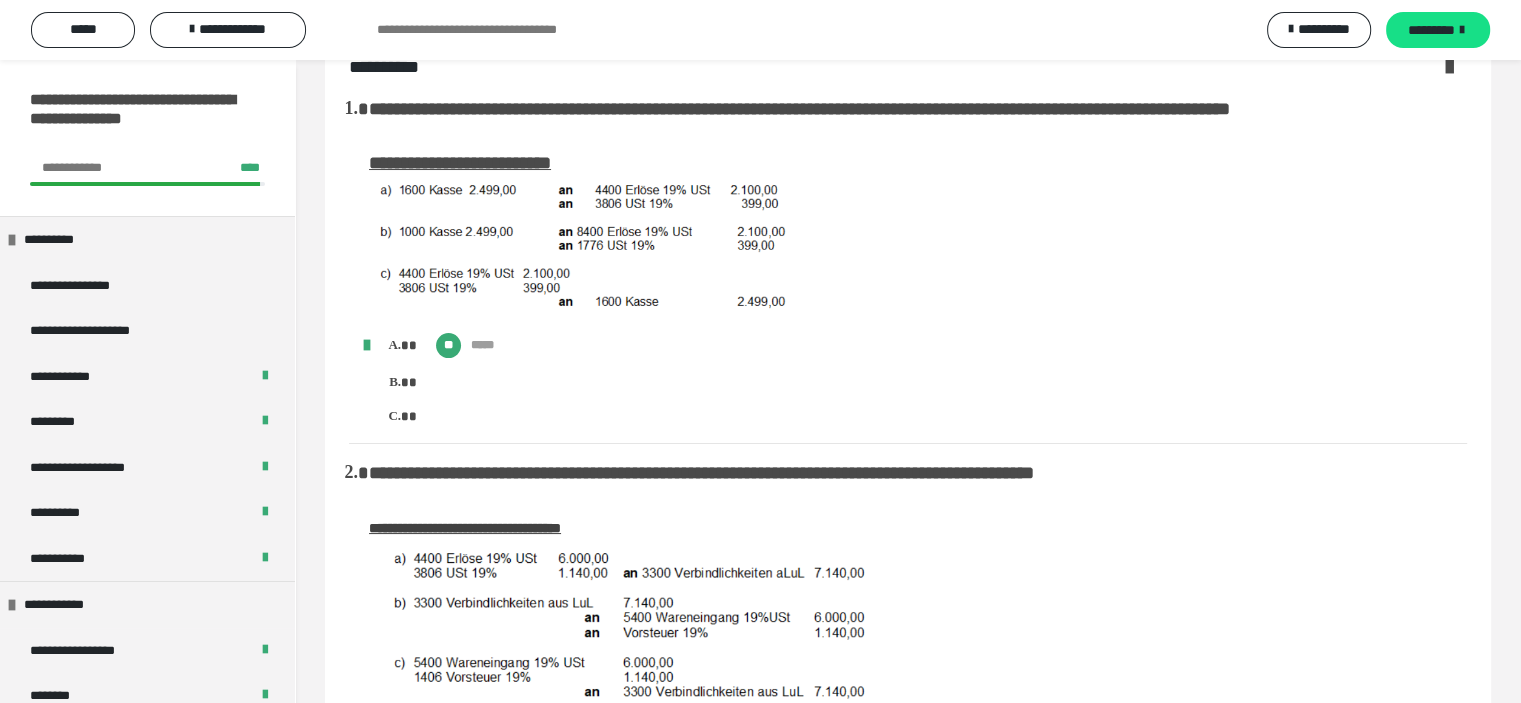 scroll, scrollTop: 0, scrollLeft: 0, axis: both 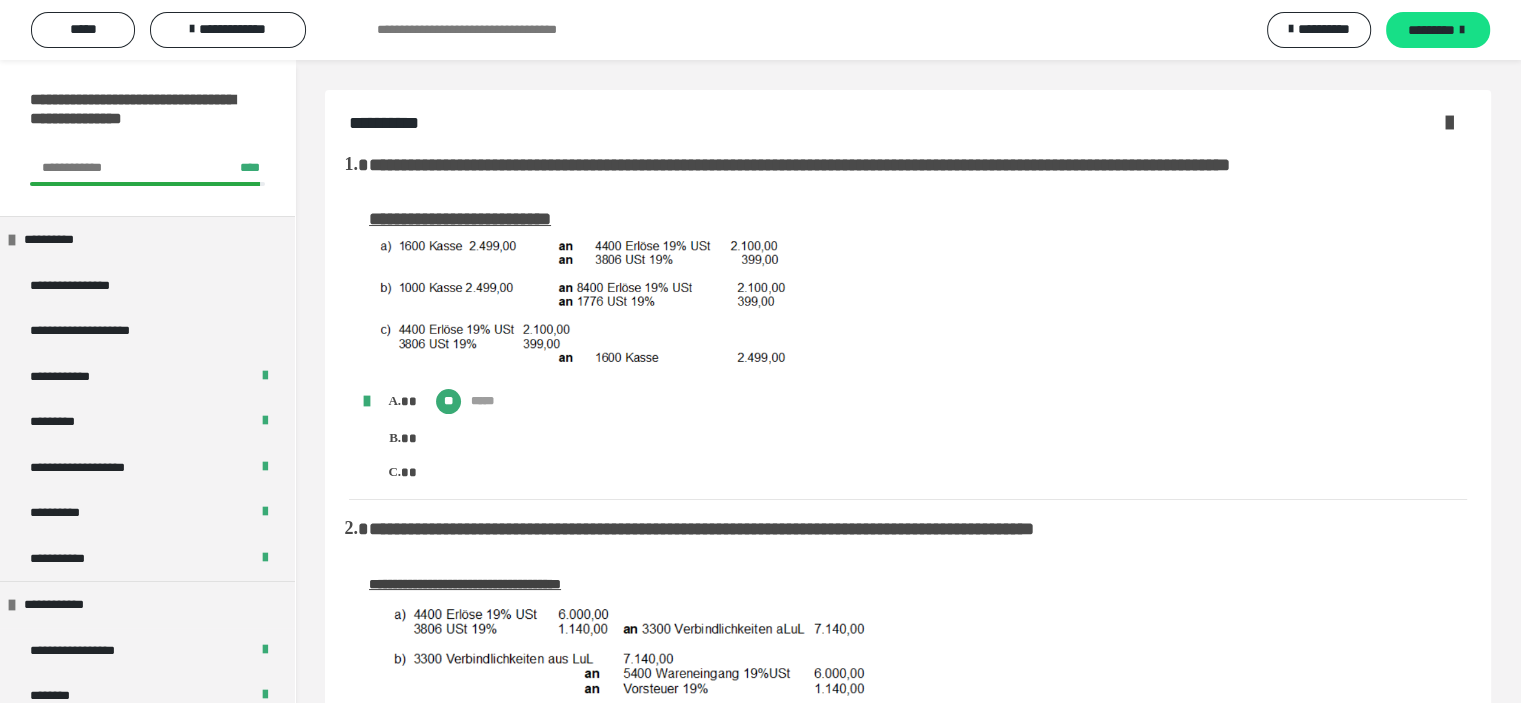 click at bounding box center (1449, 122) 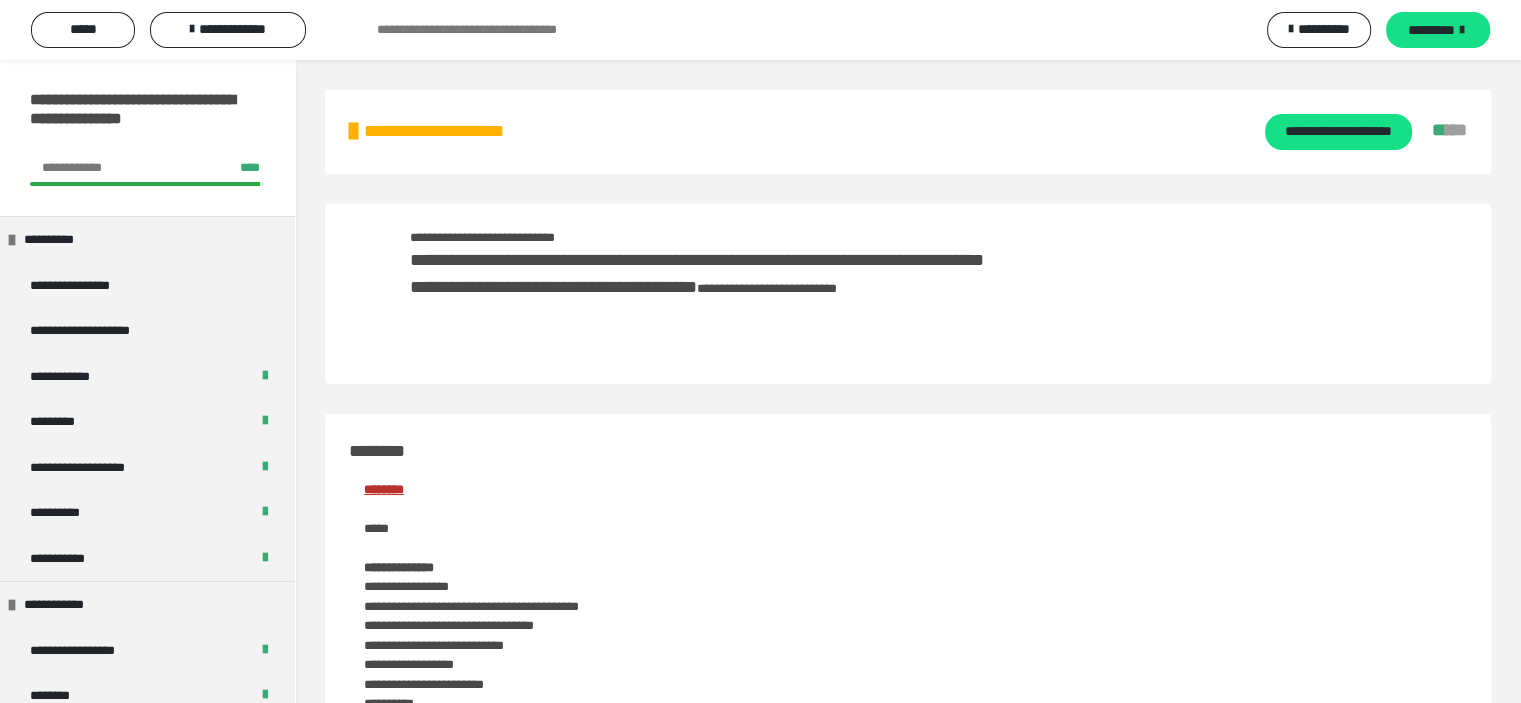 scroll, scrollTop: 100, scrollLeft: 0, axis: vertical 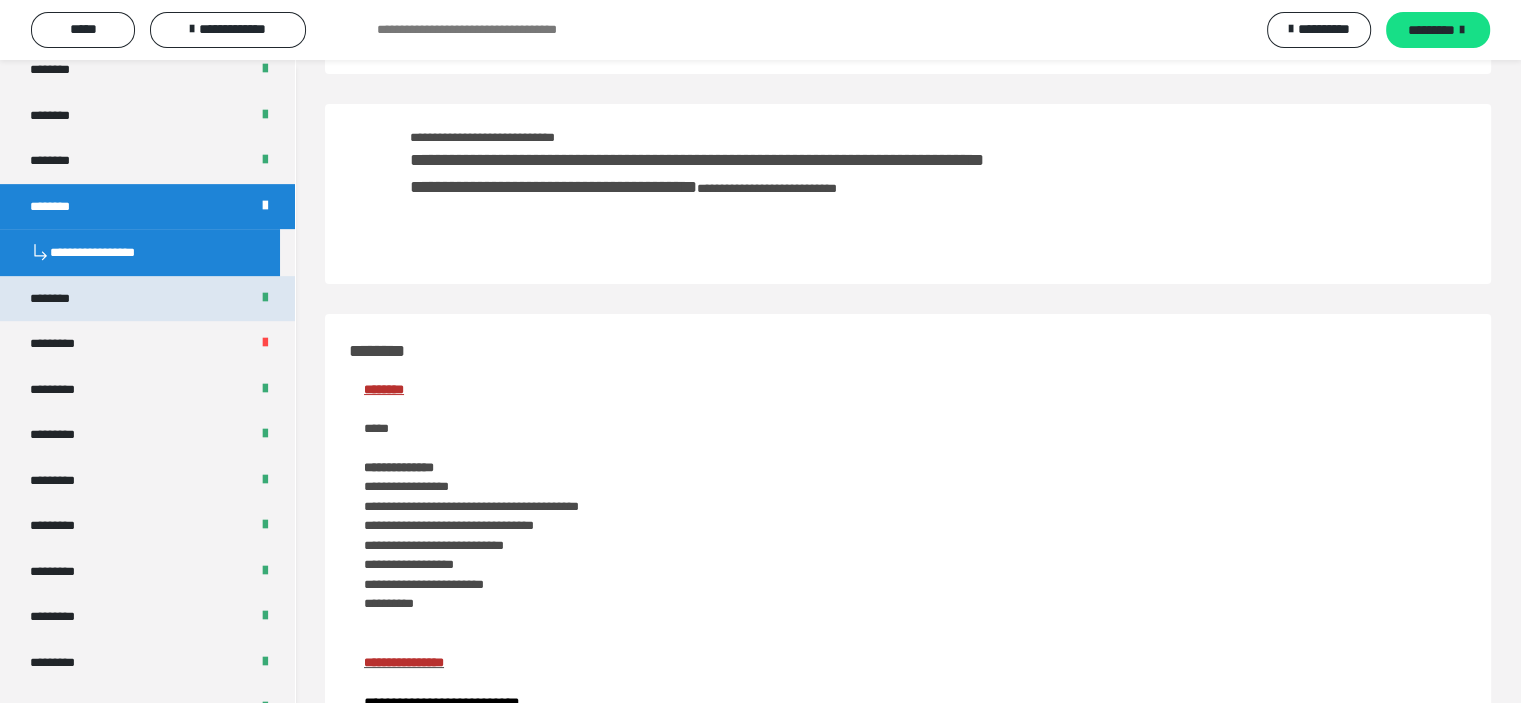 click on "********" at bounding box center [147, 299] 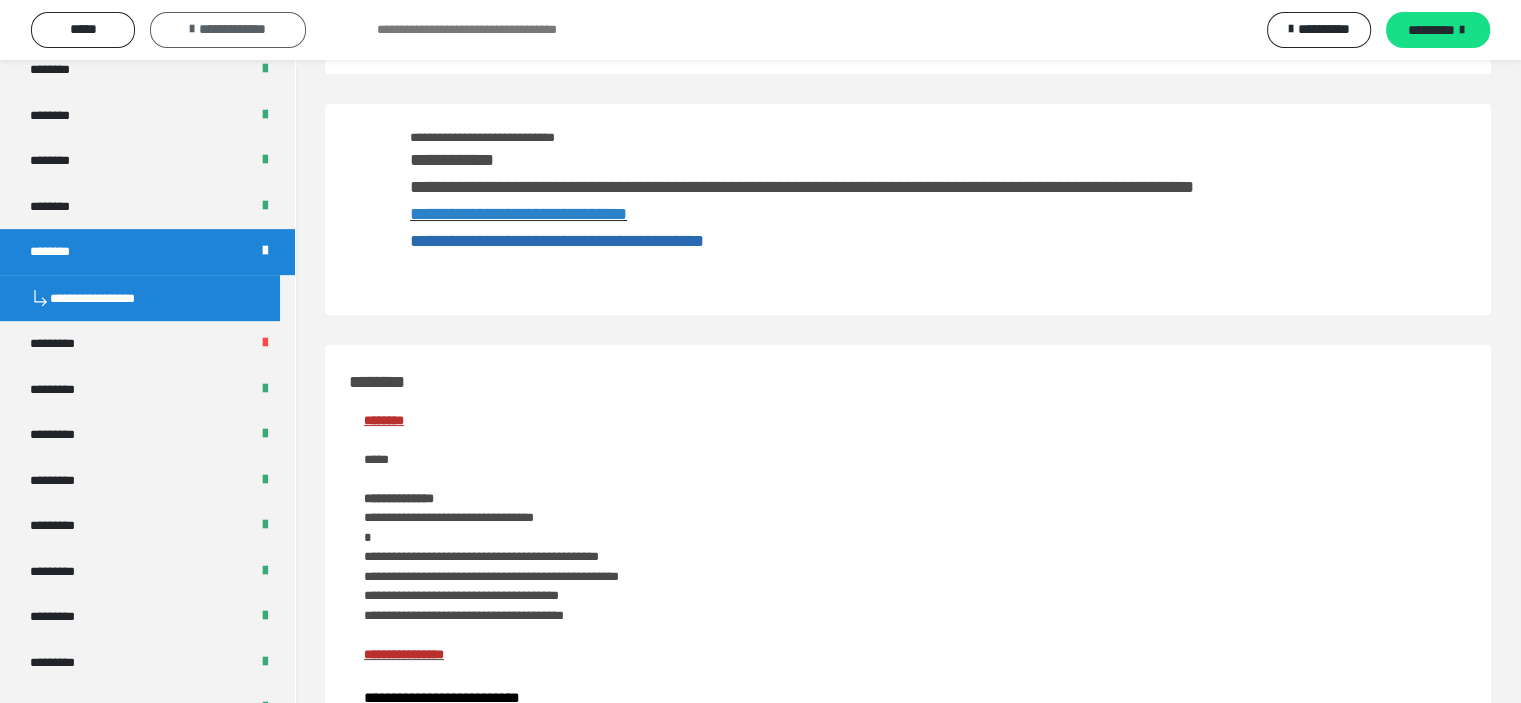 click on "**********" at bounding box center [232, 29] 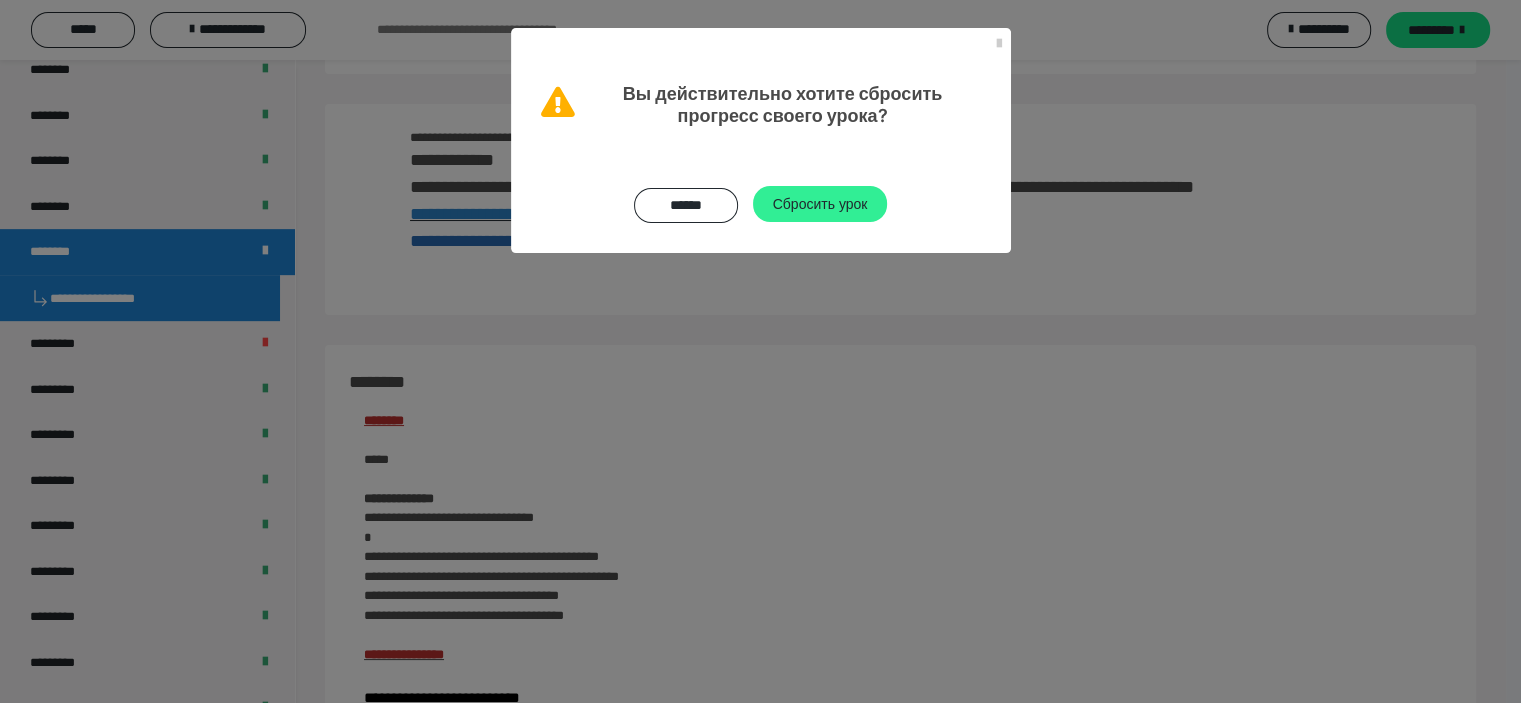 click on "Сбросить урок" at bounding box center [820, 203] 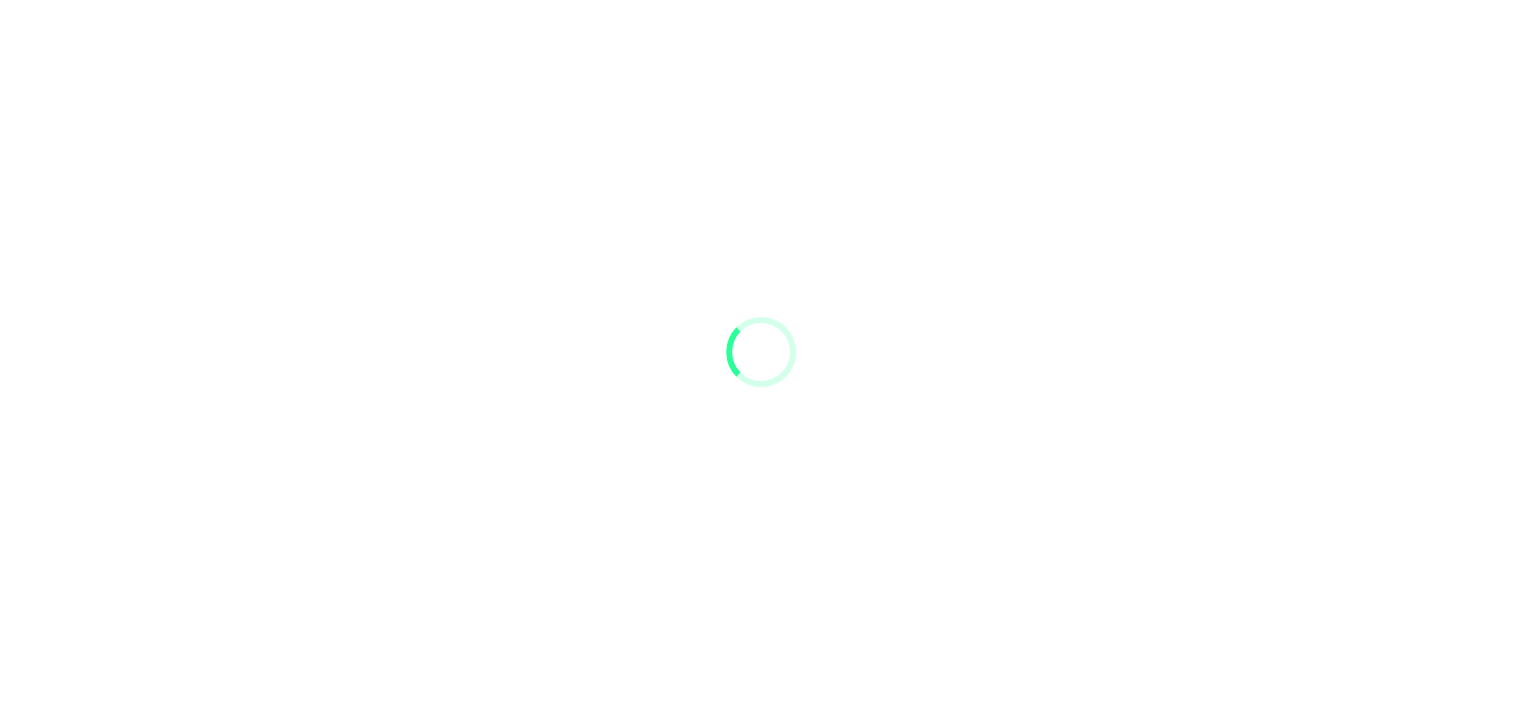 scroll, scrollTop: 0, scrollLeft: 0, axis: both 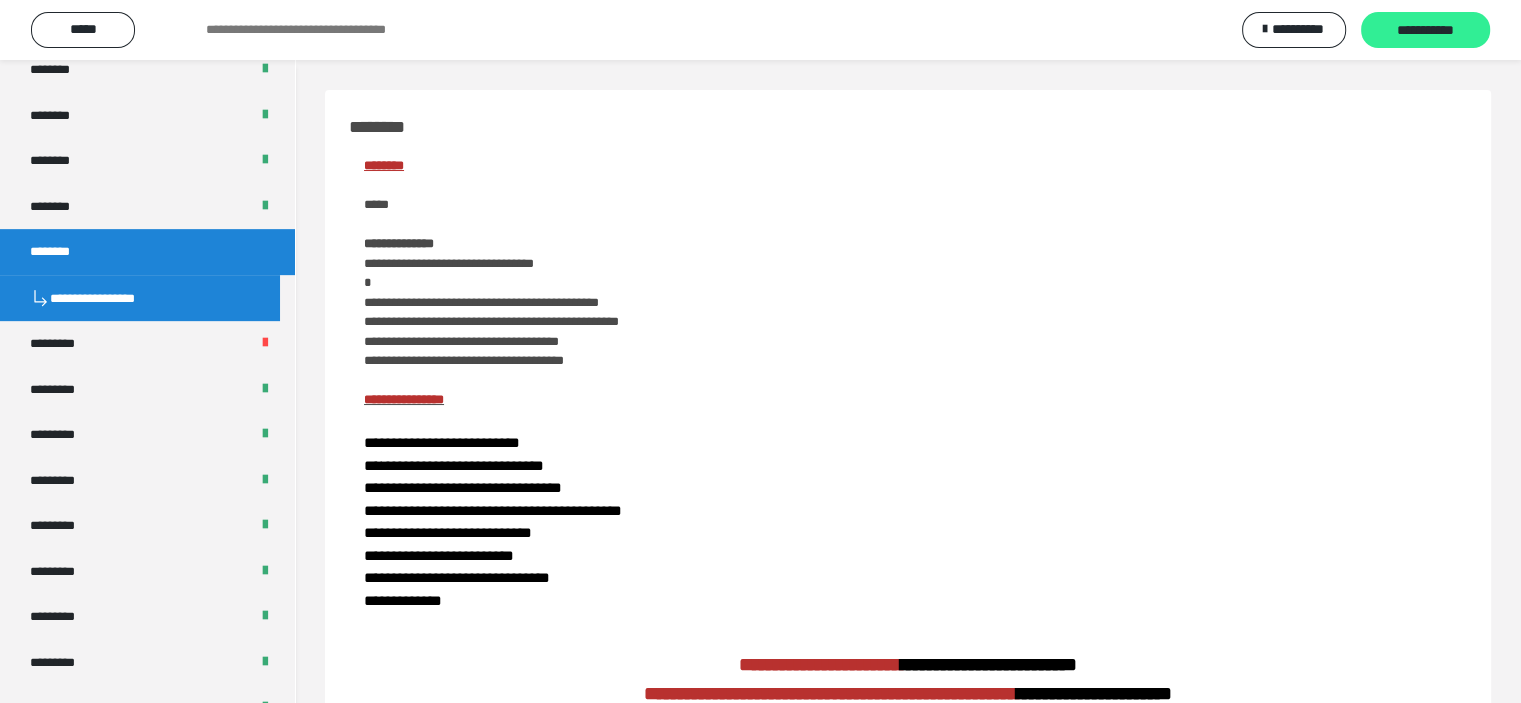 click on "**********" at bounding box center [1425, 30] 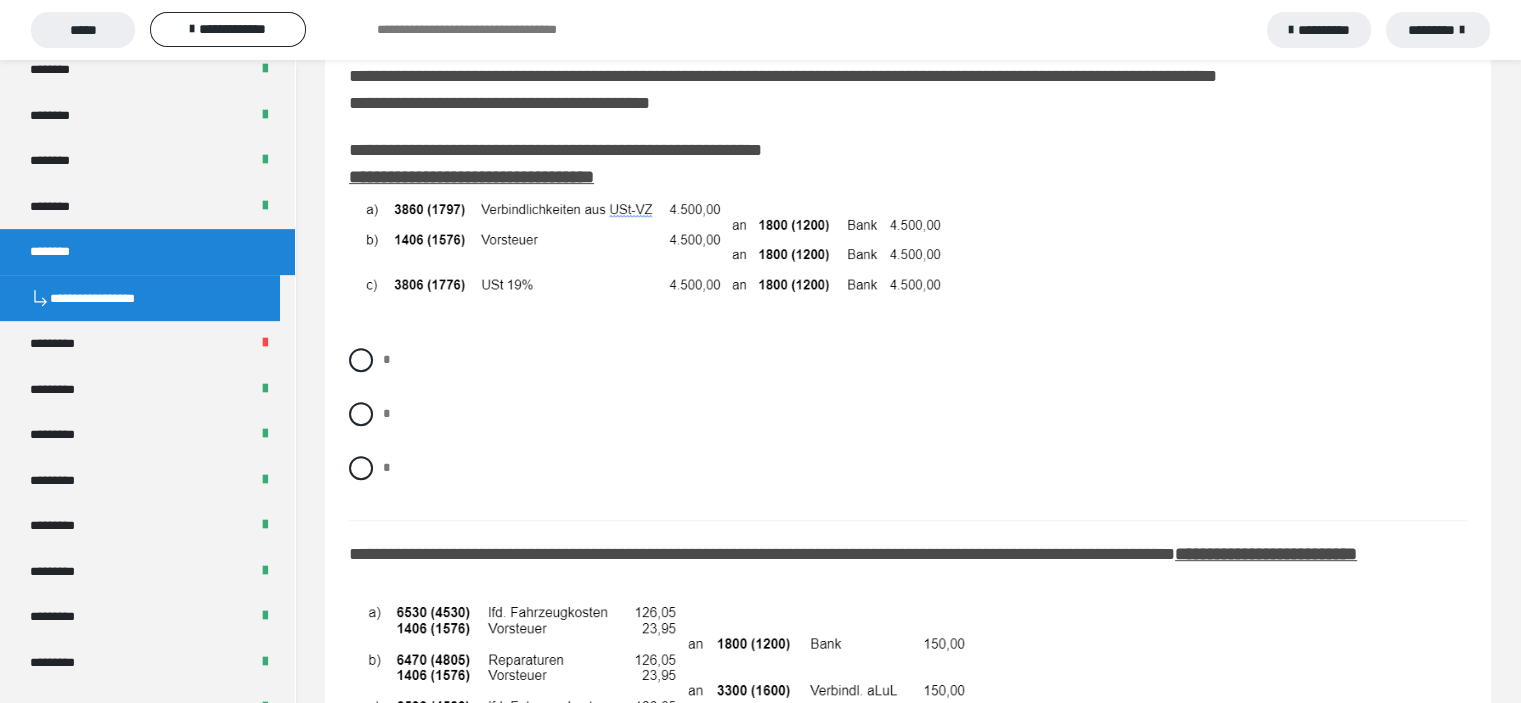 scroll, scrollTop: 800, scrollLeft: 0, axis: vertical 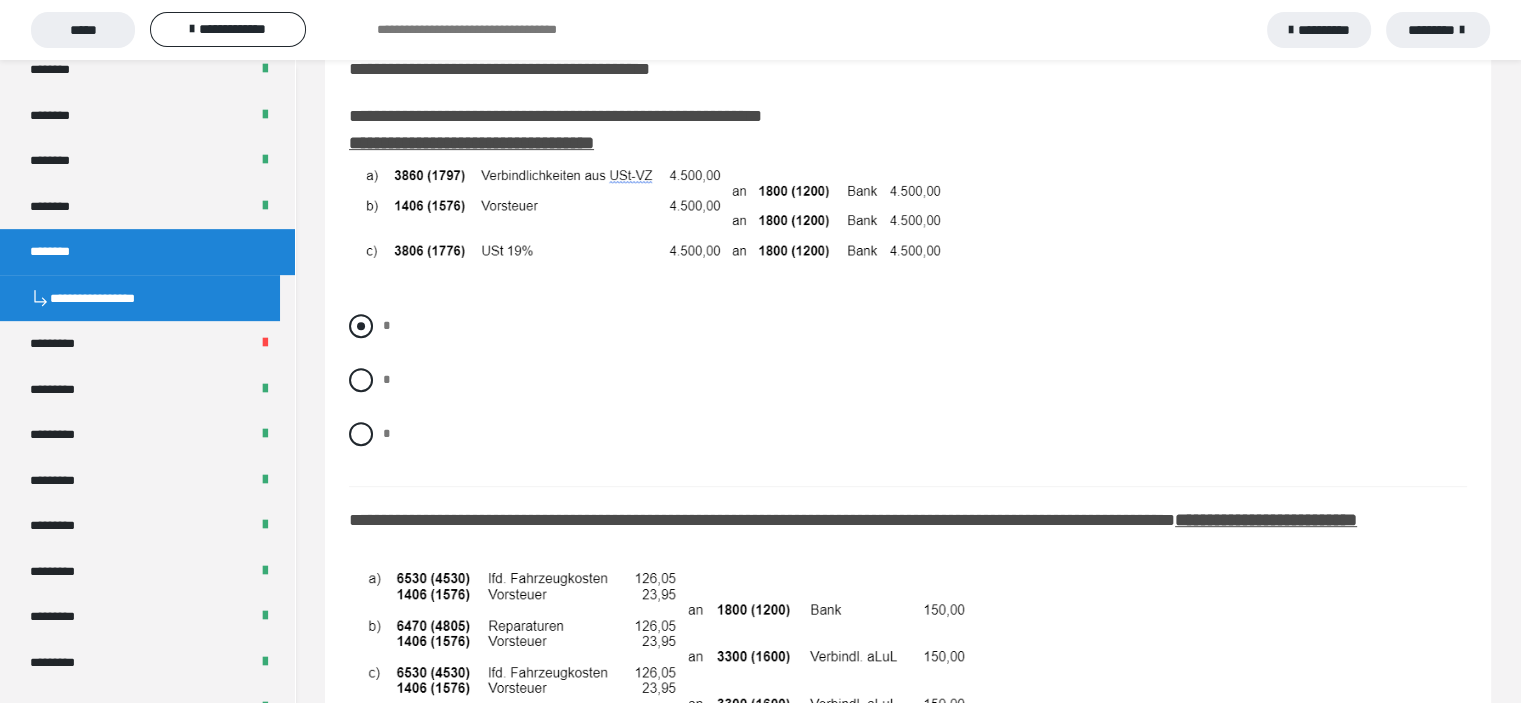 click at bounding box center (361, 326) 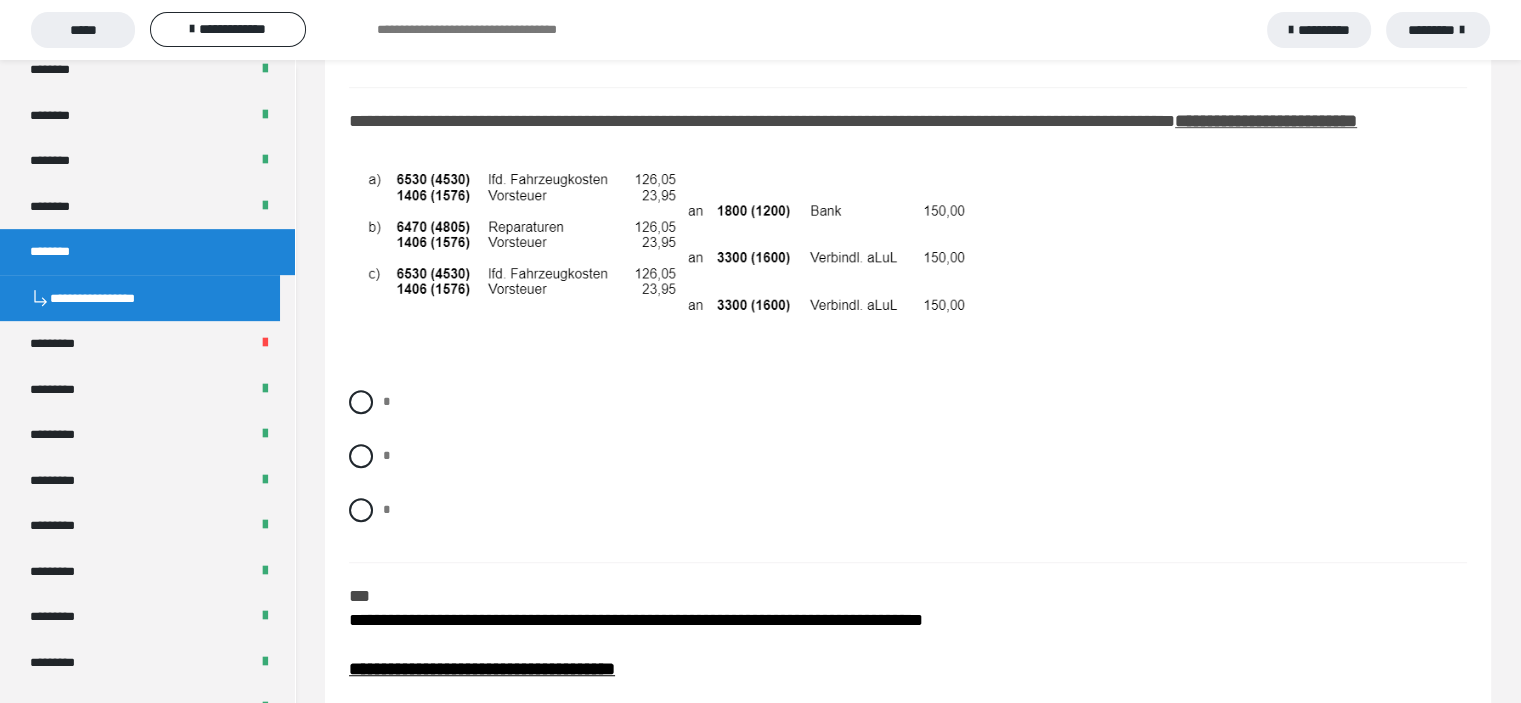 scroll, scrollTop: 1200, scrollLeft: 0, axis: vertical 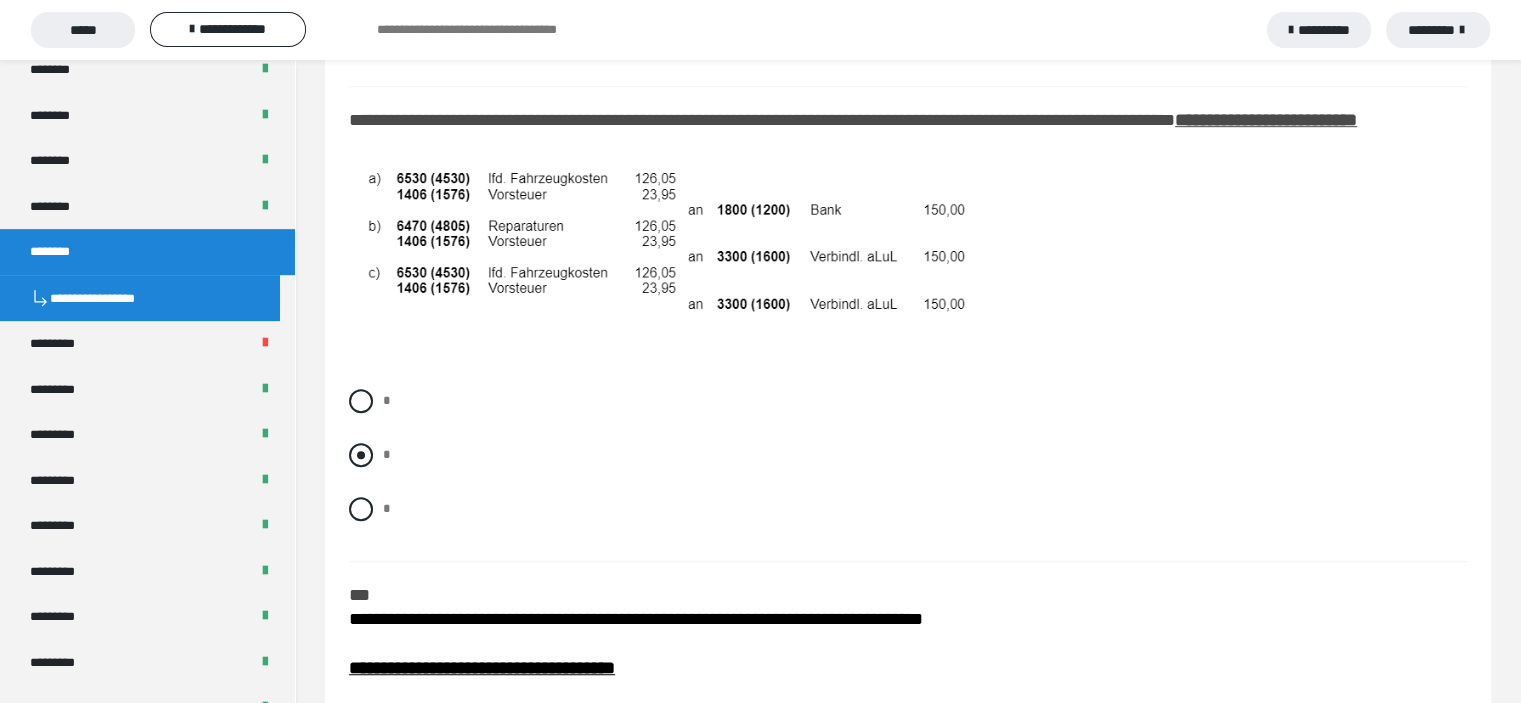 click at bounding box center (361, 455) 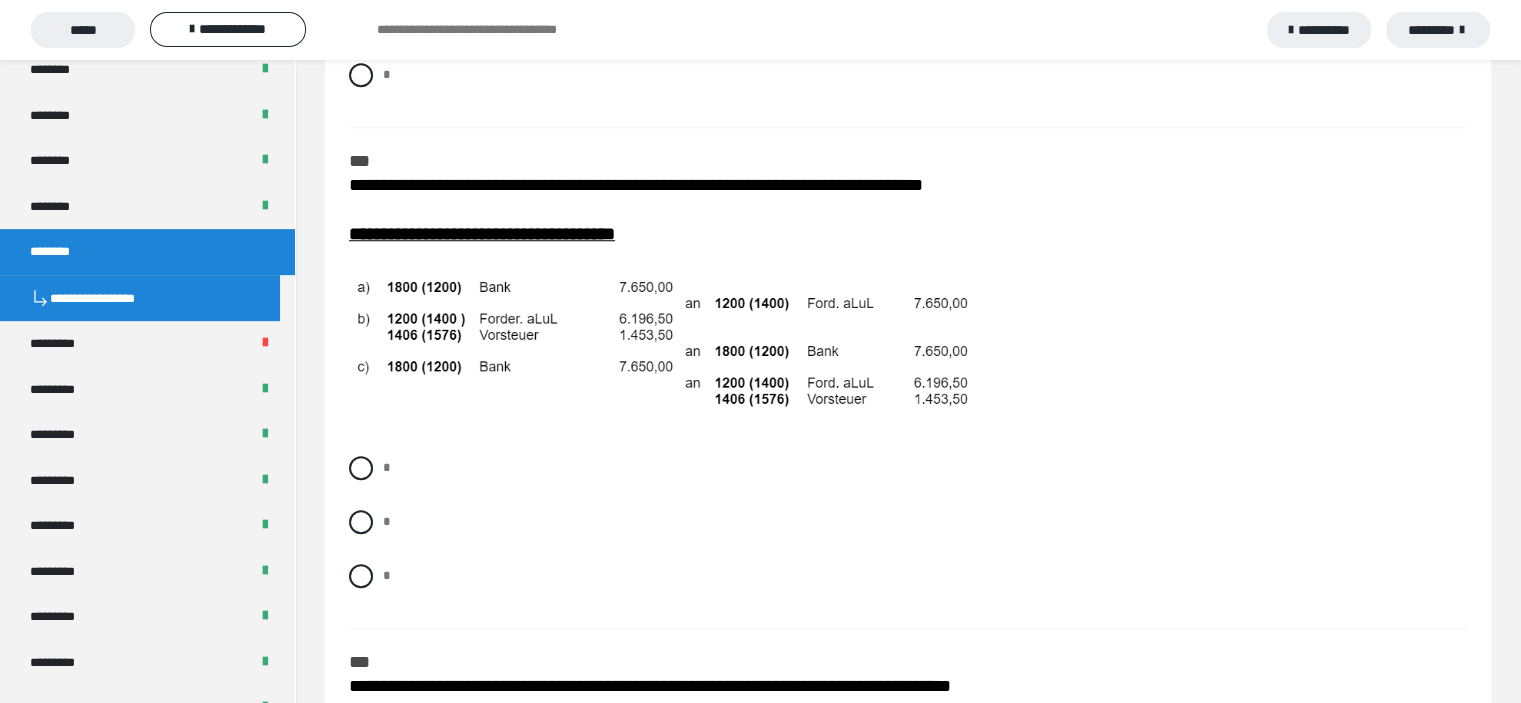 scroll, scrollTop: 1700, scrollLeft: 0, axis: vertical 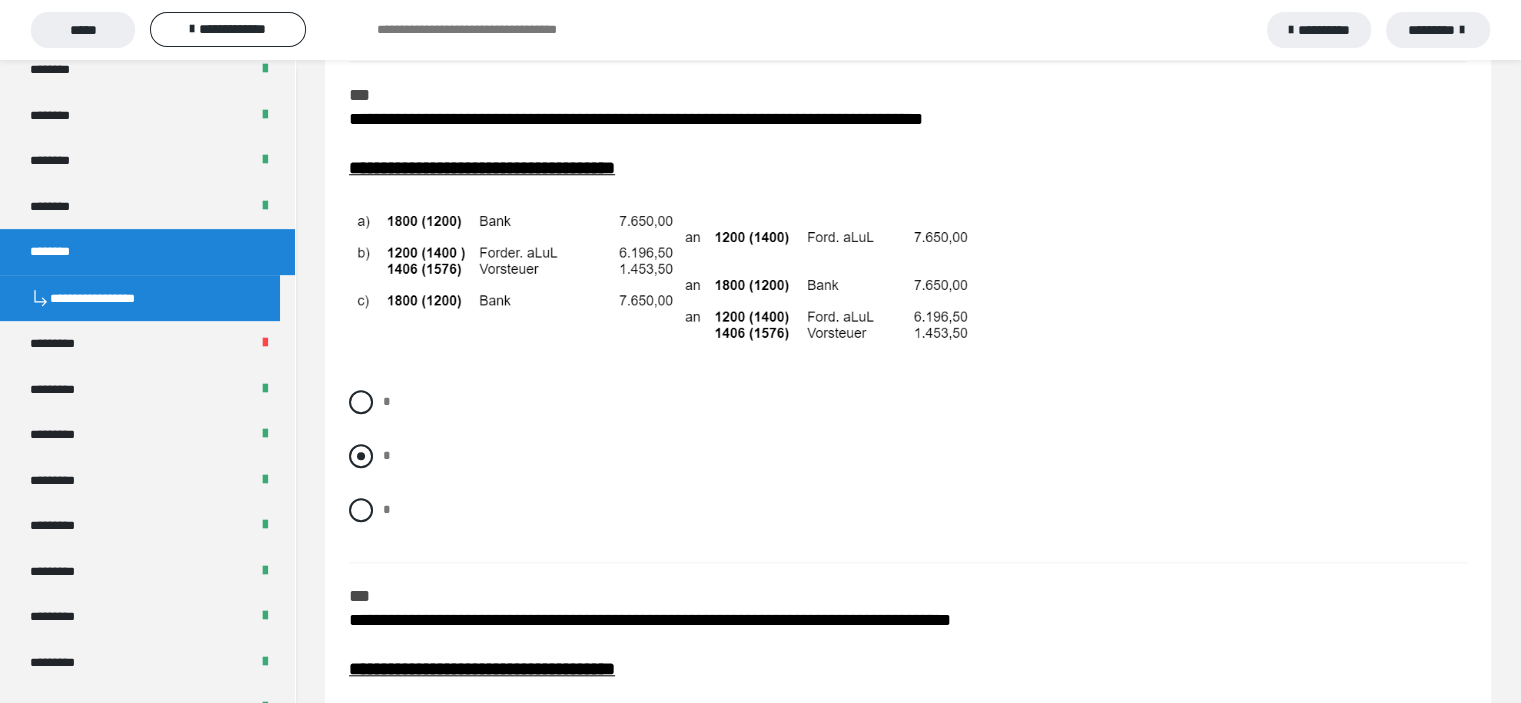 click at bounding box center (361, 456) 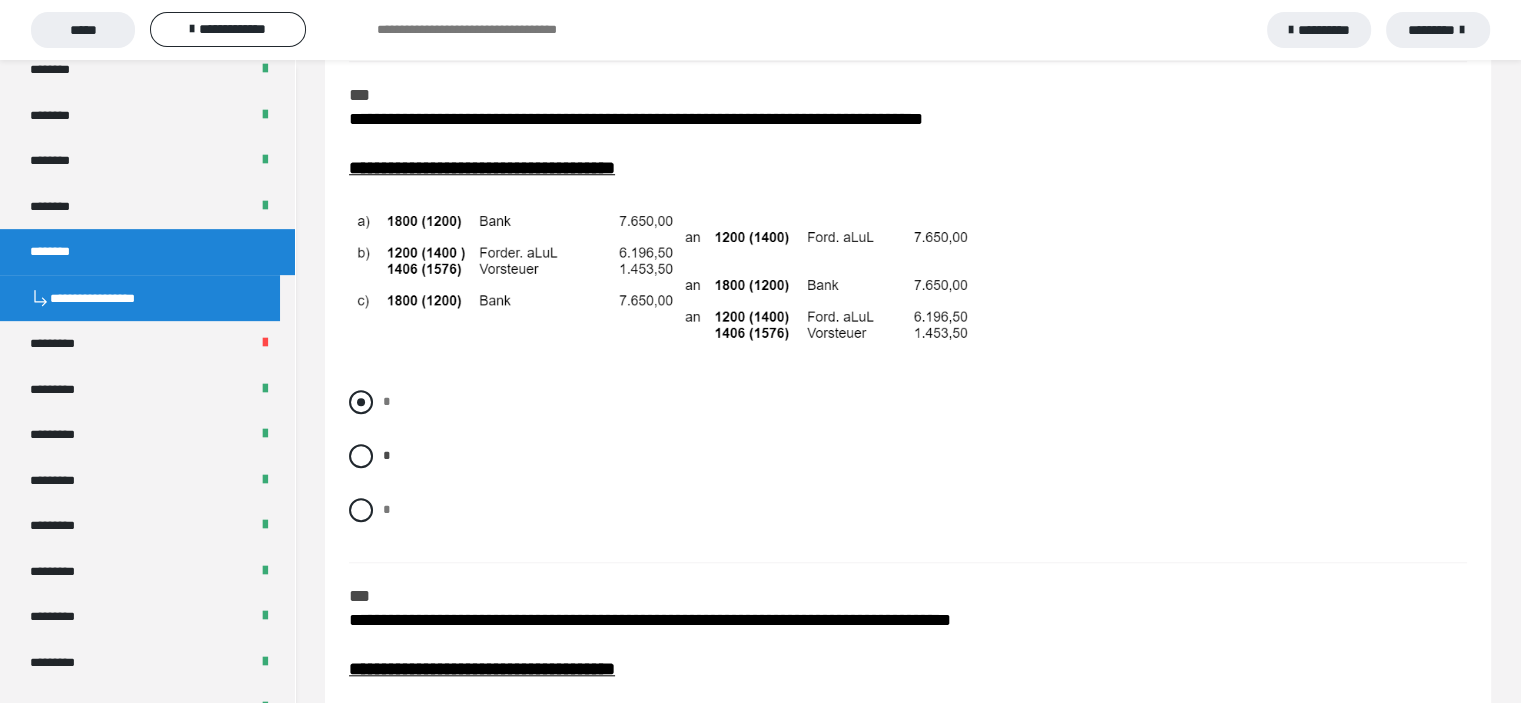 click at bounding box center (361, 402) 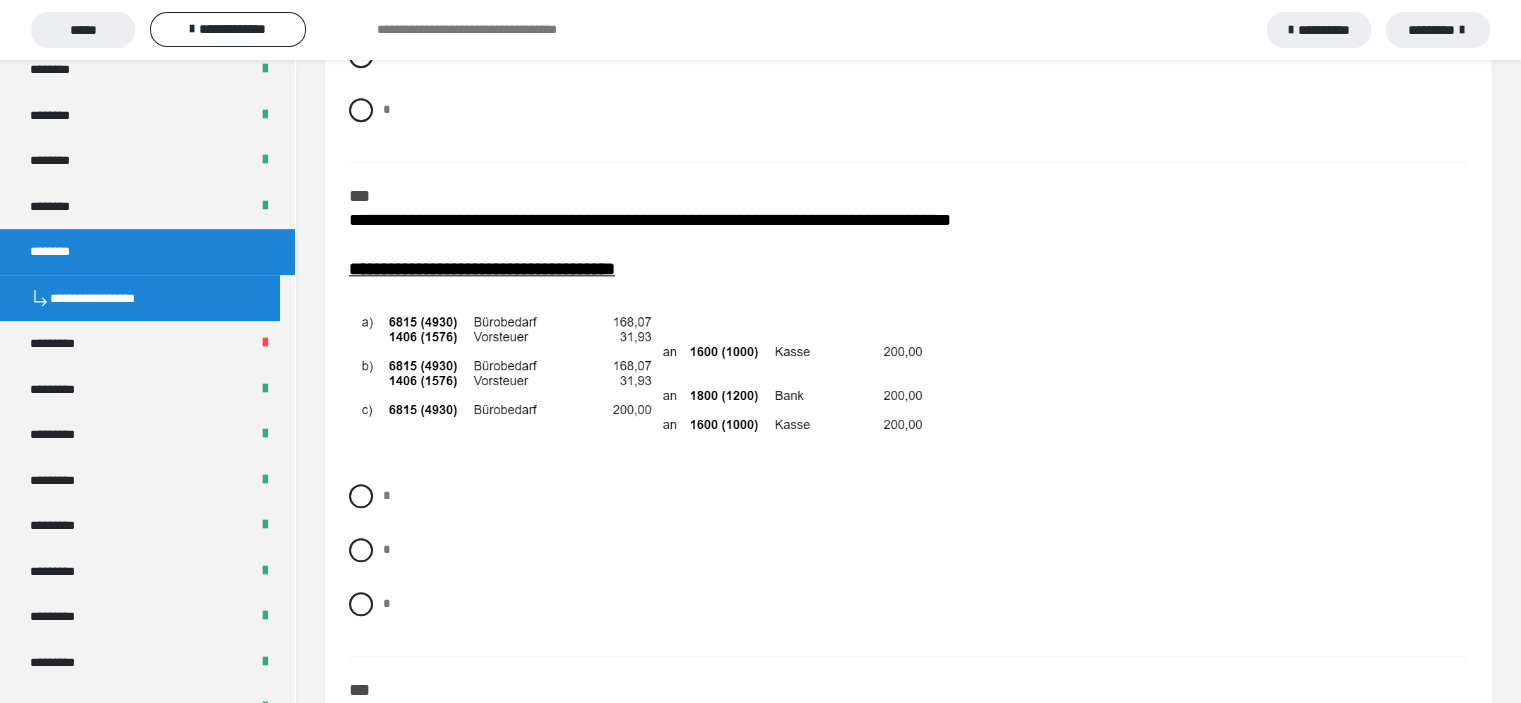 scroll, scrollTop: 2200, scrollLeft: 0, axis: vertical 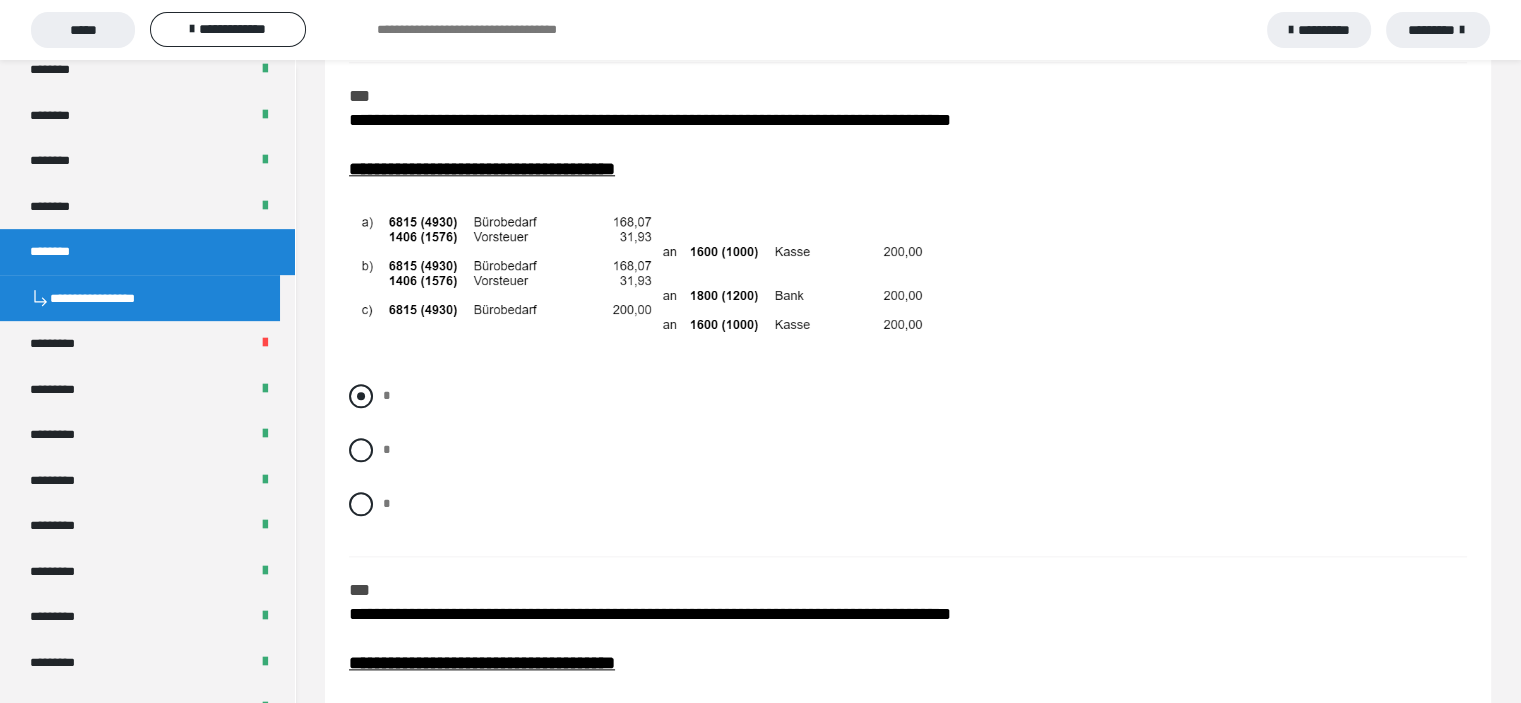 click at bounding box center [361, 396] 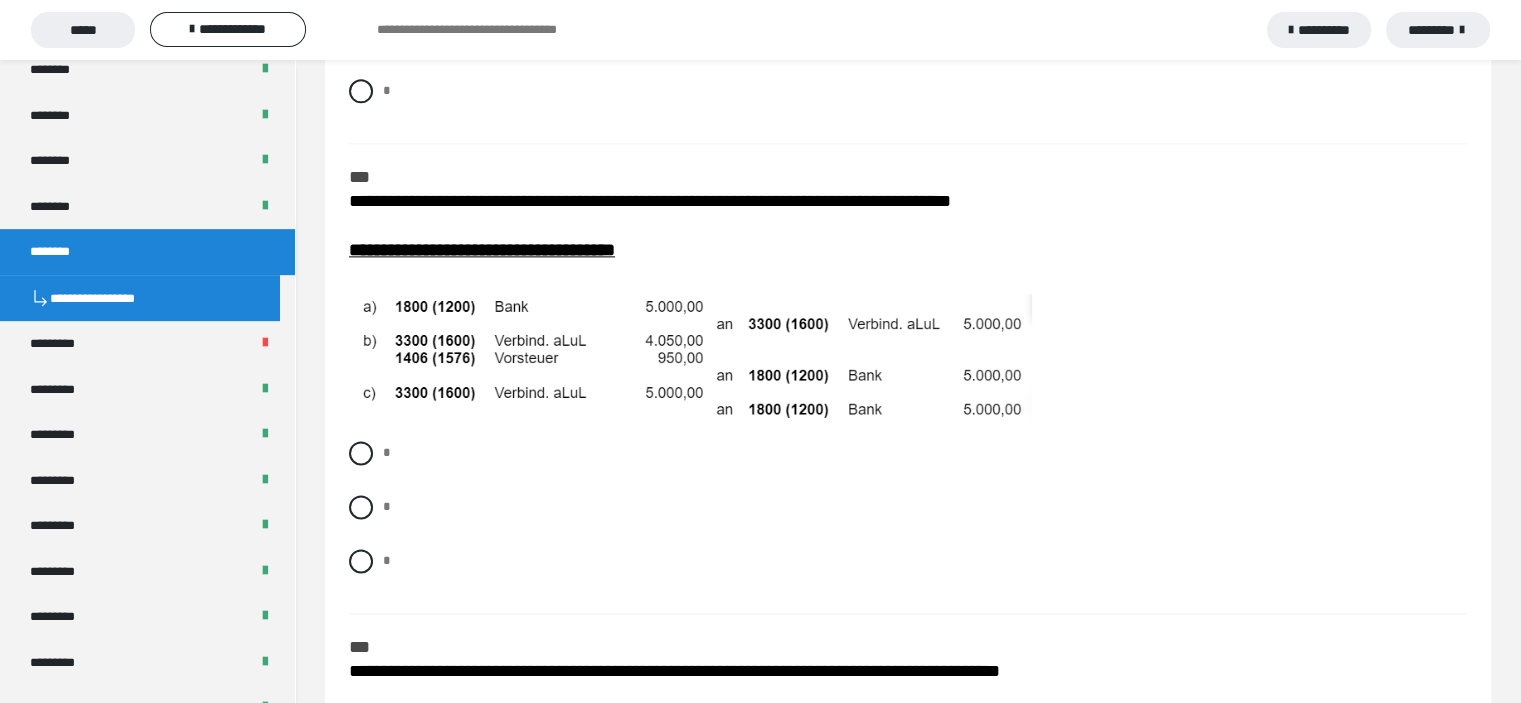 scroll, scrollTop: 2700, scrollLeft: 0, axis: vertical 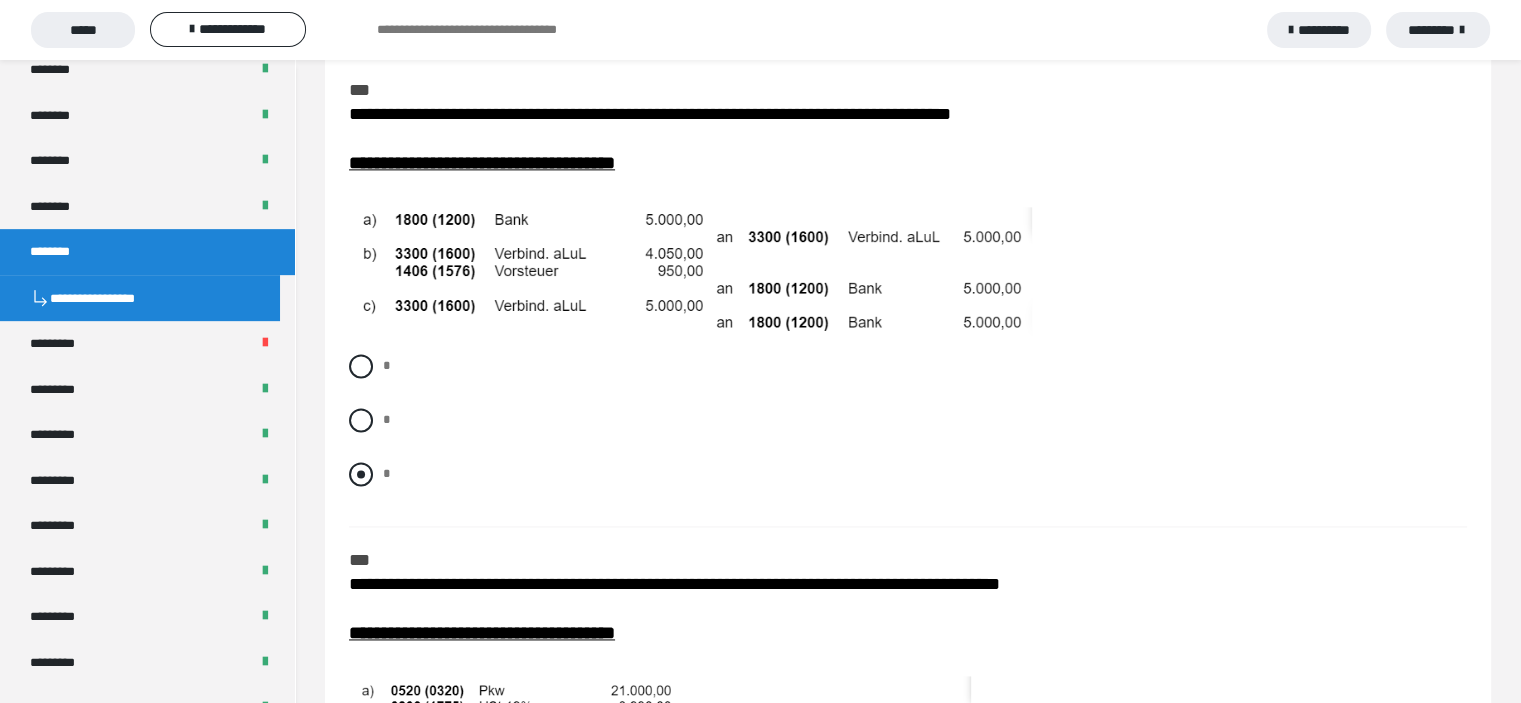 click at bounding box center [361, 474] 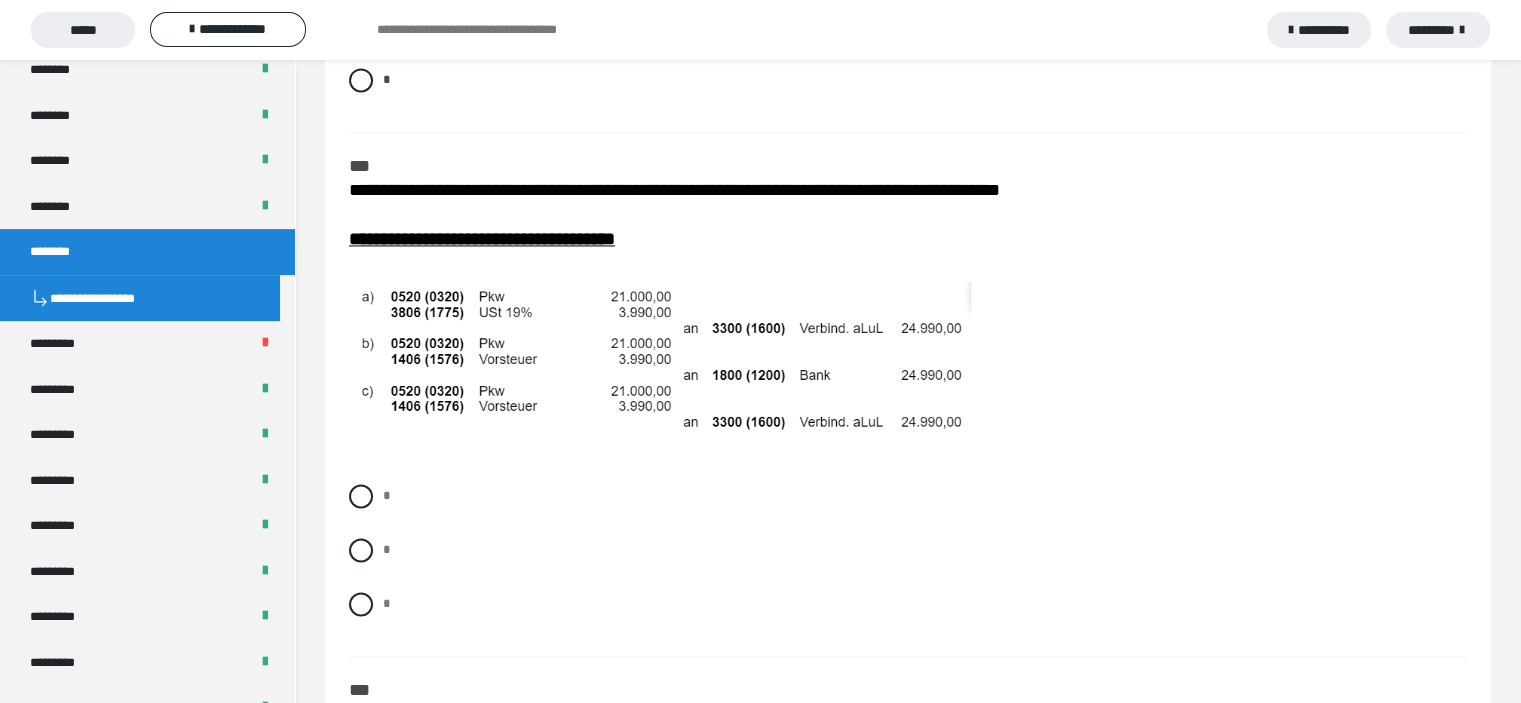 scroll, scrollTop: 3100, scrollLeft: 0, axis: vertical 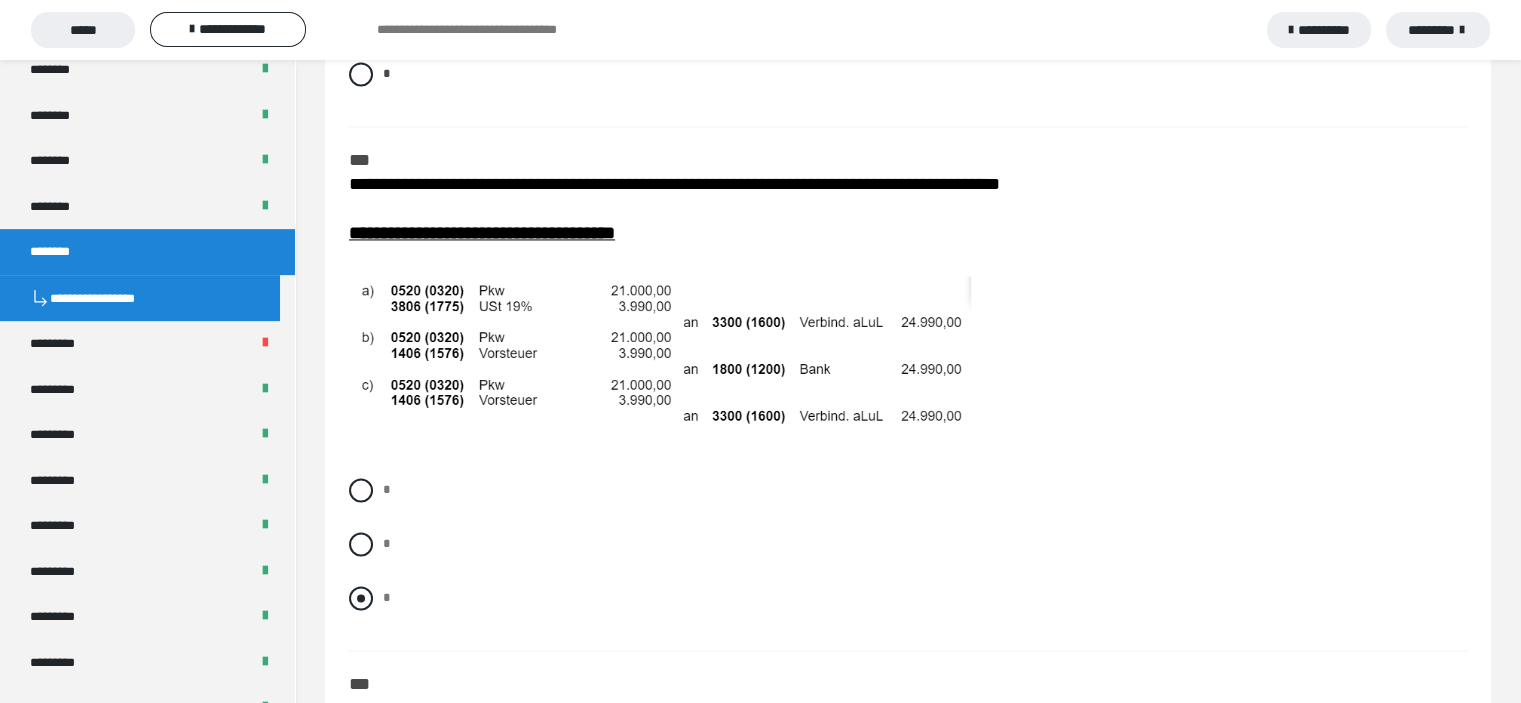 click at bounding box center (361, 598) 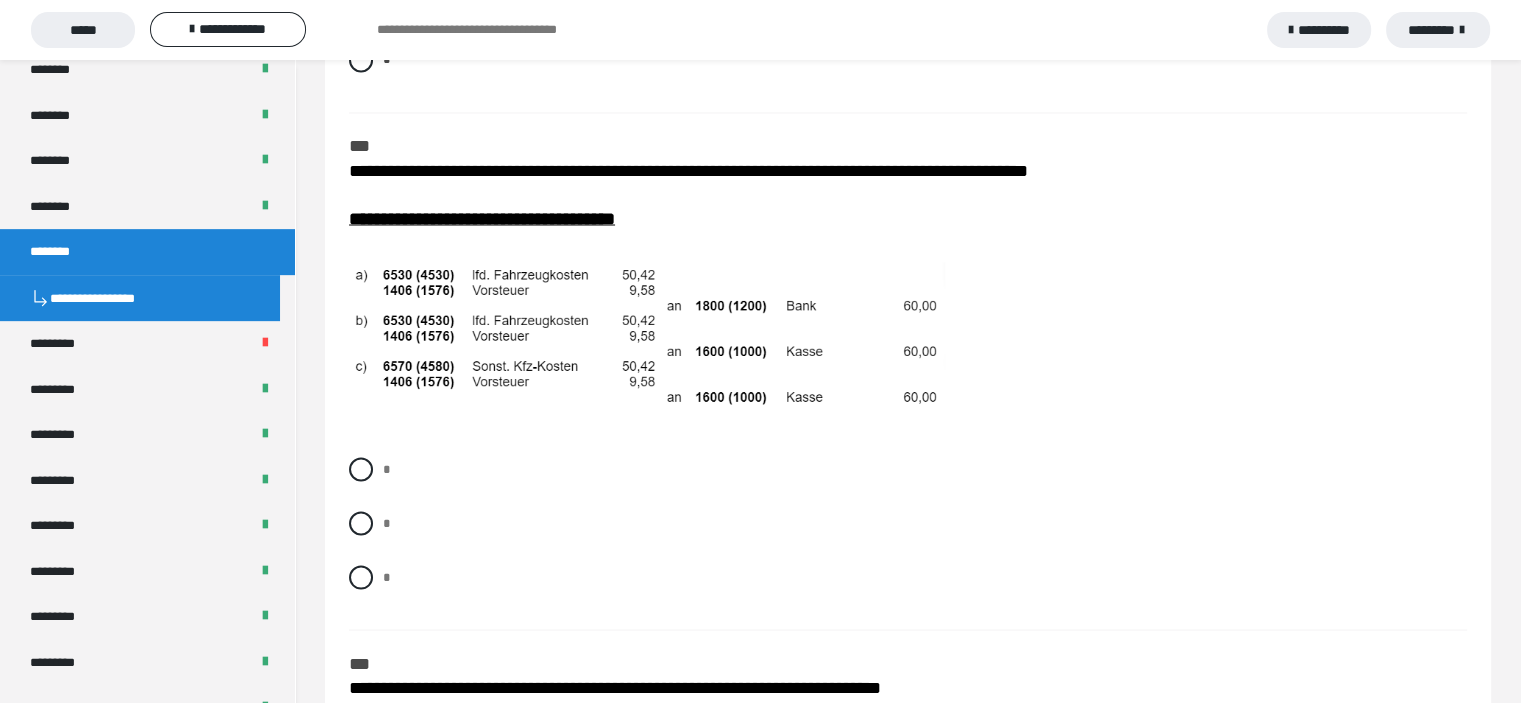 scroll, scrollTop: 3700, scrollLeft: 0, axis: vertical 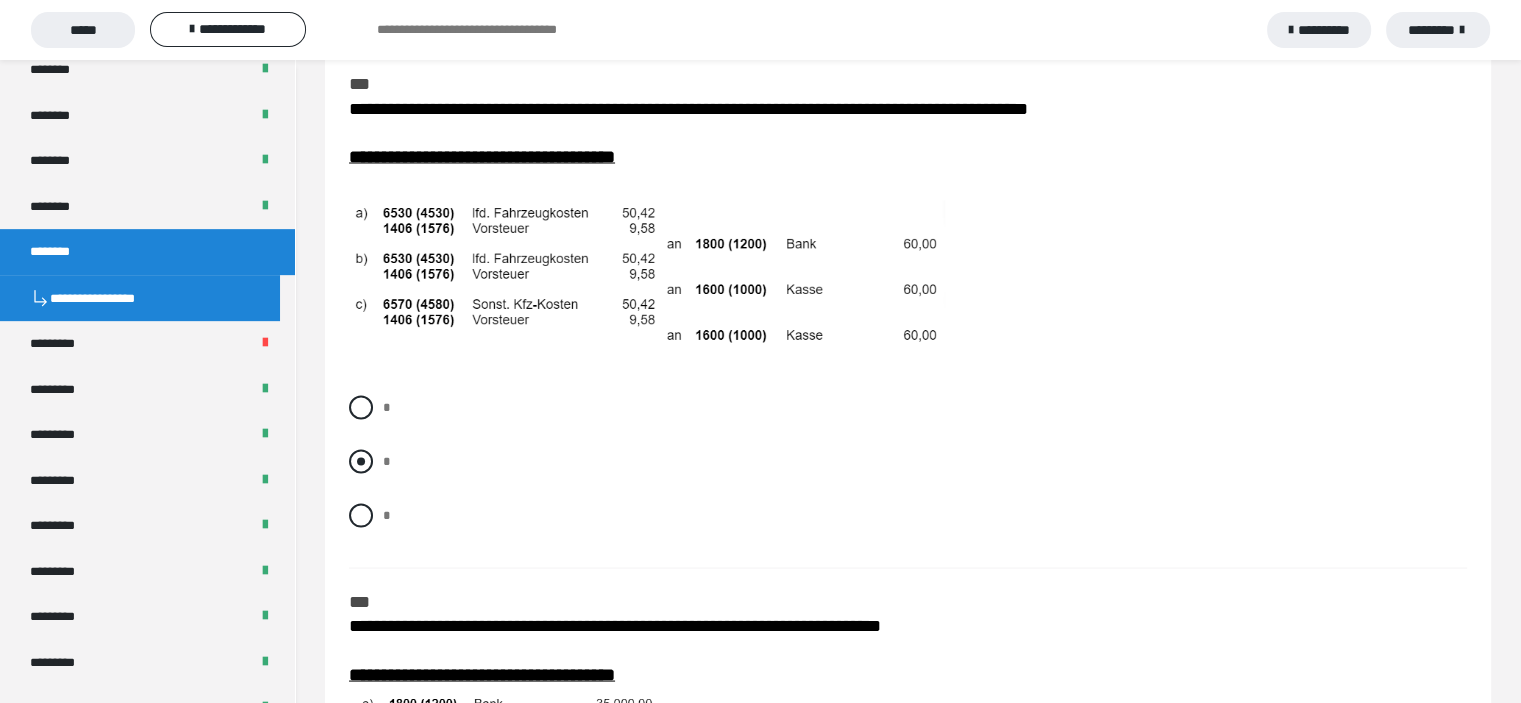 click at bounding box center (361, 461) 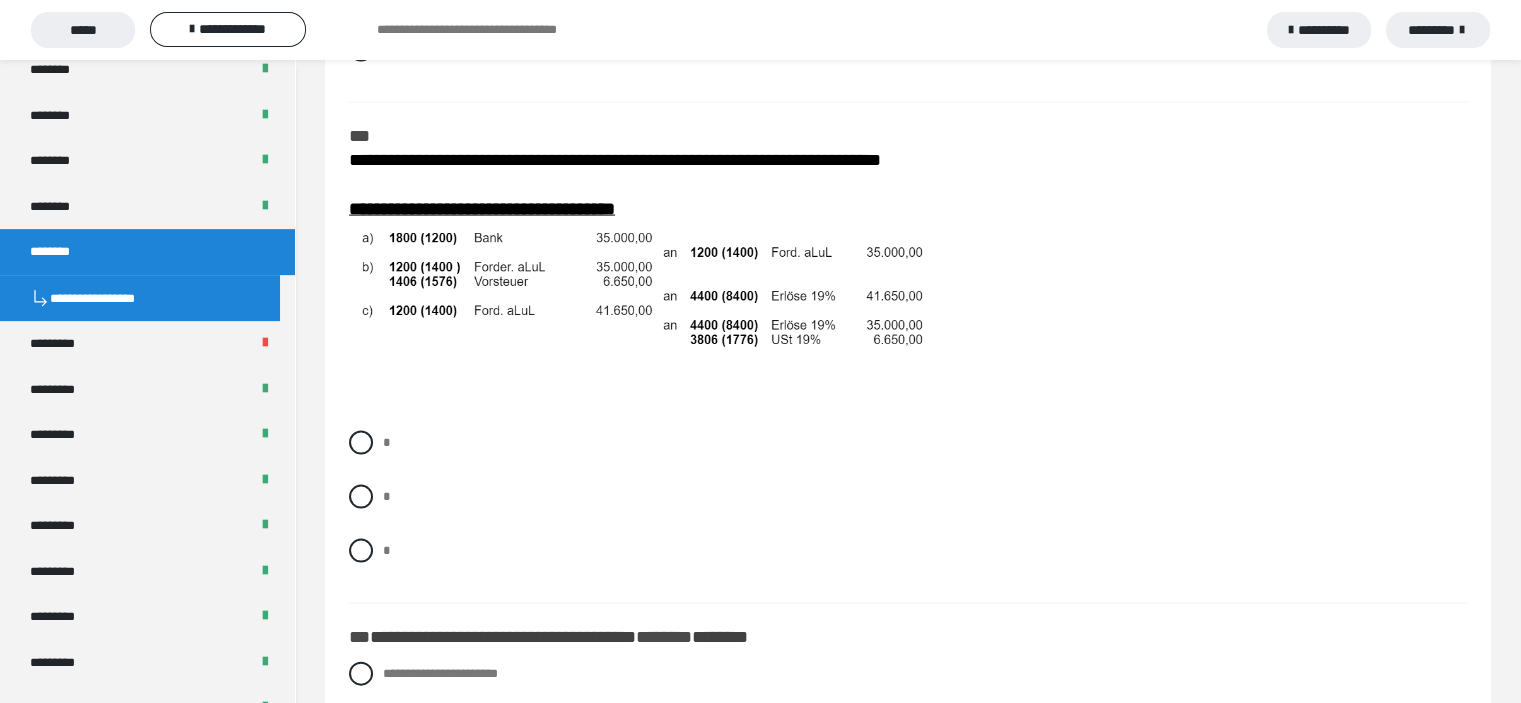 scroll, scrollTop: 4200, scrollLeft: 0, axis: vertical 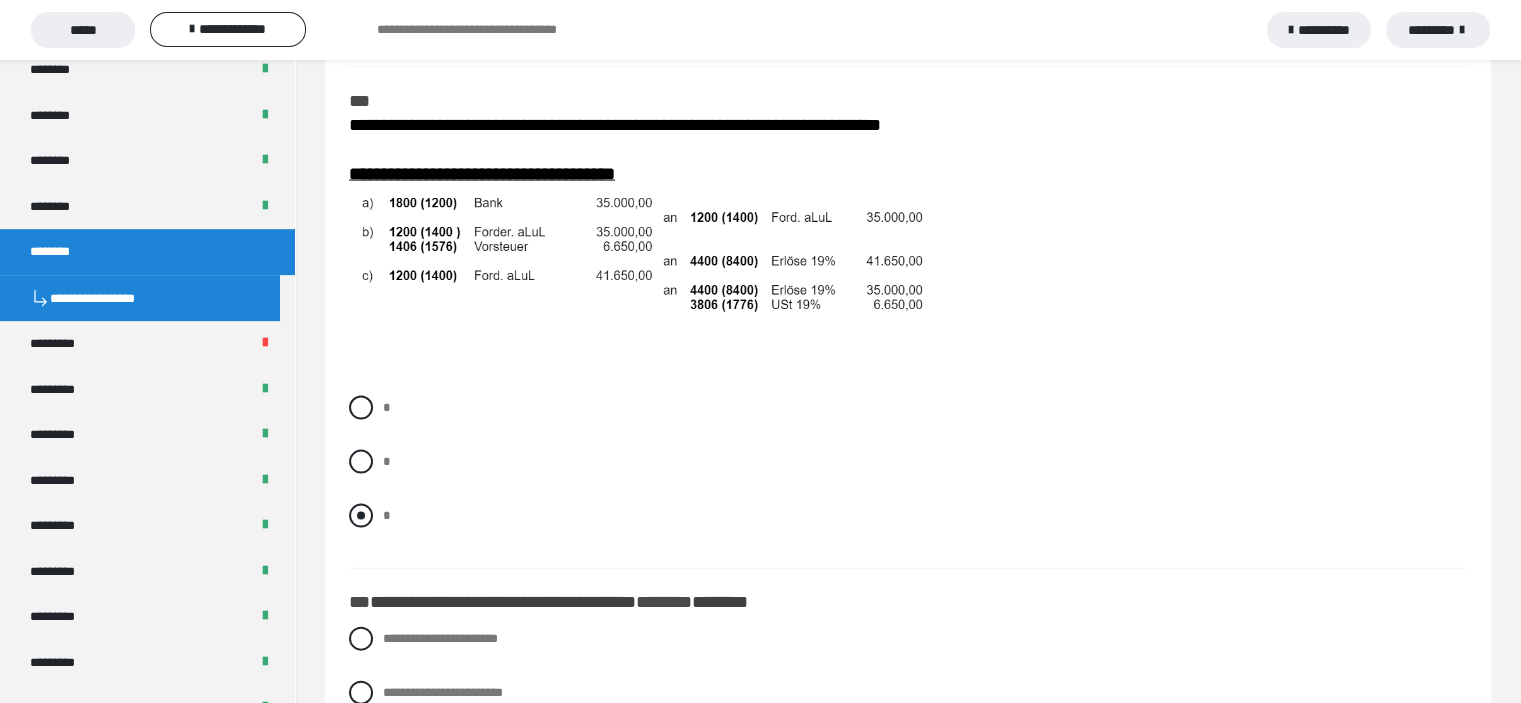 click at bounding box center (361, 516) 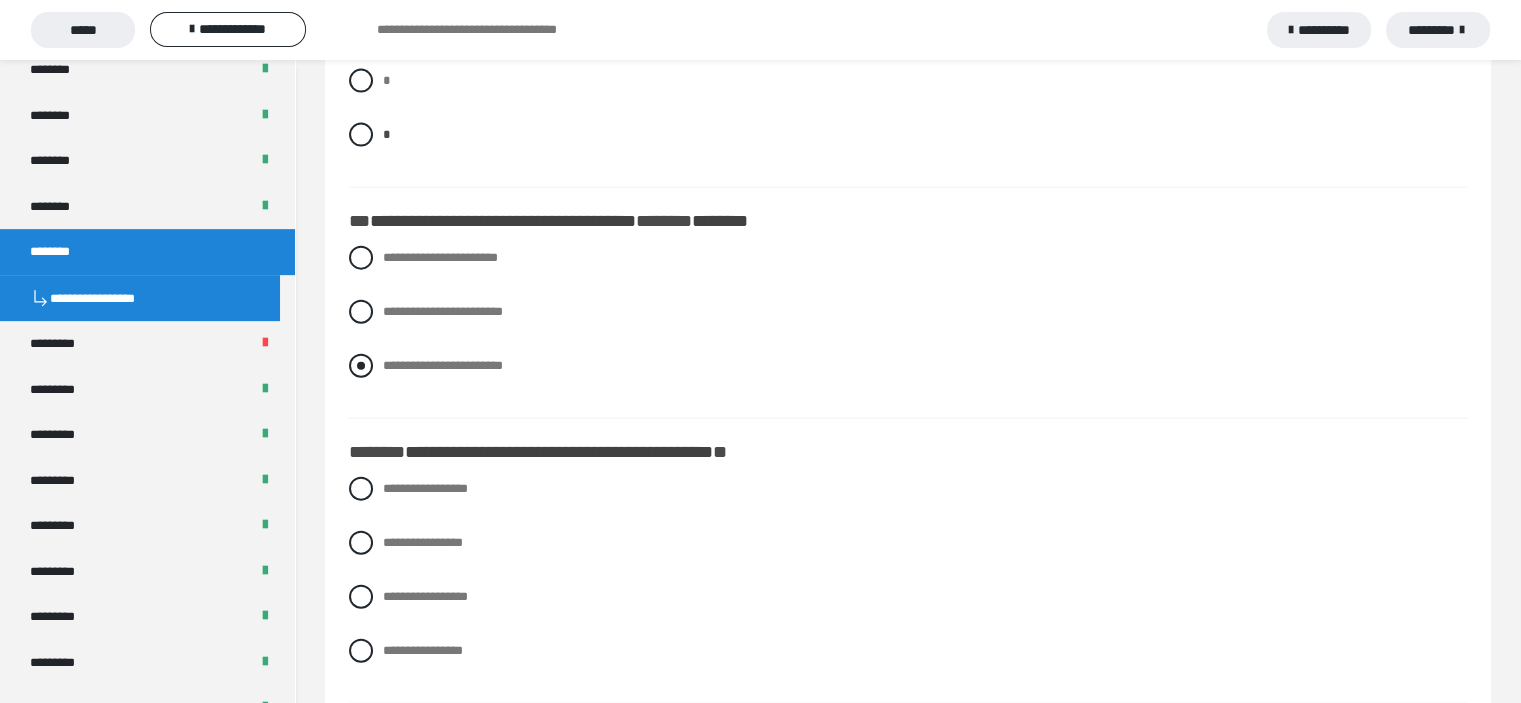 scroll, scrollTop: 4600, scrollLeft: 0, axis: vertical 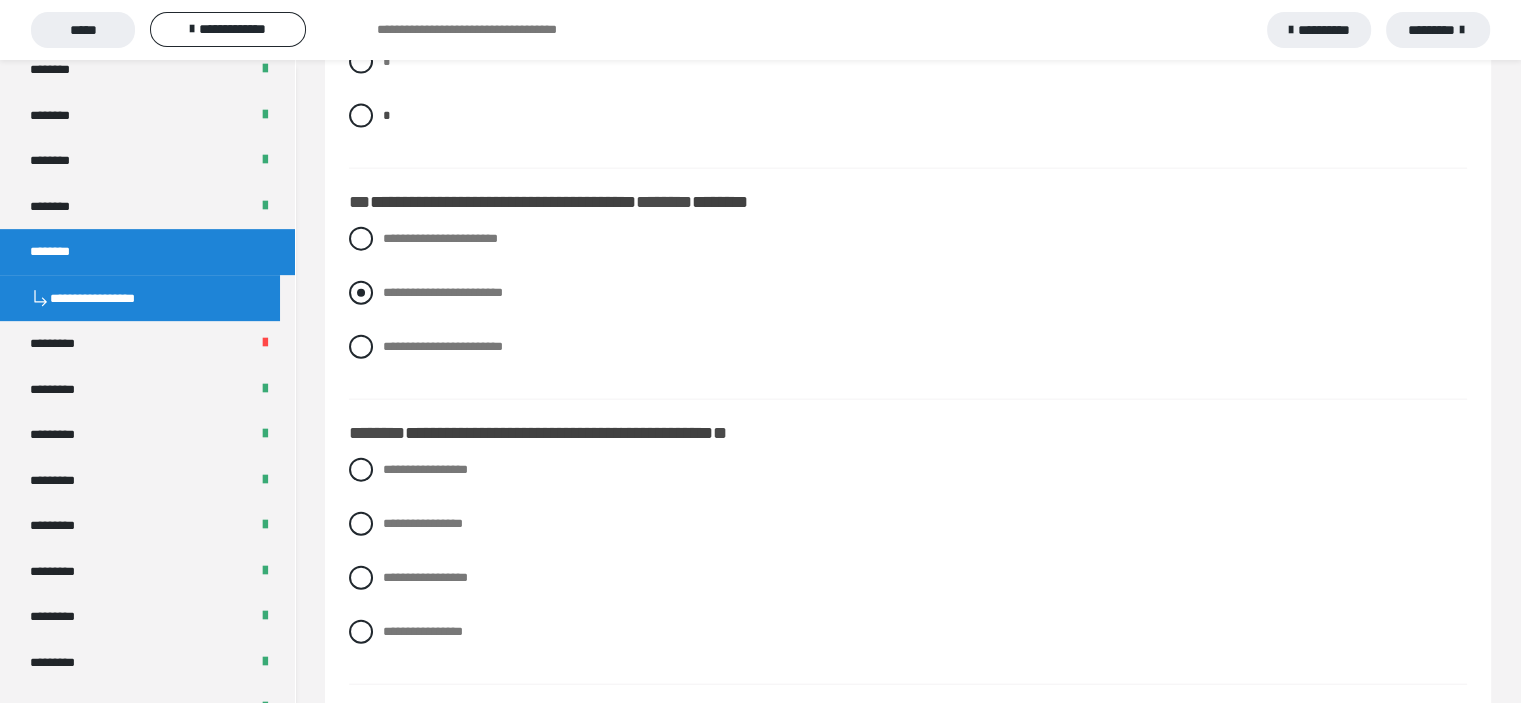 click at bounding box center (361, 293) 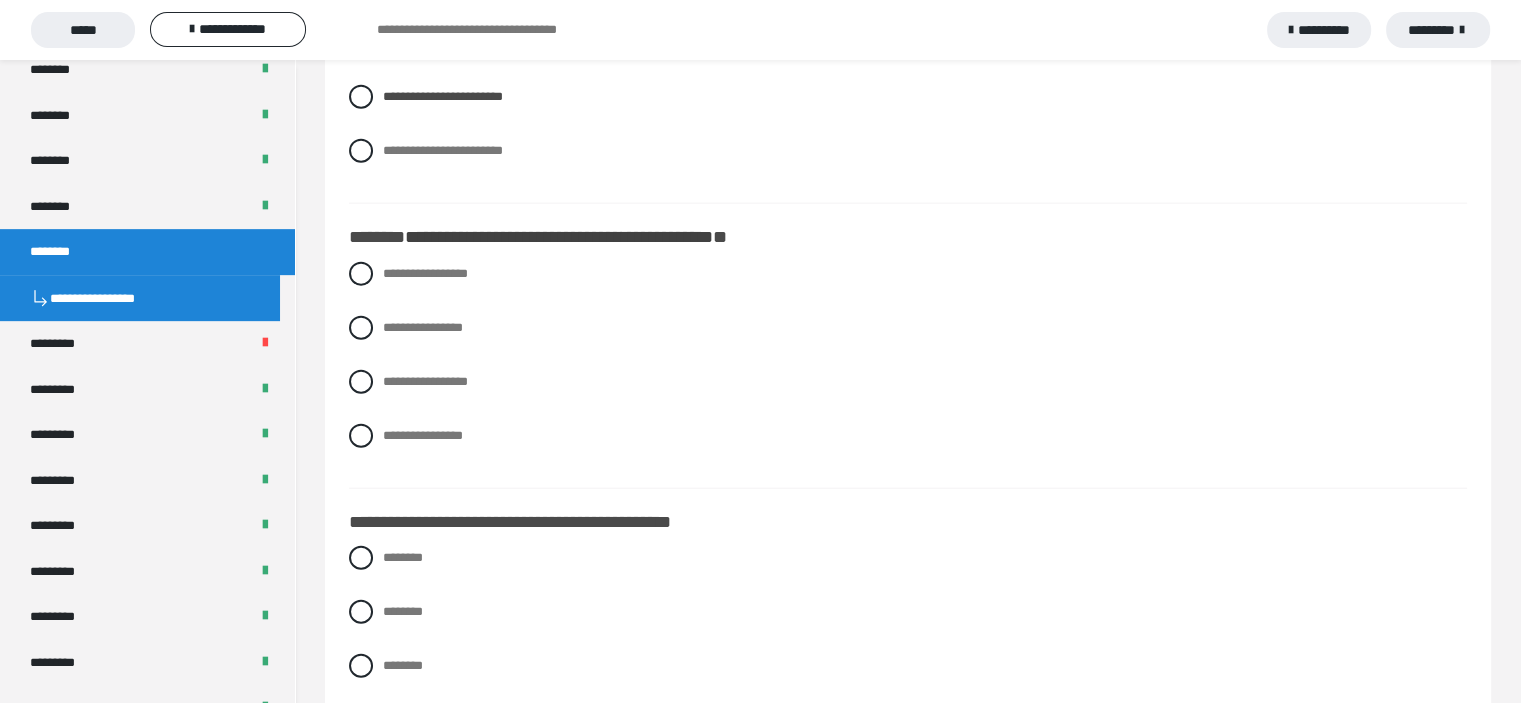 scroll, scrollTop: 4800, scrollLeft: 0, axis: vertical 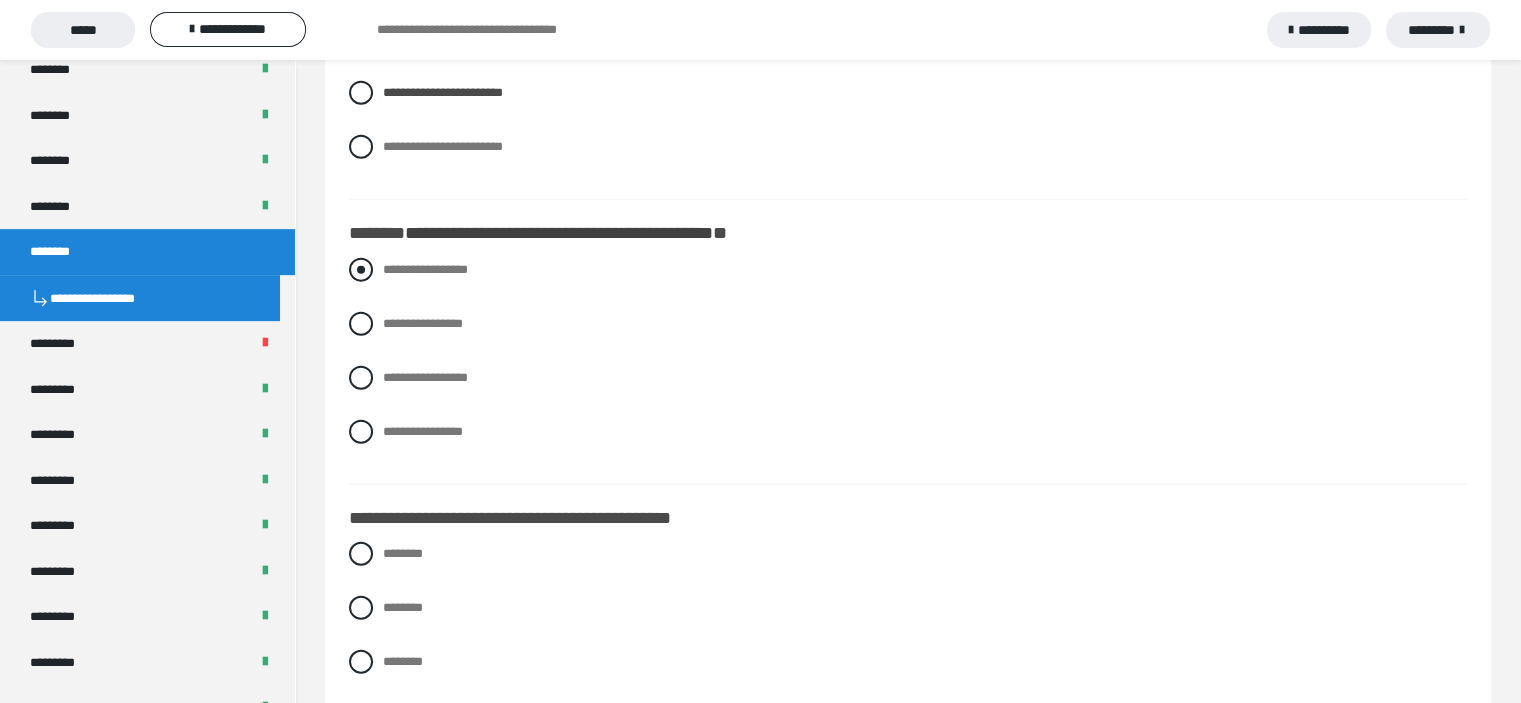 drag, startPoint x: 364, startPoint y: 339, endPoint x: 367, endPoint y: 278, distance: 61.073727 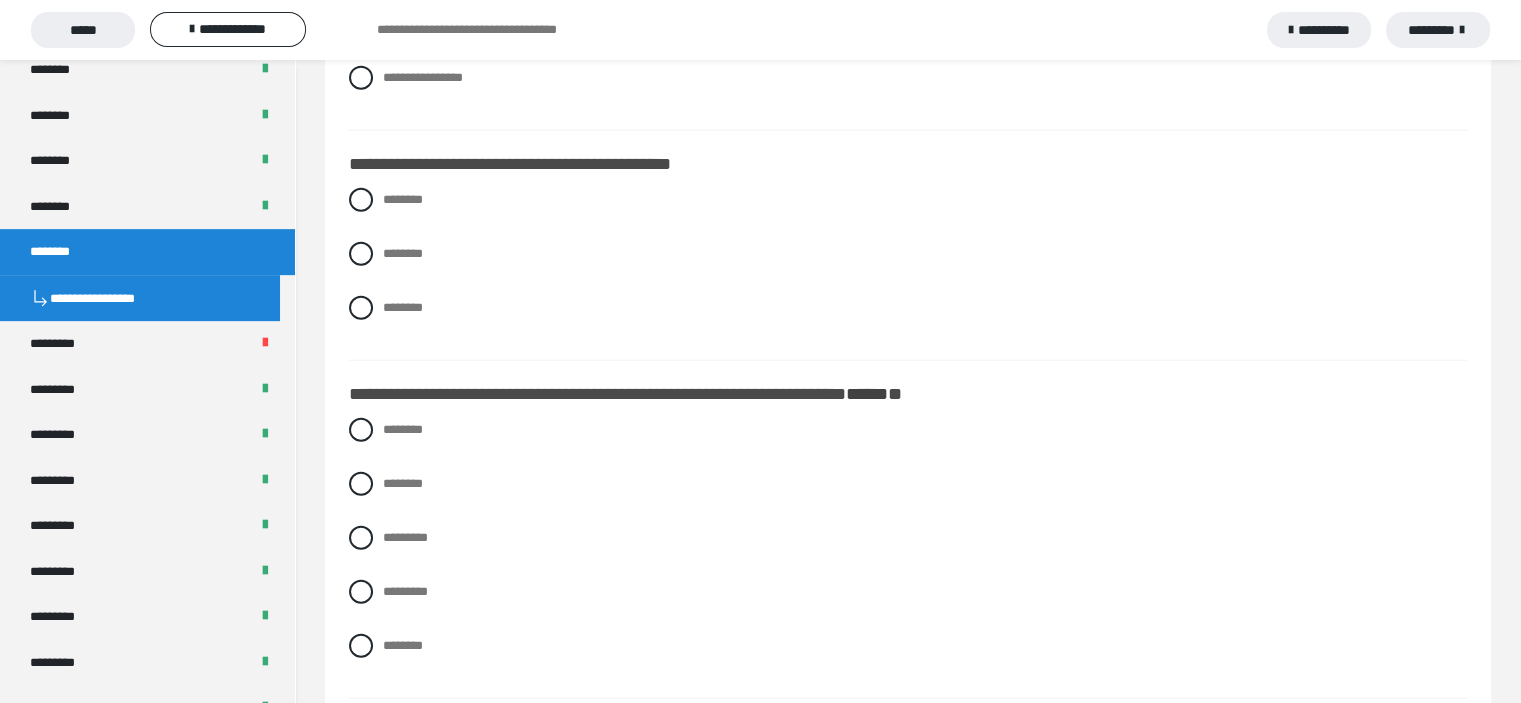 scroll, scrollTop: 5200, scrollLeft: 0, axis: vertical 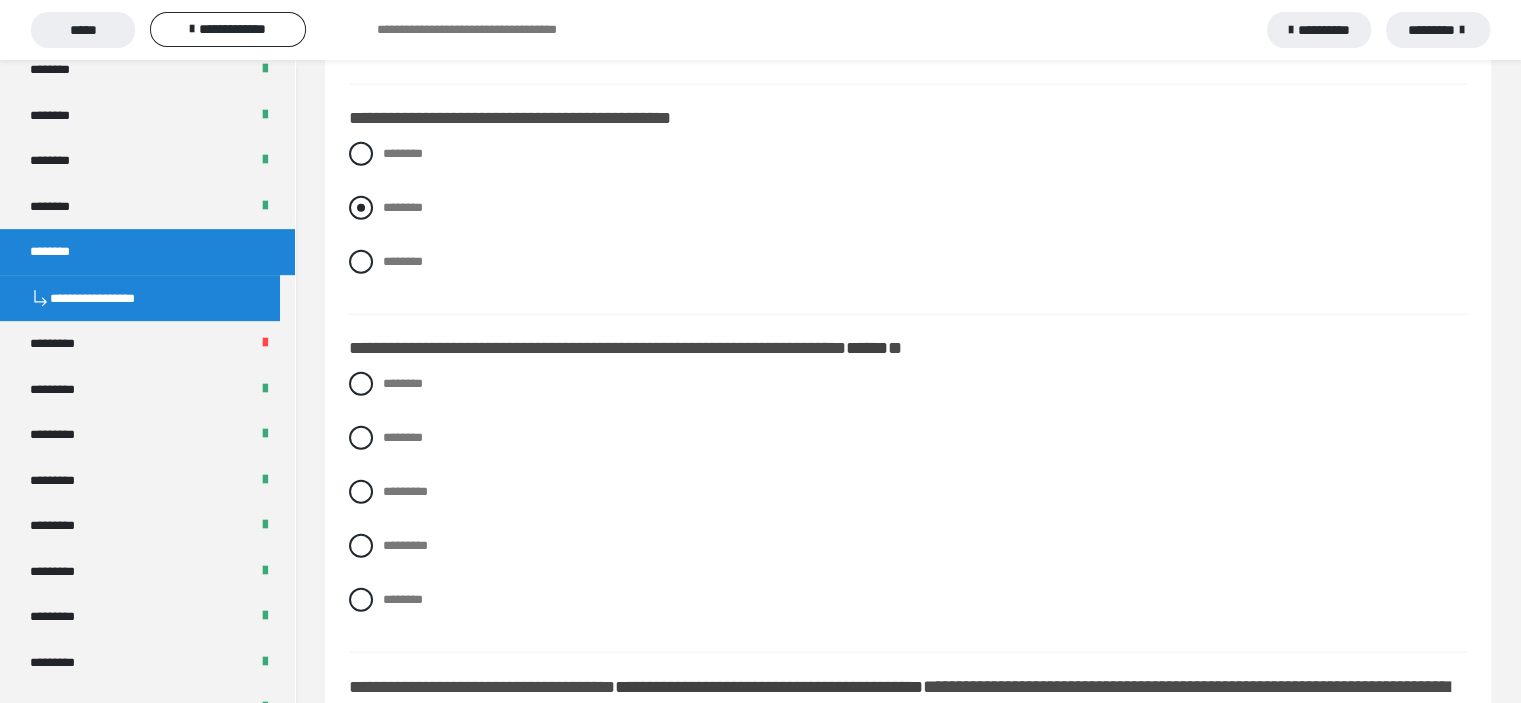 click at bounding box center (361, 208) 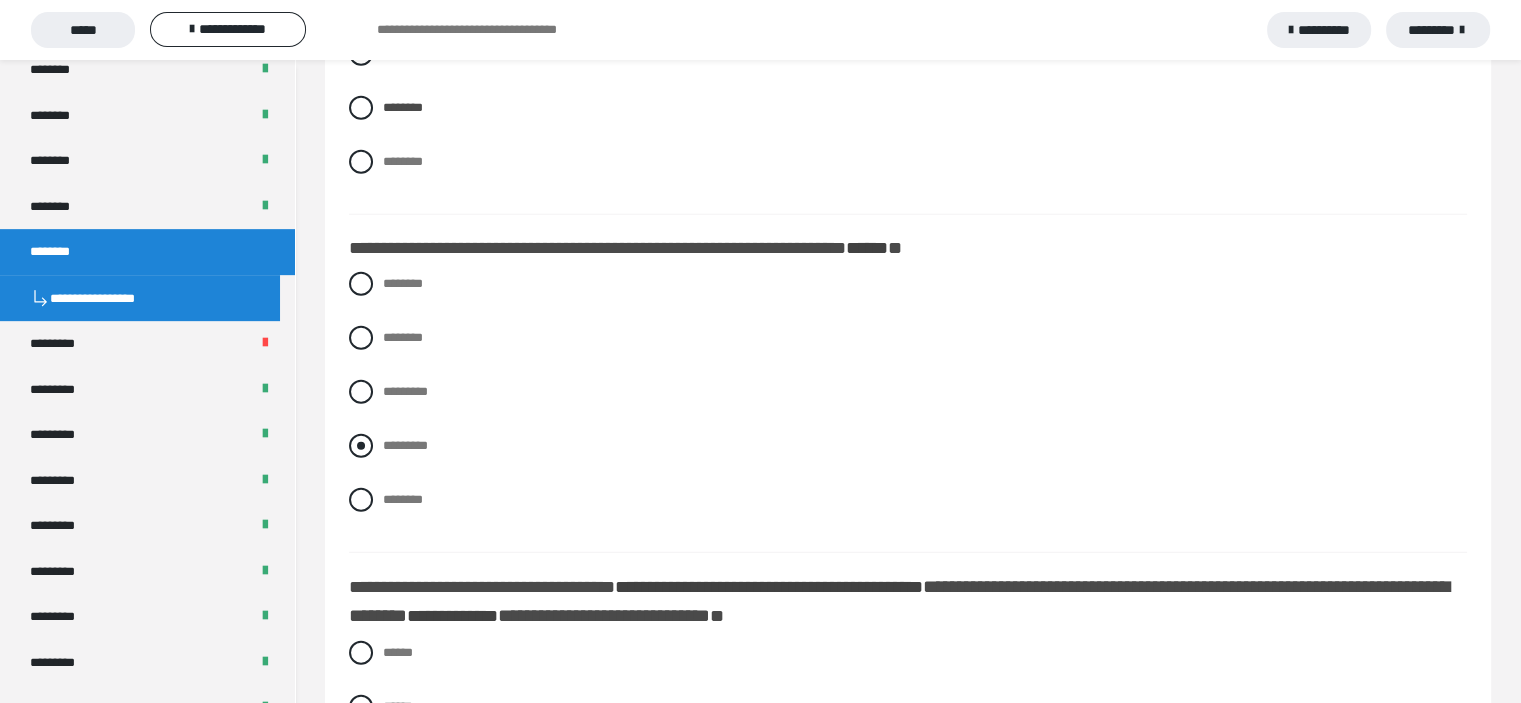 scroll, scrollTop: 5400, scrollLeft: 0, axis: vertical 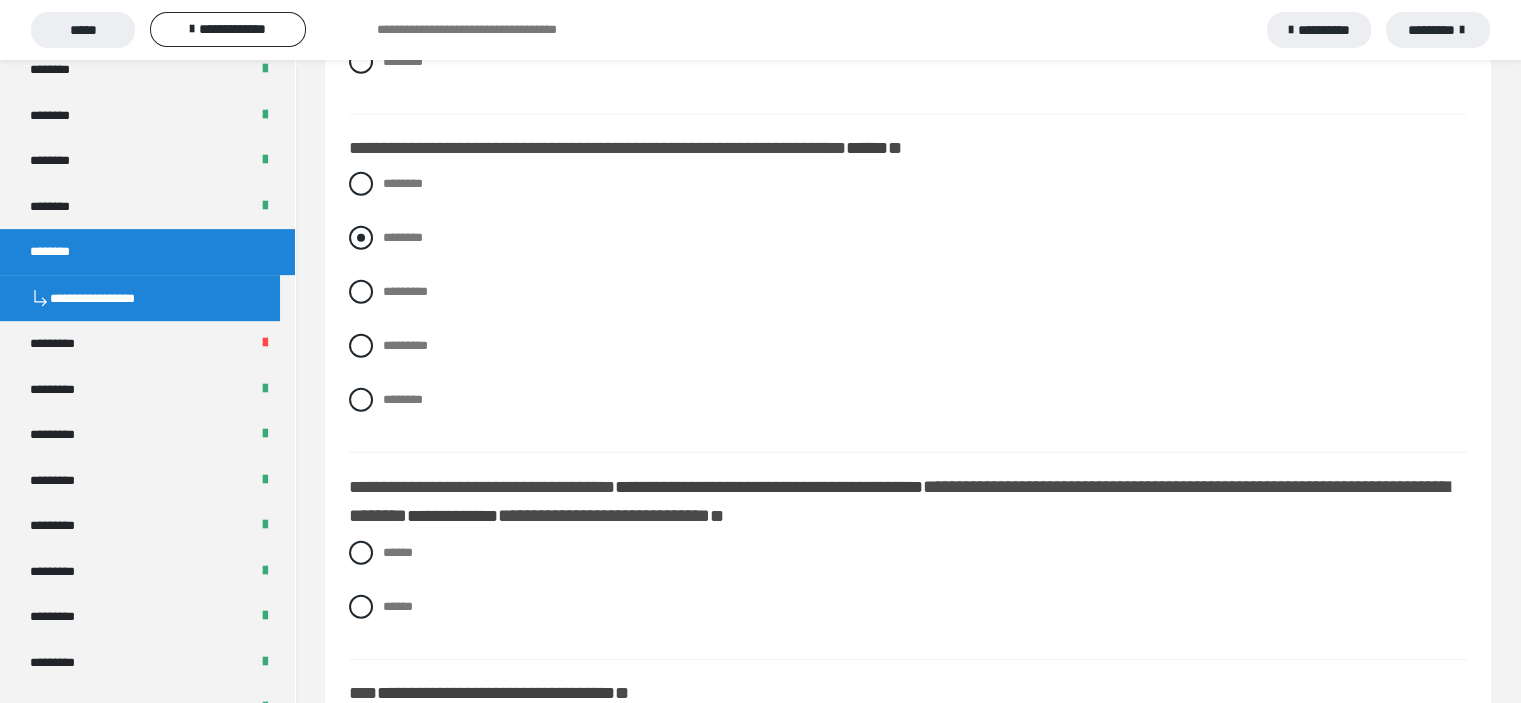 click at bounding box center [361, 238] 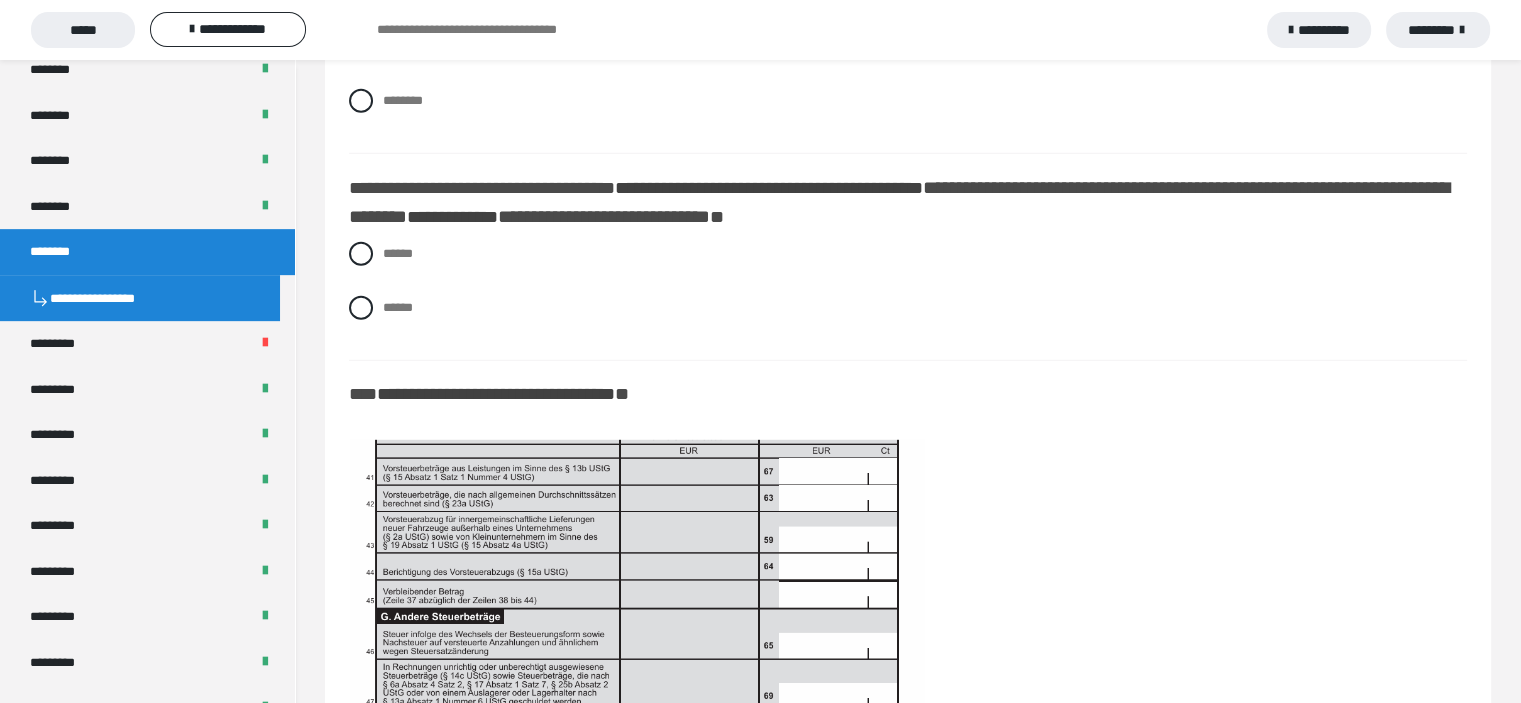 scroll, scrollTop: 5700, scrollLeft: 0, axis: vertical 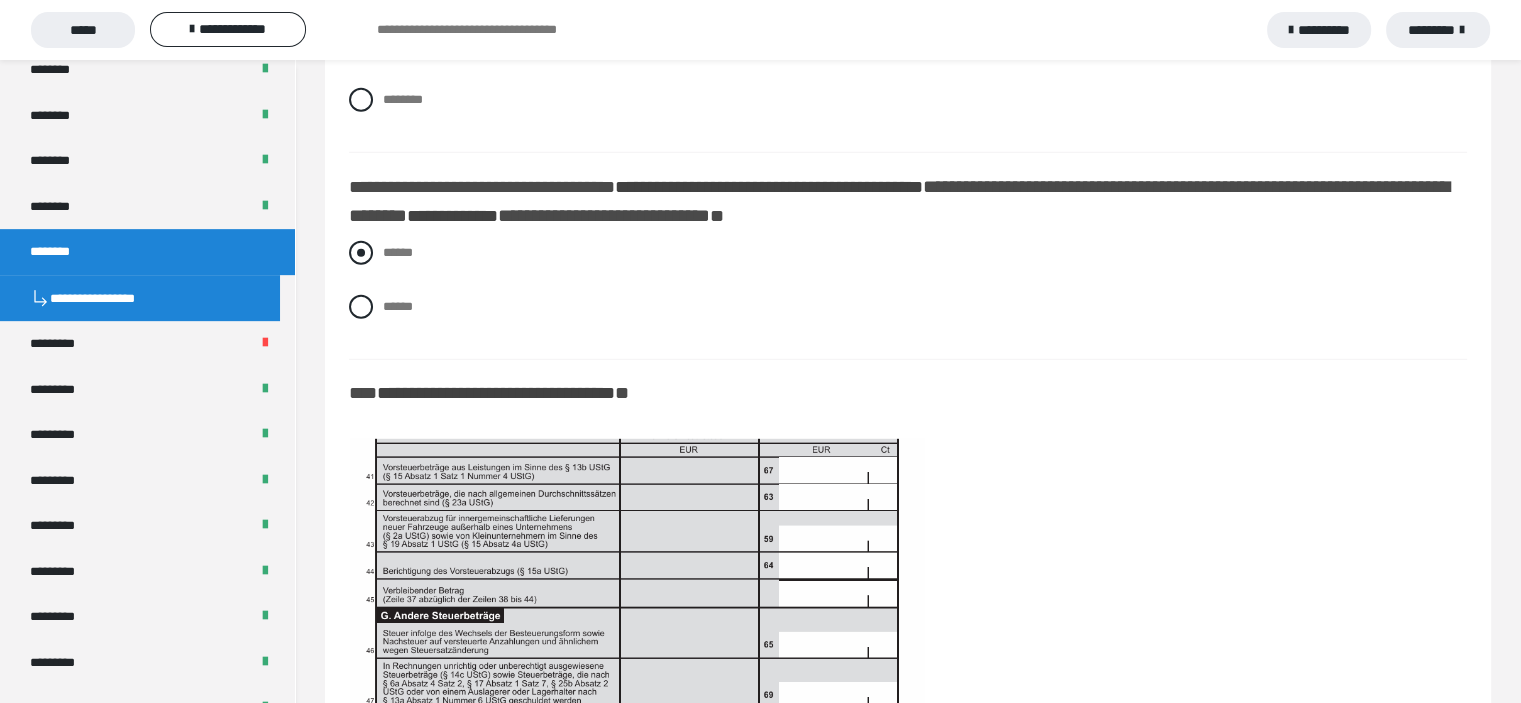 click at bounding box center (361, 253) 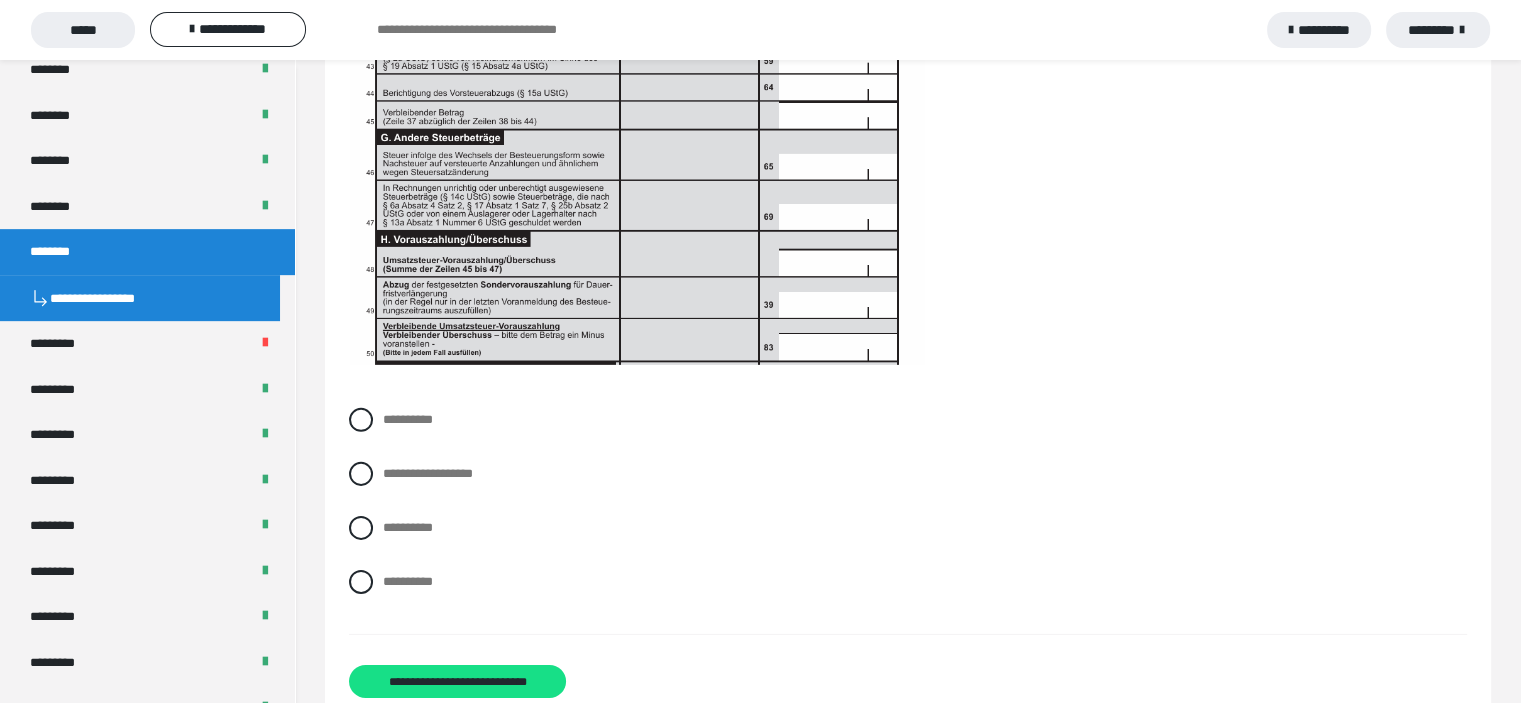 scroll, scrollTop: 6200, scrollLeft: 0, axis: vertical 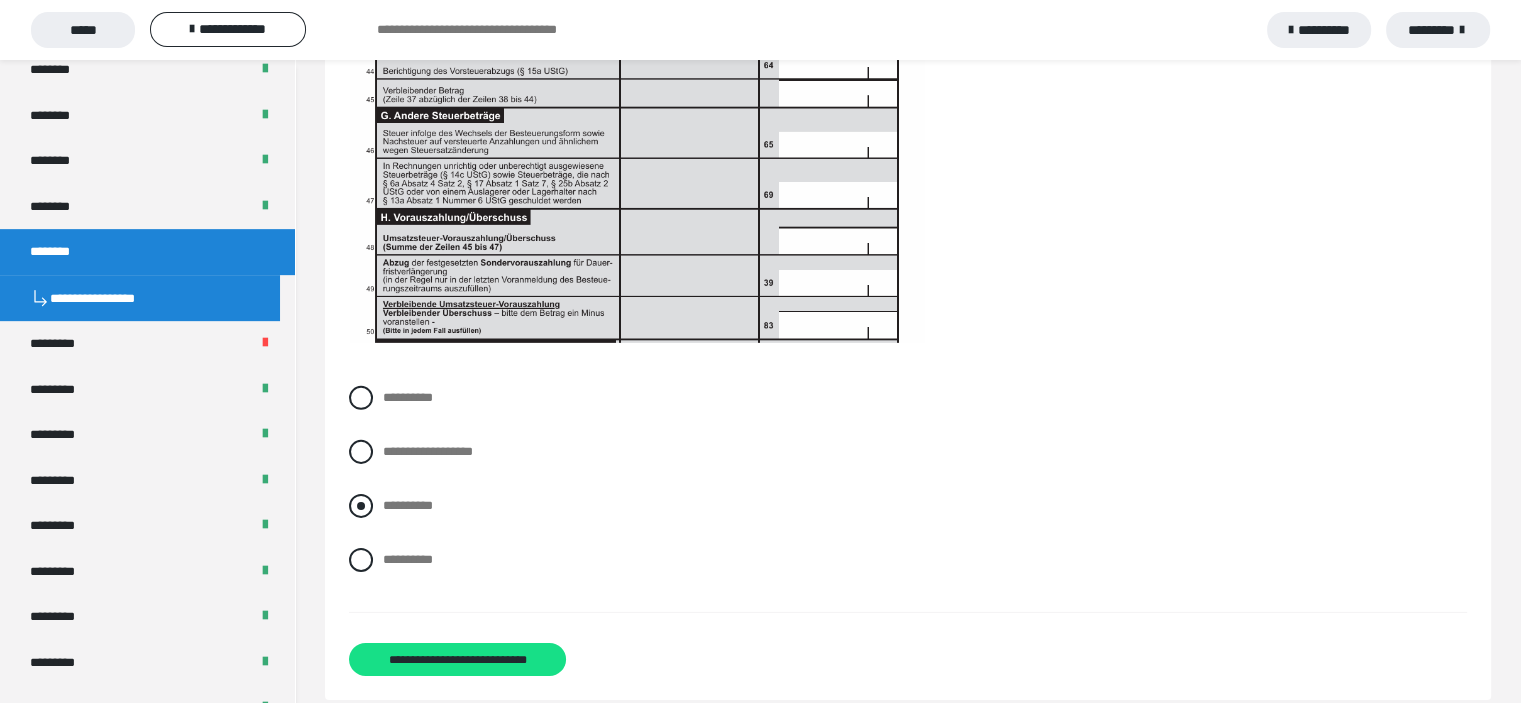 click at bounding box center [361, 506] 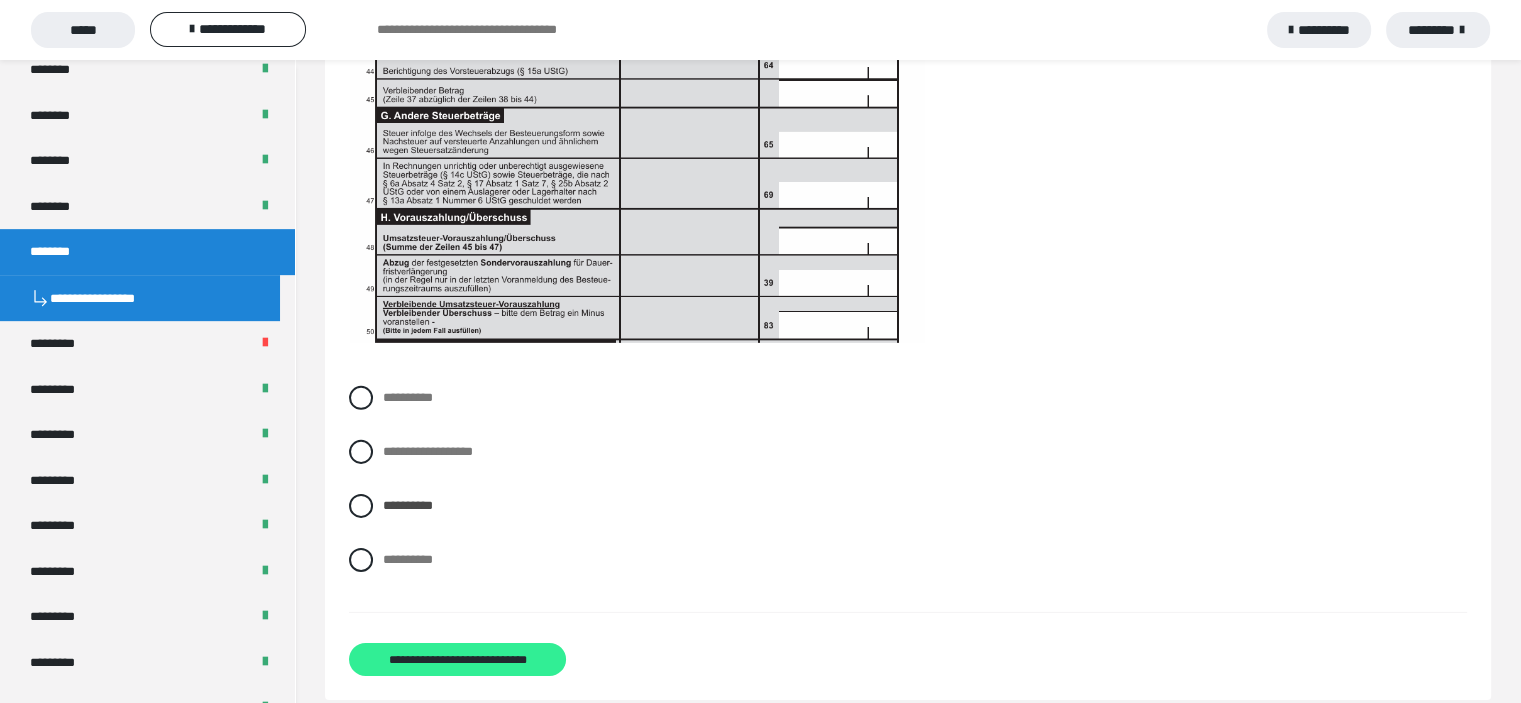 click on "**********" at bounding box center (457, 659) 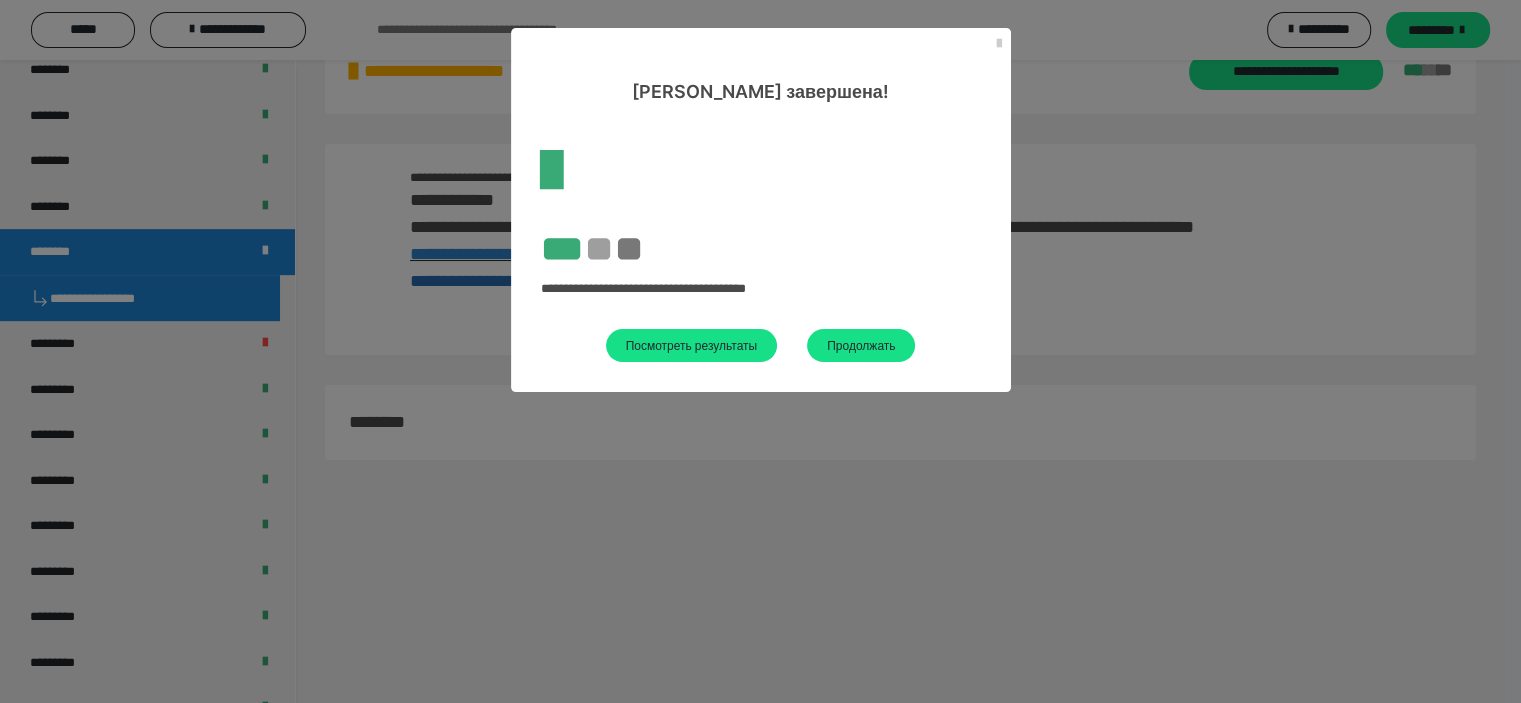 scroll, scrollTop: 2701, scrollLeft: 0, axis: vertical 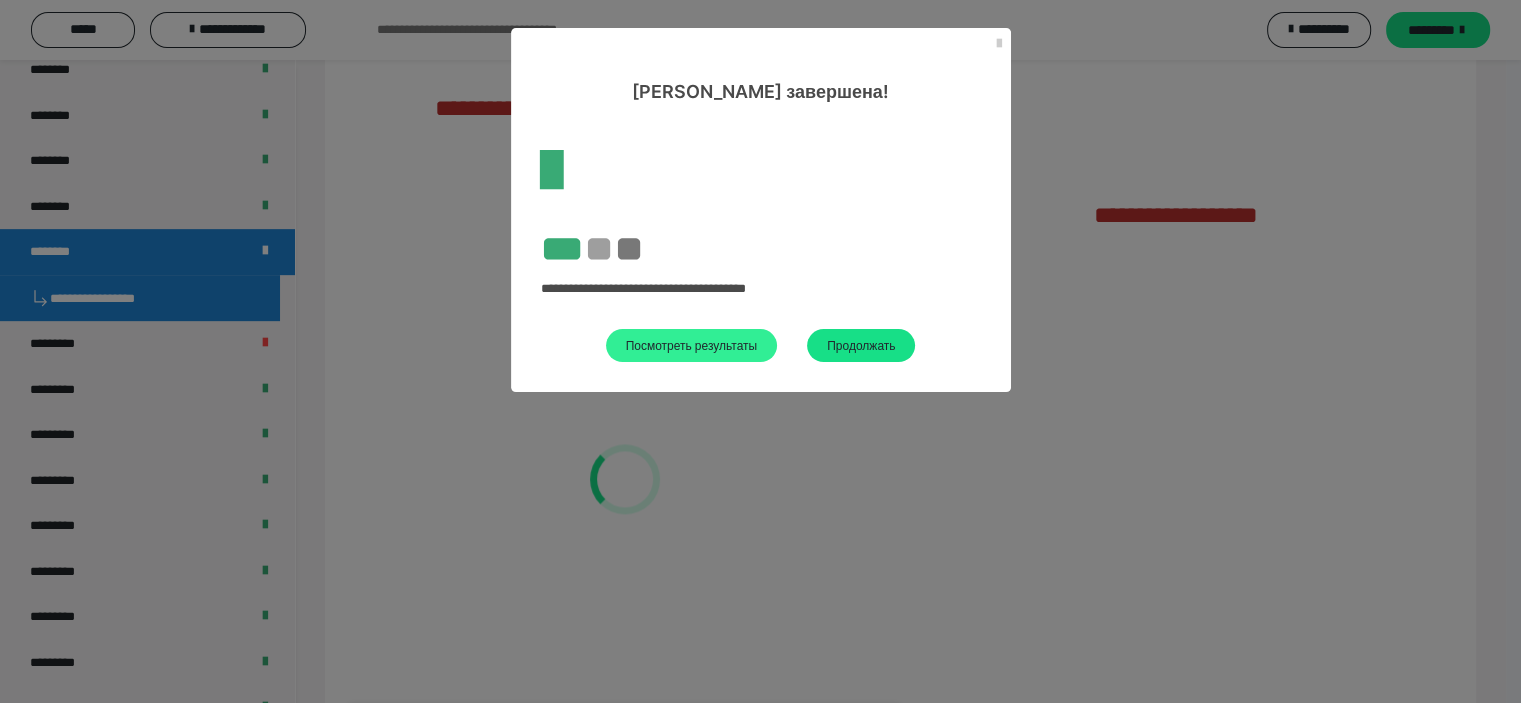 click on "Посмотреть результаты" at bounding box center (692, 345) 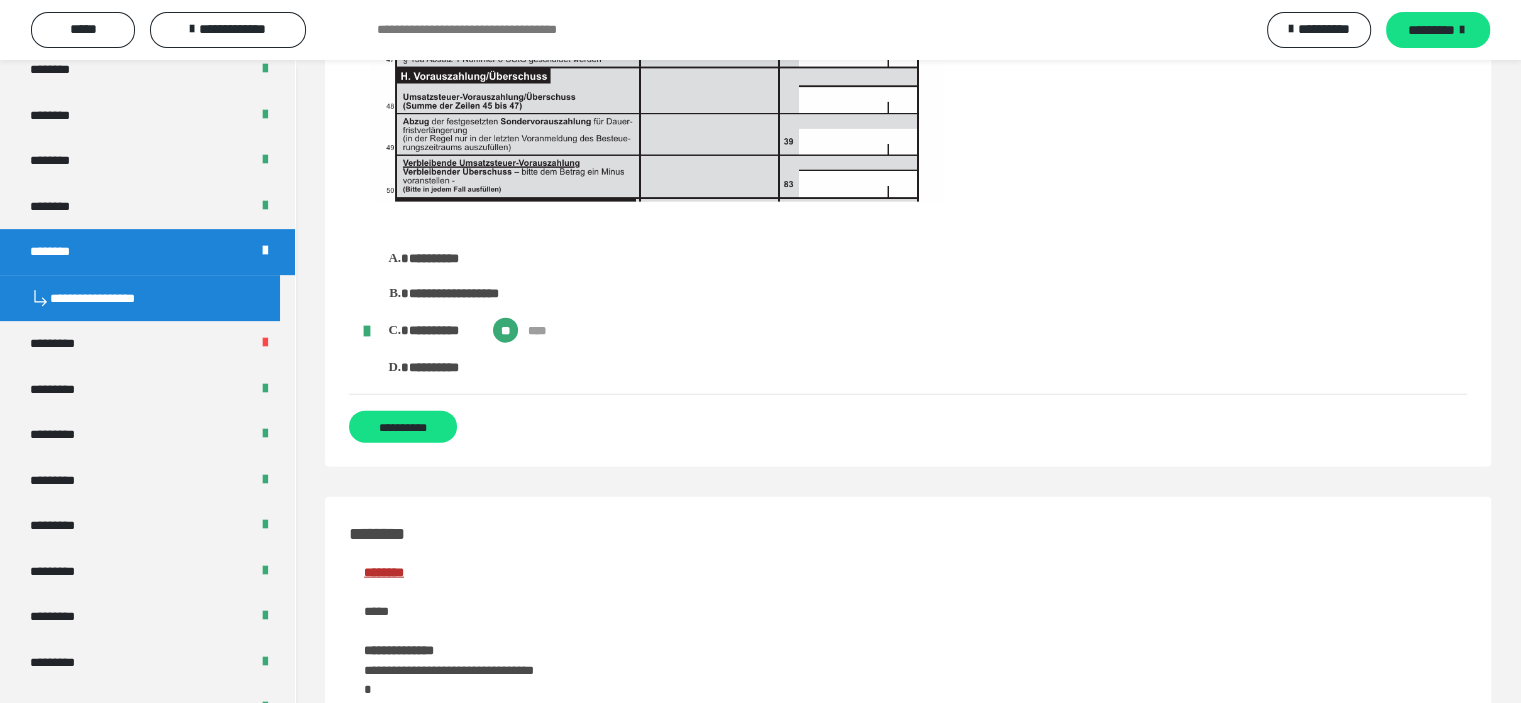 scroll, scrollTop: 4600, scrollLeft: 0, axis: vertical 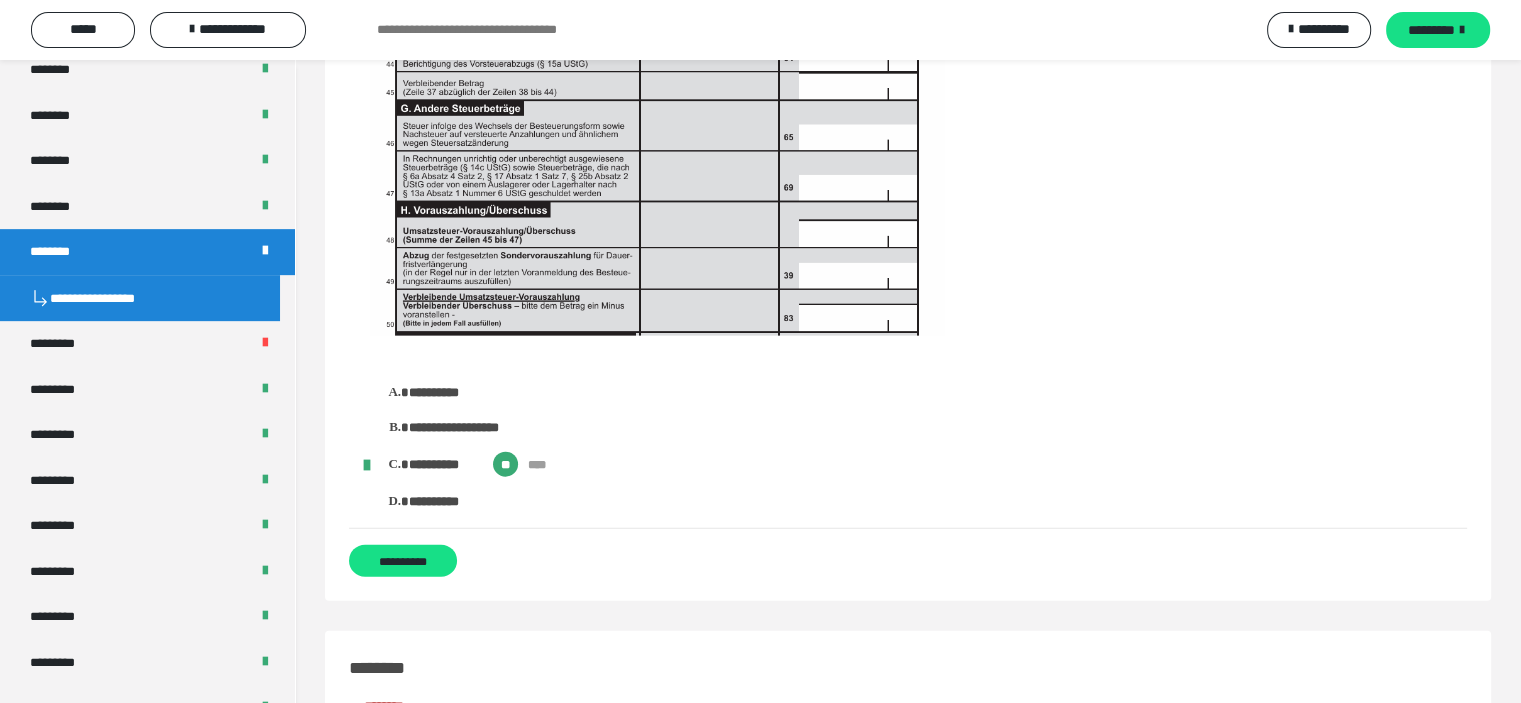 drag, startPoint x: 1092, startPoint y: 230, endPoint x: 1535, endPoint y: 125, distance: 455.27353 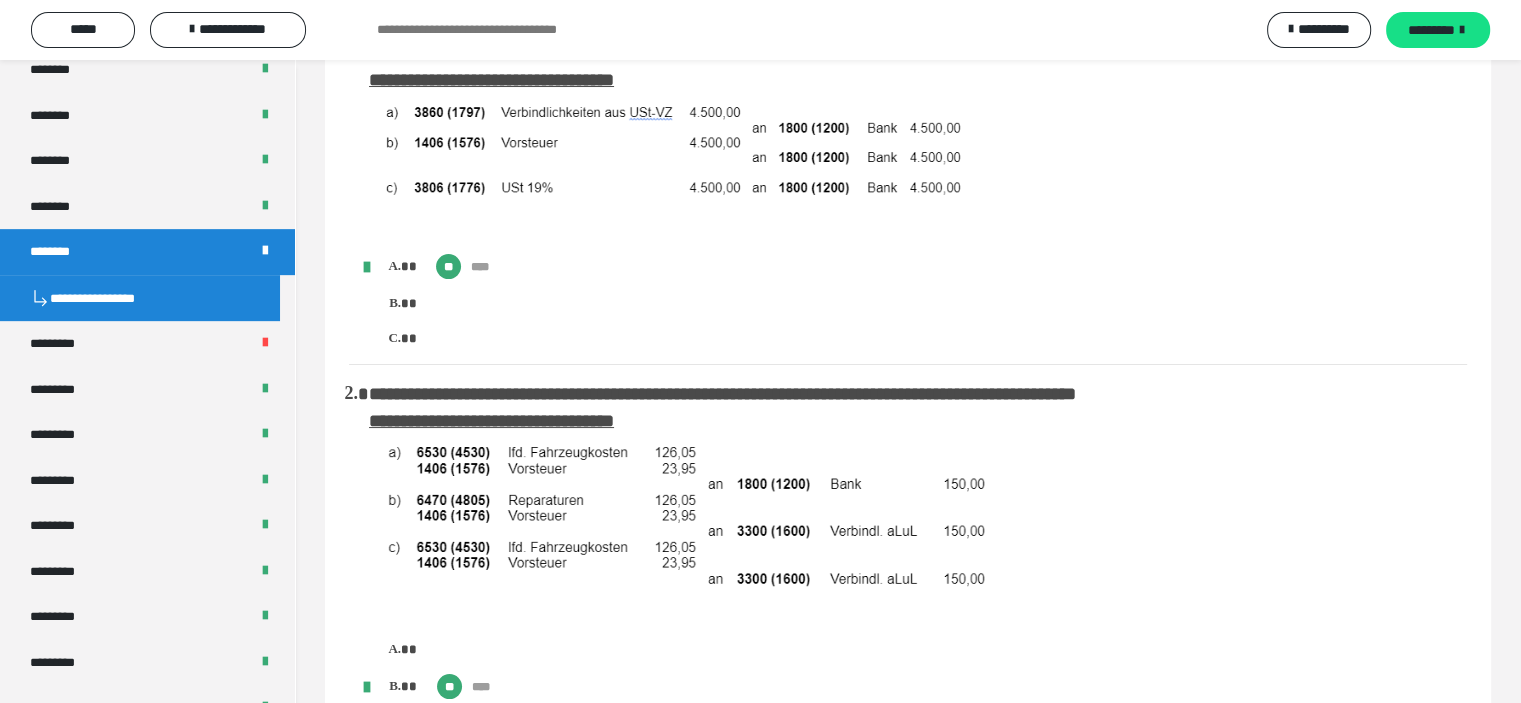 scroll, scrollTop: 0, scrollLeft: 0, axis: both 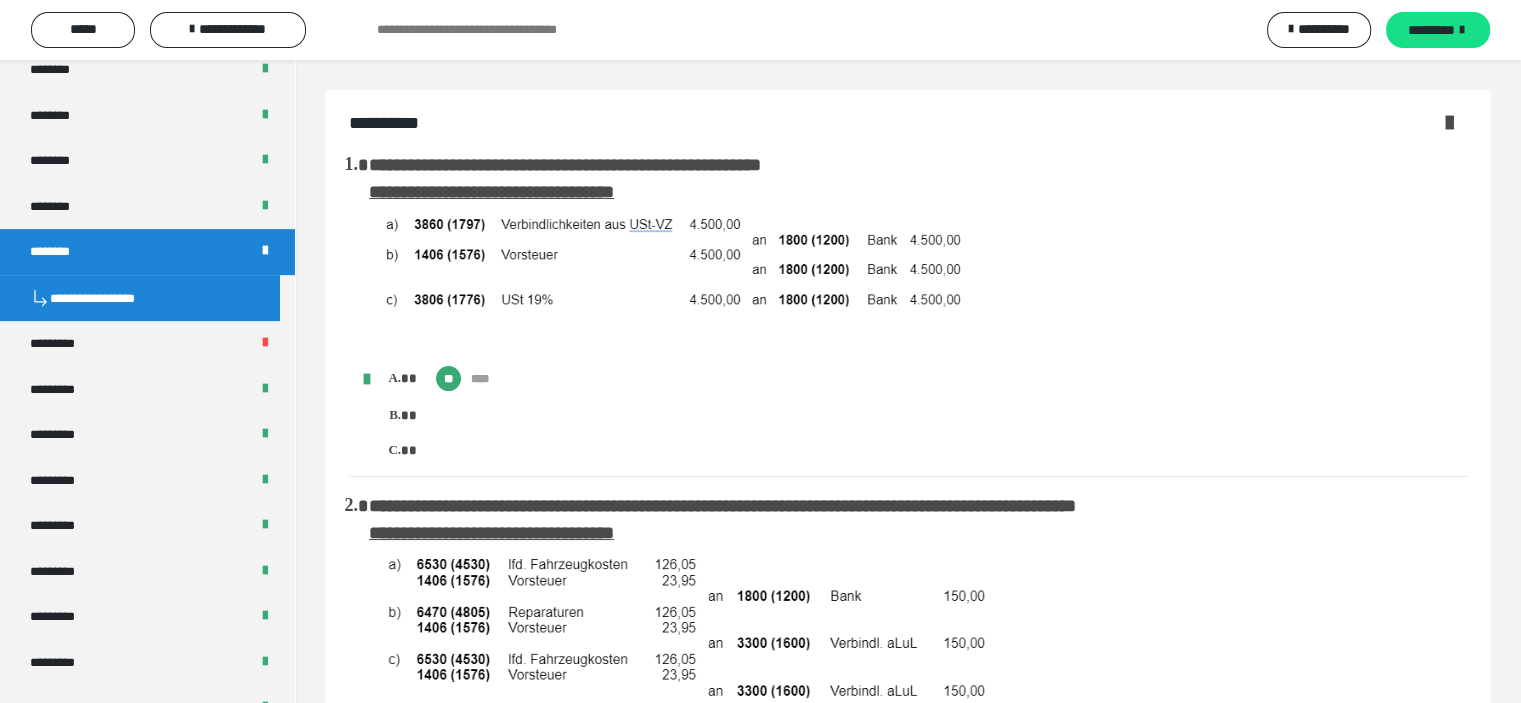 click at bounding box center [1449, 122] 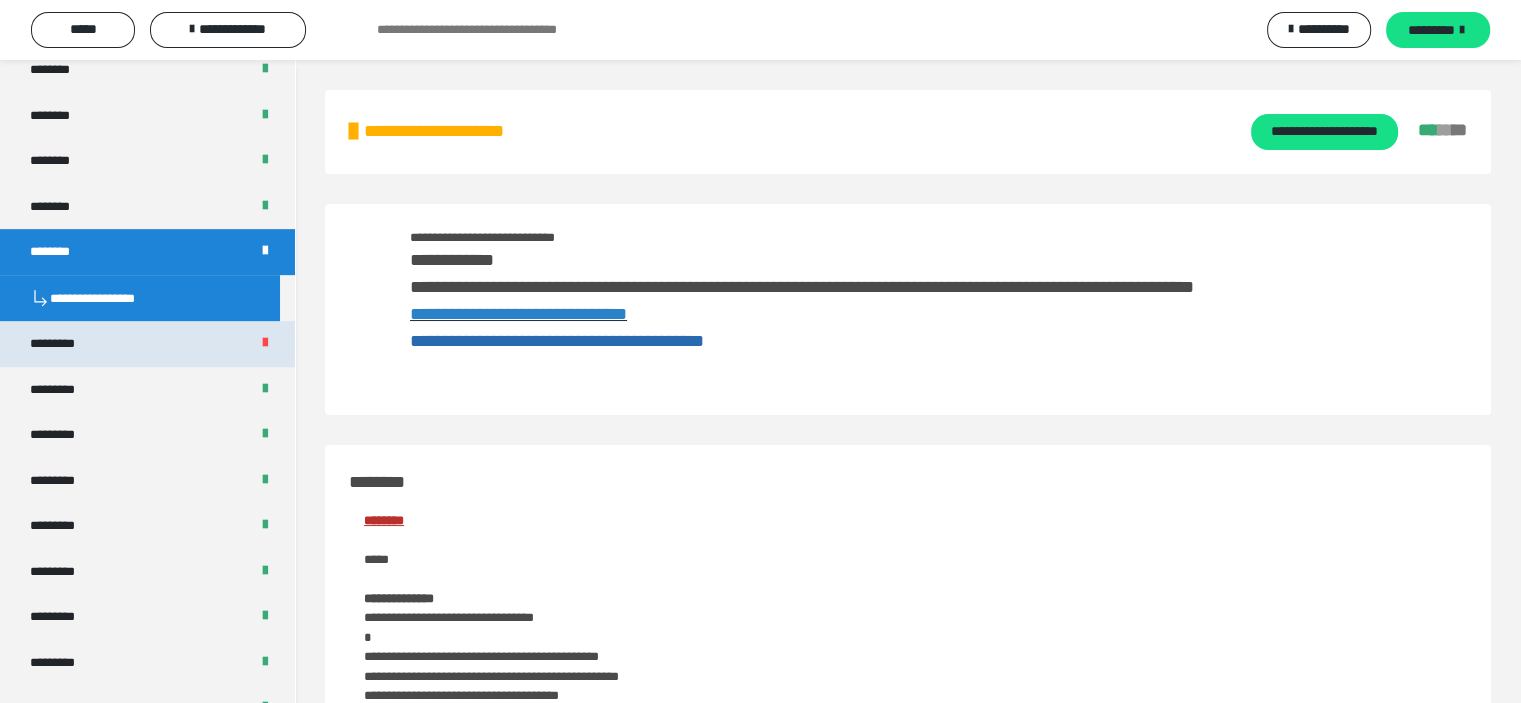 click on "*********" at bounding box center [147, 344] 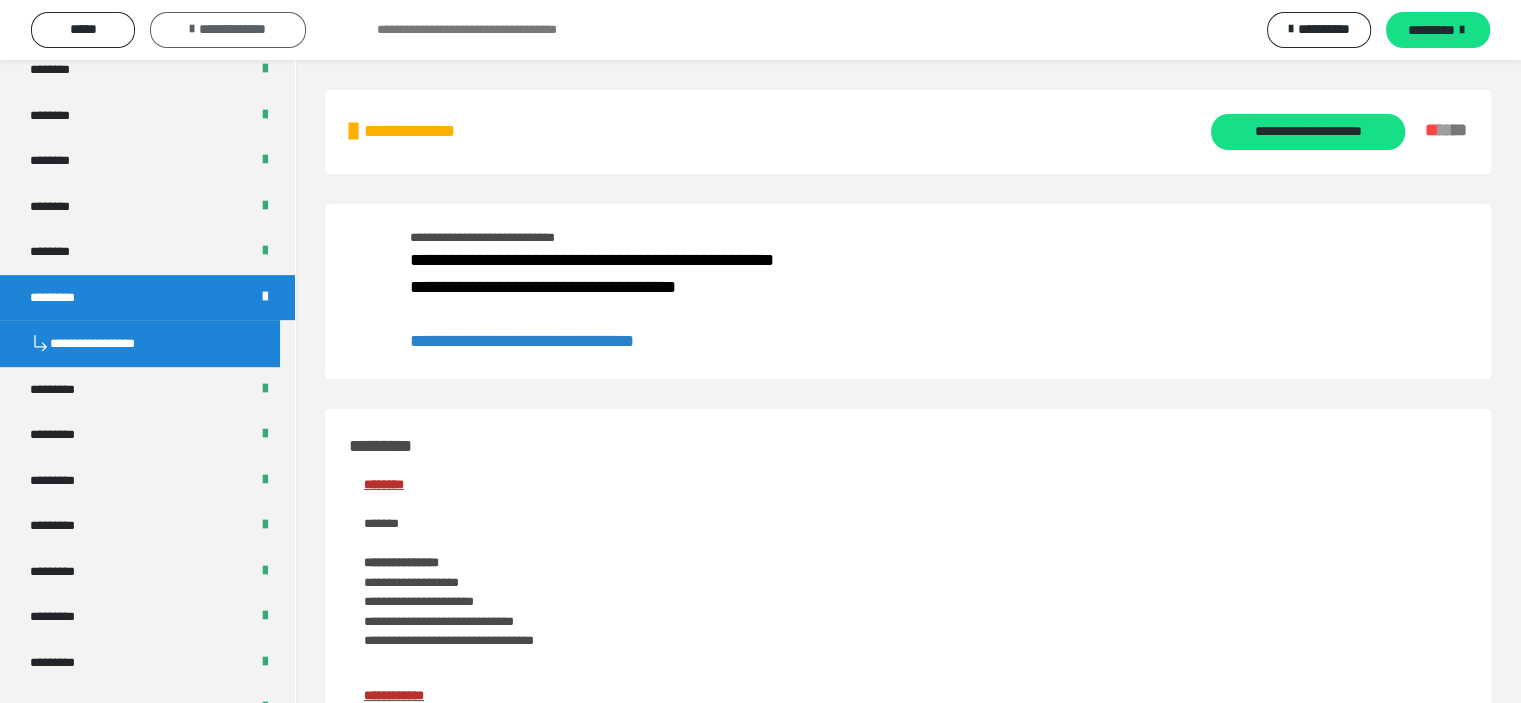 click on "**********" at bounding box center [232, 29] 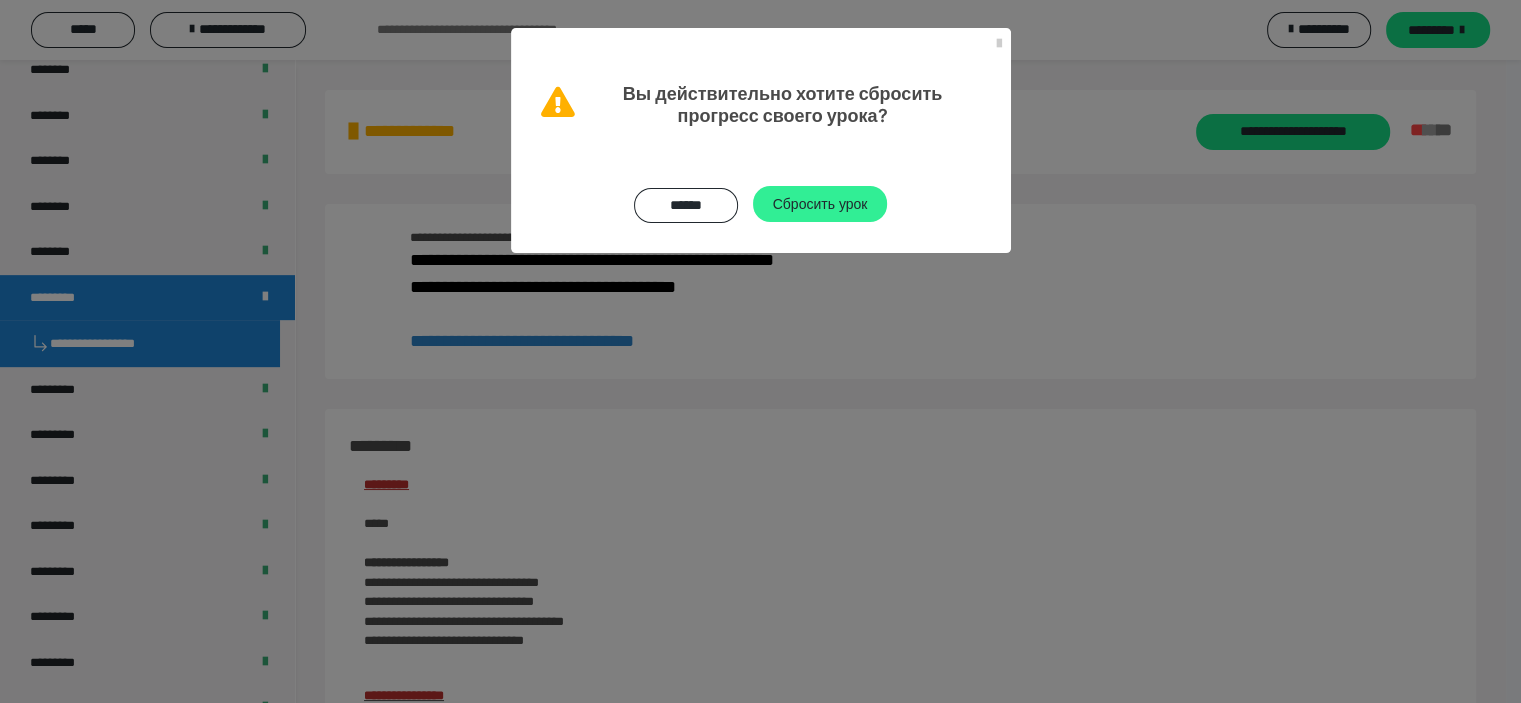 click on "Сбросить урок" at bounding box center (820, 203) 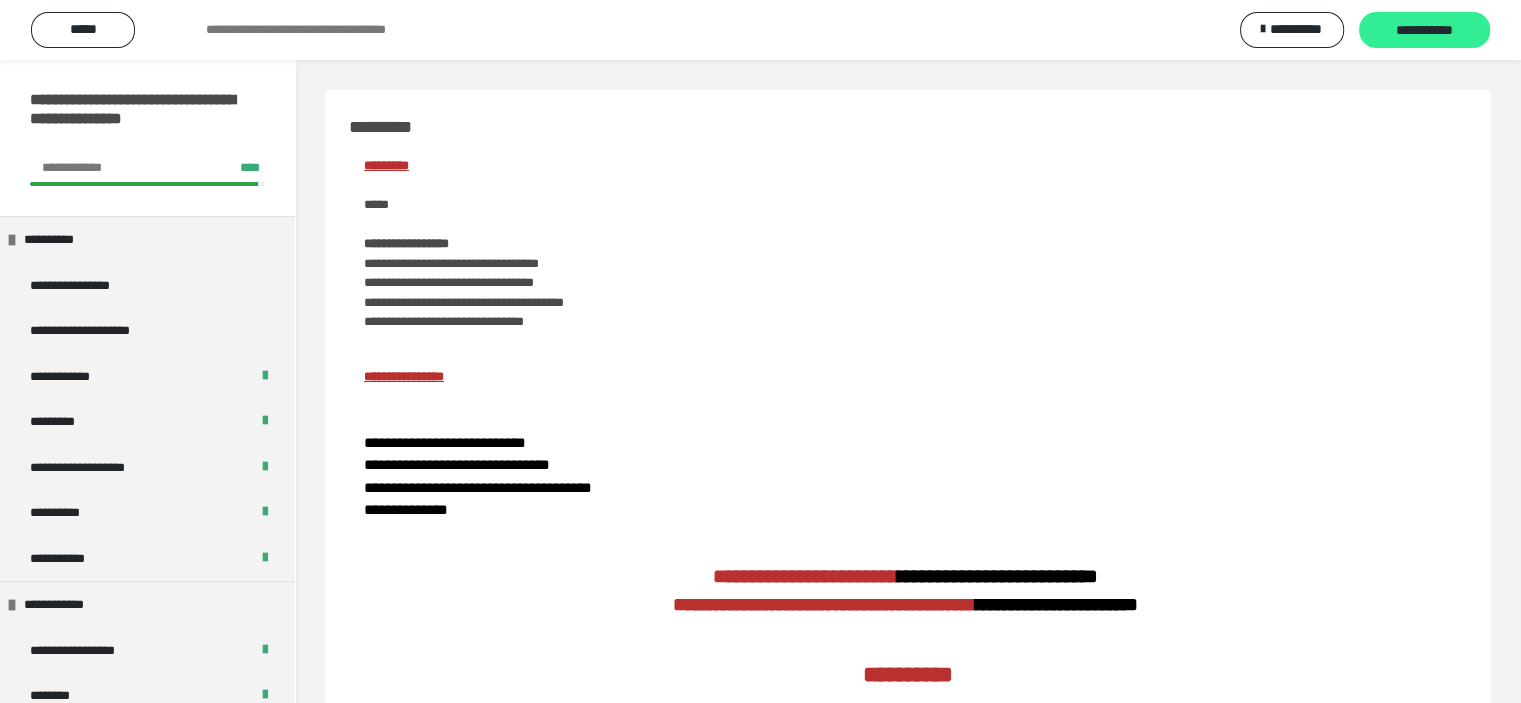 click on "**********" at bounding box center (1424, 30) 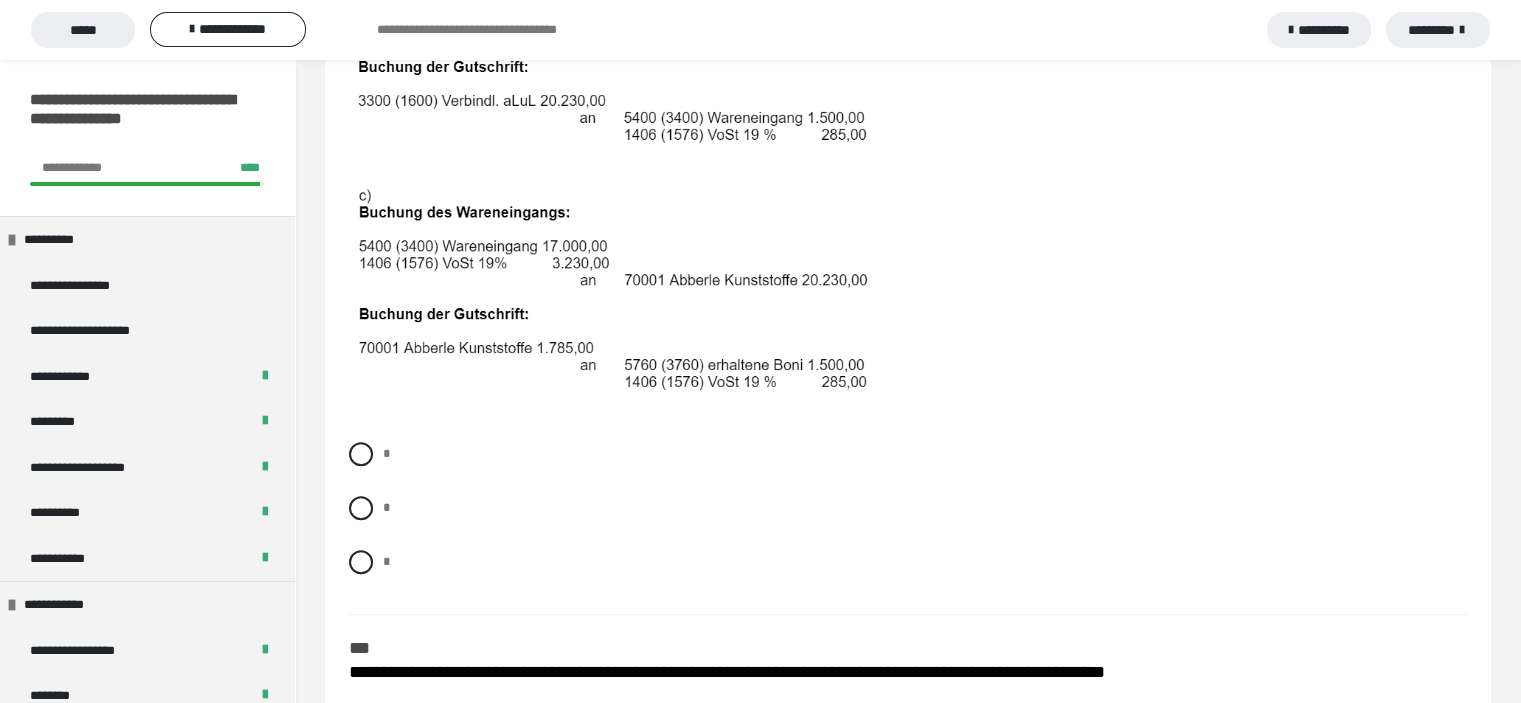 scroll, scrollTop: 1400, scrollLeft: 0, axis: vertical 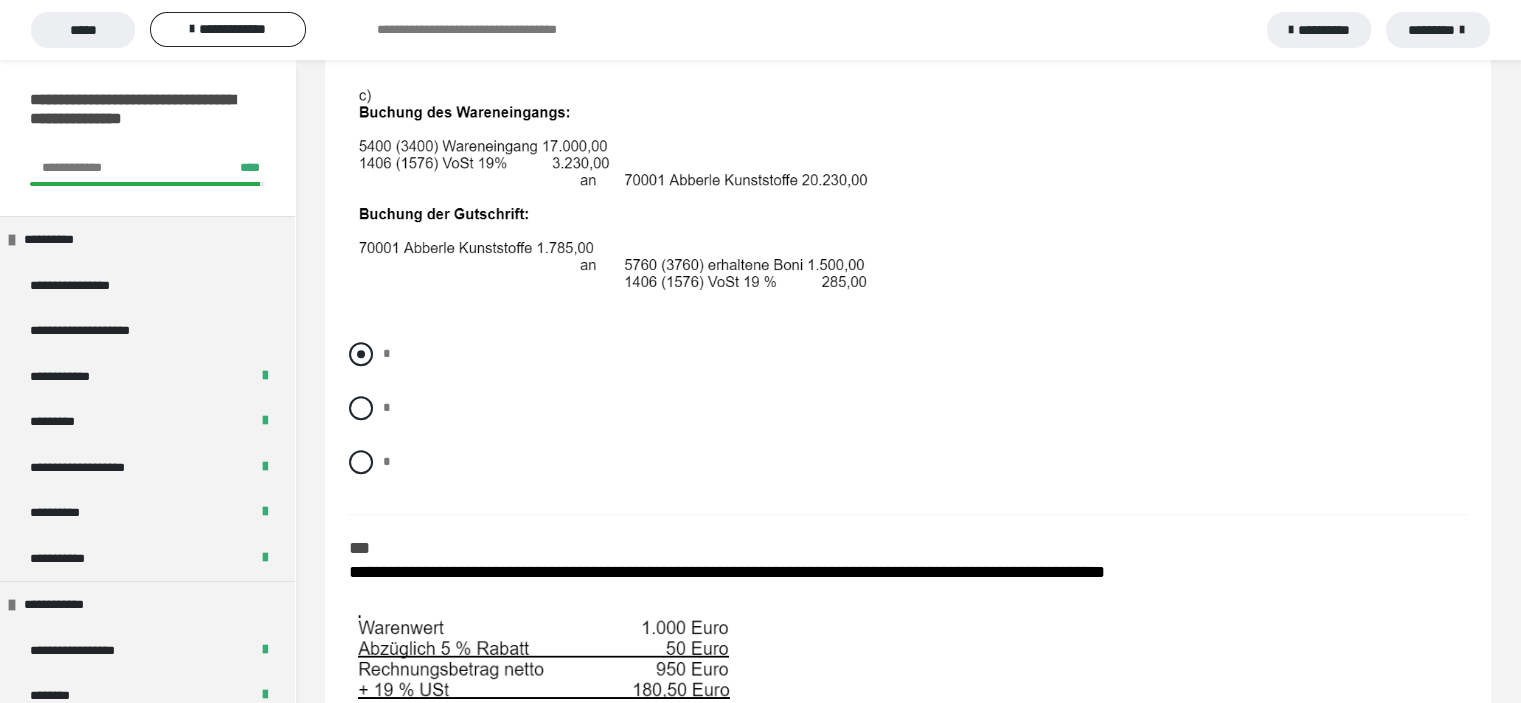 click at bounding box center [361, 354] 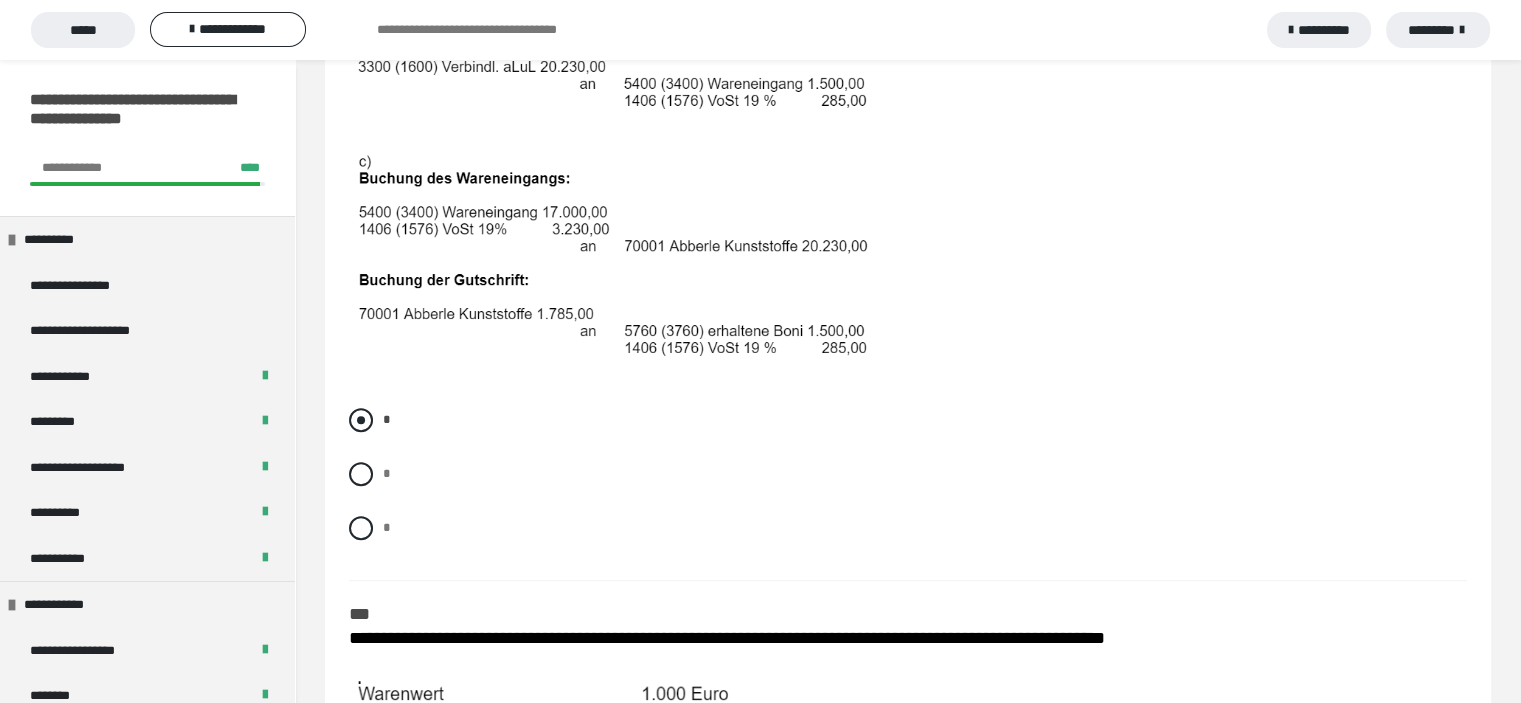 scroll, scrollTop: 1300, scrollLeft: 0, axis: vertical 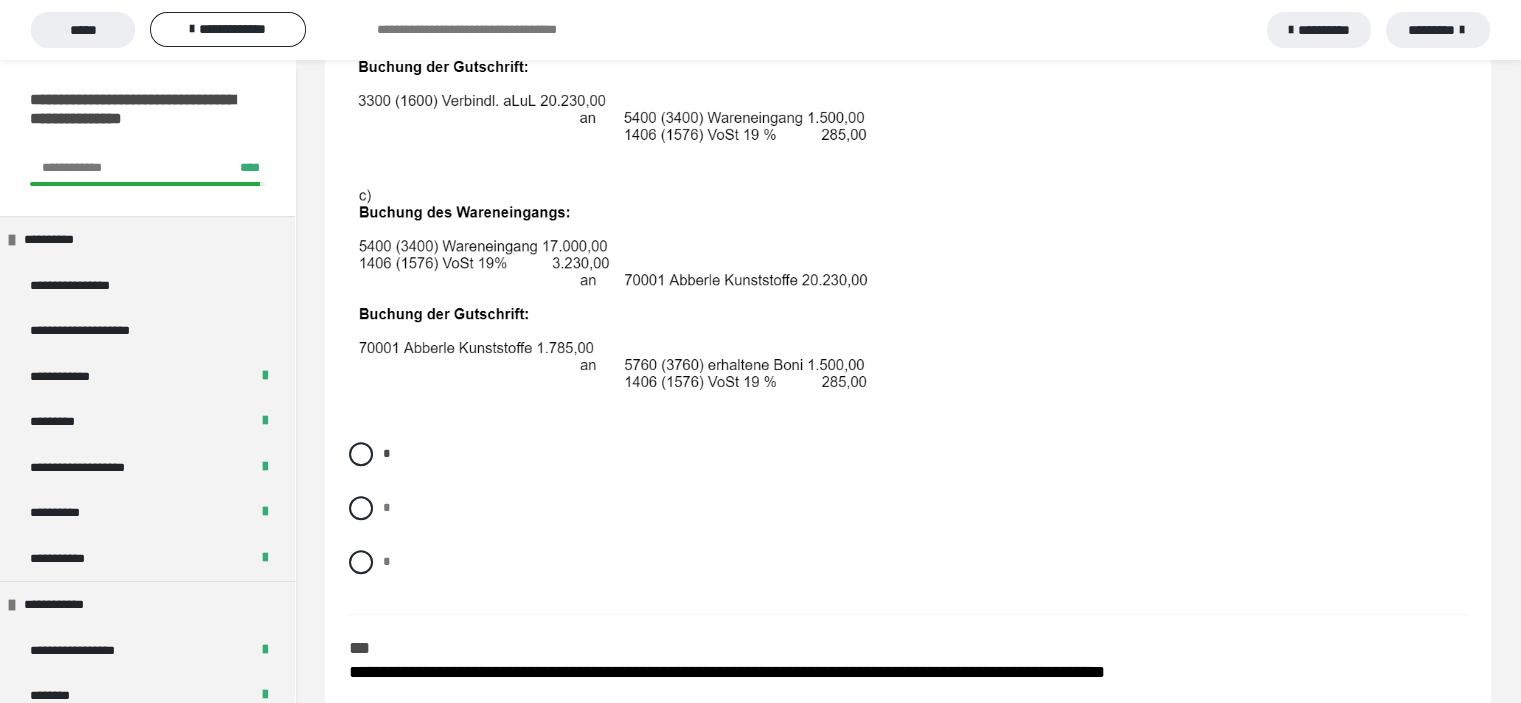 click at bounding box center [611, 291] 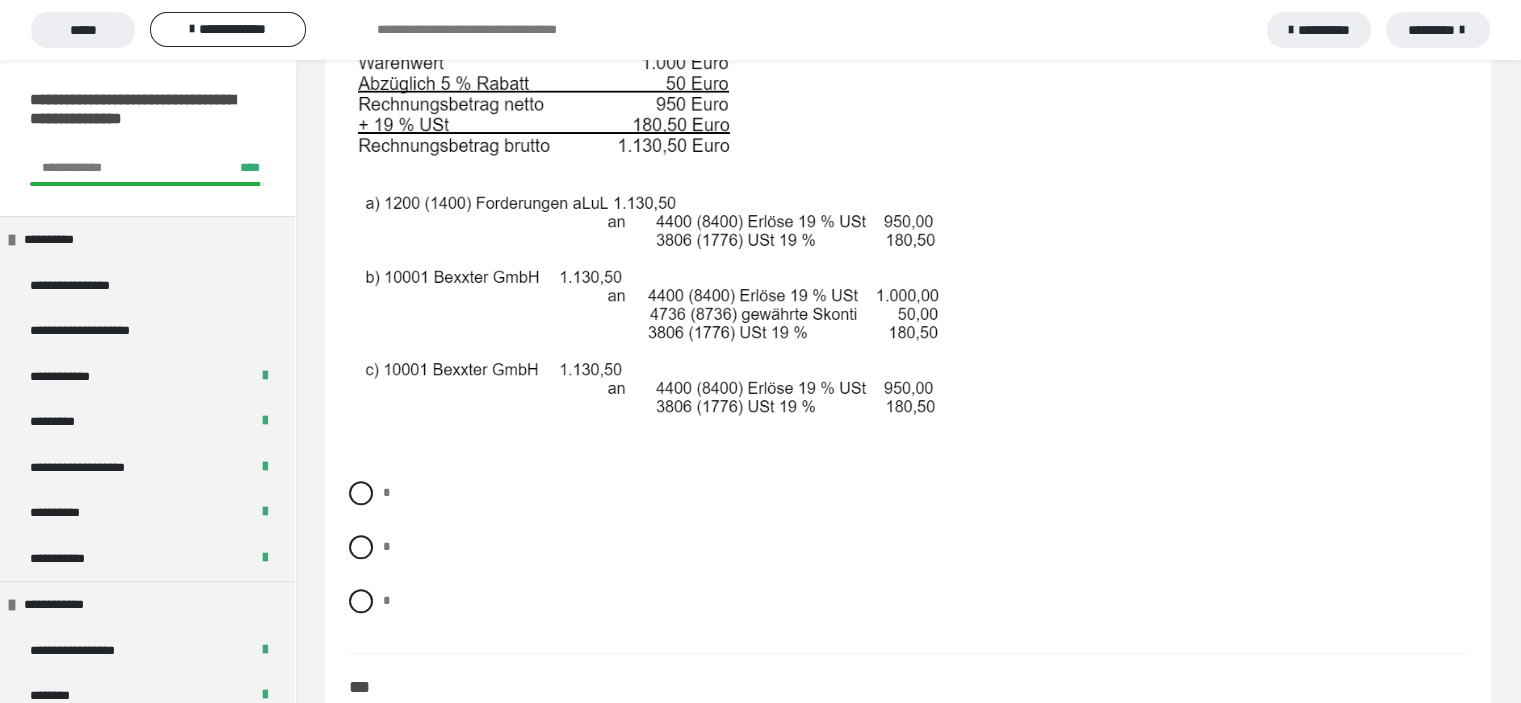 scroll, scrollTop: 2000, scrollLeft: 0, axis: vertical 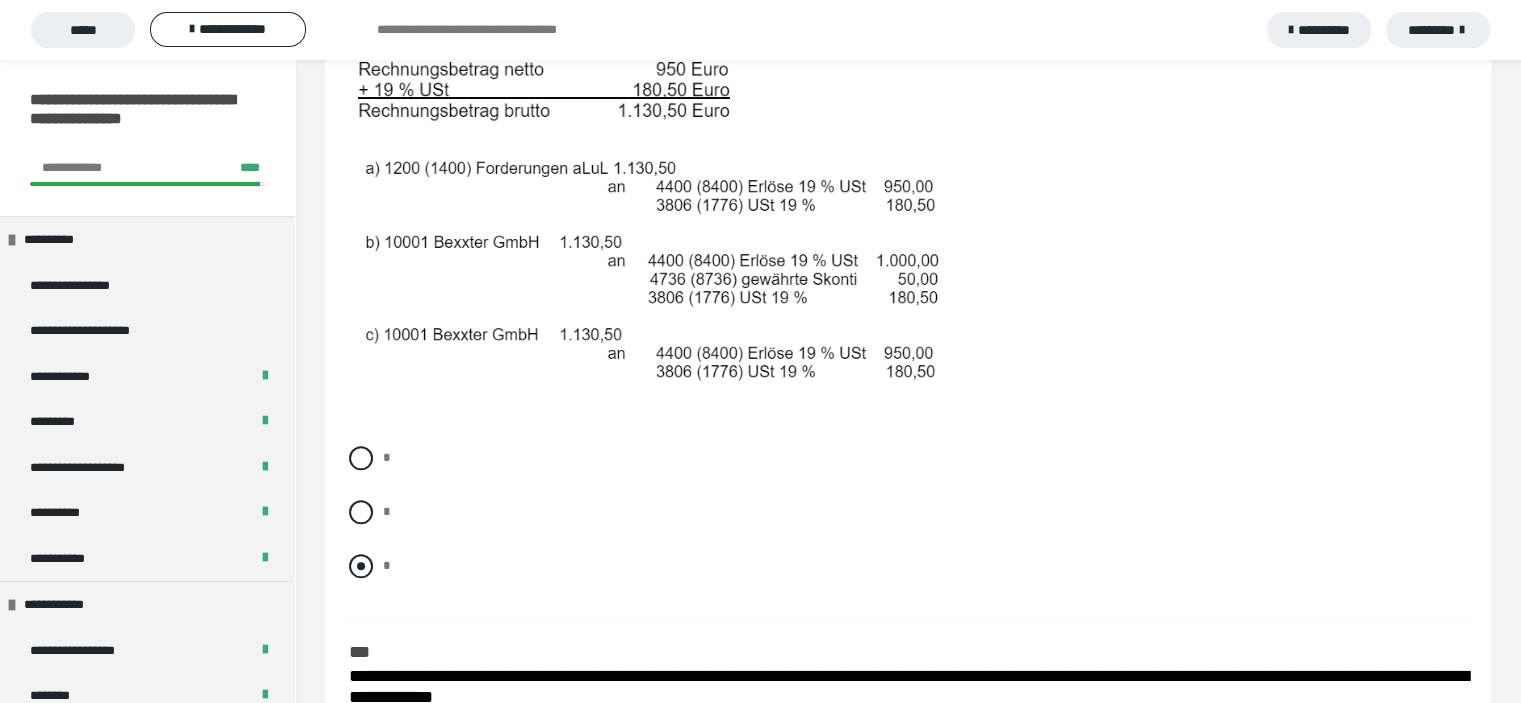 click at bounding box center [361, 566] 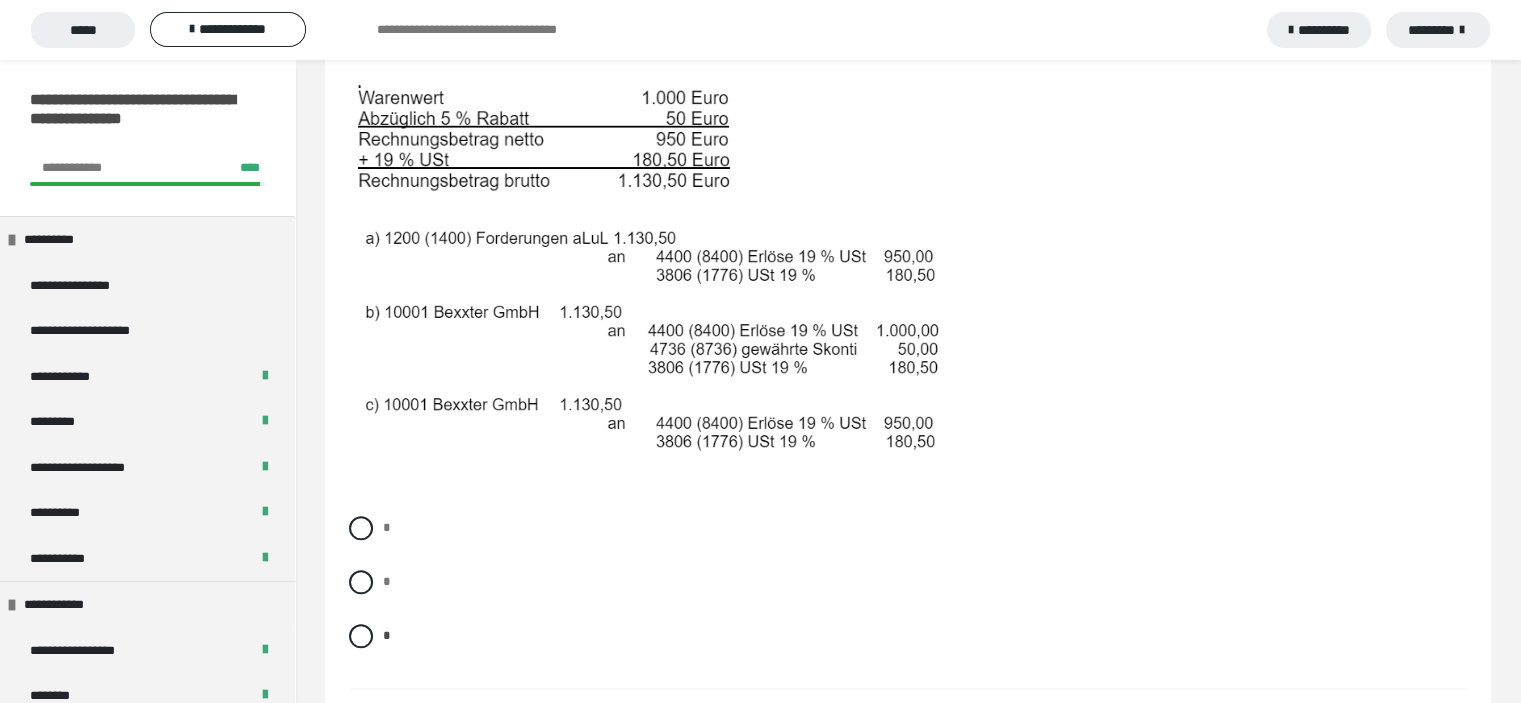 scroll, scrollTop: 1900, scrollLeft: 0, axis: vertical 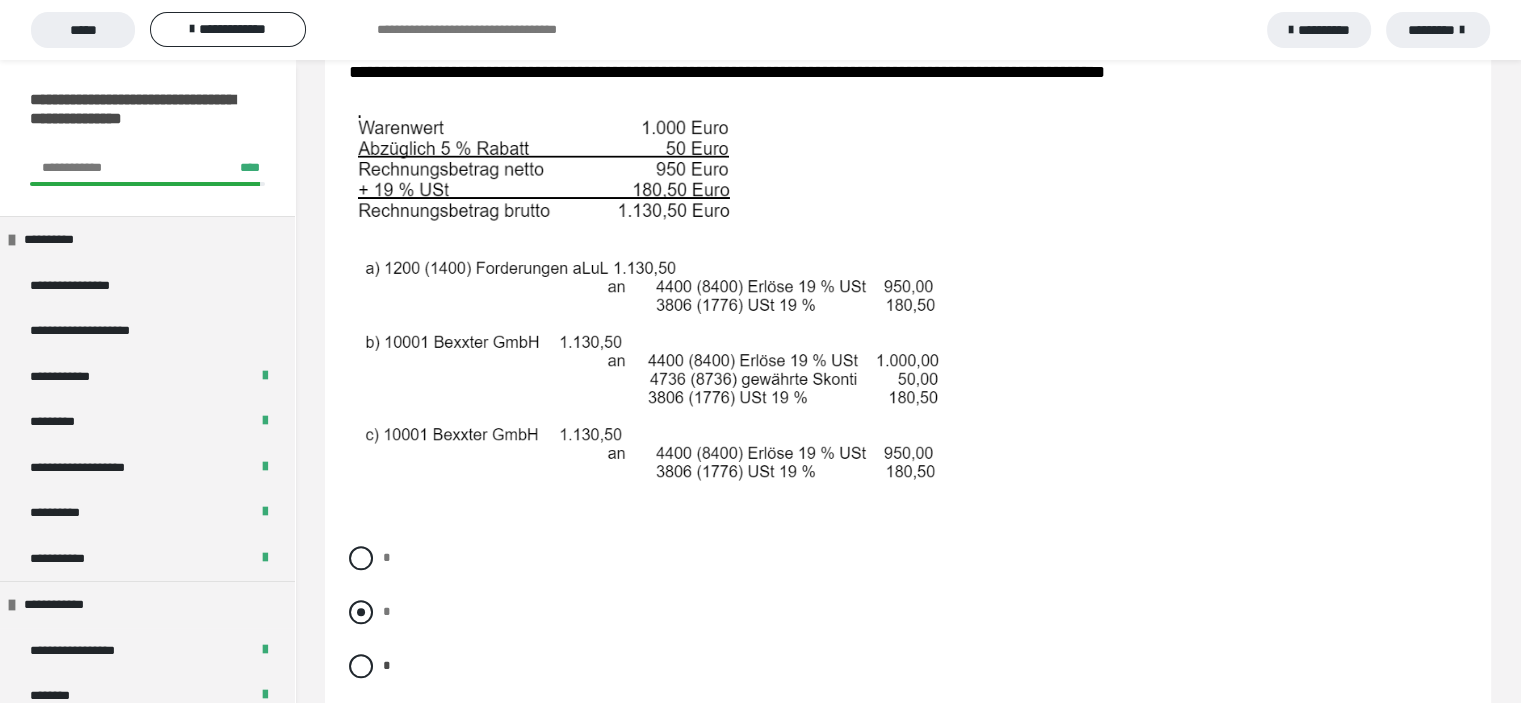 click at bounding box center (361, 612) 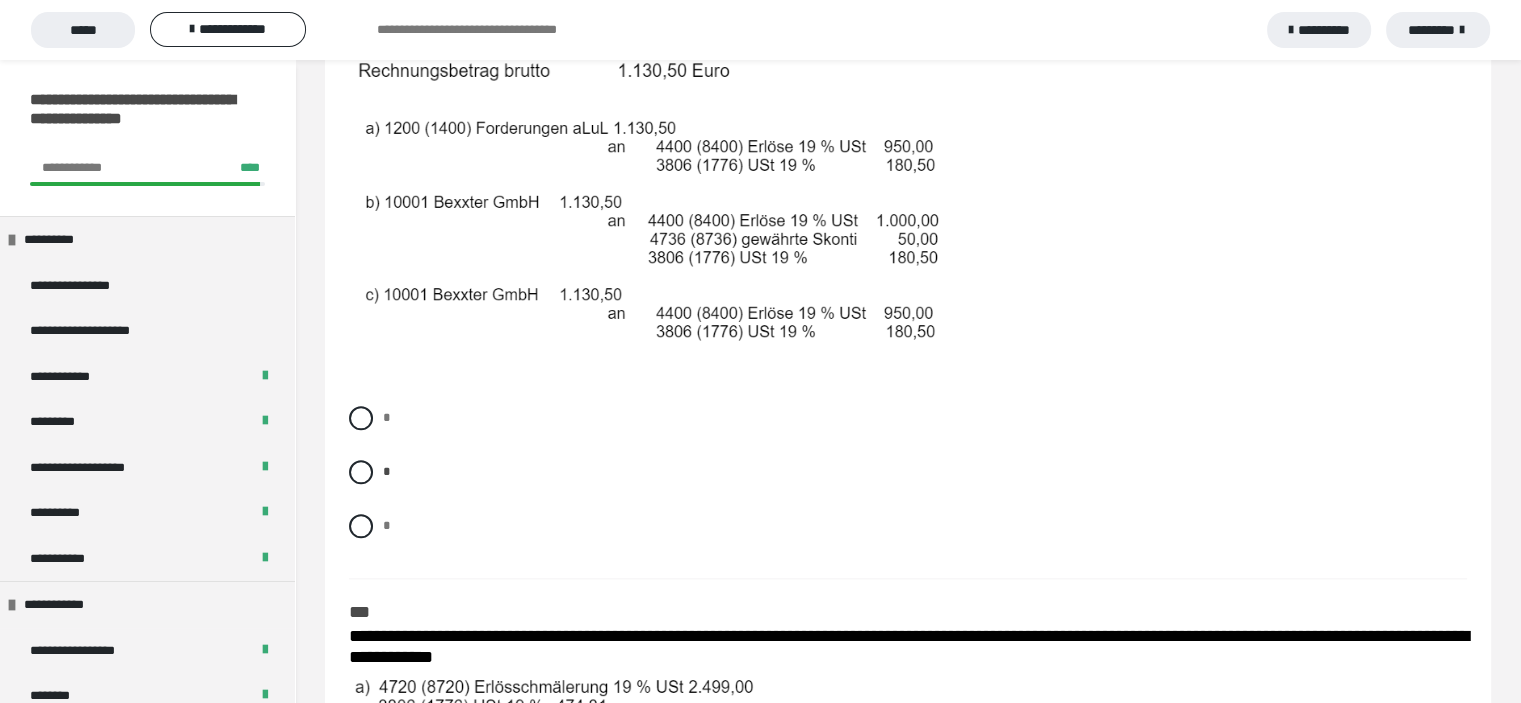 scroll, scrollTop: 2000, scrollLeft: 0, axis: vertical 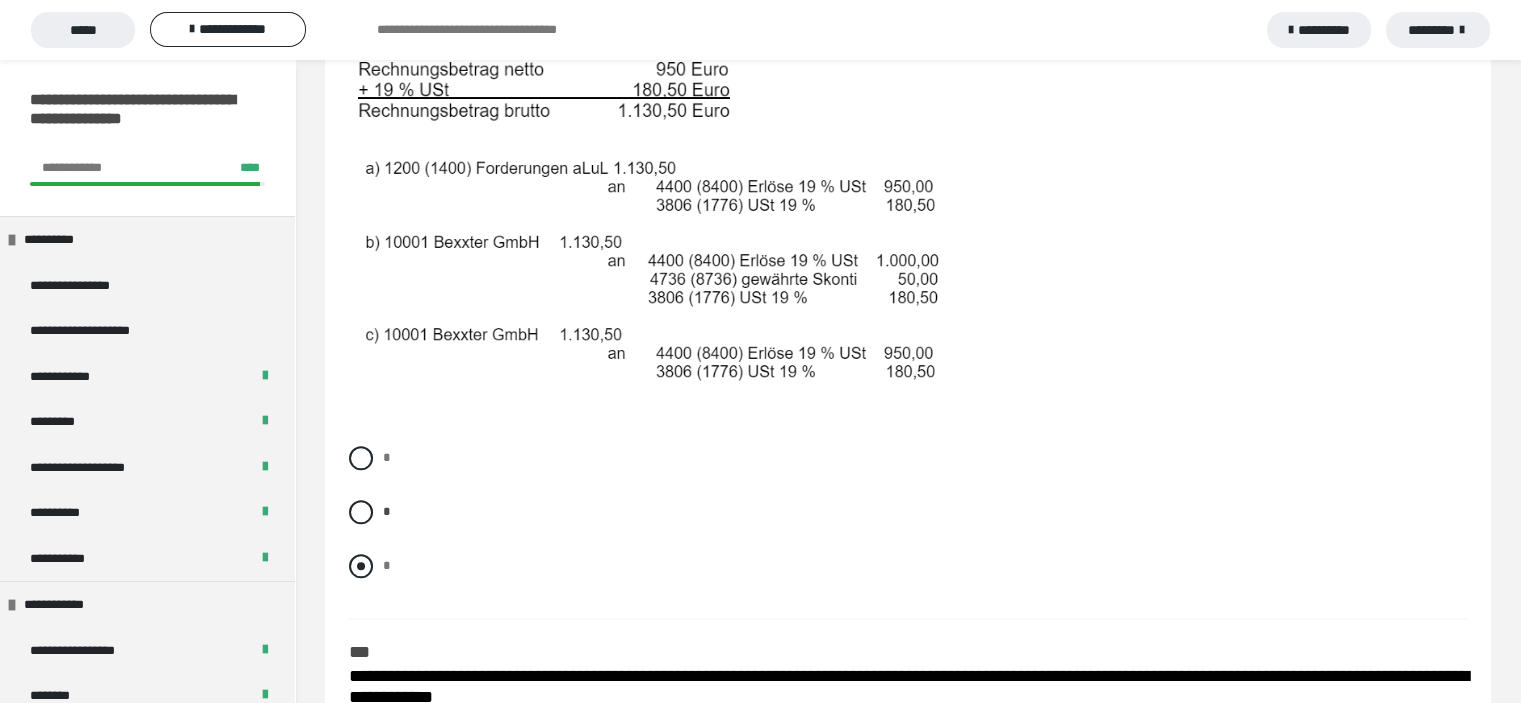 click at bounding box center [361, 566] 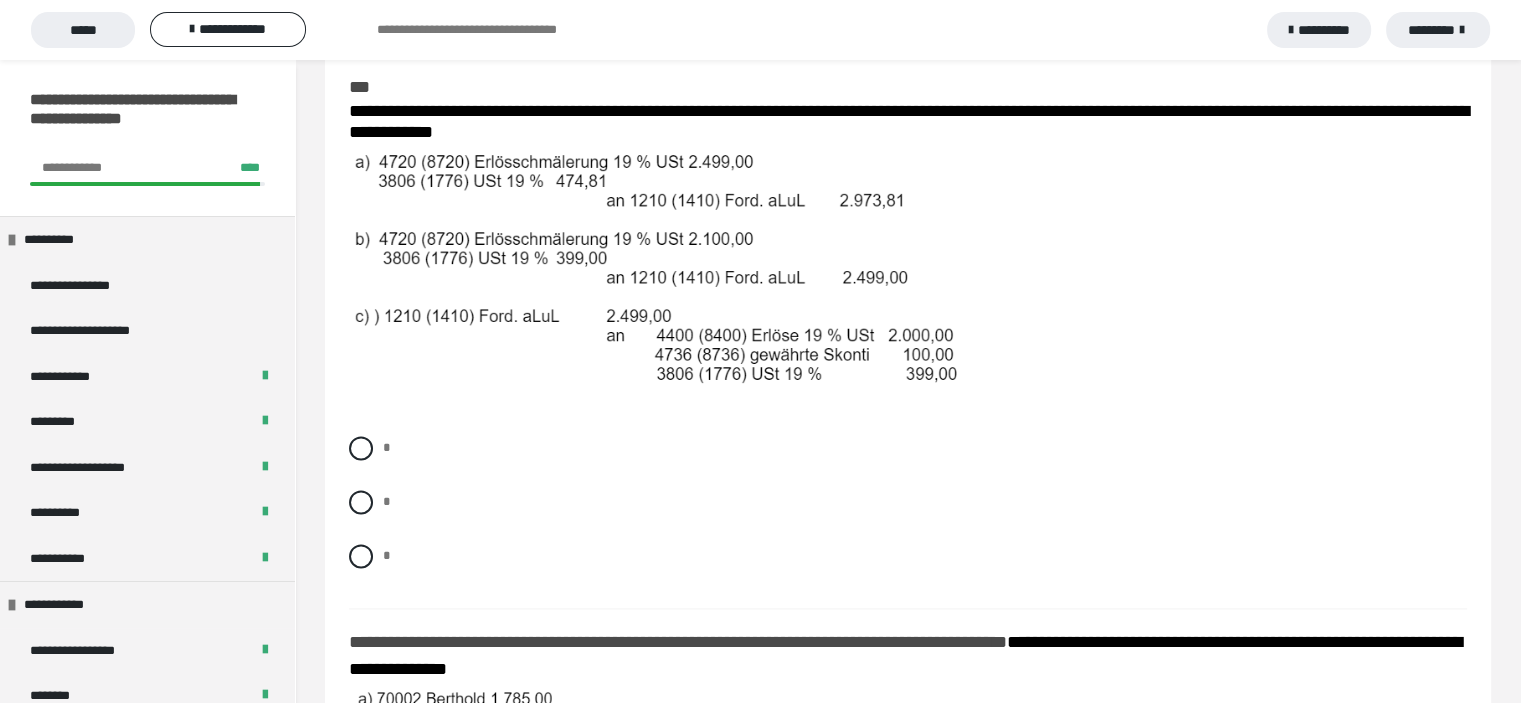 scroll, scrollTop: 2600, scrollLeft: 0, axis: vertical 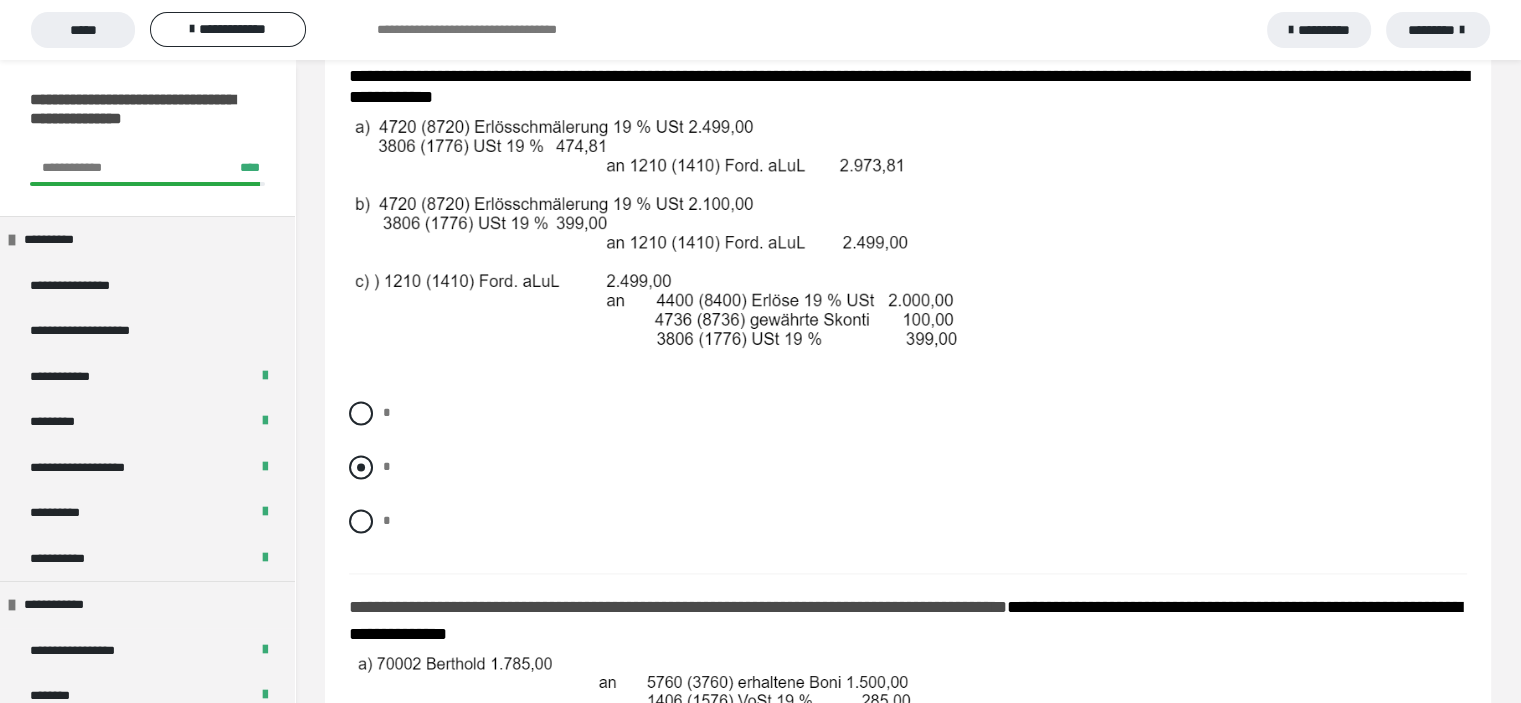 click at bounding box center [361, 467] 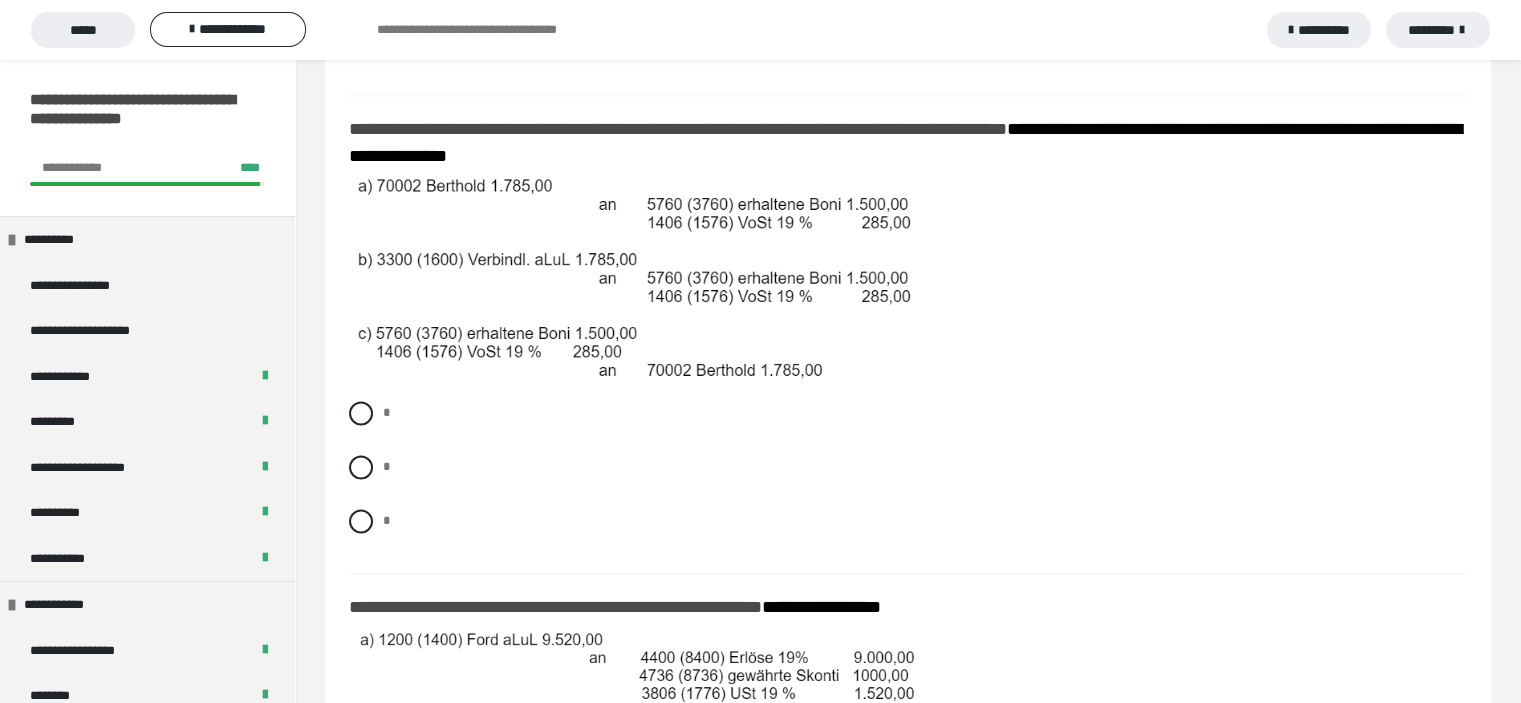 scroll, scrollTop: 3100, scrollLeft: 0, axis: vertical 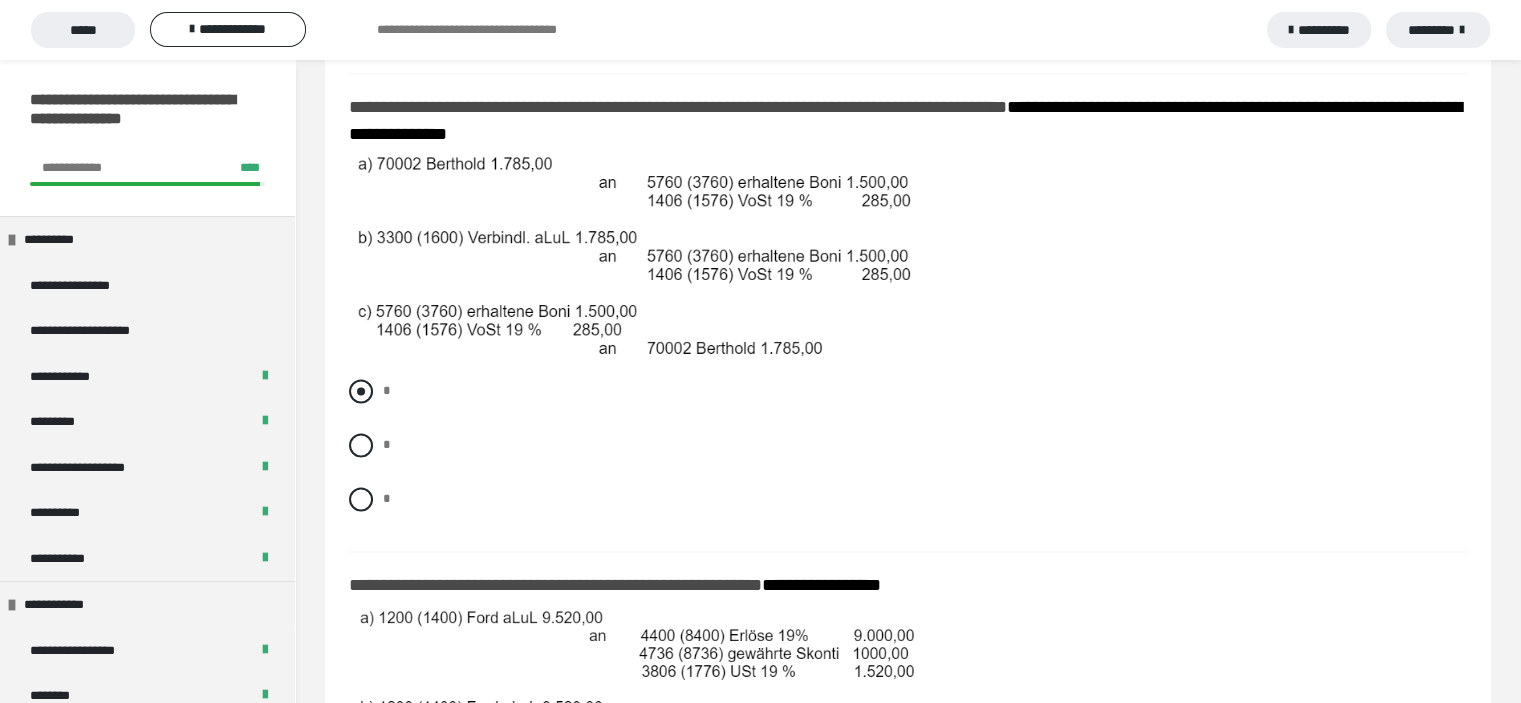 click at bounding box center (361, 391) 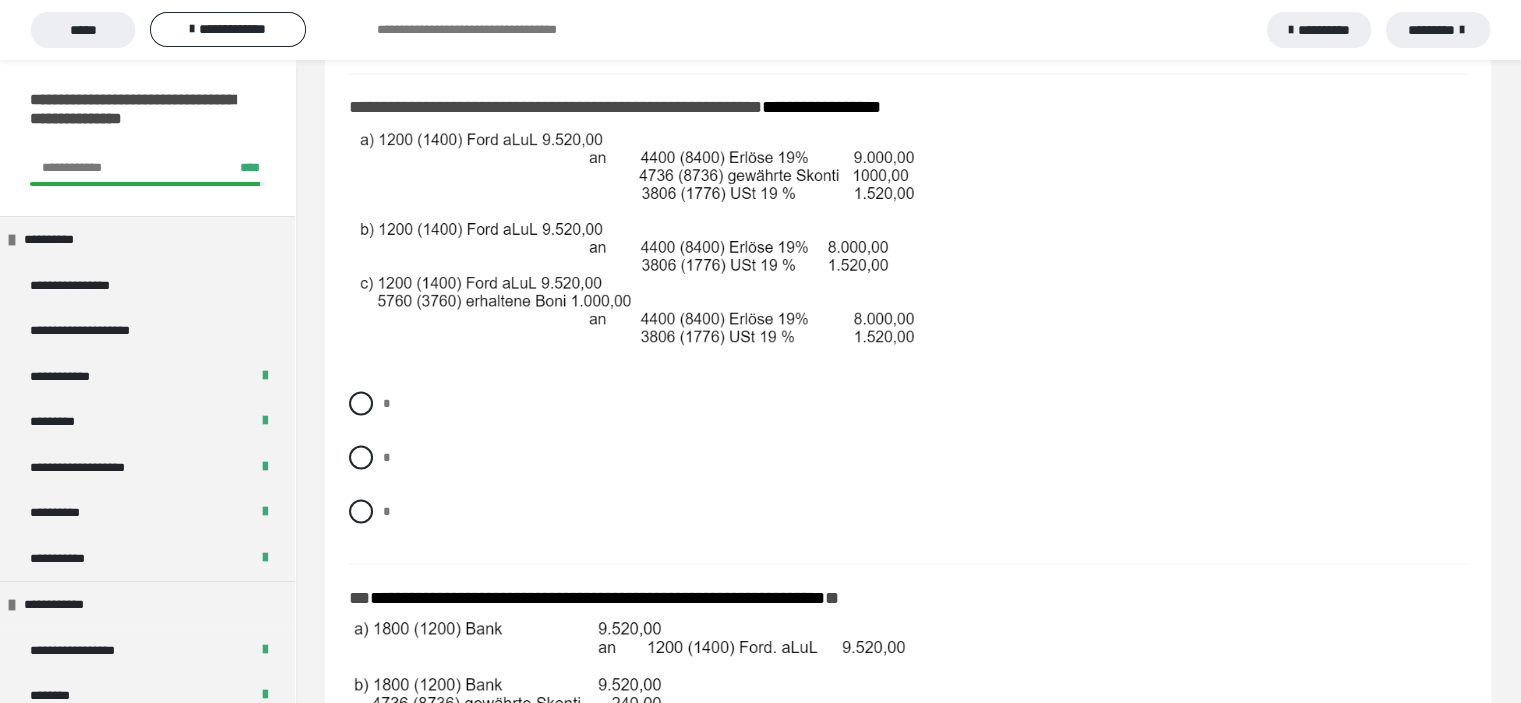 scroll, scrollTop: 3600, scrollLeft: 0, axis: vertical 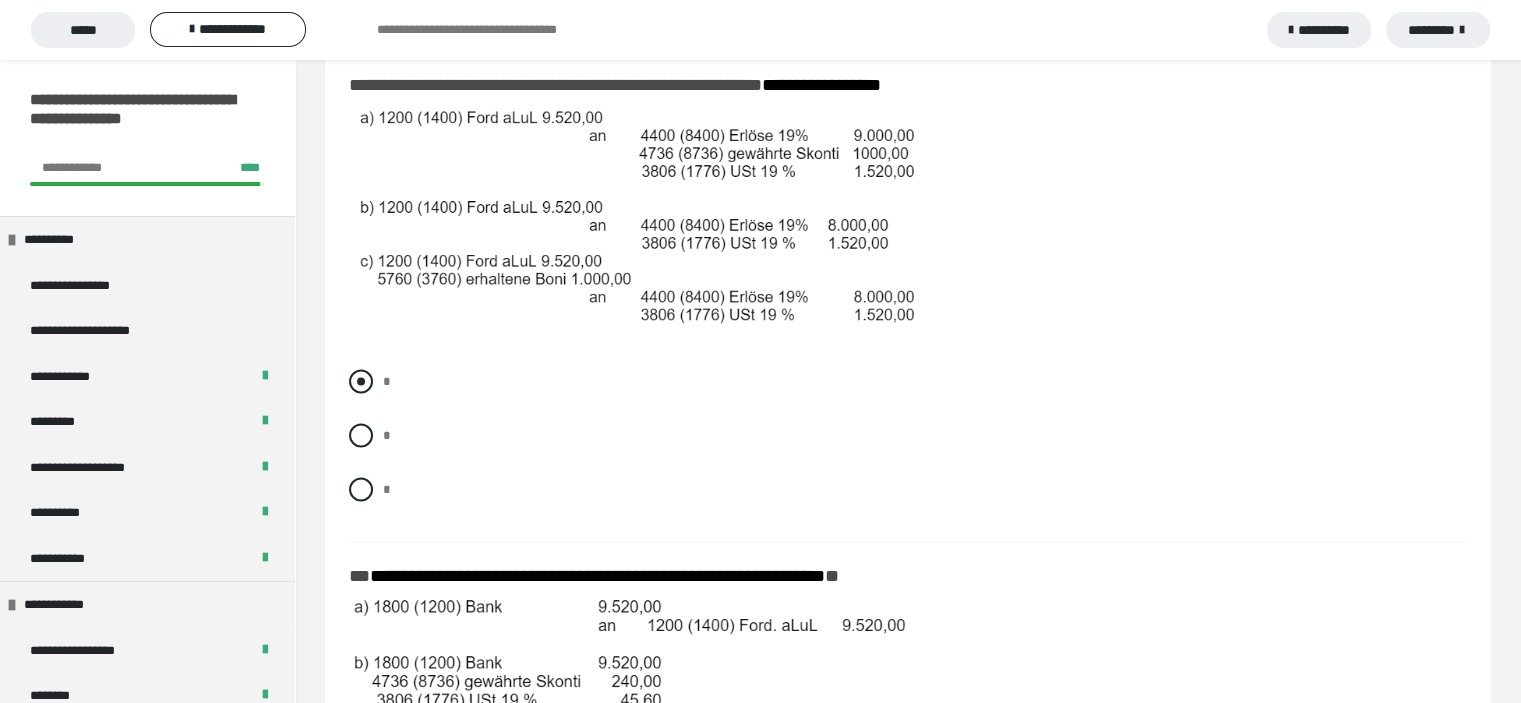 click at bounding box center [361, 381] 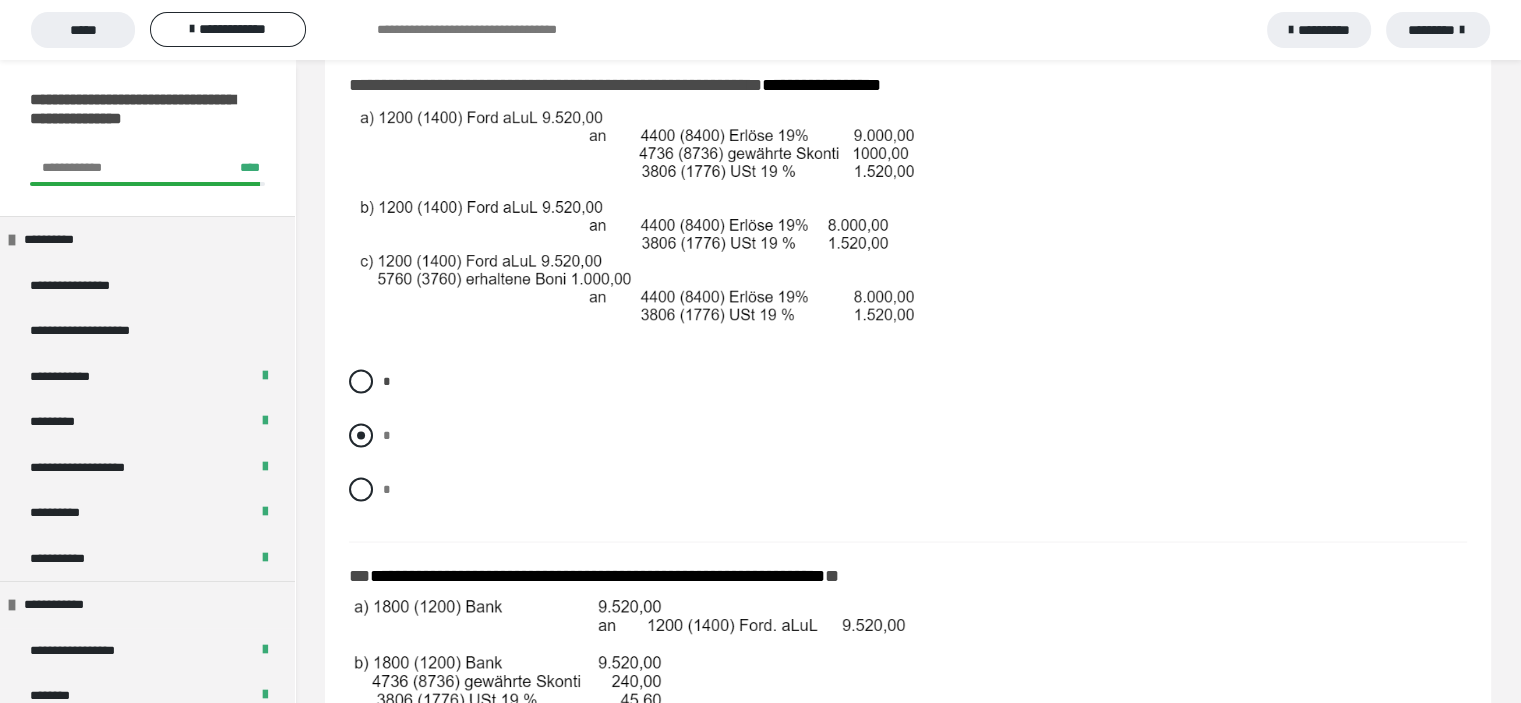 click on "* * *" at bounding box center (908, 450) 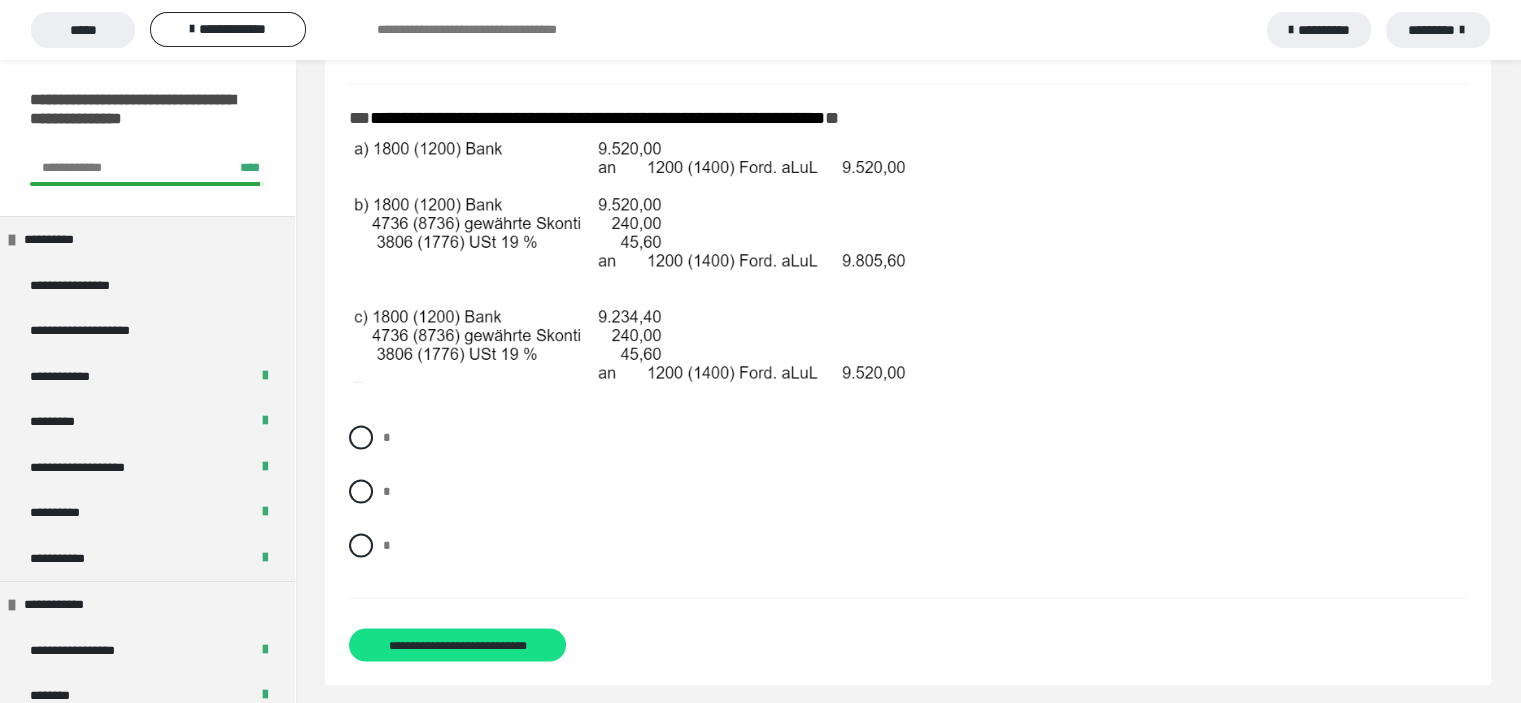 scroll, scrollTop: 4088, scrollLeft: 0, axis: vertical 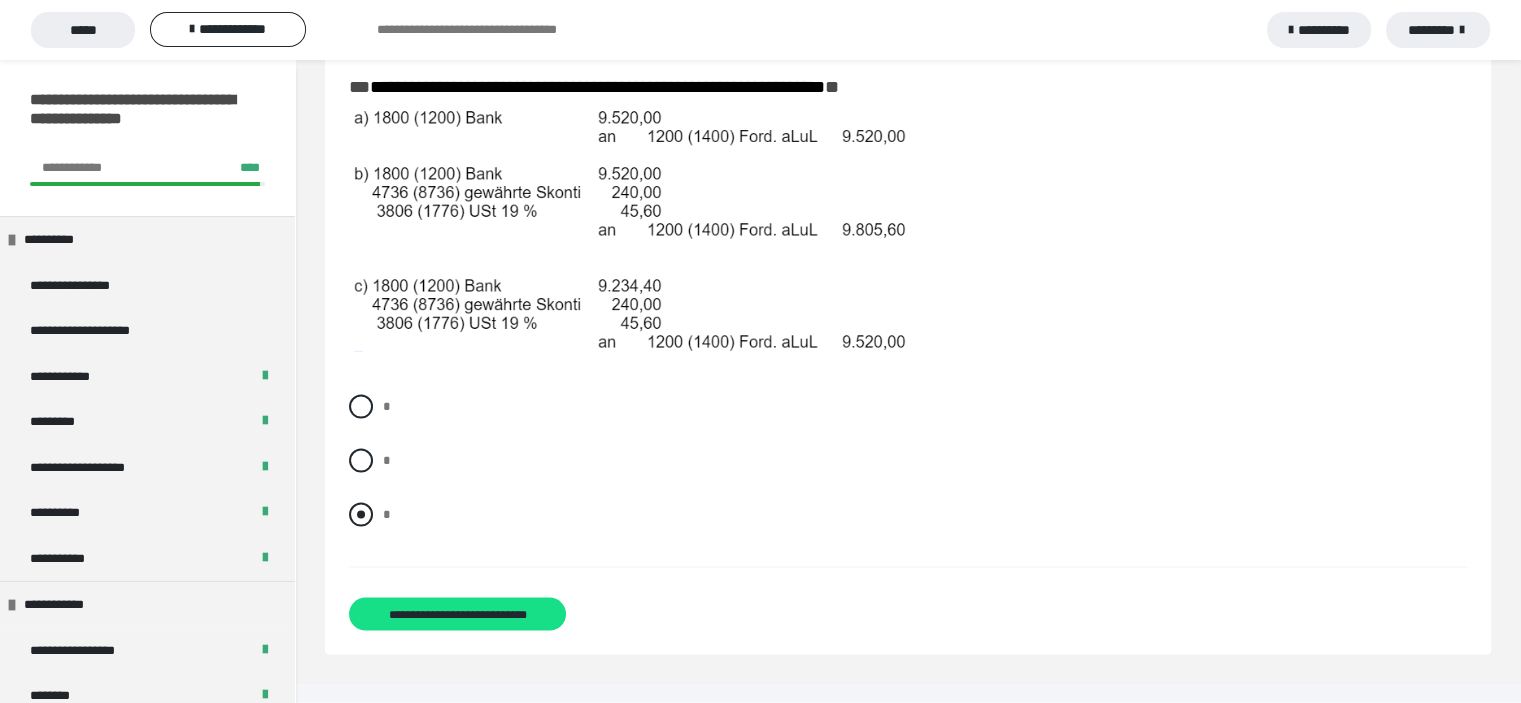 click at bounding box center [361, 515] 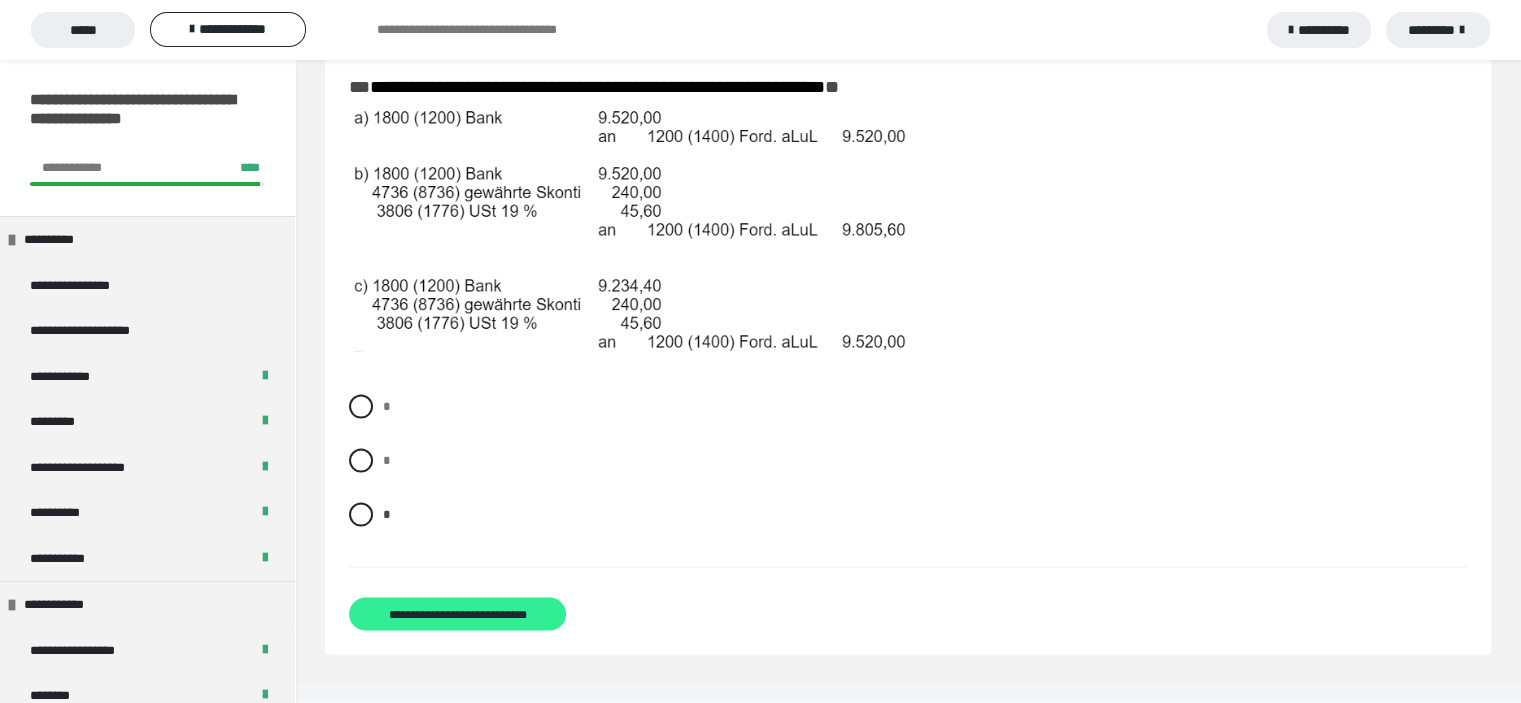 click on "**********" at bounding box center [458, 615] 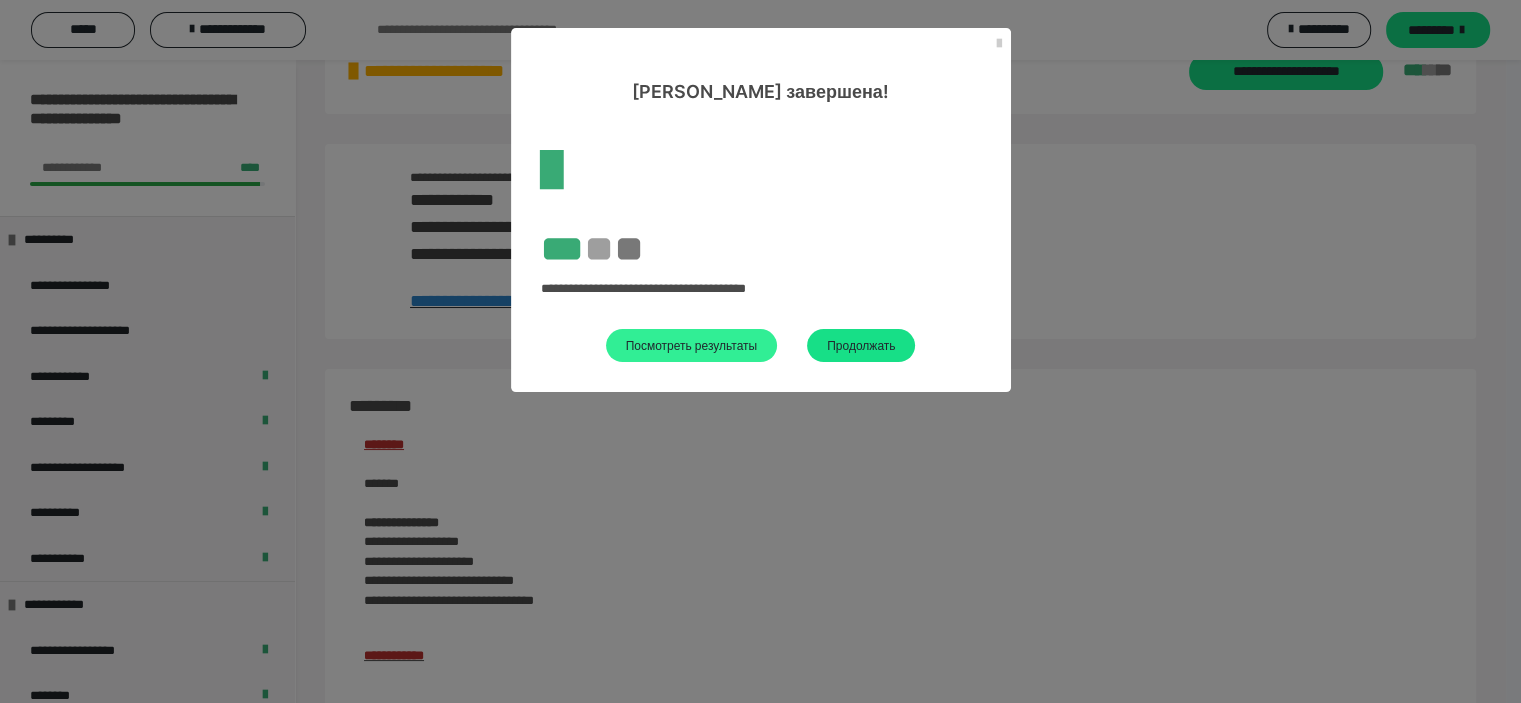 scroll, scrollTop: 2234, scrollLeft: 0, axis: vertical 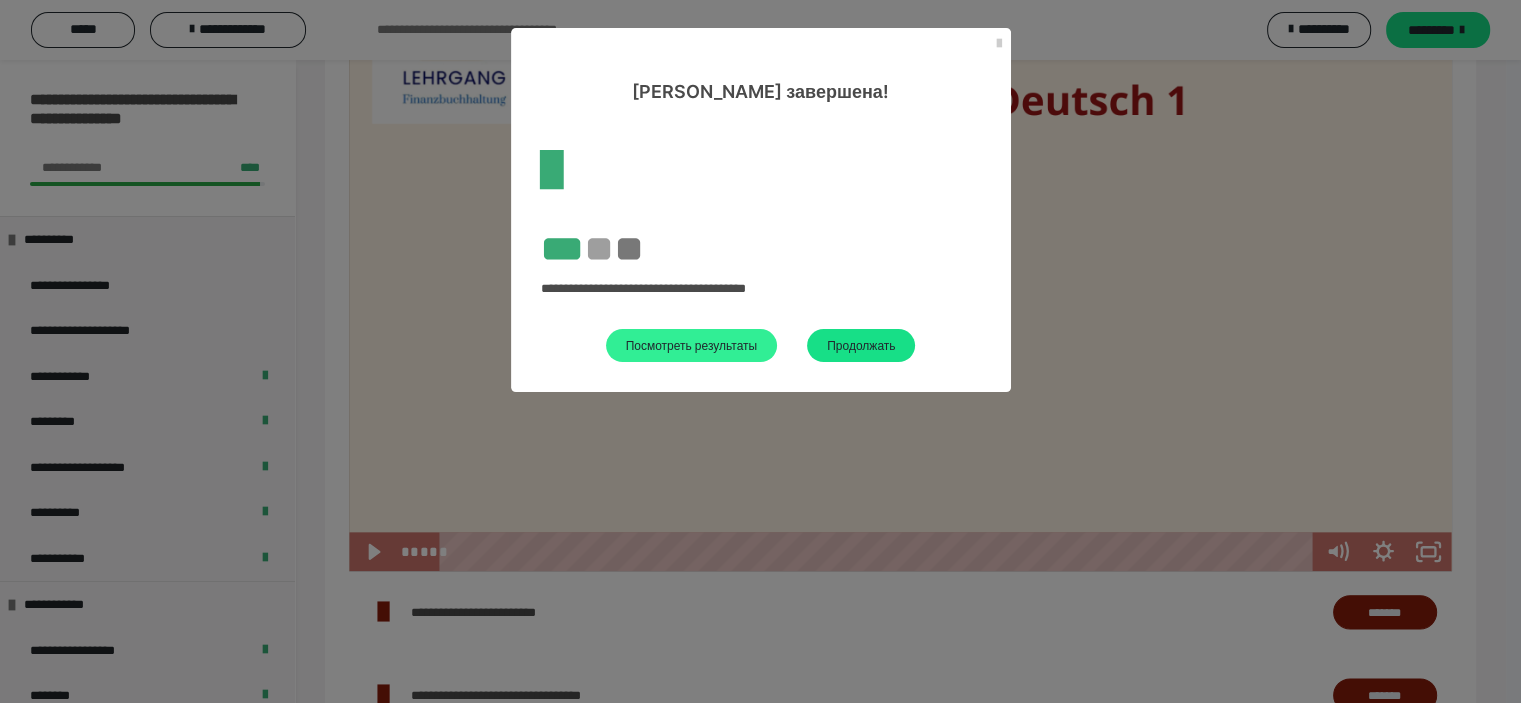 click on "Посмотреть результаты" at bounding box center [692, 345] 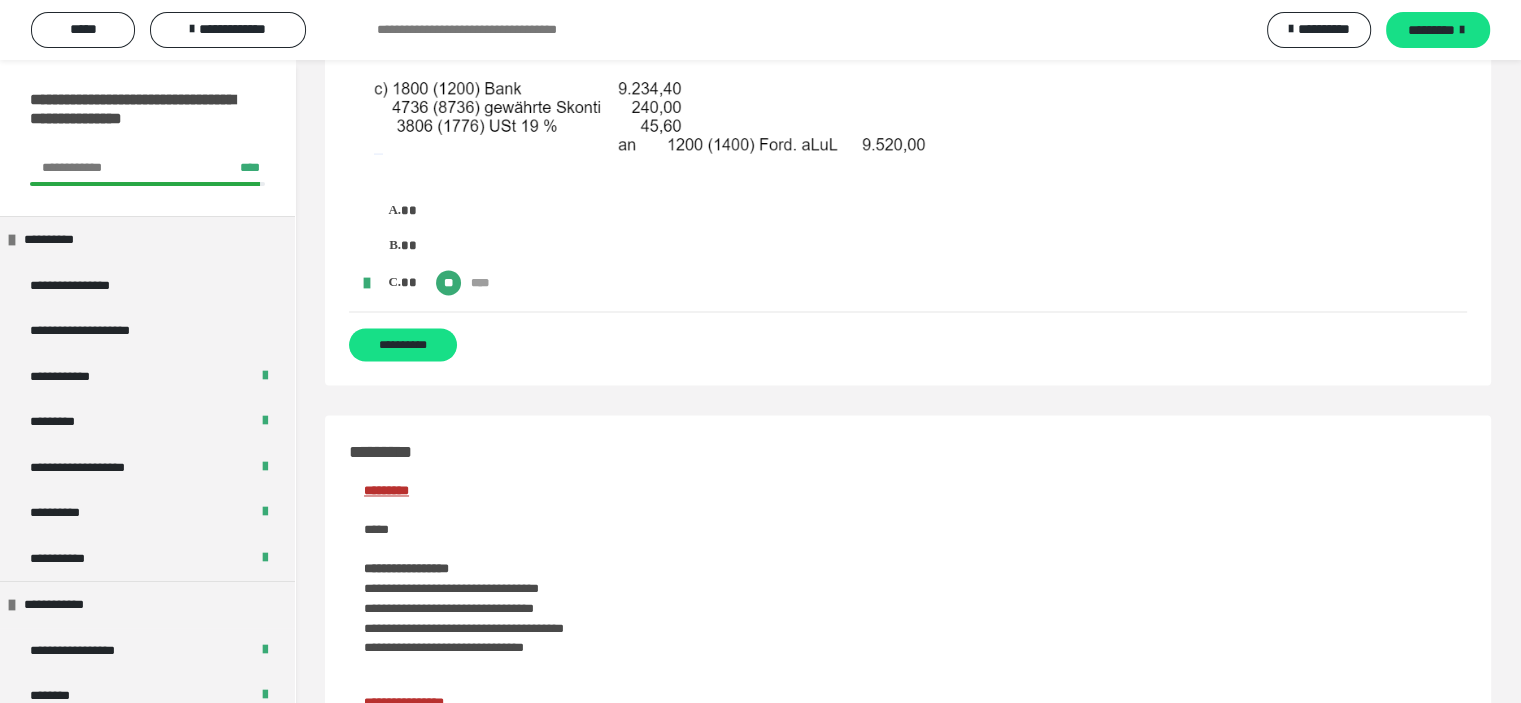 scroll, scrollTop: 3300, scrollLeft: 0, axis: vertical 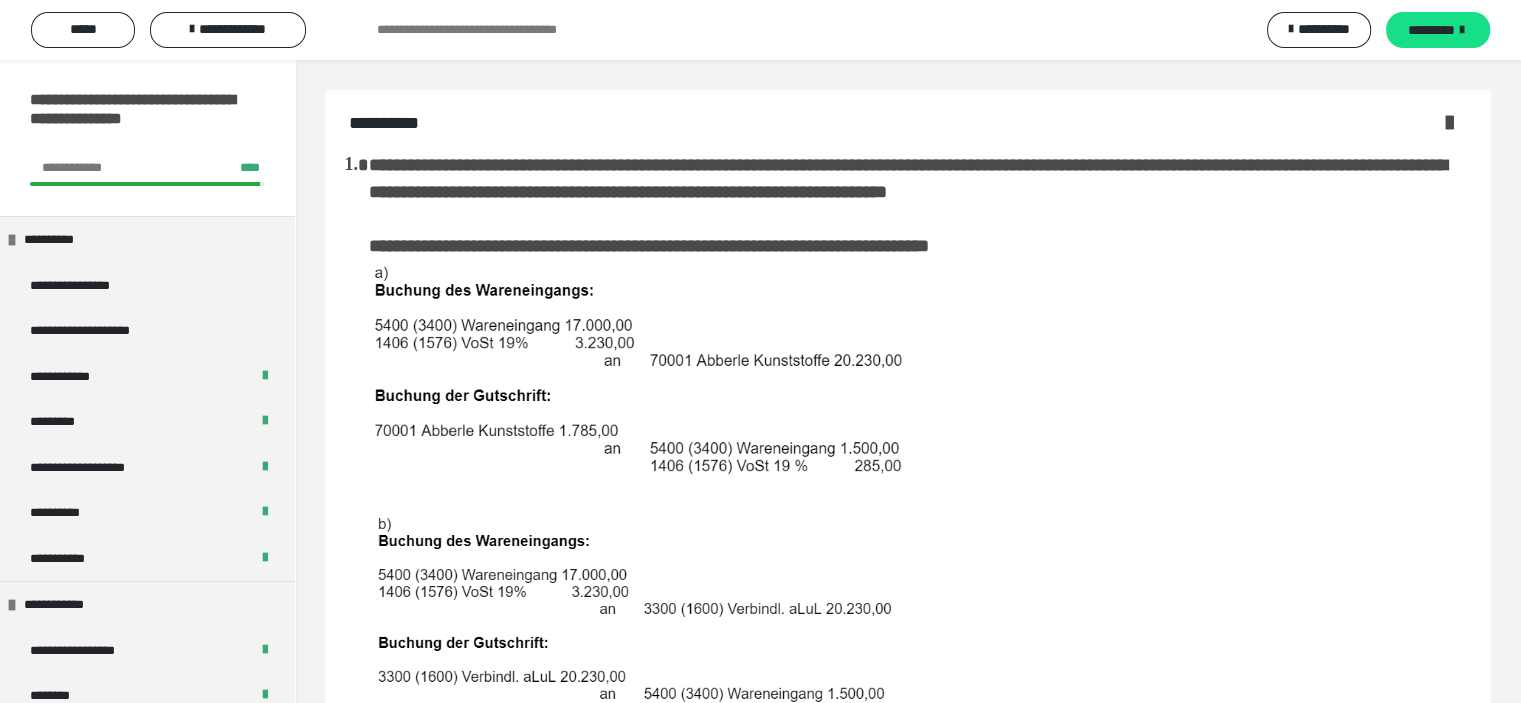 click at bounding box center [1449, 122] 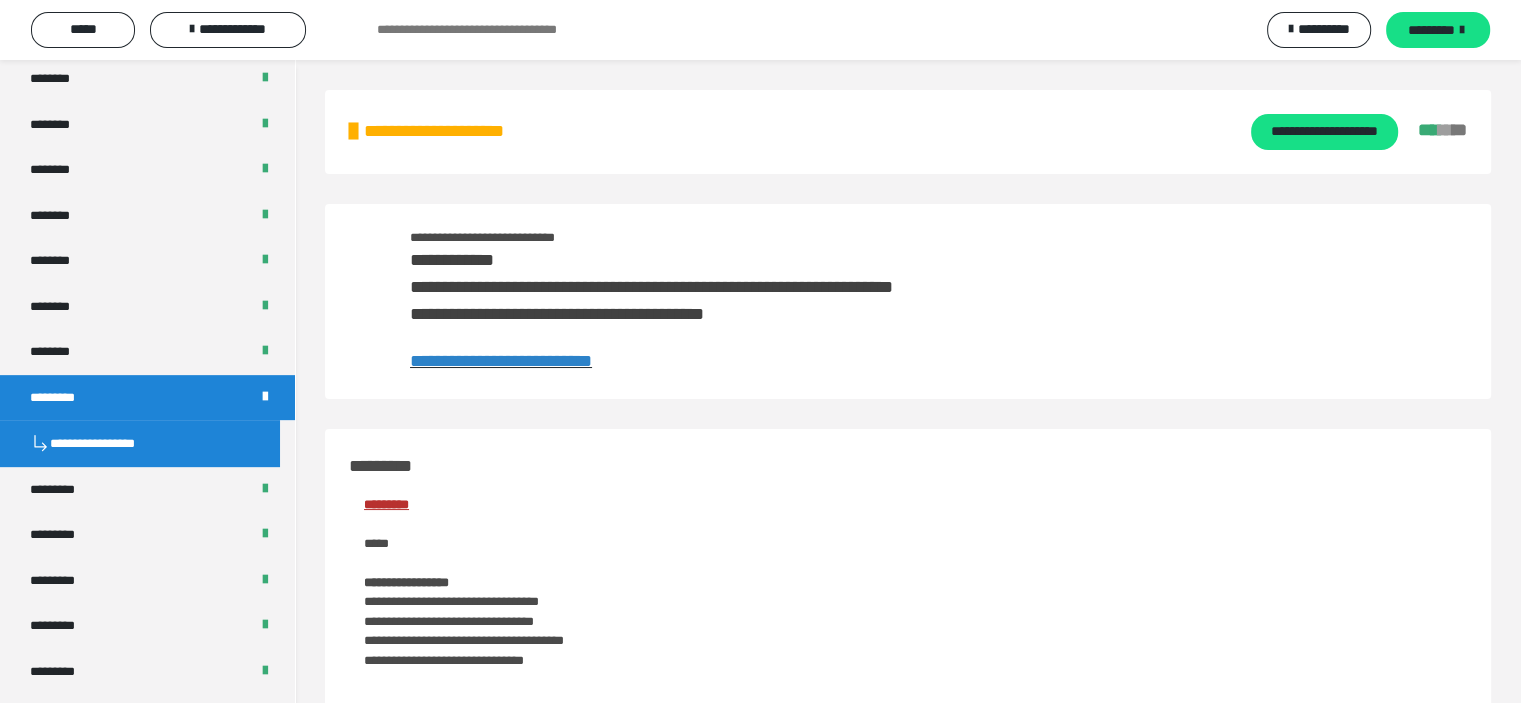 scroll, scrollTop: 900, scrollLeft: 0, axis: vertical 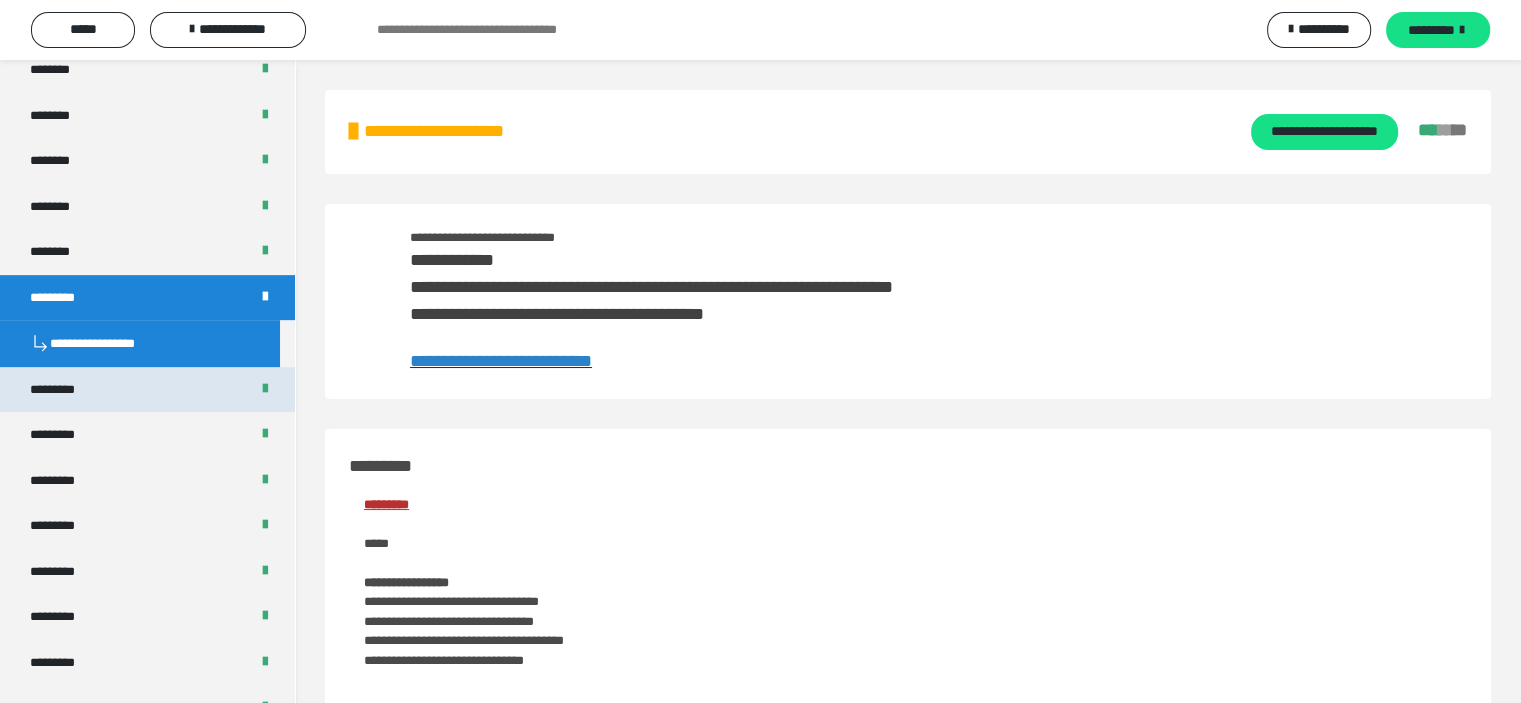 click on "*********" at bounding box center (147, 390) 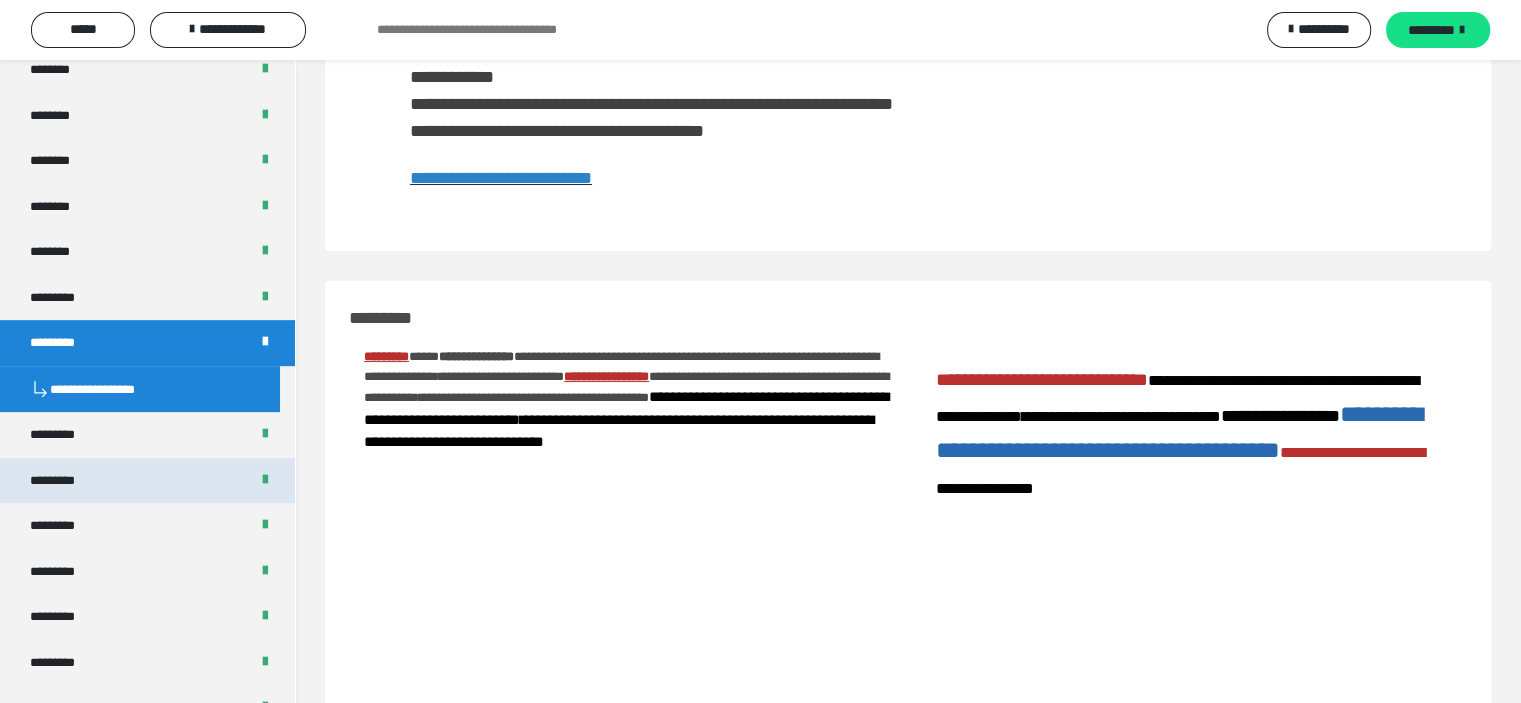 scroll, scrollTop: 500, scrollLeft: 0, axis: vertical 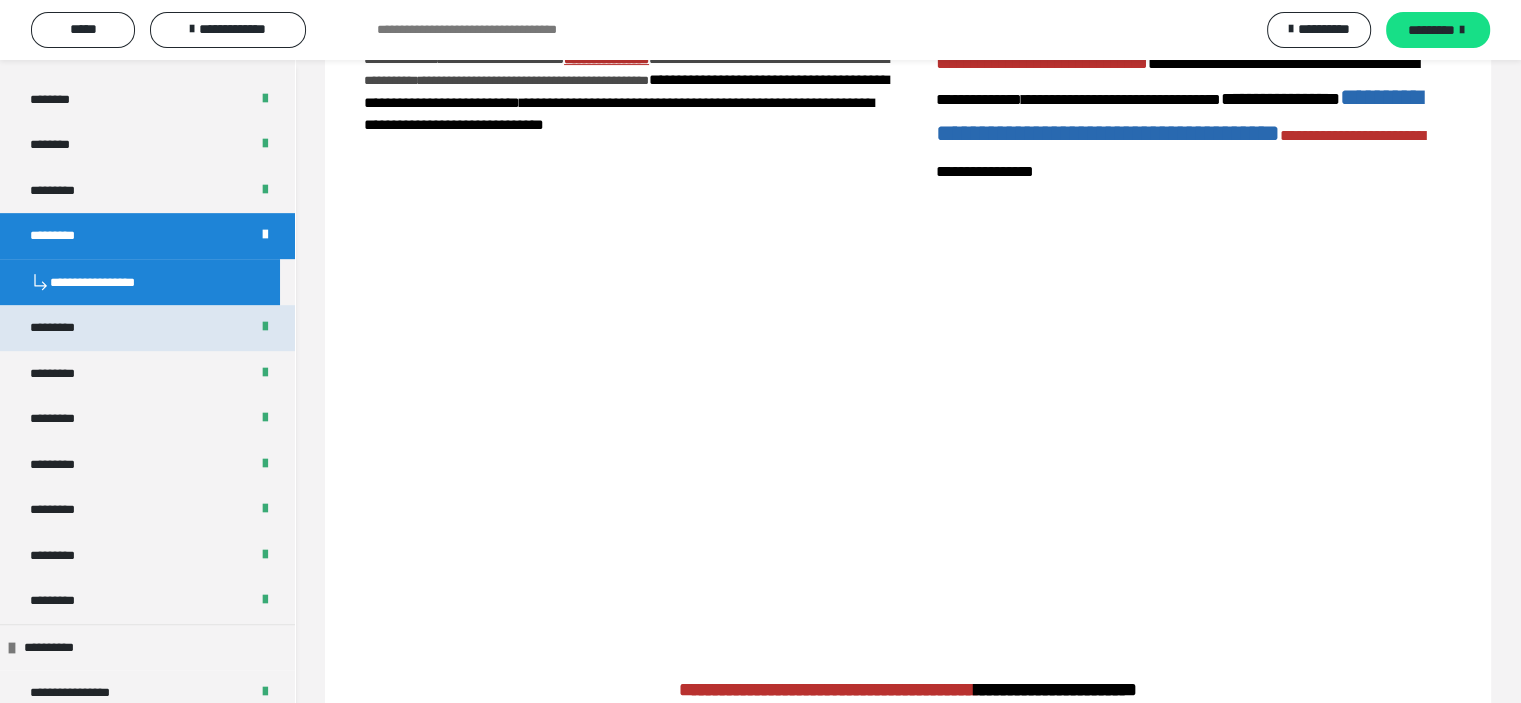 click on "*********" at bounding box center [147, 328] 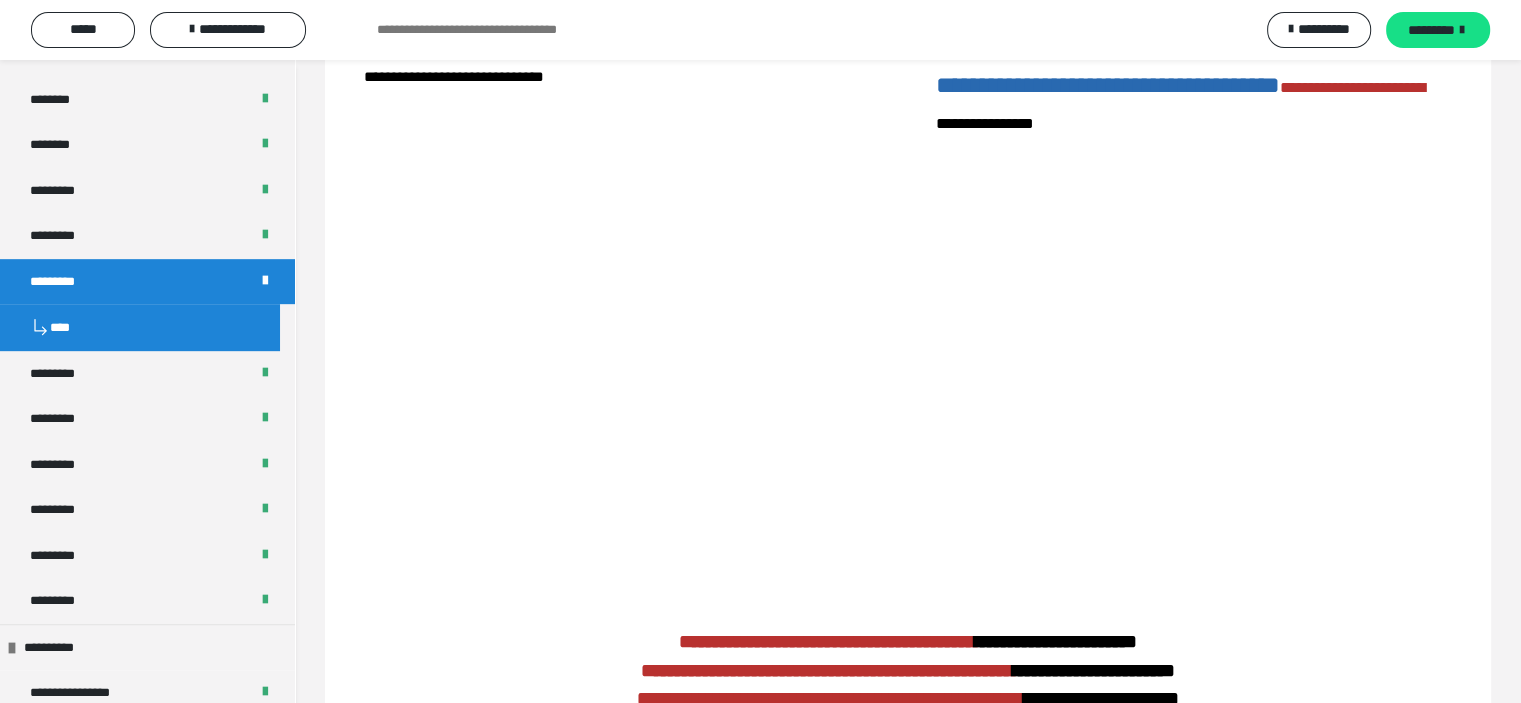 scroll, scrollTop: 452, scrollLeft: 0, axis: vertical 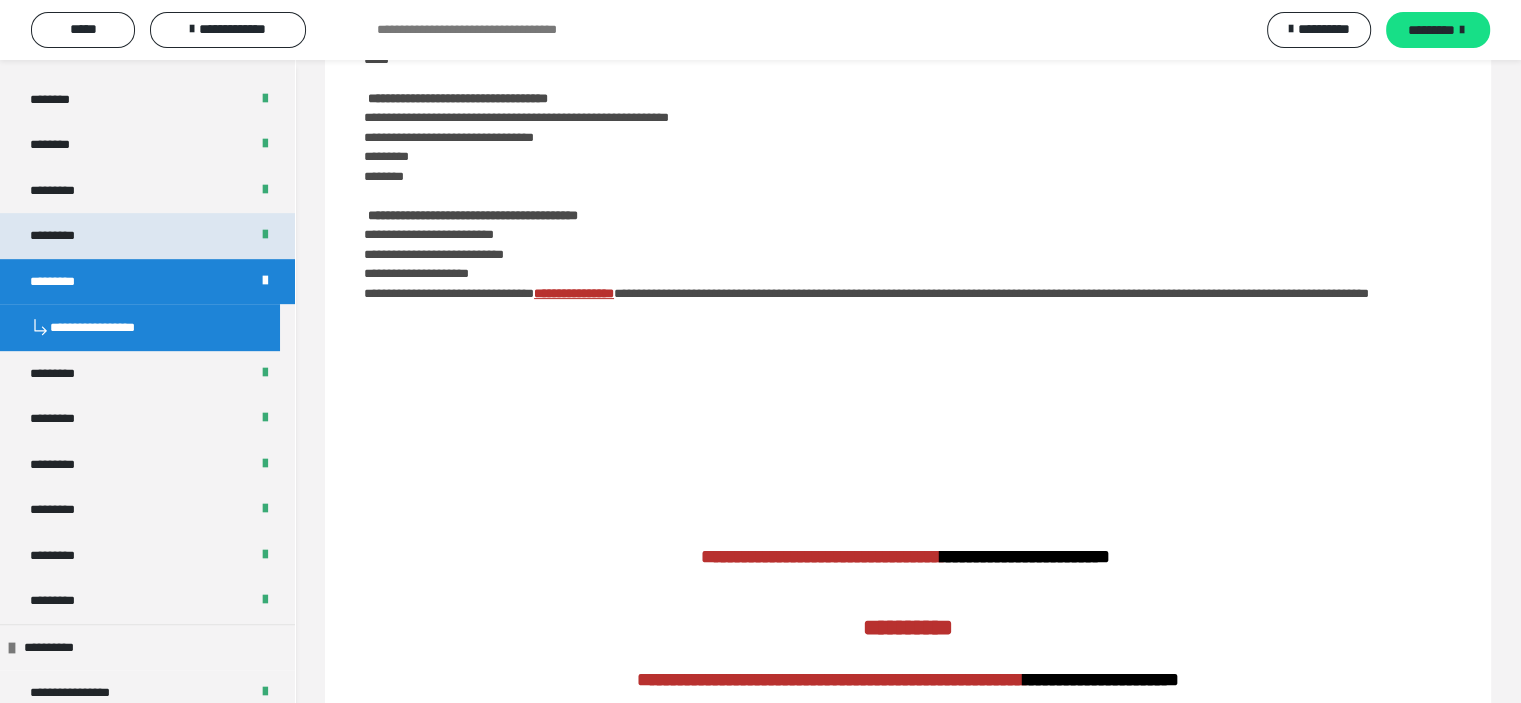 click on "*********" at bounding box center (147, 236) 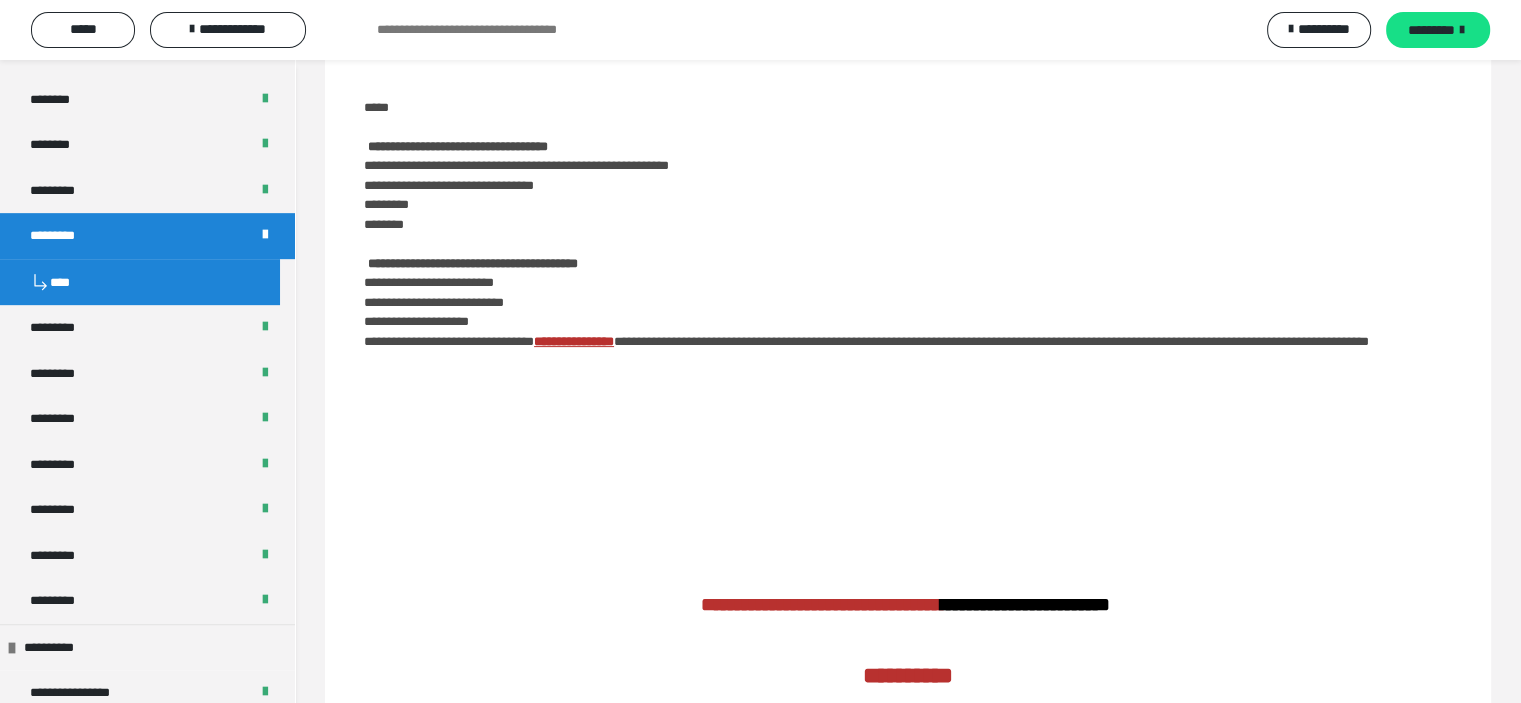 scroll, scrollTop: 500, scrollLeft: 0, axis: vertical 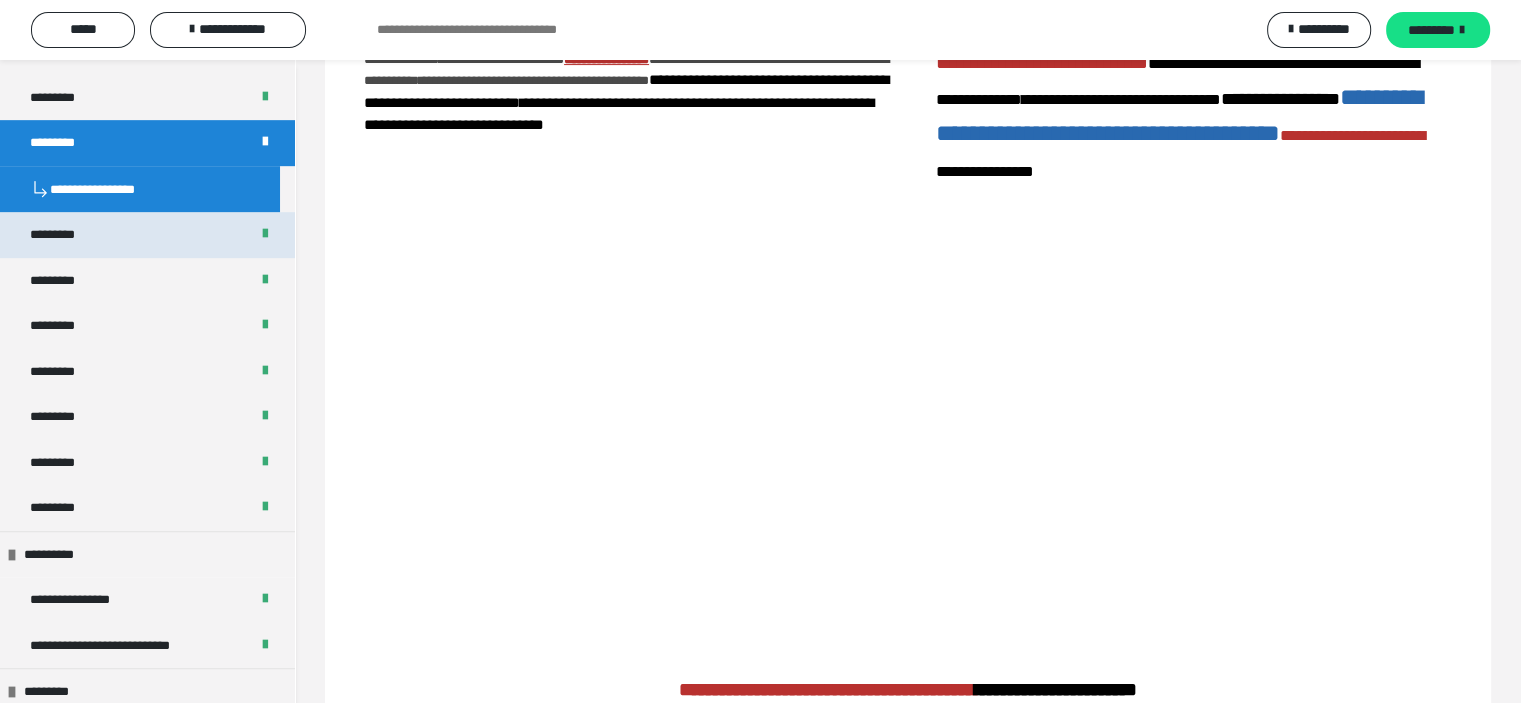 click on "*********" at bounding box center [147, 235] 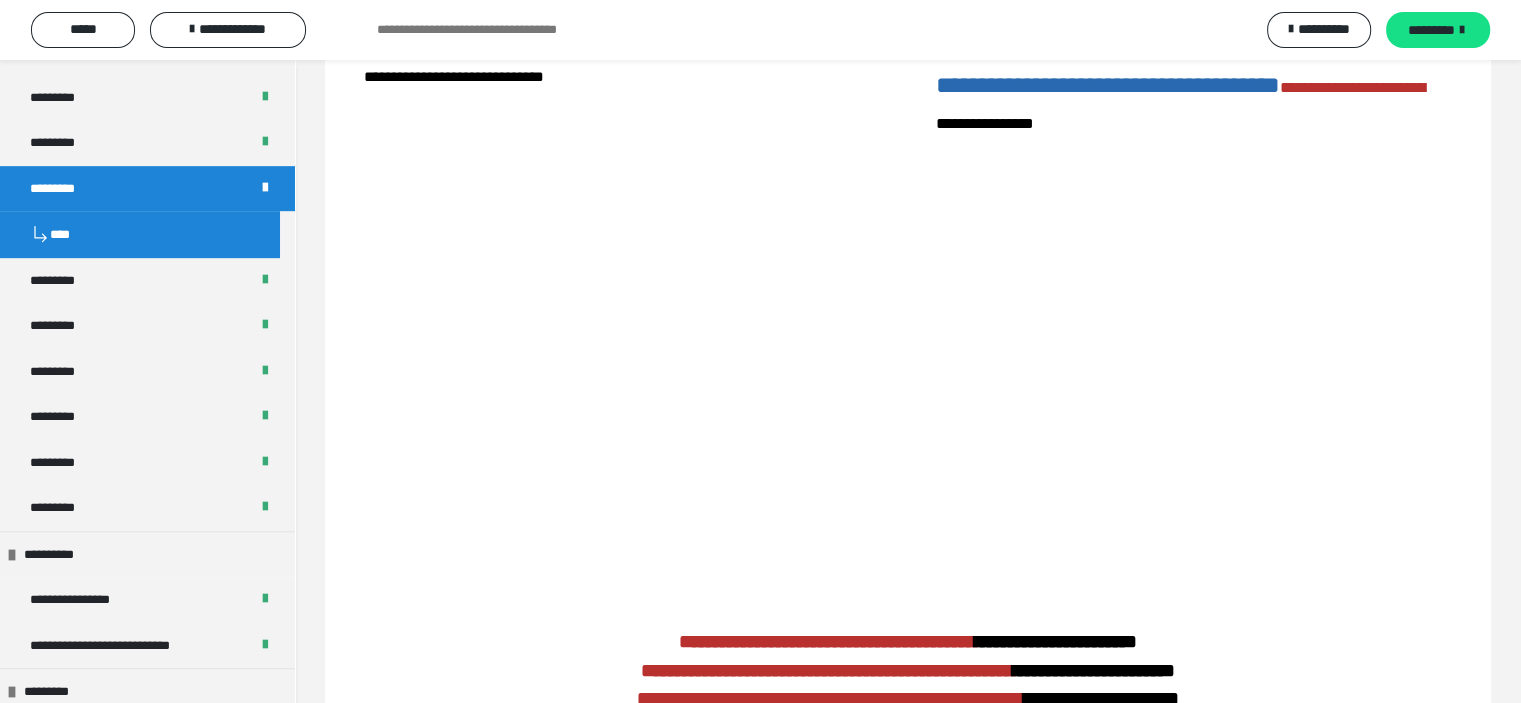 scroll, scrollTop: 452, scrollLeft: 0, axis: vertical 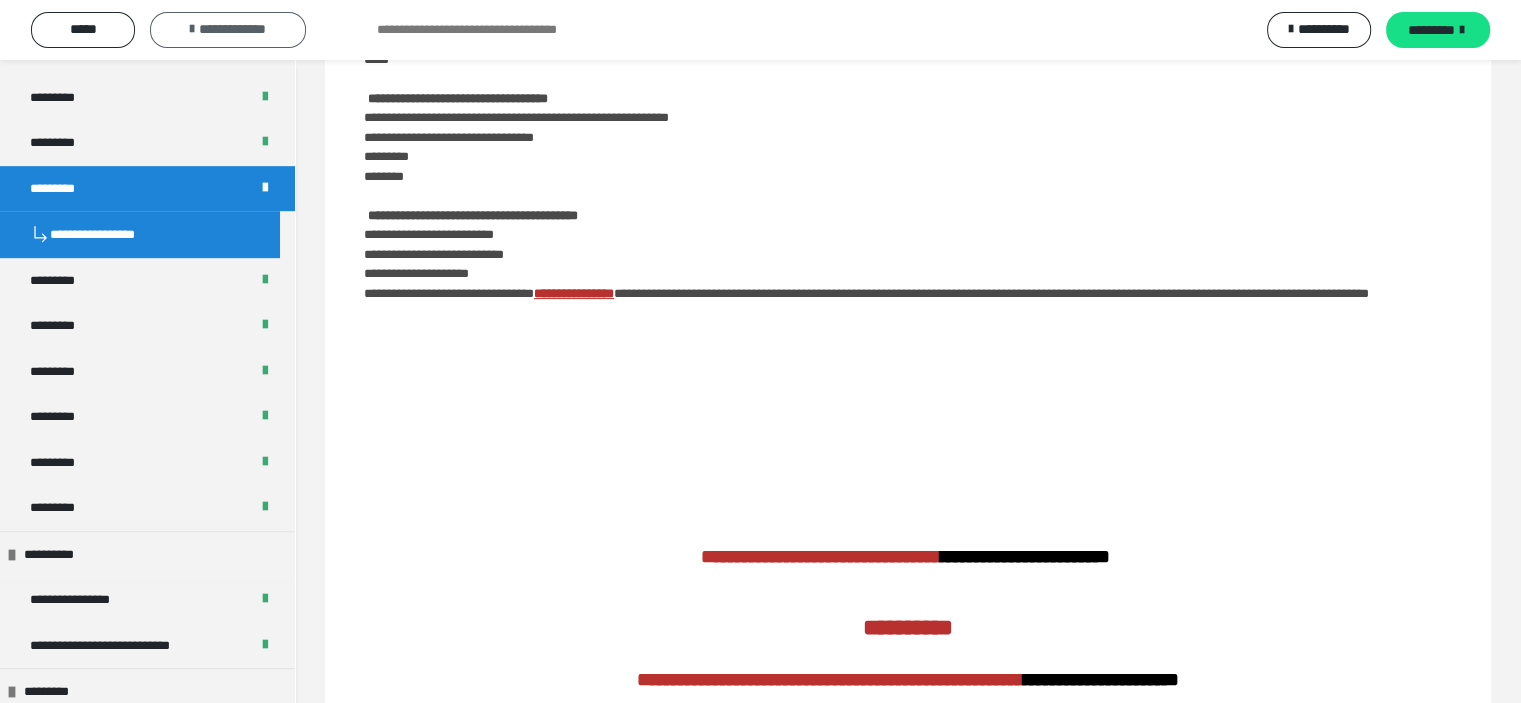 click on "**********" at bounding box center [232, 29] 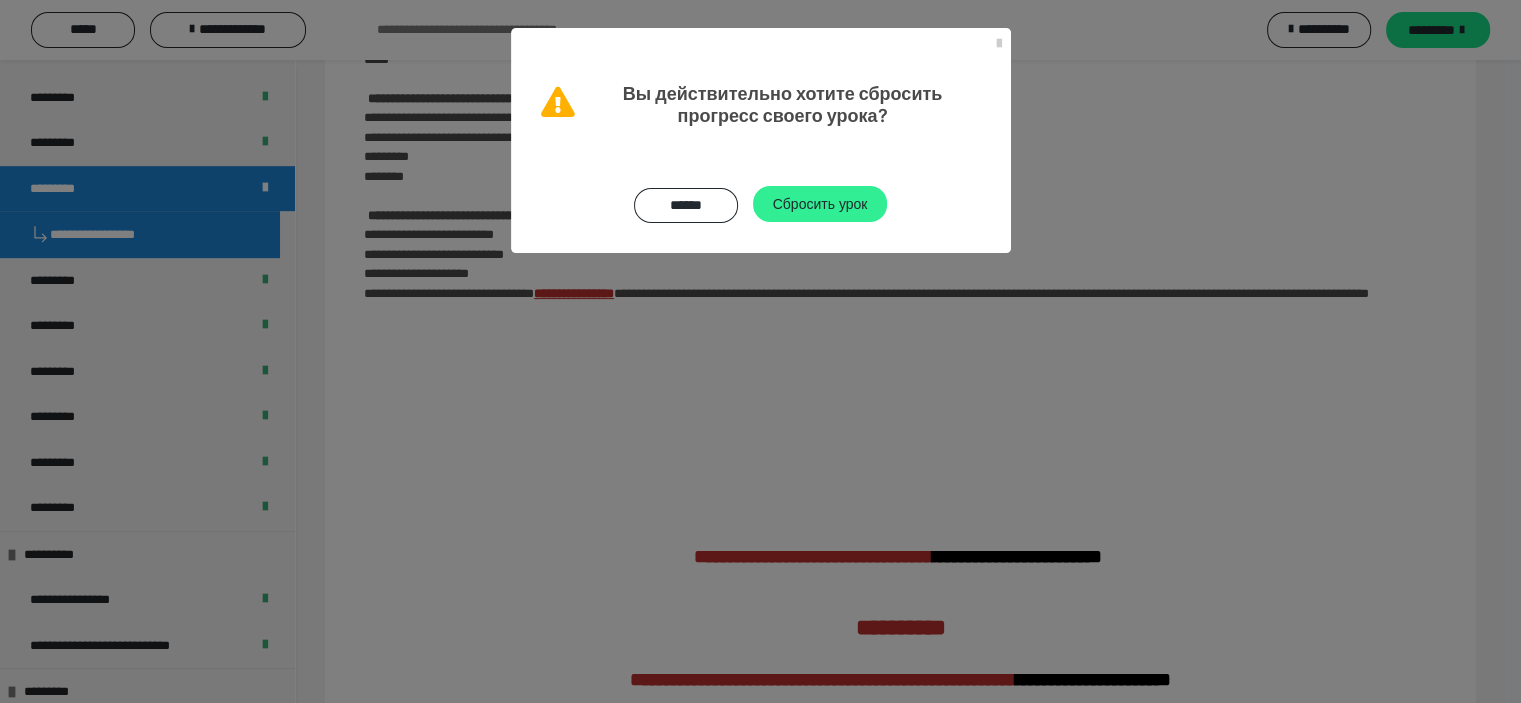 click on "Сбросить урок" at bounding box center [820, 203] 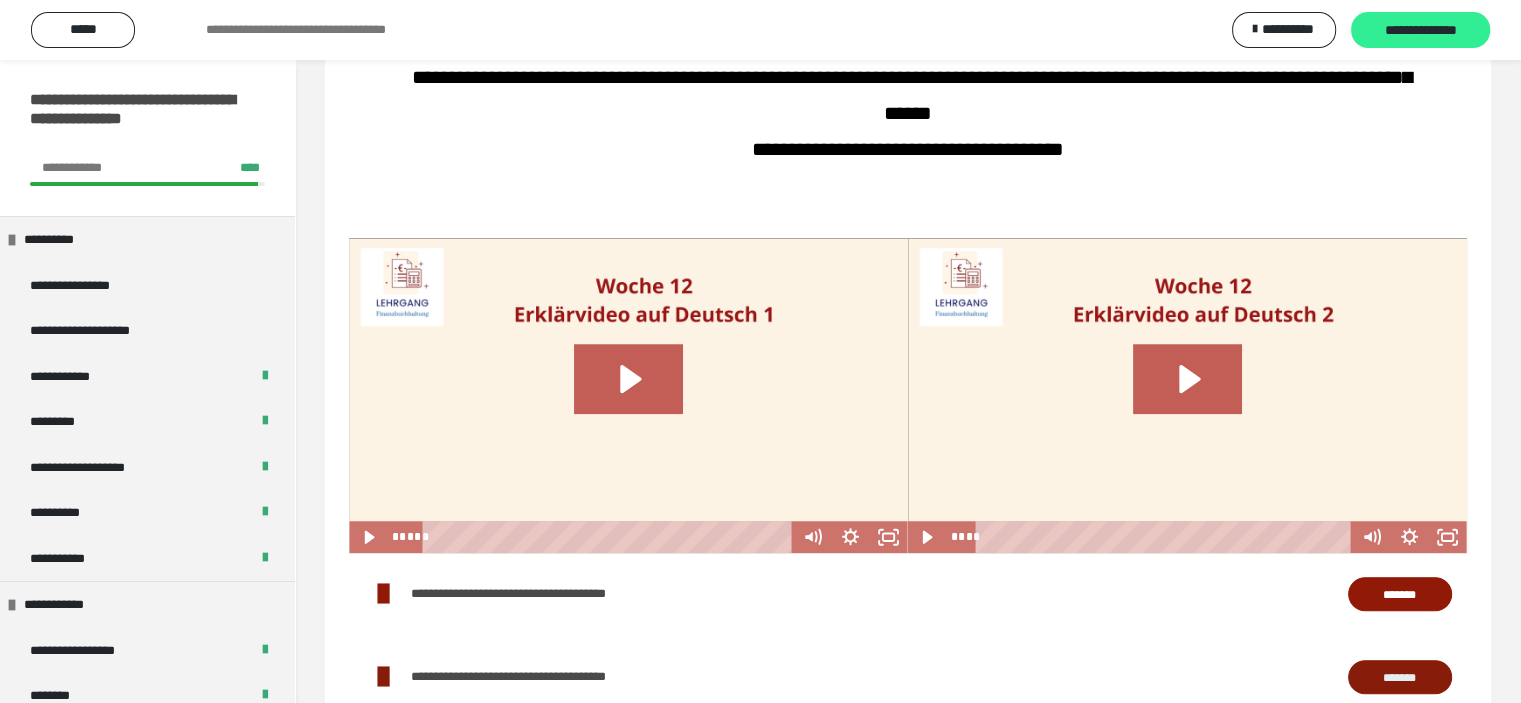 scroll, scrollTop: 1400, scrollLeft: 0, axis: vertical 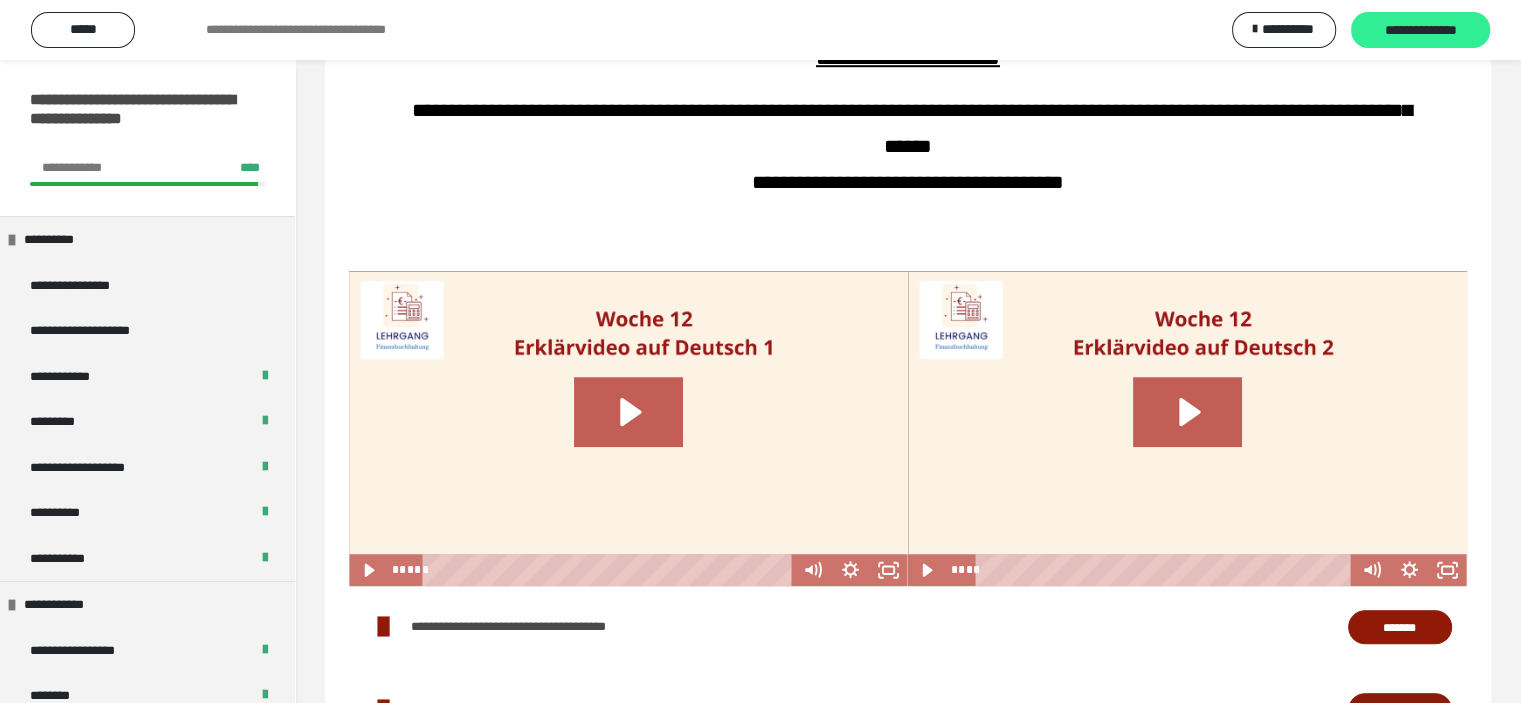click on "**********" at bounding box center [1420, 30] 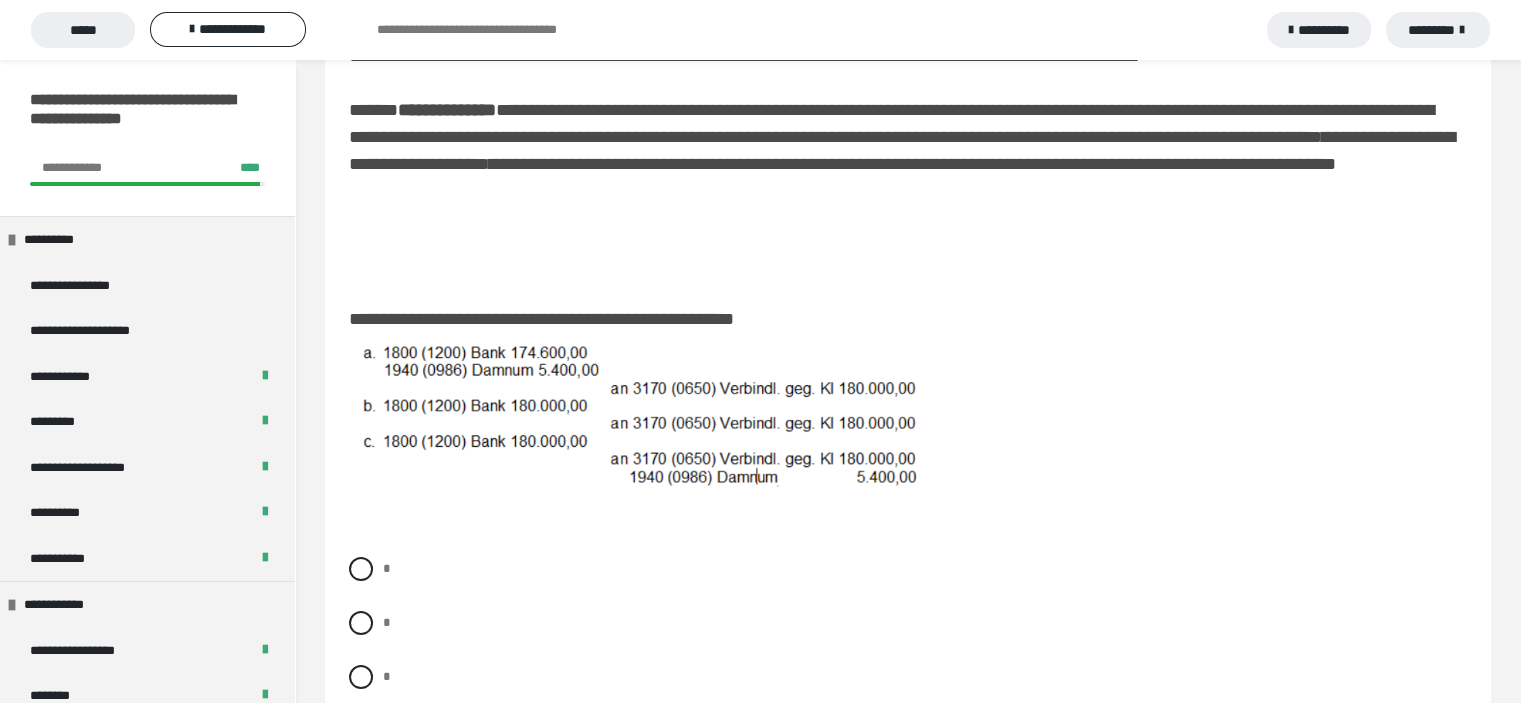 scroll, scrollTop: 200, scrollLeft: 0, axis: vertical 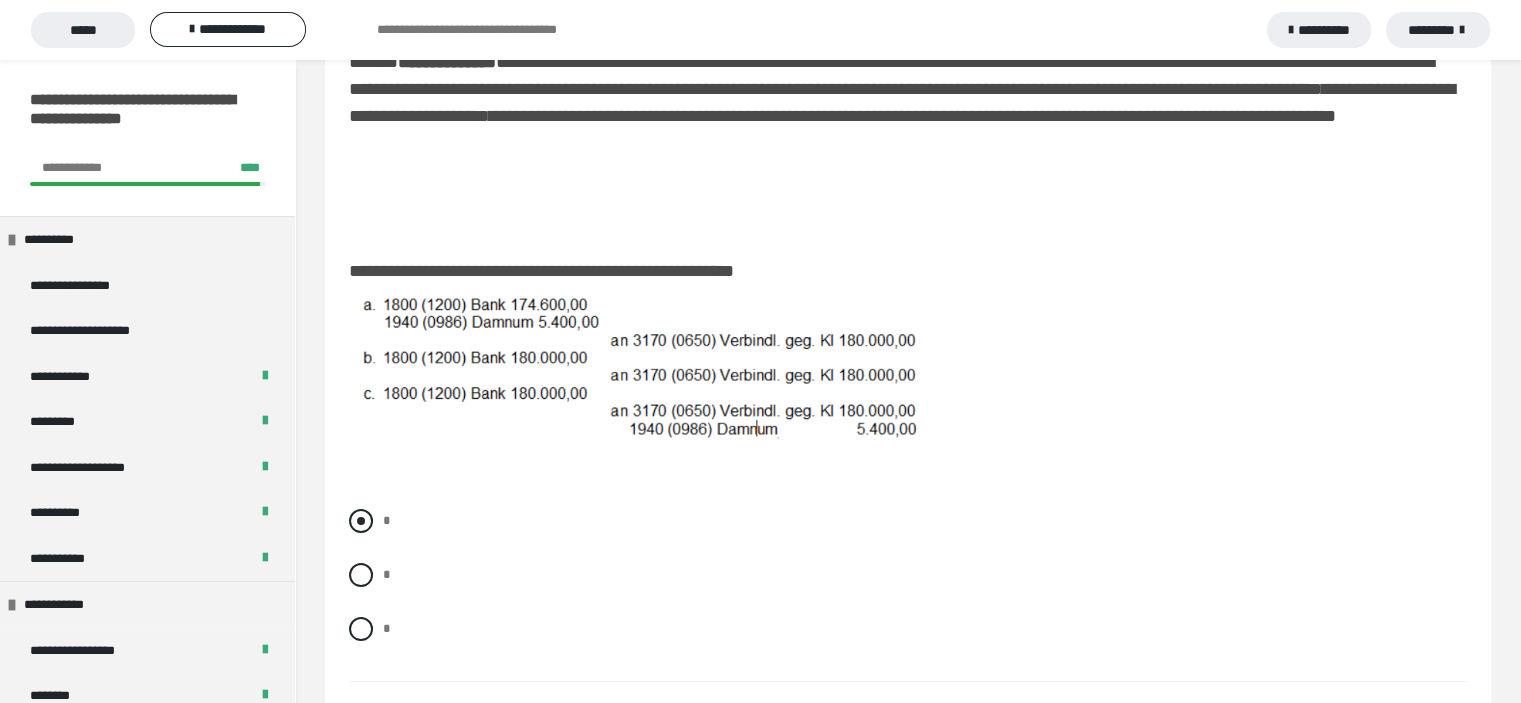 click at bounding box center (361, 521) 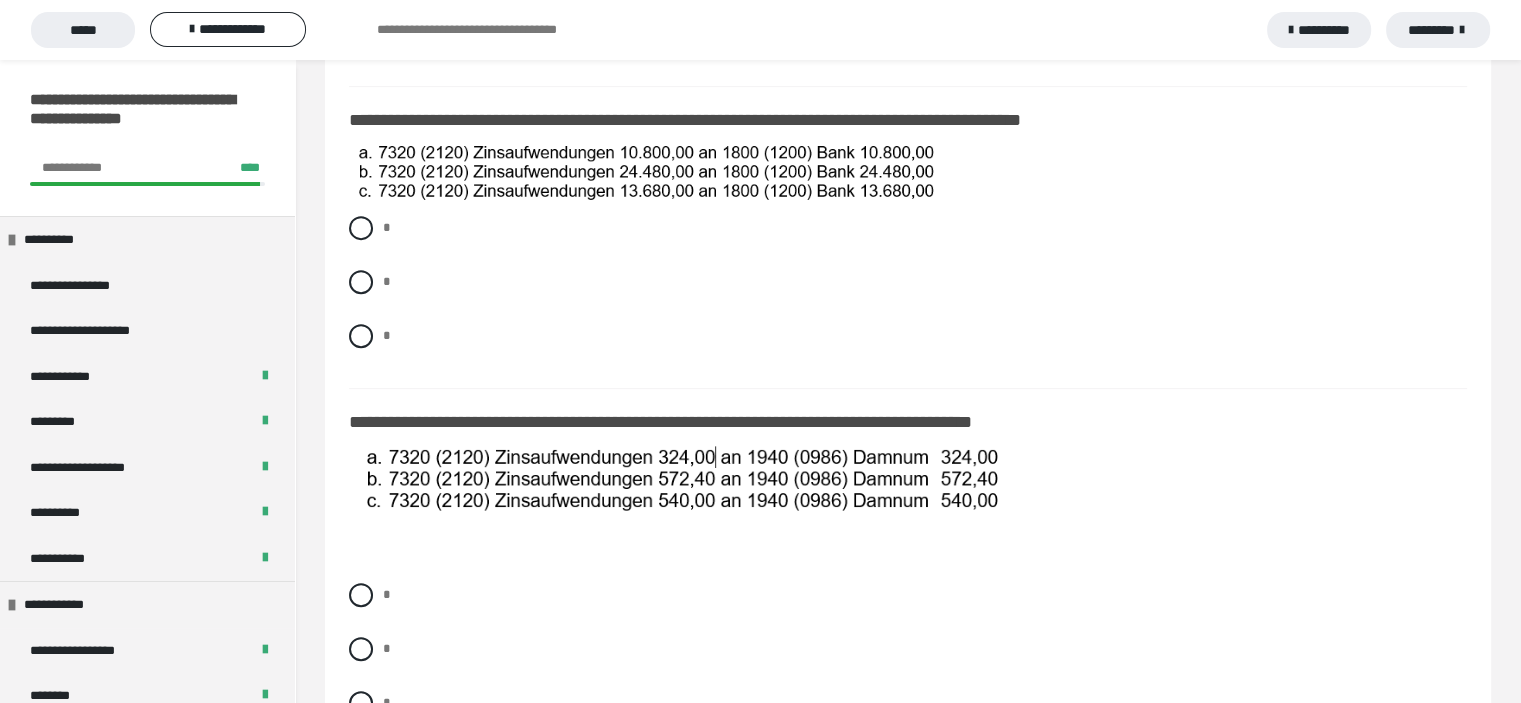 scroll, scrollTop: 800, scrollLeft: 0, axis: vertical 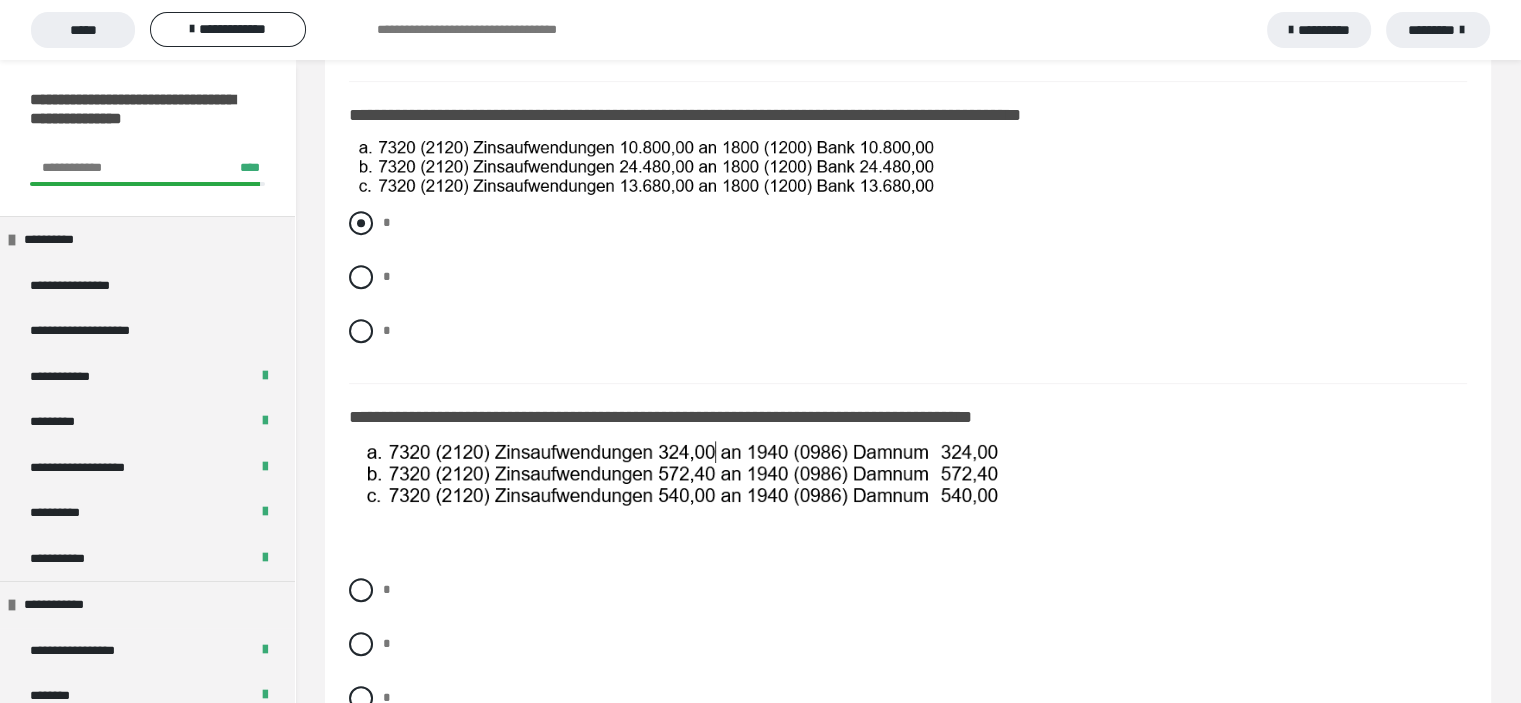 click at bounding box center [361, 223] 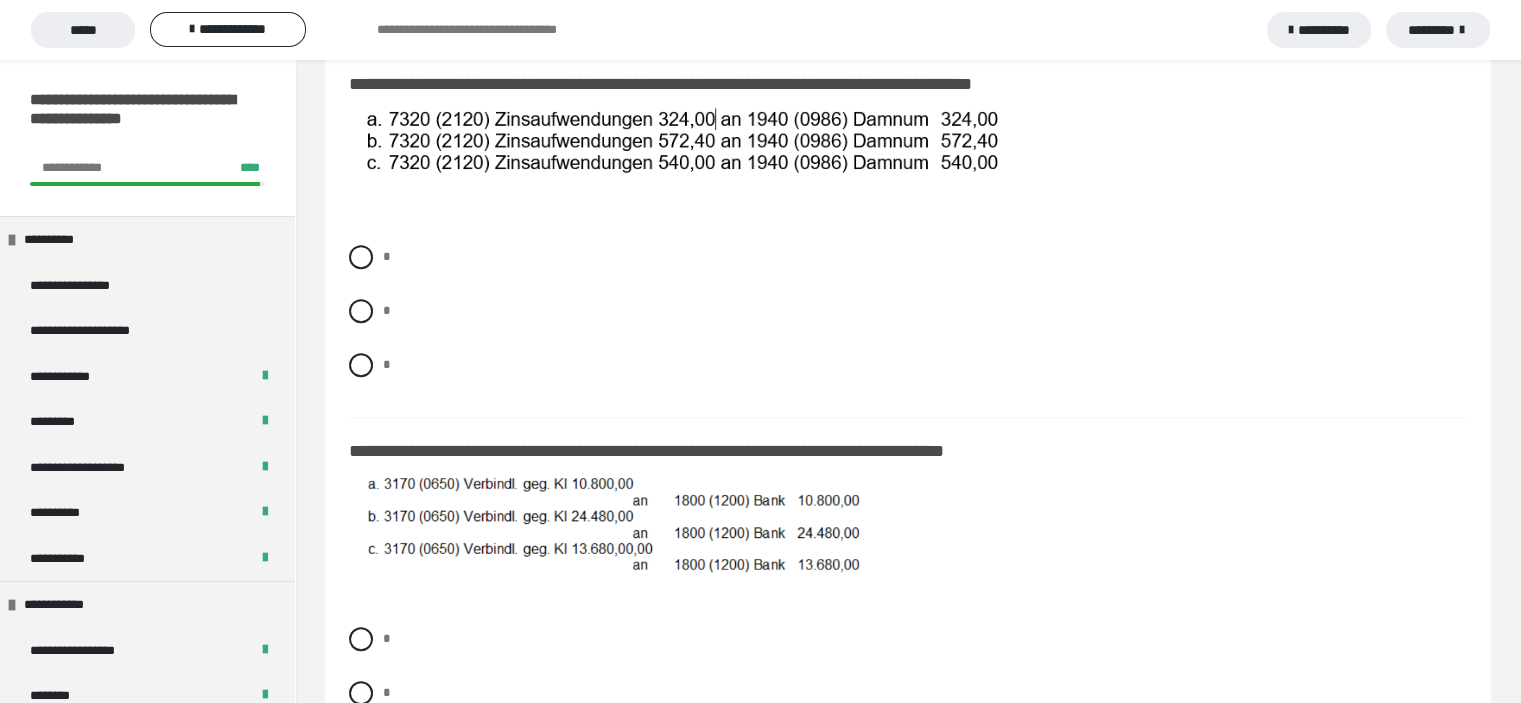 scroll, scrollTop: 1100, scrollLeft: 0, axis: vertical 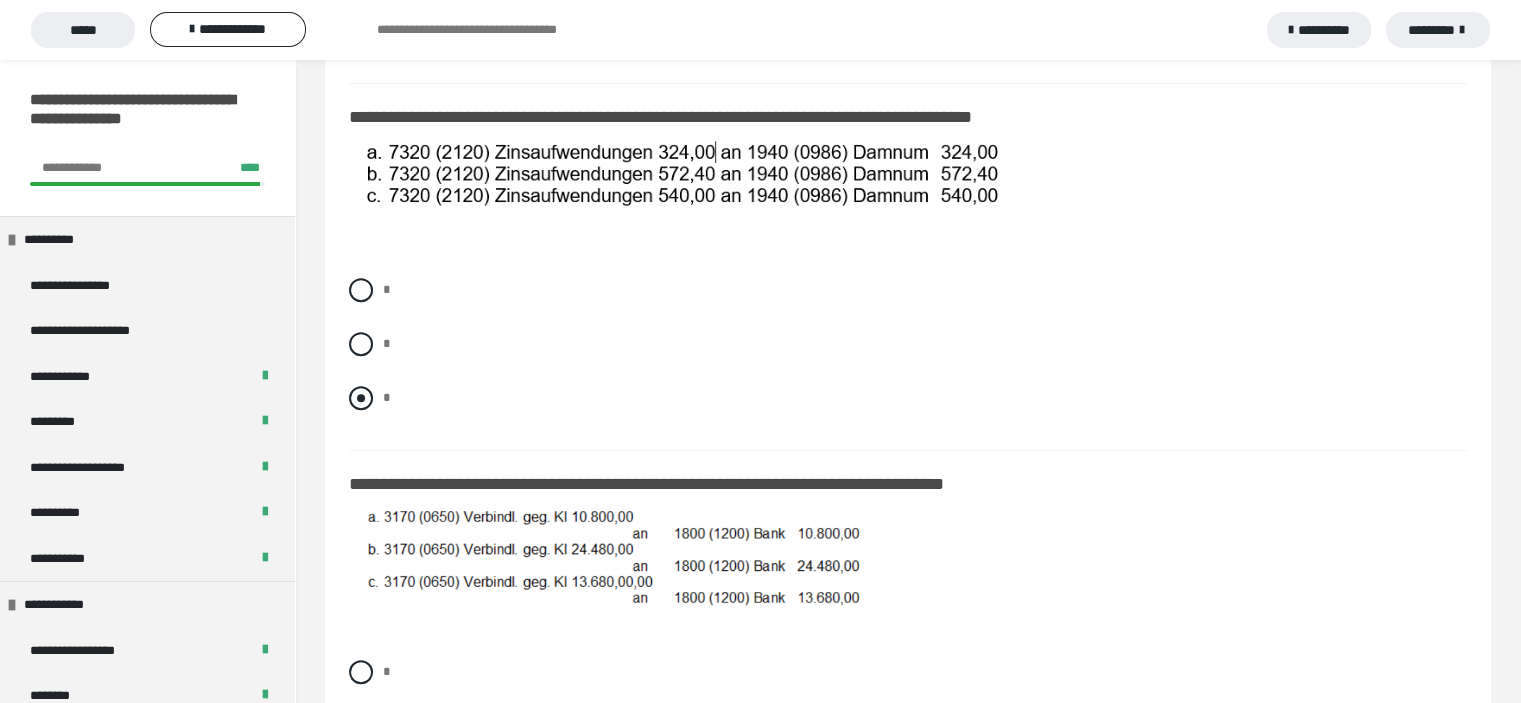 click at bounding box center (361, 398) 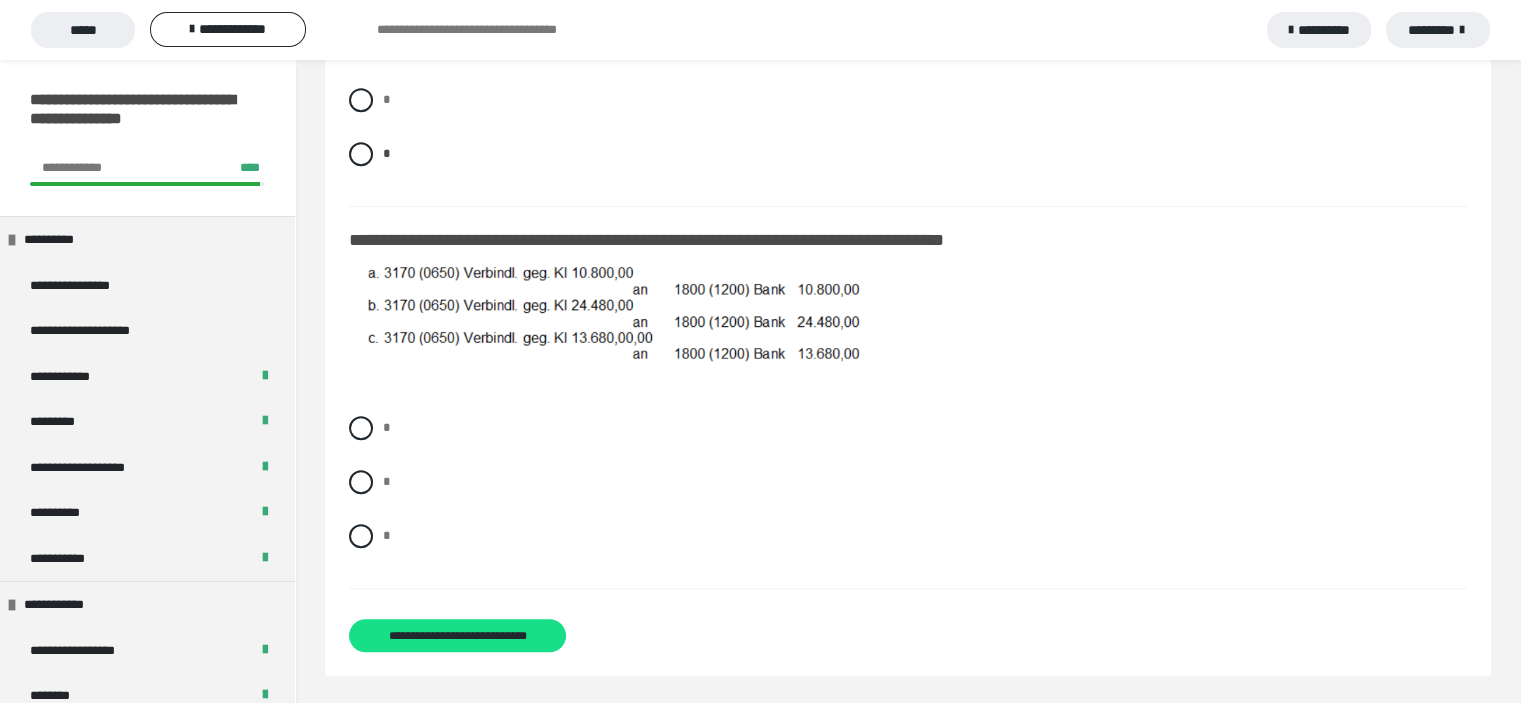 scroll, scrollTop: 1388, scrollLeft: 0, axis: vertical 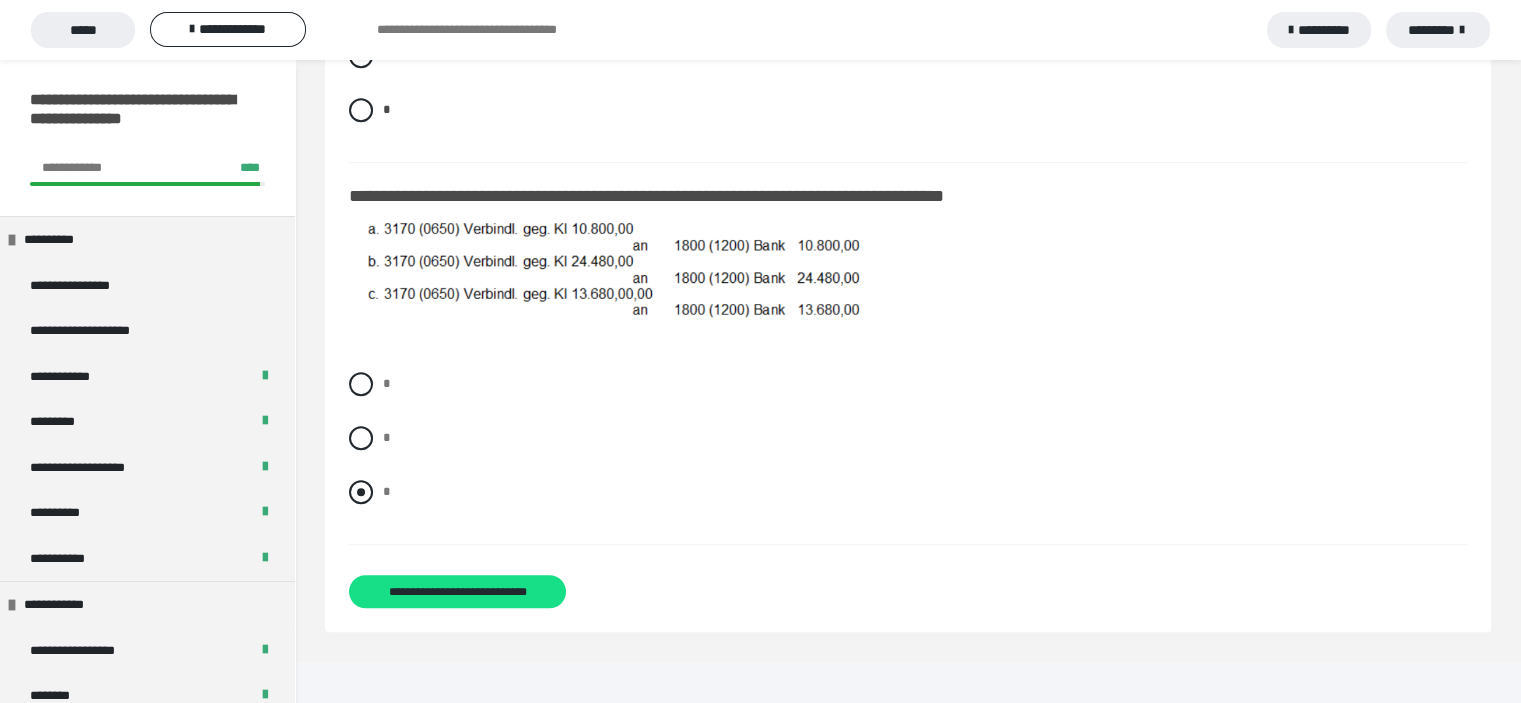 click at bounding box center [361, 492] 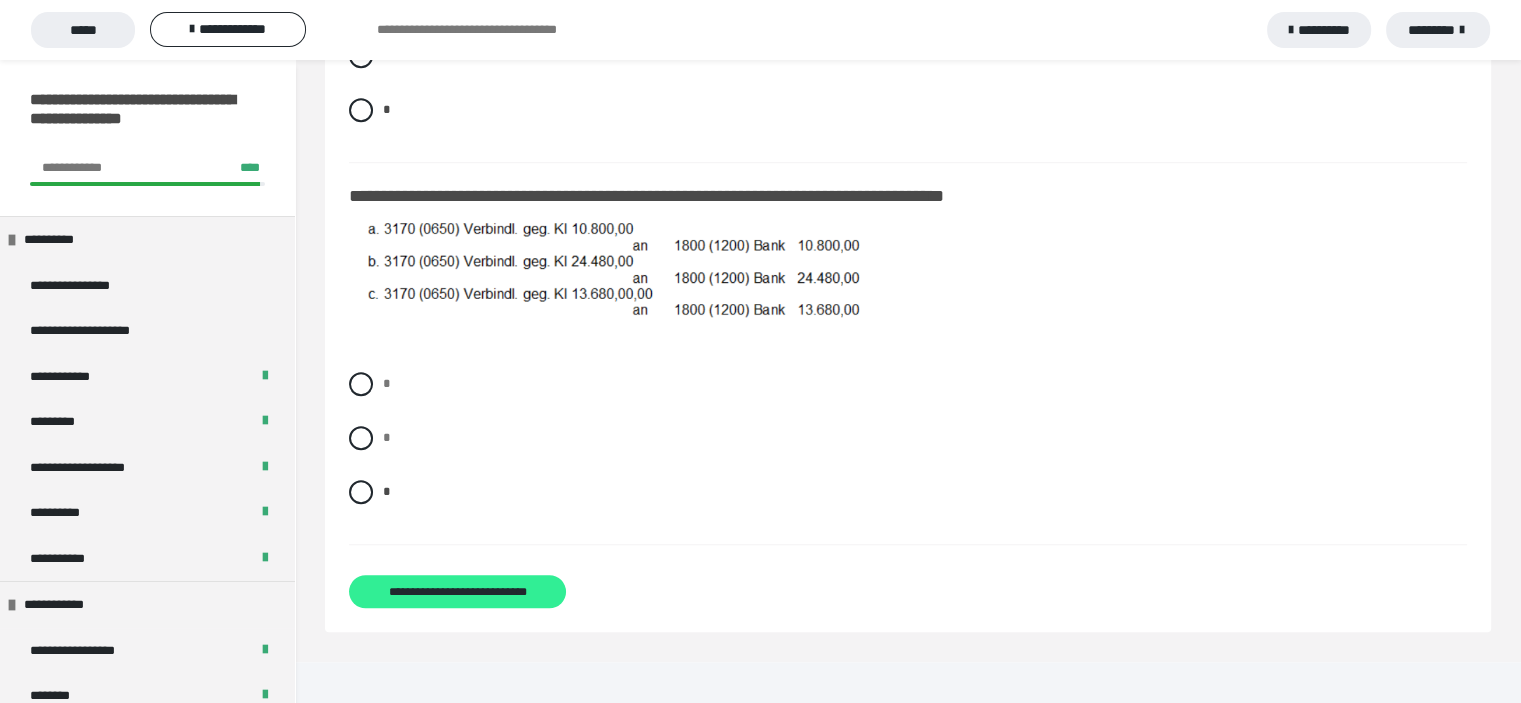 click on "**********" at bounding box center [458, 592] 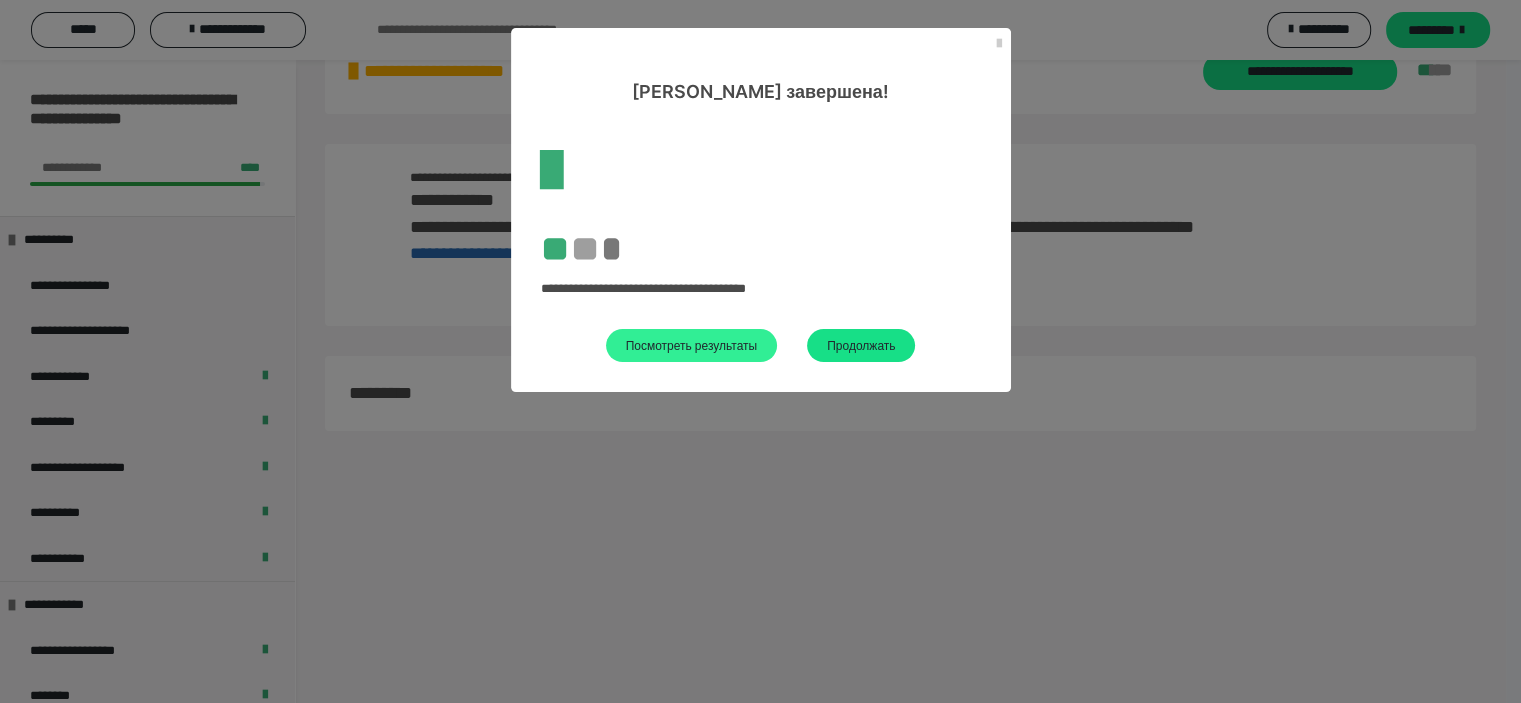 scroll, scrollTop: 1388, scrollLeft: 0, axis: vertical 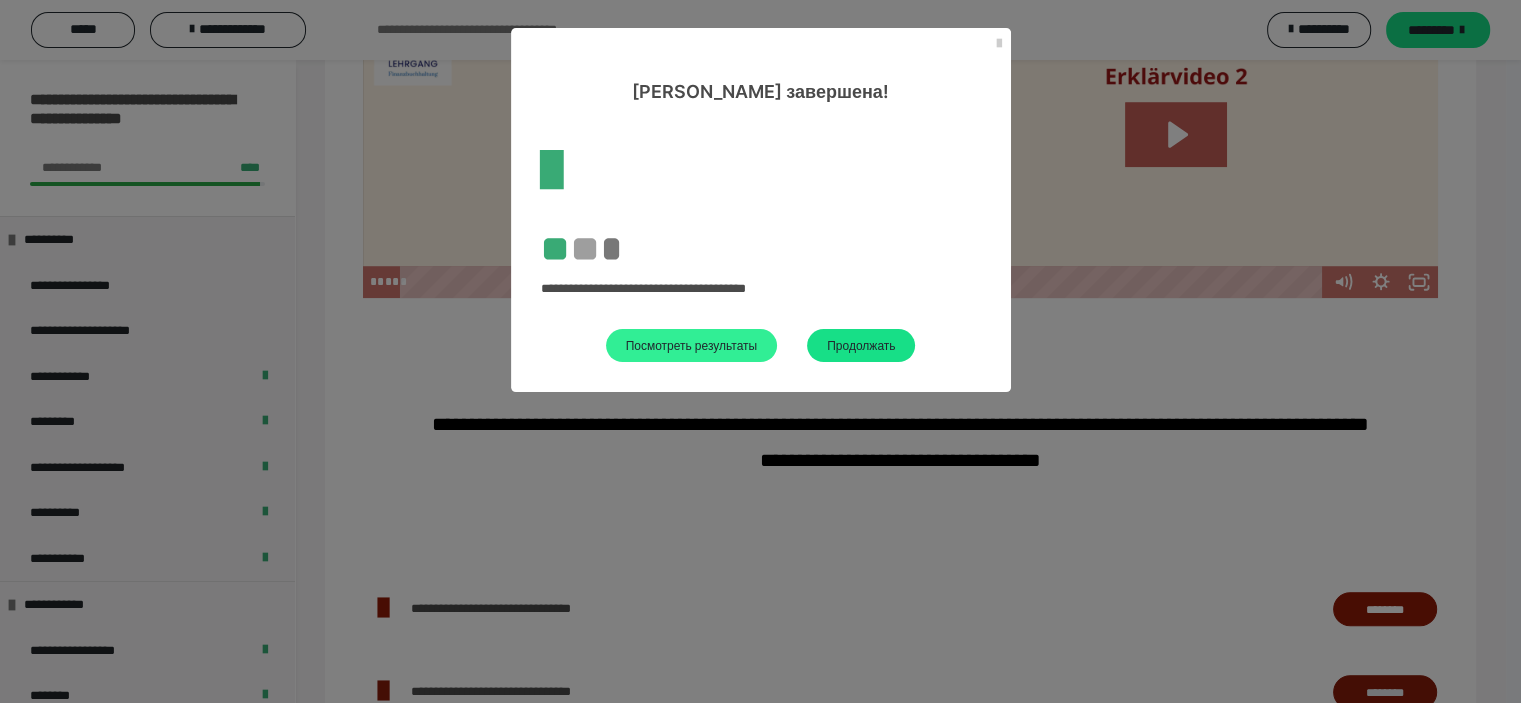 click on "Посмотреть результаты" at bounding box center [692, 345] 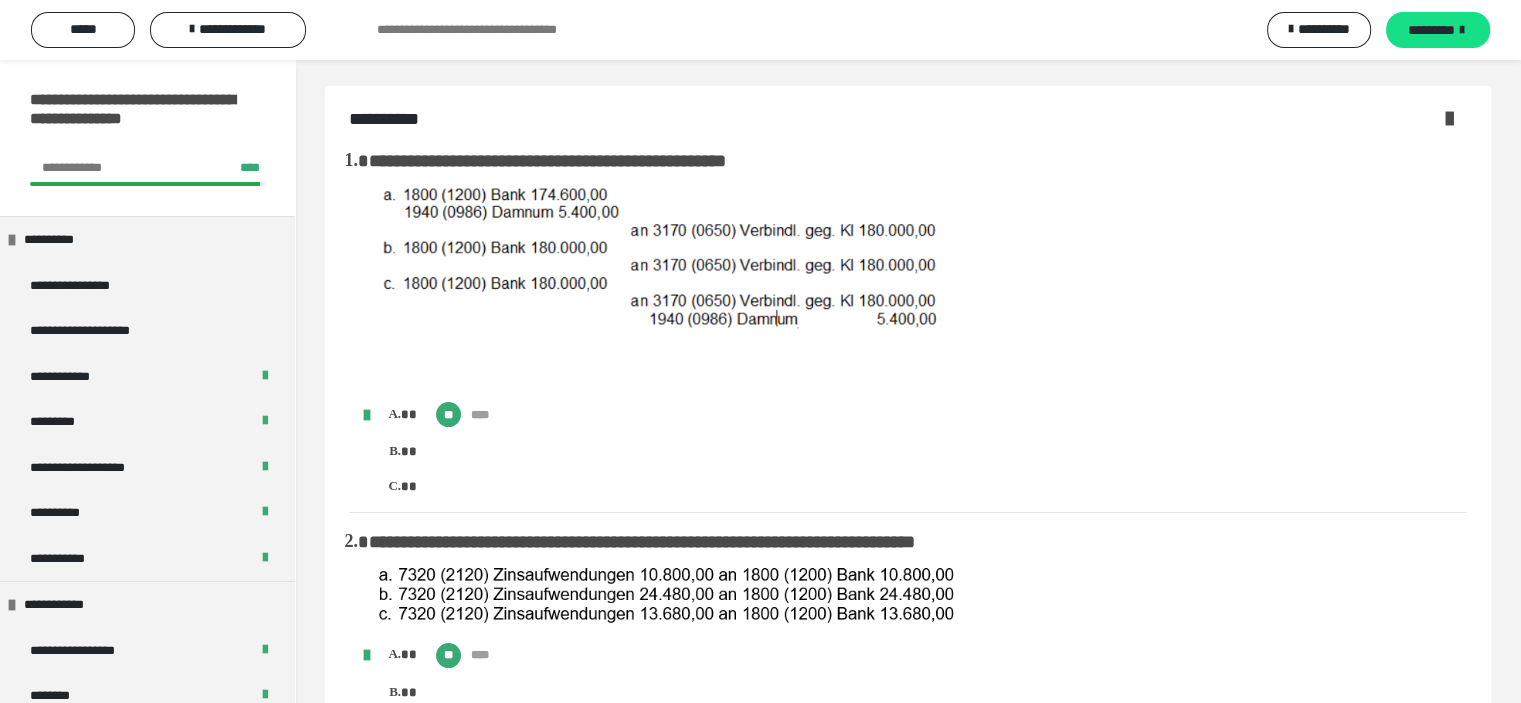 scroll, scrollTop: 0, scrollLeft: 0, axis: both 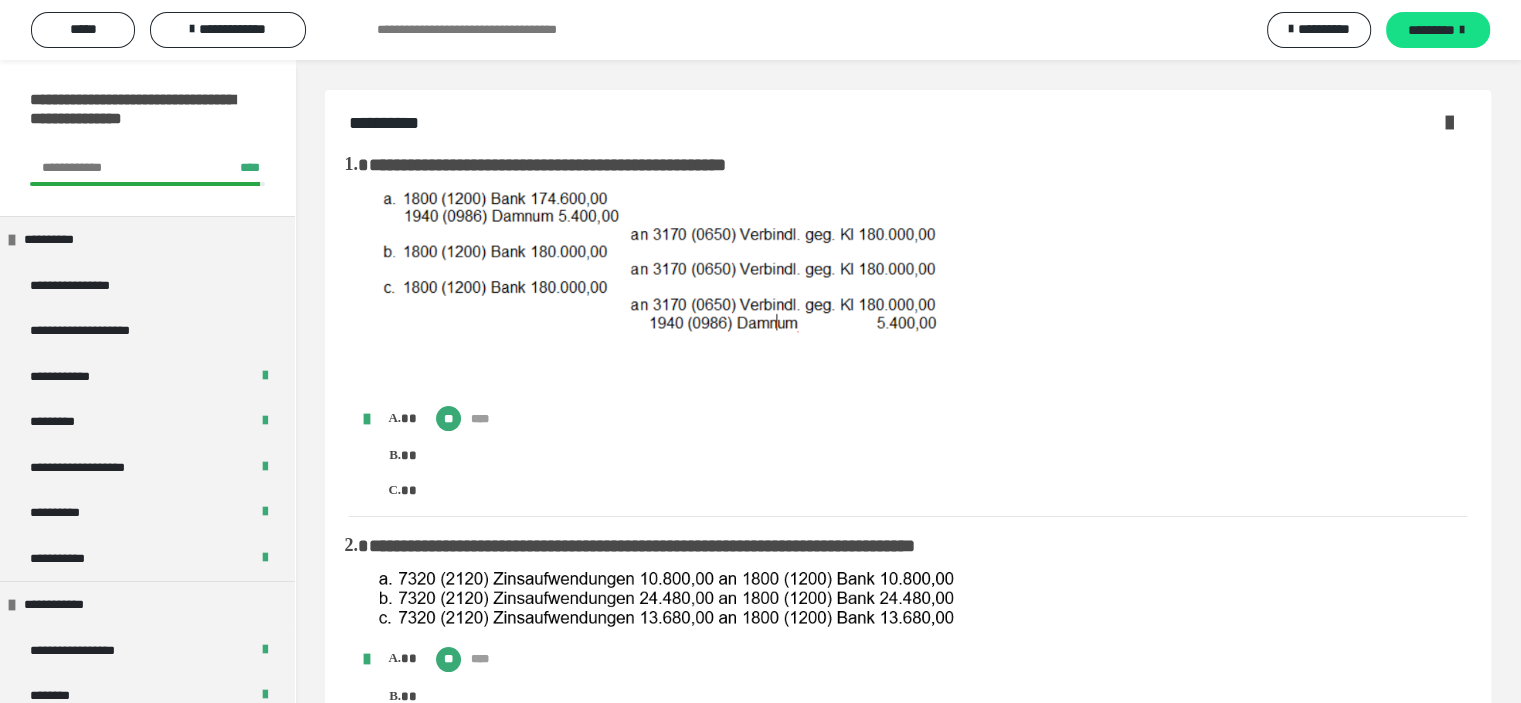 click at bounding box center (1449, 122) 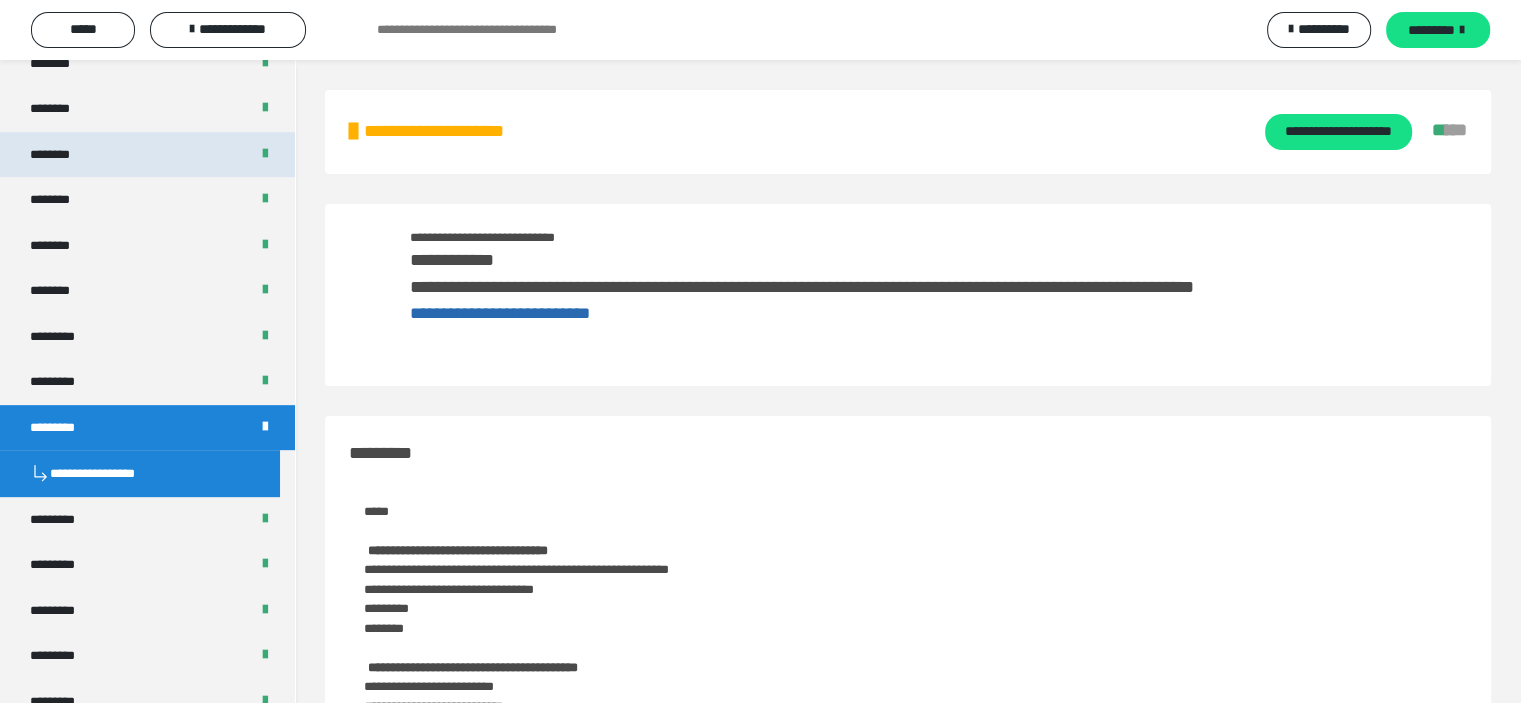 scroll, scrollTop: 1000, scrollLeft: 0, axis: vertical 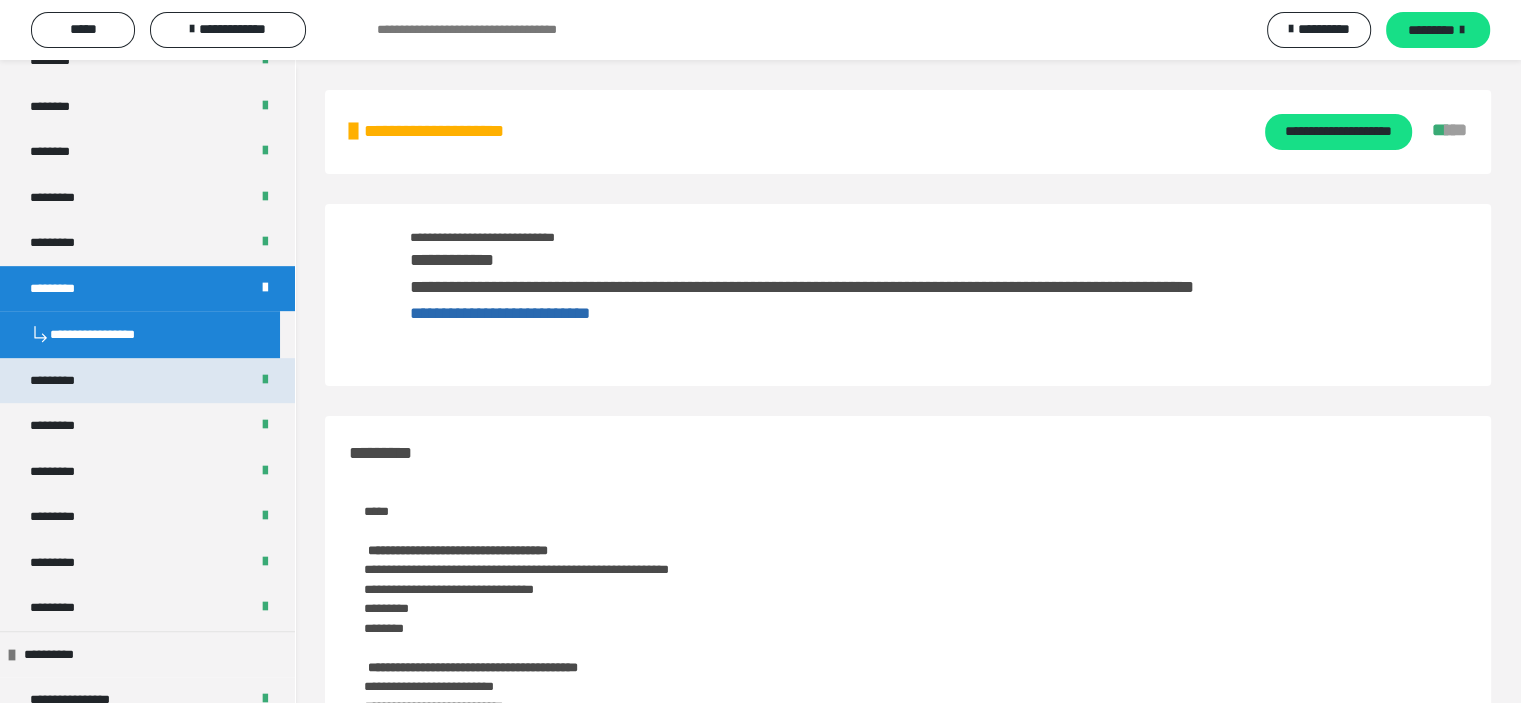 click on "*********" at bounding box center (147, 381) 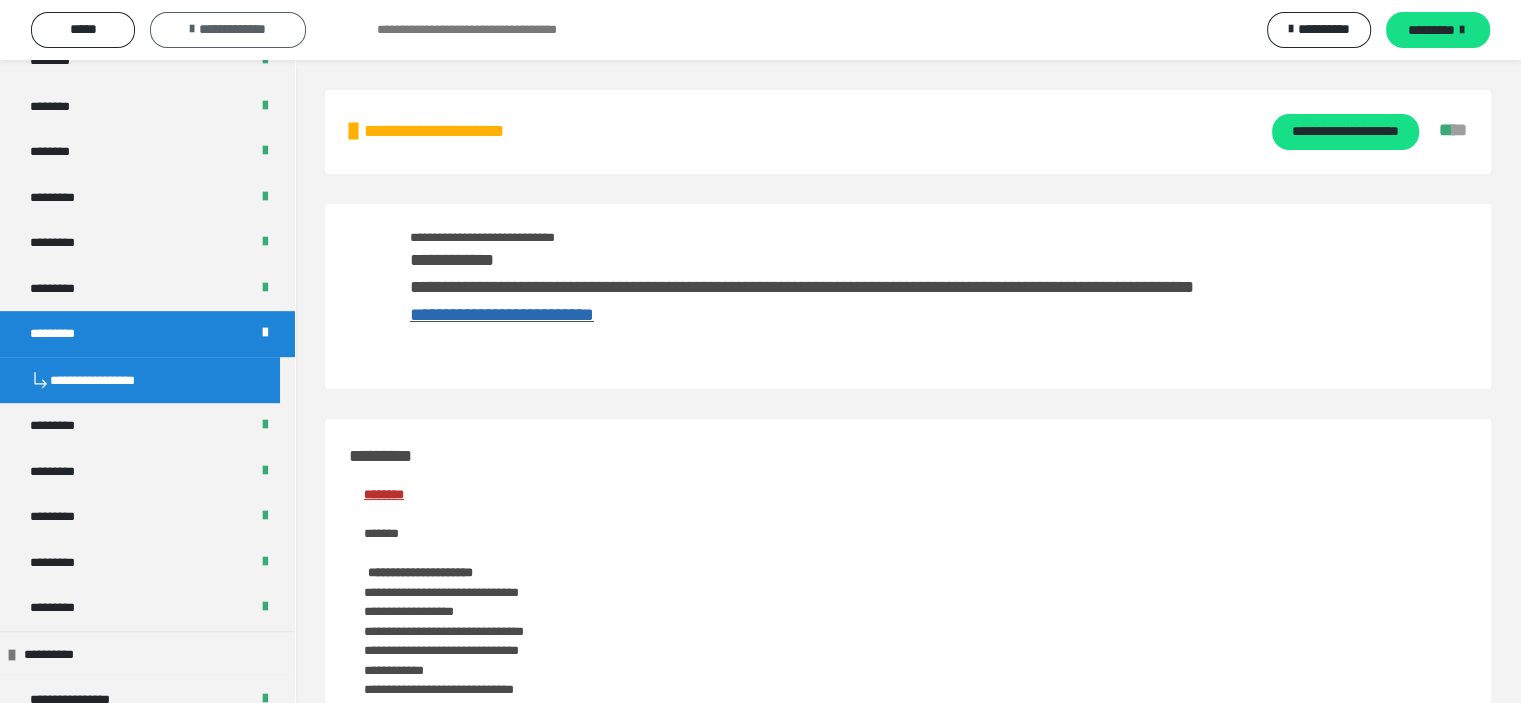click on "**********" at bounding box center [232, 29] 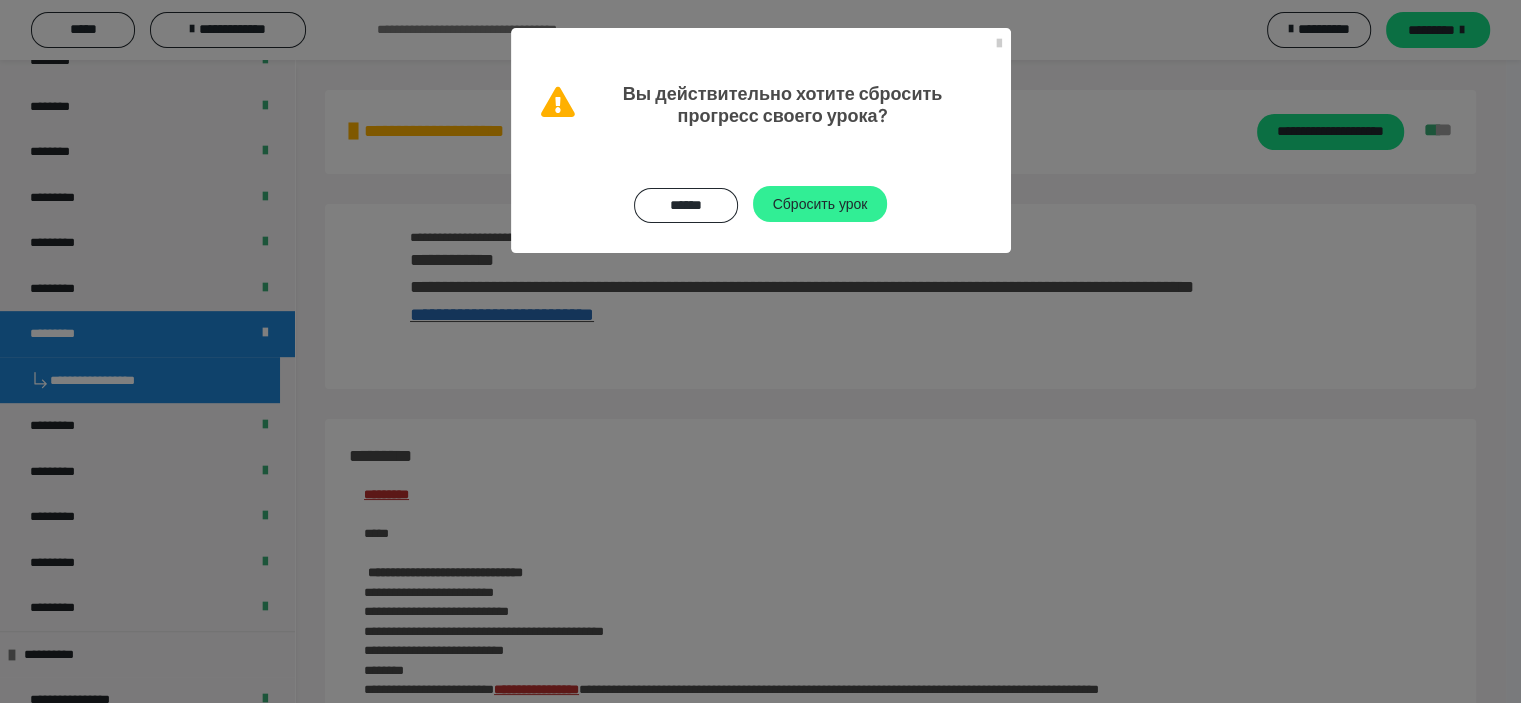 click on "Сбросить урок" at bounding box center (820, 203) 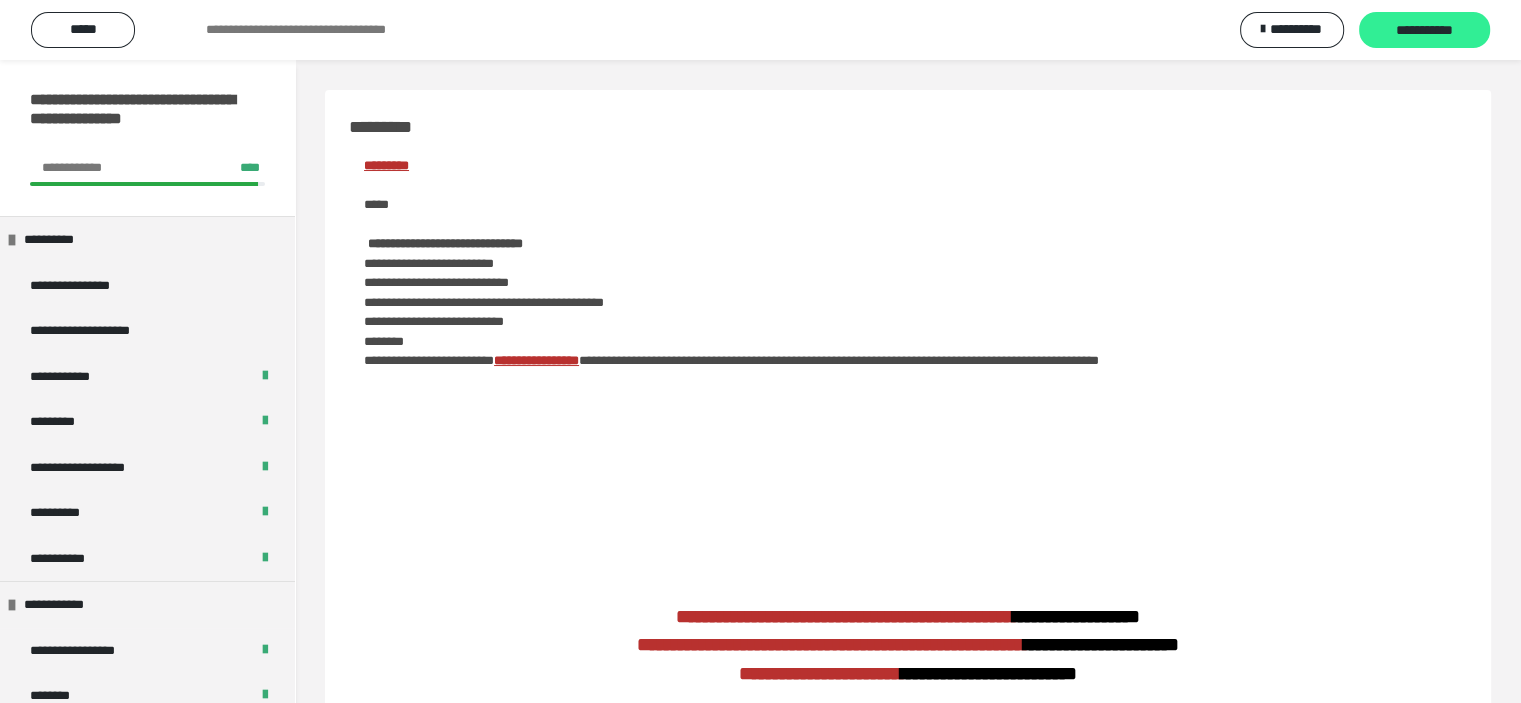 click on "**********" at bounding box center (1424, 30) 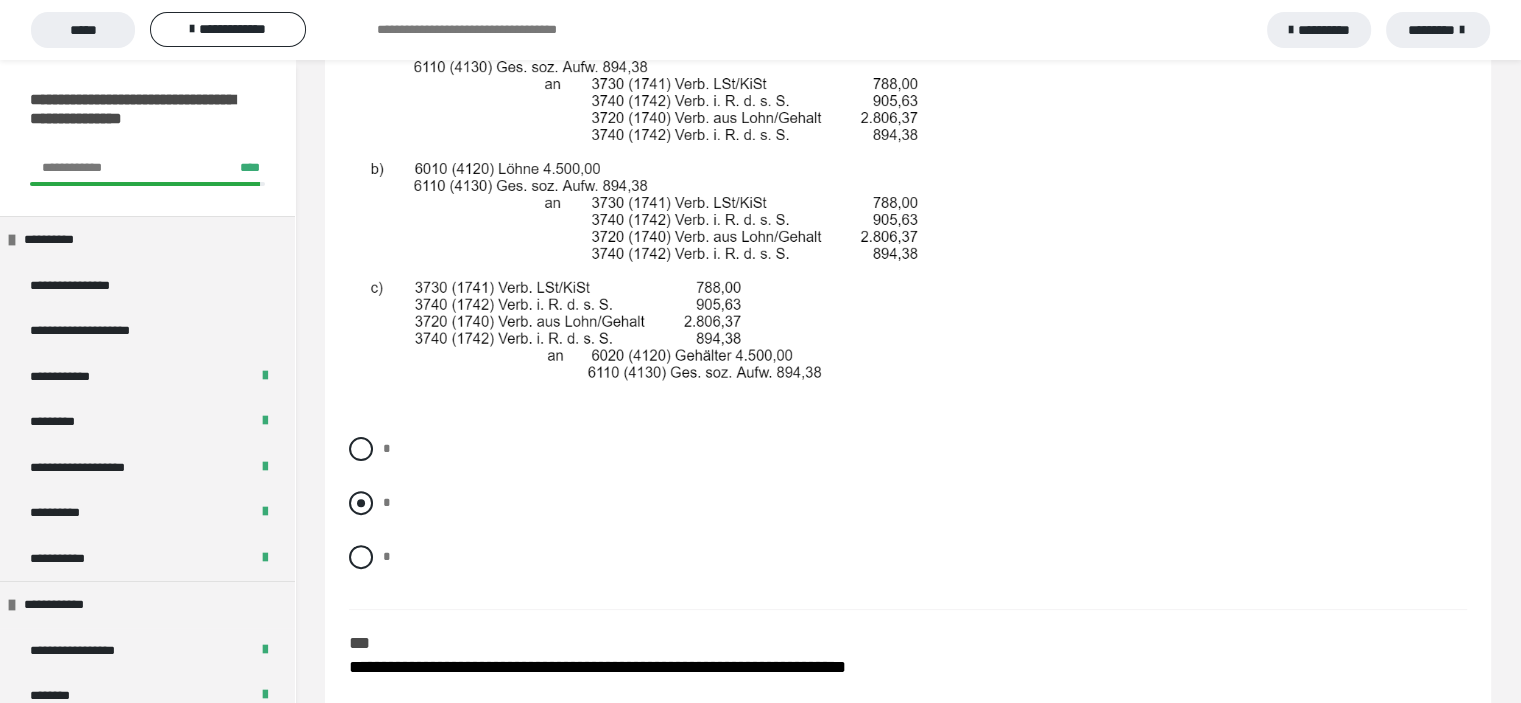 scroll, scrollTop: 500, scrollLeft: 0, axis: vertical 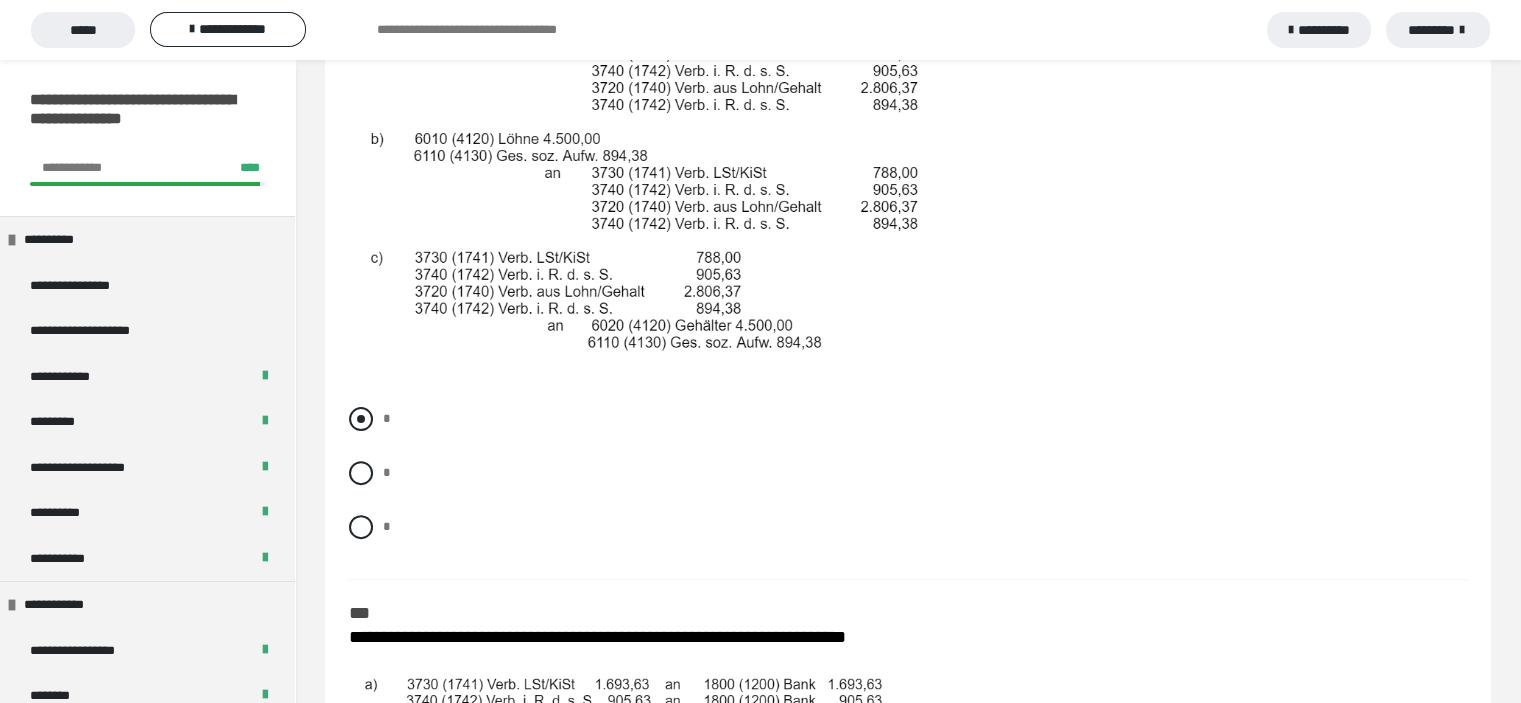 click at bounding box center (361, 419) 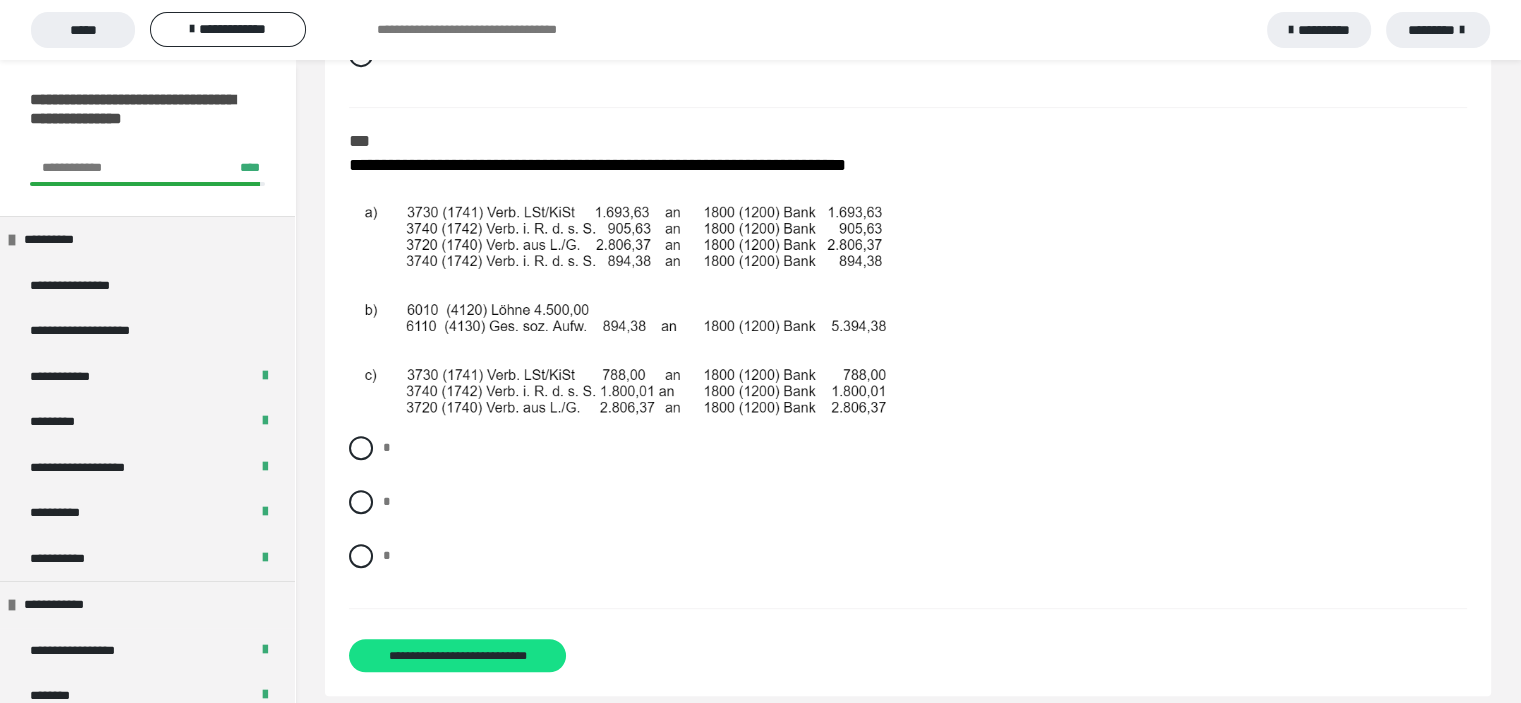 scroll, scrollTop: 1000, scrollLeft: 0, axis: vertical 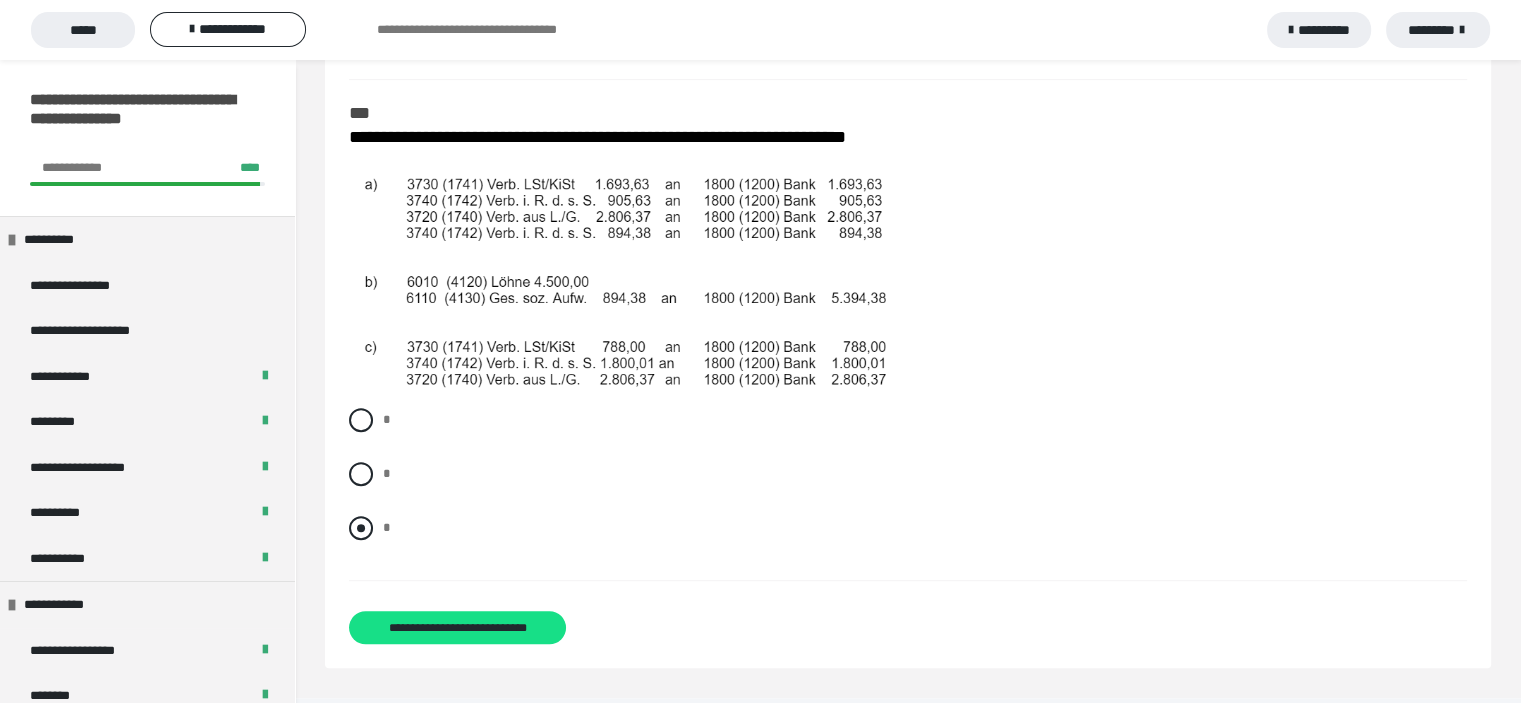 click at bounding box center [361, 528] 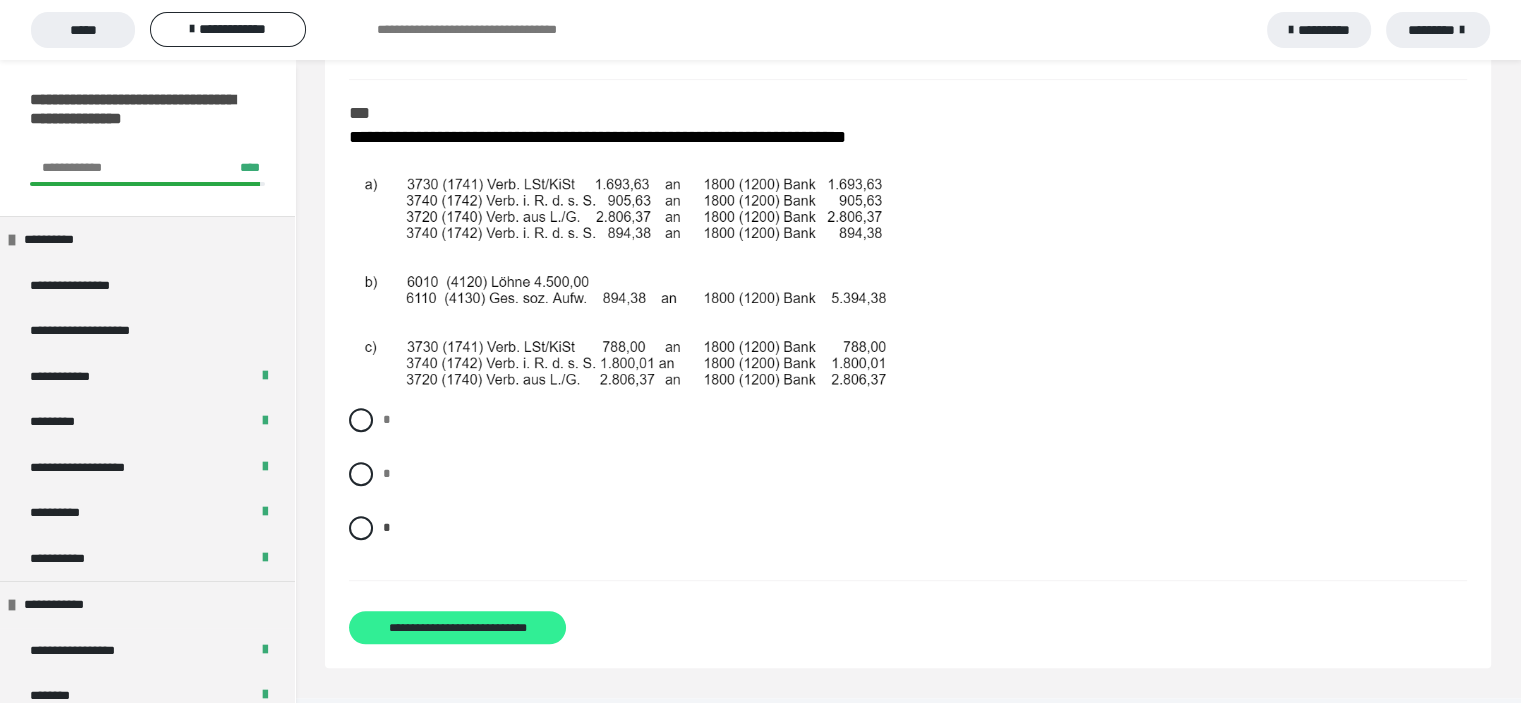 click on "**********" at bounding box center [458, 628] 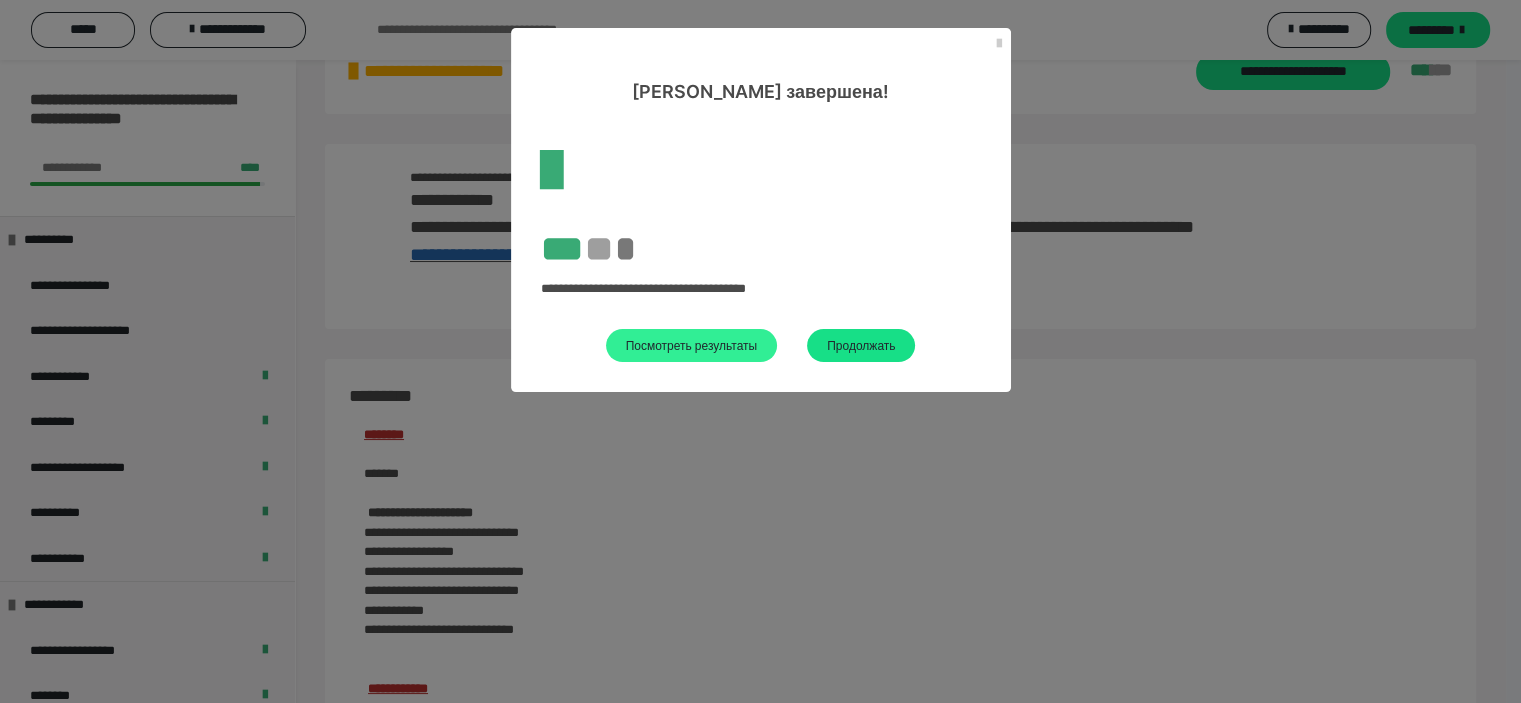 scroll, scrollTop: 1000, scrollLeft: 0, axis: vertical 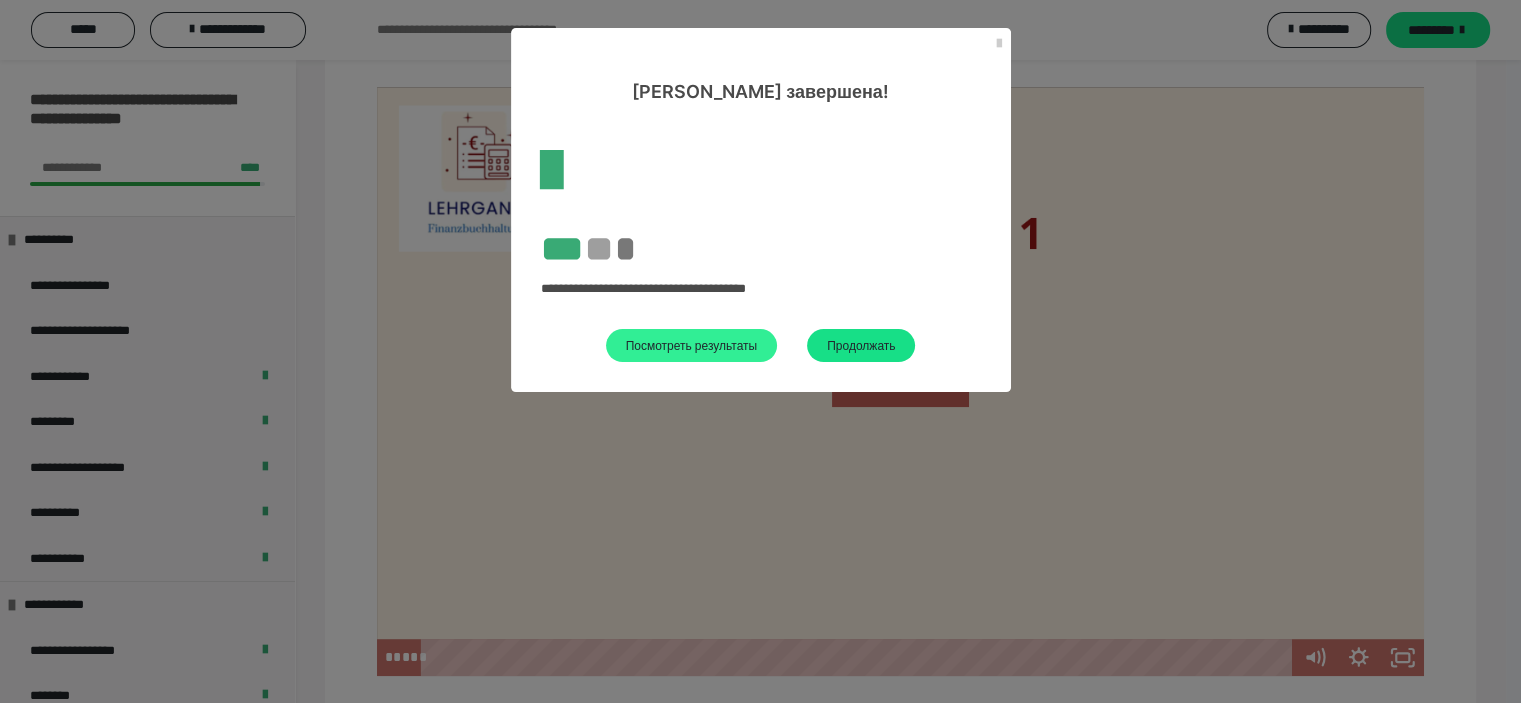 click on "Посмотреть результаты" at bounding box center [692, 345] 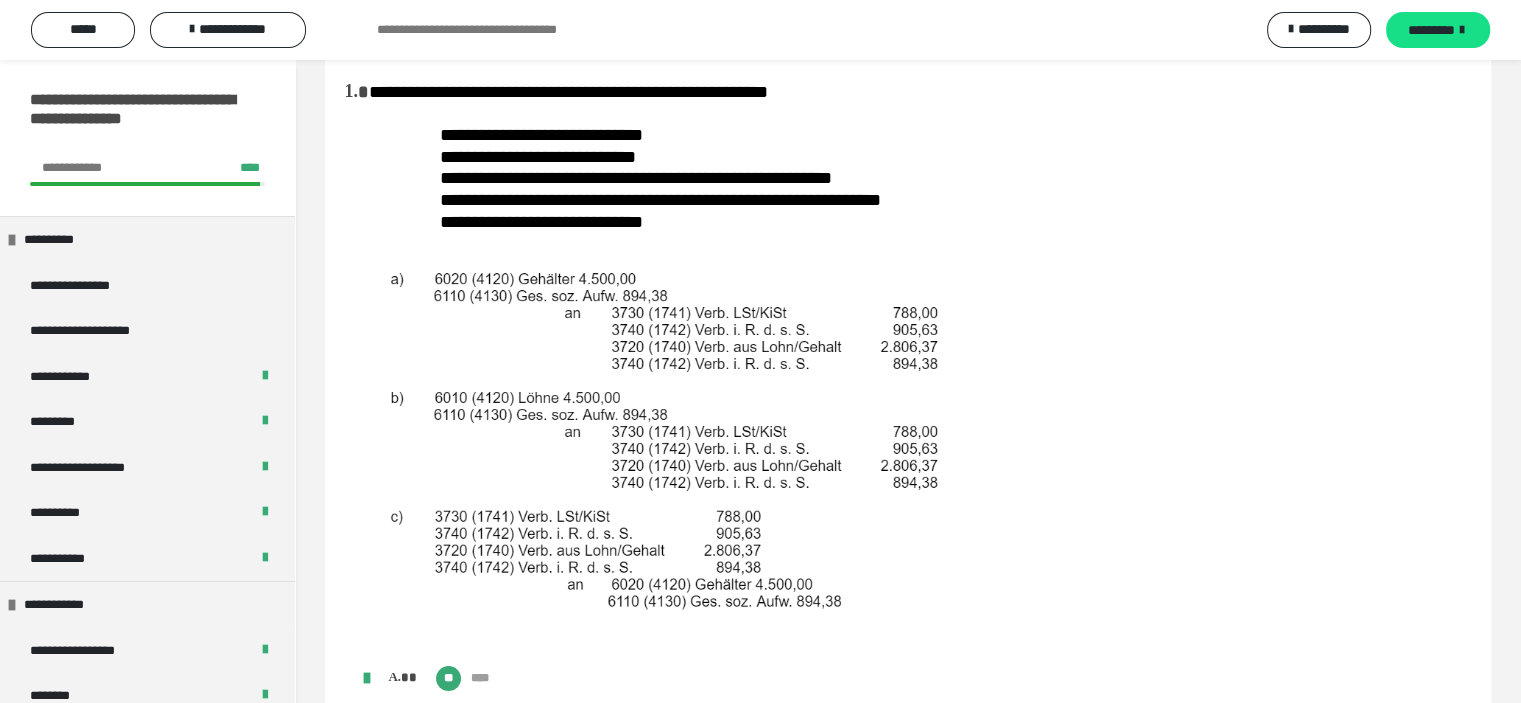 scroll, scrollTop: 0, scrollLeft: 0, axis: both 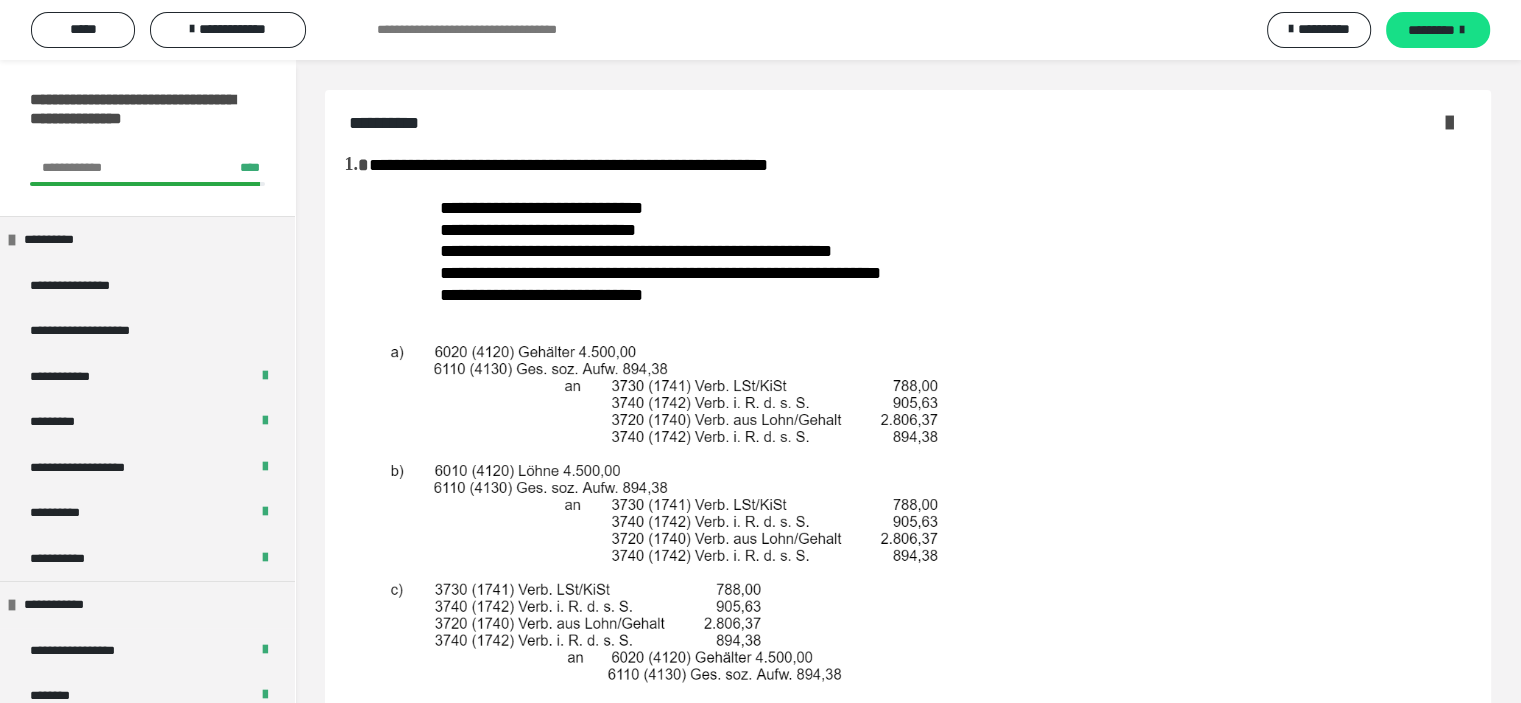 click at bounding box center [1449, 122] 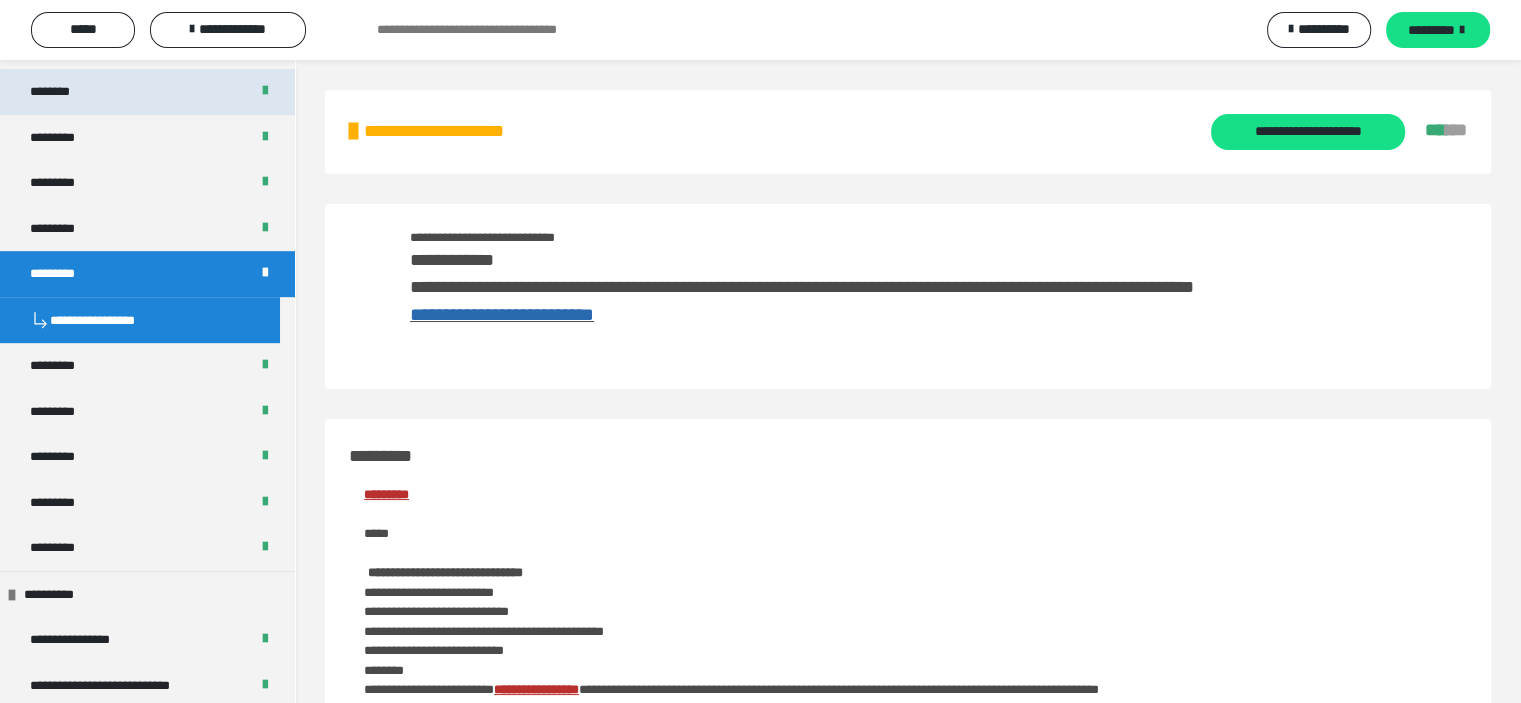 scroll, scrollTop: 1100, scrollLeft: 0, axis: vertical 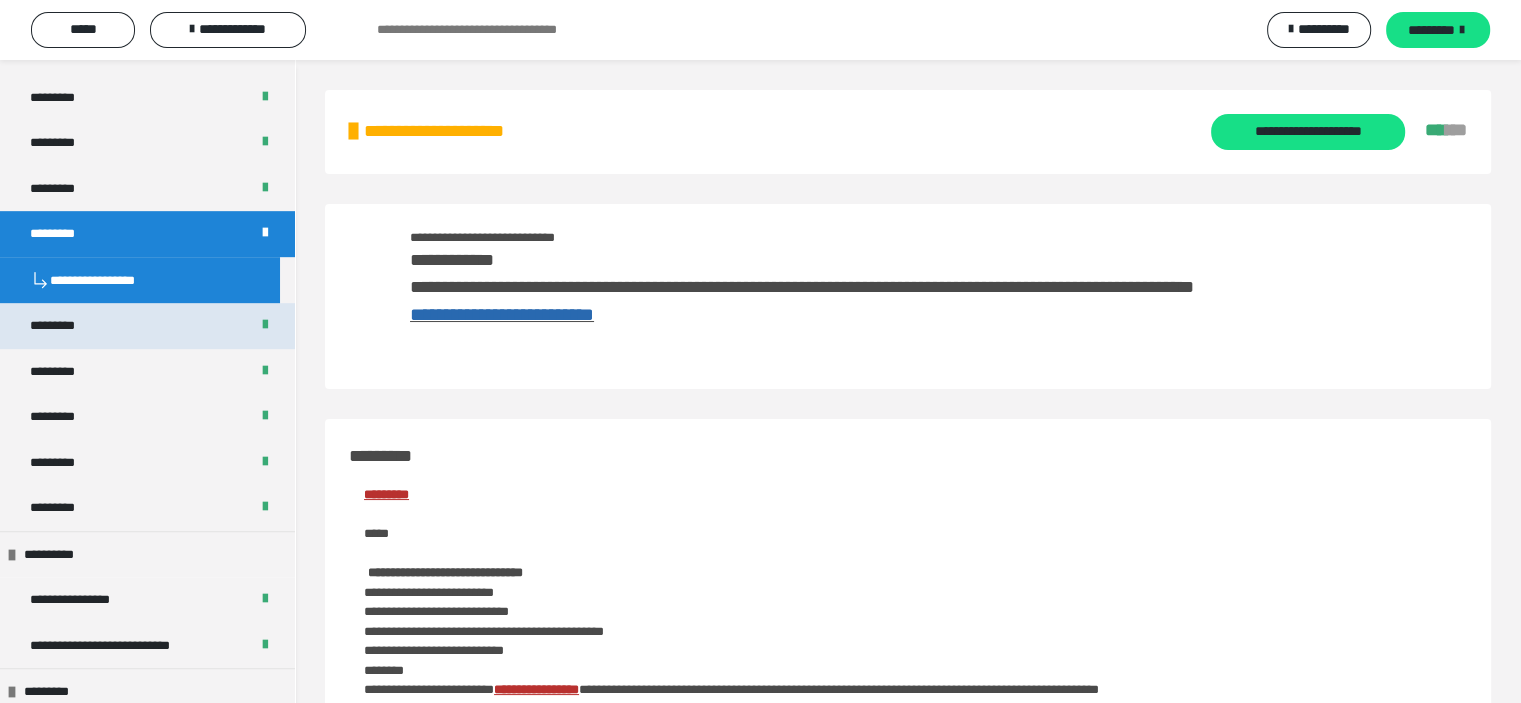 click on "*********" at bounding box center (147, 326) 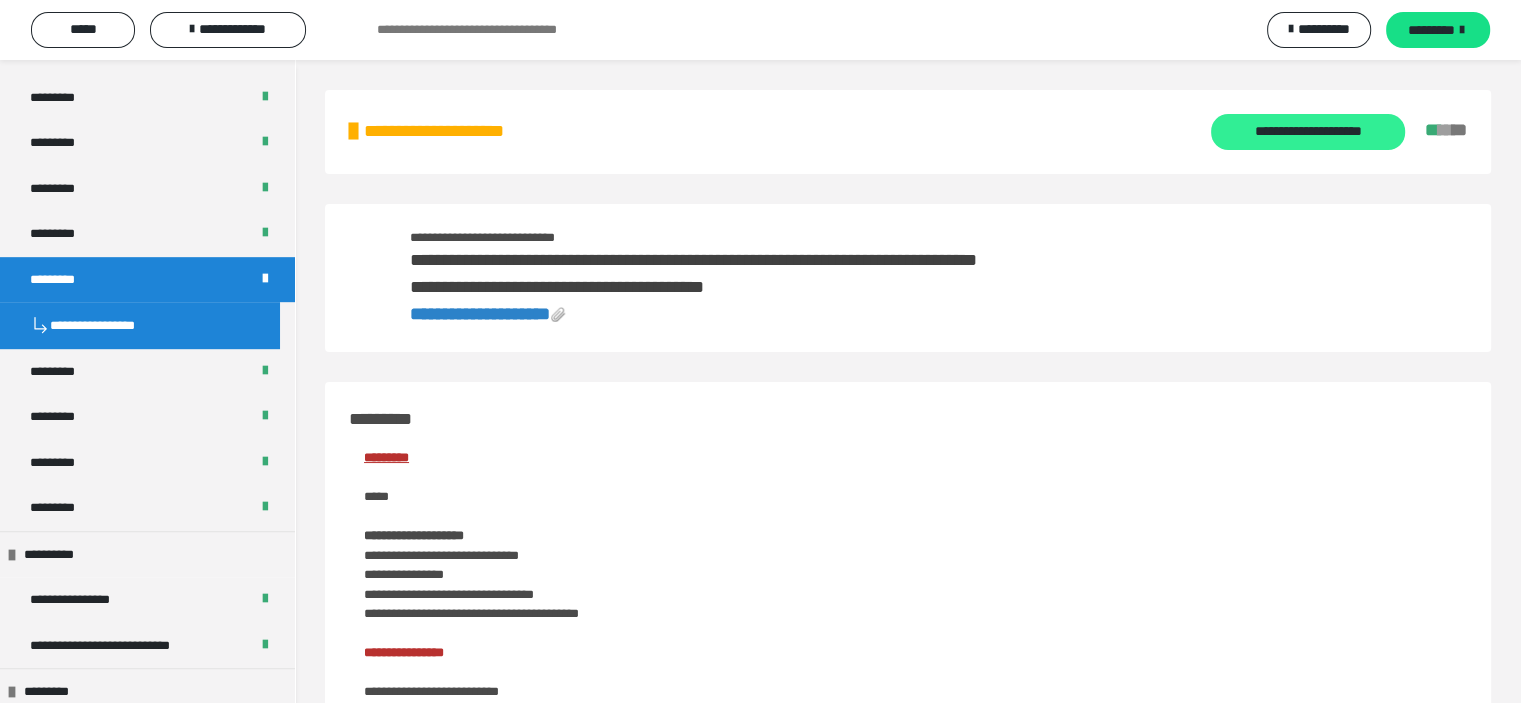click on "**********" at bounding box center [1307, 131] 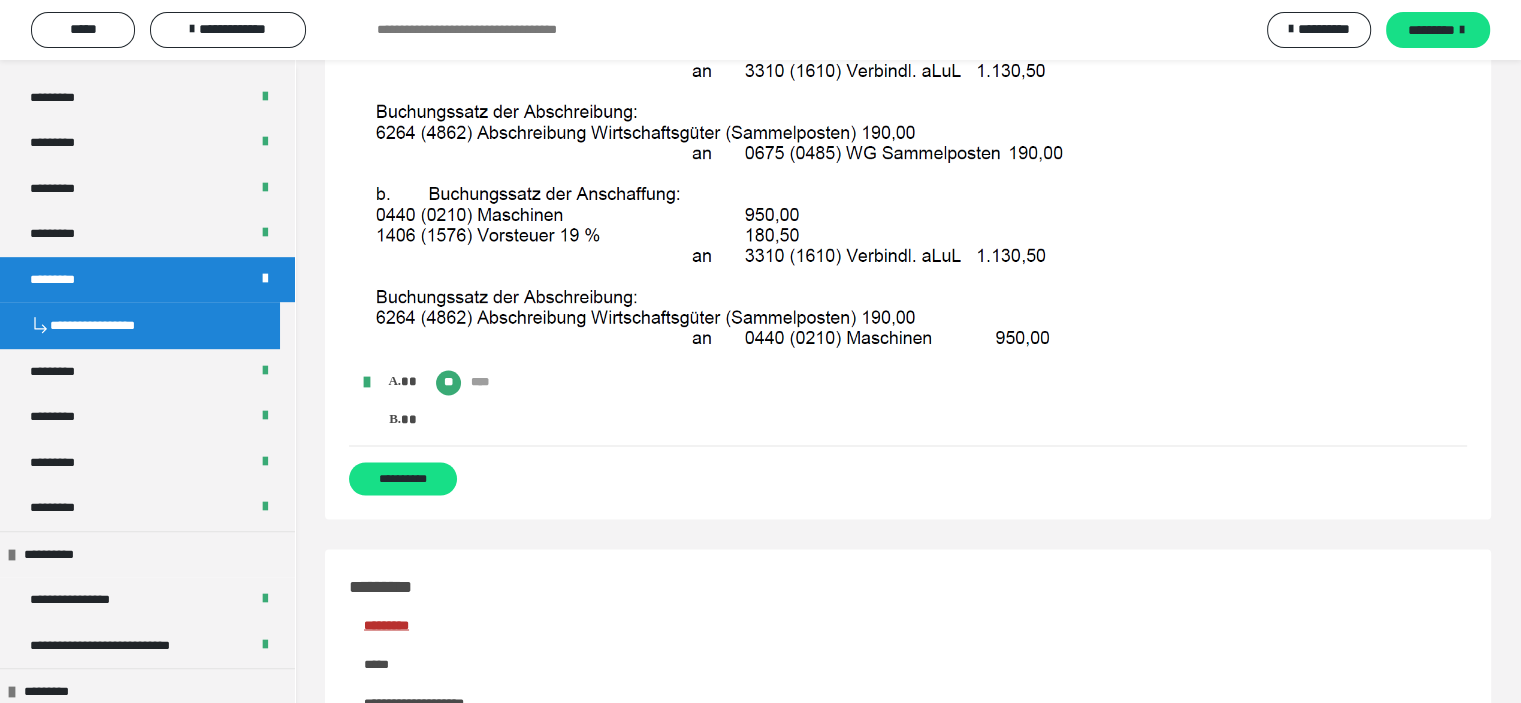 scroll, scrollTop: 2900, scrollLeft: 0, axis: vertical 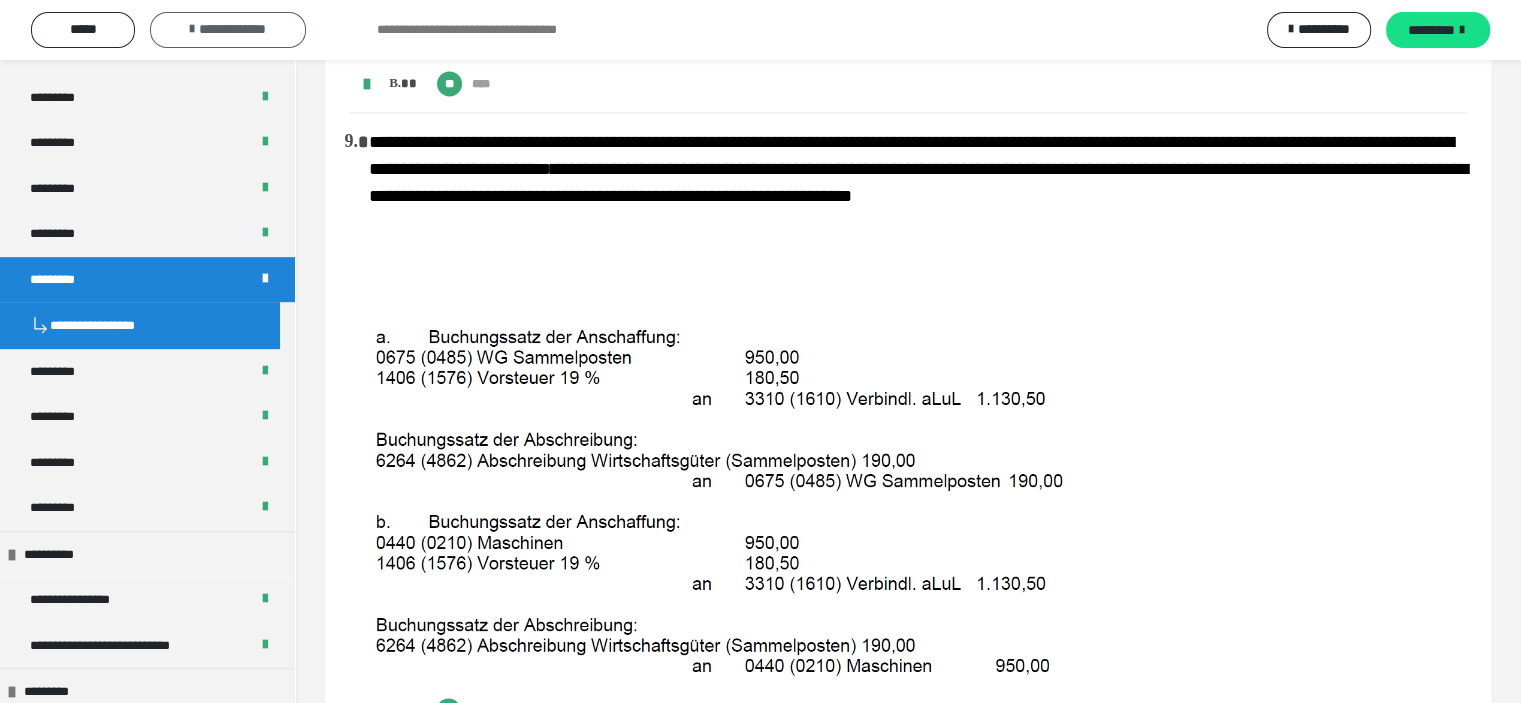 click on "**********" at bounding box center [228, 29] 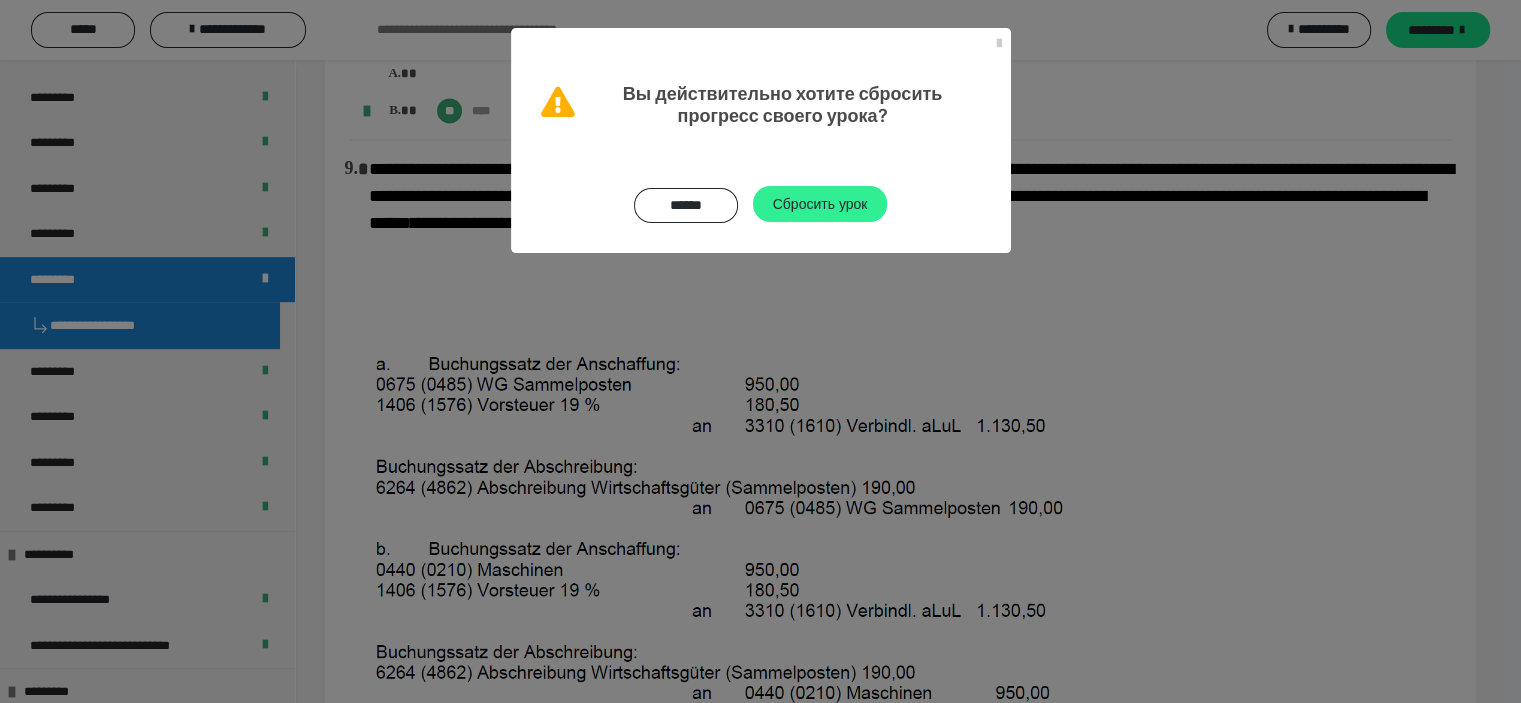 click on "Сбросить урок" at bounding box center [820, 203] 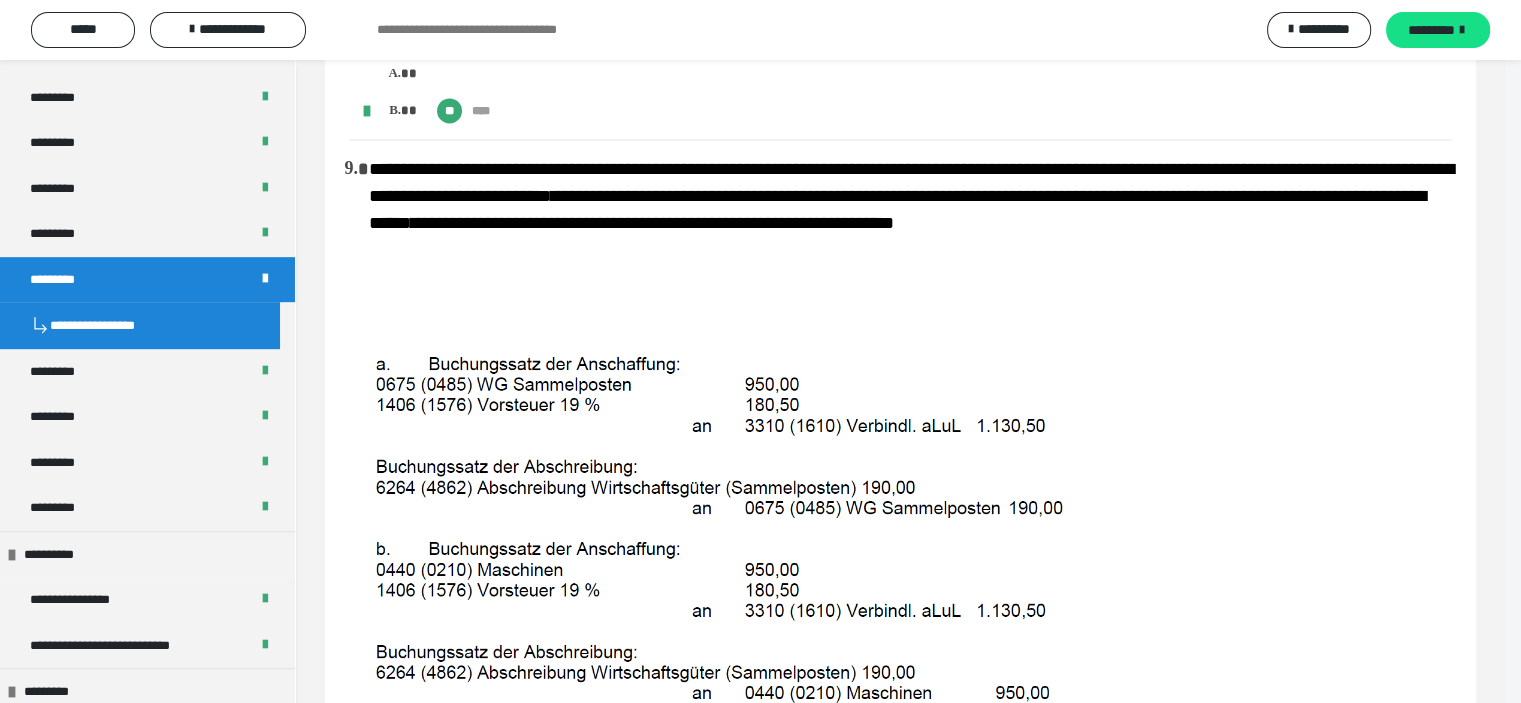 scroll, scrollTop: 0, scrollLeft: 0, axis: both 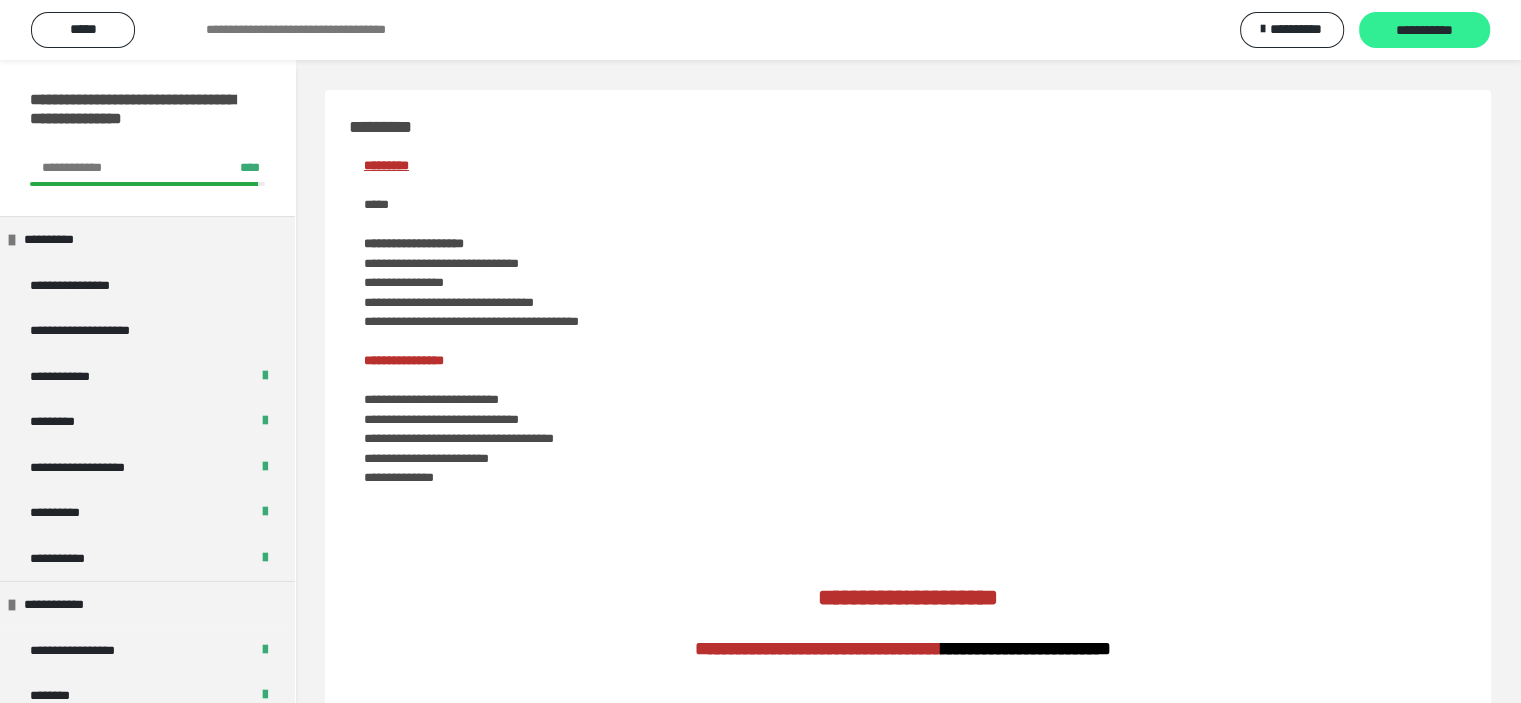 click on "**********" at bounding box center [1424, 30] 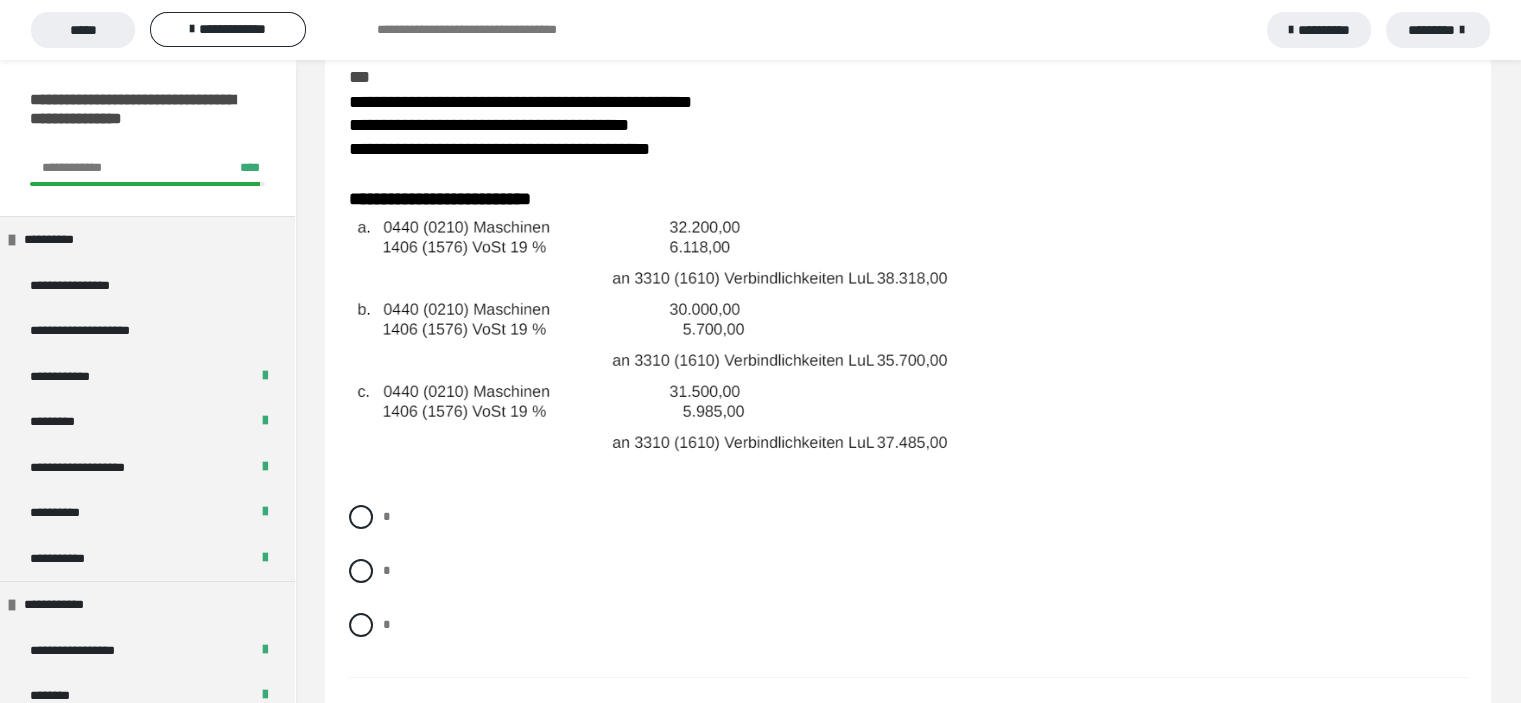 scroll, scrollTop: 200, scrollLeft: 0, axis: vertical 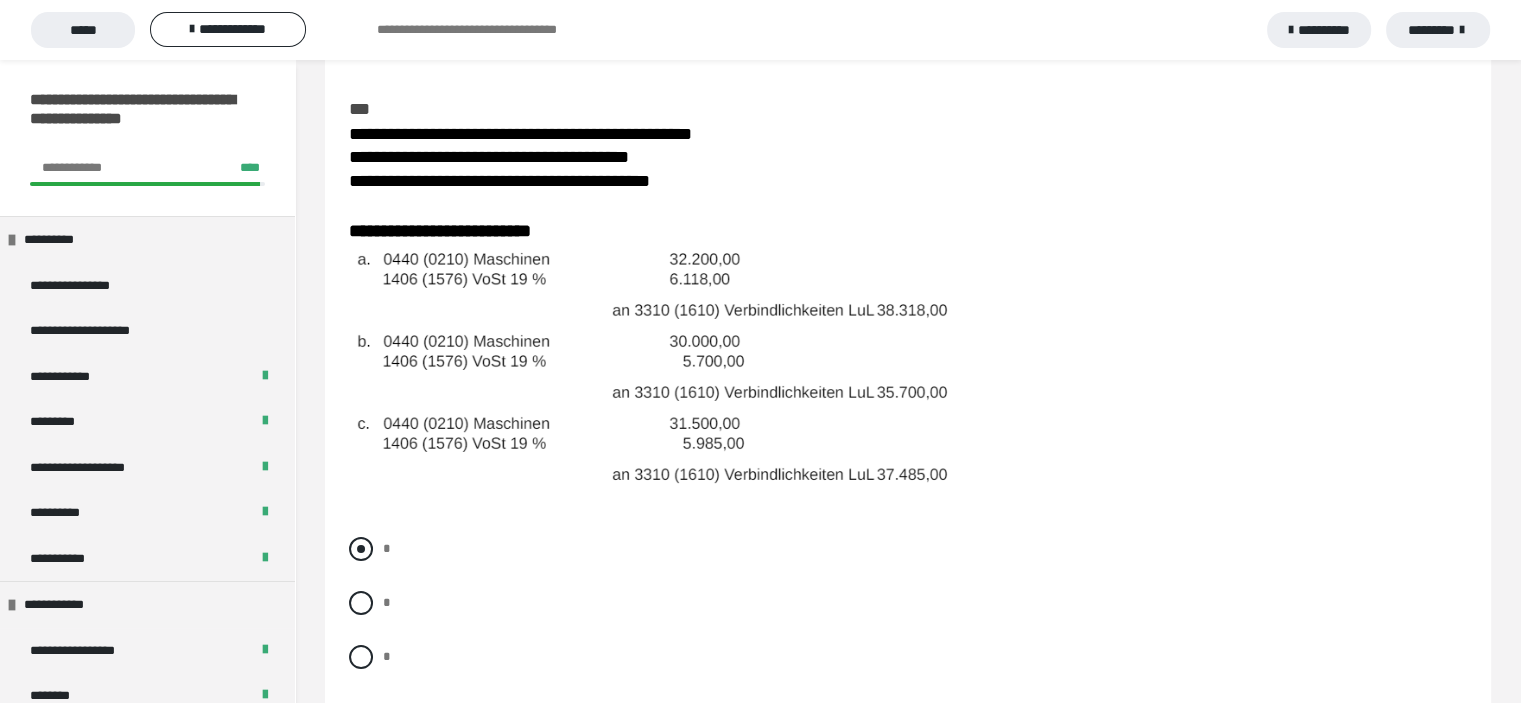 click at bounding box center (361, 549) 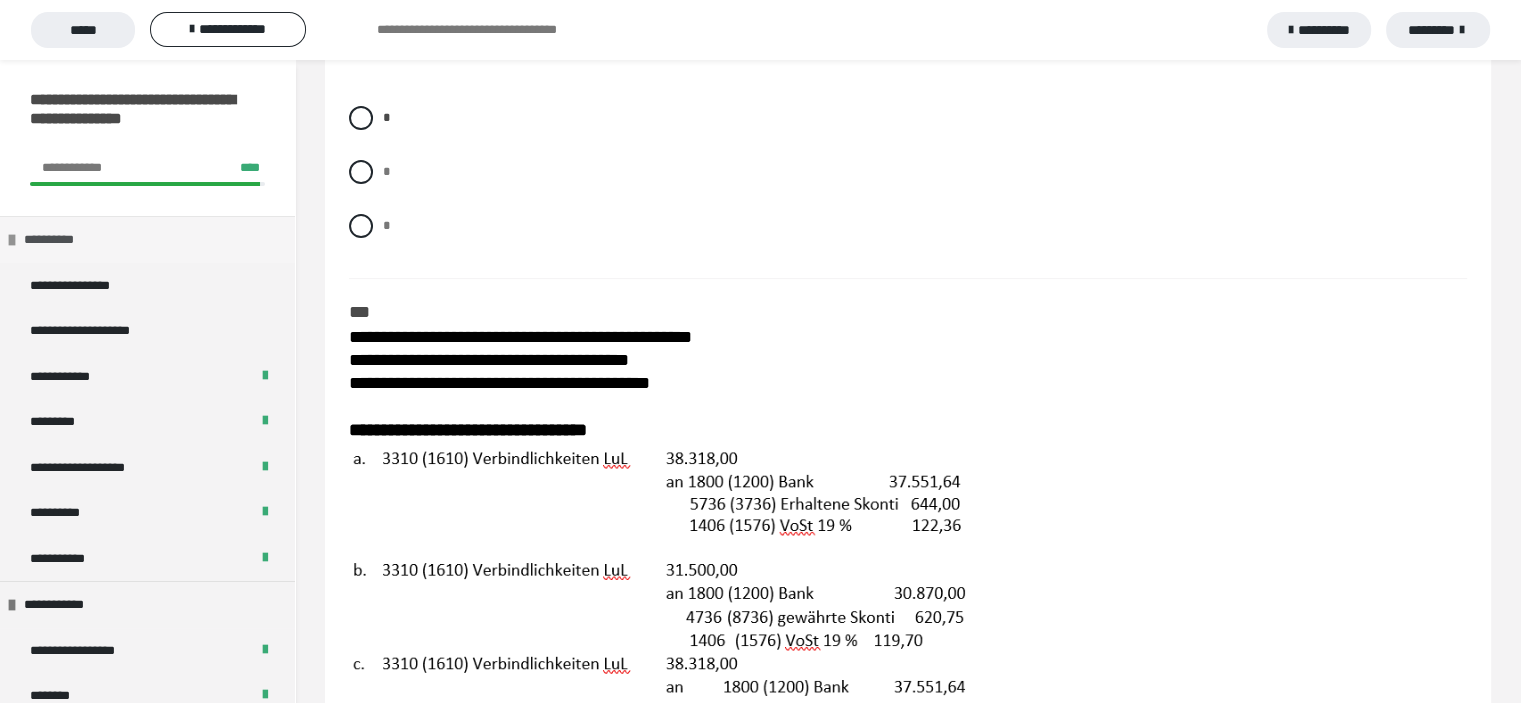 scroll, scrollTop: 600, scrollLeft: 0, axis: vertical 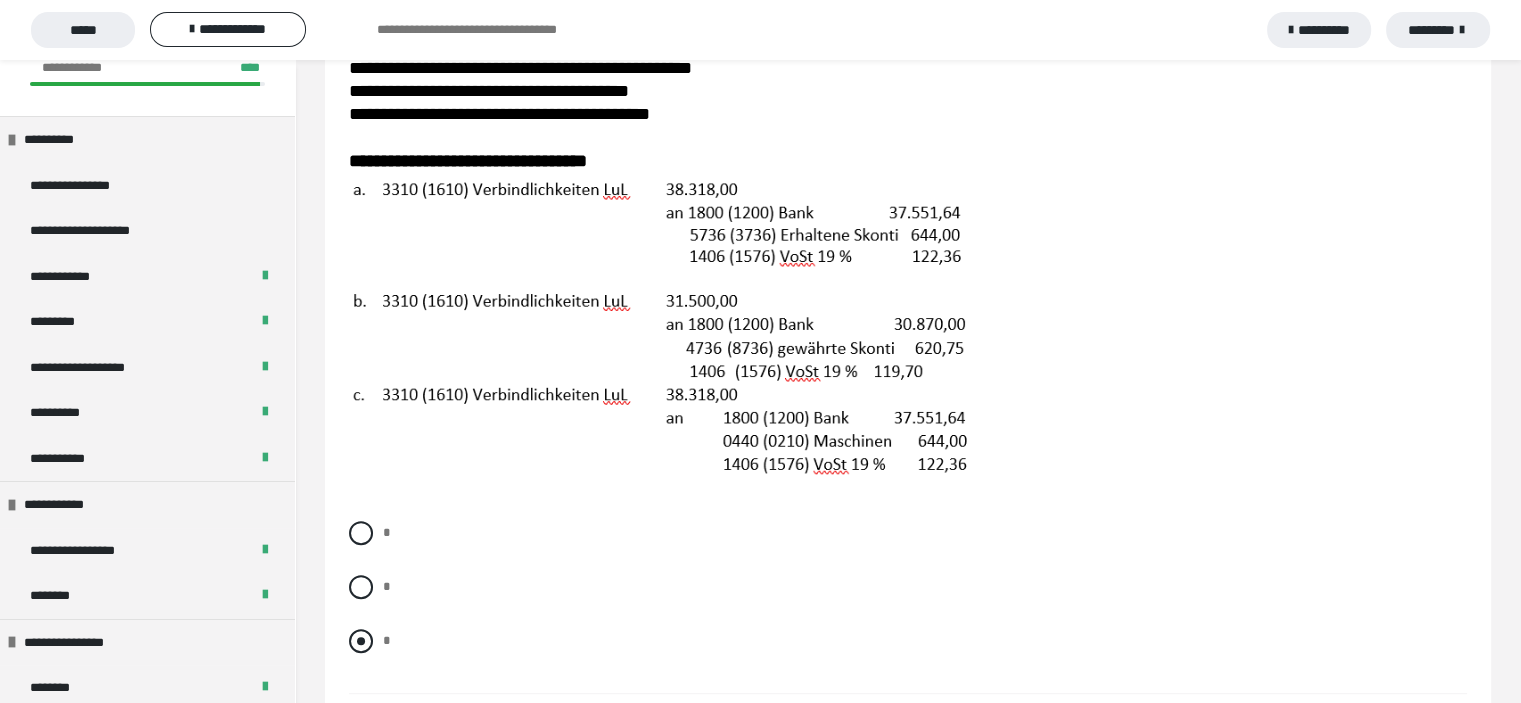 click at bounding box center (361, 641) 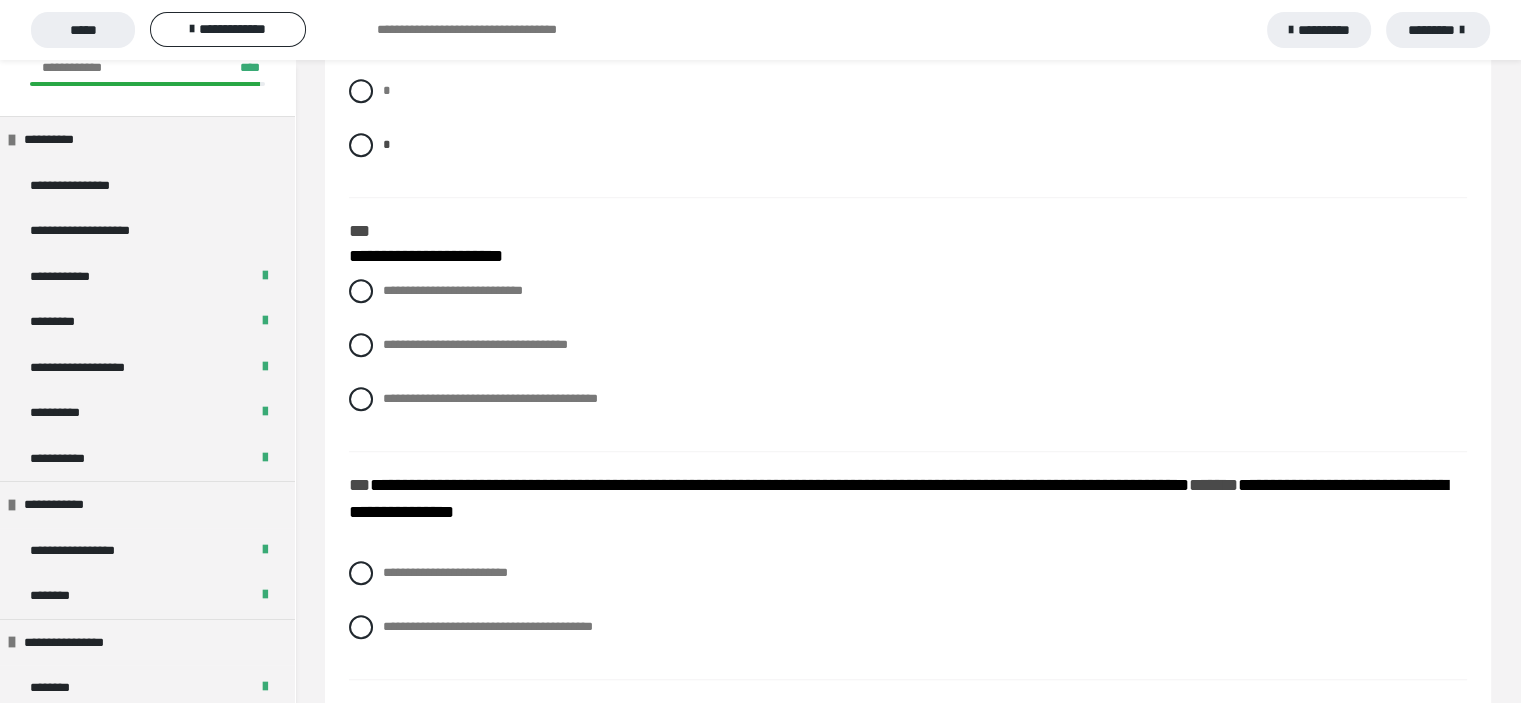 scroll, scrollTop: 1400, scrollLeft: 0, axis: vertical 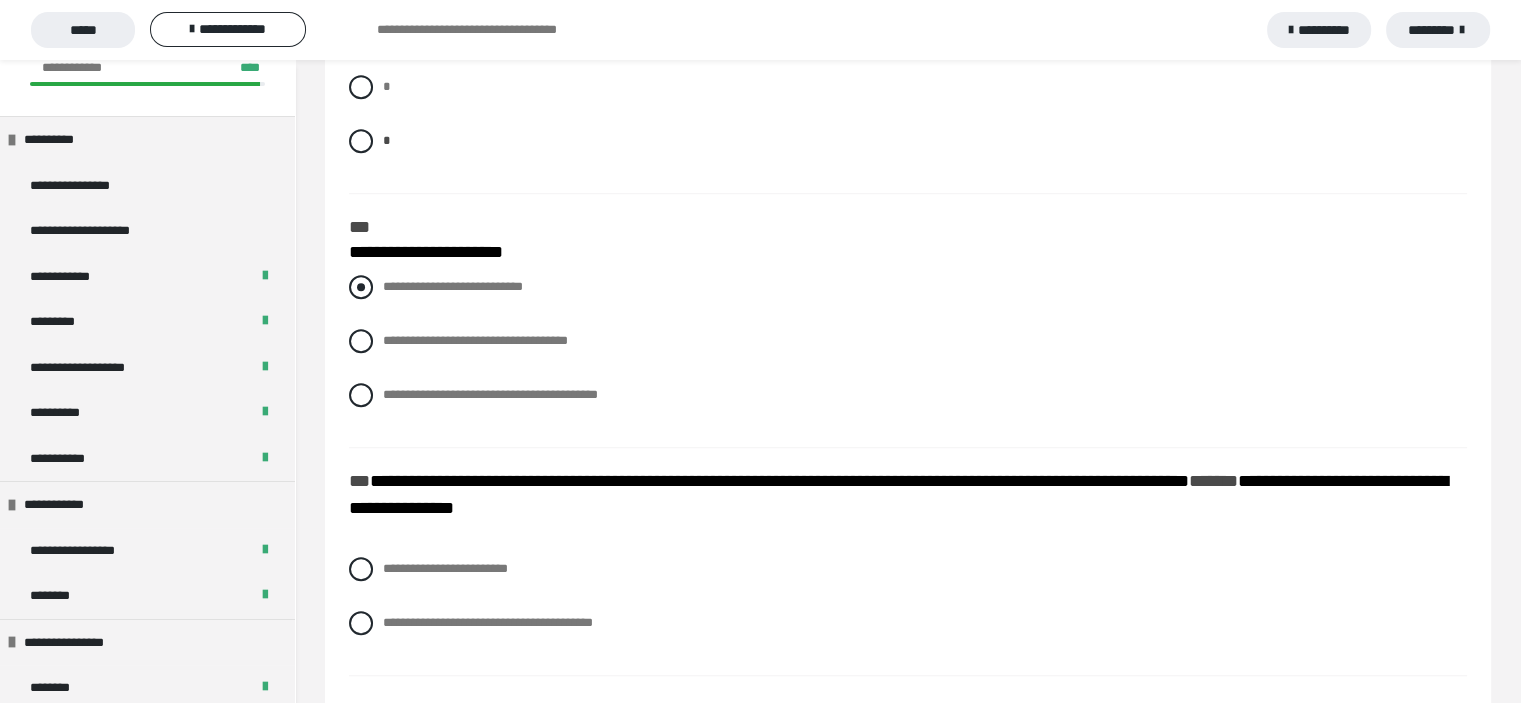 click at bounding box center [361, 287] 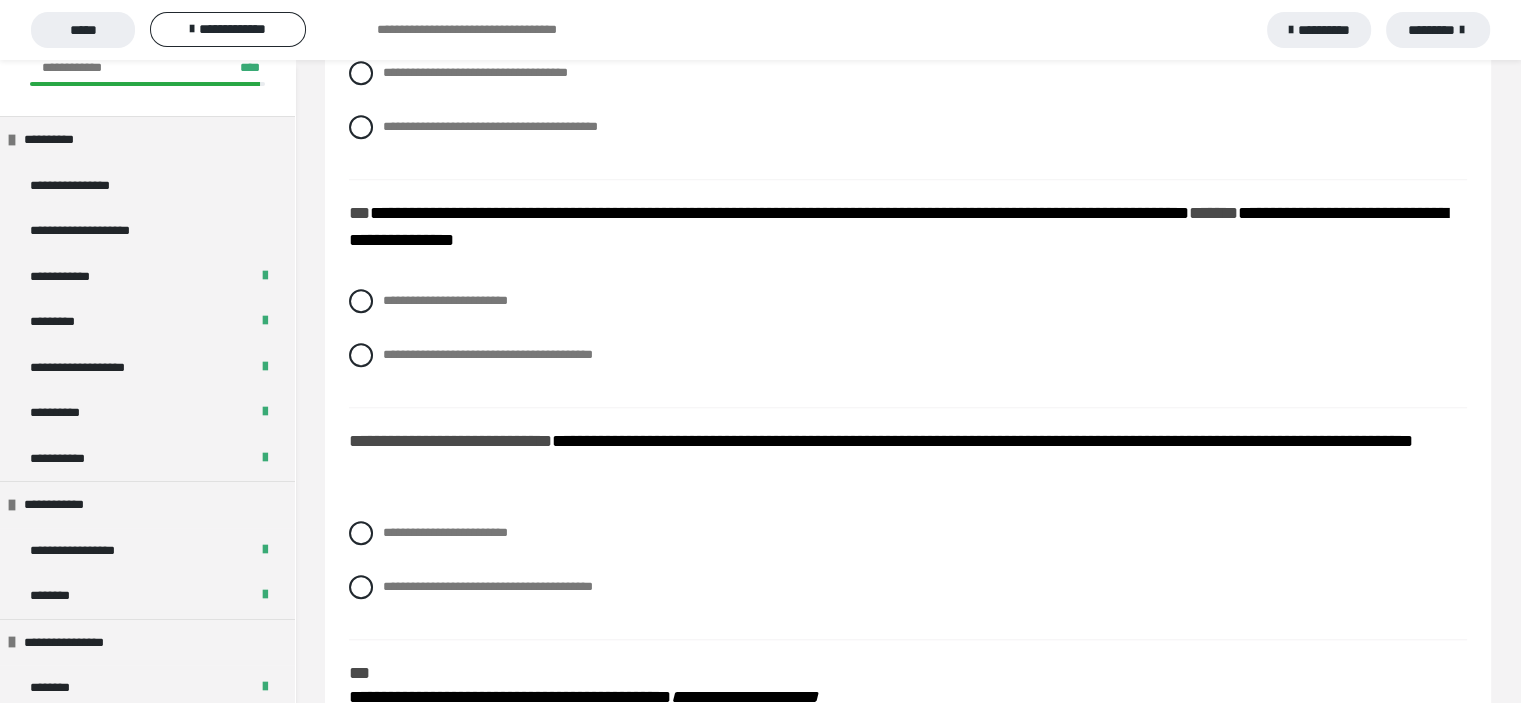 scroll, scrollTop: 1700, scrollLeft: 0, axis: vertical 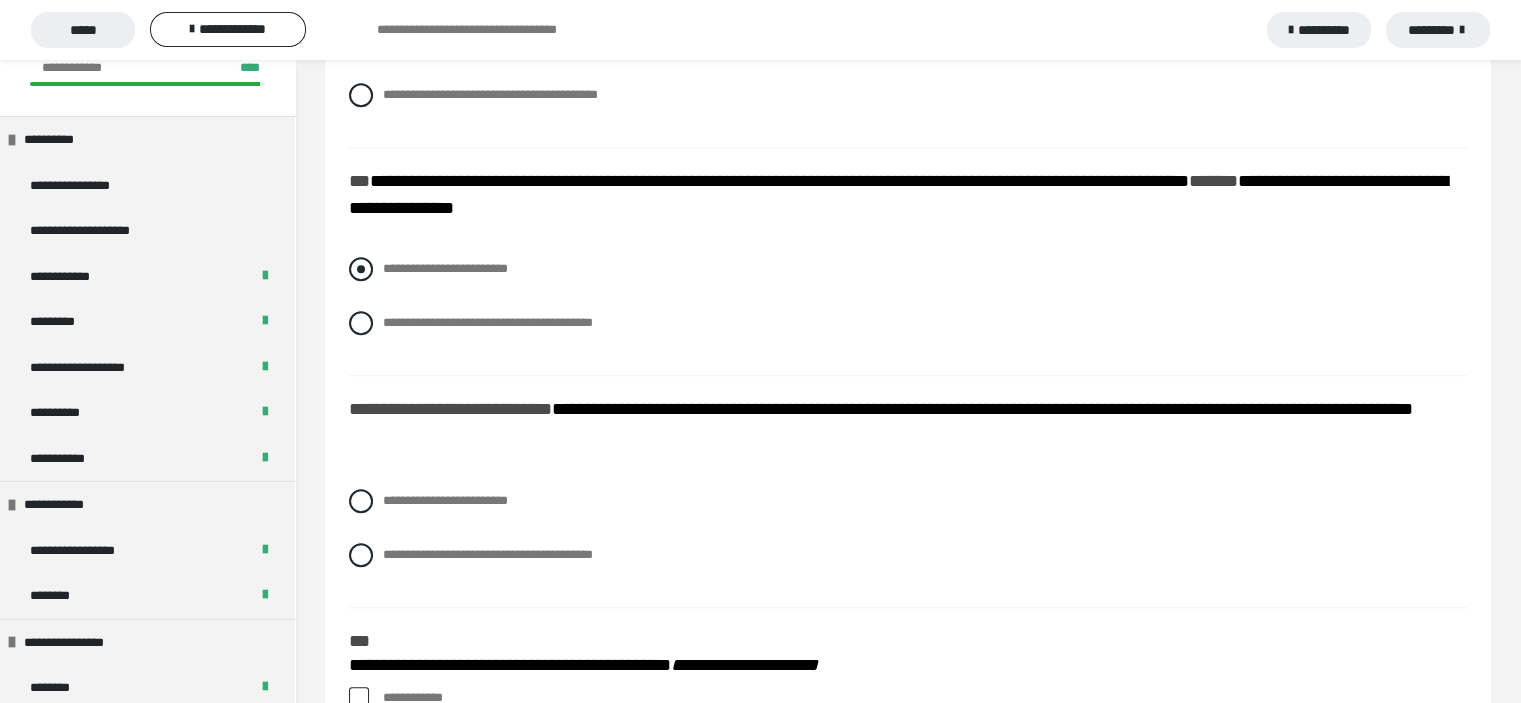 click at bounding box center [361, 269] 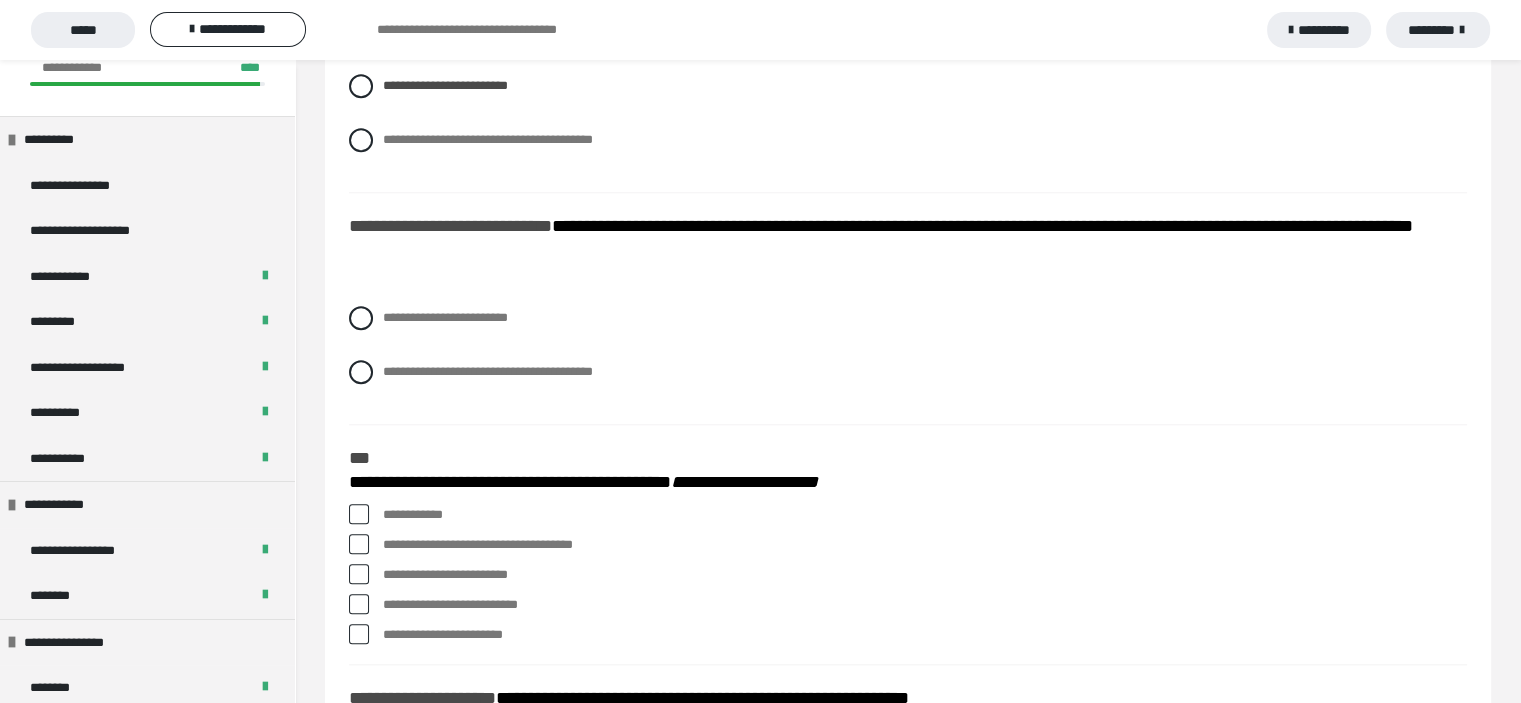 scroll, scrollTop: 1900, scrollLeft: 0, axis: vertical 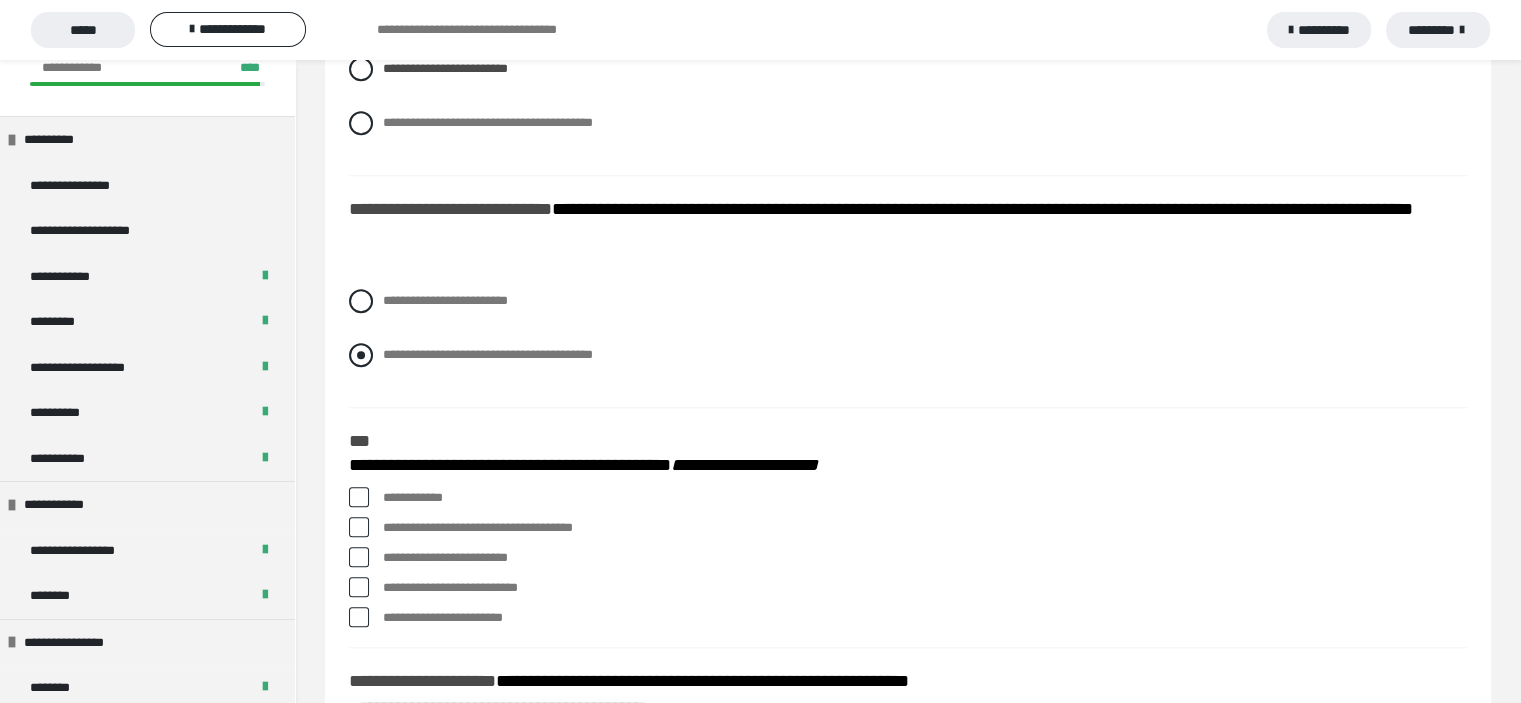 click at bounding box center (361, 355) 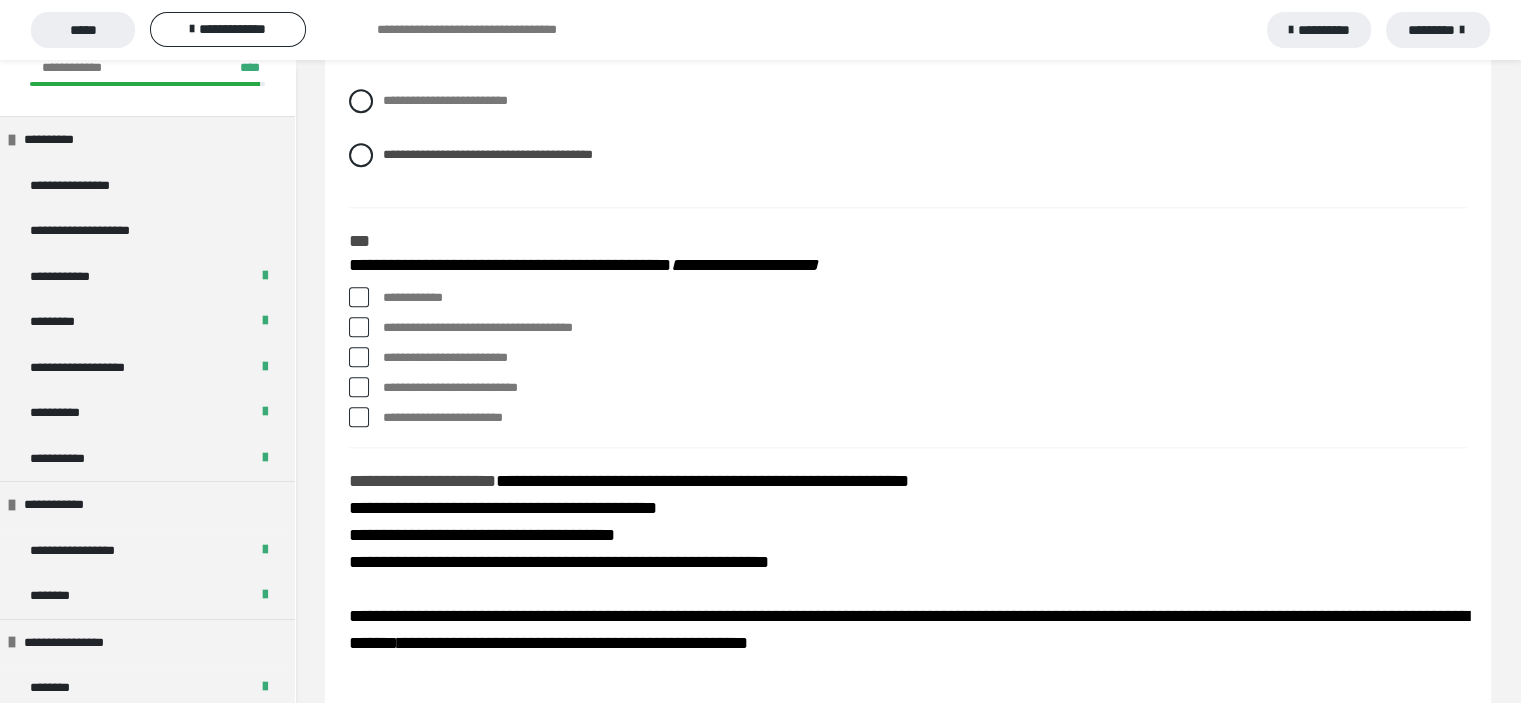scroll, scrollTop: 2200, scrollLeft: 0, axis: vertical 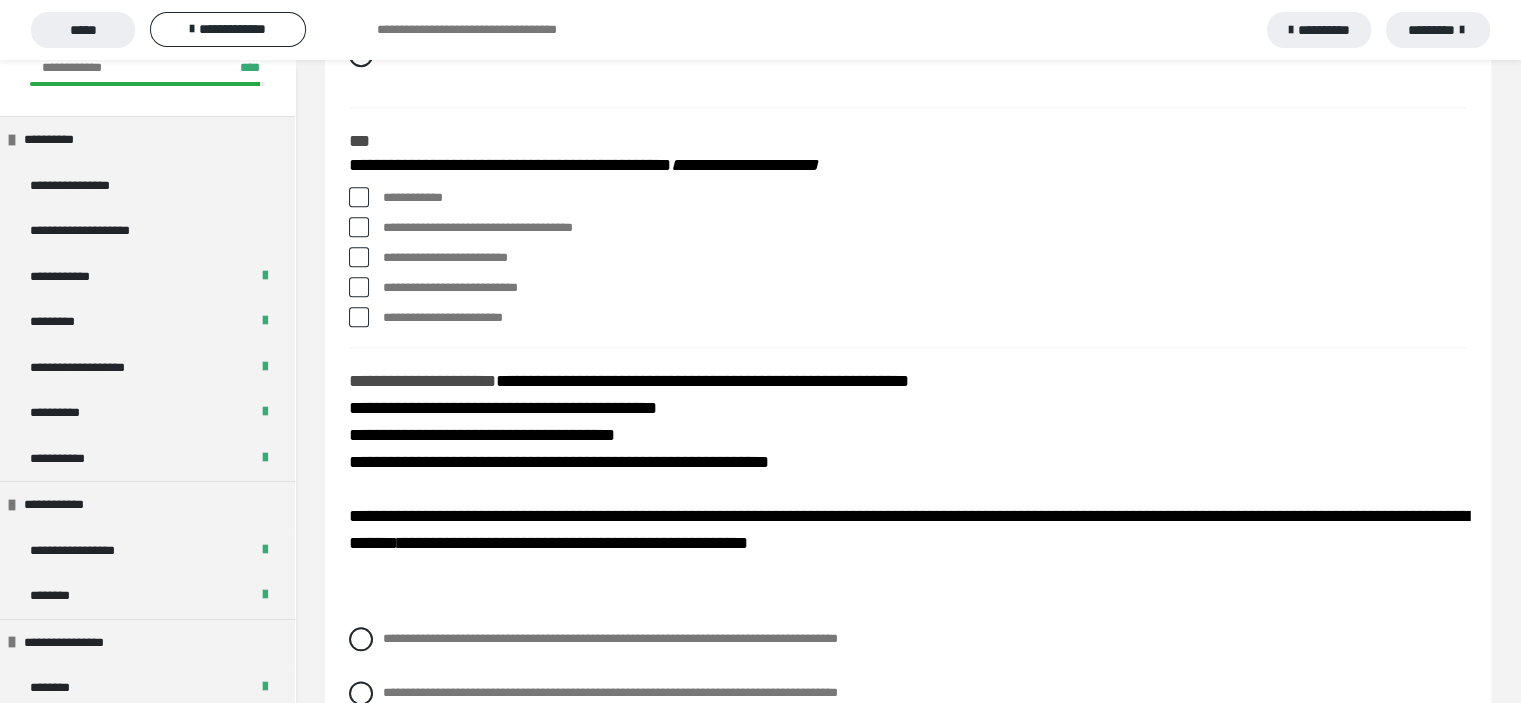 click at bounding box center [359, 197] 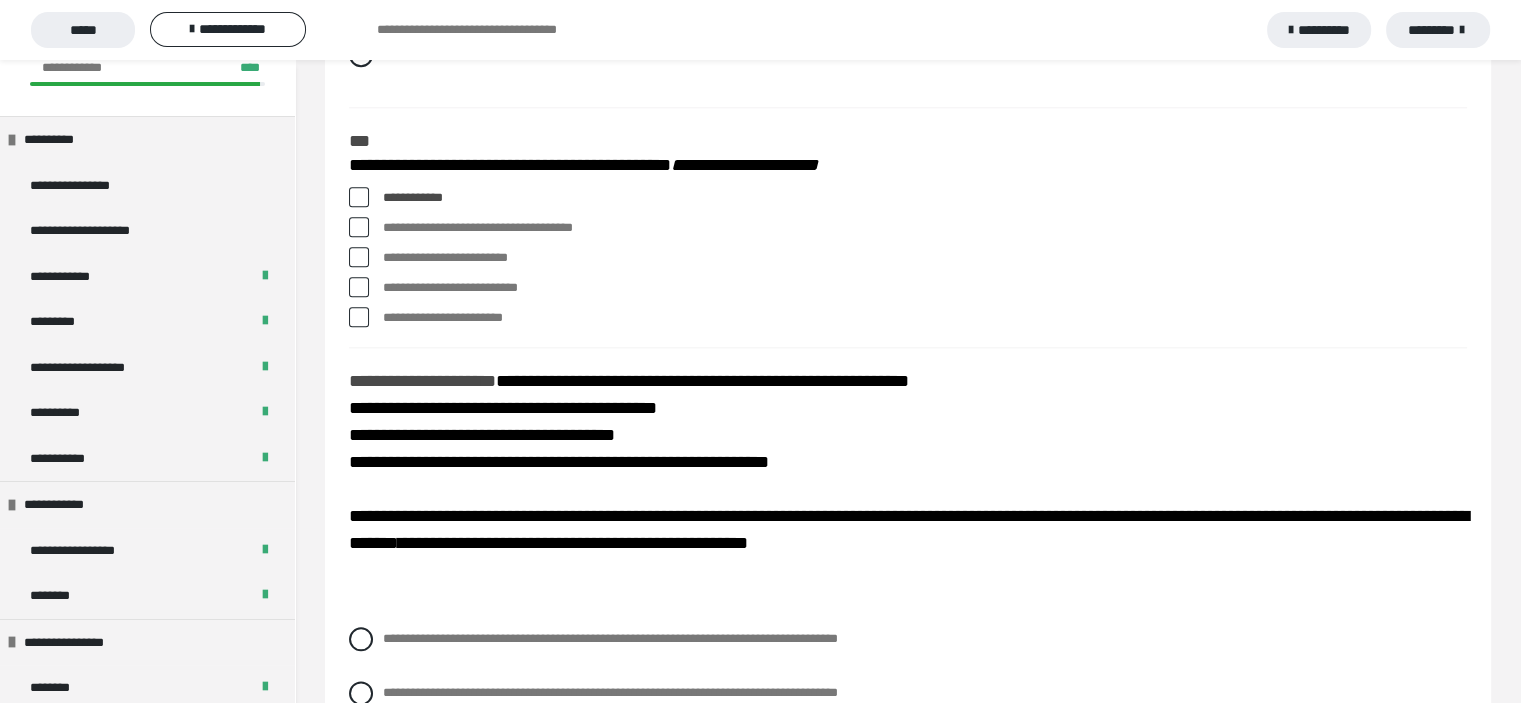 click at bounding box center [359, 257] 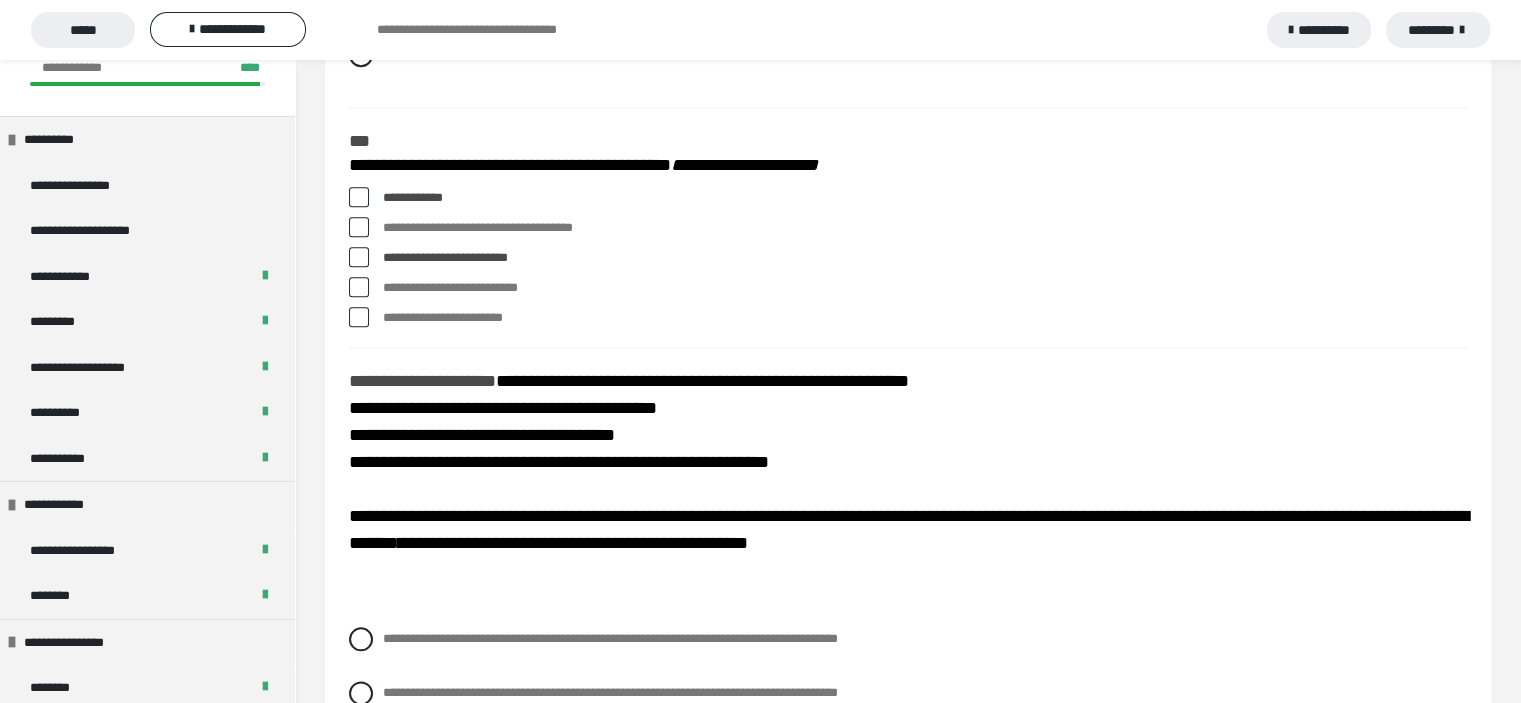 drag, startPoint x: 355, startPoint y: 228, endPoint x: 352, endPoint y: 263, distance: 35.128338 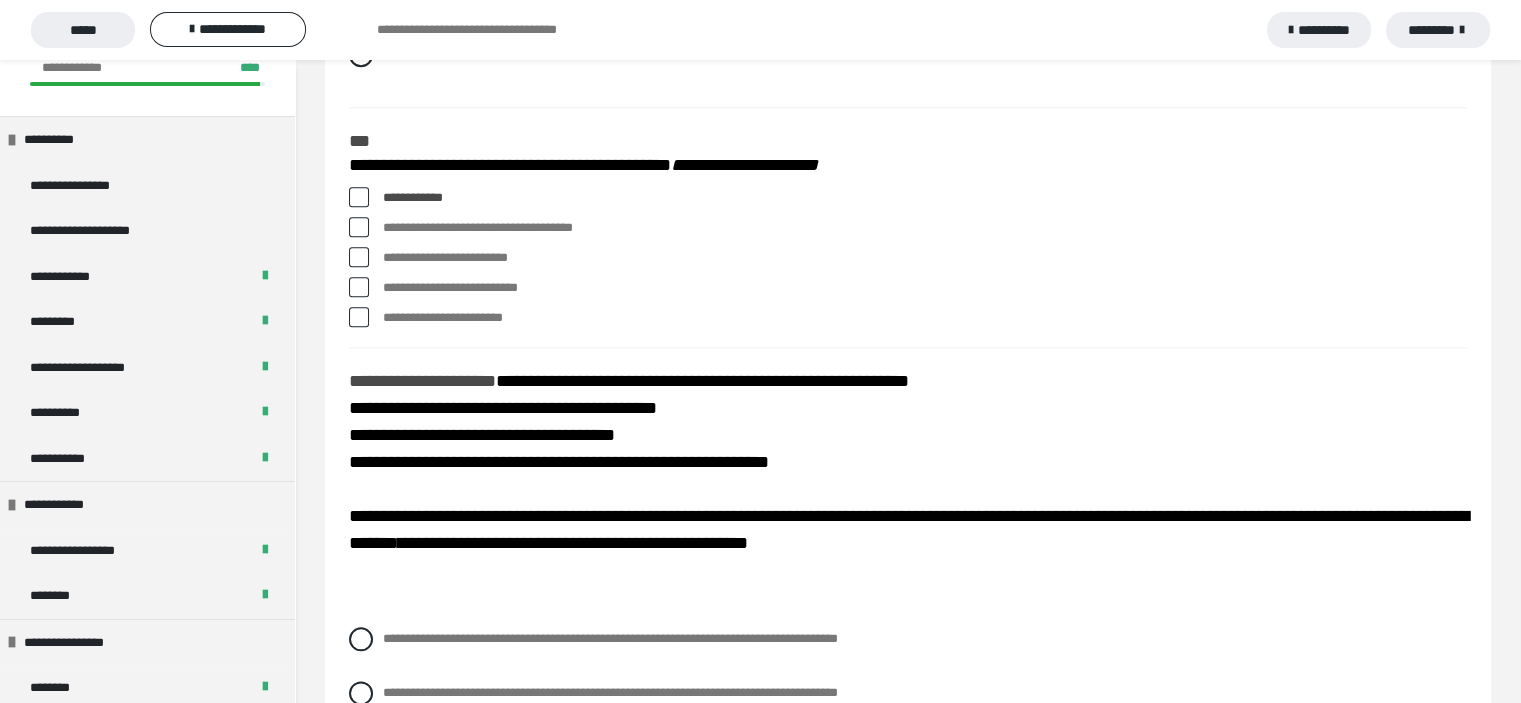 click at bounding box center (359, 287) 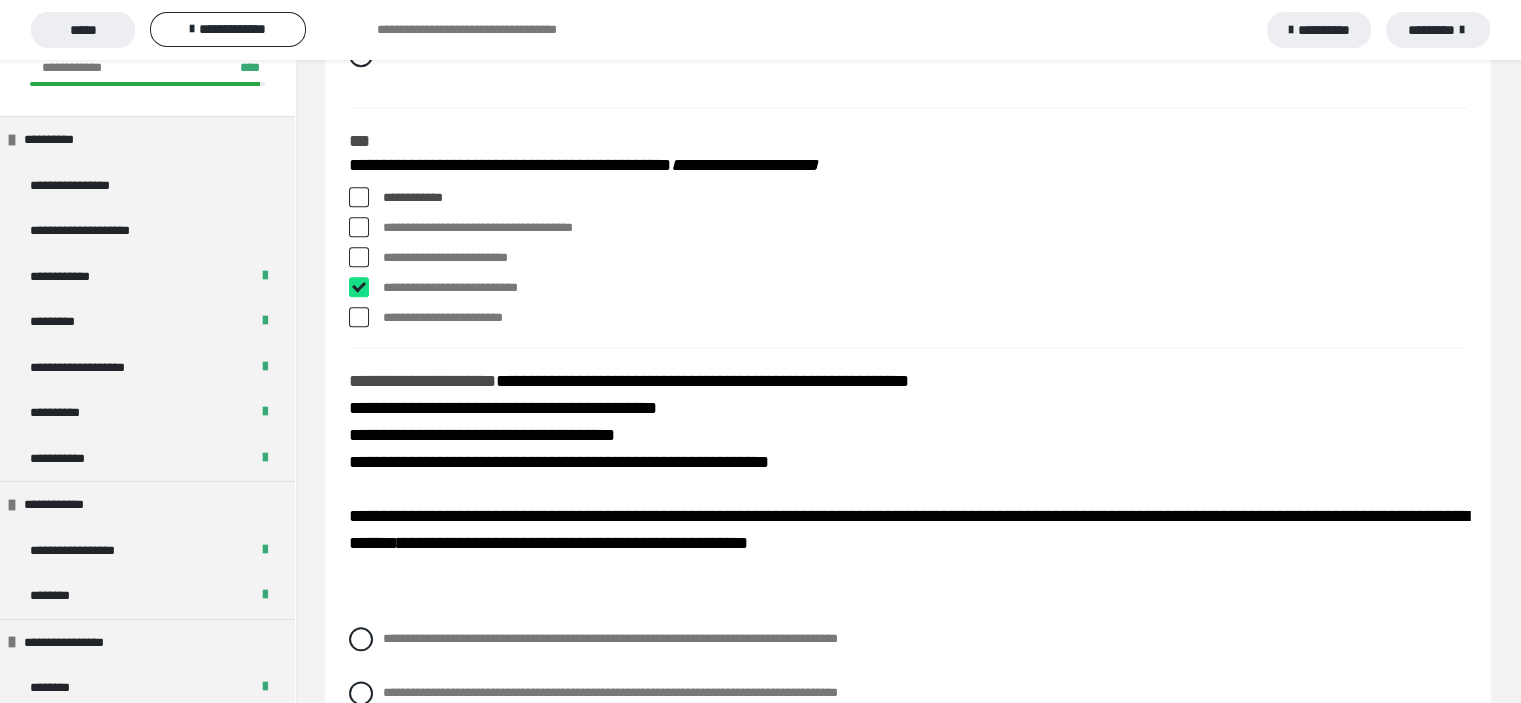 checkbox on "****" 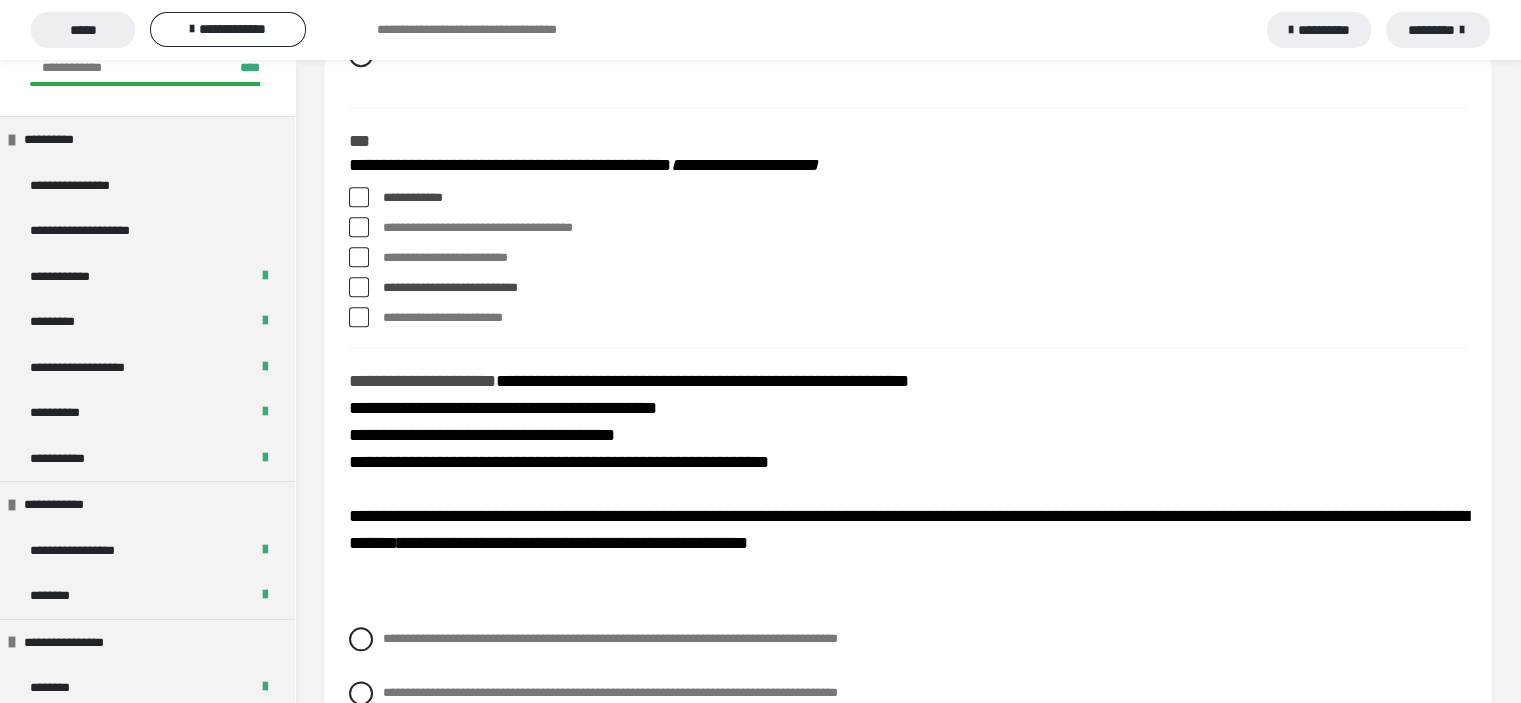 click at bounding box center [359, 227] 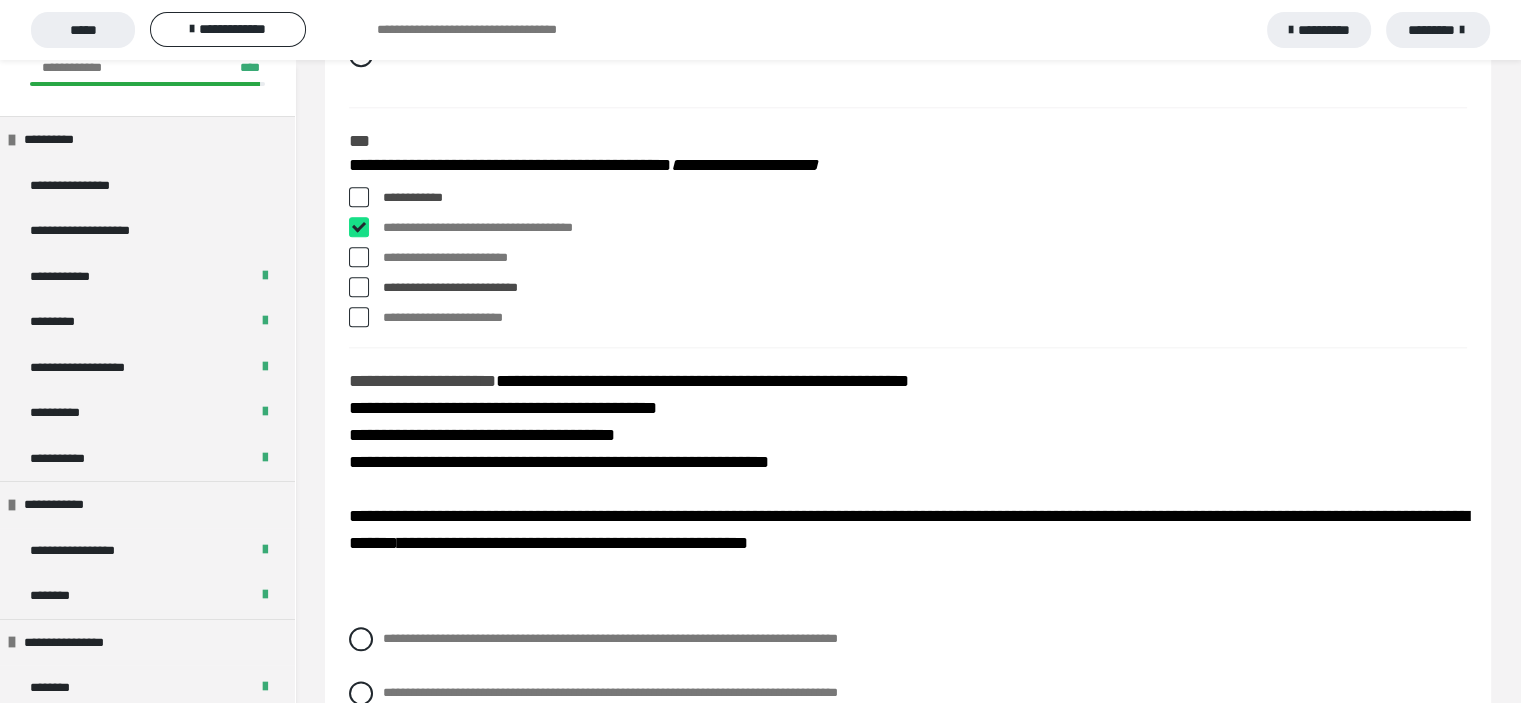 checkbox on "****" 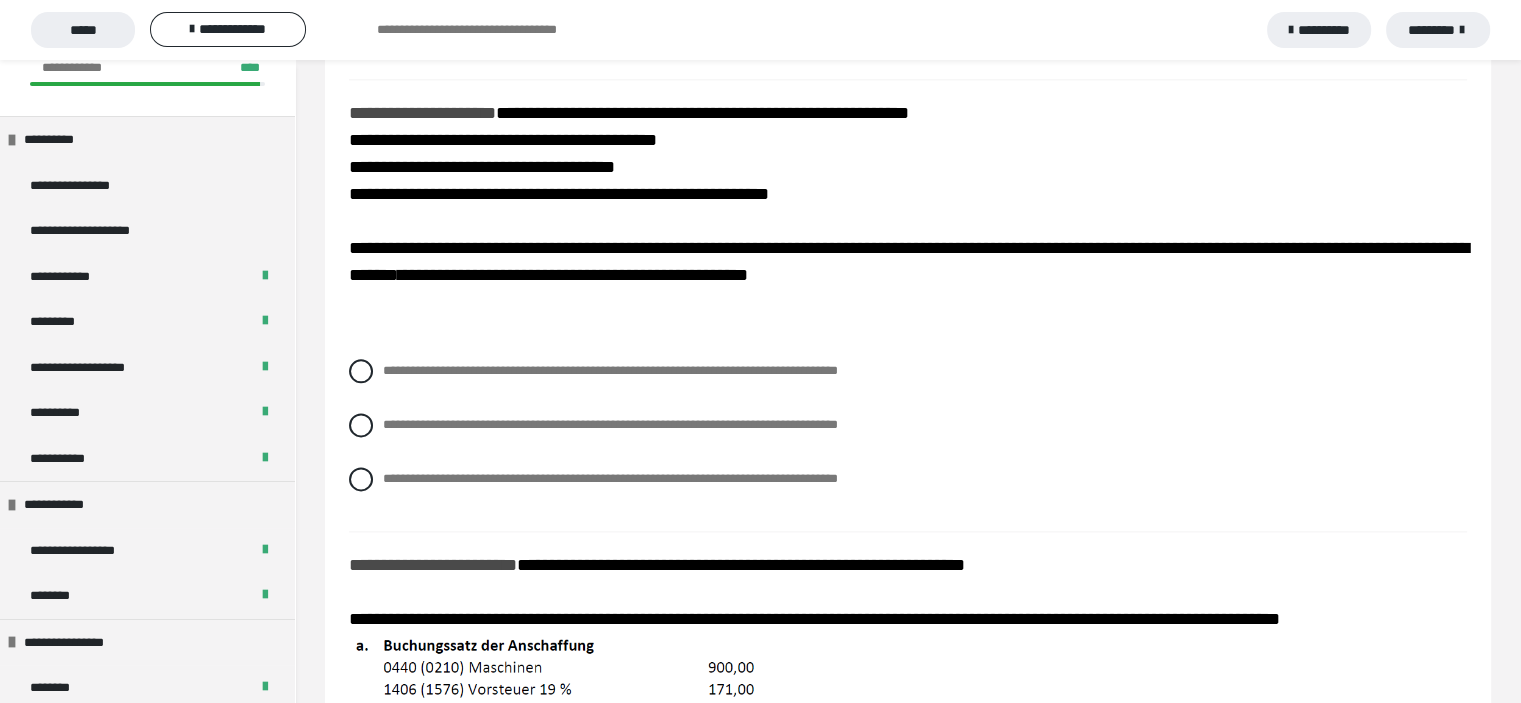 scroll, scrollTop: 2500, scrollLeft: 0, axis: vertical 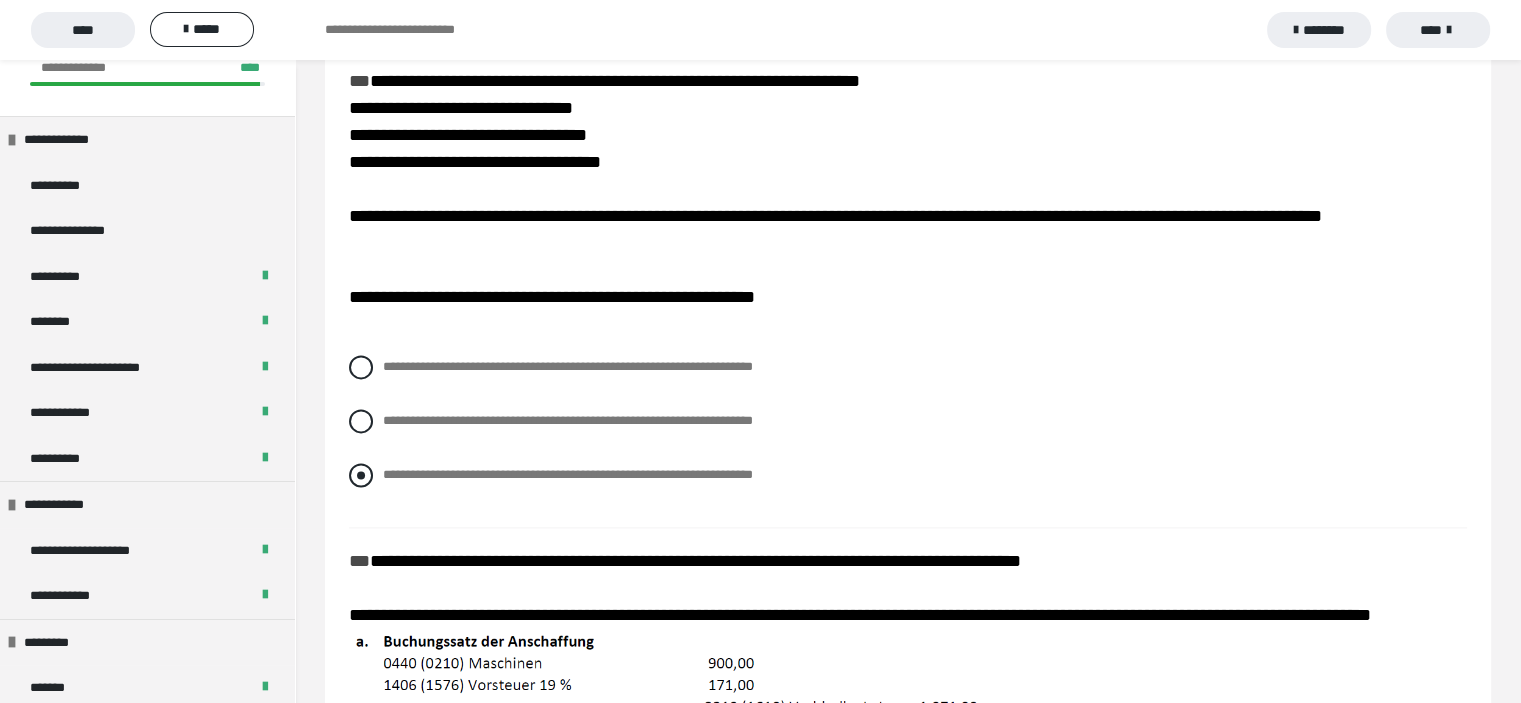 click at bounding box center (361, 475) 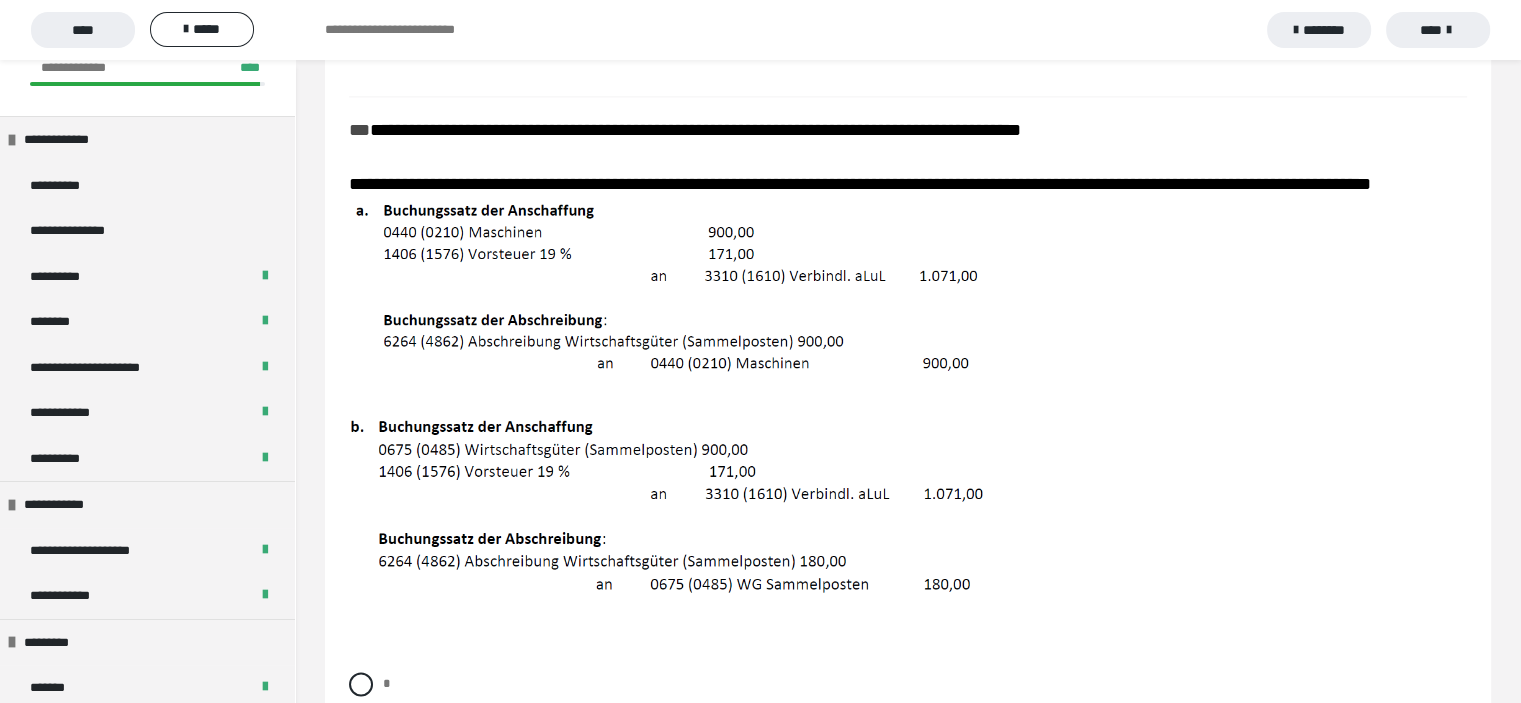 scroll, scrollTop: 2900, scrollLeft: 0, axis: vertical 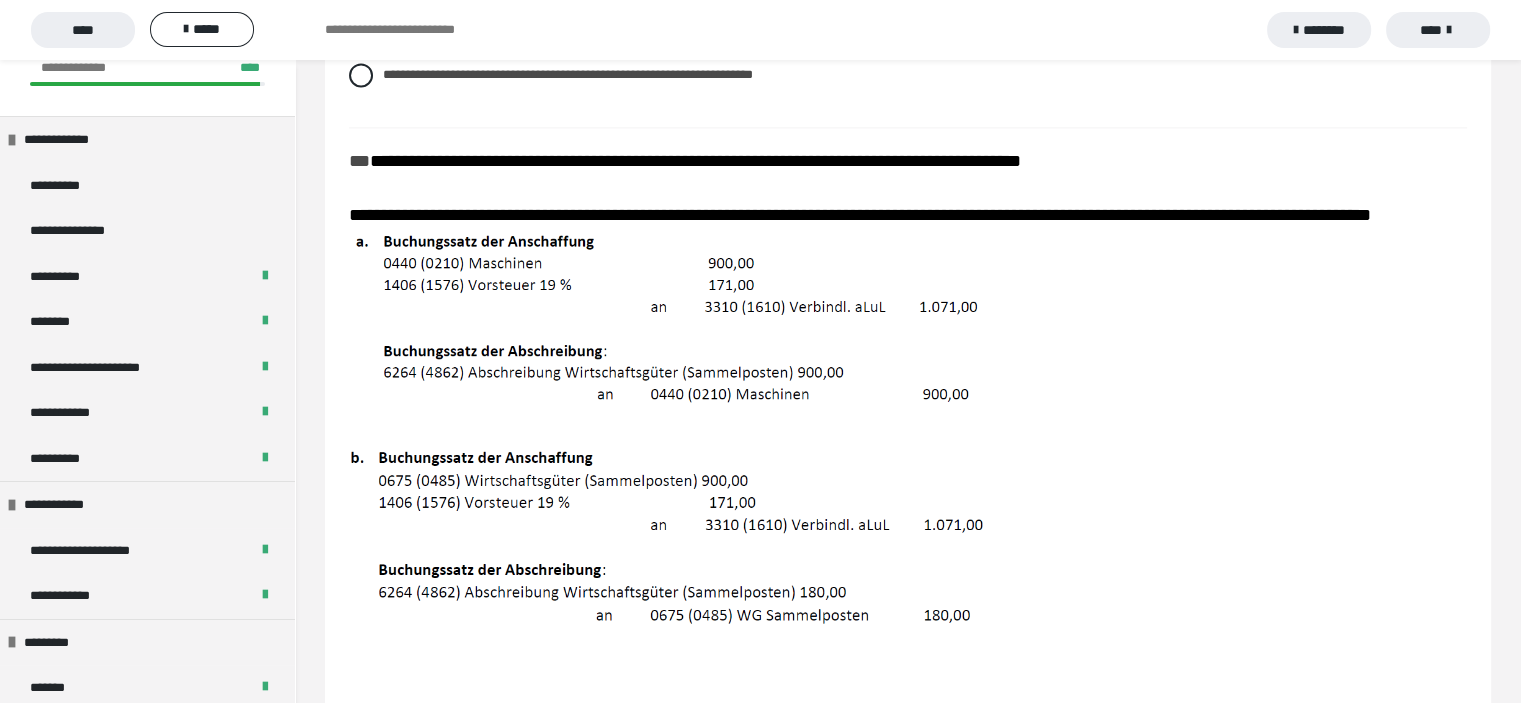 drag, startPoint x: 1066, startPoint y: 331, endPoint x: 896, endPoint y: 199, distance: 215.2301 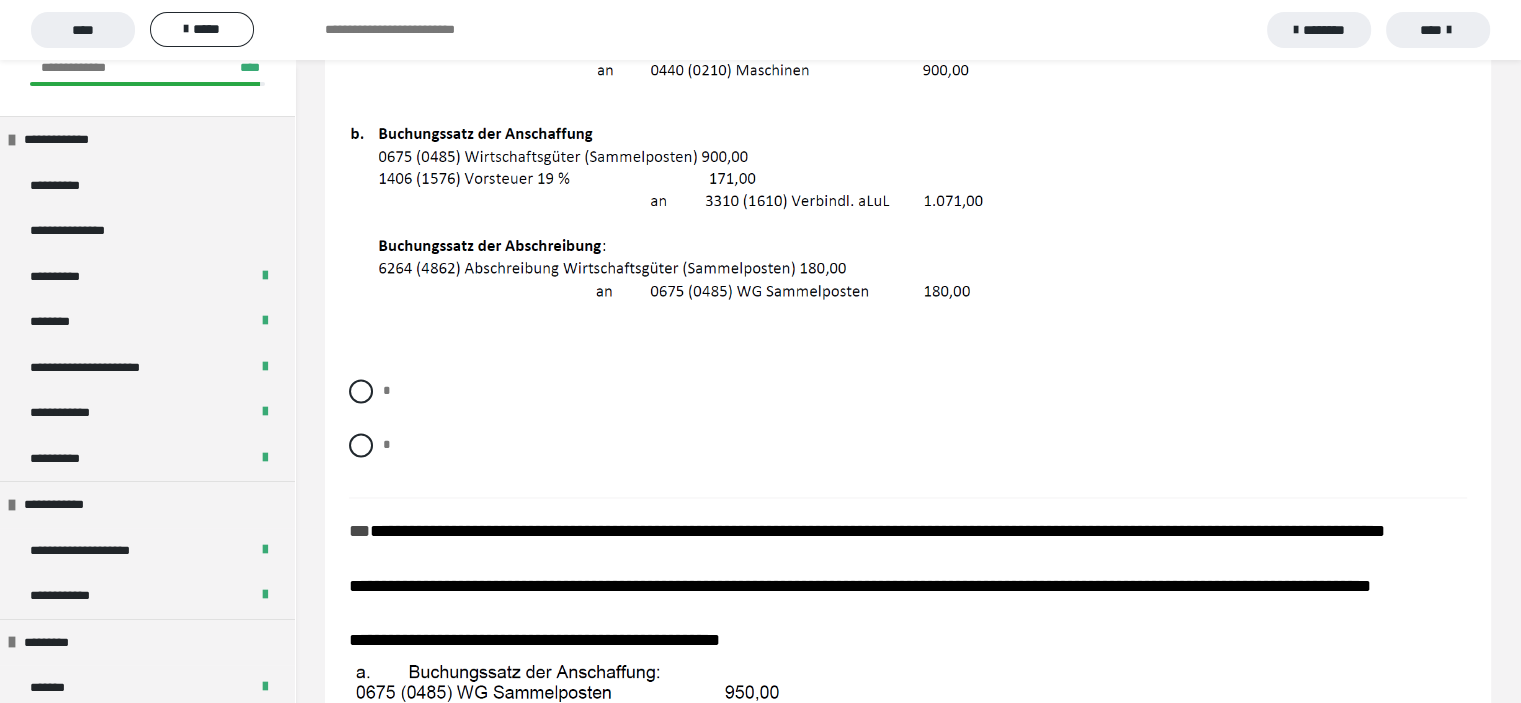 scroll, scrollTop: 3300, scrollLeft: 0, axis: vertical 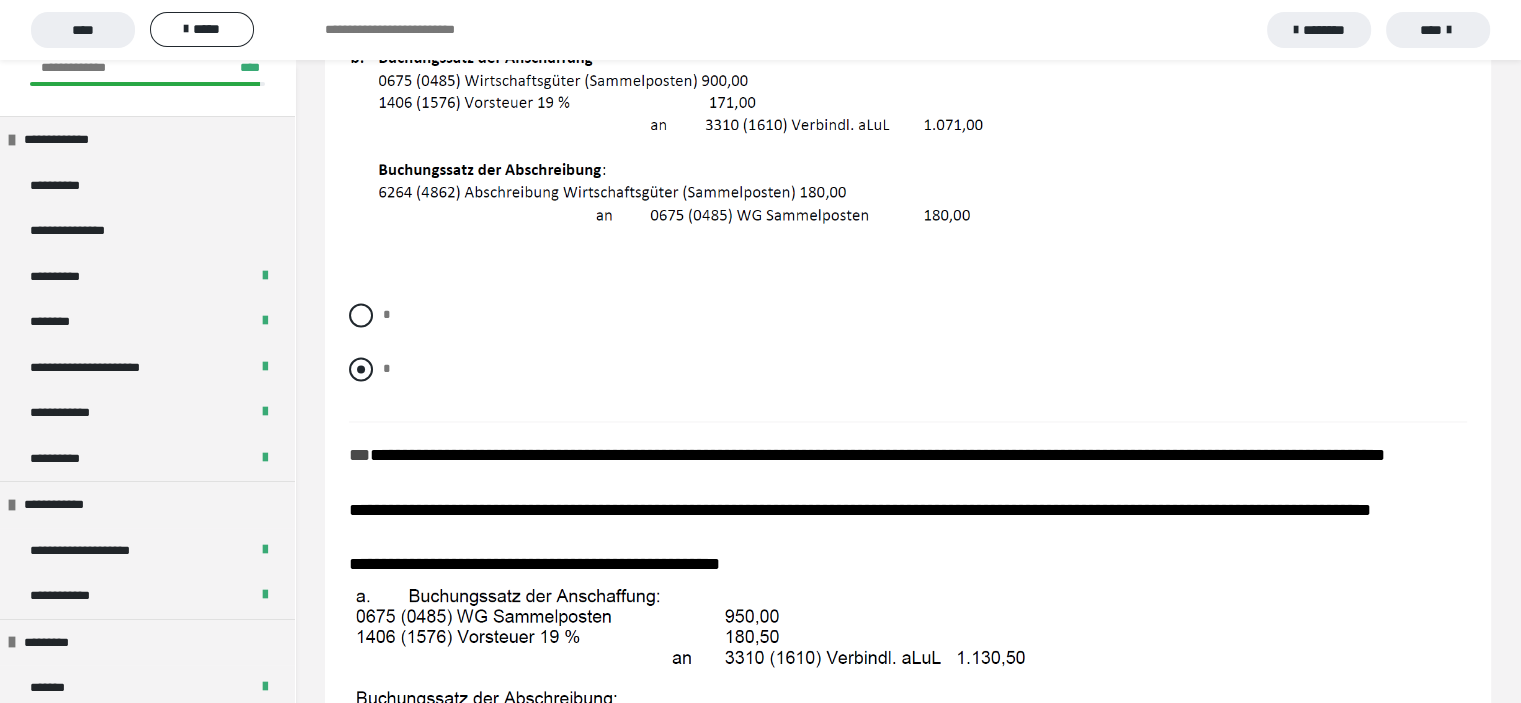 click at bounding box center (361, 369) 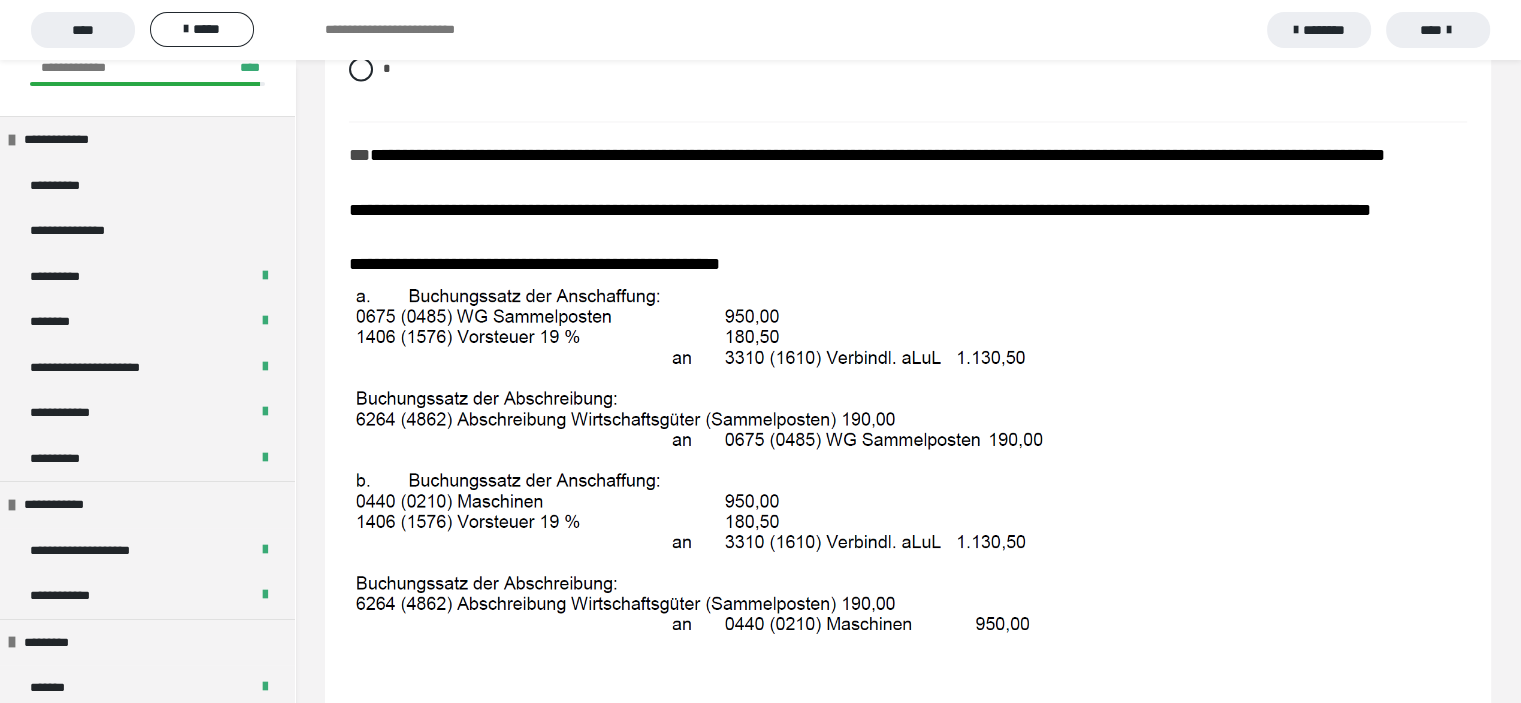 scroll, scrollTop: 3700, scrollLeft: 0, axis: vertical 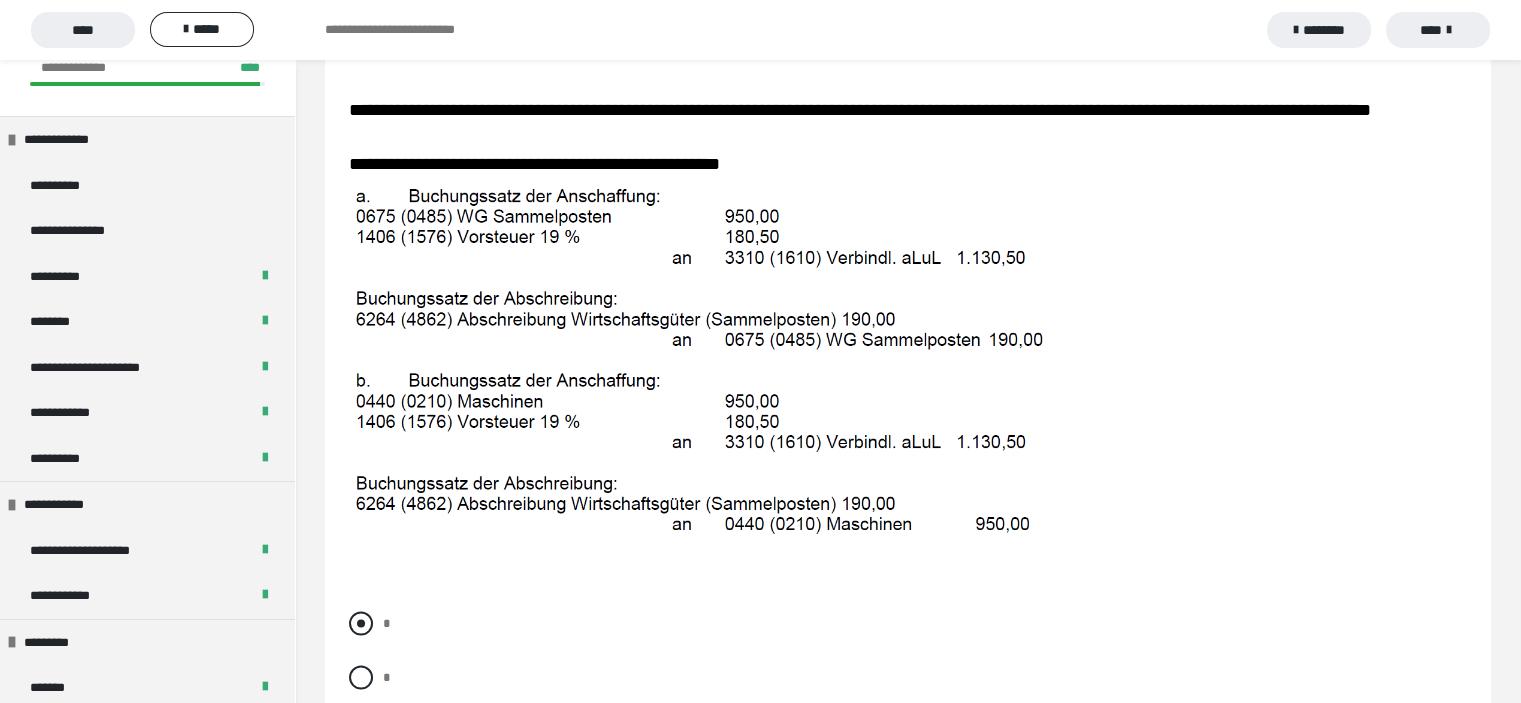 click at bounding box center [361, 623] 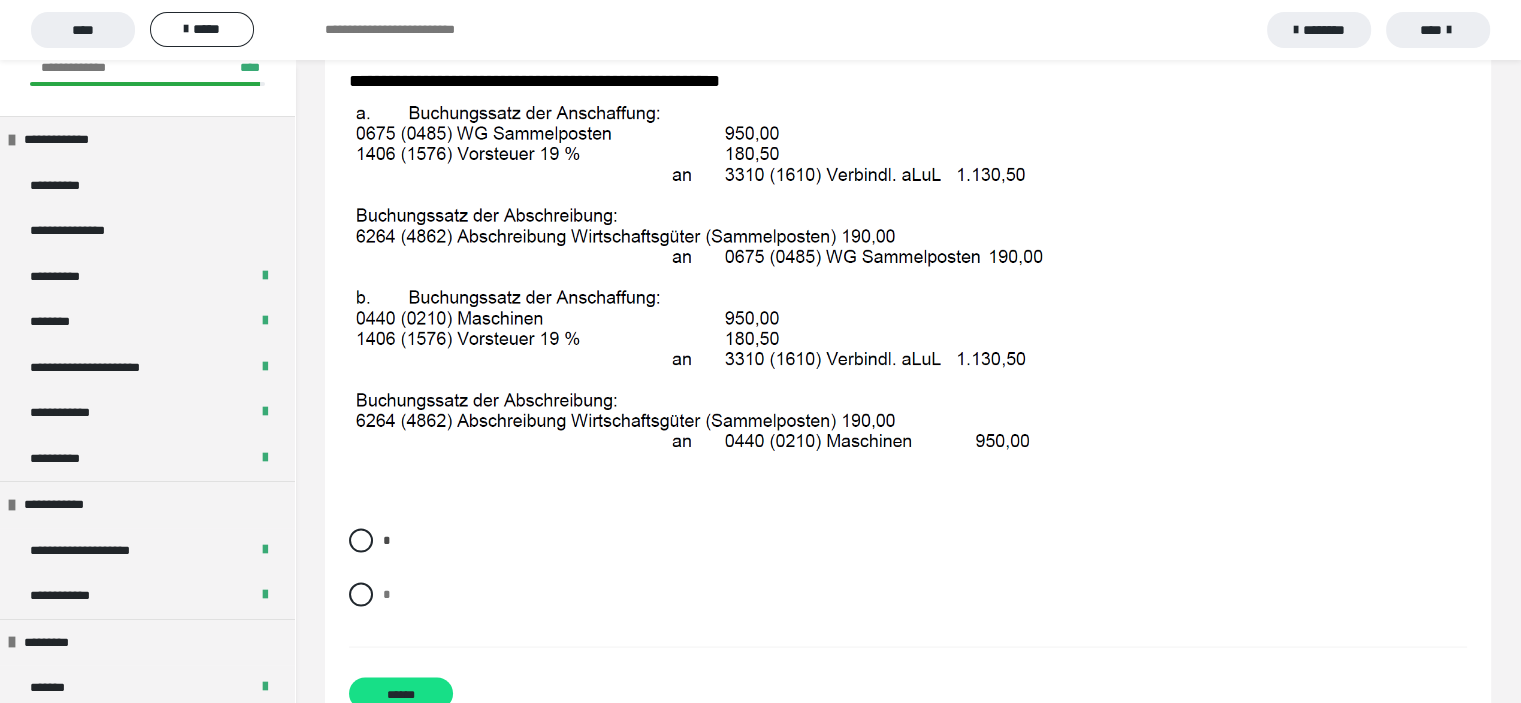 scroll, scrollTop: 3851, scrollLeft: 0, axis: vertical 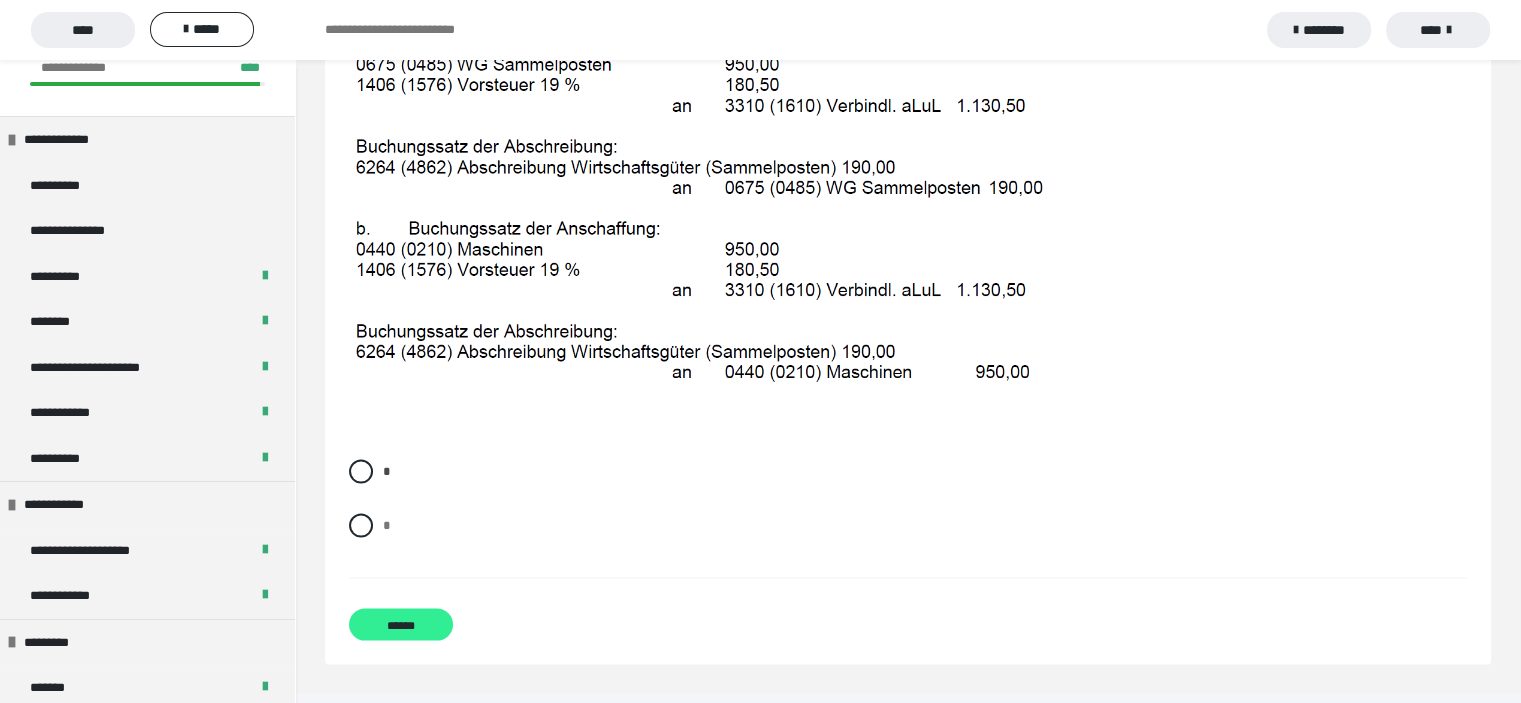 click on "******" at bounding box center (401, 625) 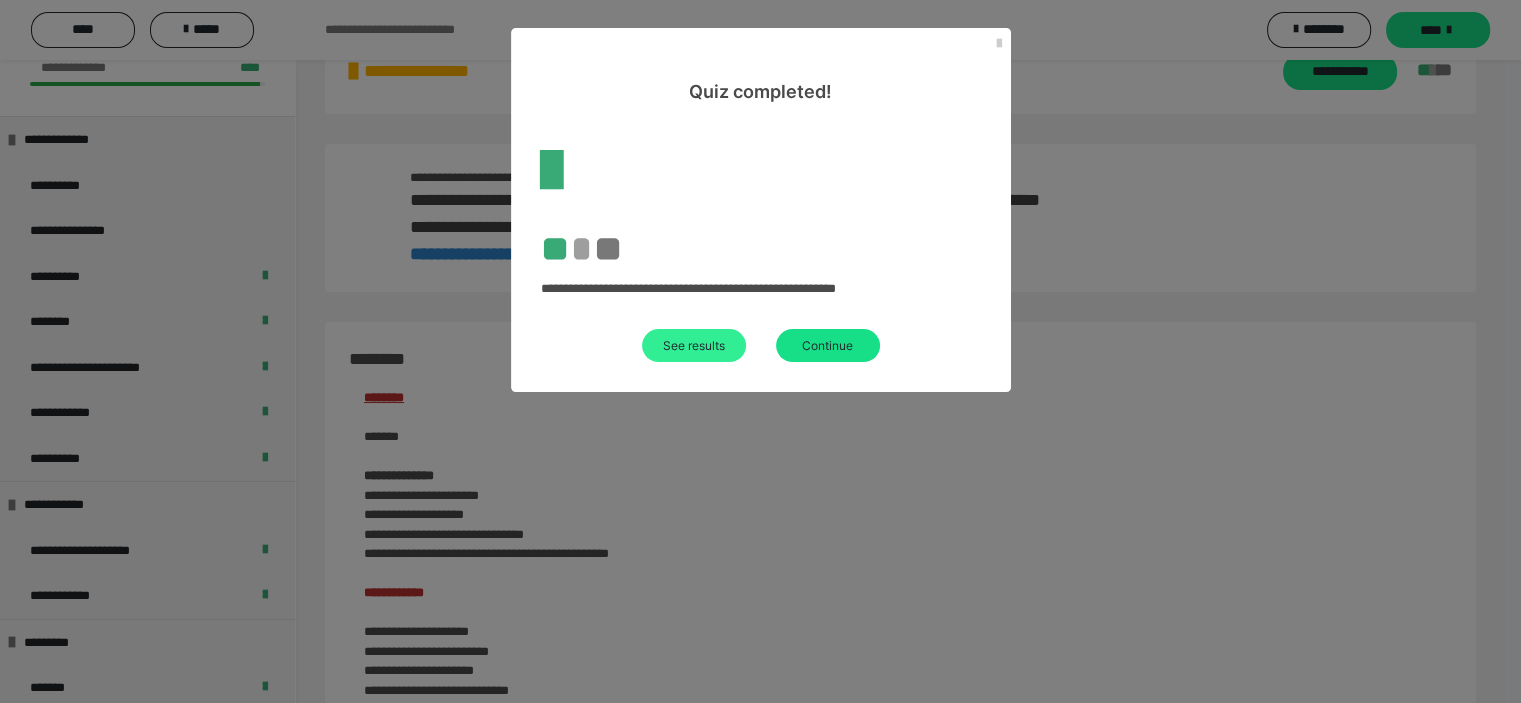scroll, scrollTop: 2400, scrollLeft: 0, axis: vertical 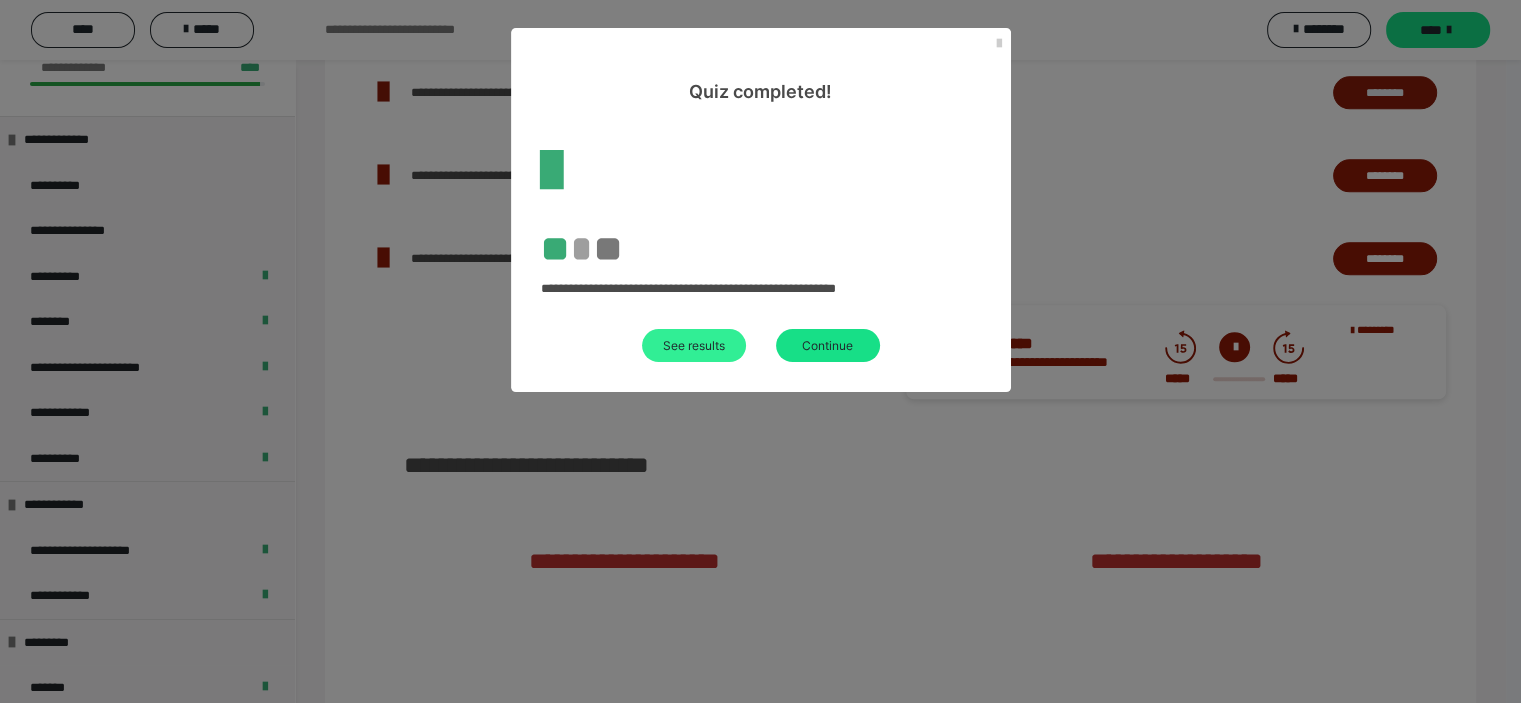 click on "See results" at bounding box center [694, 345] 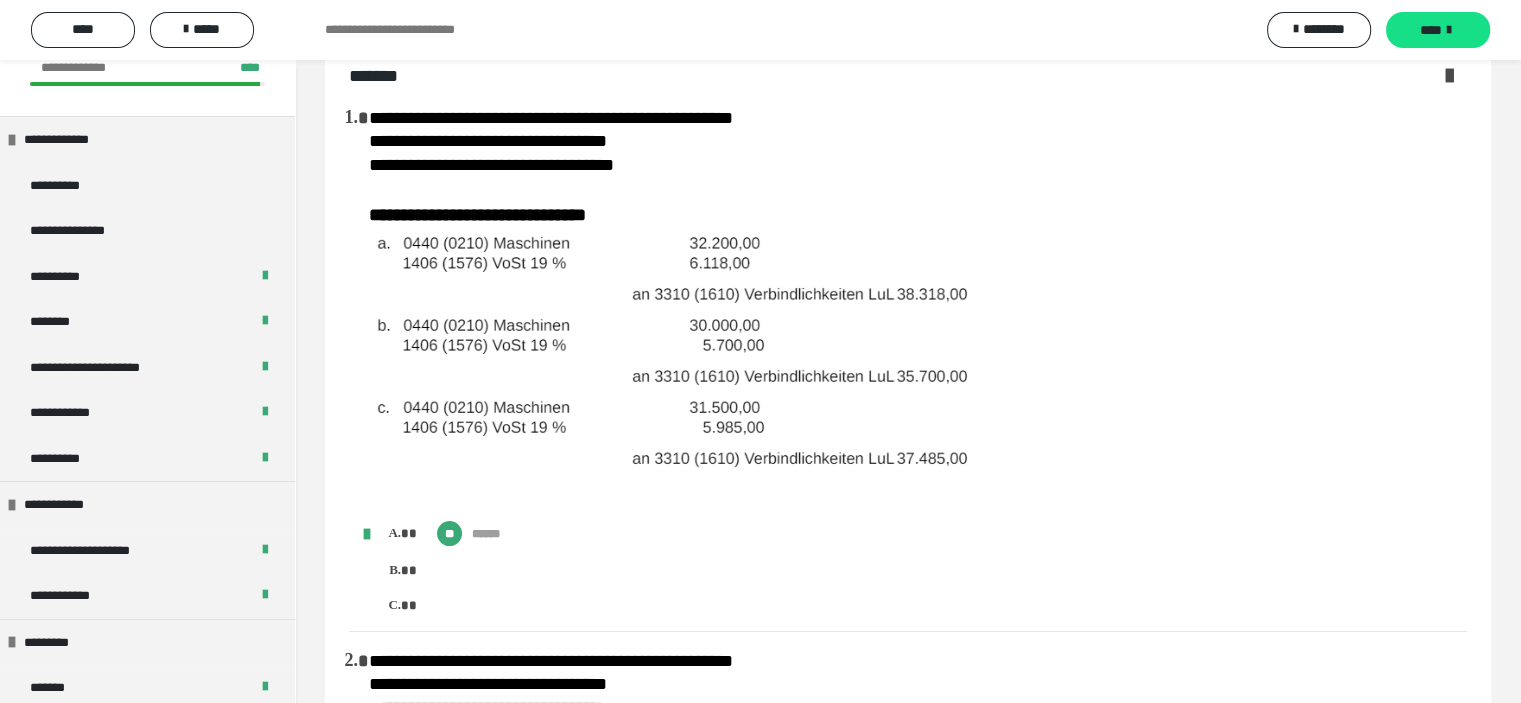scroll, scrollTop: 0, scrollLeft: 0, axis: both 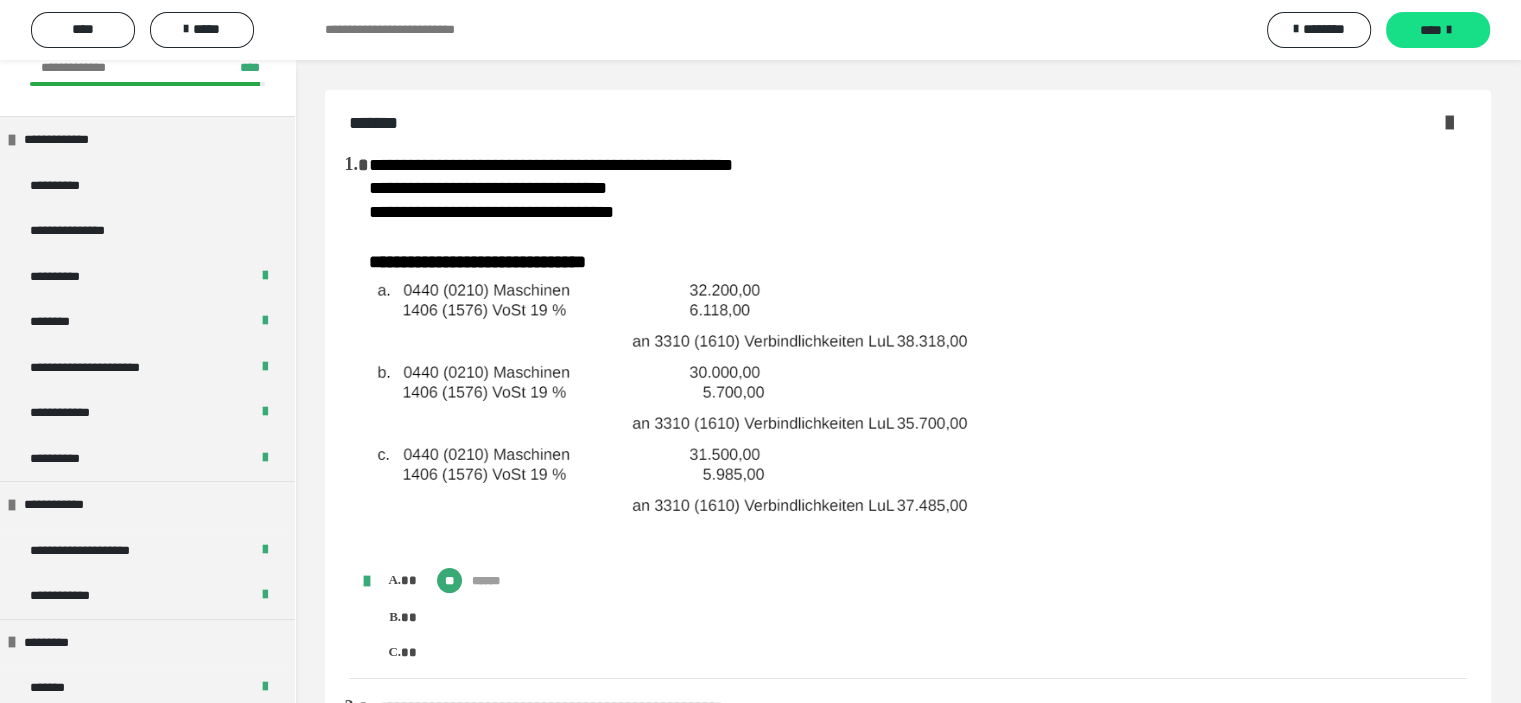 click at bounding box center (1449, 122) 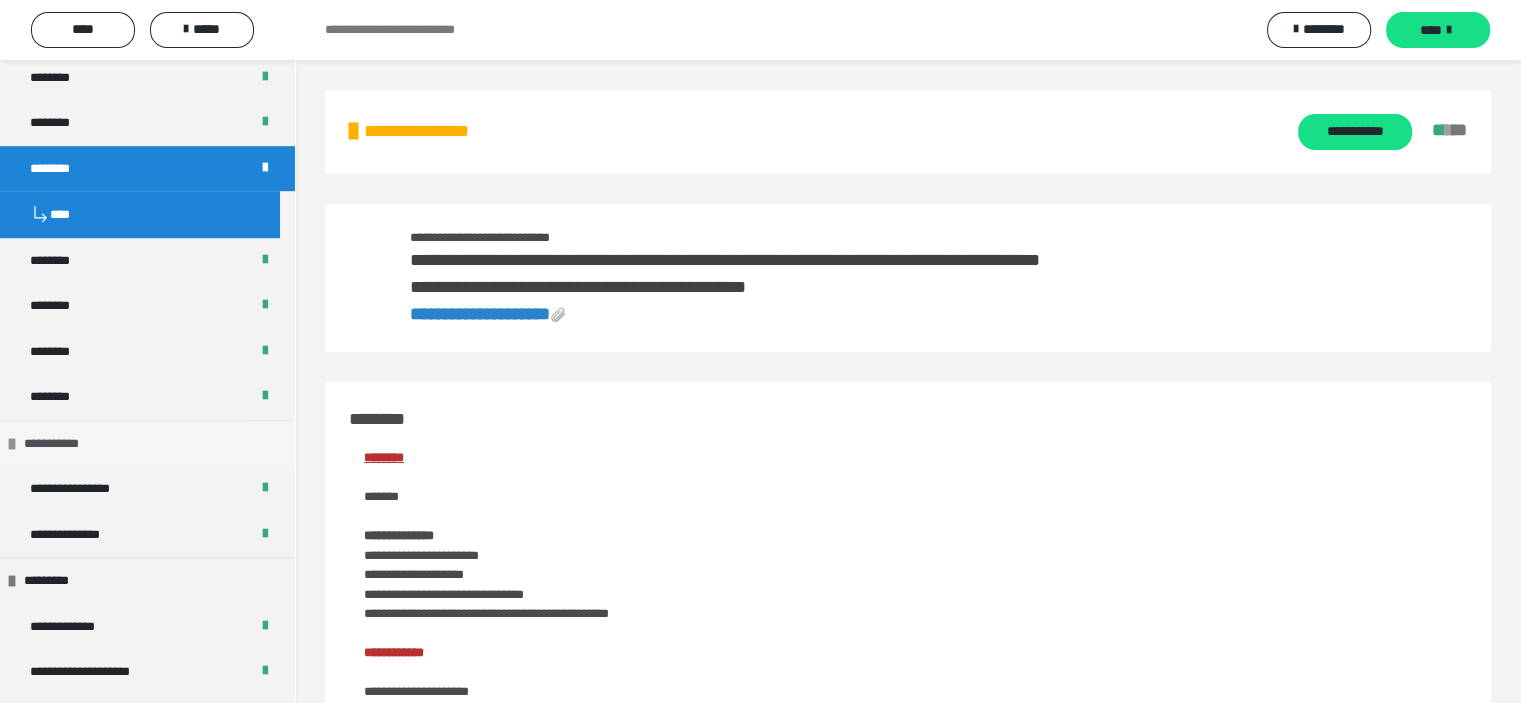 scroll, scrollTop: 1200, scrollLeft: 0, axis: vertical 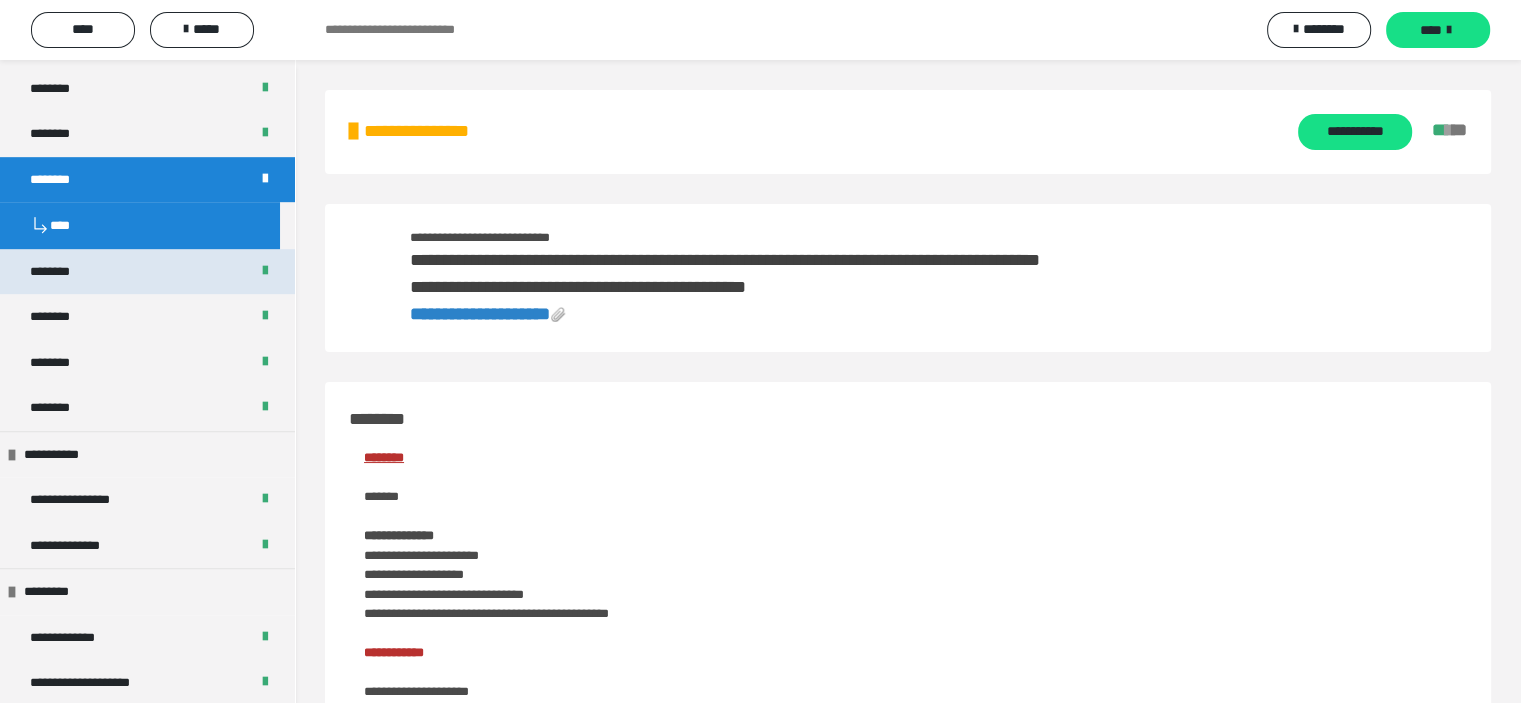 click on "********" at bounding box center (147, 272) 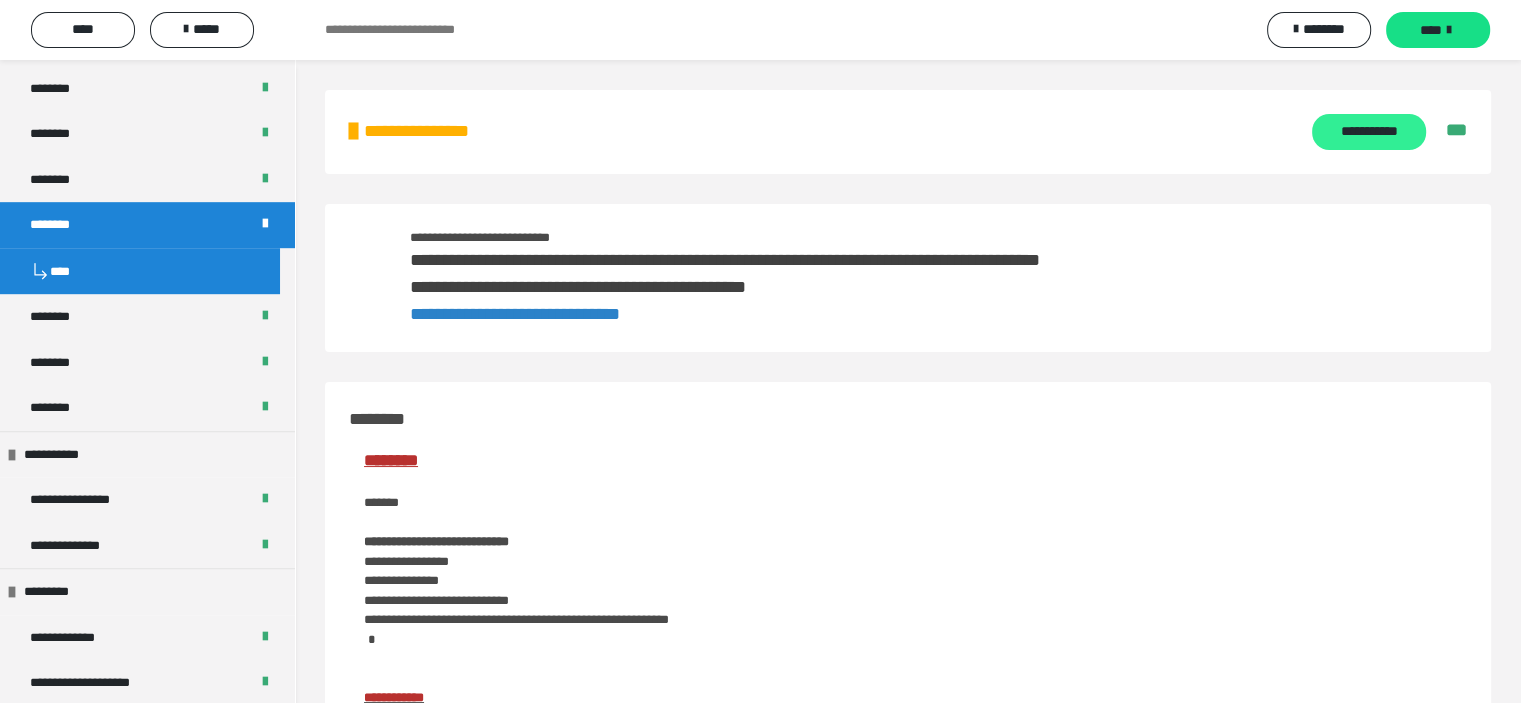 click on "**********" at bounding box center [1368, 132] 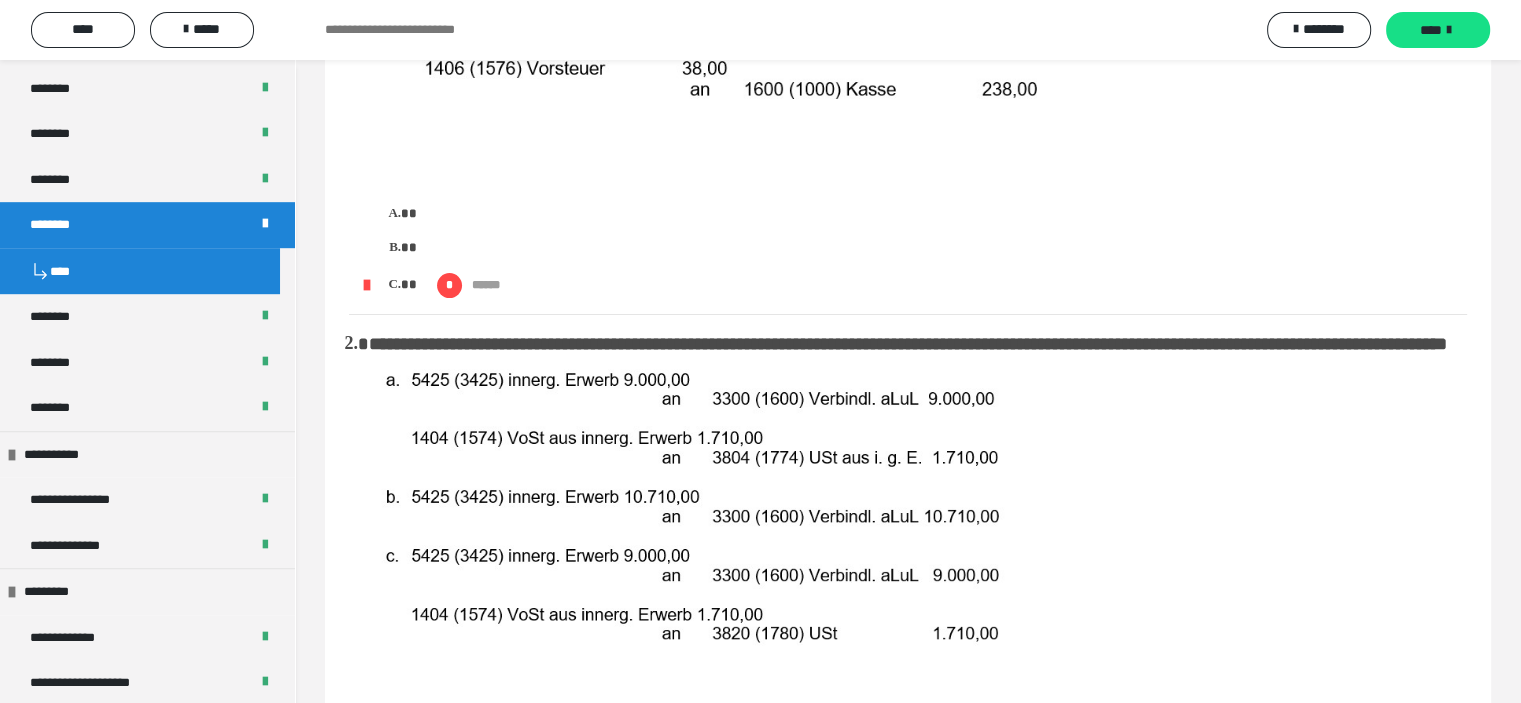 scroll, scrollTop: 0, scrollLeft: 0, axis: both 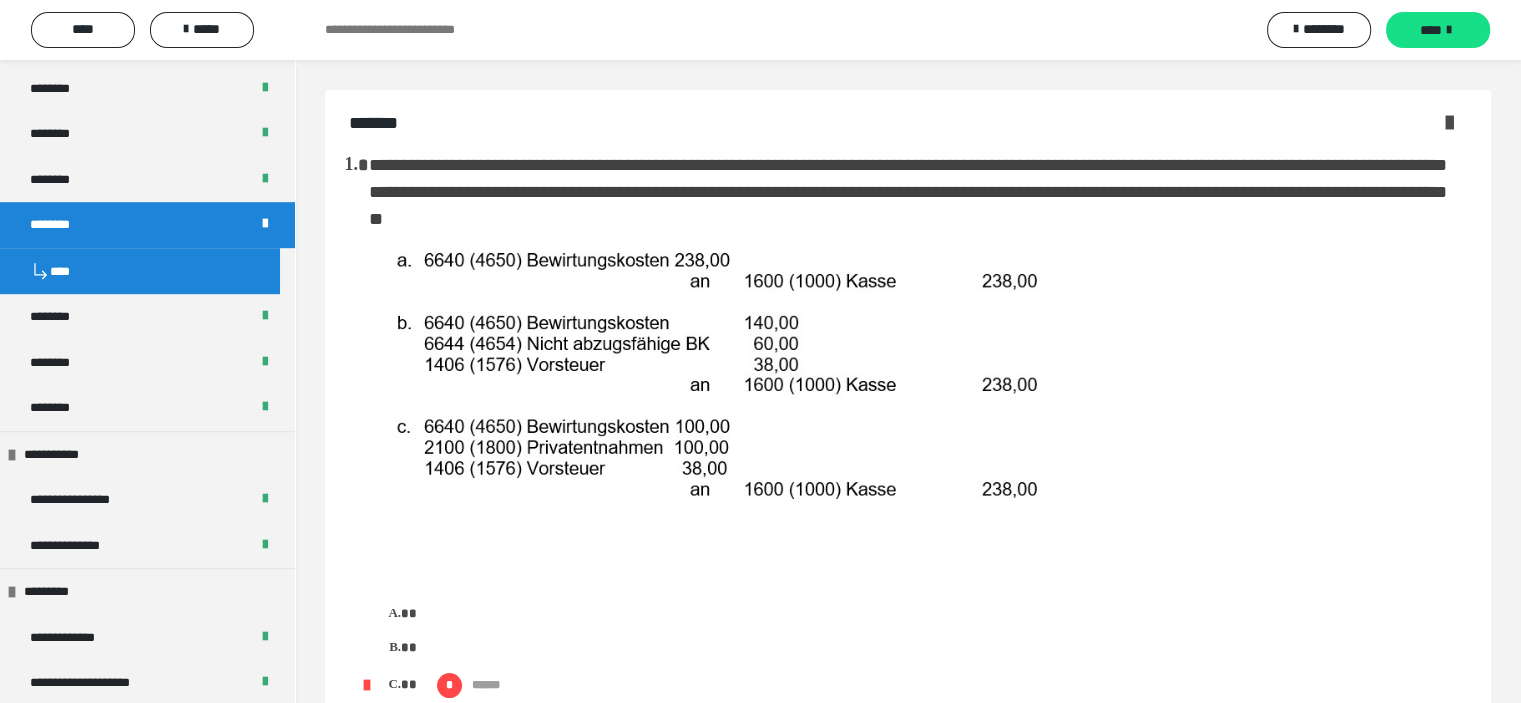 click at bounding box center [1449, 122] 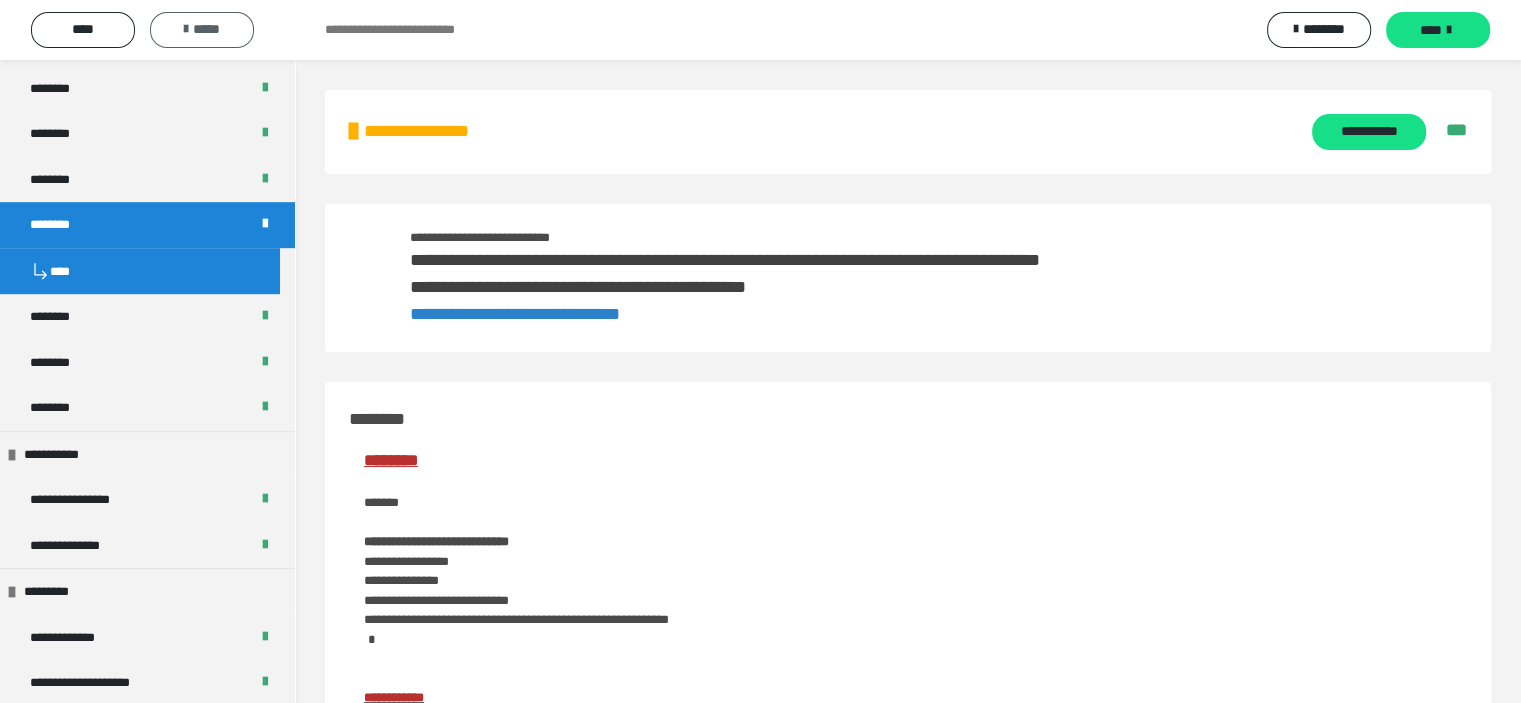 click on "*****" at bounding box center [202, 29] 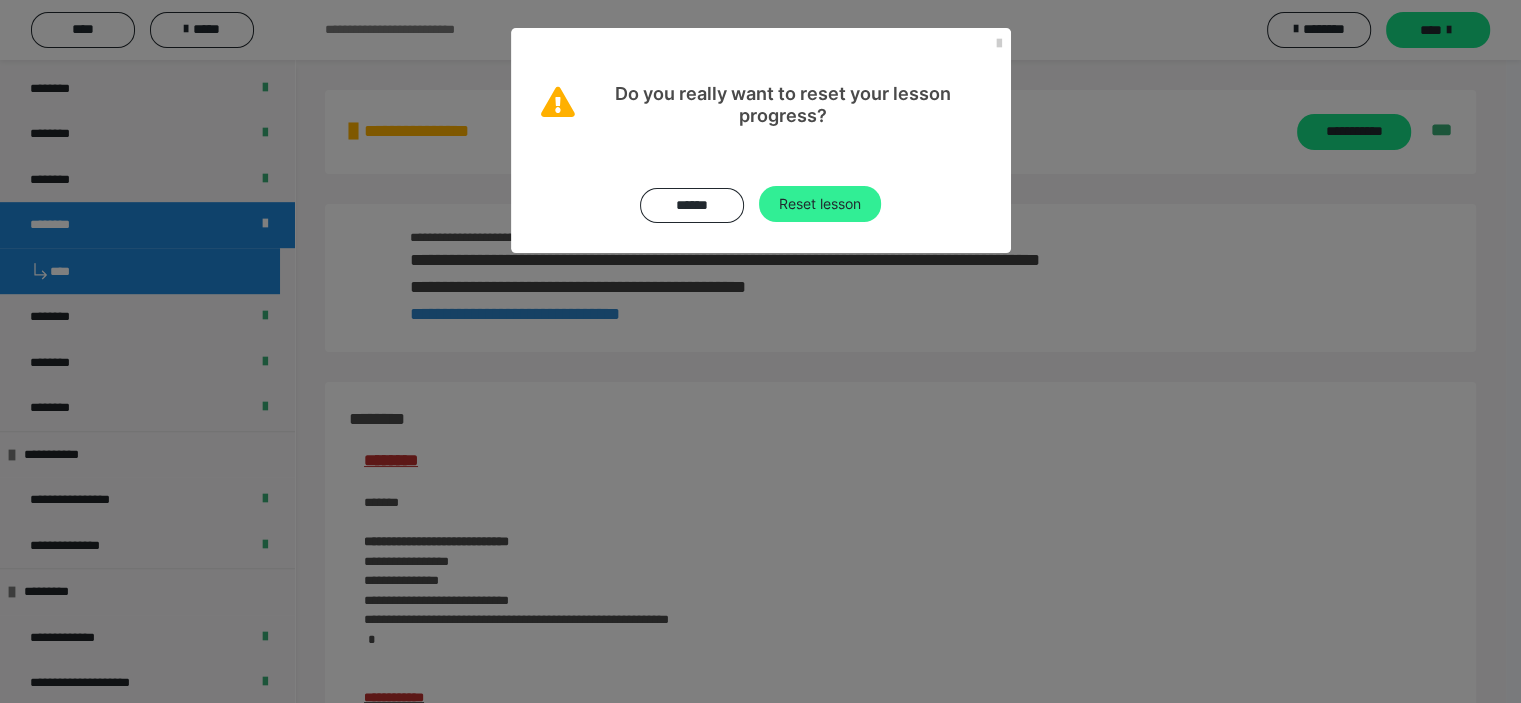 click on "Reset lesson" at bounding box center (820, 204) 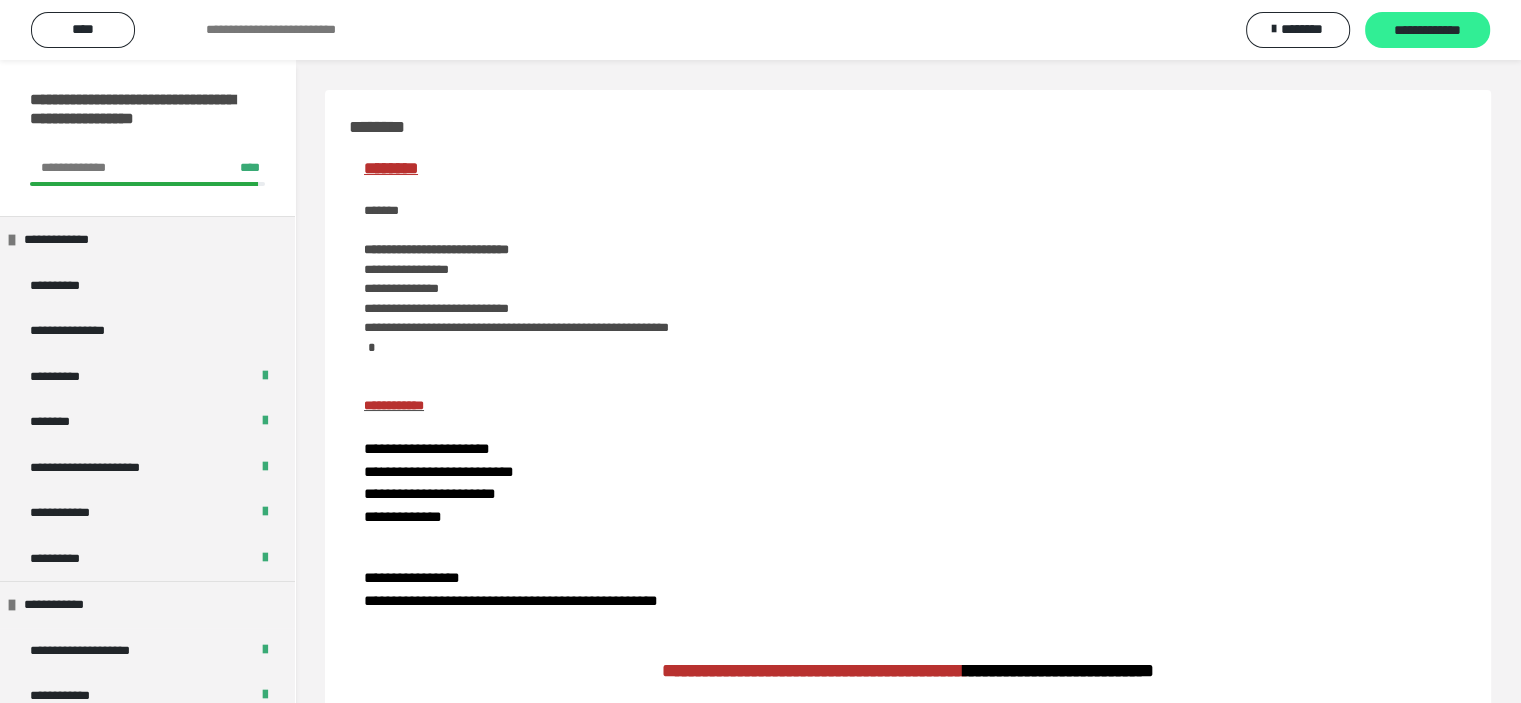 click on "**********" at bounding box center (1427, 31) 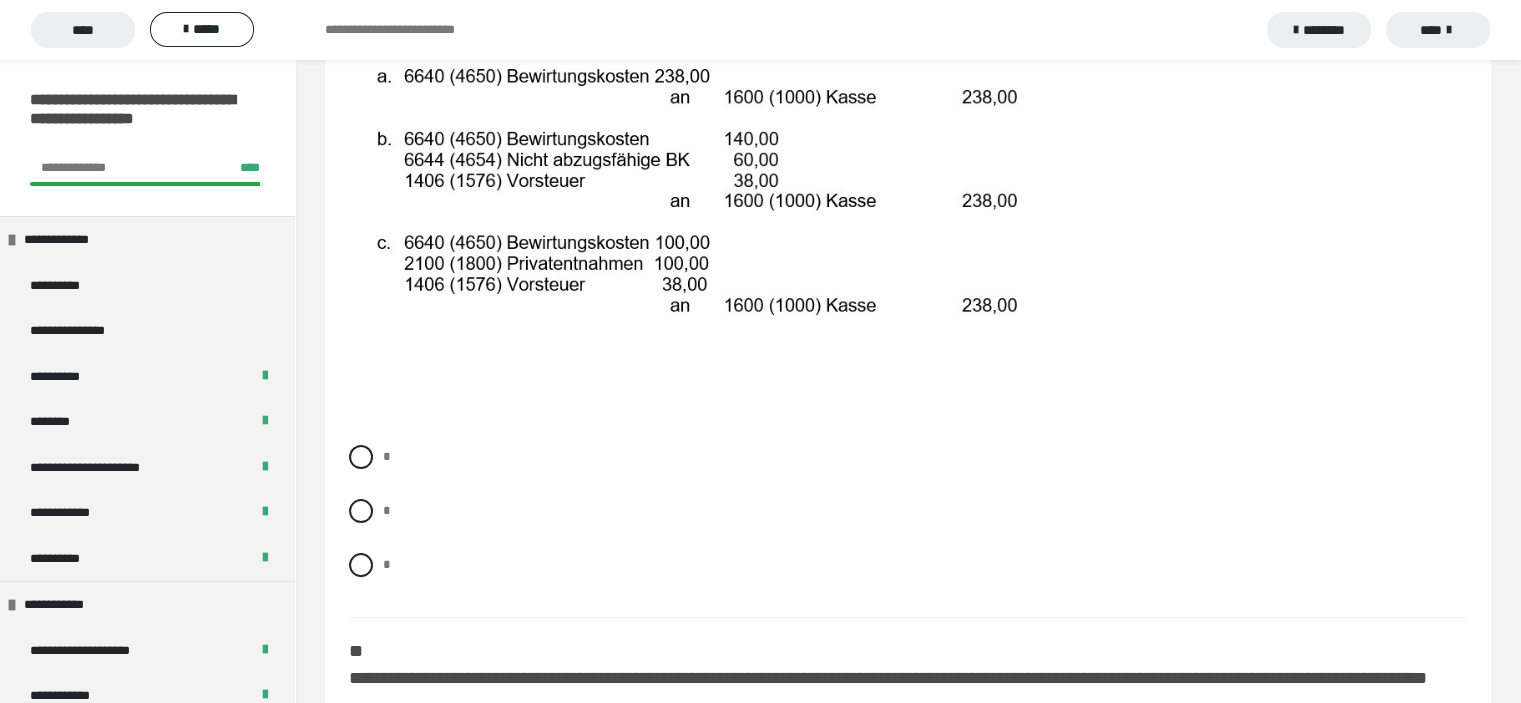 scroll, scrollTop: 400, scrollLeft: 0, axis: vertical 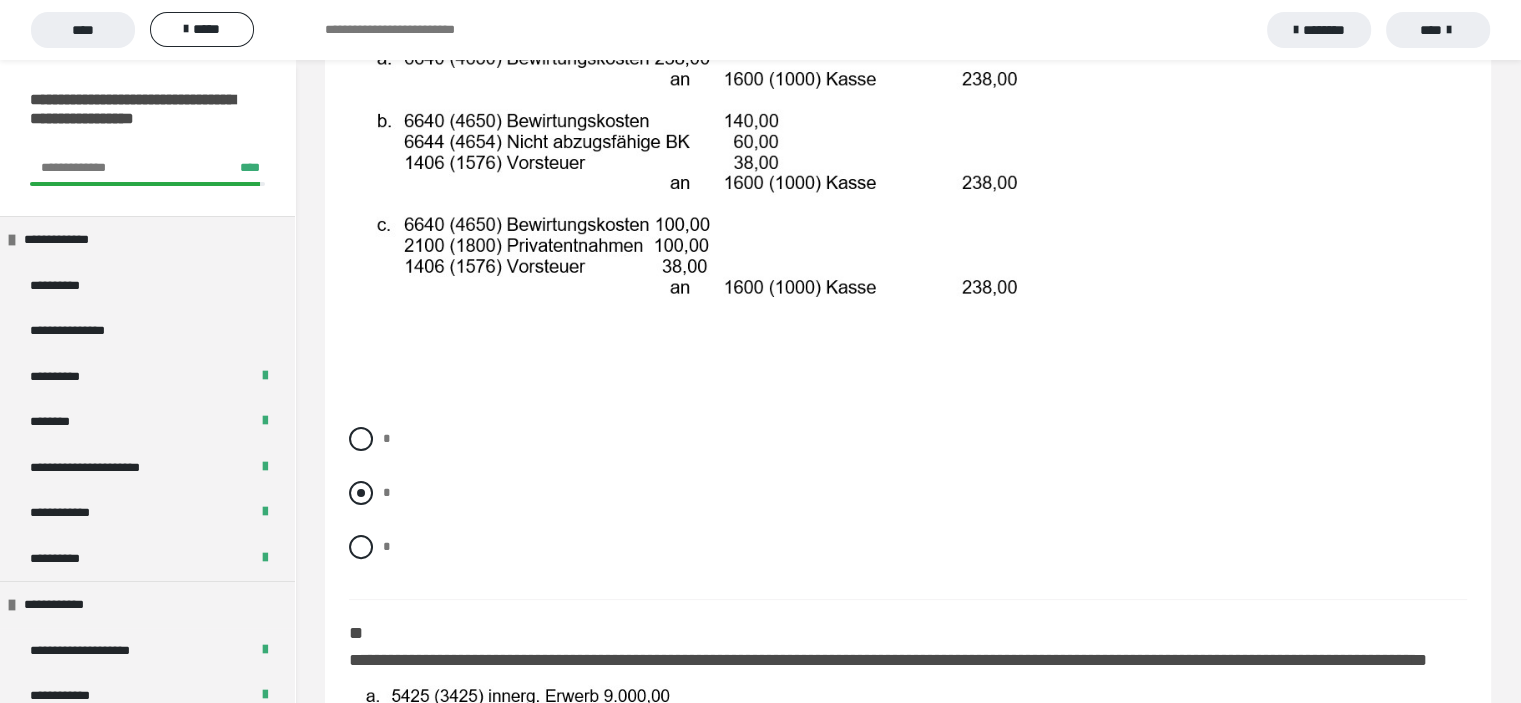 click at bounding box center [361, 493] 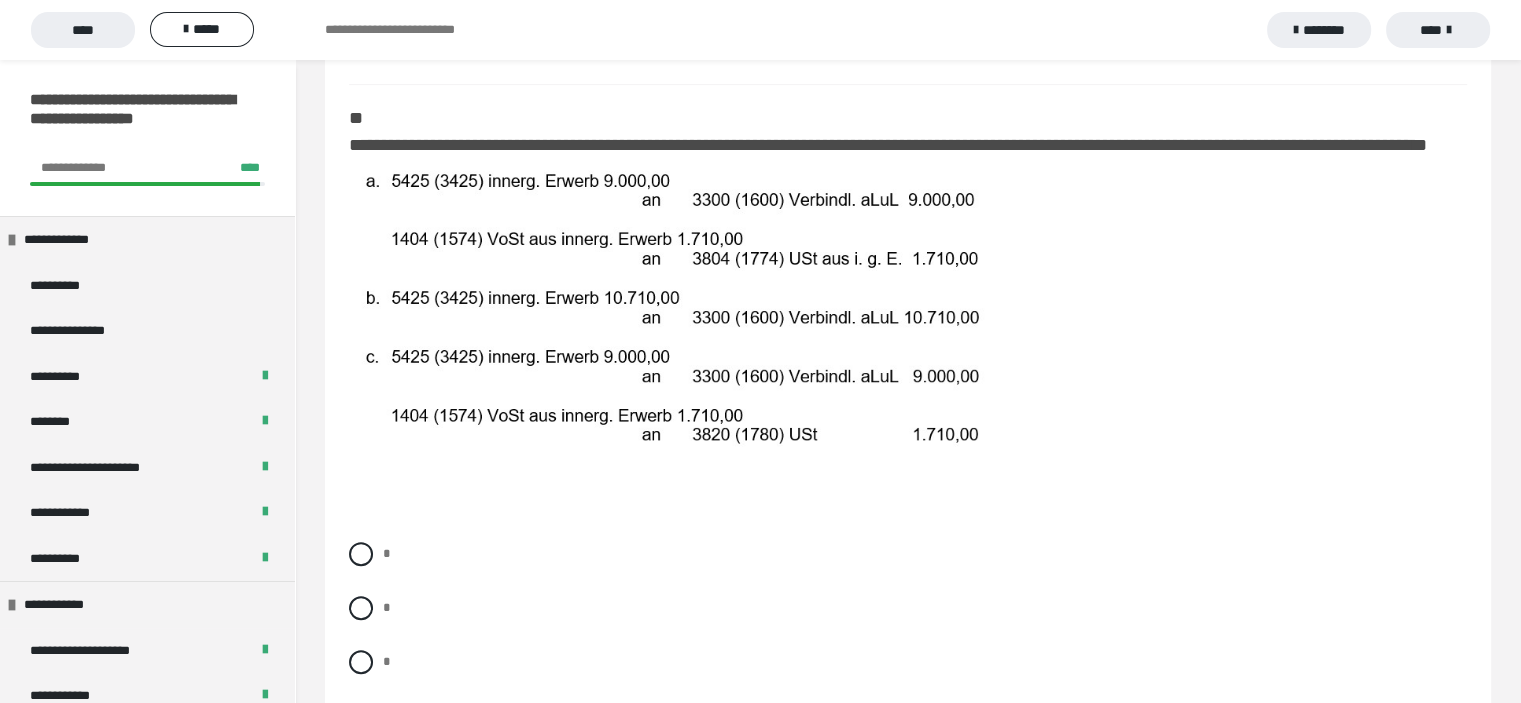 scroll, scrollTop: 900, scrollLeft: 0, axis: vertical 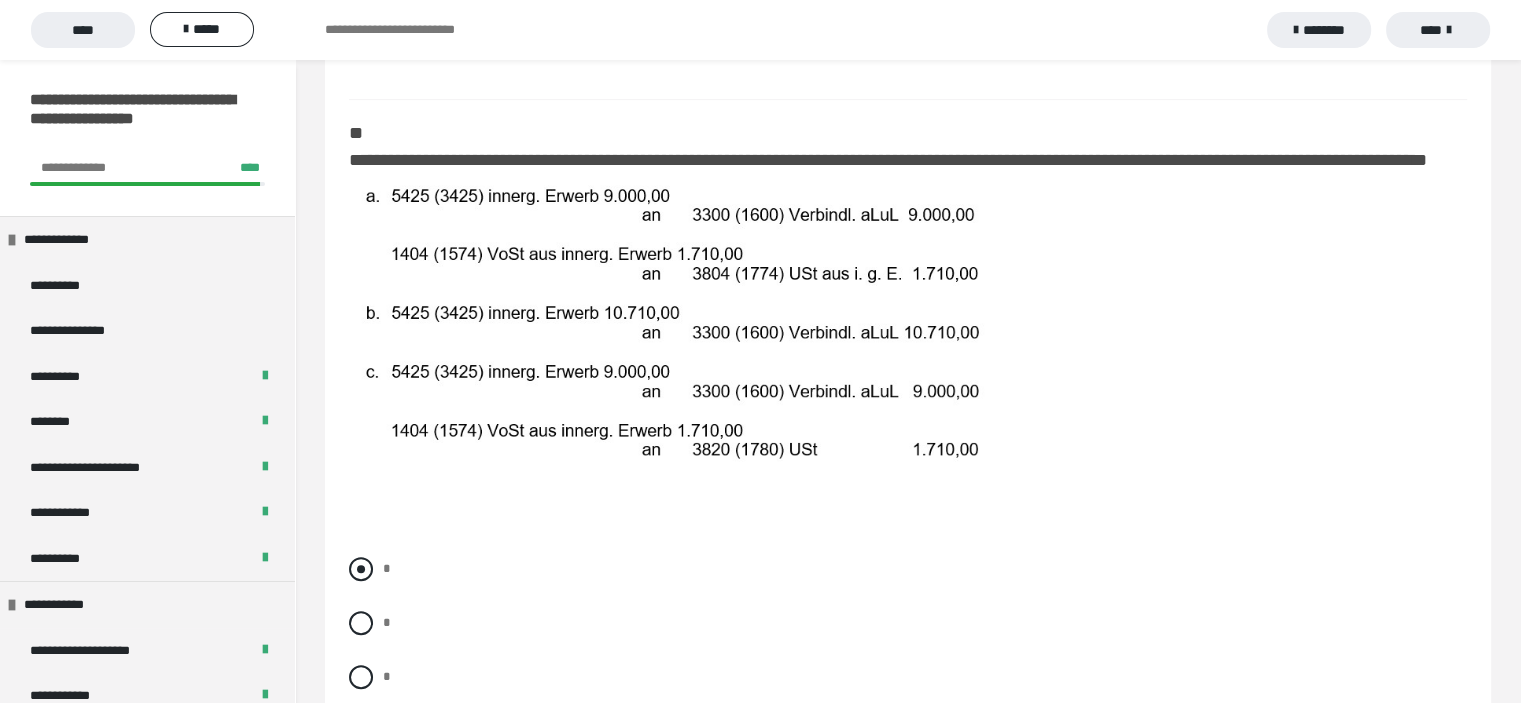 click at bounding box center (361, 569) 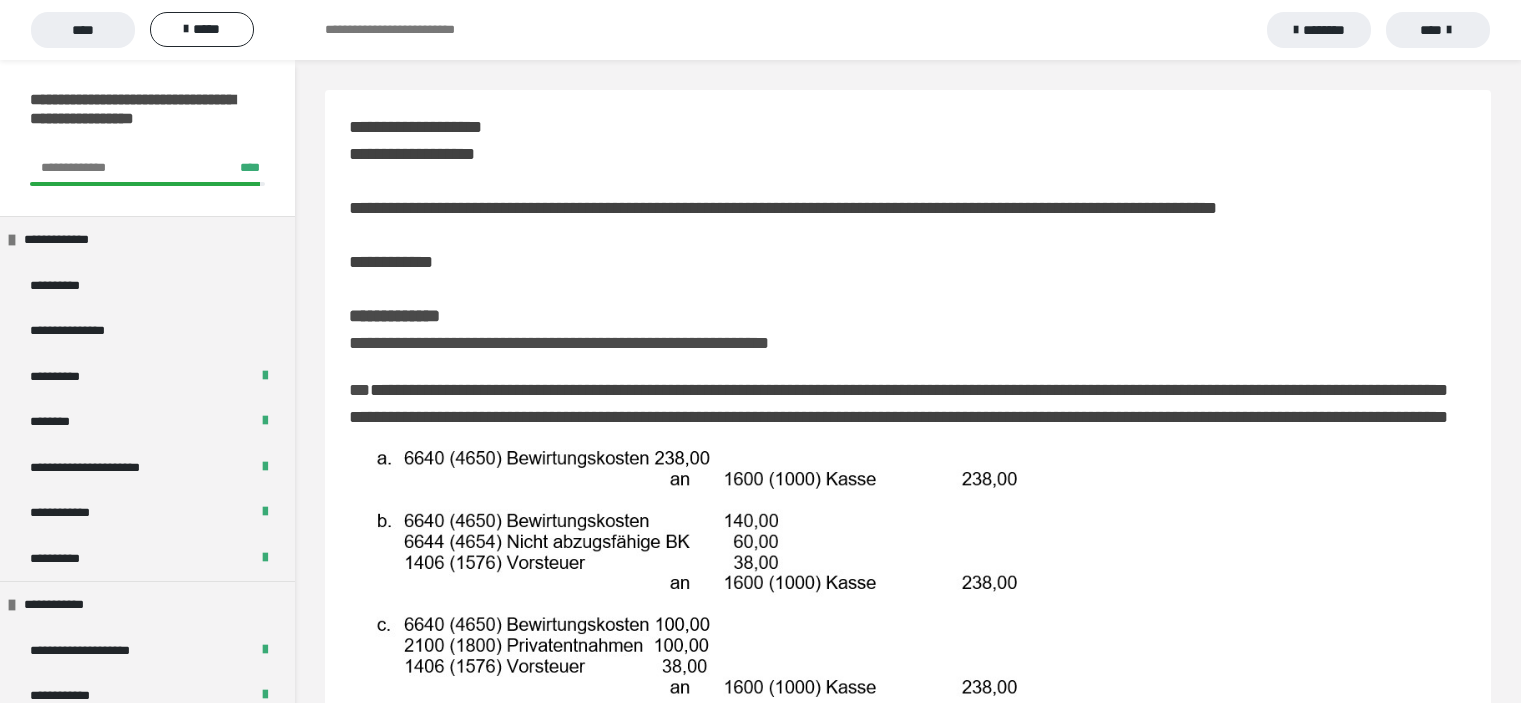 scroll, scrollTop: 900, scrollLeft: 0, axis: vertical 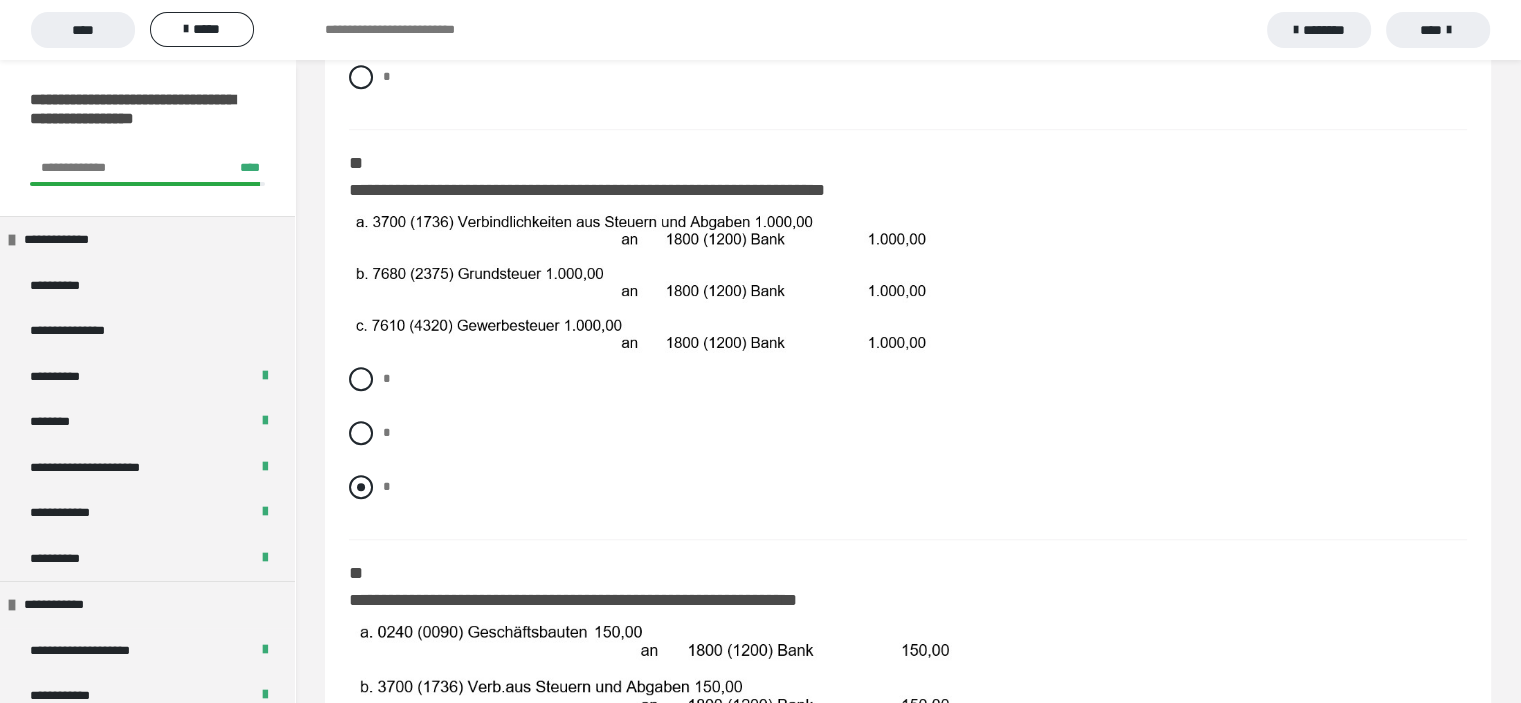 click at bounding box center (361, 487) 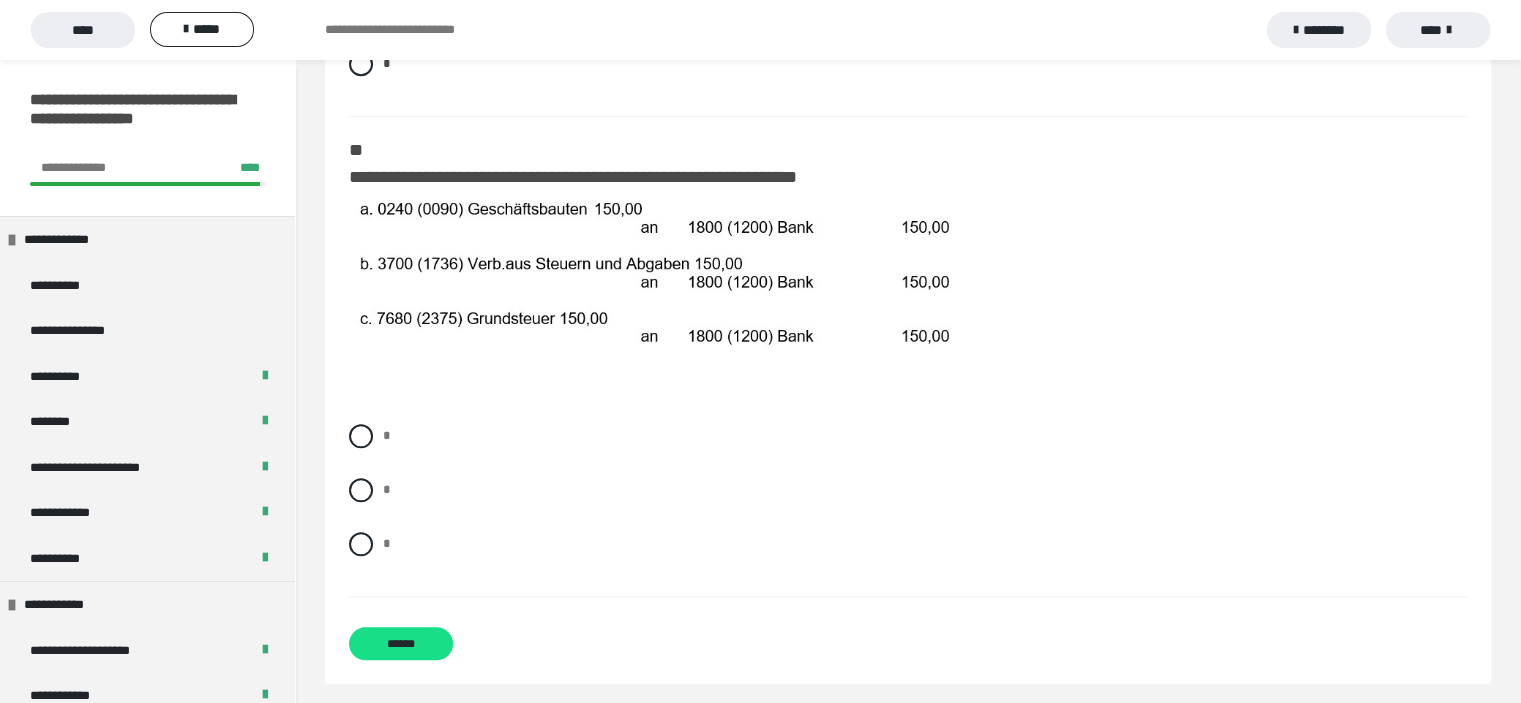 scroll, scrollTop: 1944, scrollLeft: 0, axis: vertical 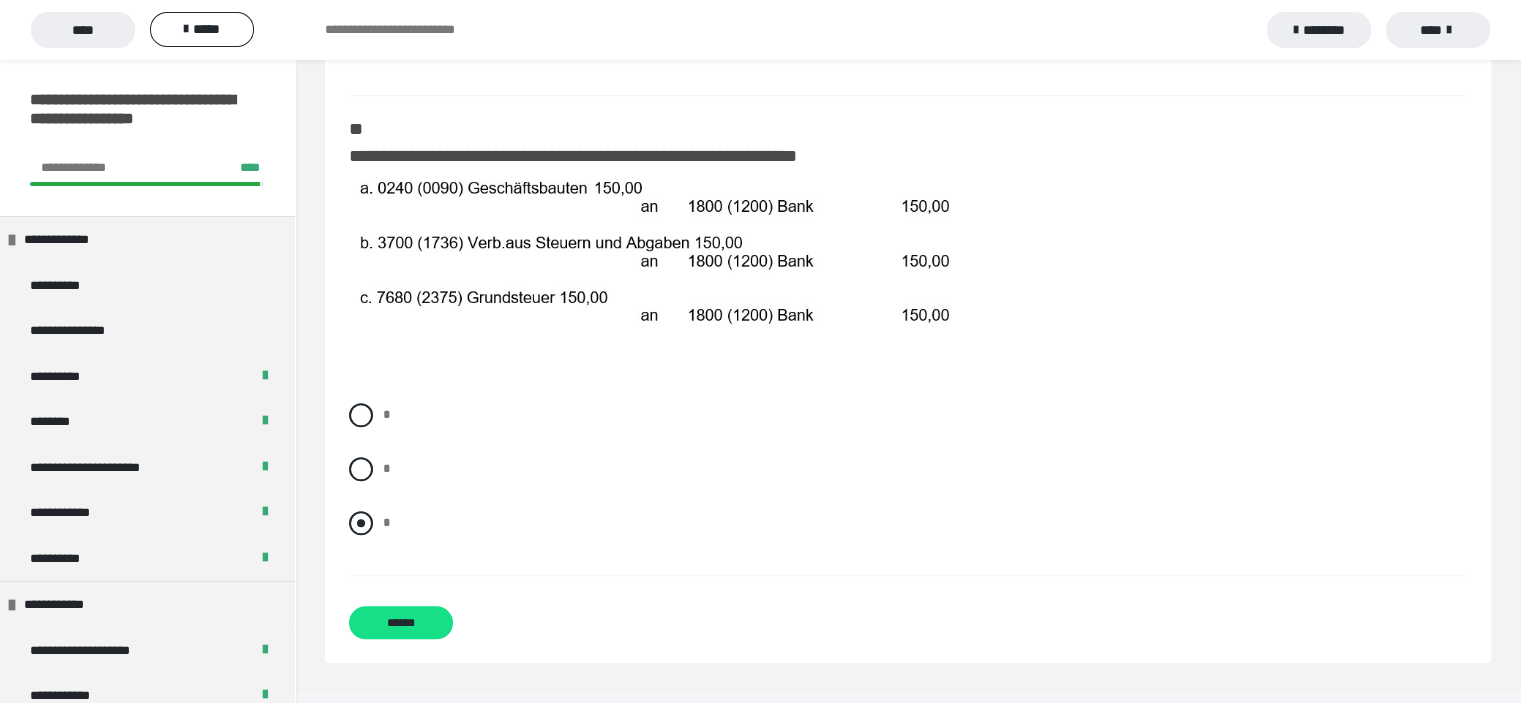 click at bounding box center (361, 523) 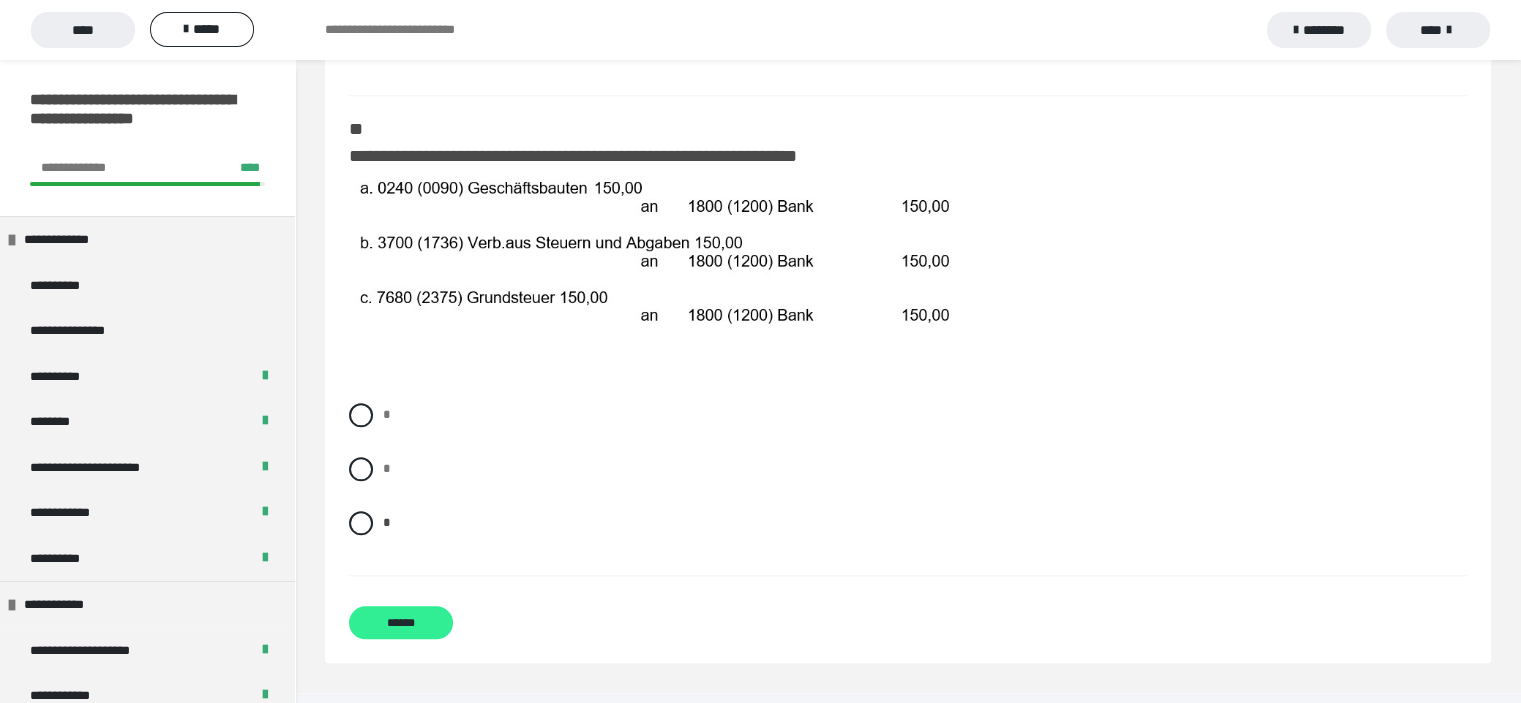 click on "******" at bounding box center (401, 622) 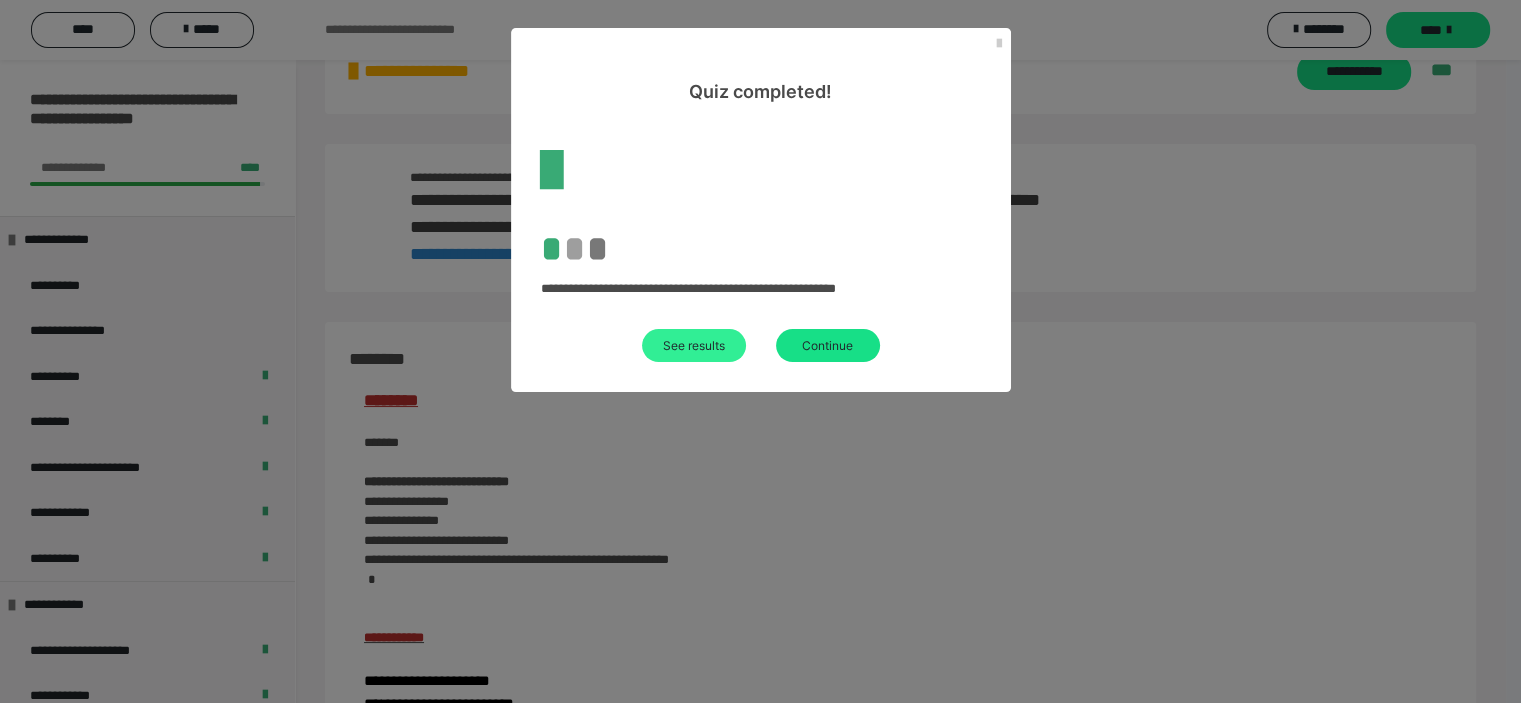 scroll, scrollTop: 1944, scrollLeft: 0, axis: vertical 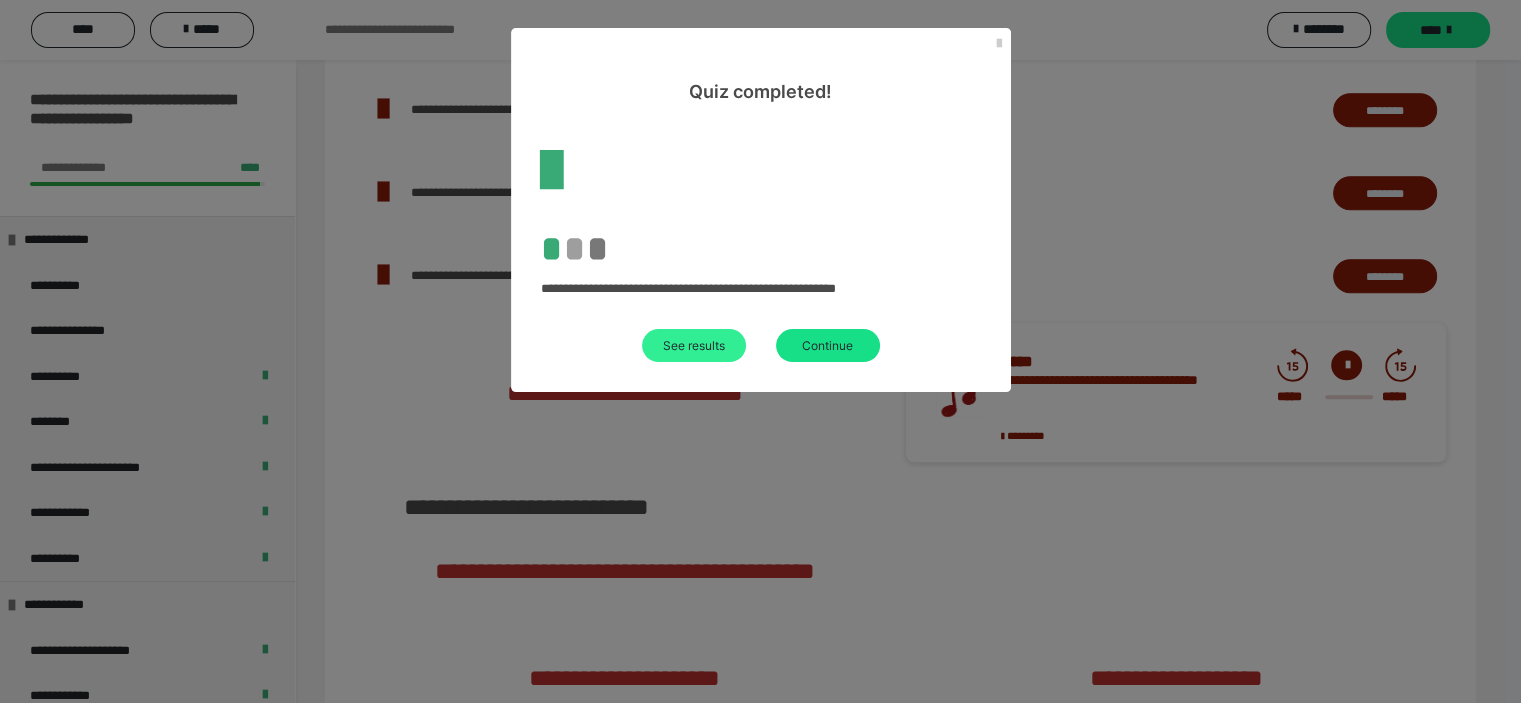 click on "See results" at bounding box center (694, 345) 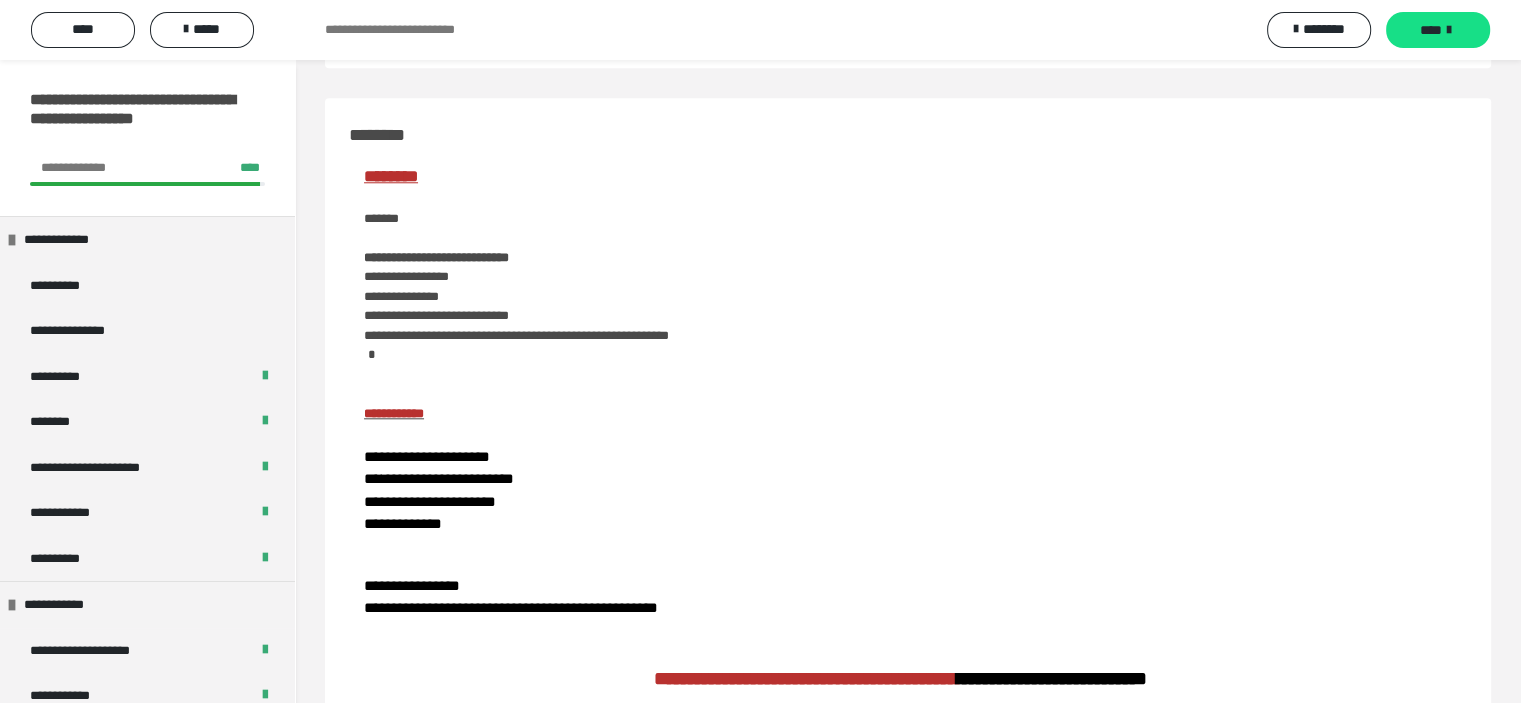 click on "**********" at bounding box center [900, 615] 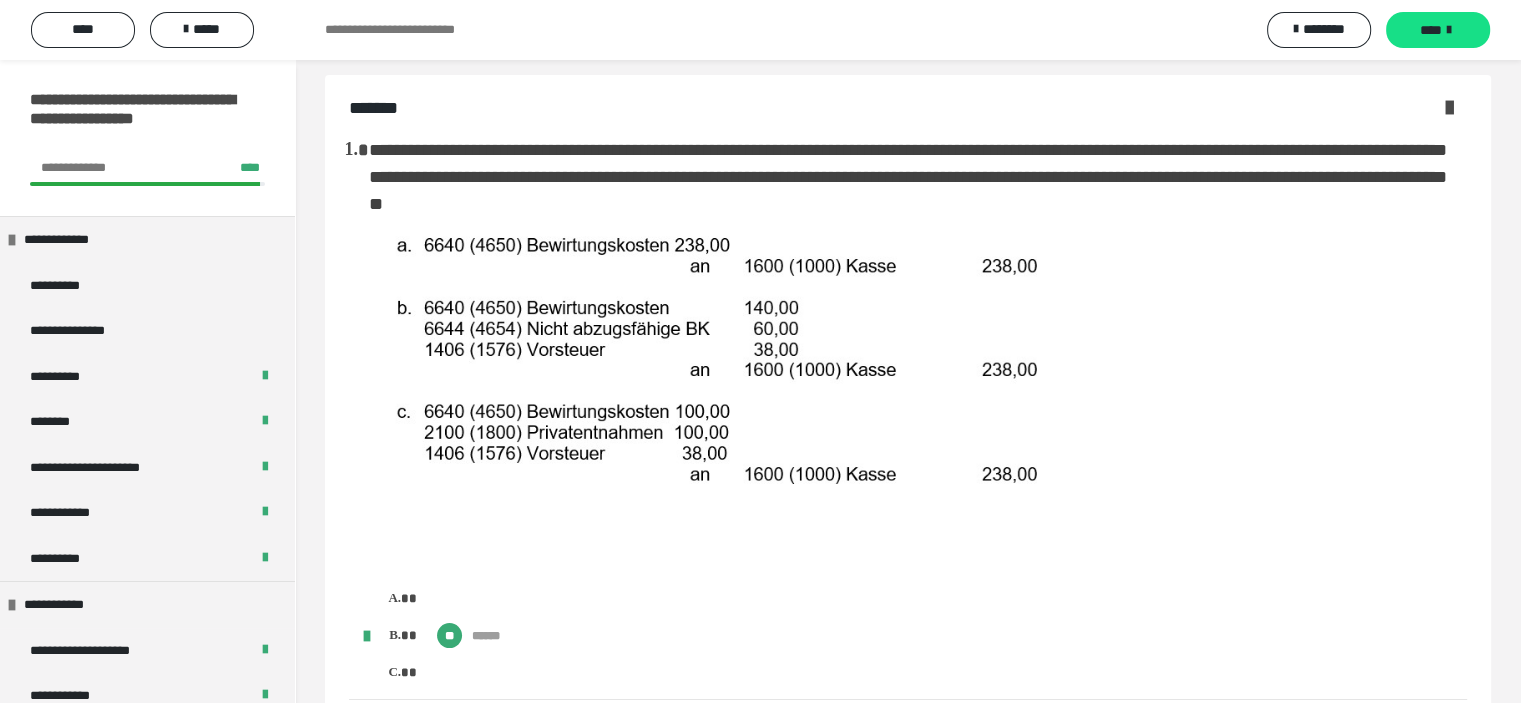 scroll, scrollTop: 0, scrollLeft: 0, axis: both 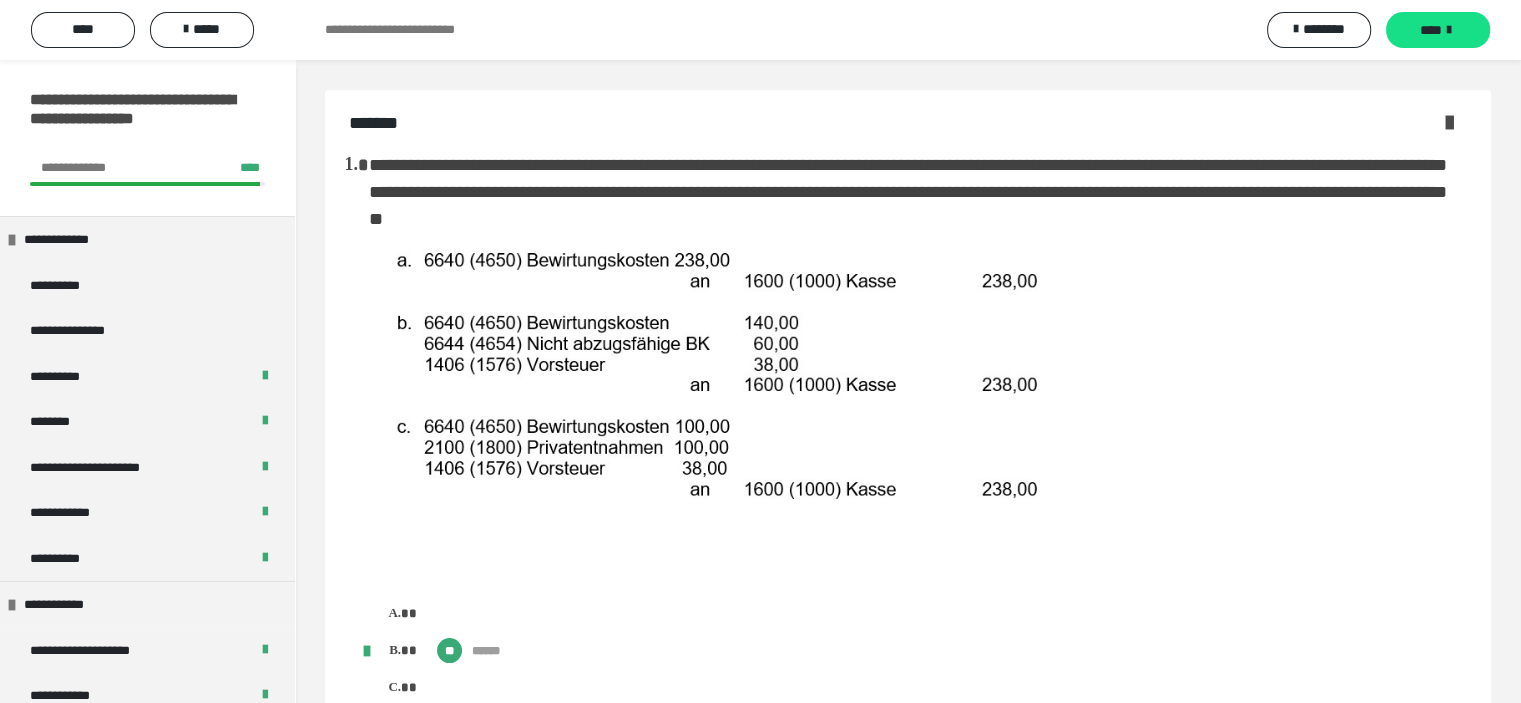 click at bounding box center [1449, 122] 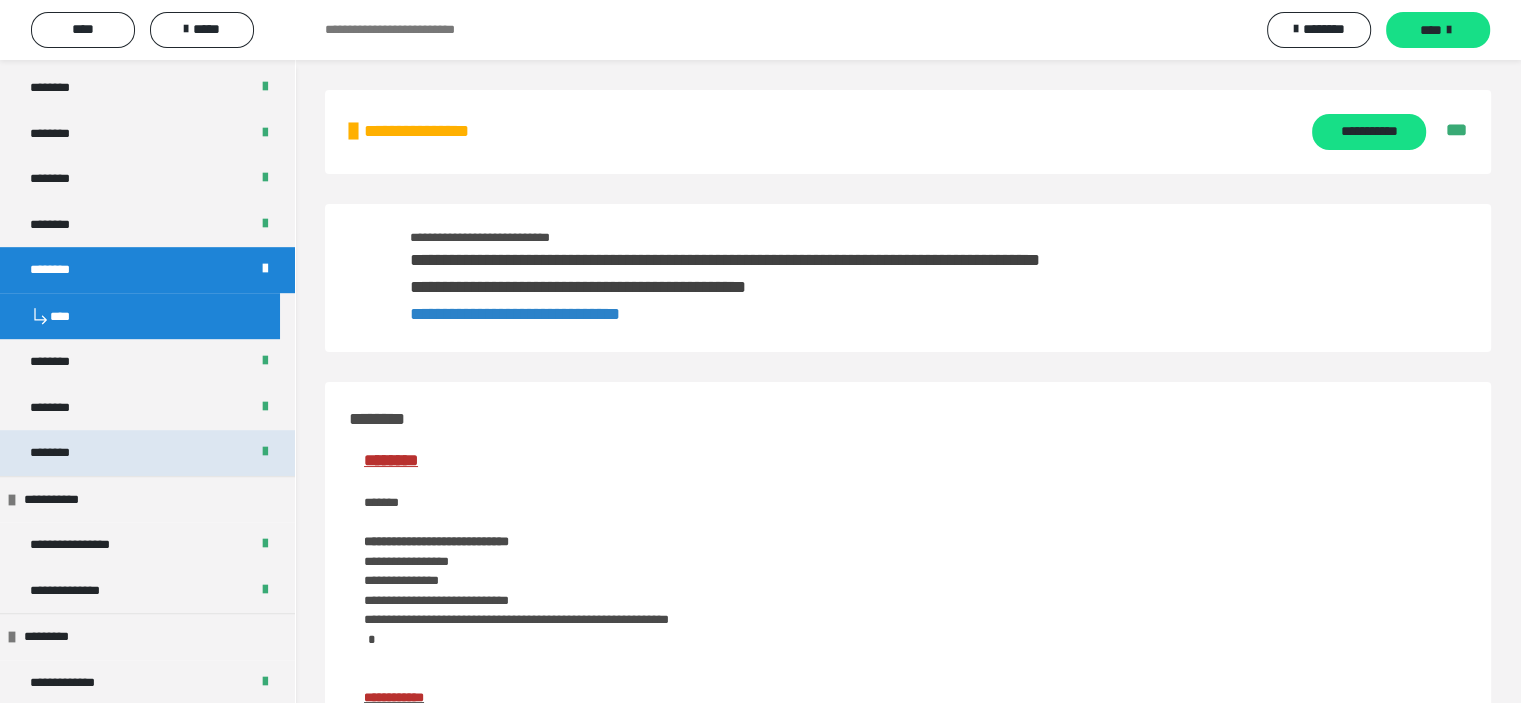 scroll, scrollTop: 1200, scrollLeft: 0, axis: vertical 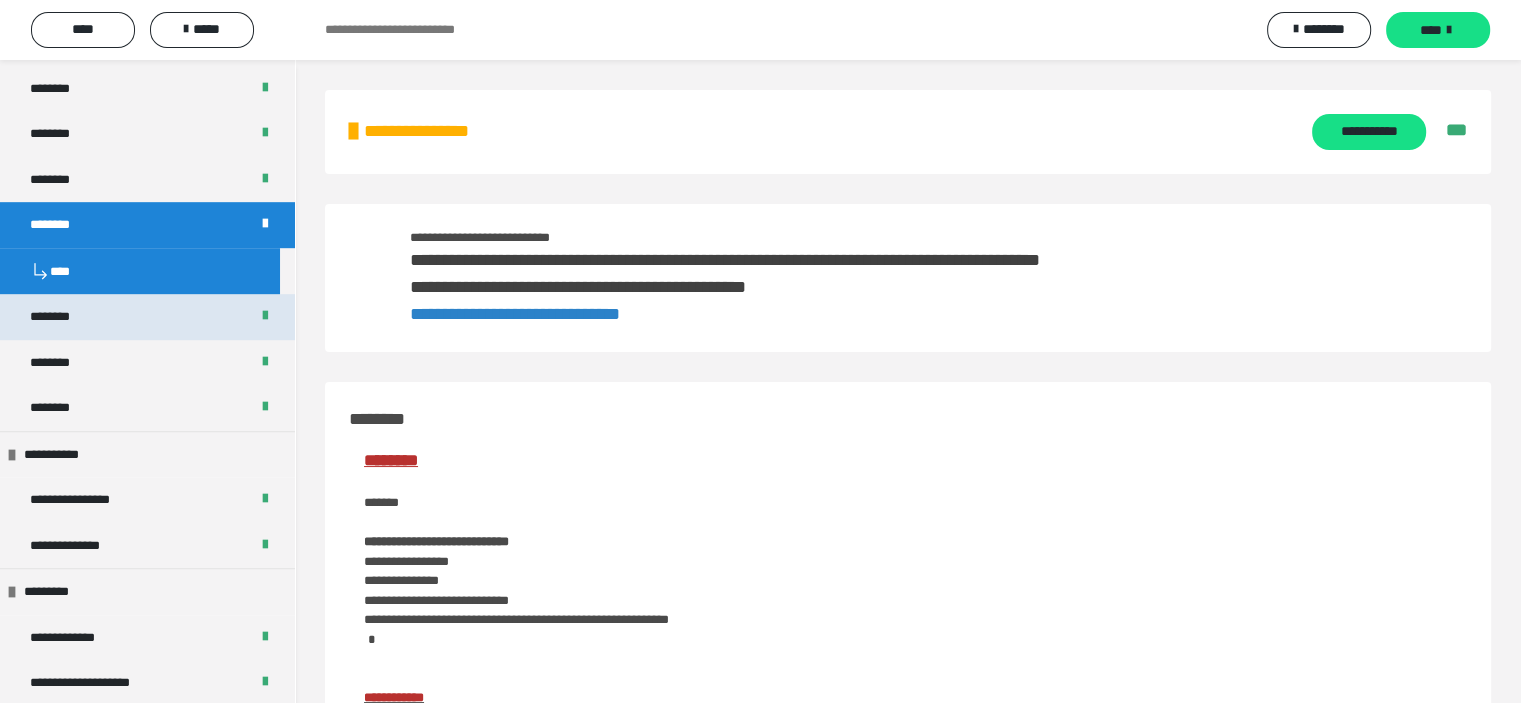 click at bounding box center [265, 317] 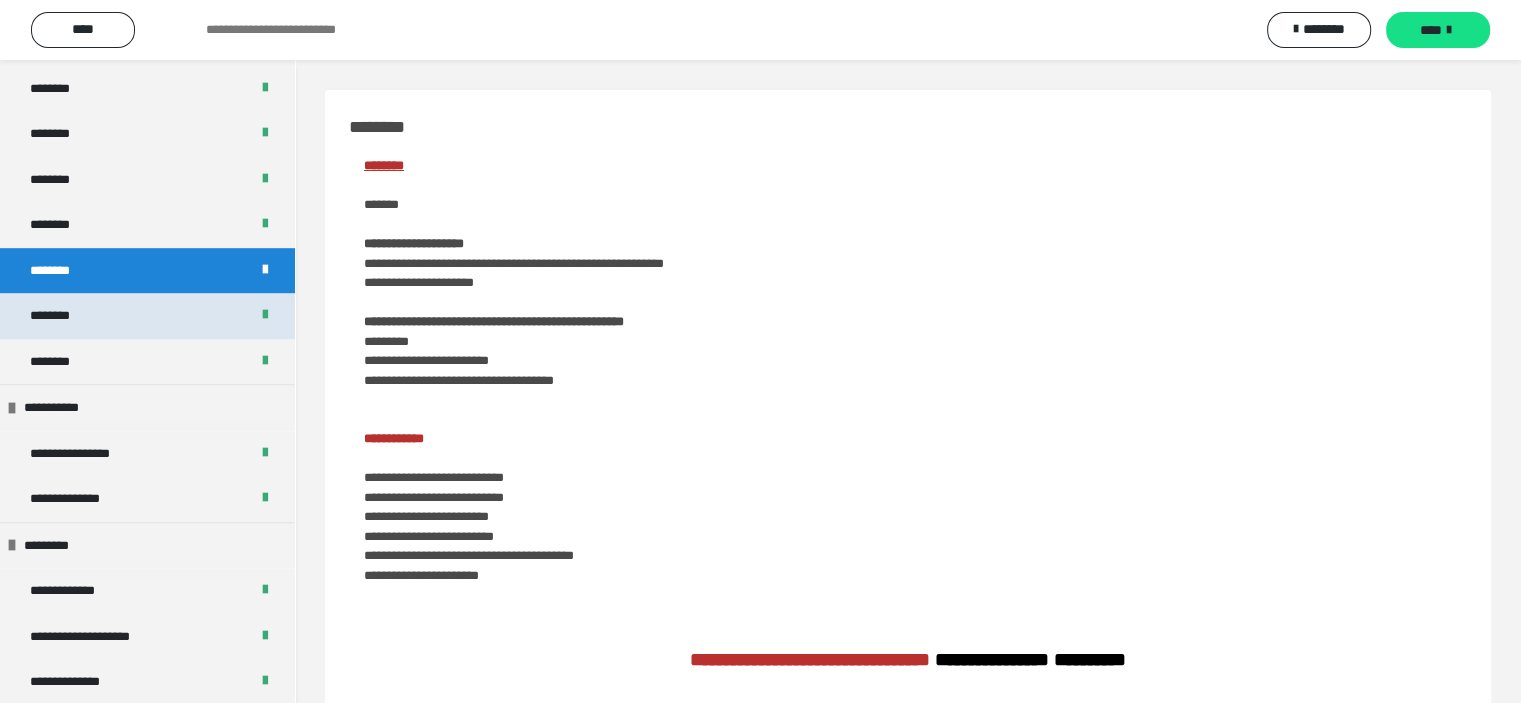 click on "********" at bounding box center [147, 316] 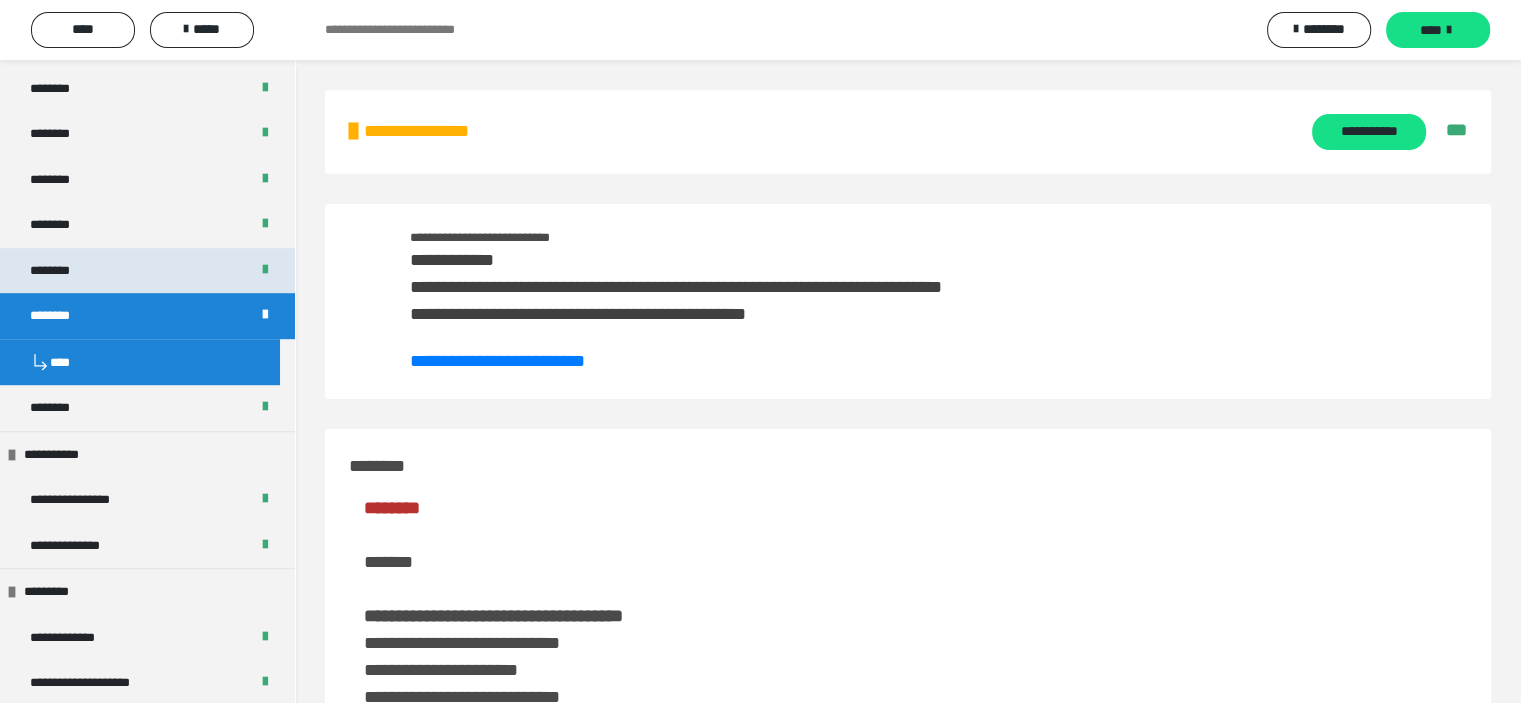 click on "********" at bounding box center [147, 271] 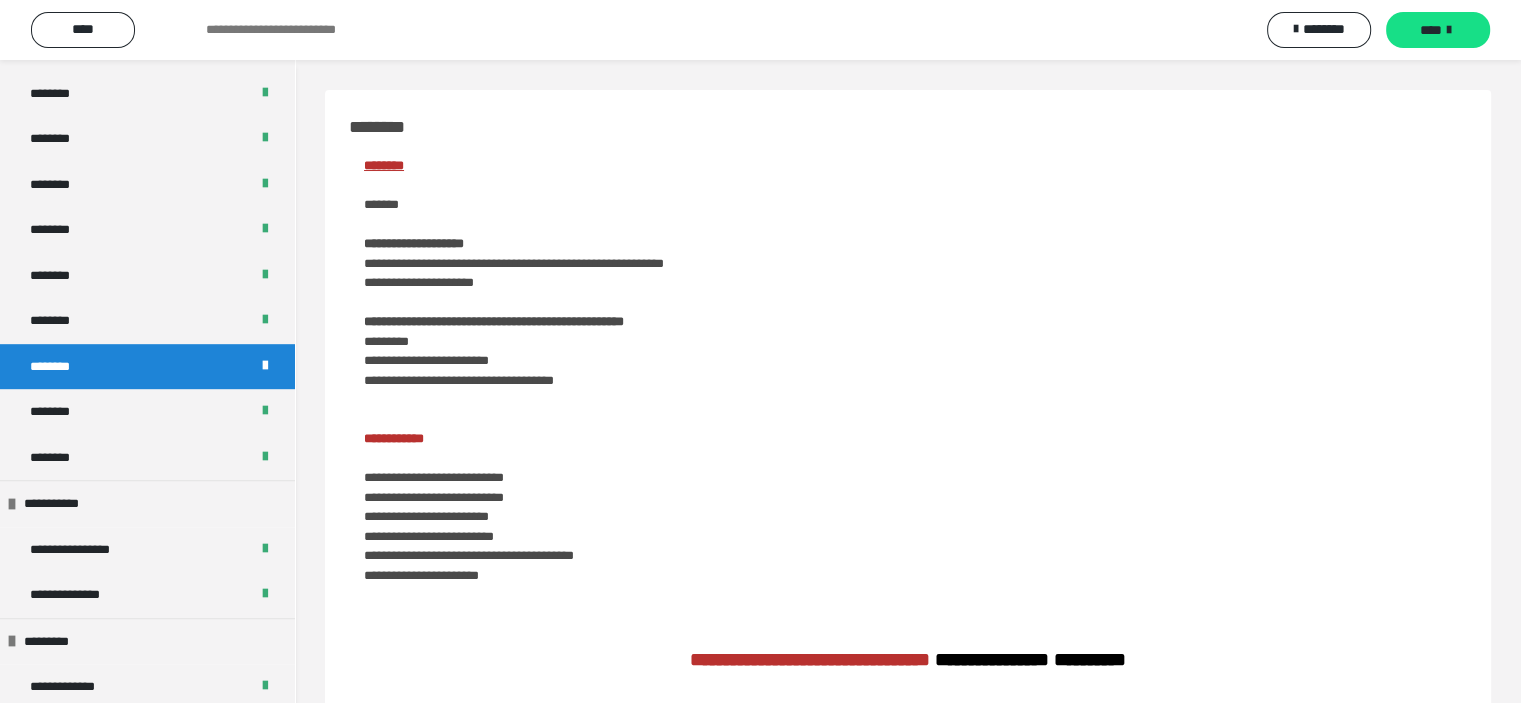 scroll, scrollTop: 1200, scrollLeft: 0, axis: vertical 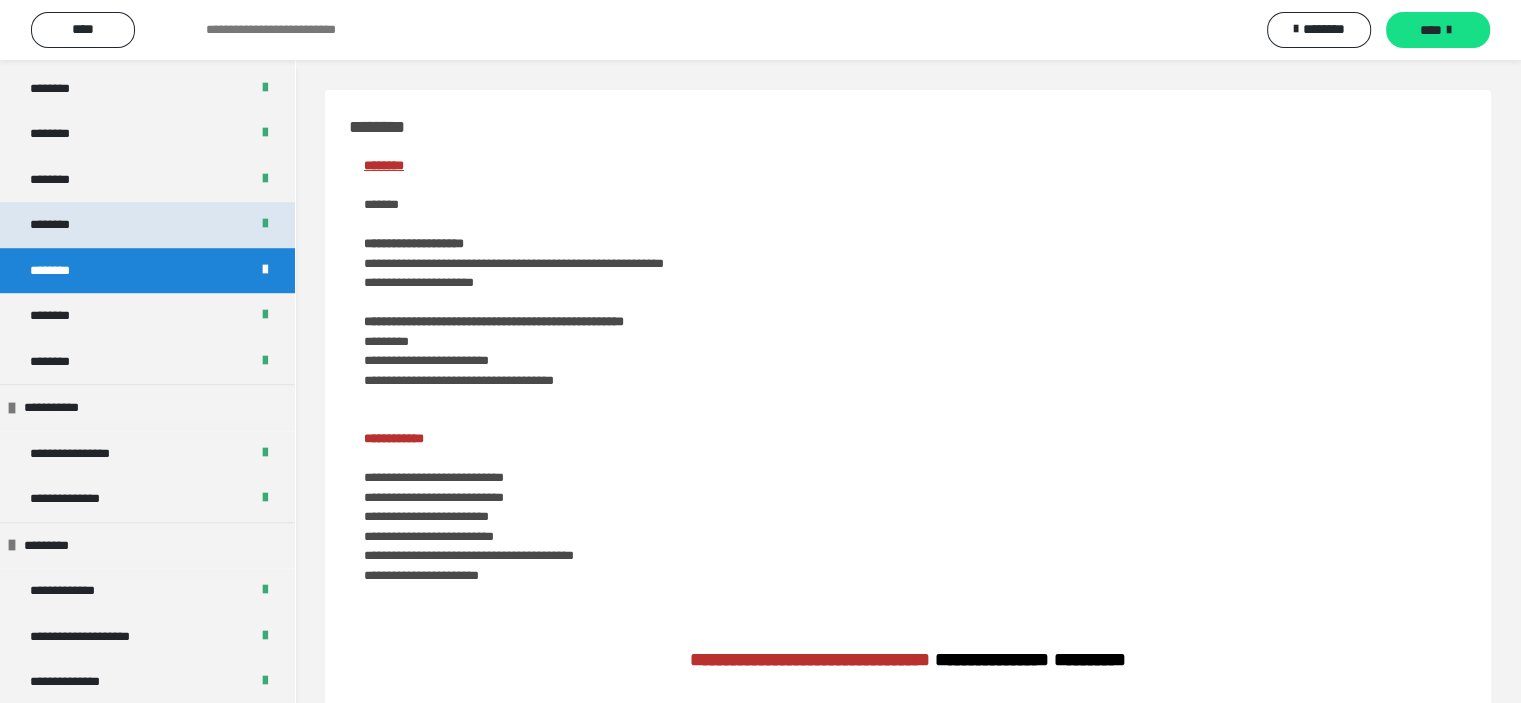 click on "********" at bounding box center [147, 225] 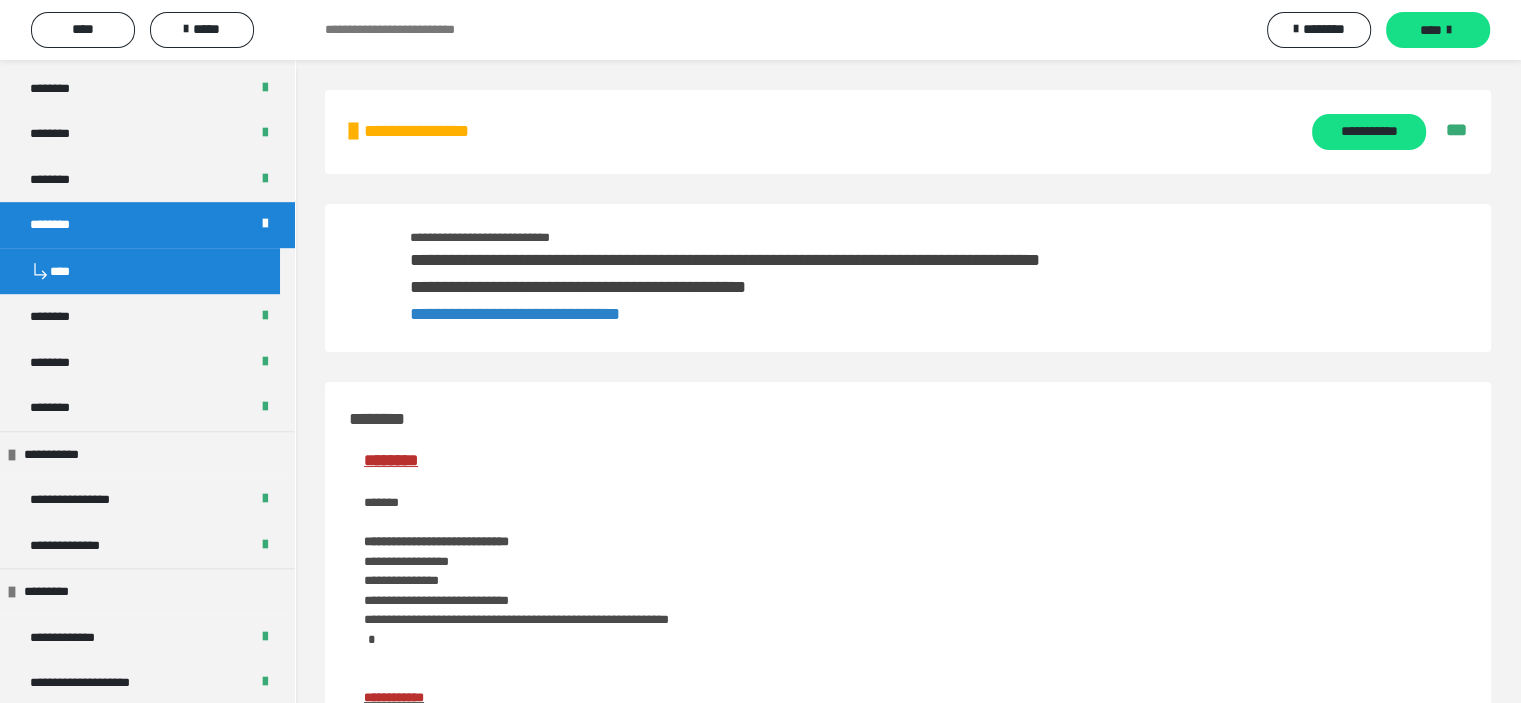 scroll, scrollTop: 1100, scrollLeft: 0, axis: vertical 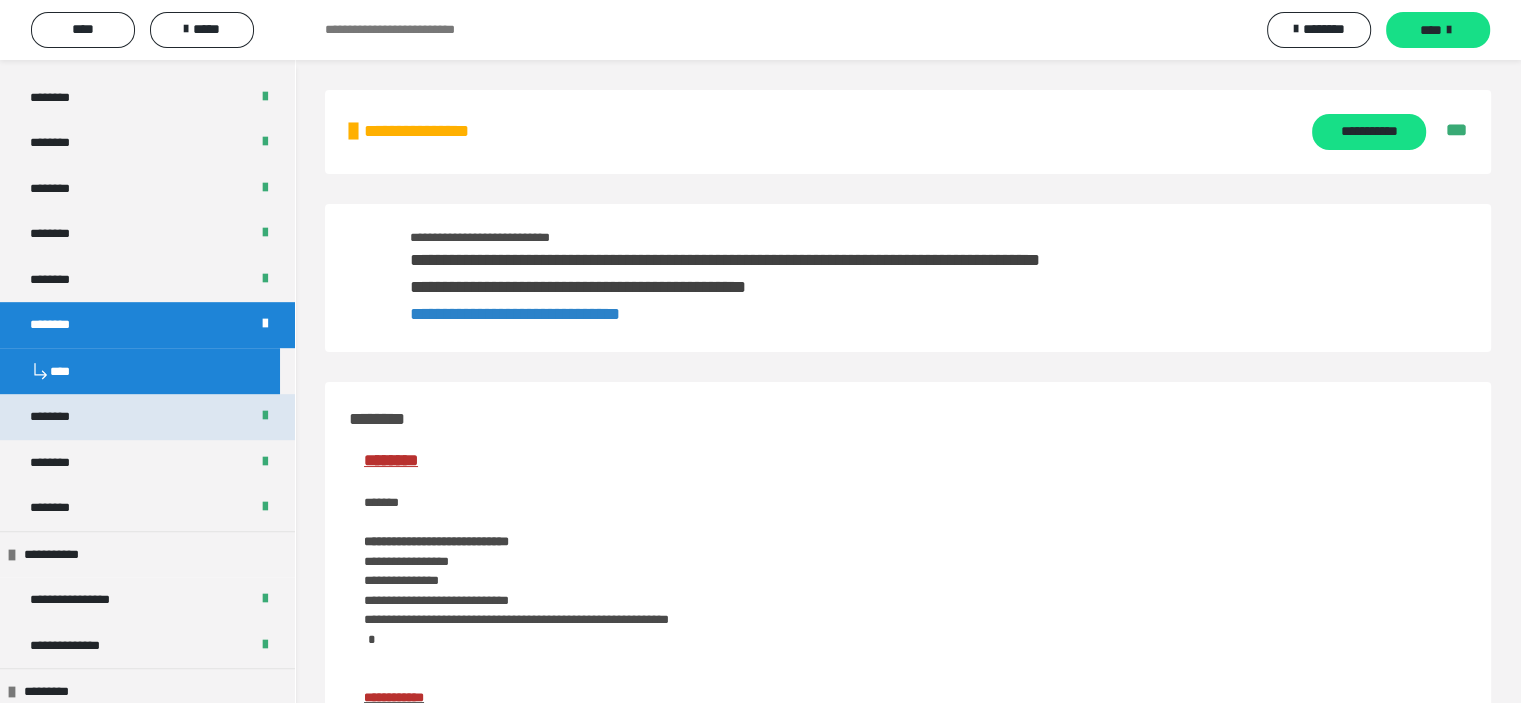 click on "********" at bounding box center [147, 417] 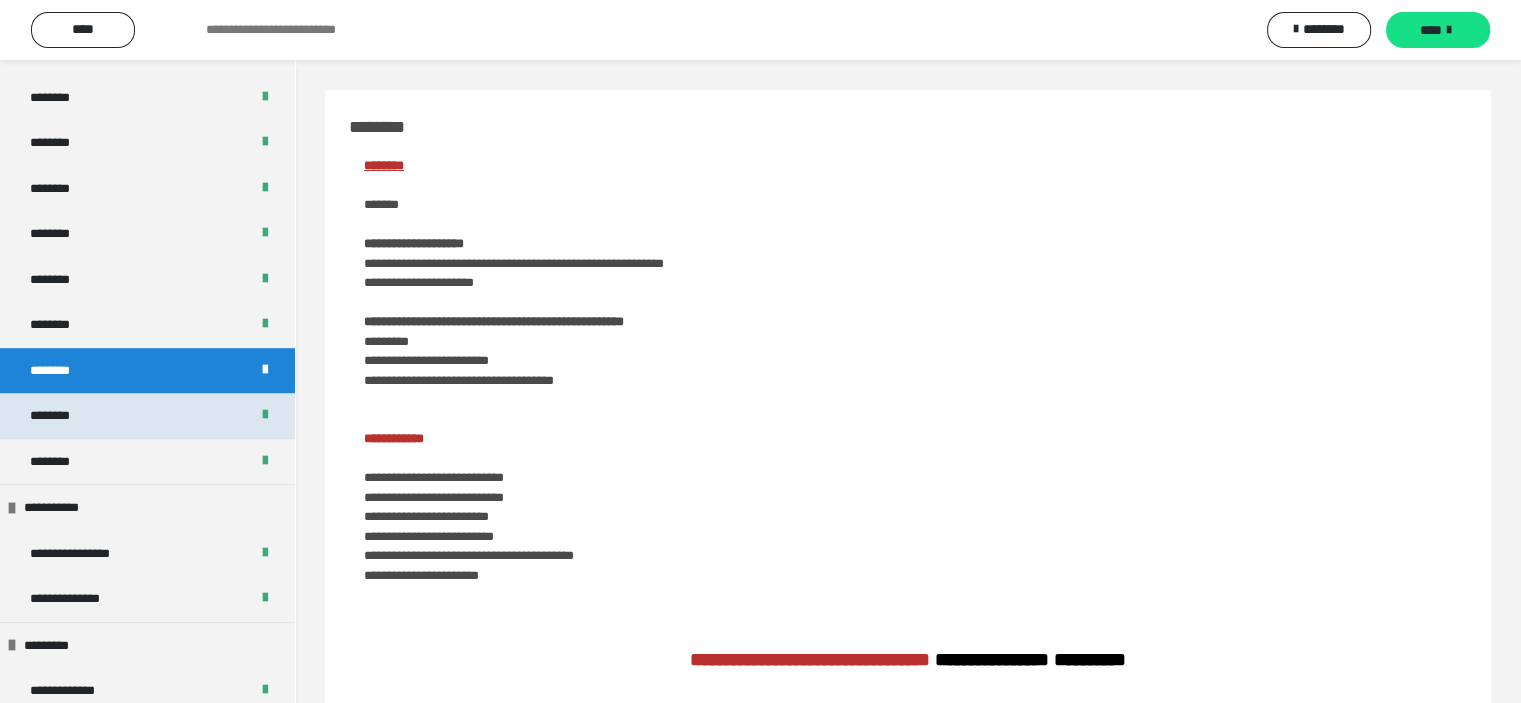 click on "********" at bounding box center [147, 416] 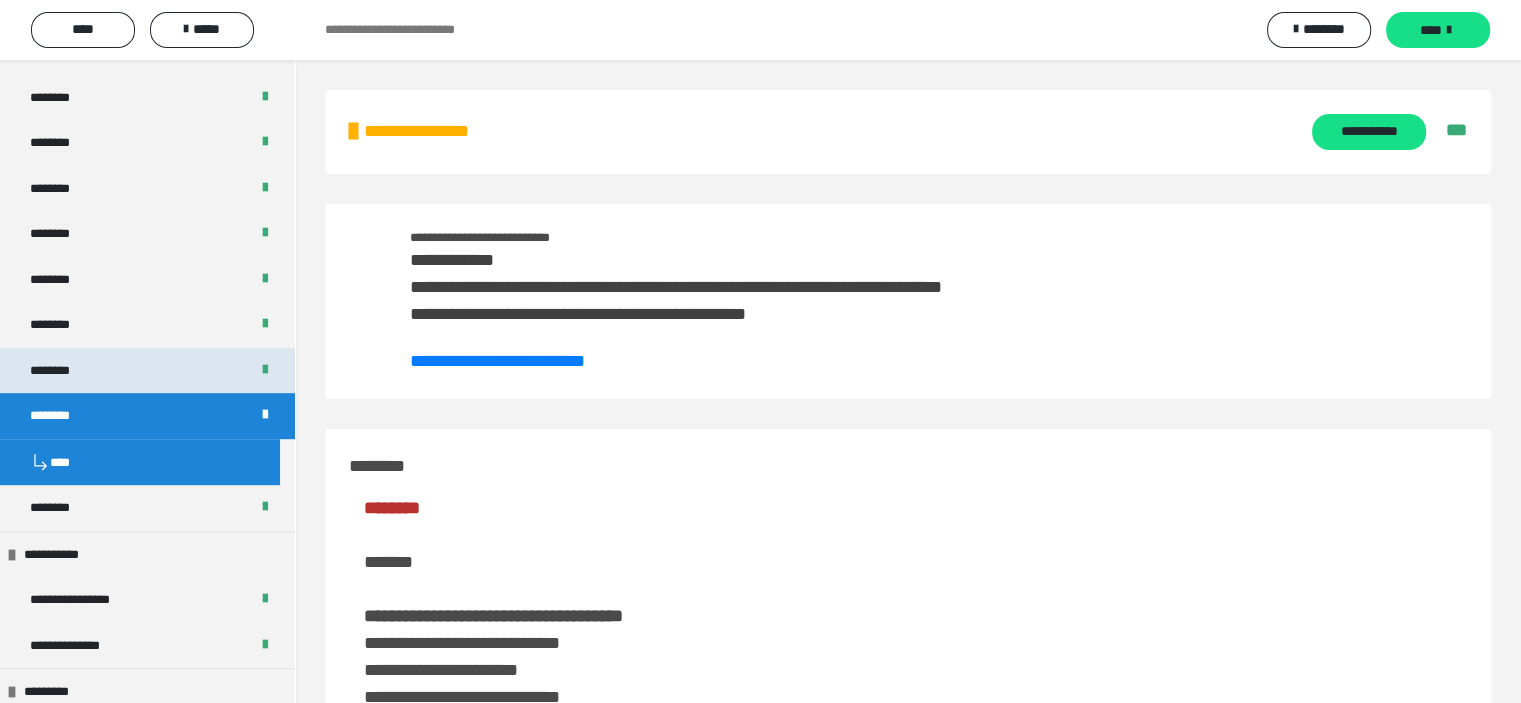 click on "********" at bounding box center [147, 371] 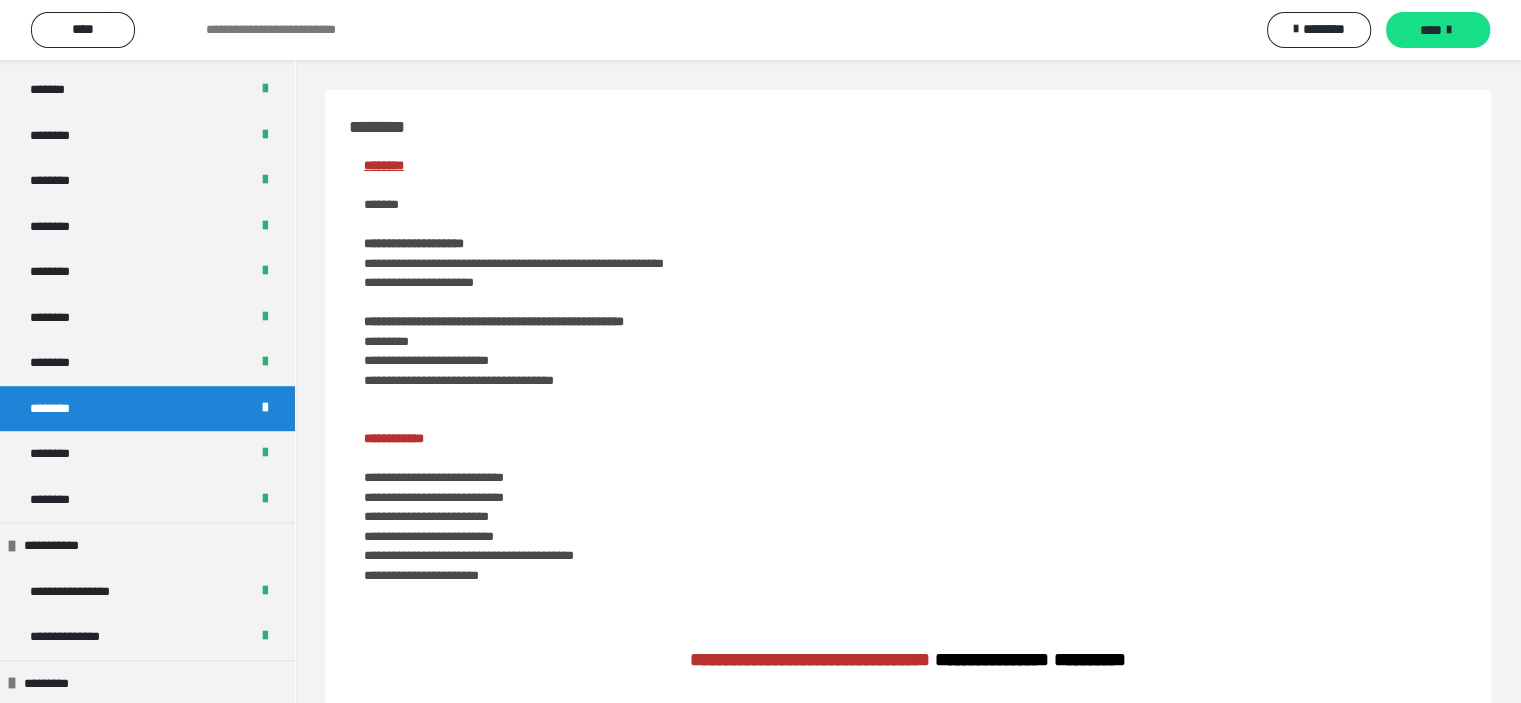 scroll, scrollTop: 1028, scrollLeft: 0, axis: vertical 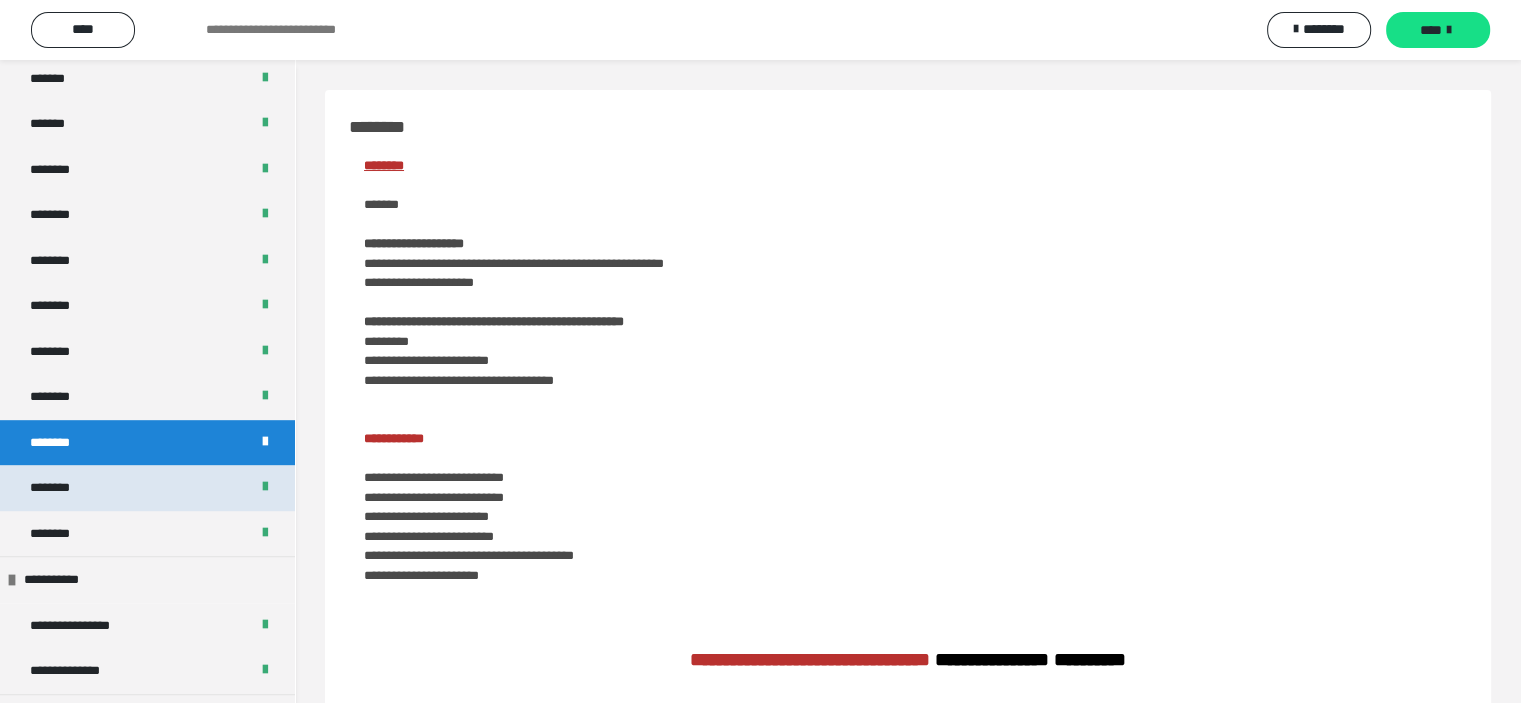 click on "********" at bounding box center [147, 488] 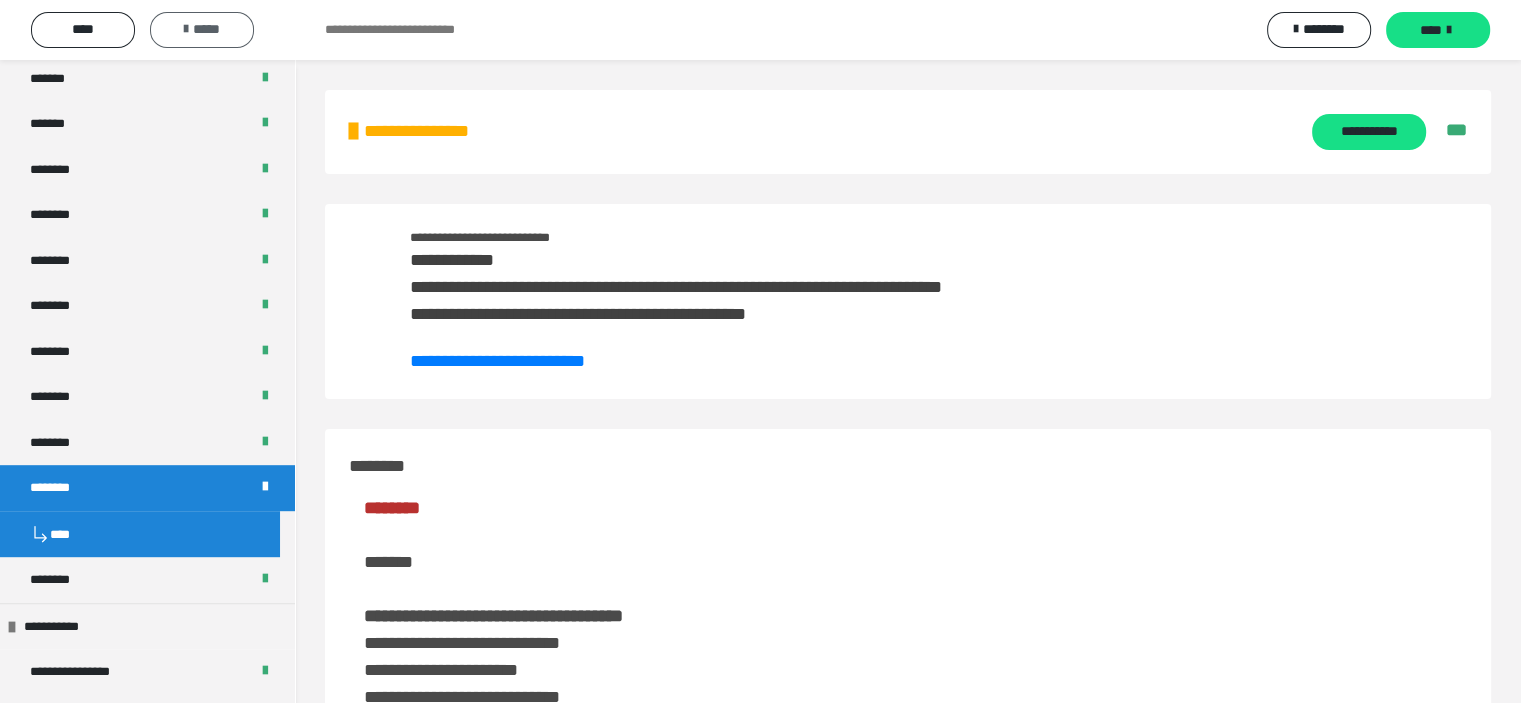 click on "*****" at bounding box center [202, 29] 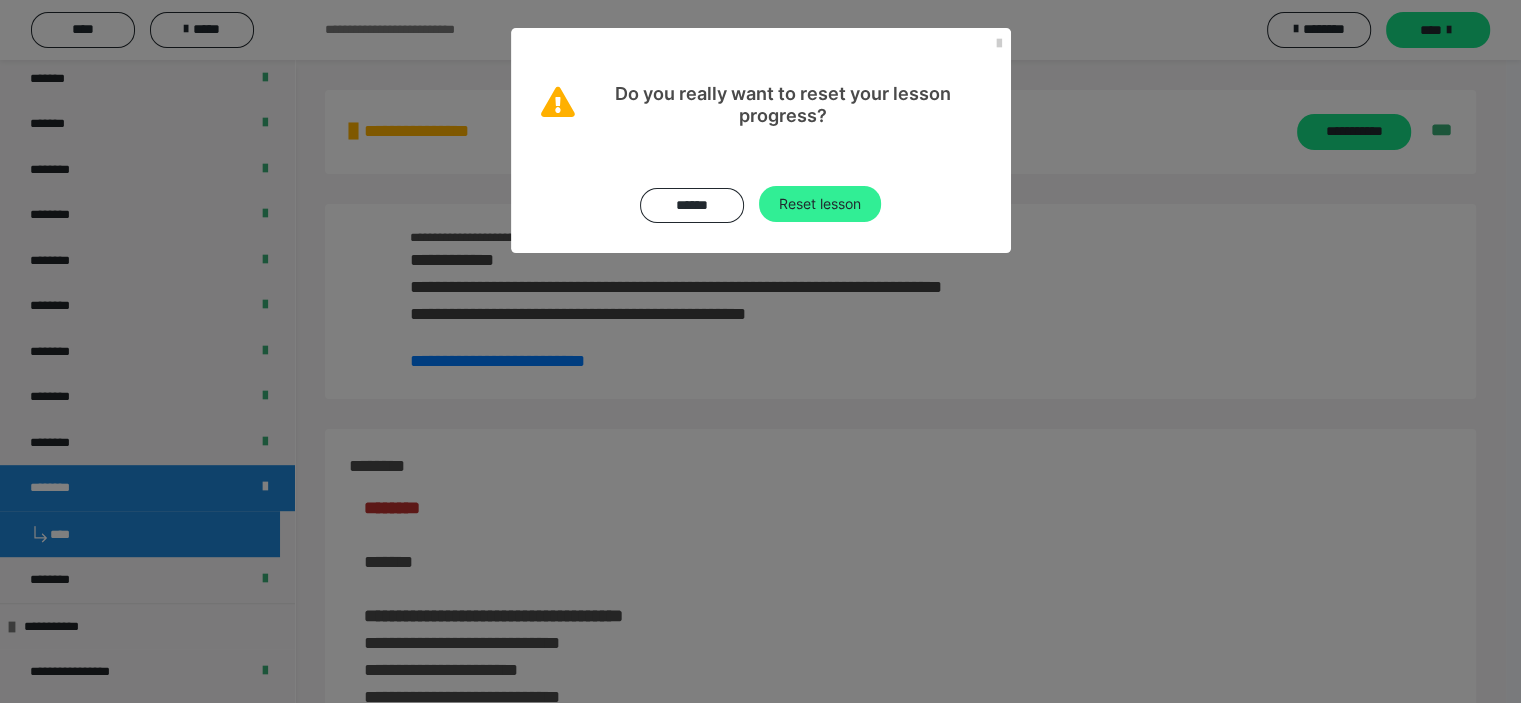 click on "Reset lesson" at bounding box center [820, 204] 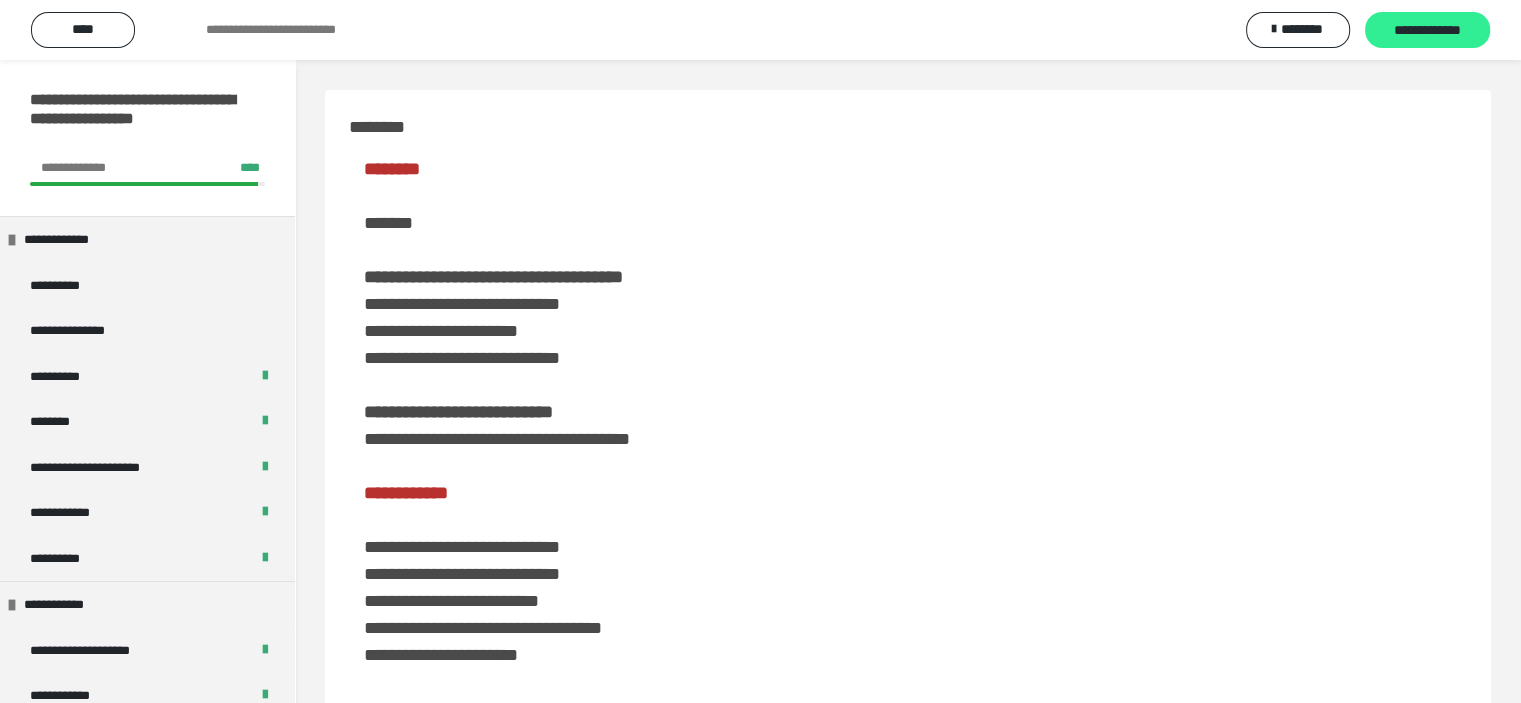 click on "**********" at bounding box center [1427, 31] 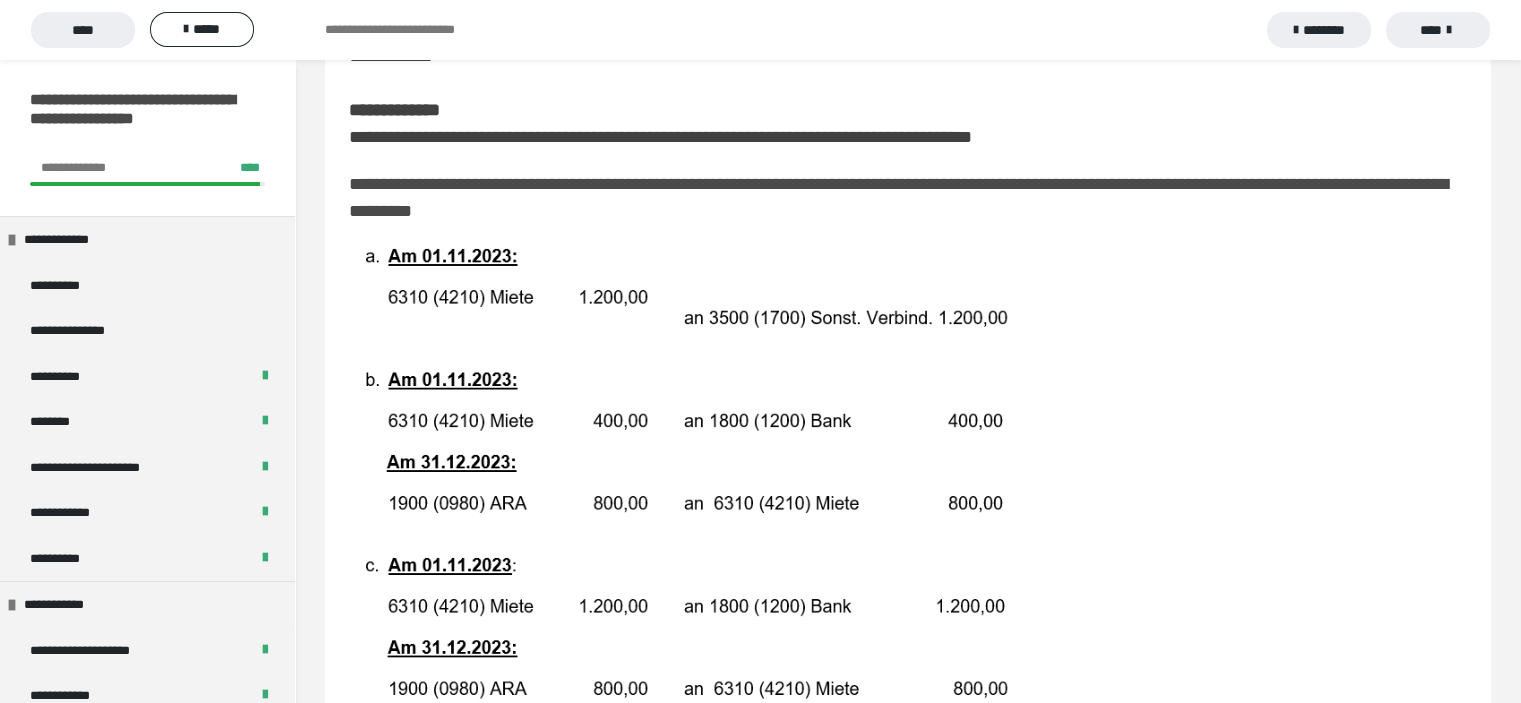 scroll, scrollTop: 300, scrollLeft: 0, axis: vertical 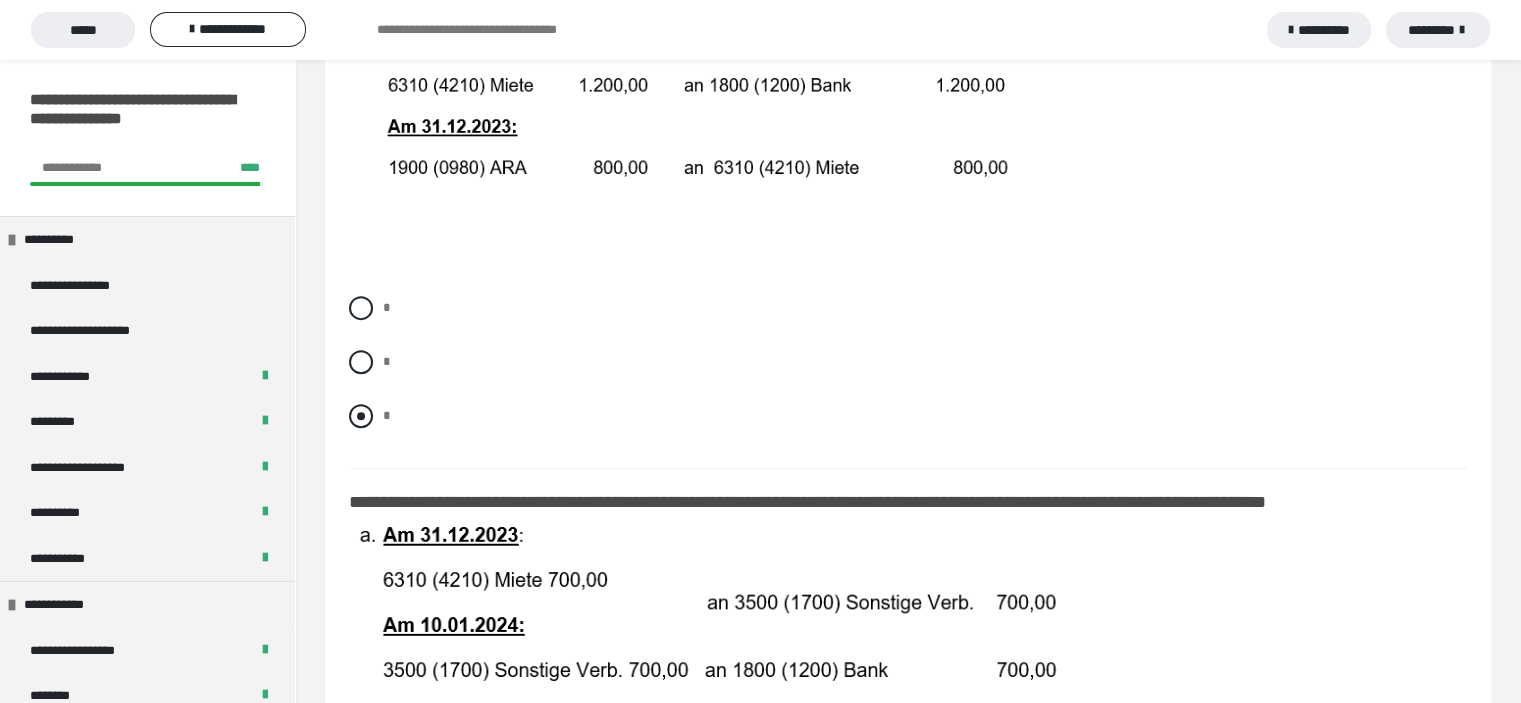 click at bounding box center (361, 416) 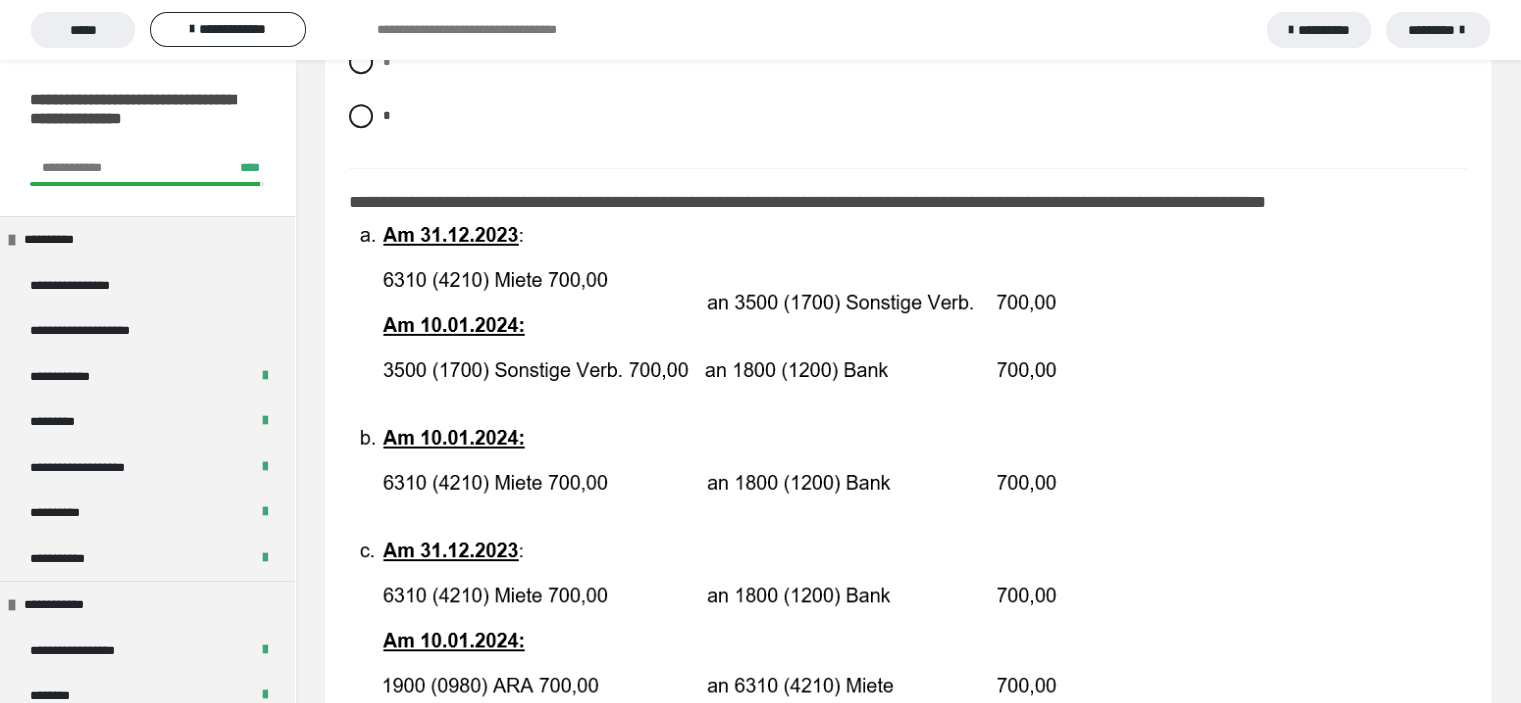 scroll, scrollTop: 1100, scrollLeft: 0, axis: vertical 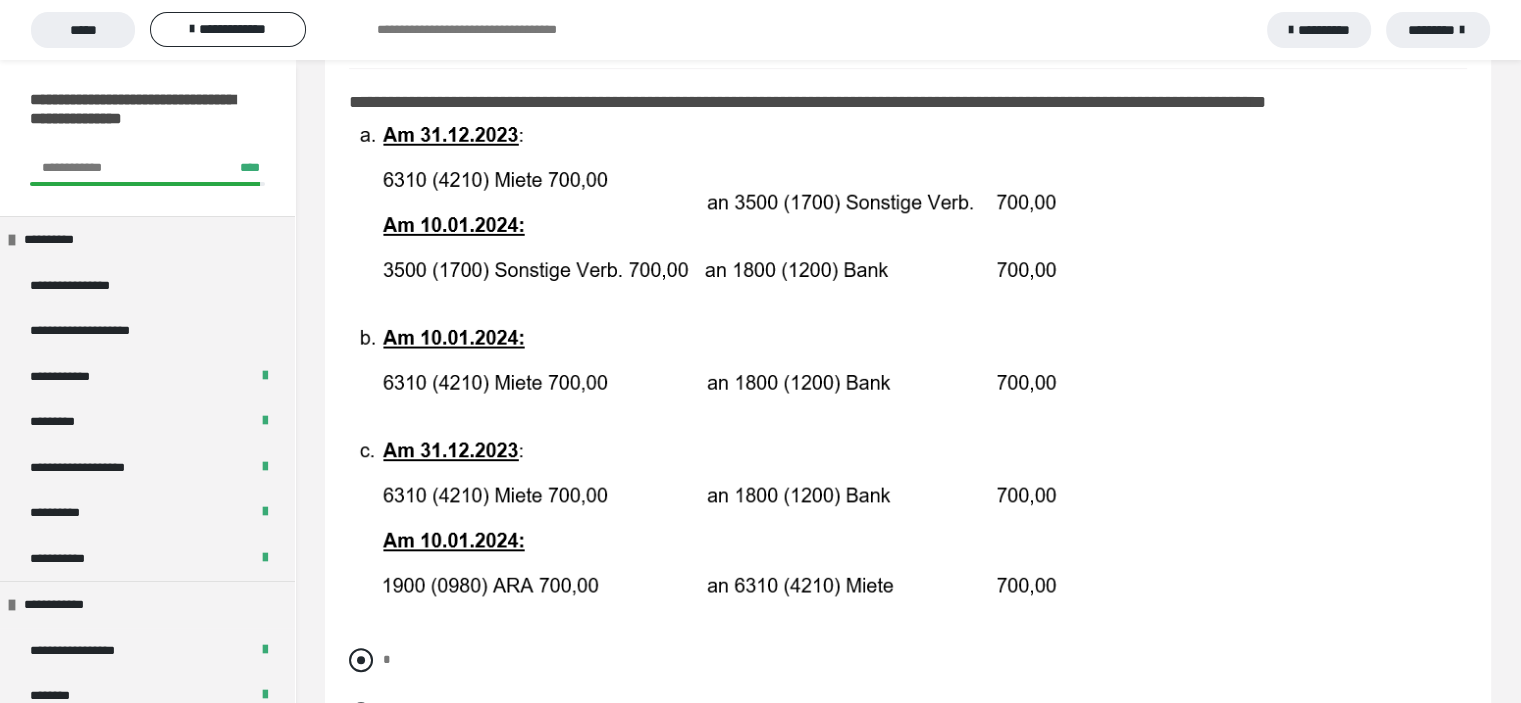 click at bounding box center [361, 660] 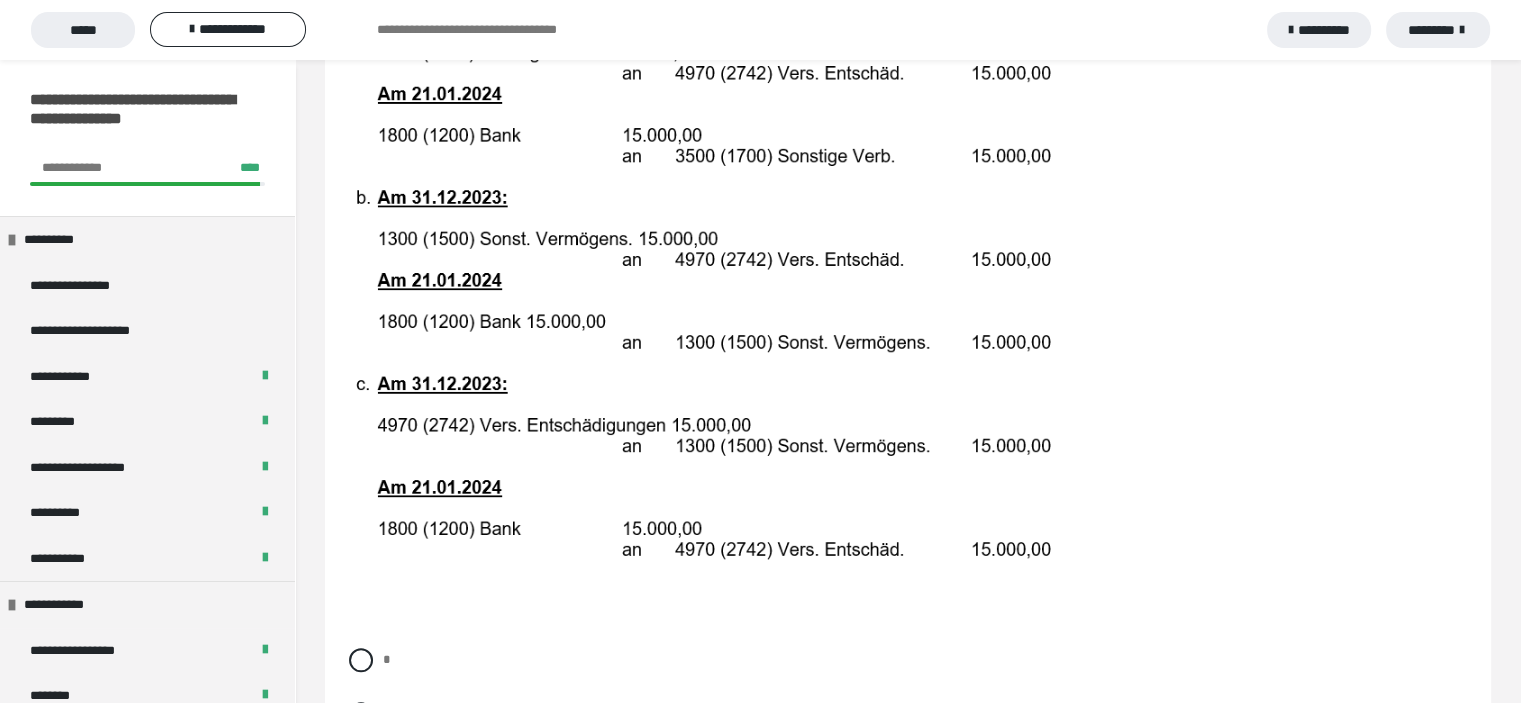 scroll, scrollTop: 2100, scrollLeft: 0, axis: vertical 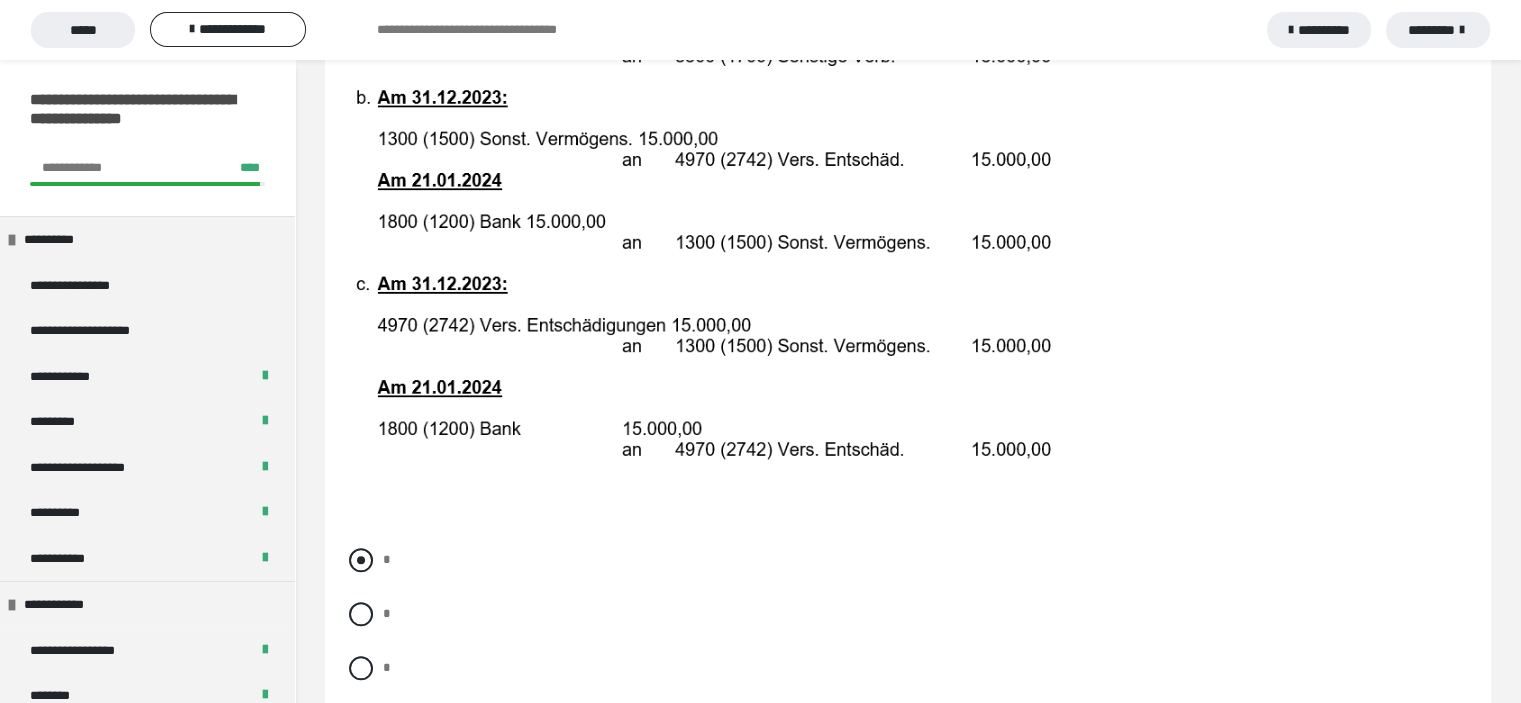 click at bounding box center [361, 560] 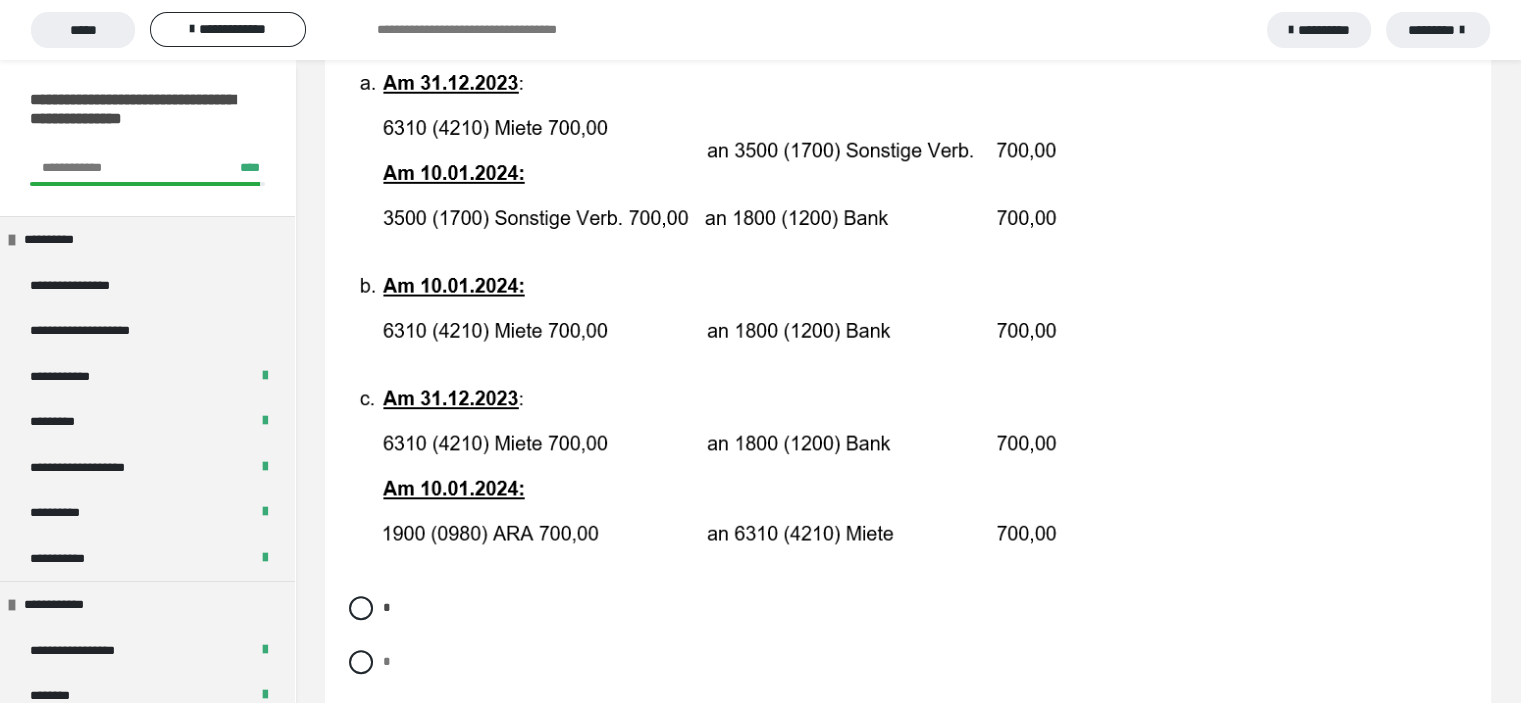 scroll, scrollTop: 1200, scrollLeft: 0, axis: vertical 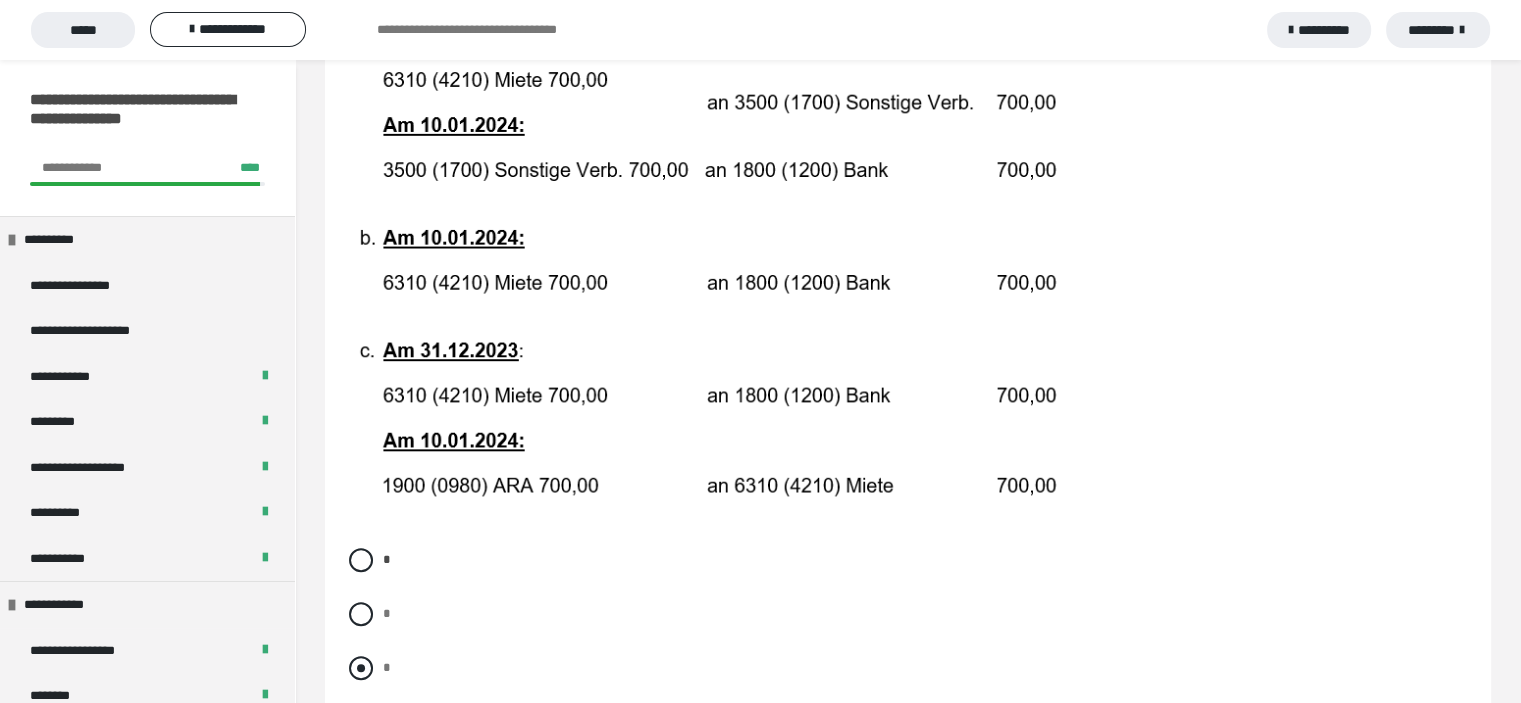 click at bounding box center (361, 668) 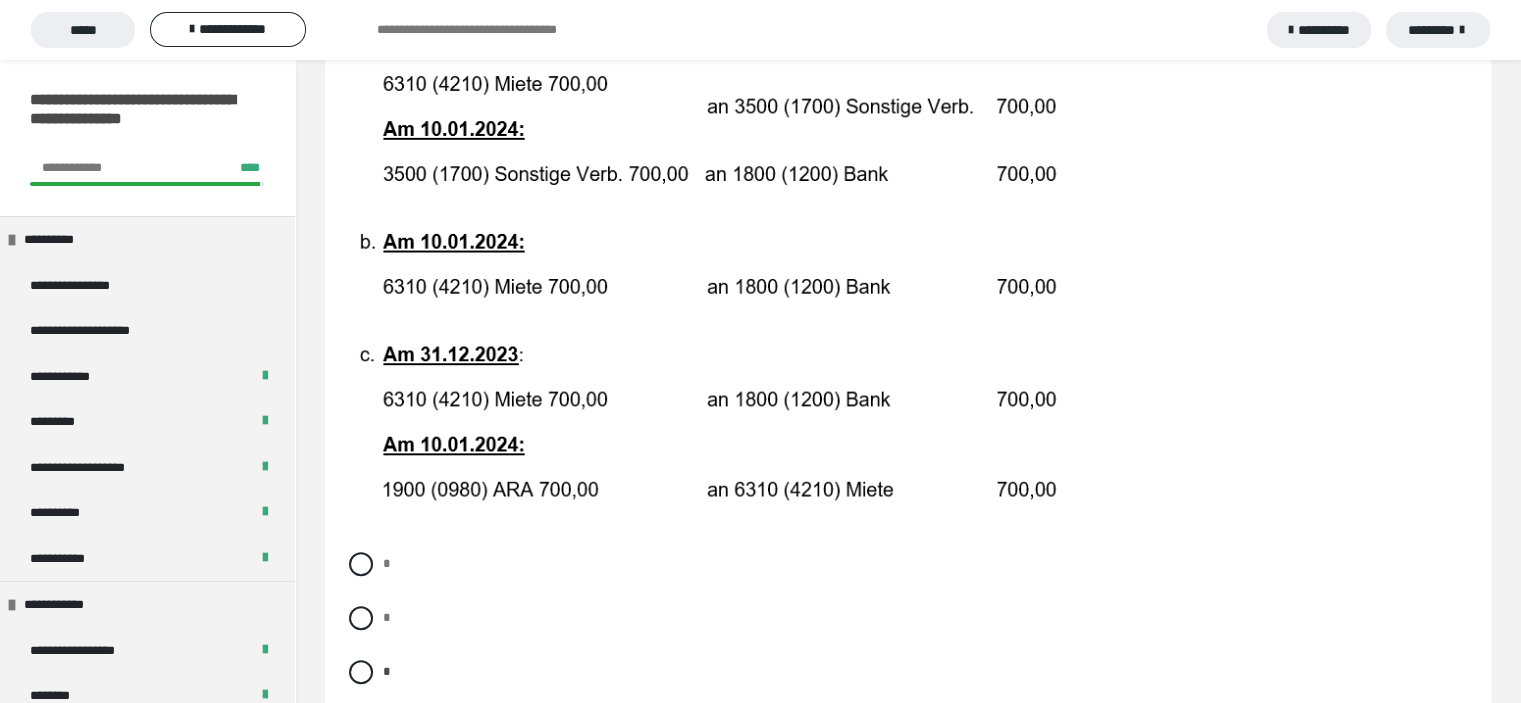 scroll, scrollTop: 1200, scrollLeft: 0, axis: vertical 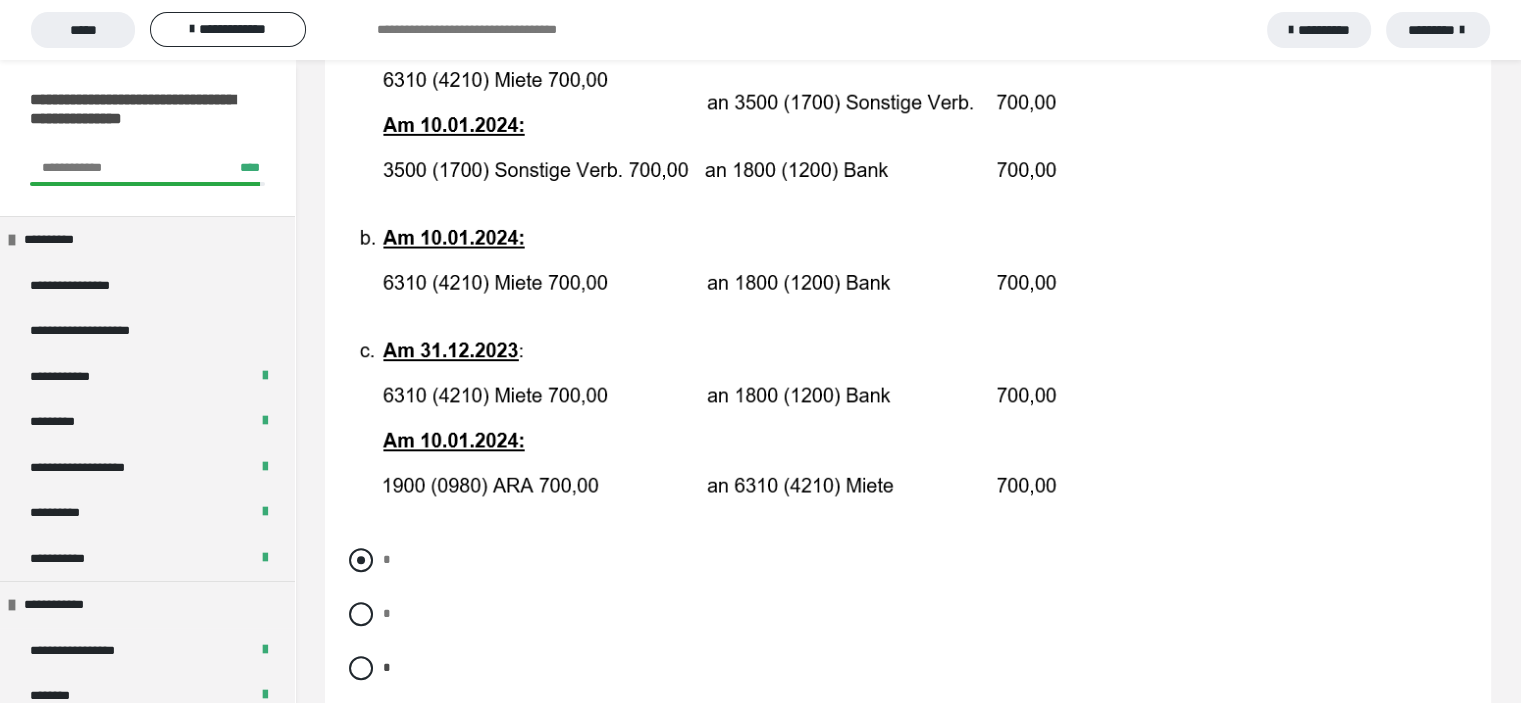 click at bounding box center [361, 560] 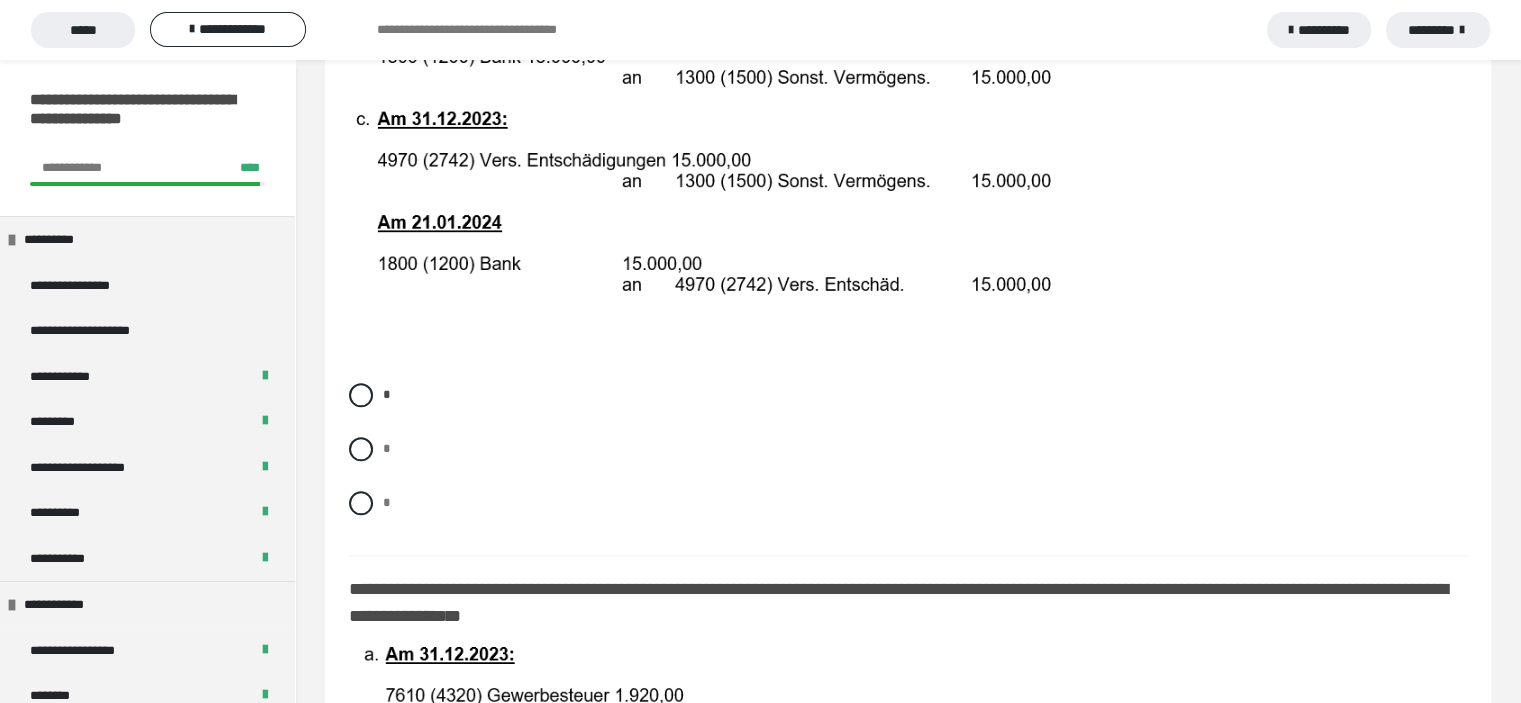 scroll, scrollTop: 2300, scrollLeft: 0, axis: vertical 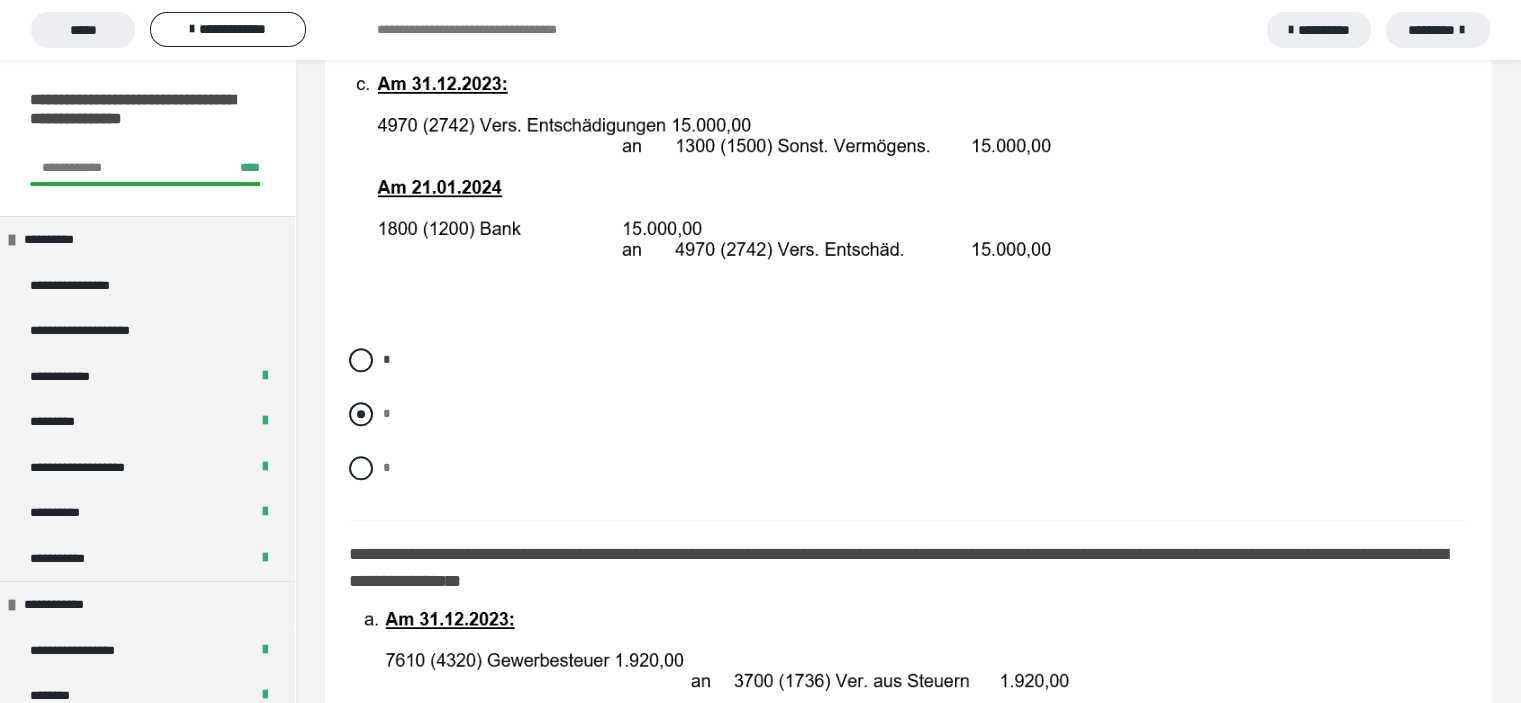 click at bounding box center (361, 414) 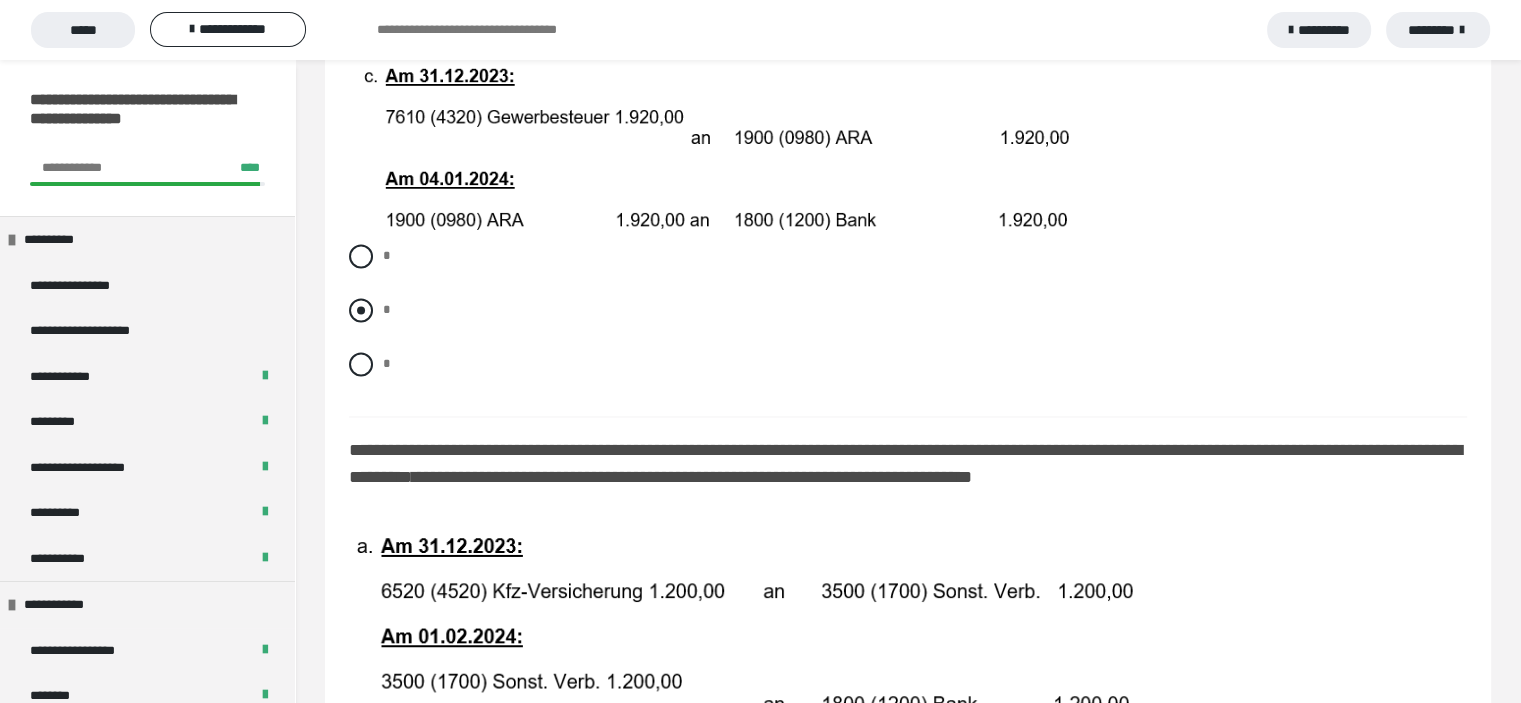 scroll, scrollTop: 3300, scrollLeft: 0, axis: vertical 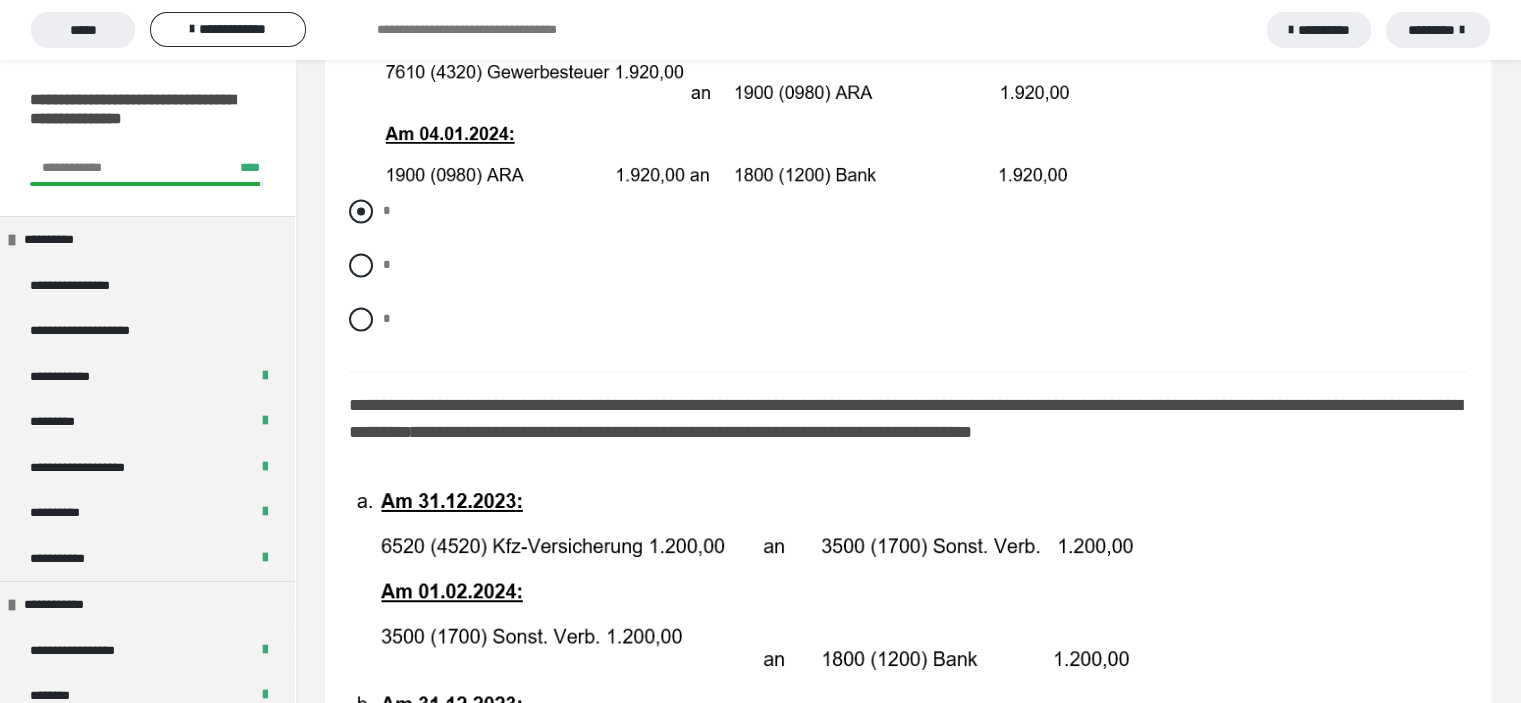 click at bounding box center (361, 211) 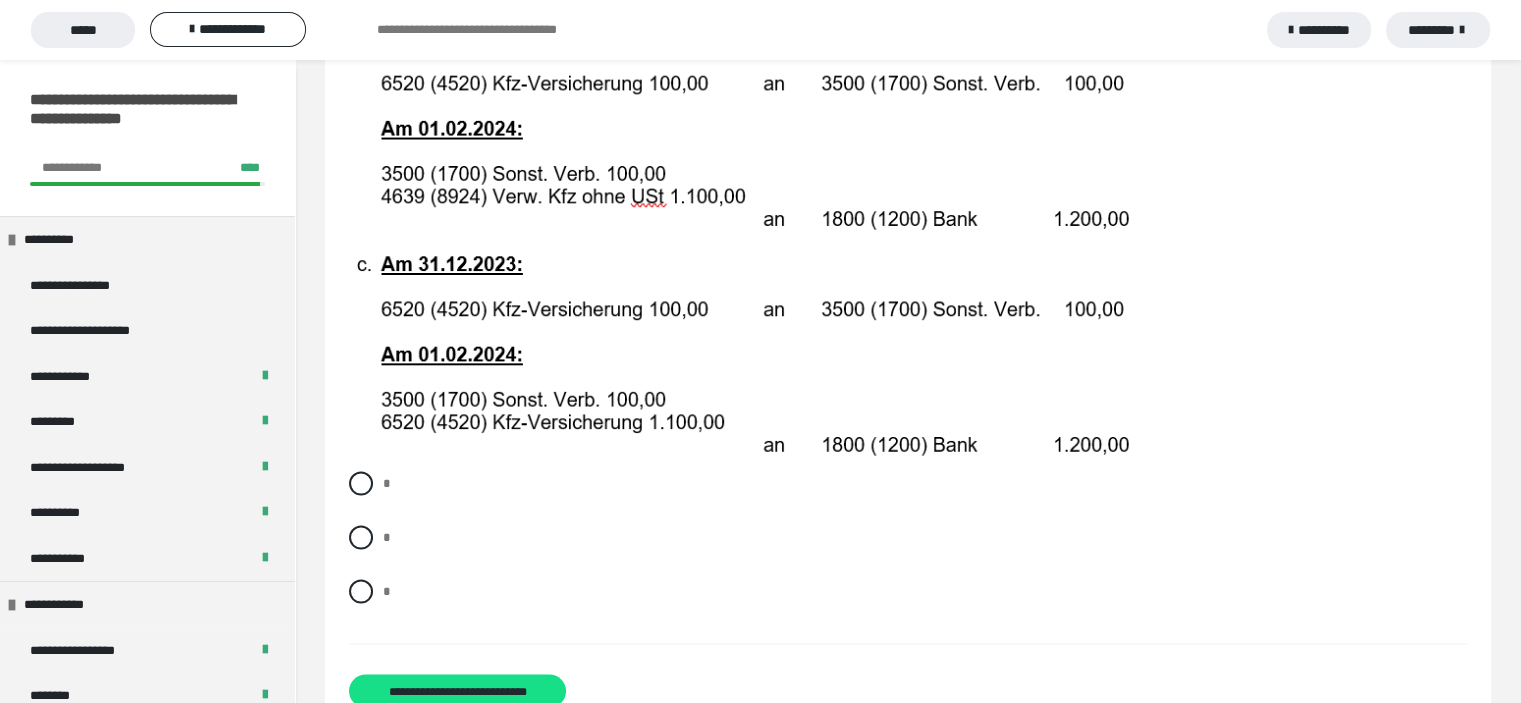 scroll, scrollTop: 4000, scrollLeft: 0, axis: vertical 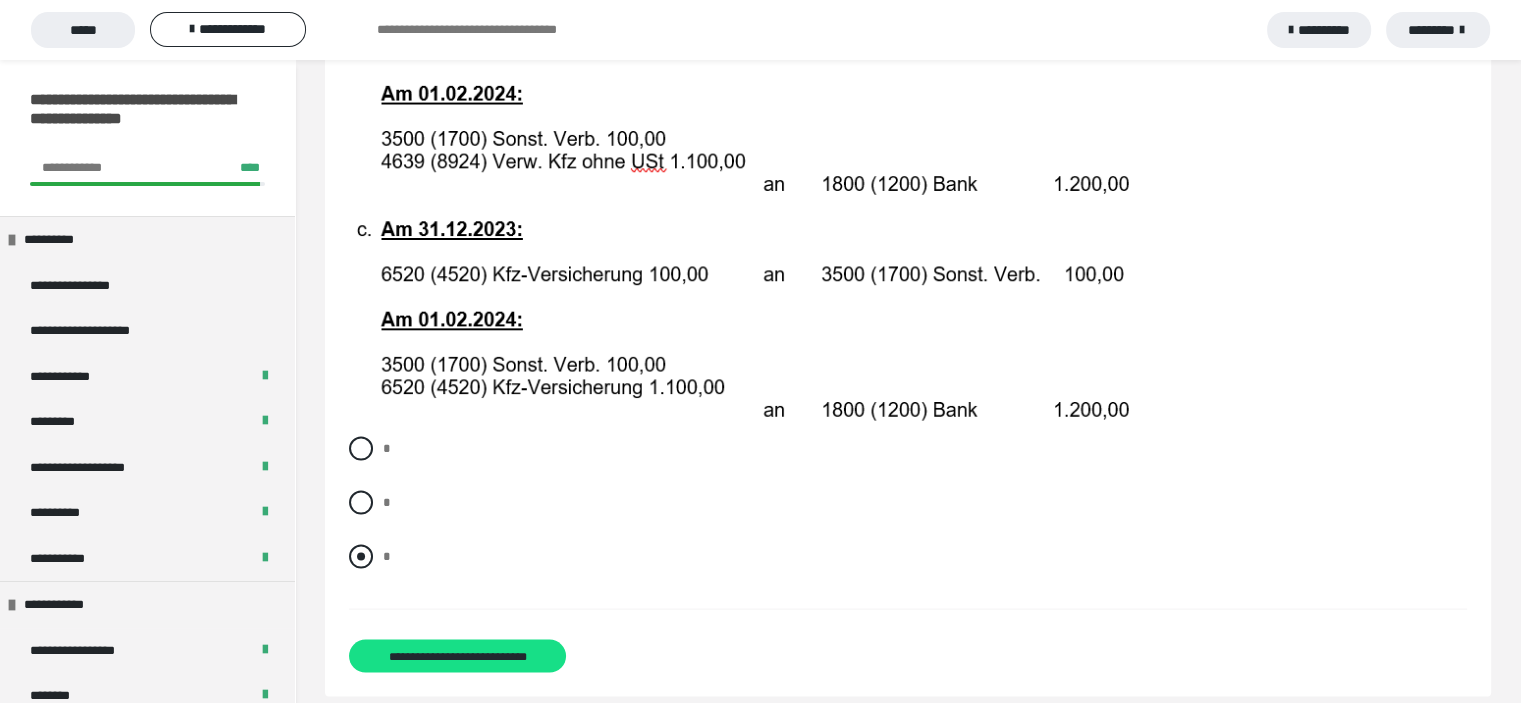 click at bounding box center [361, 557] 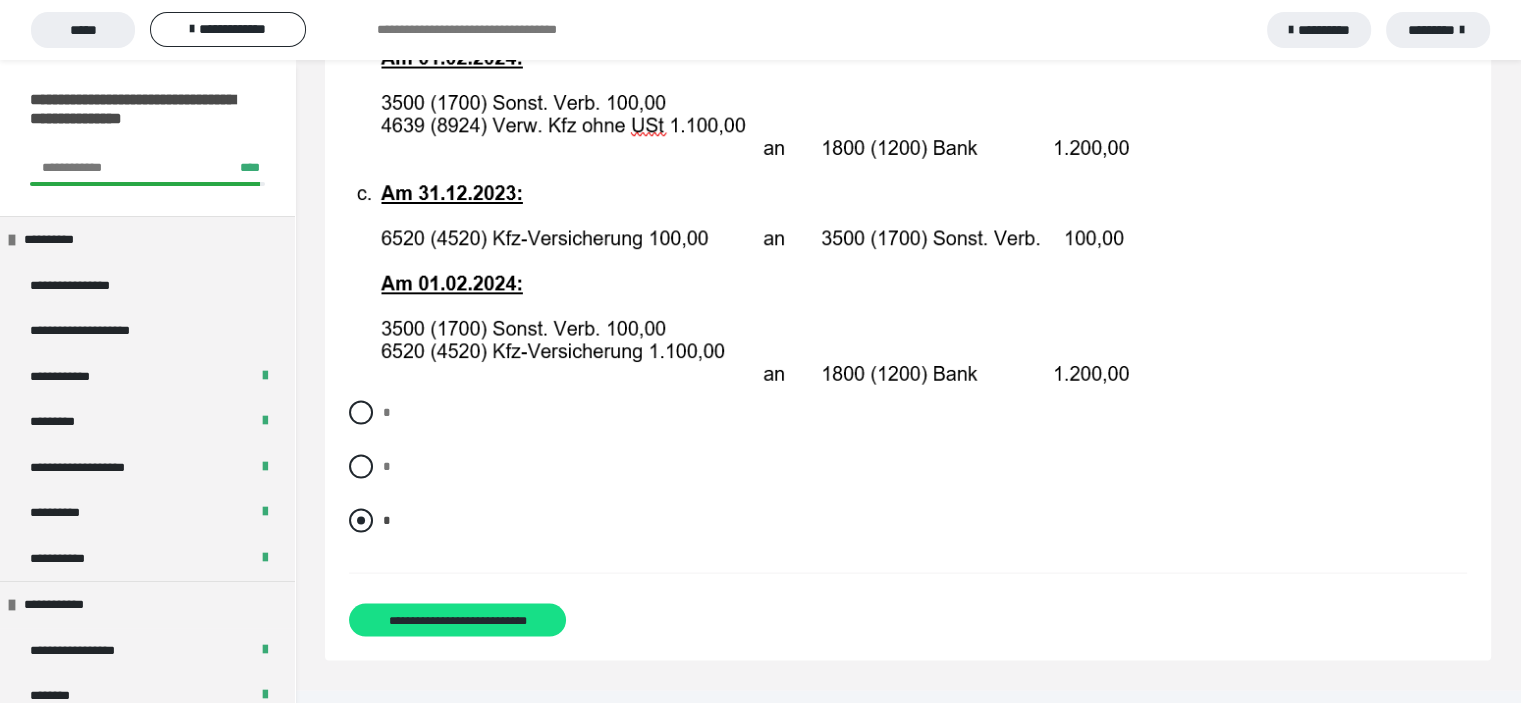 scroll, scrollTop: 4038, scrollLeft: 0, axis: vertical 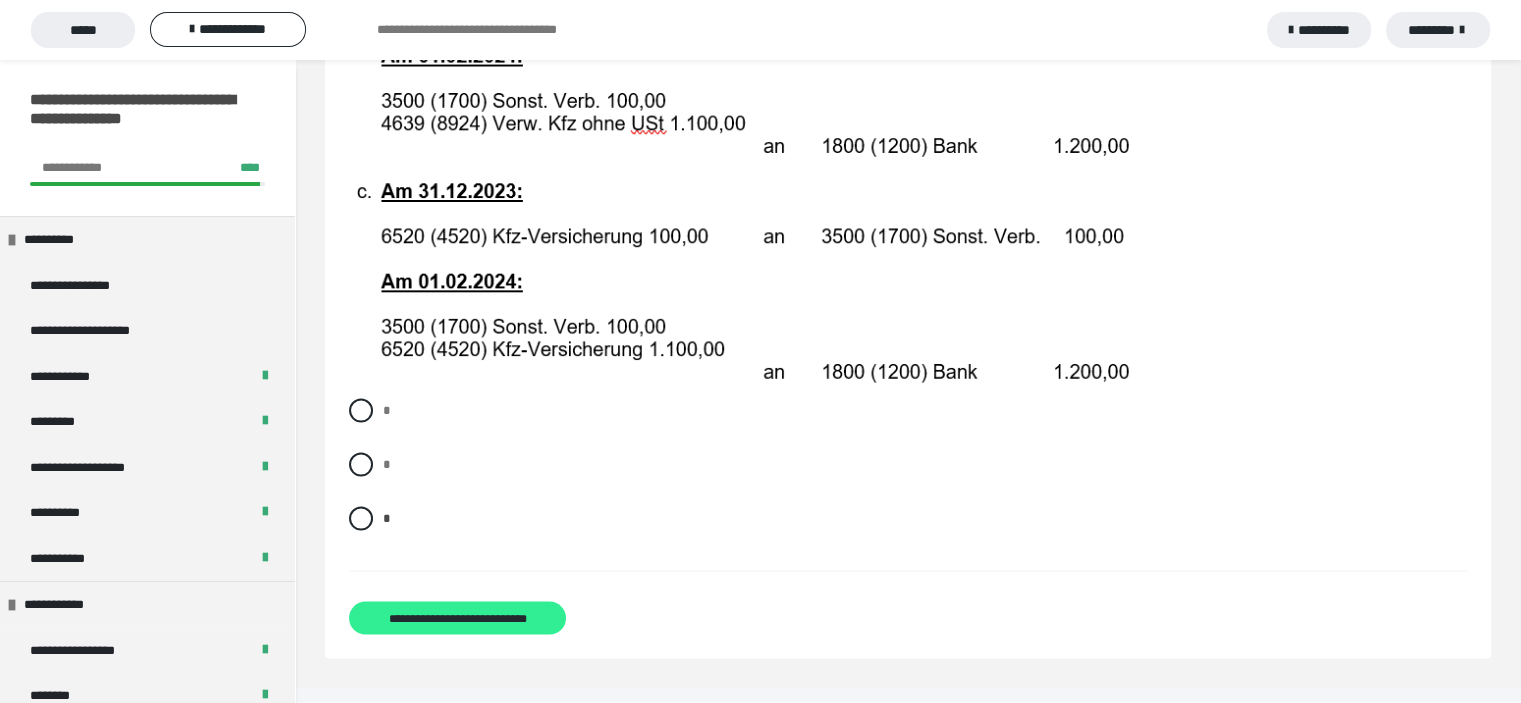 click on "**********" at bounding box center [458, 619] 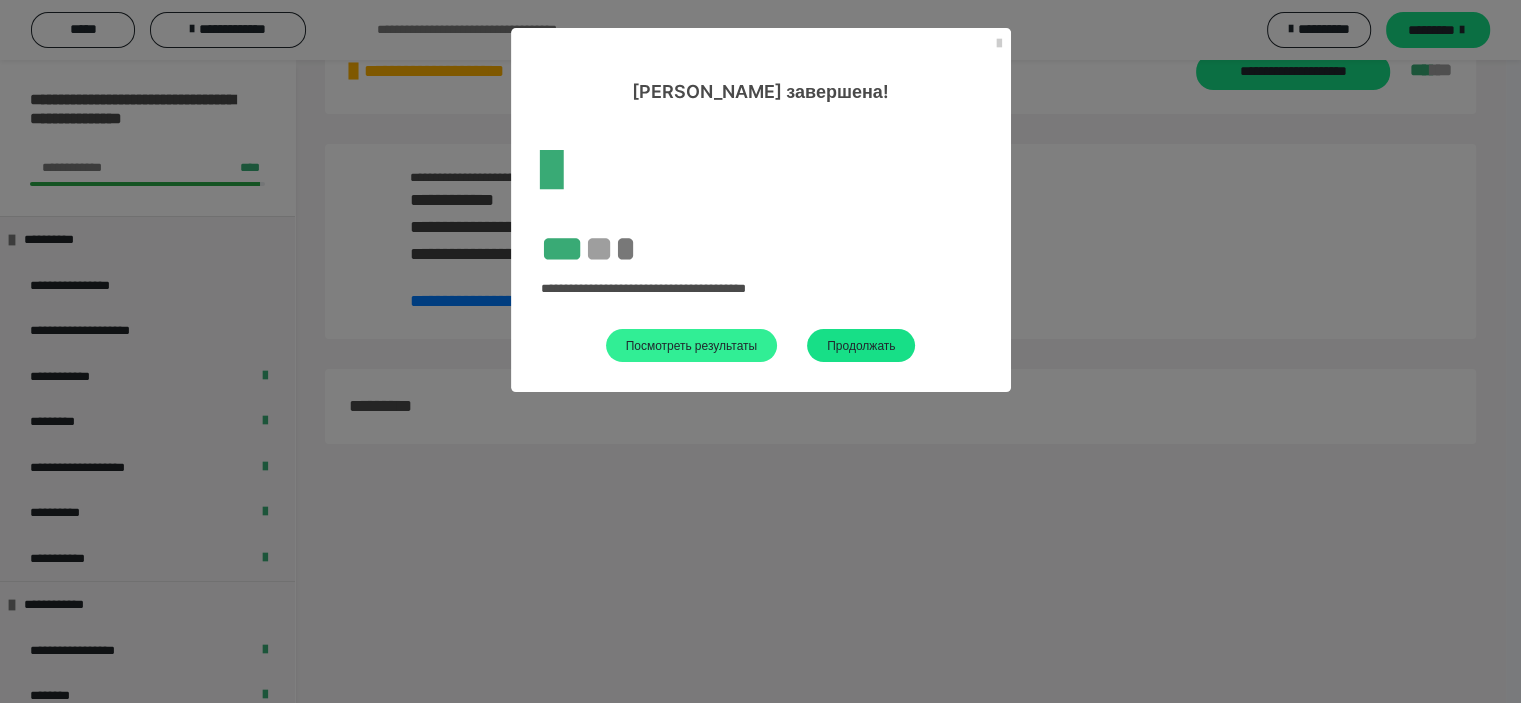 scroll, scrollTop: 3476, scrollLeft: 0, axis: vertical 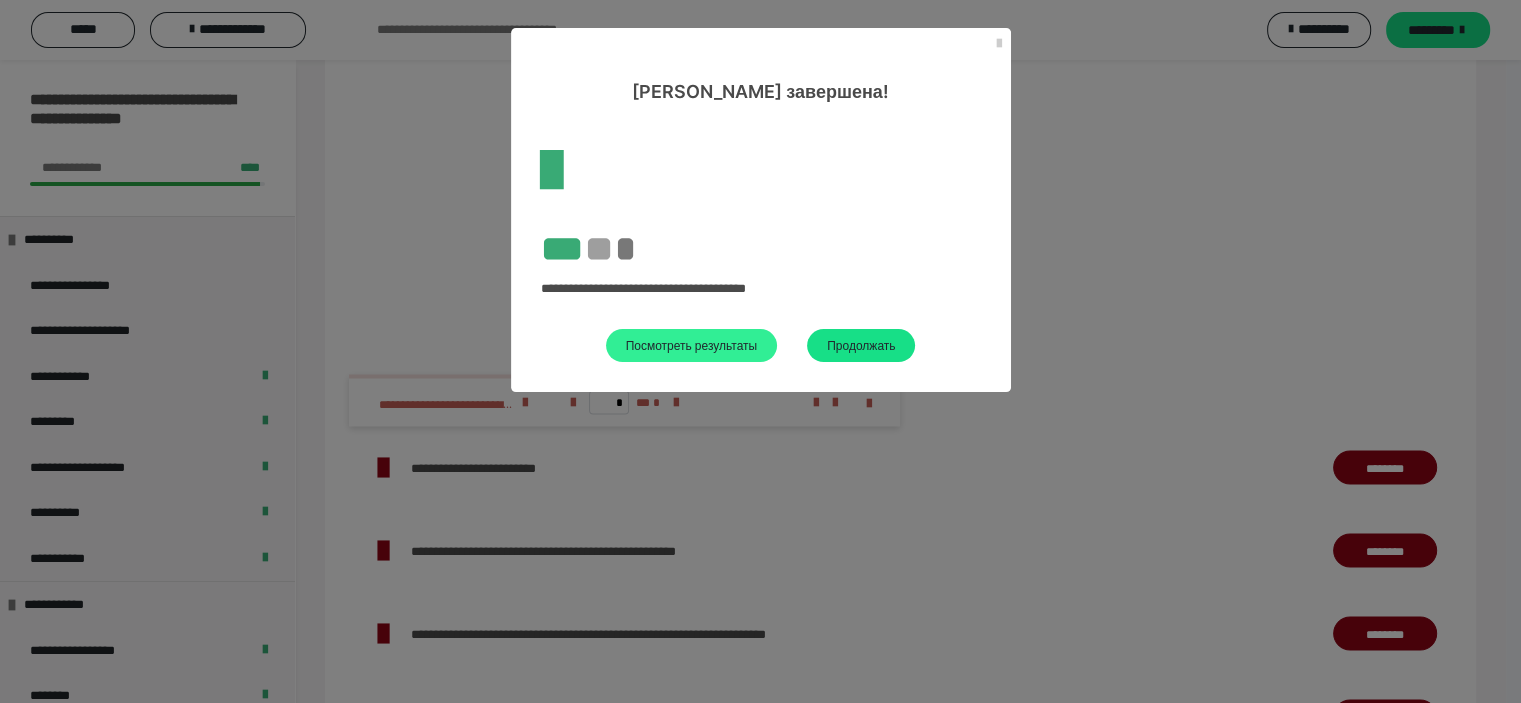 click on "Посмотреть результаты" at bounding box center (692, 345) 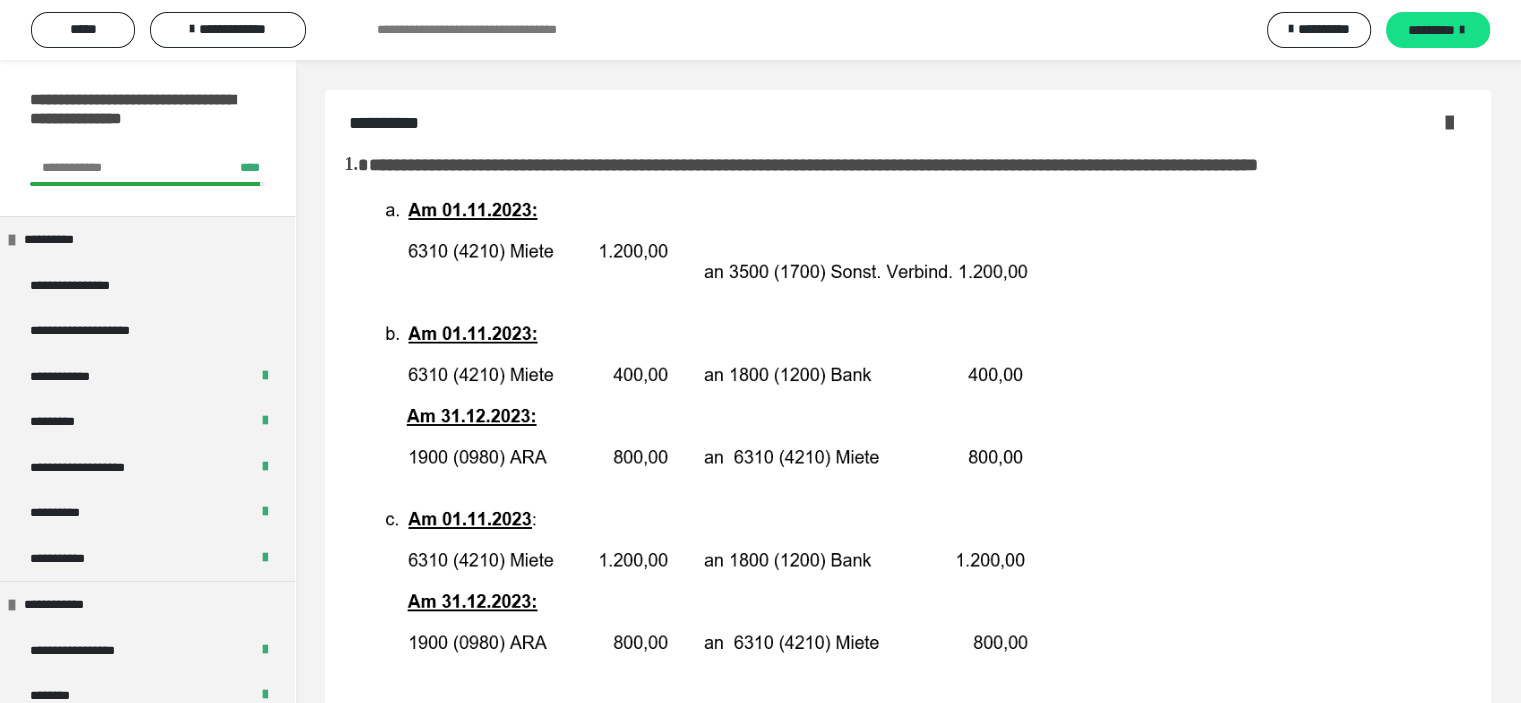 scroll, scrollTop: 0, scrollLeft: 0, axis: both 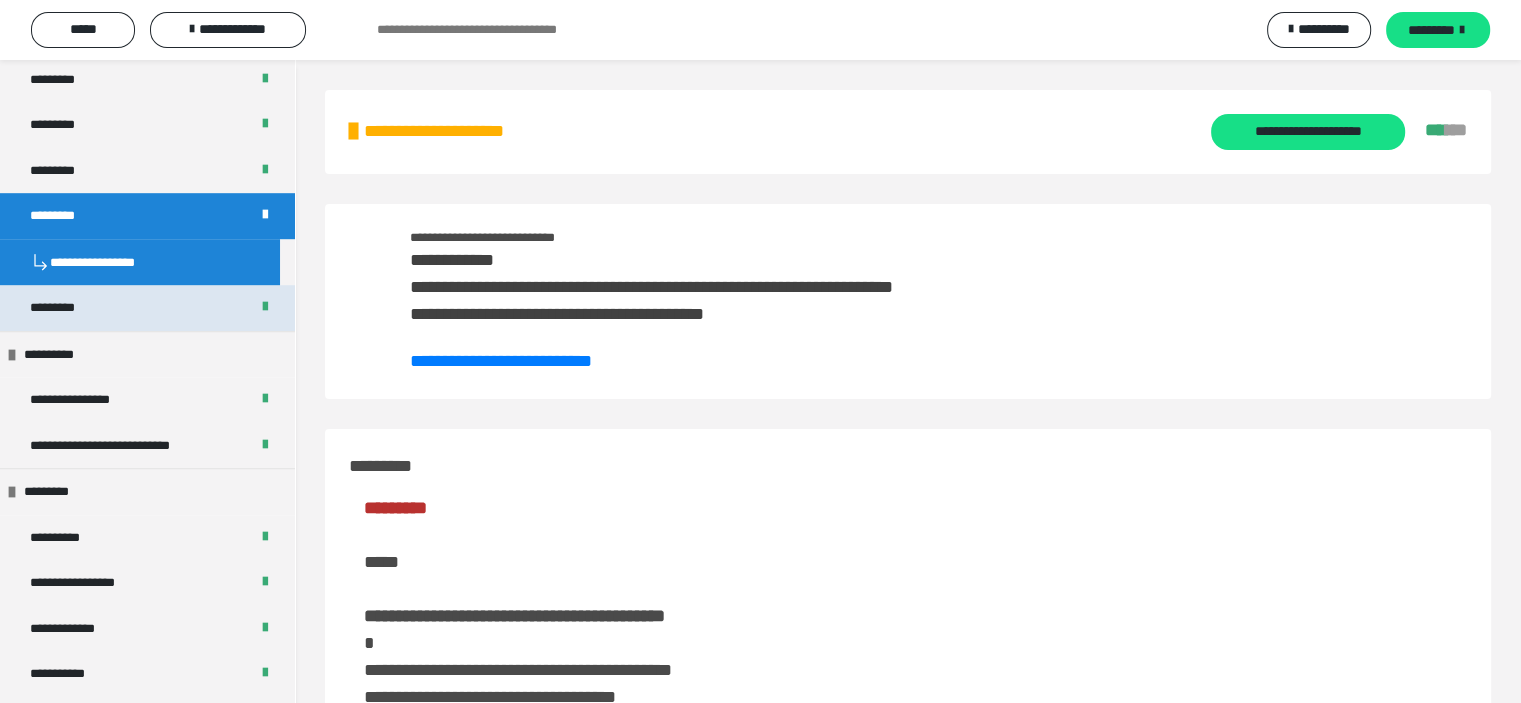 click on "*********" at bounding box center (147, 308) 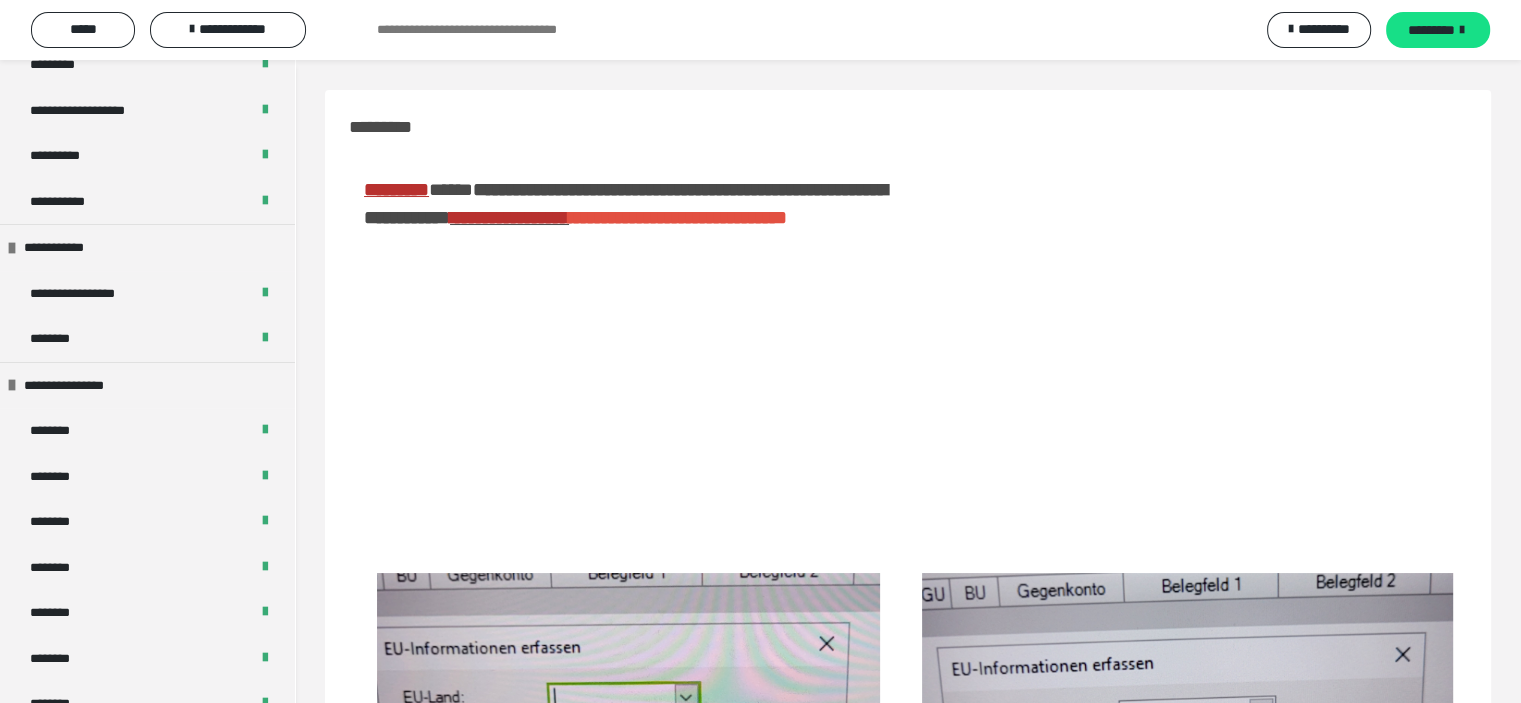 scroll, scrollTop: 300, scrollLeft: 0, axis: vertical 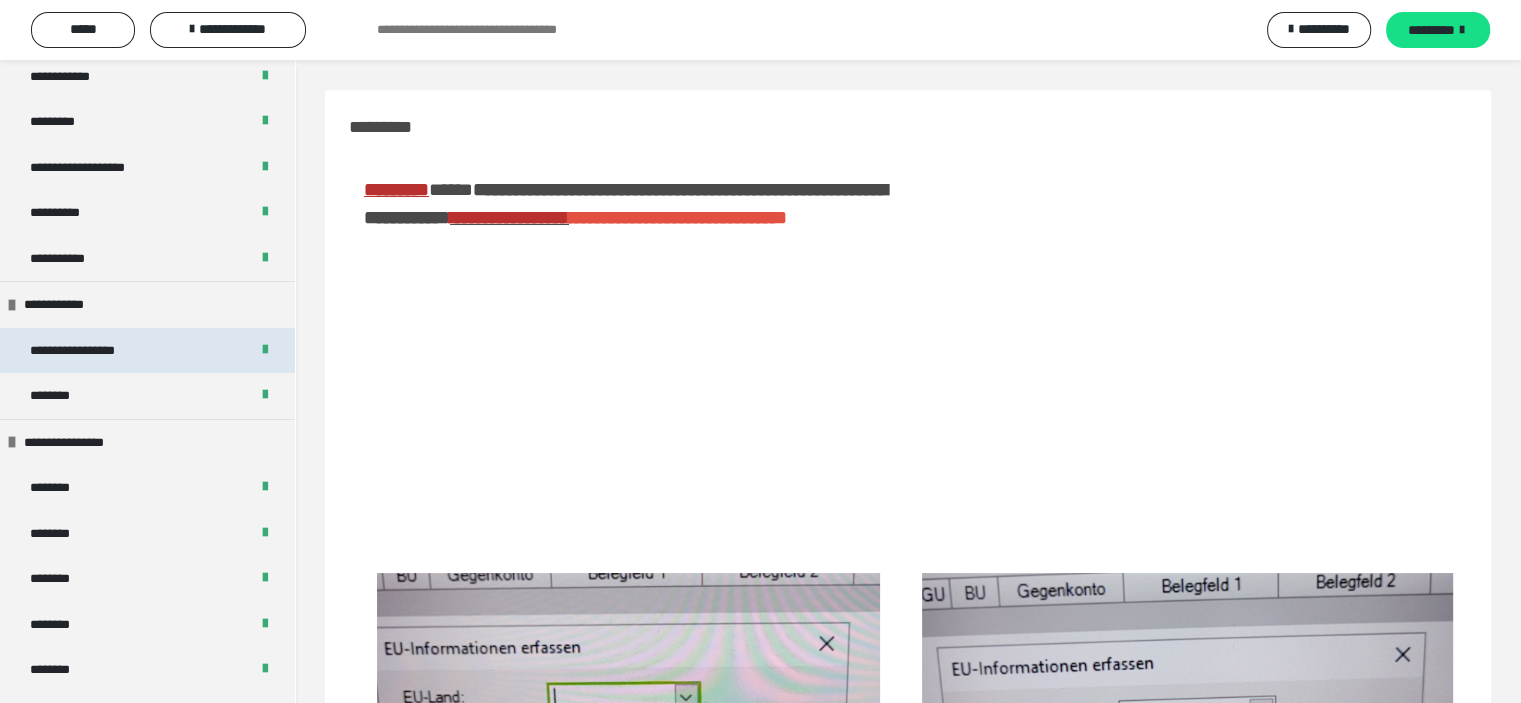 click on "**********" at bounding box center [147, 351] 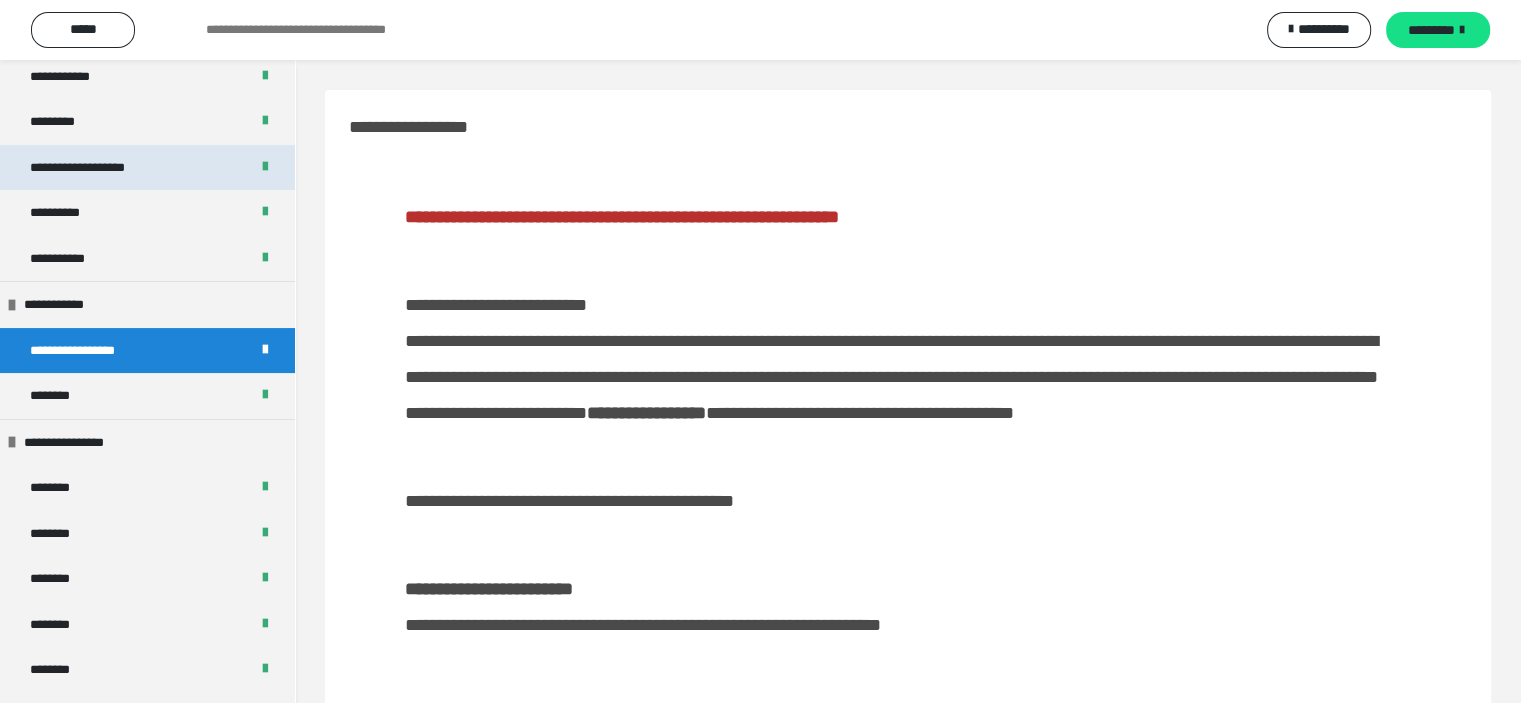 click on "**********" at bounding box center [147, 168] 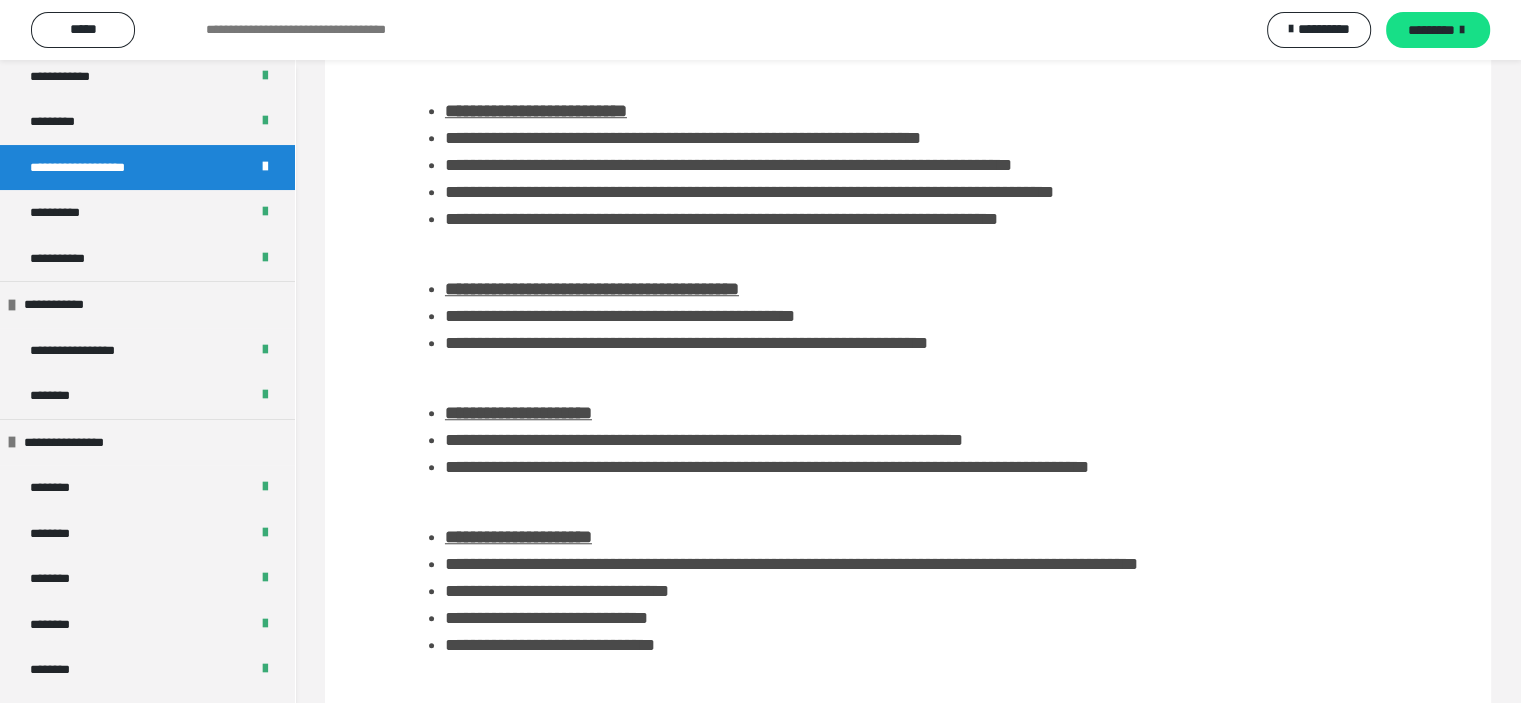 scroll, scrollTop: 1548, scrollLeft: 0, axis: vertical 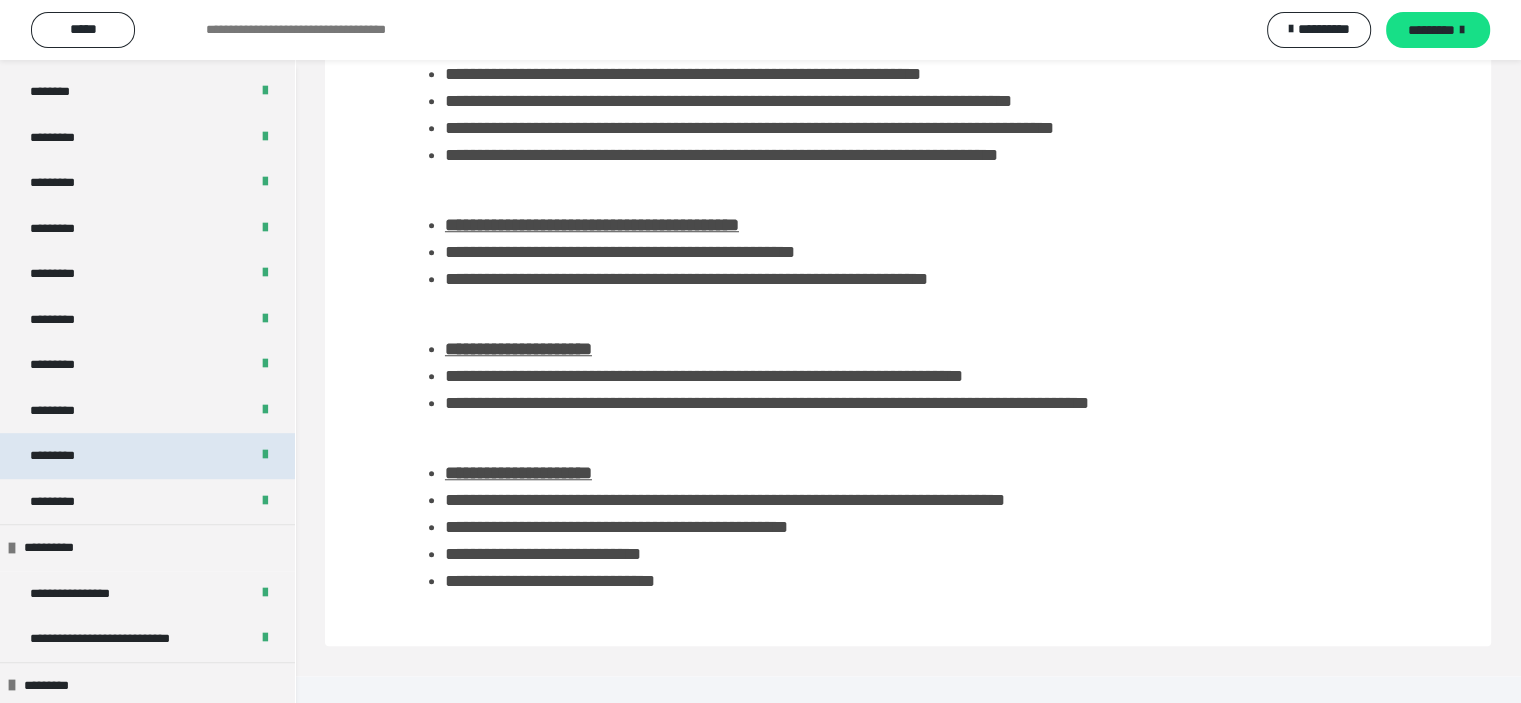 click on "*********" at bounding box center (147, 456) 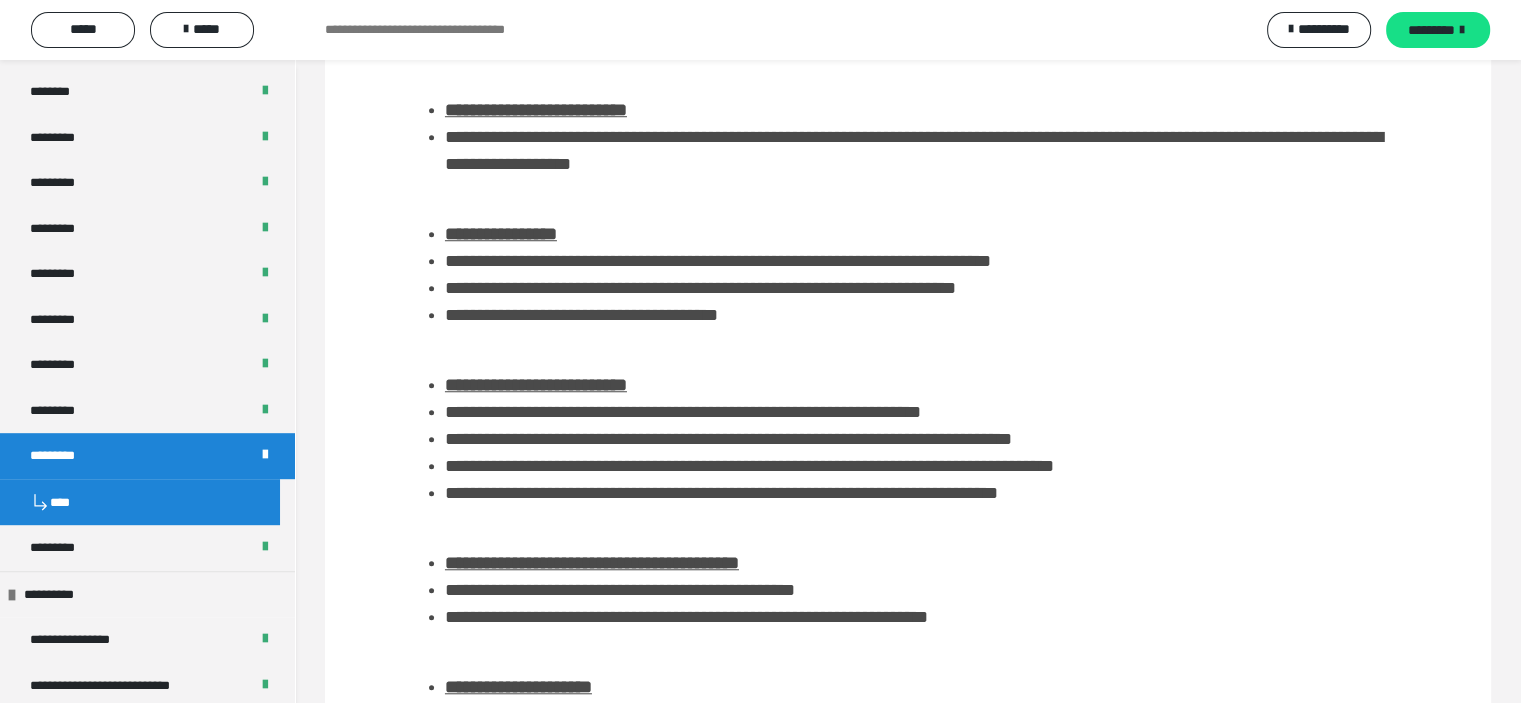 scroll, scrollTop: 1886, scrollLeft: 0, axis: vertical 